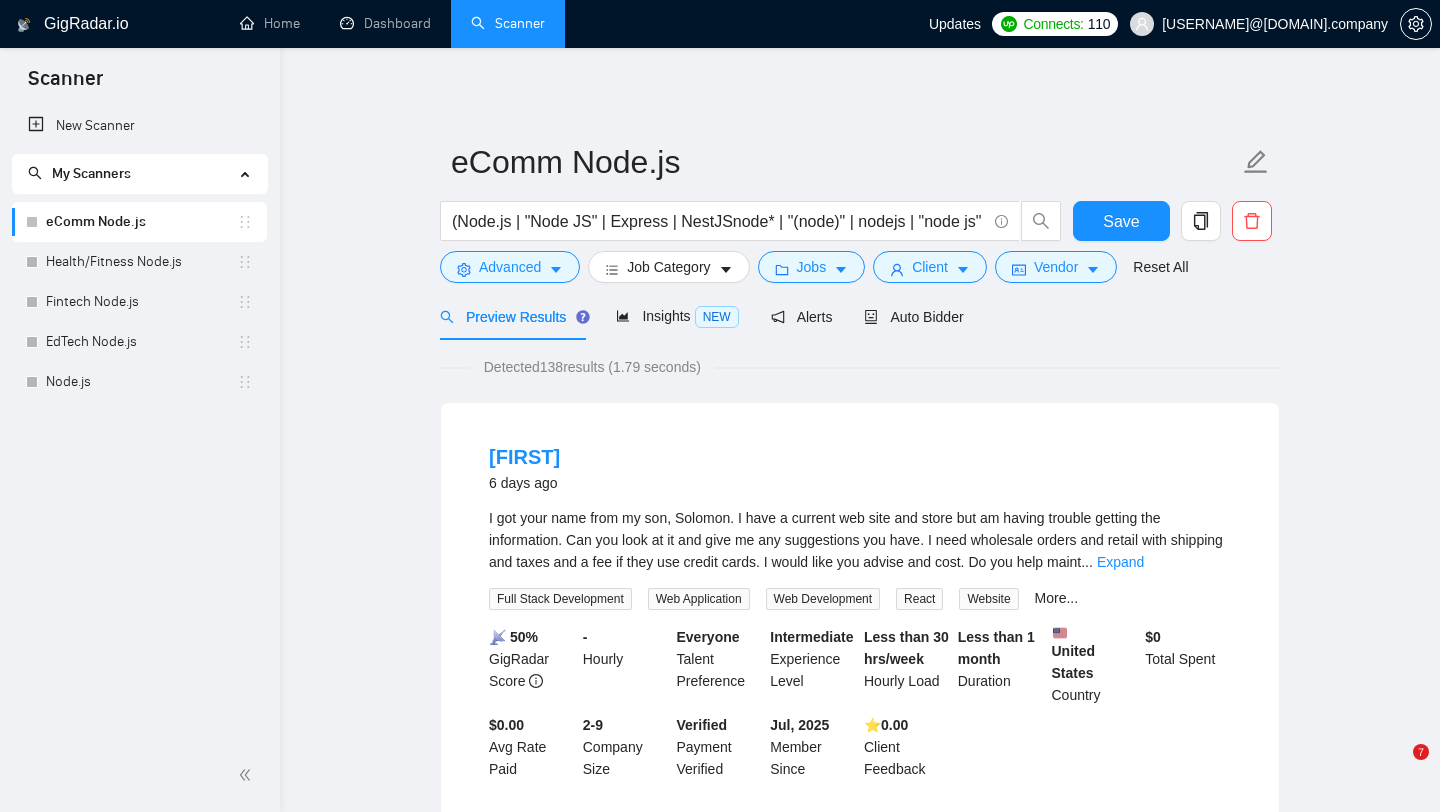 scroll, scrollTop: 0, scrollLeft: 0, axis: both 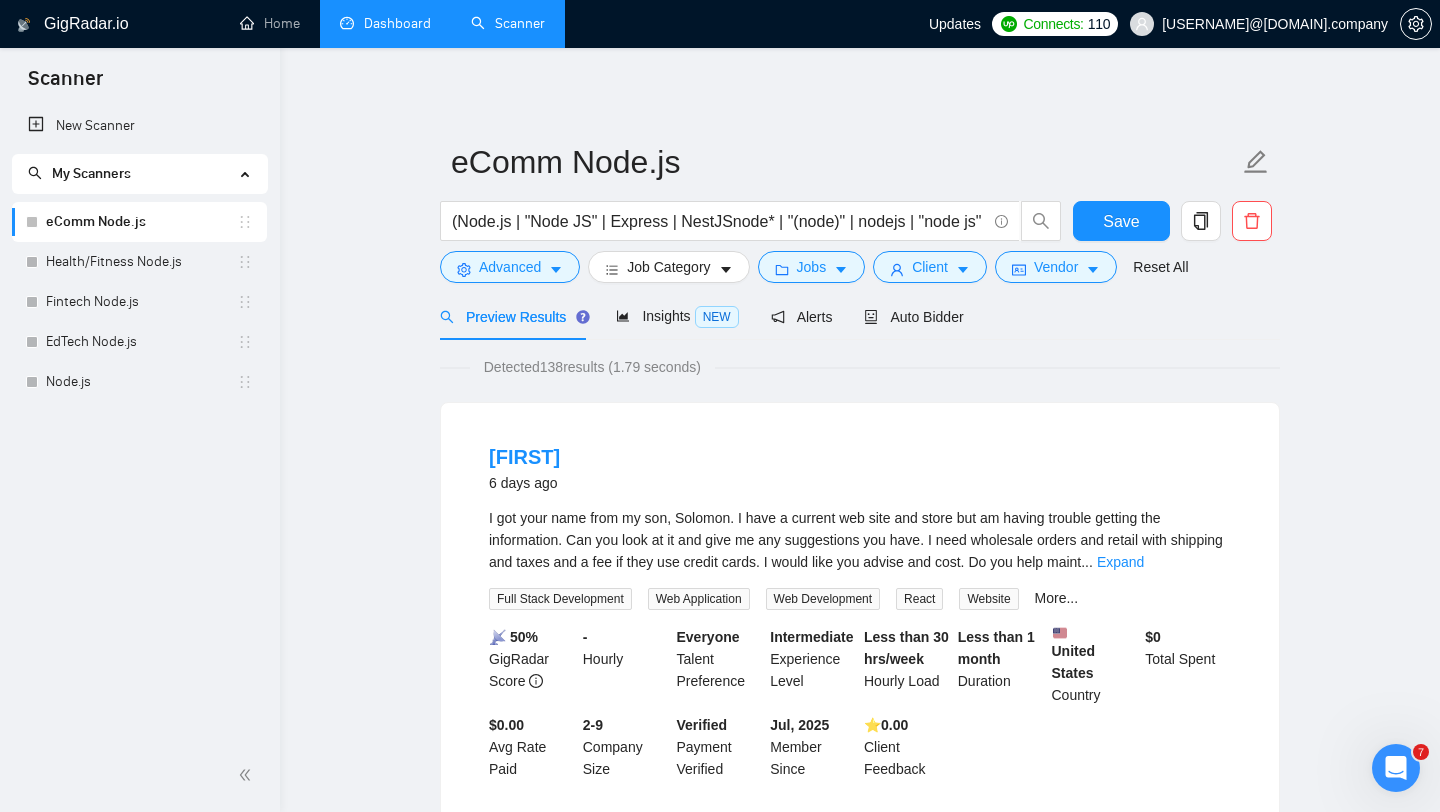 click on "Dashboard" at bounding box center [385, 23] 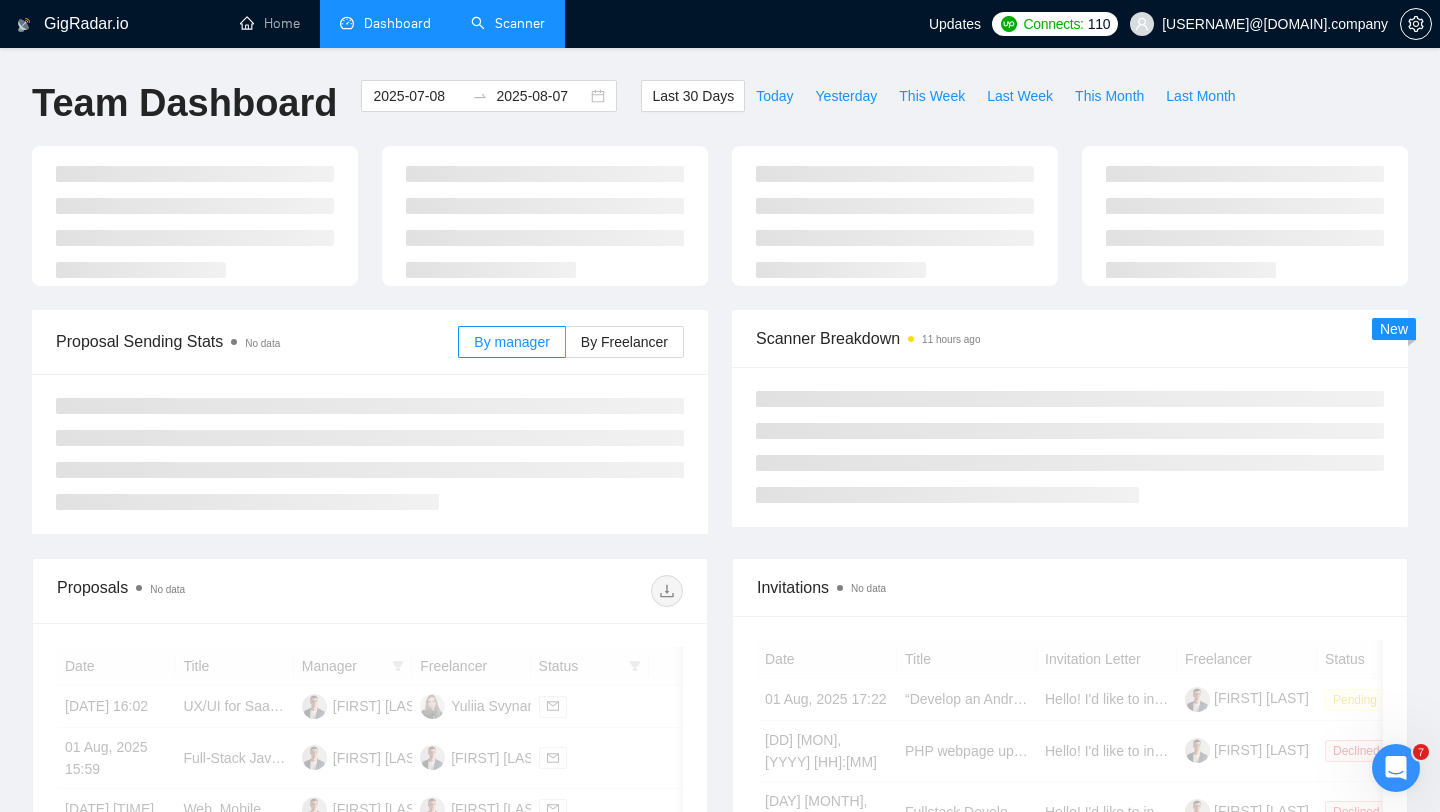 click on "Scanner" at bounding box center [508, 23] 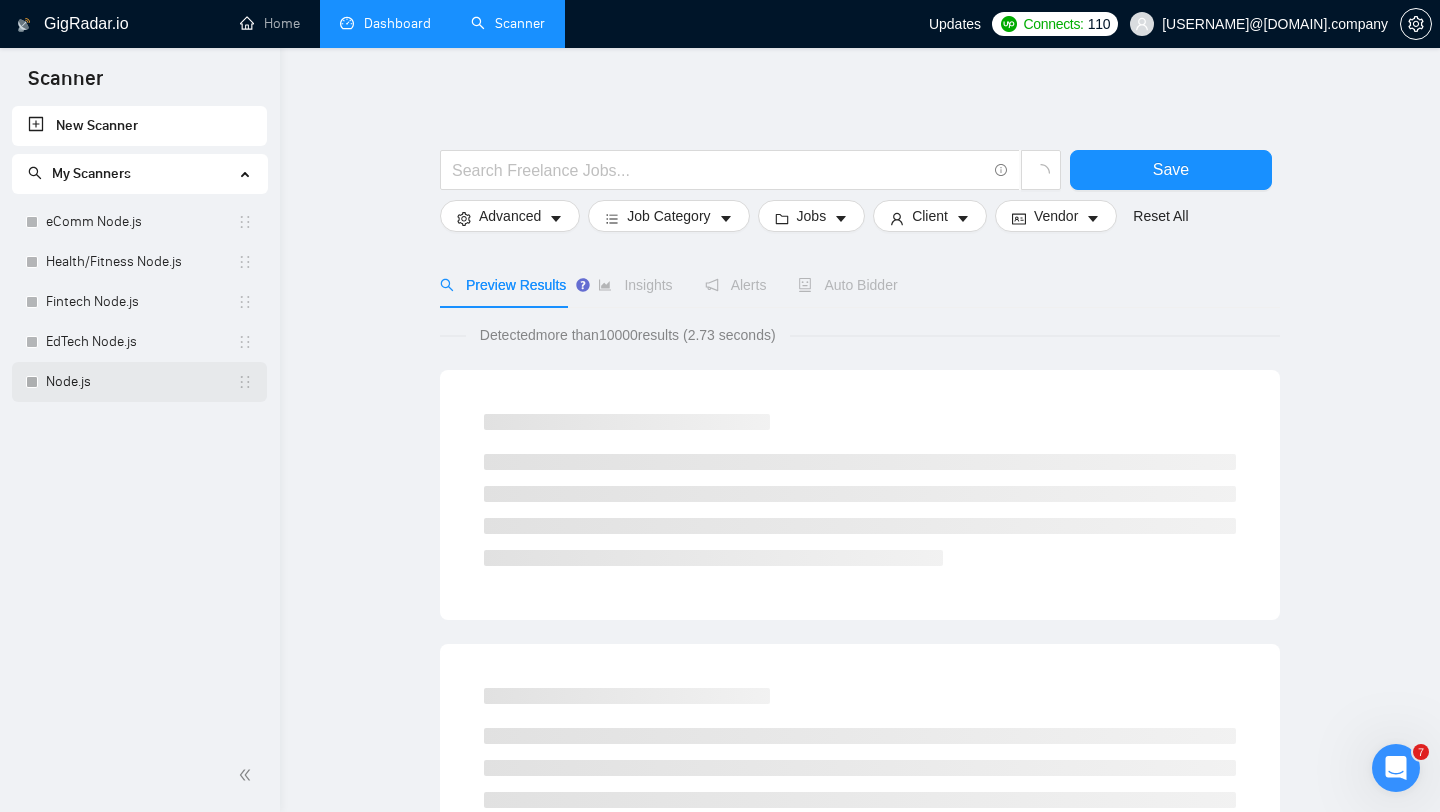 click on "Node.js" at bounding box center (141, 382) 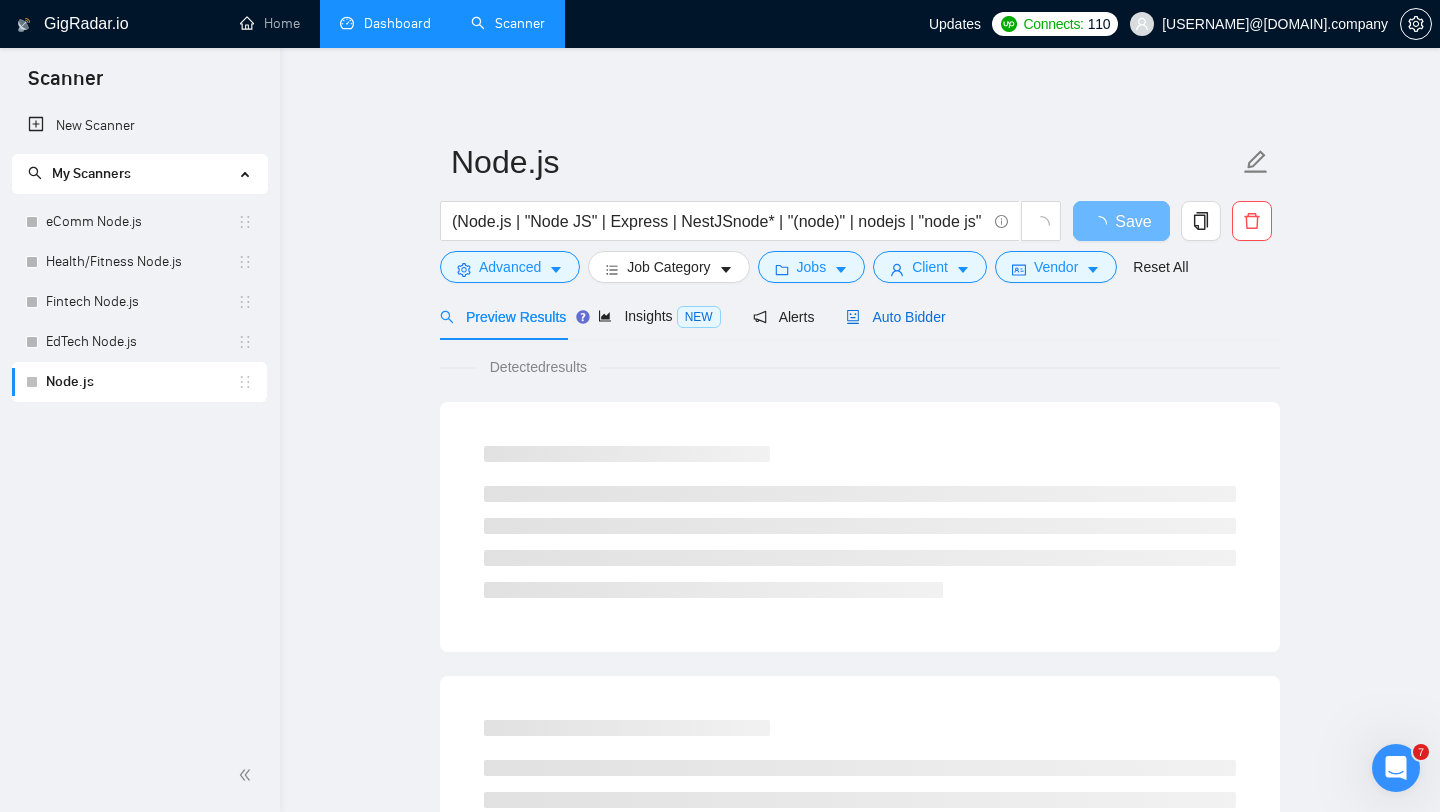 click on "Auto Bidder" at bounding box center [895, 317] 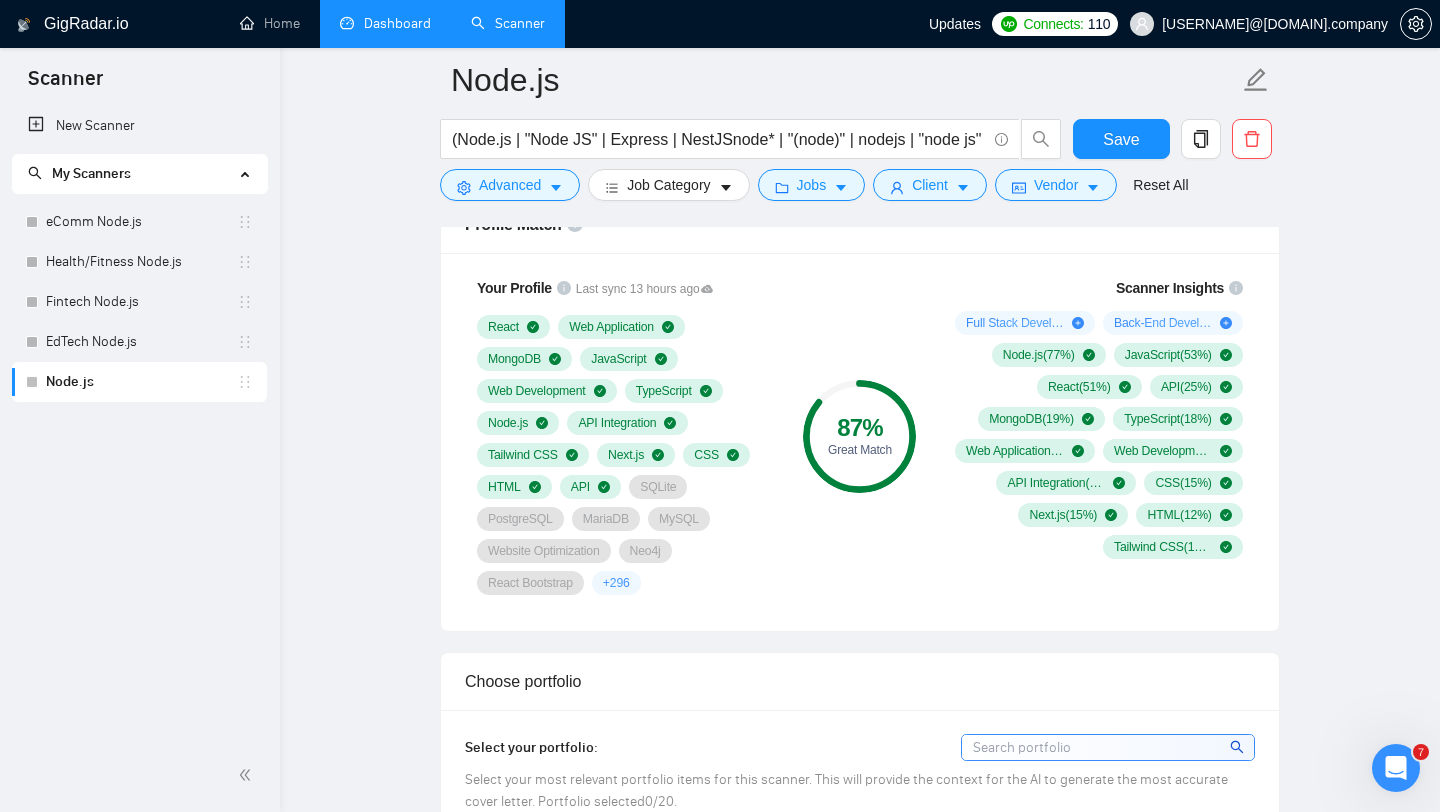 scroll, scrollTop: 1263, scrollLeft: 0, axis: vertical 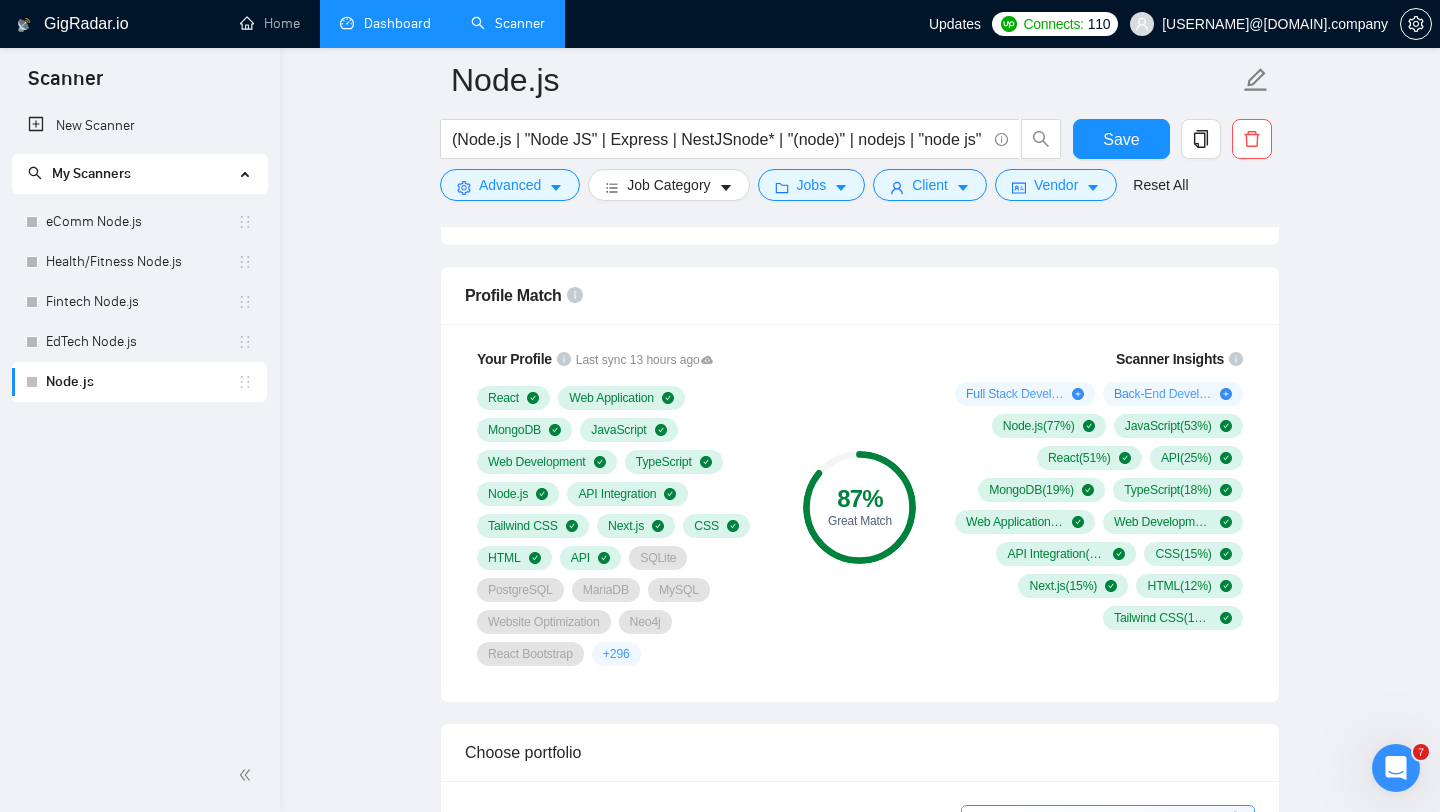 click on "87 %" at bounding box center [859, 499] 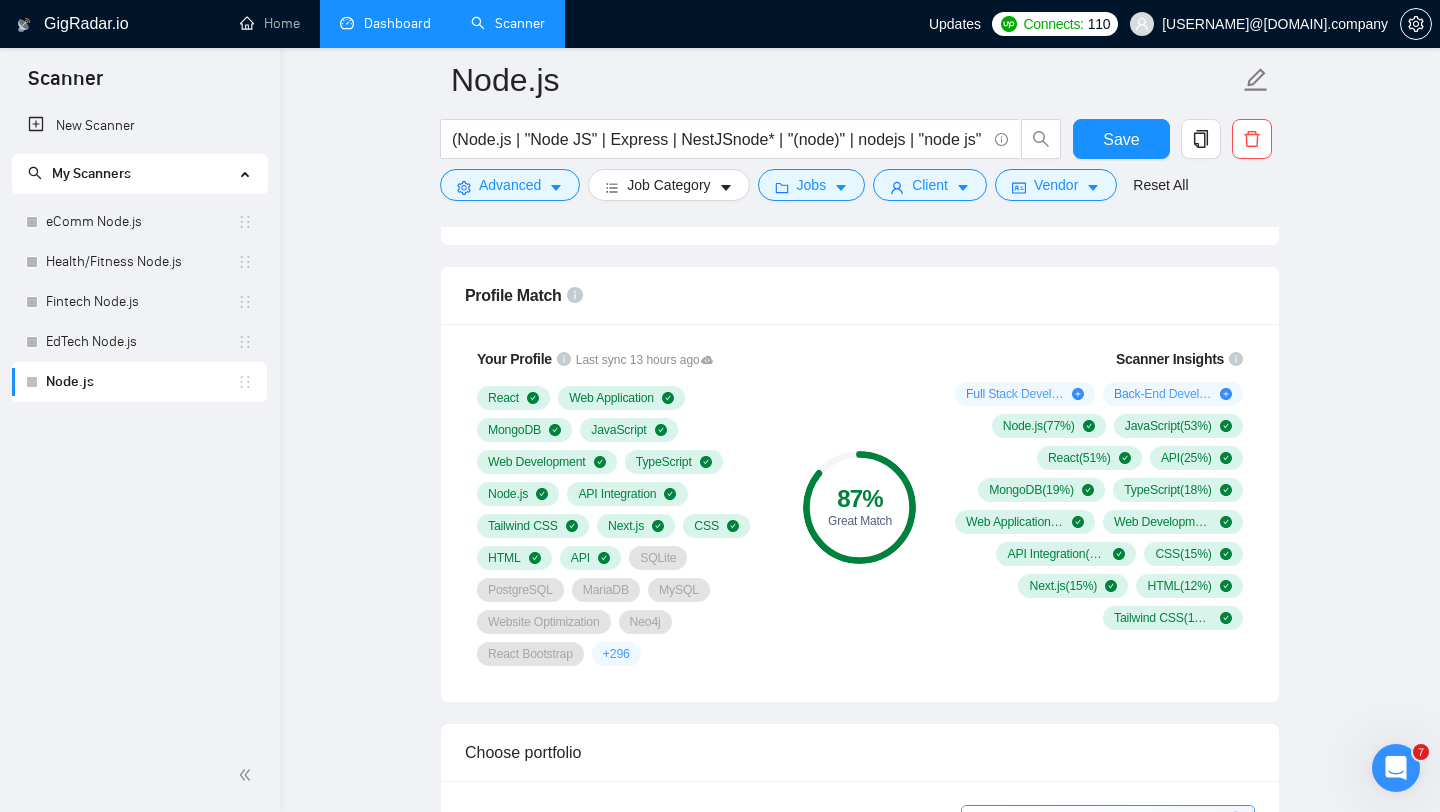 drag, startPoint x: 476, startPoint y: 398, endPoint x: 620, endPoint y: 550, distance: 209.38004 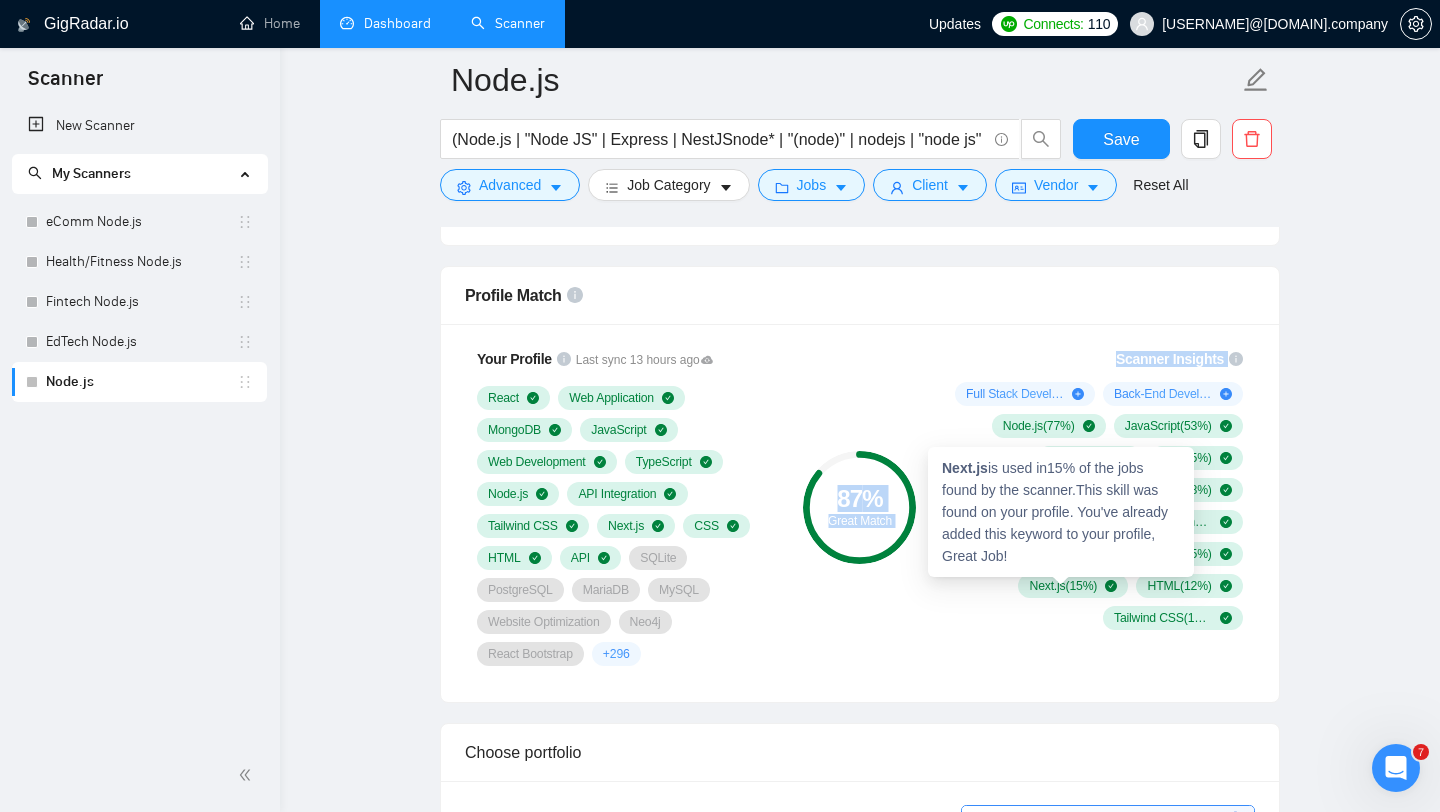 drag, startPoint x: 908, startPoint y: 384, endPoint x: 1154, endPoint y: 619, distance: 340.20728 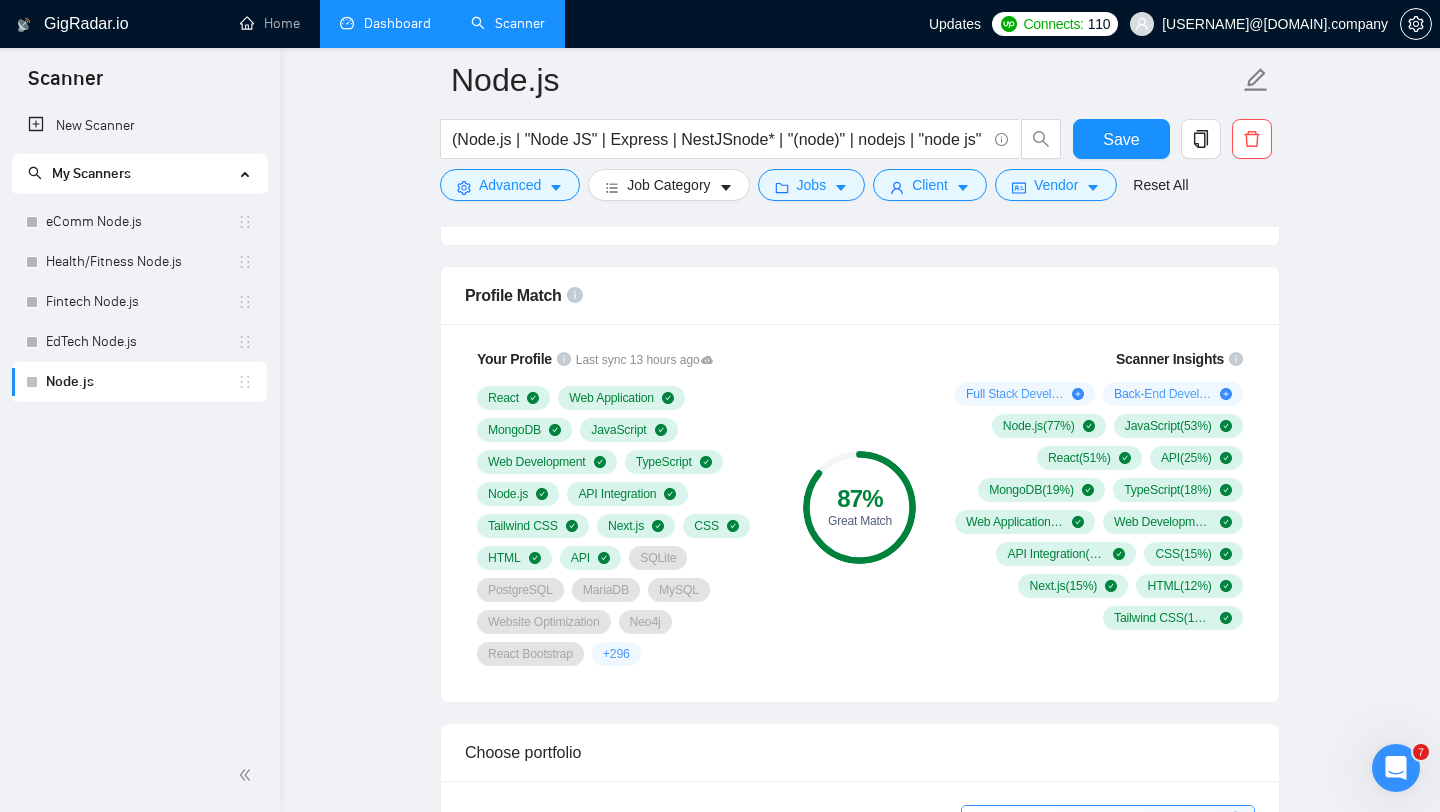 click on "Scanner Insights Full Stack Development  ( 57 %) Back-End Development  ( 10 %) Node.js  ( 77 %) JavaScript  ( 53 %) React  ( 51 %) API  ( 25 %) MongoDB  ( 19 %) TypeScript  ( 18 %) Web Application  ( 16 %) Web Development  ( 16 %) API Integration  ( 16 %) CSS  ( 15 %) Next.js  ( 15 %) HTML  ( 12 %) Tailwind CSS  ( 11 %)" at bounding box center (1095, 507) 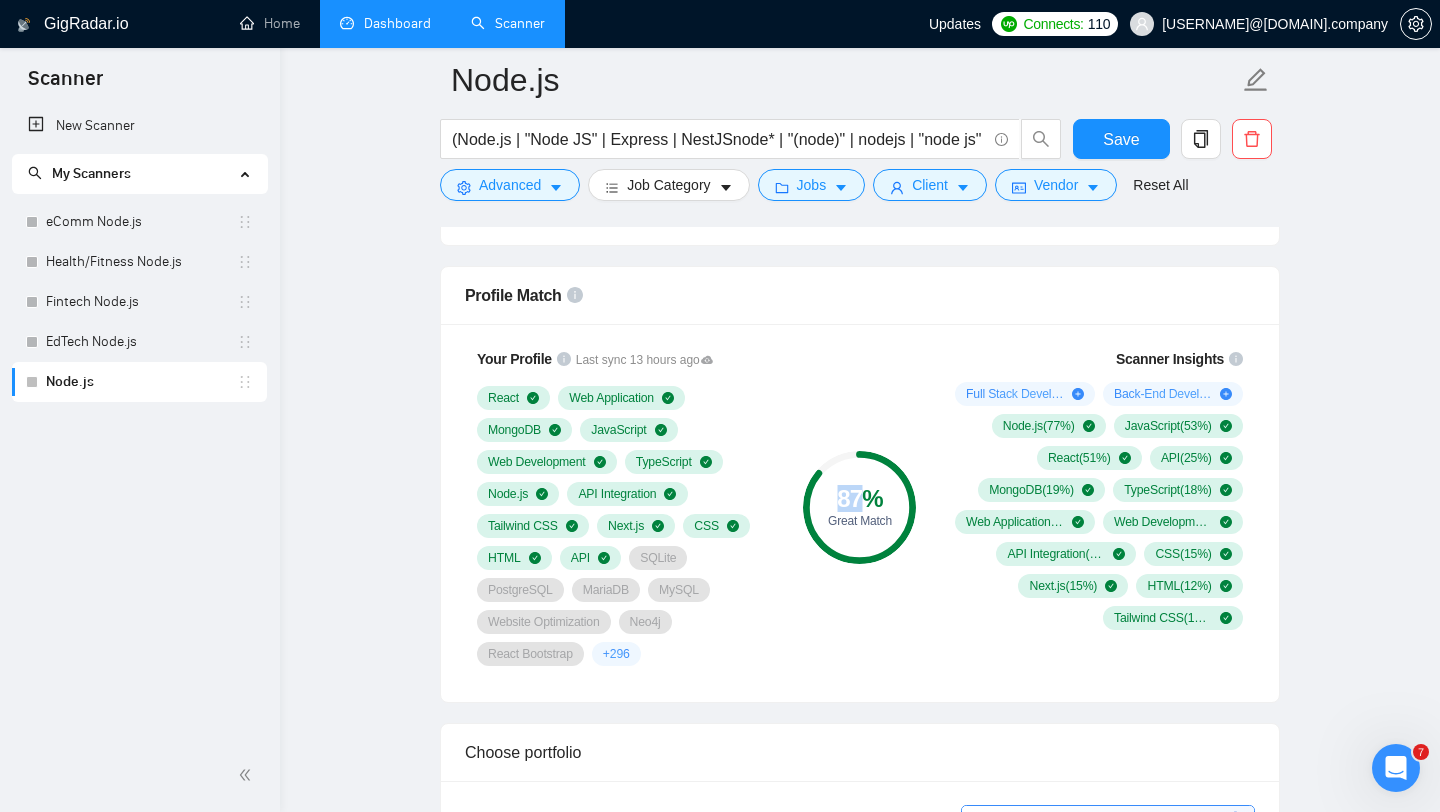 drag, startPoint x: 817, startPoint y: 510, endPoint x: 867, endPoint y: 510, distance: 50 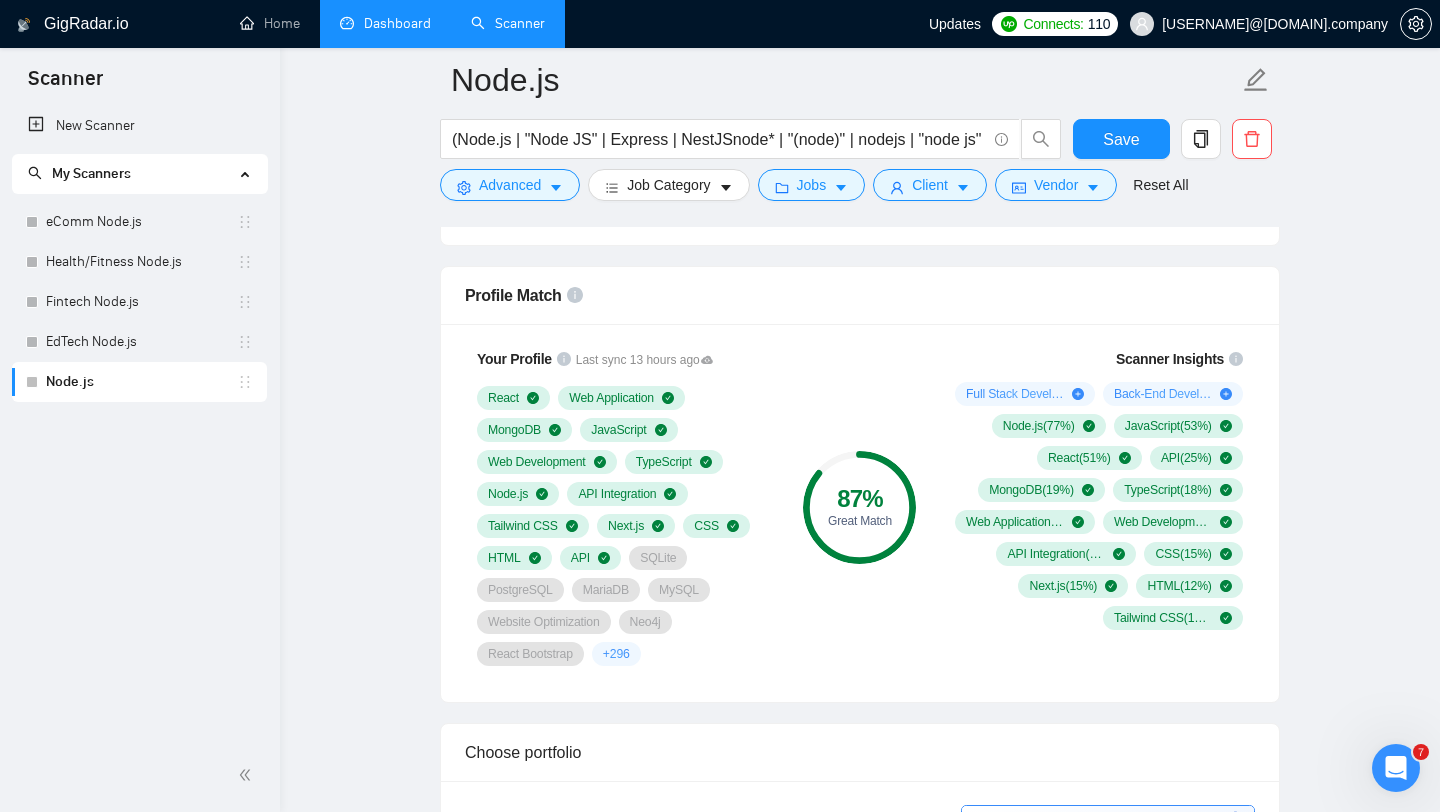 click on "87 %" at bounding box center (859, 499) 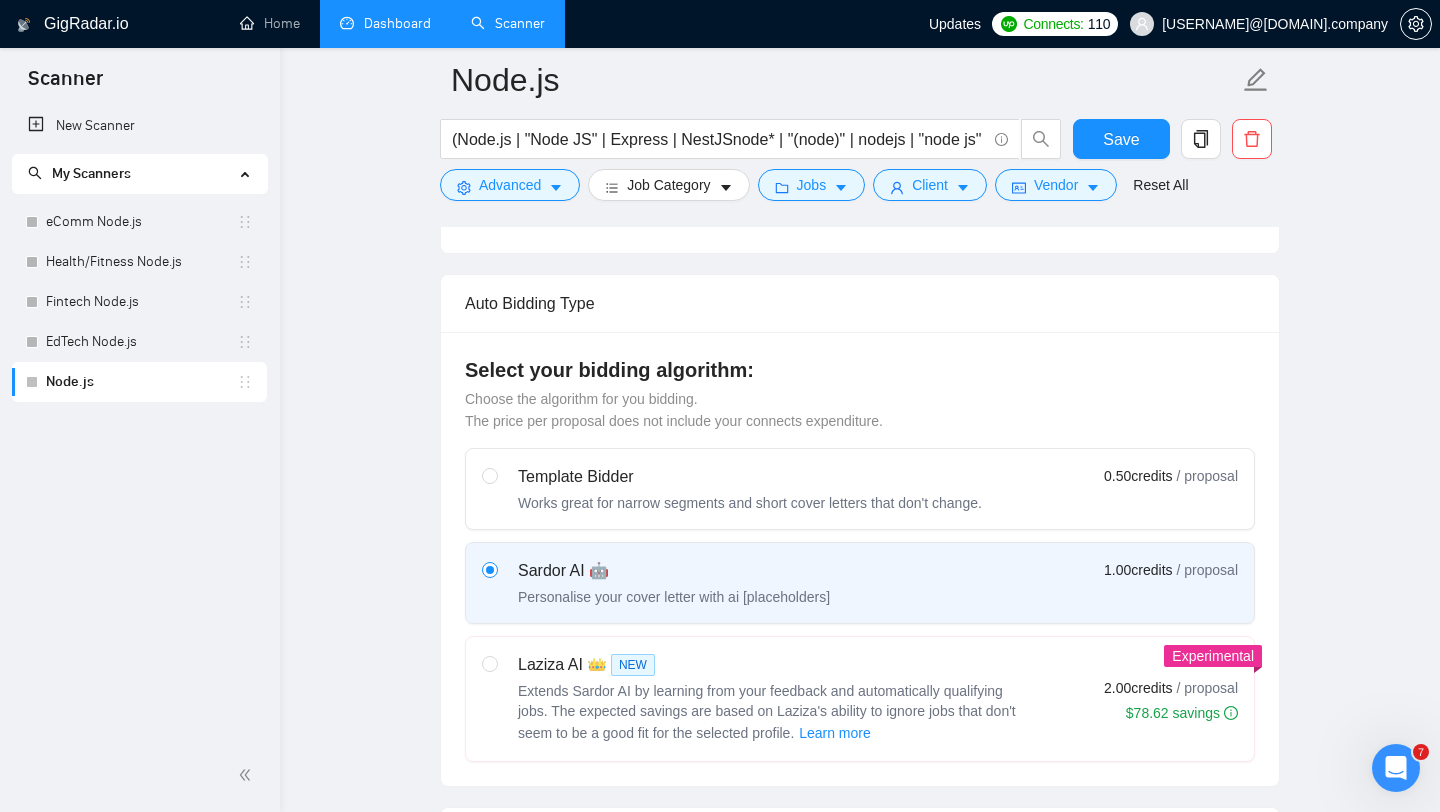 scroll, scrollTop: 414, scrollLeft: 0, axis: vertical 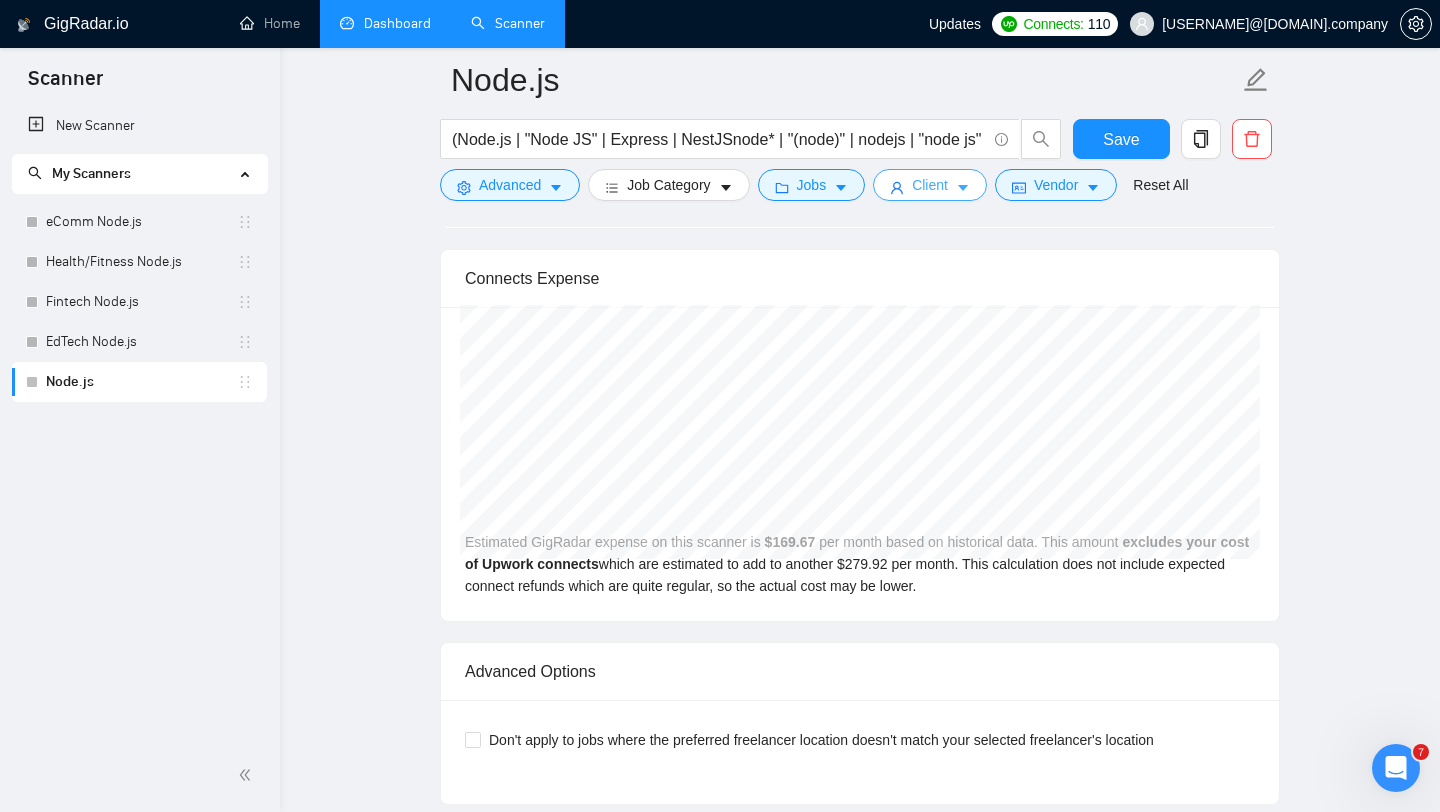 click 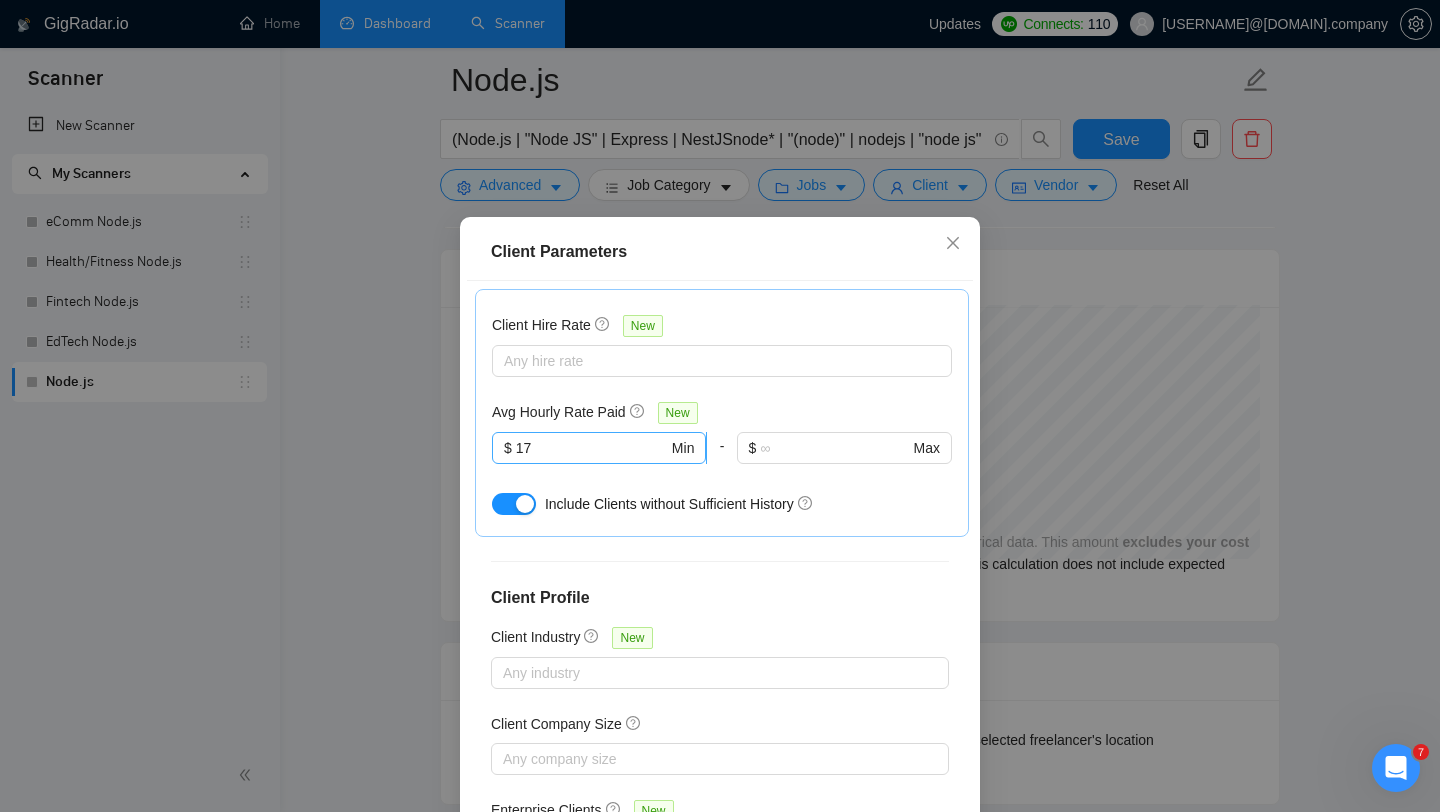 scroll, scrollTop: 958, scrollLeft: 0, axis: vertical 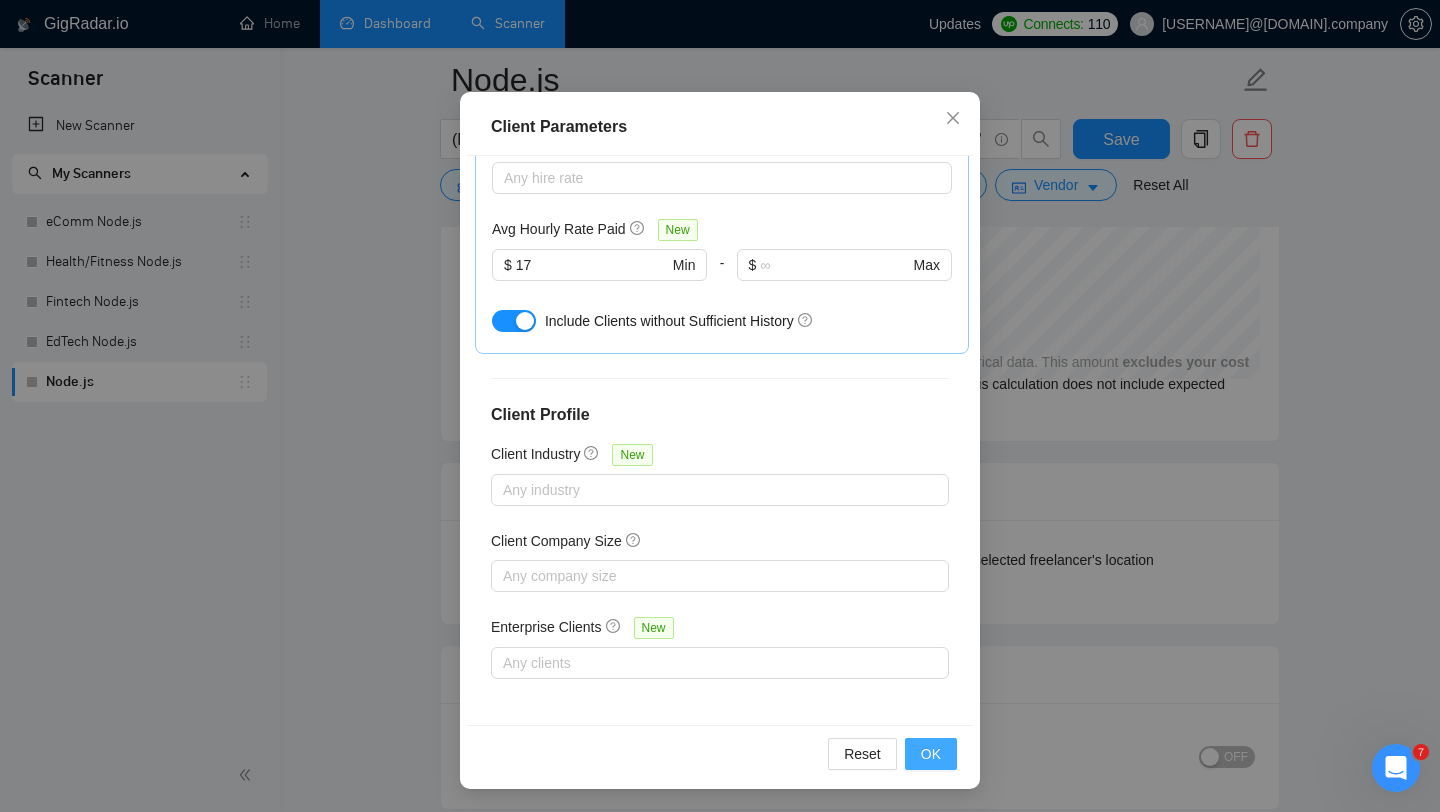 click on "OK" at bounding box center (931, 754) 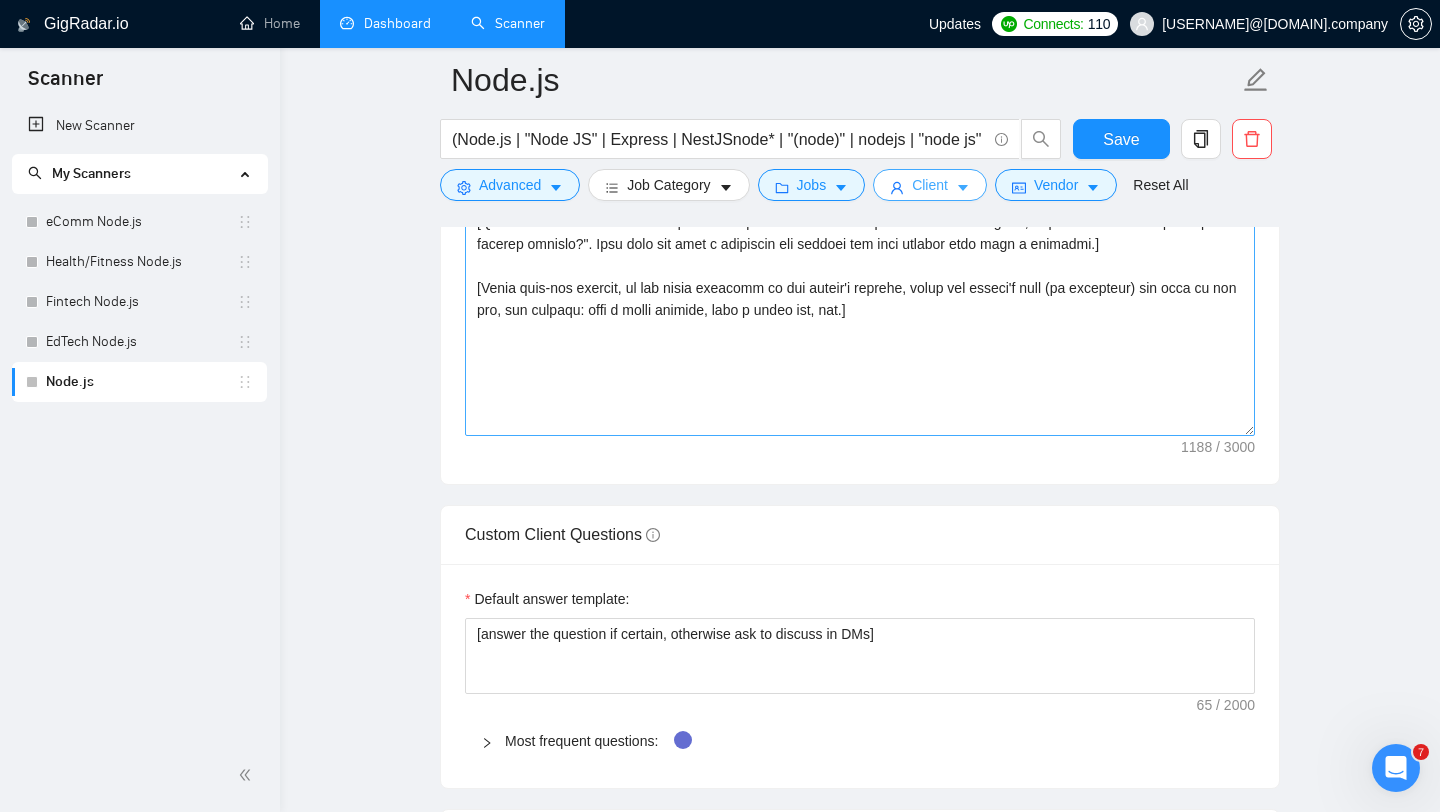 scroll, scrollTop: 2277, scrollLeft: 0, axis: vertical 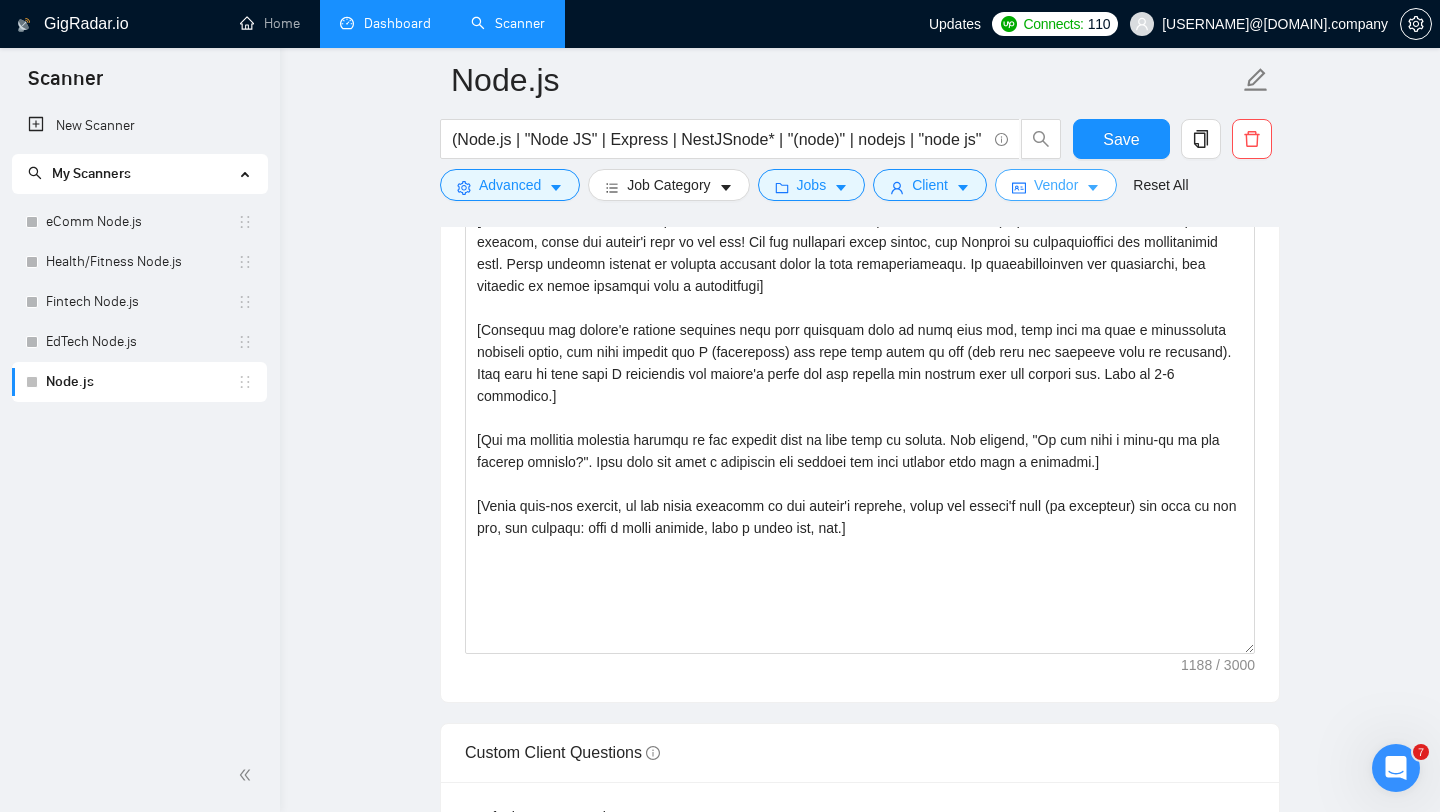 click on "Vendor" at bounding box center (1056, 185) 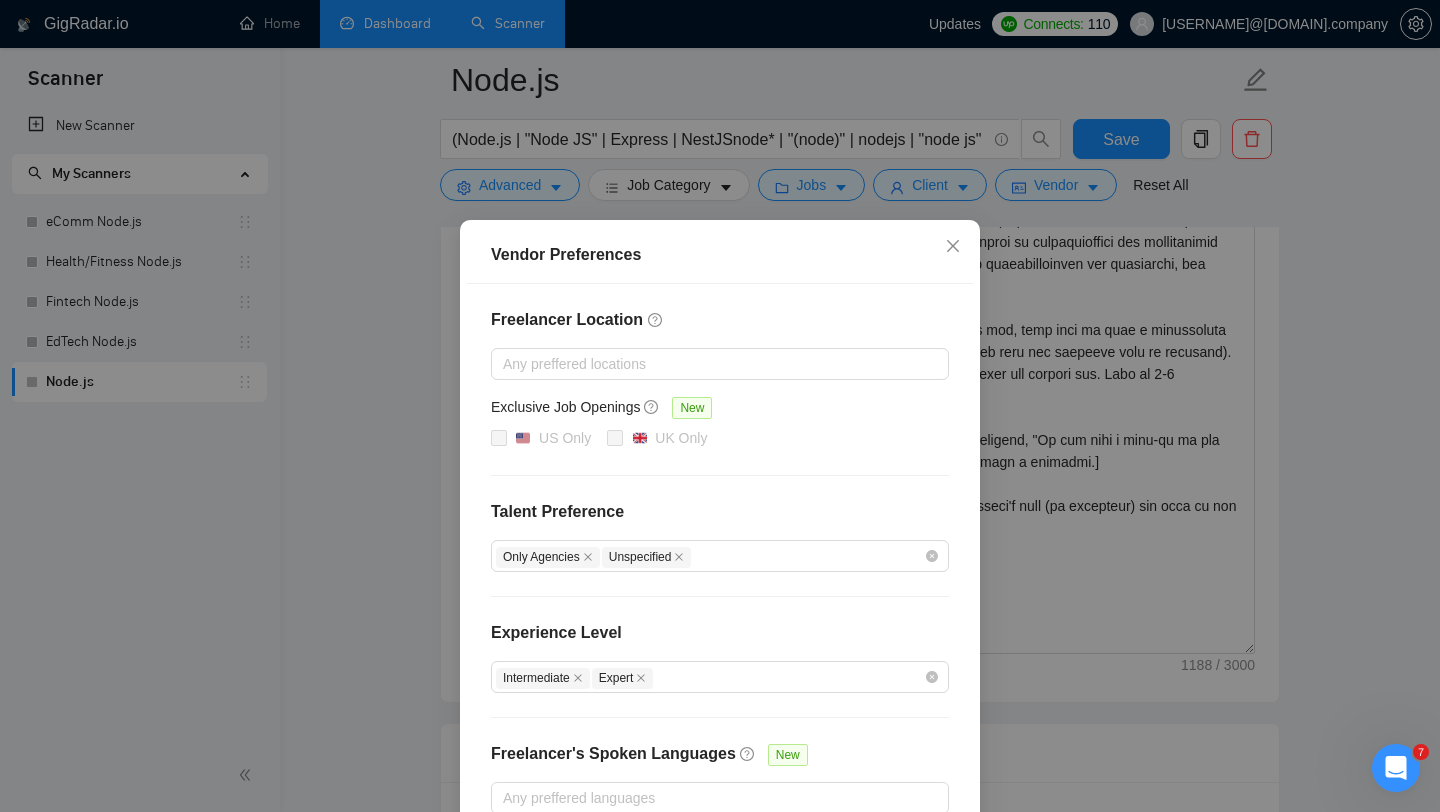 scroll, scrollTop: 93, scrollLeft: 0, axis: vertical 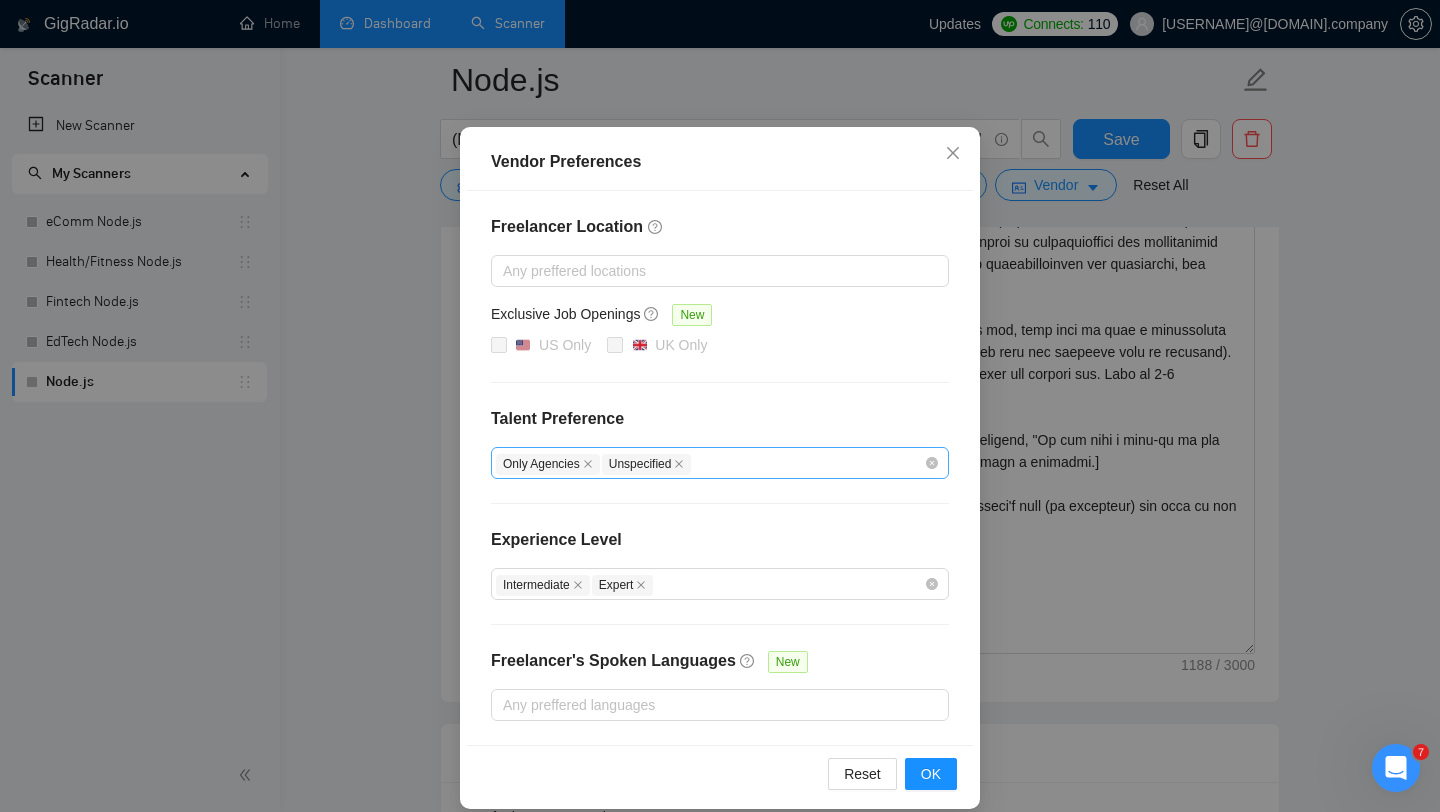 click on "Only Agencies Unspecified" at bounding box center (710, 463) 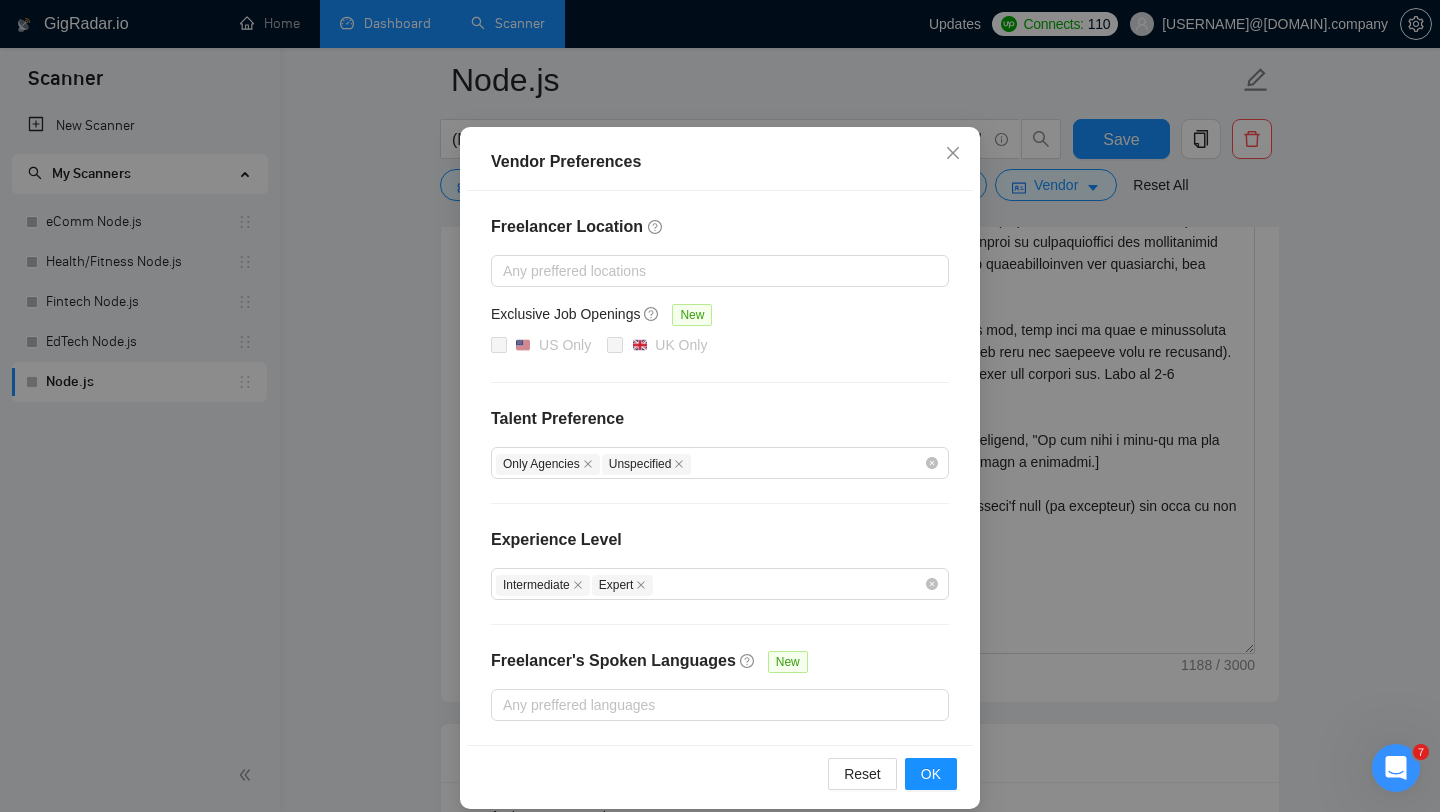 click on "Talent Preference" at bounding box center [720, 419] 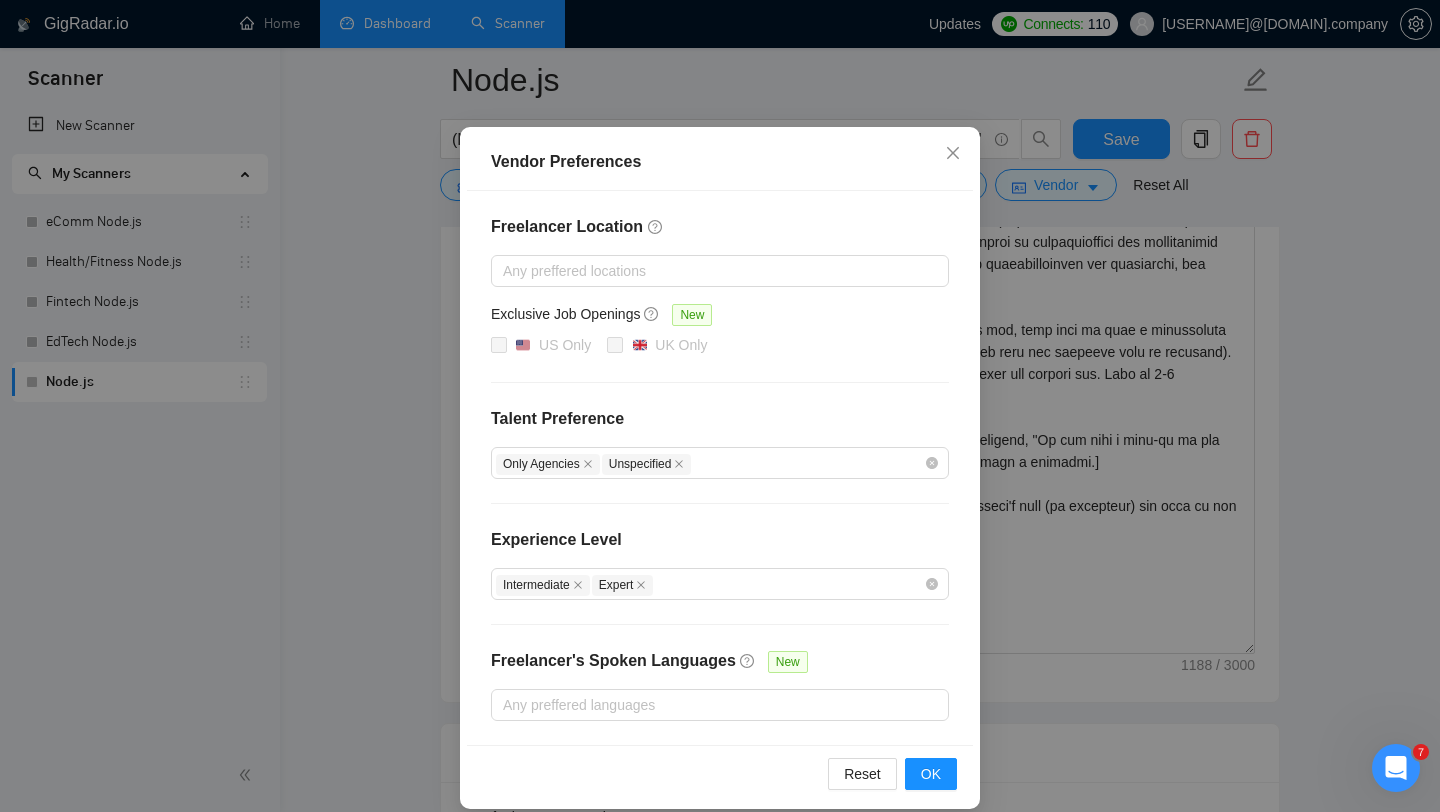 scroll, scrollTop: 113, scrollLeft: 0, axis: vertical 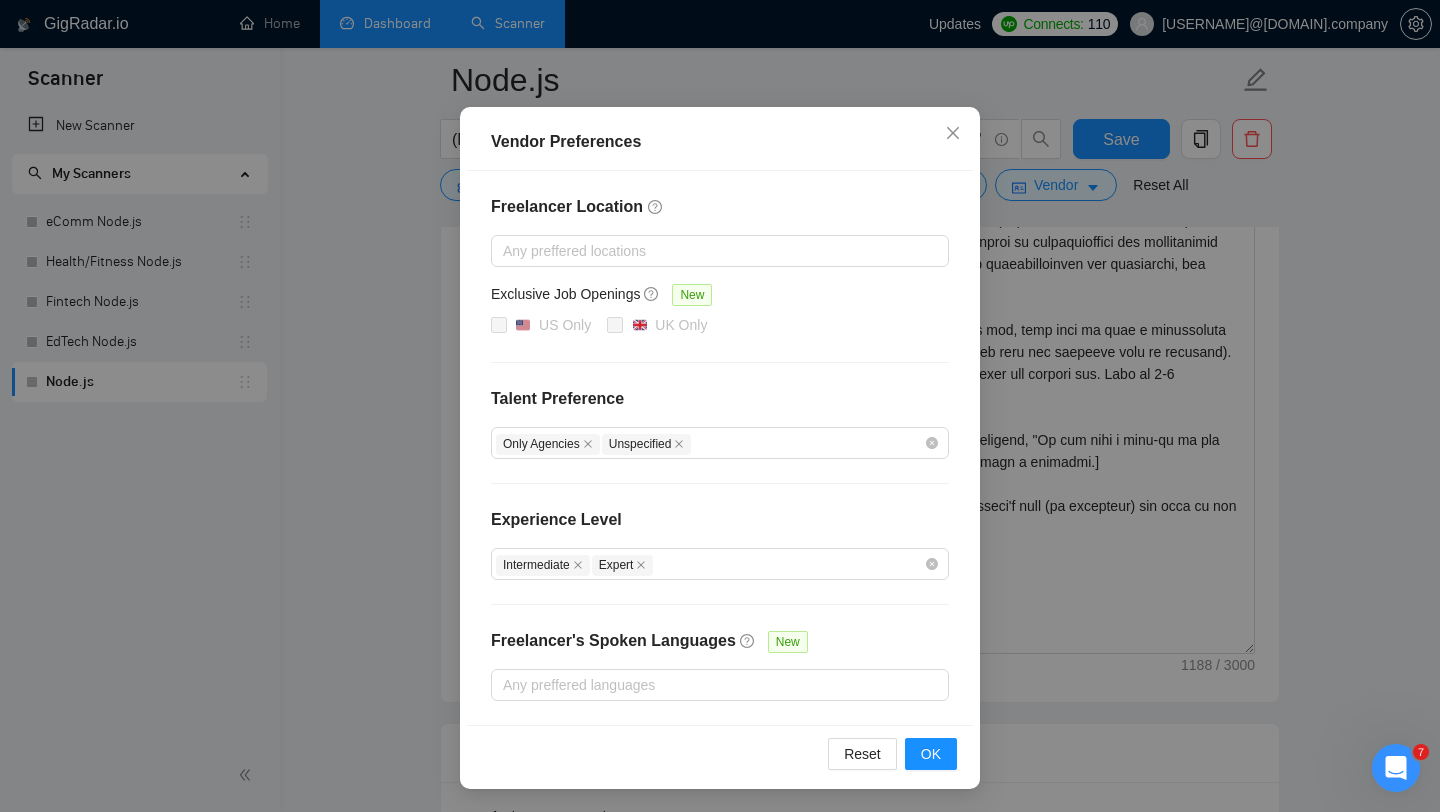 click on "Vendor Preferences Freelancer Location     Any preffered locations Exclusive Job Openings New US Only UK Only Talent Preference Only Agencies Unspecified   Experience Level Intermediate Expert   Freelancer's Spoken Languages New   Any preffered languages Reset OK" at bounding box center [720, 406] 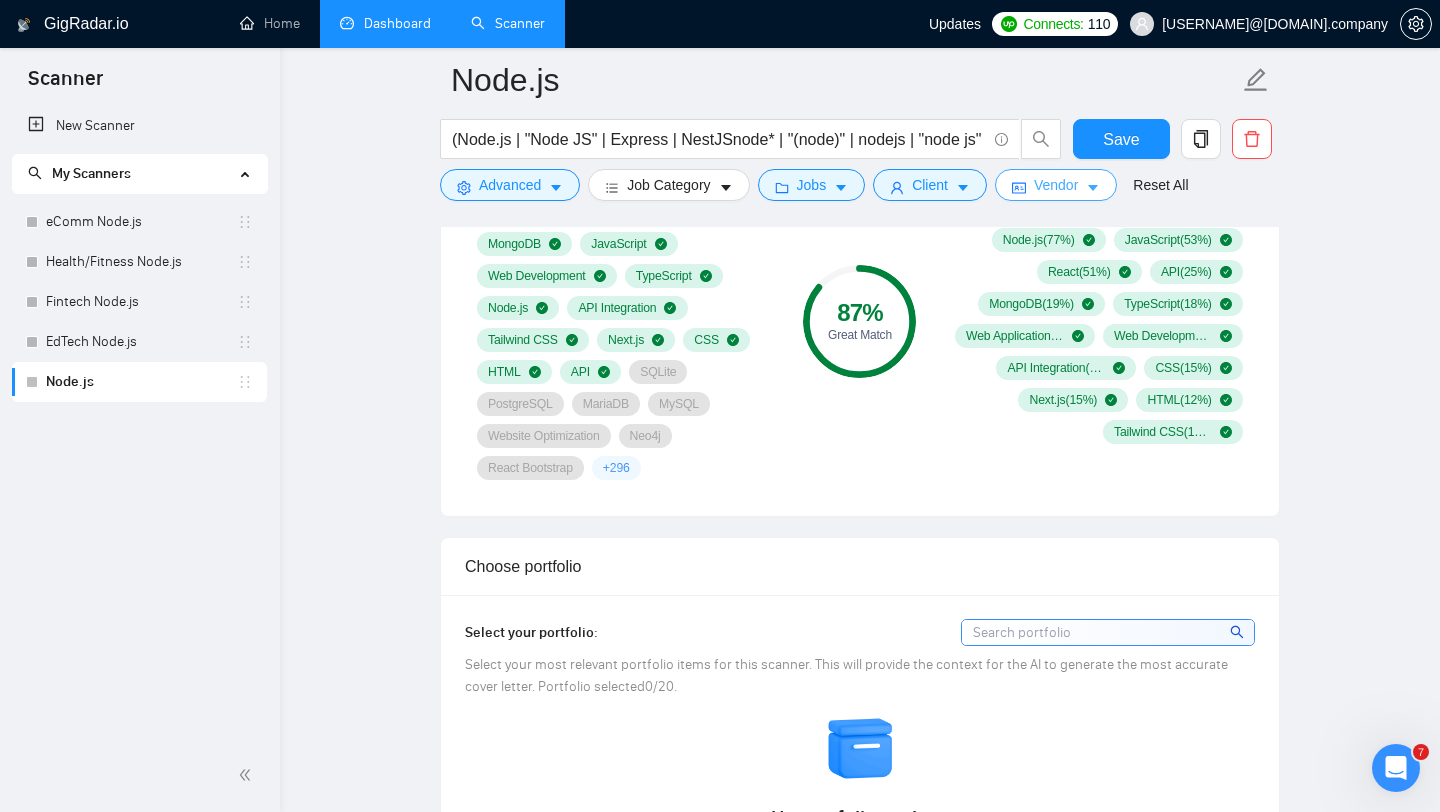 scroll, scrollTop: 1435, scrollLeft: 0, axis: vertical 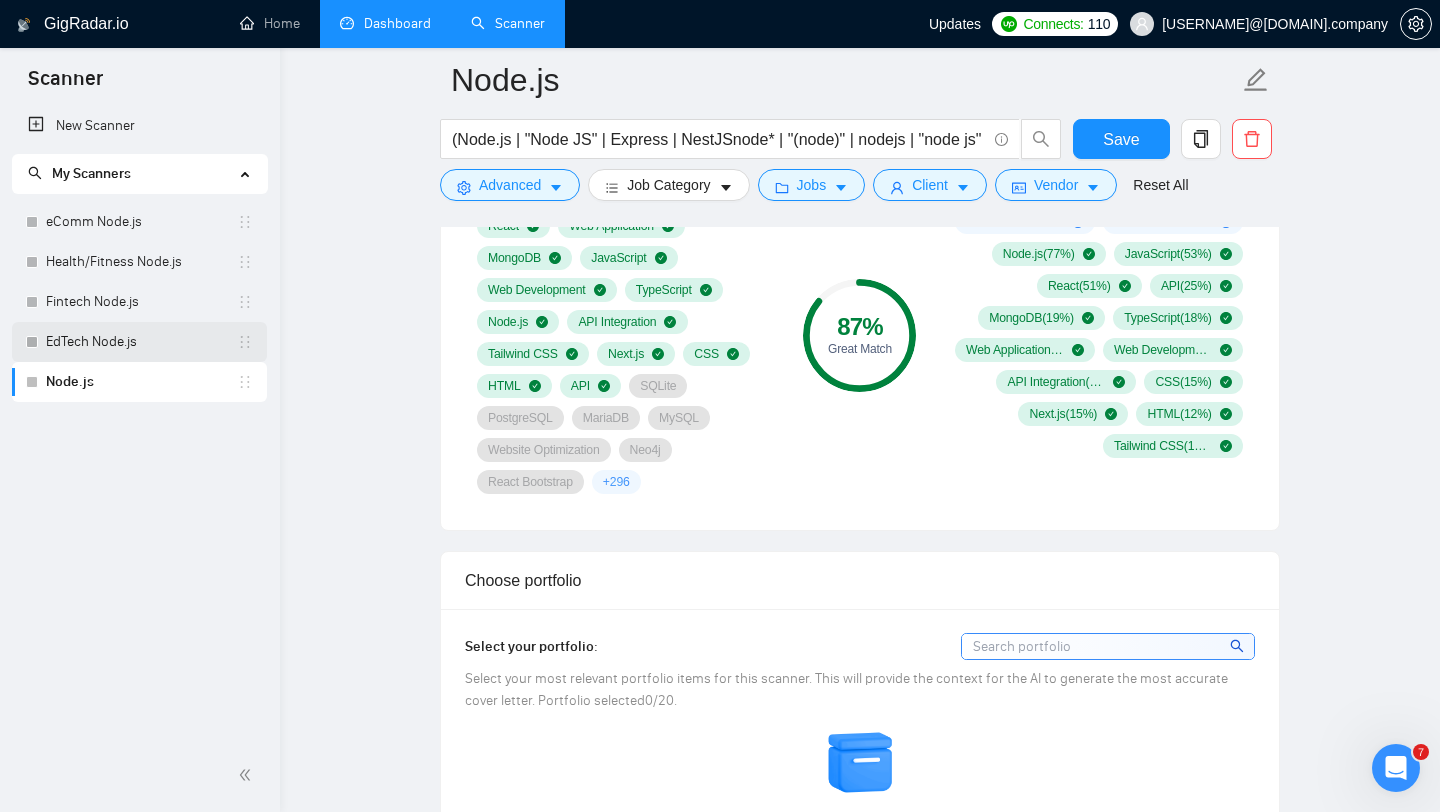 click on "EdTech Node.js" at bounding box center [141, 342] 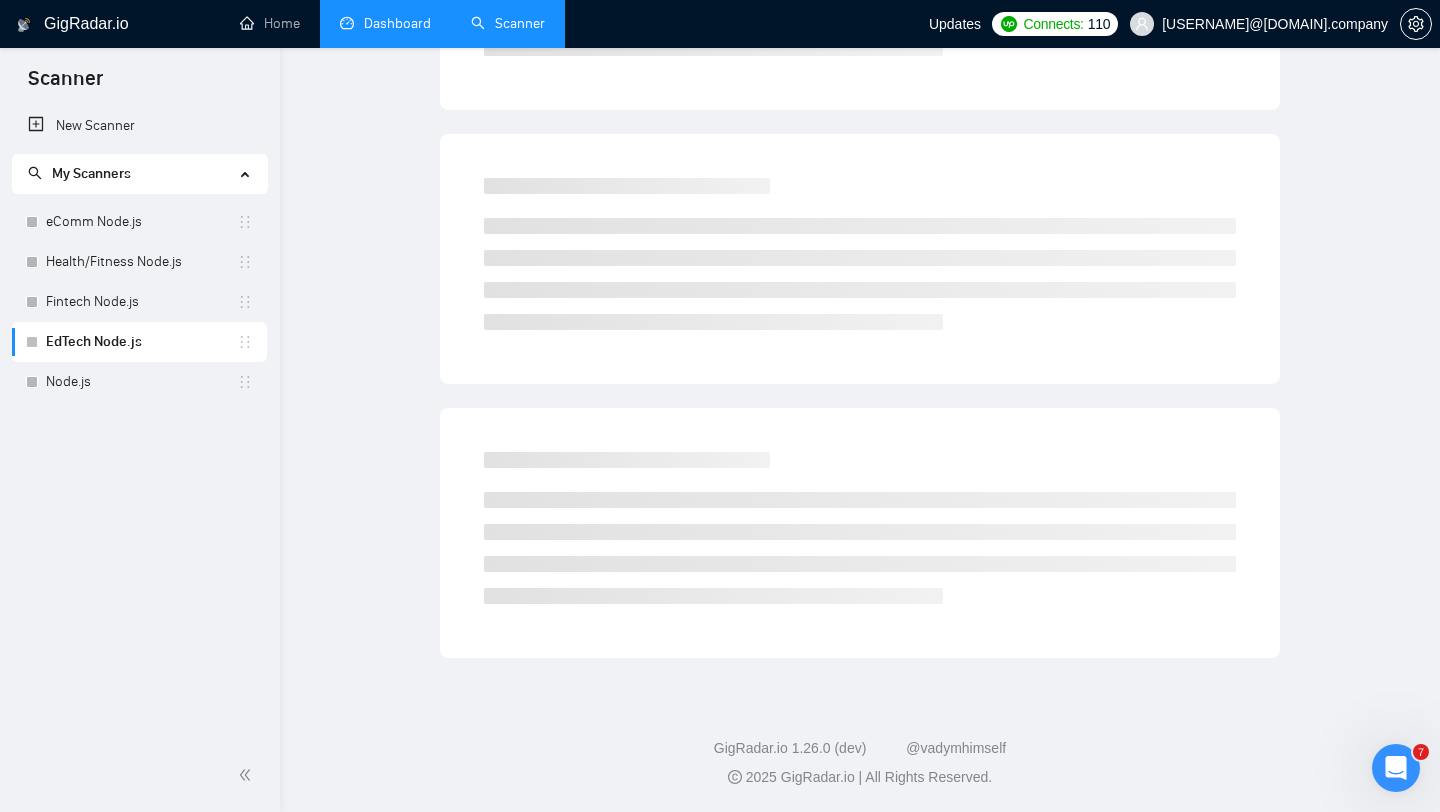 scroll, scrollTop: 0, scrollLeft: 0, axis: both 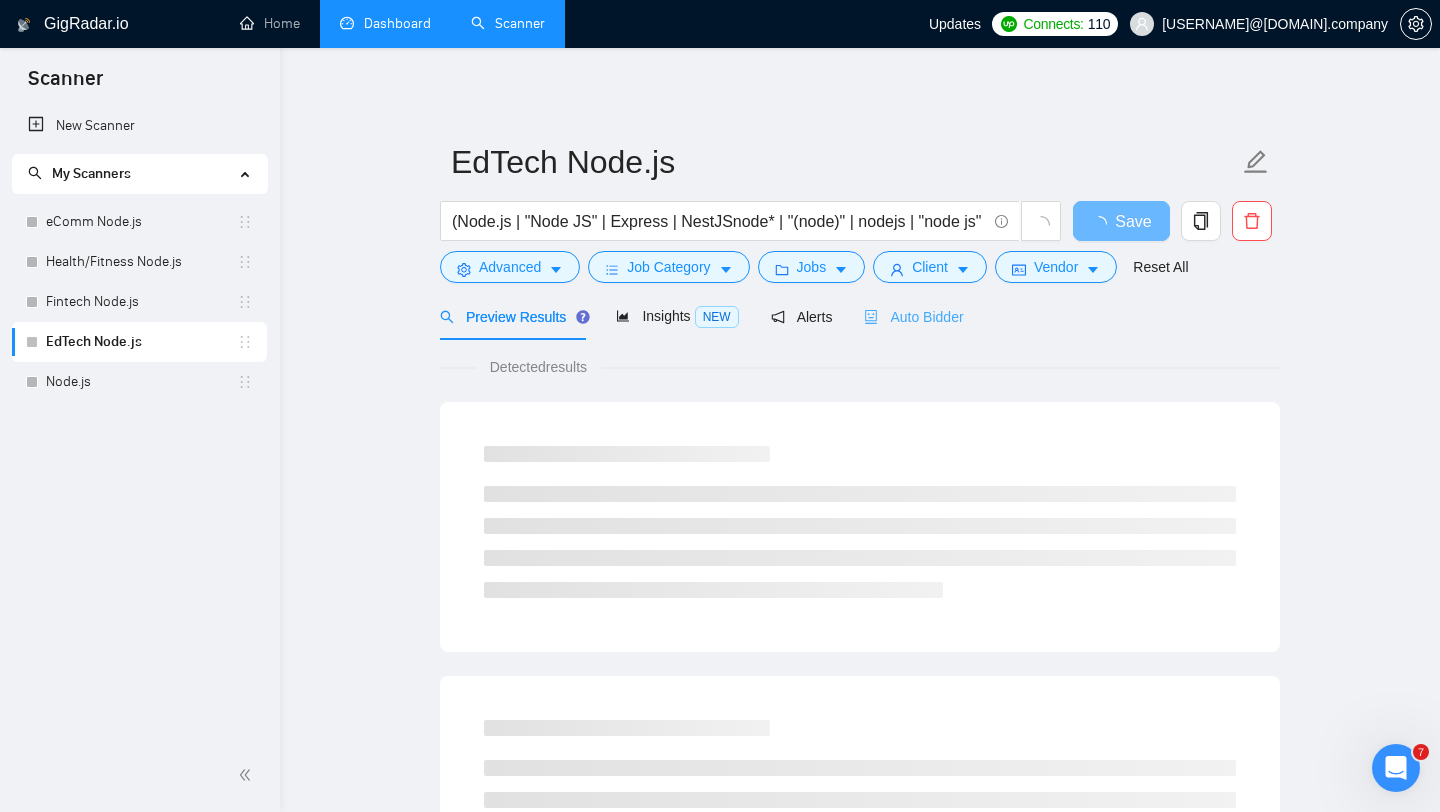 click on "Auto Bidder" at bounding box center (913, 316) 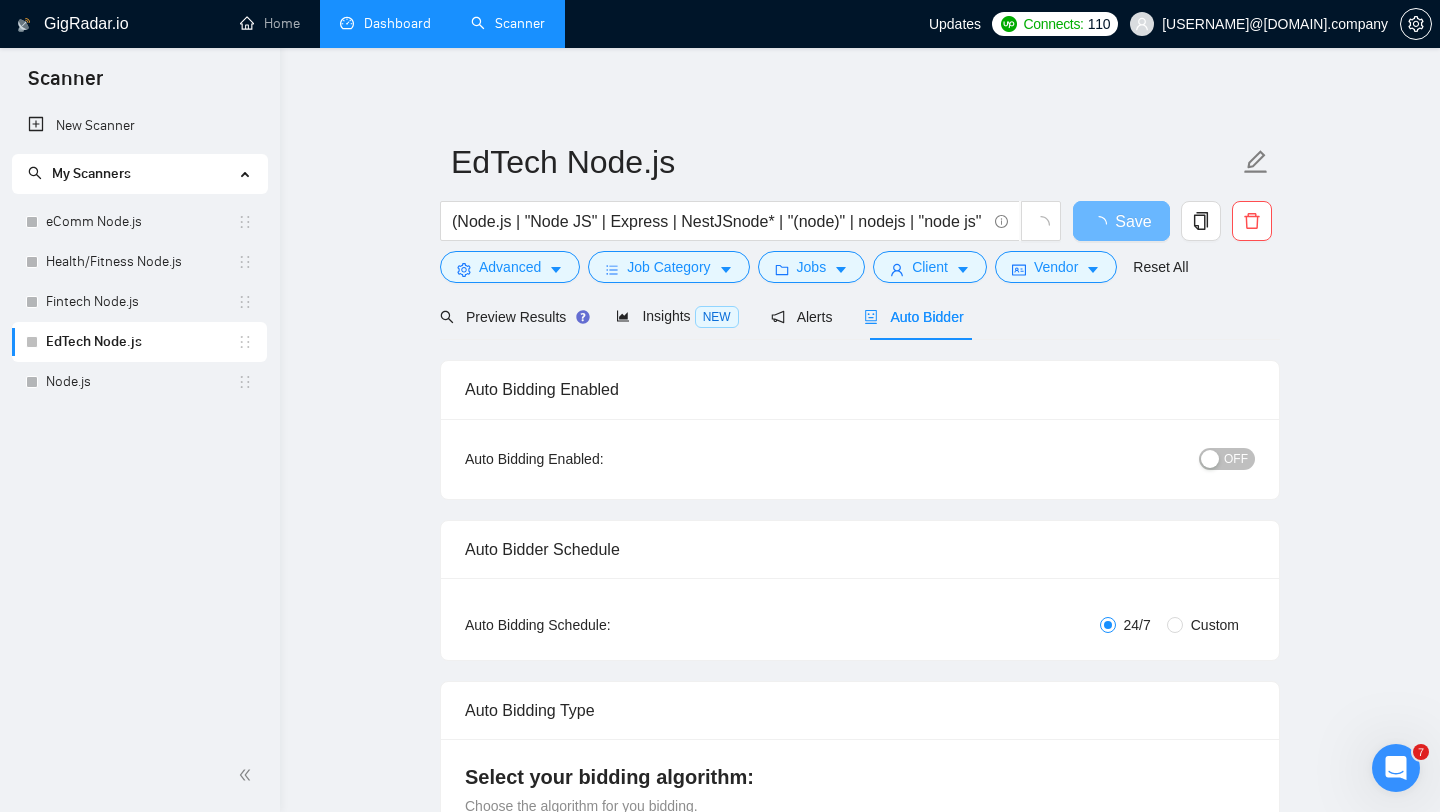 type 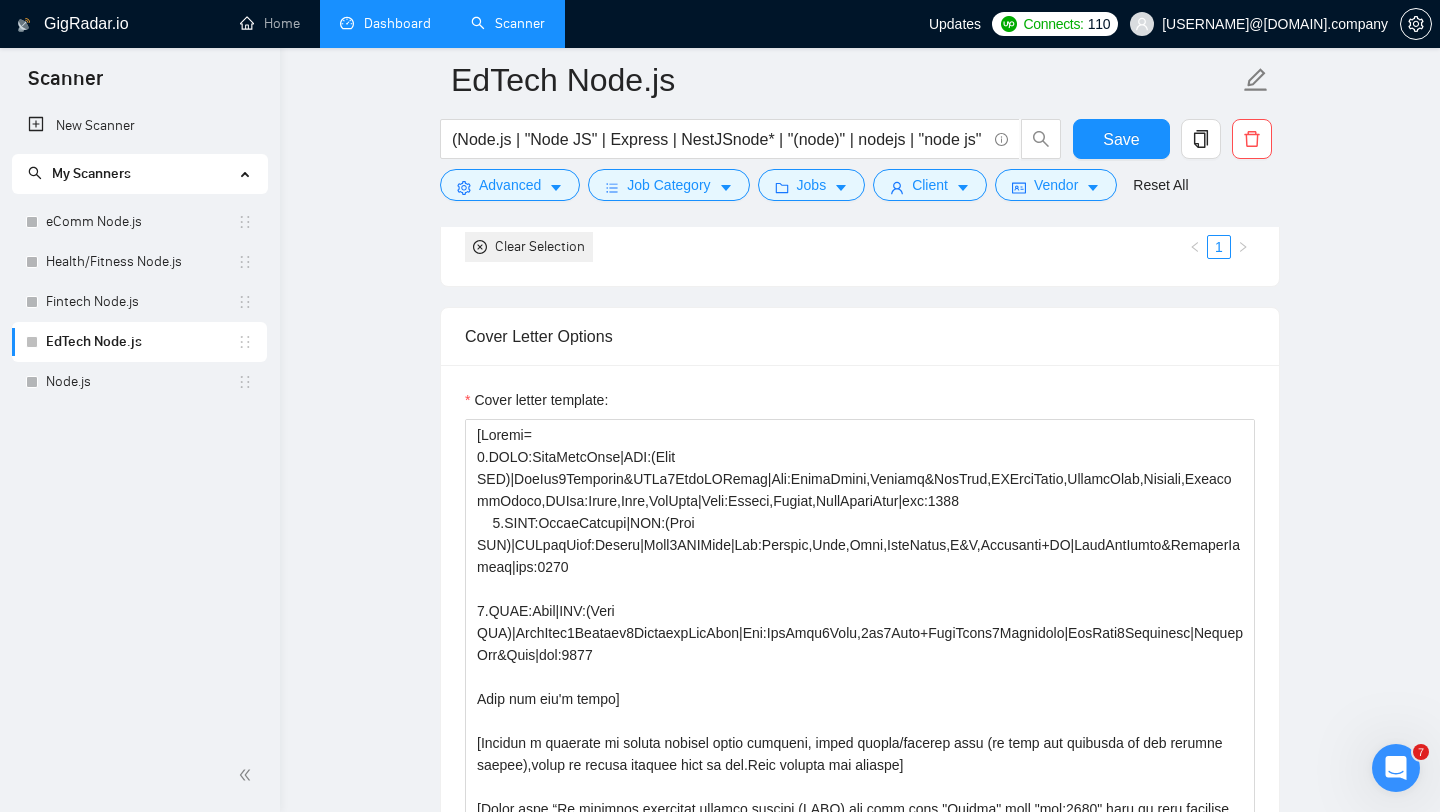 scroll, scrollTop: 2263, scrollLeft: 0, axis: vertical 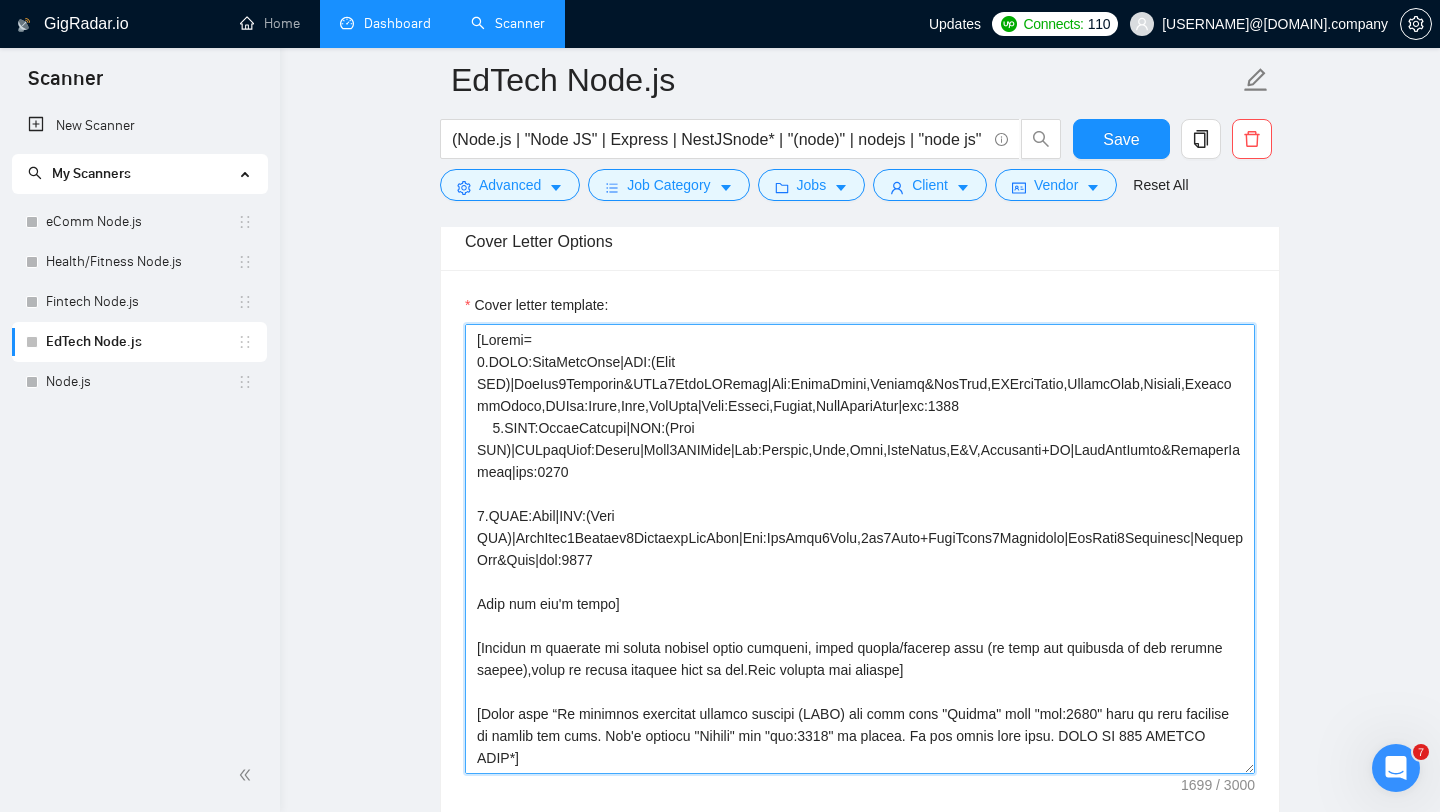 click on "Cover letter template:" at bounding box center [860, 549] 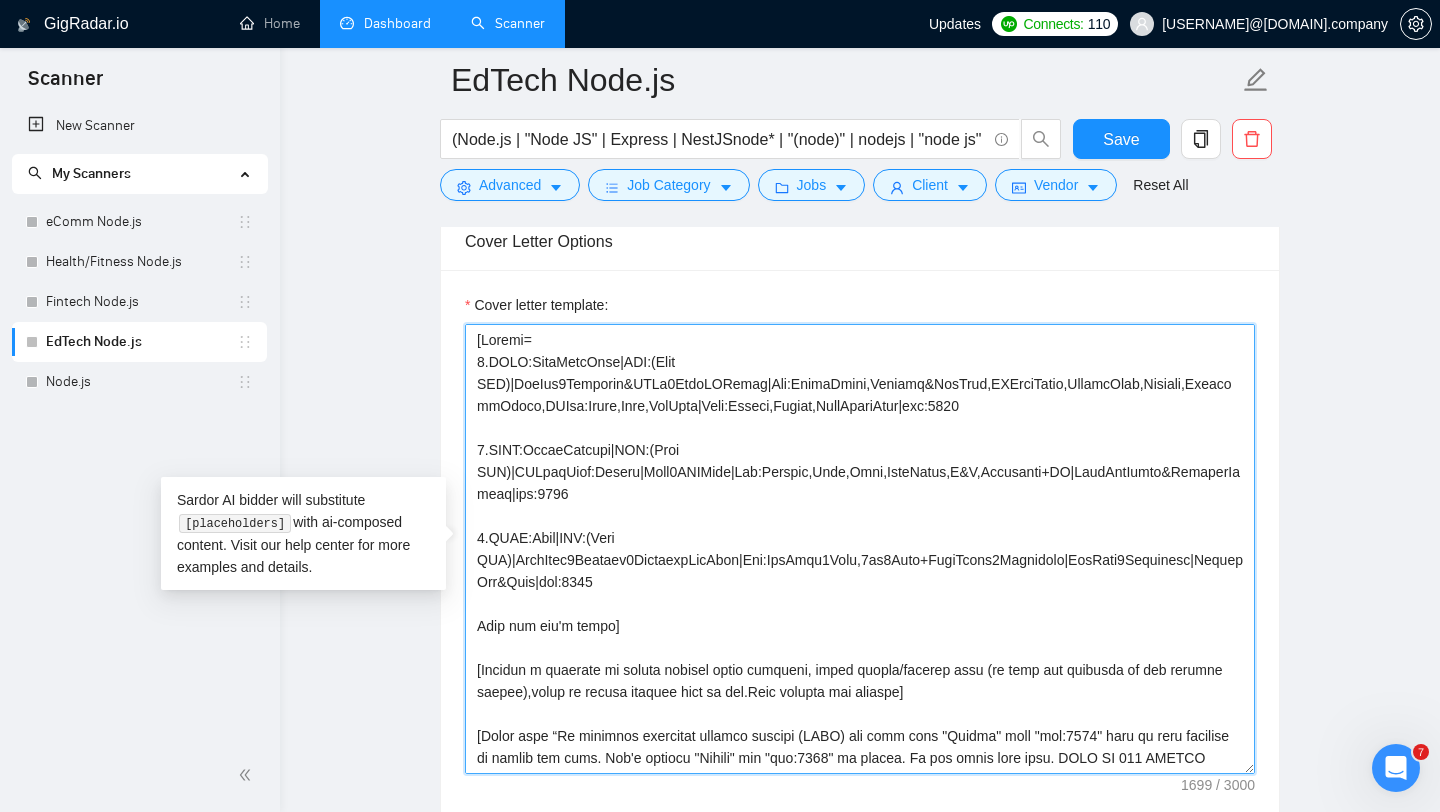 drag, startPoint x: 651, startPoint y: 362, endPoint x: 509, endPoint y: 385, distance: 143.85062 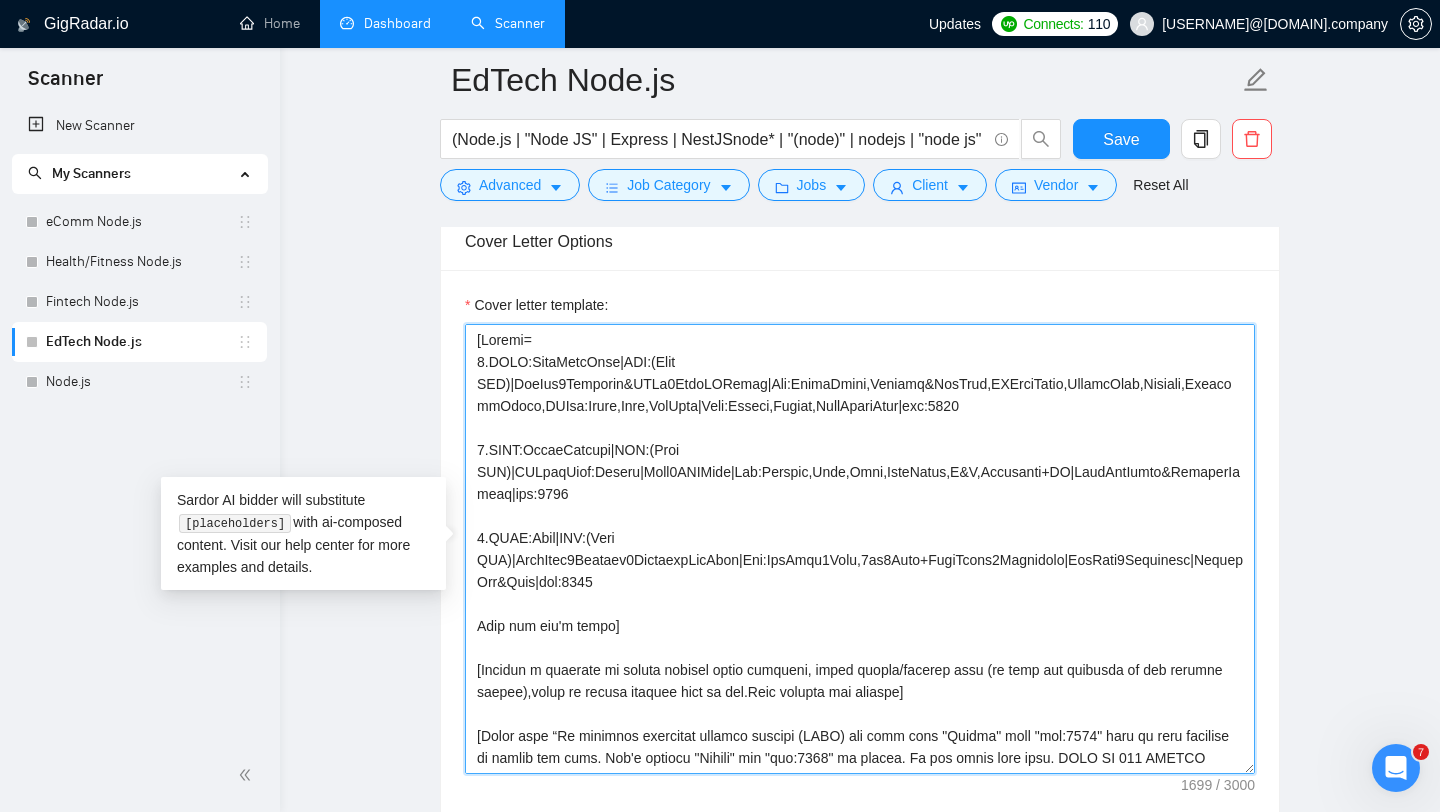 drag, startPoint x: 528, startPoint y: 357, endPoint x: 591, endPoint y: 349, distance: 63.505905 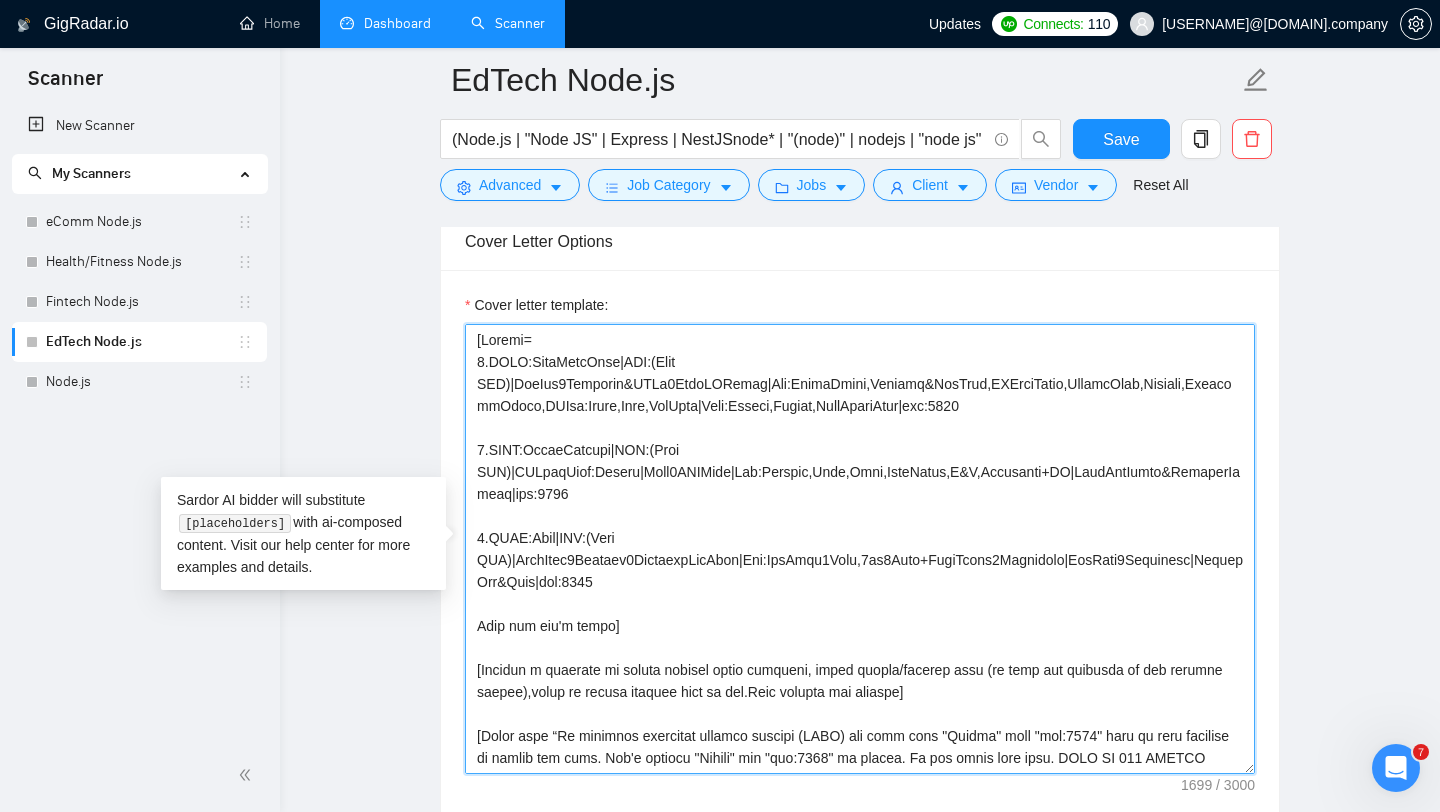 drag, startPoint x: 940, startPoint y: 402, endPoint x: 514, endPoint y: 380, distance: 426.5677 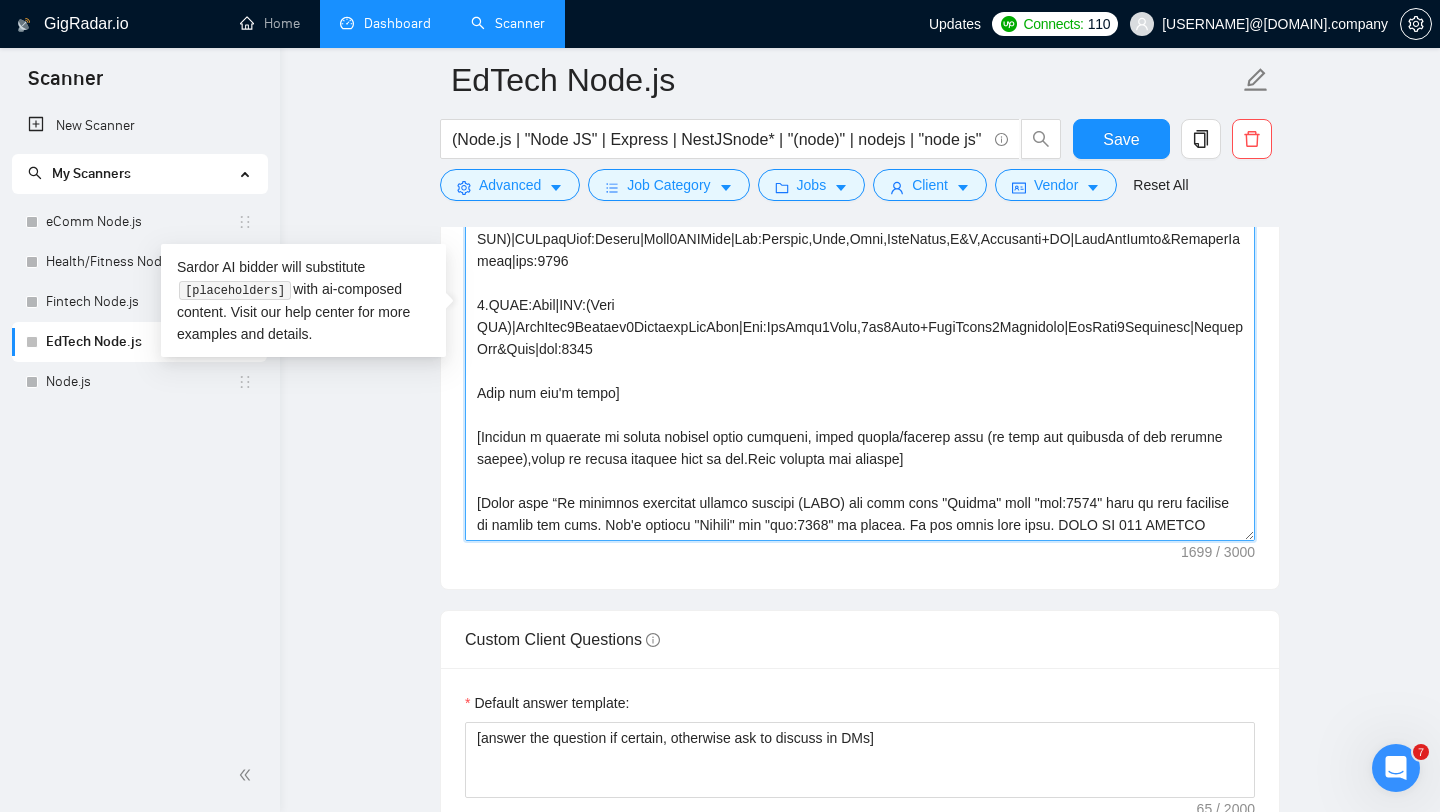 scroll, scrollTop: 2523, scrollLeft: 0, axis: vertical 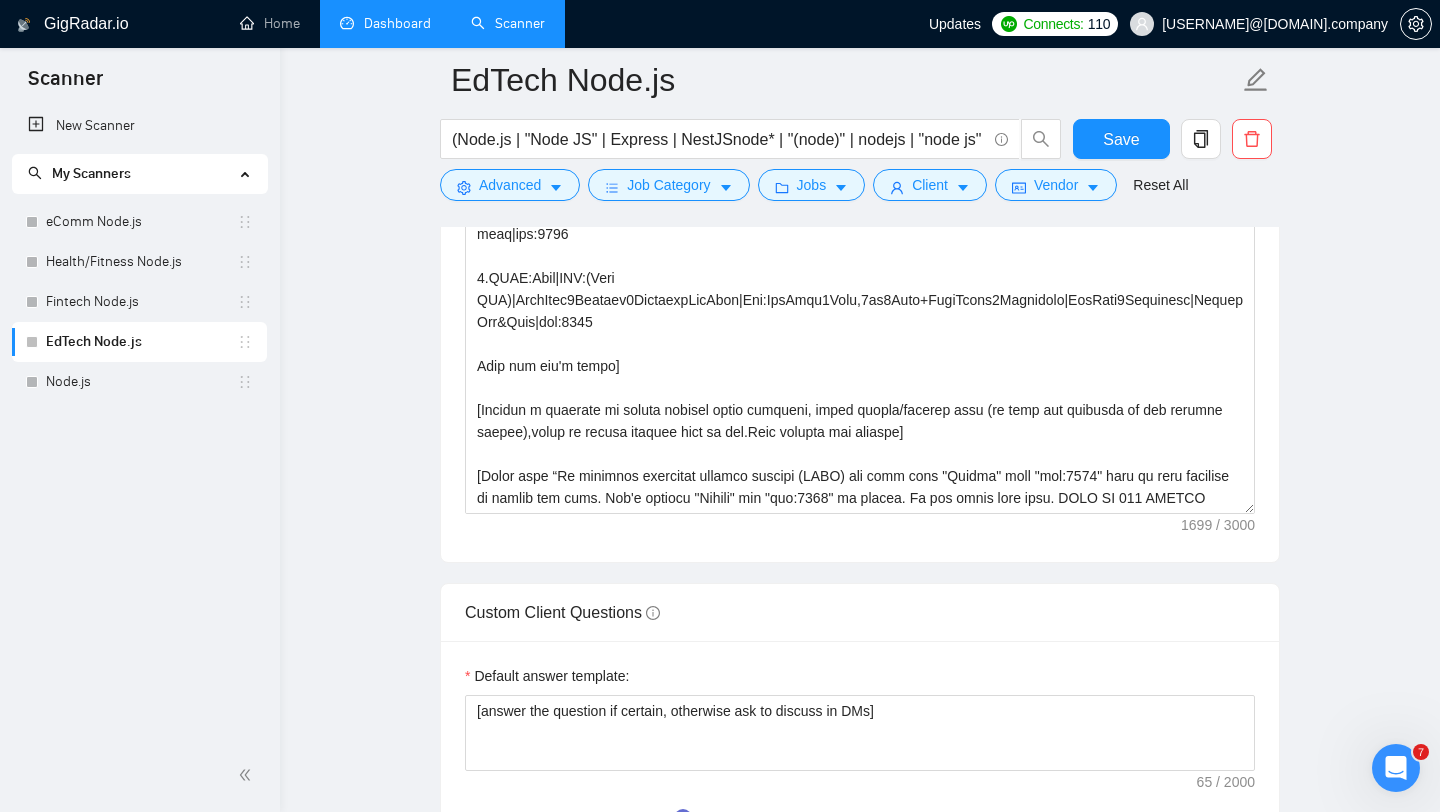 drag, startPoint x: 1225, startPoint y: 531, endPoint x: 1249, endPoint y: 528, distance: 24.186773 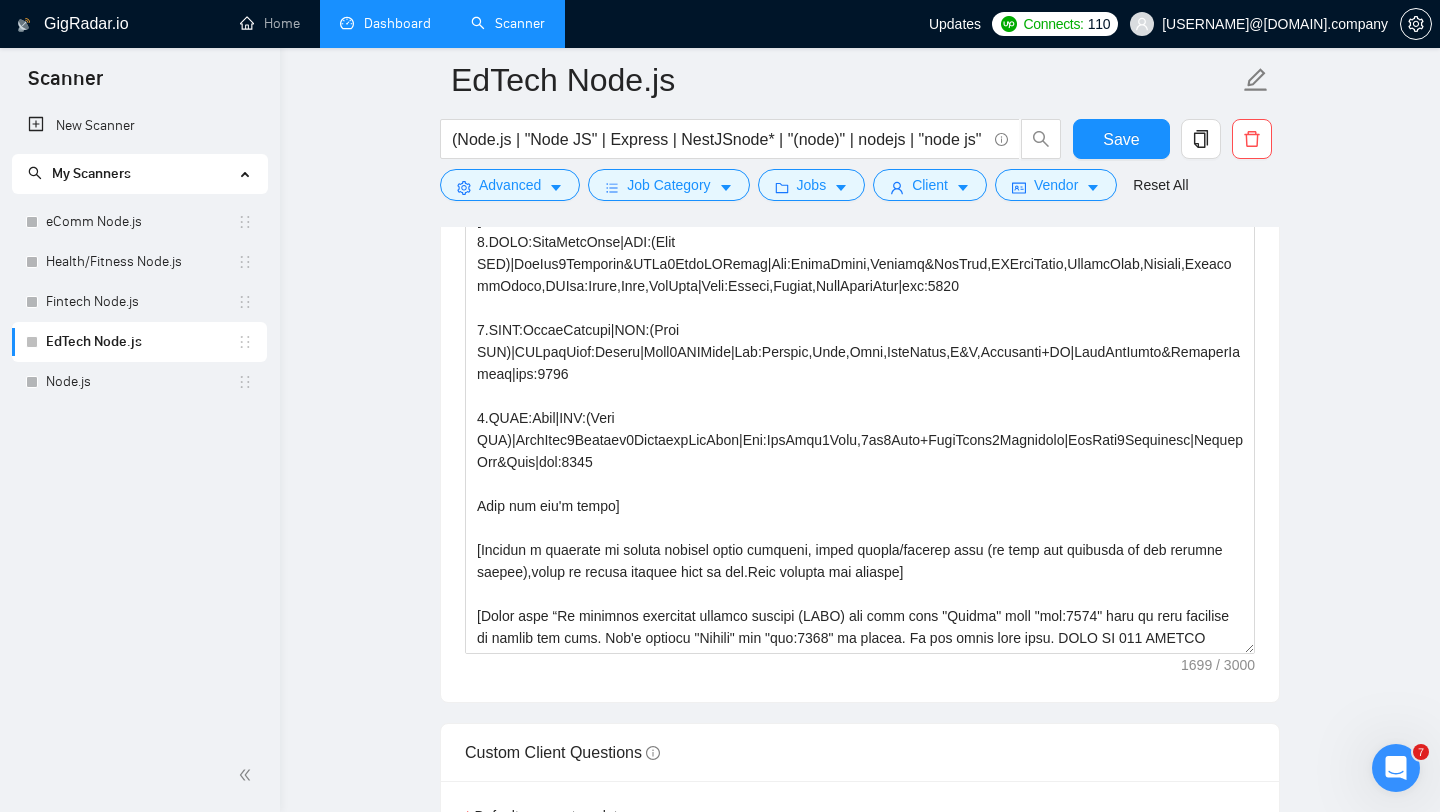 scroll, scrollTop: 2398, scrollLeft: 0, axis: vertical 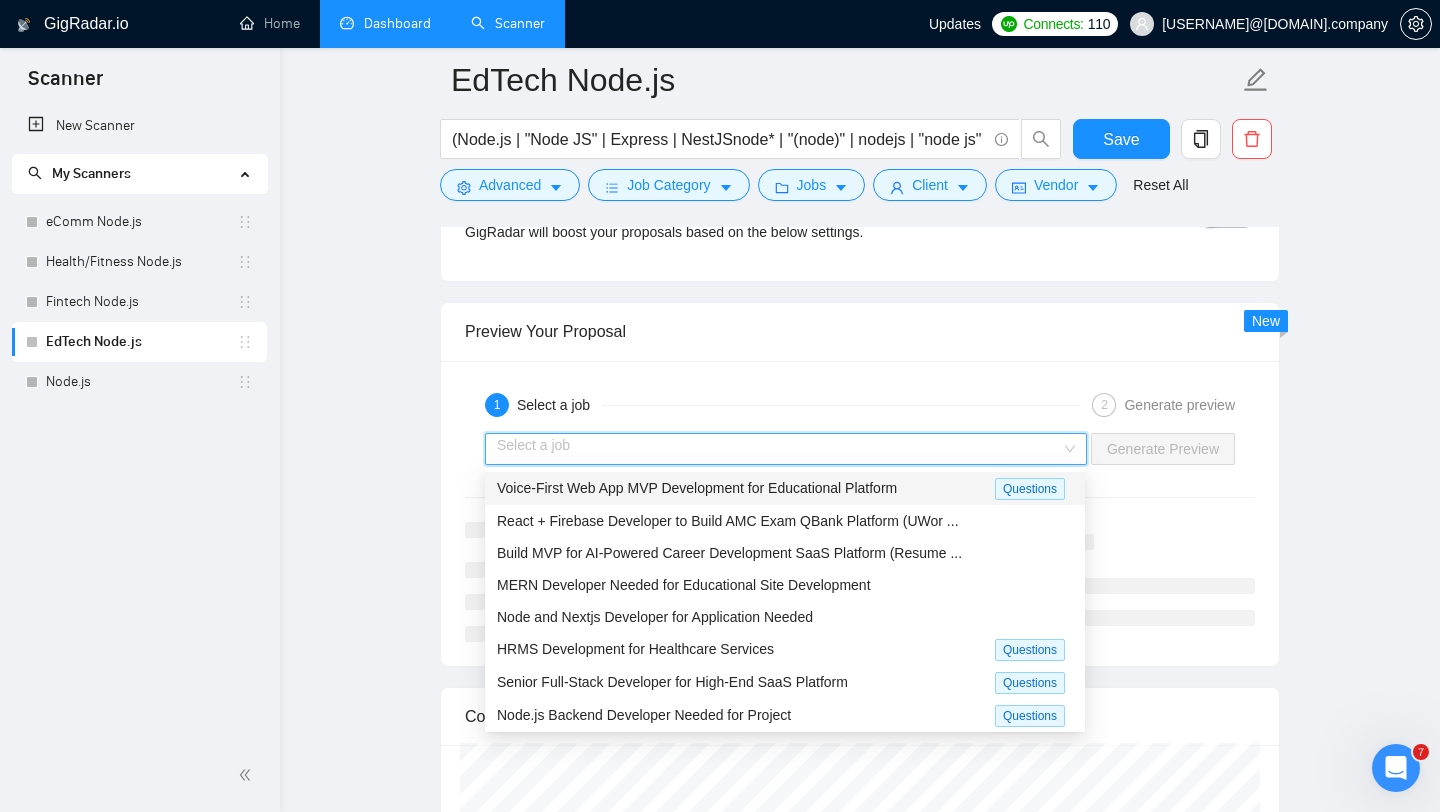 click at bounding box center (779, 449) 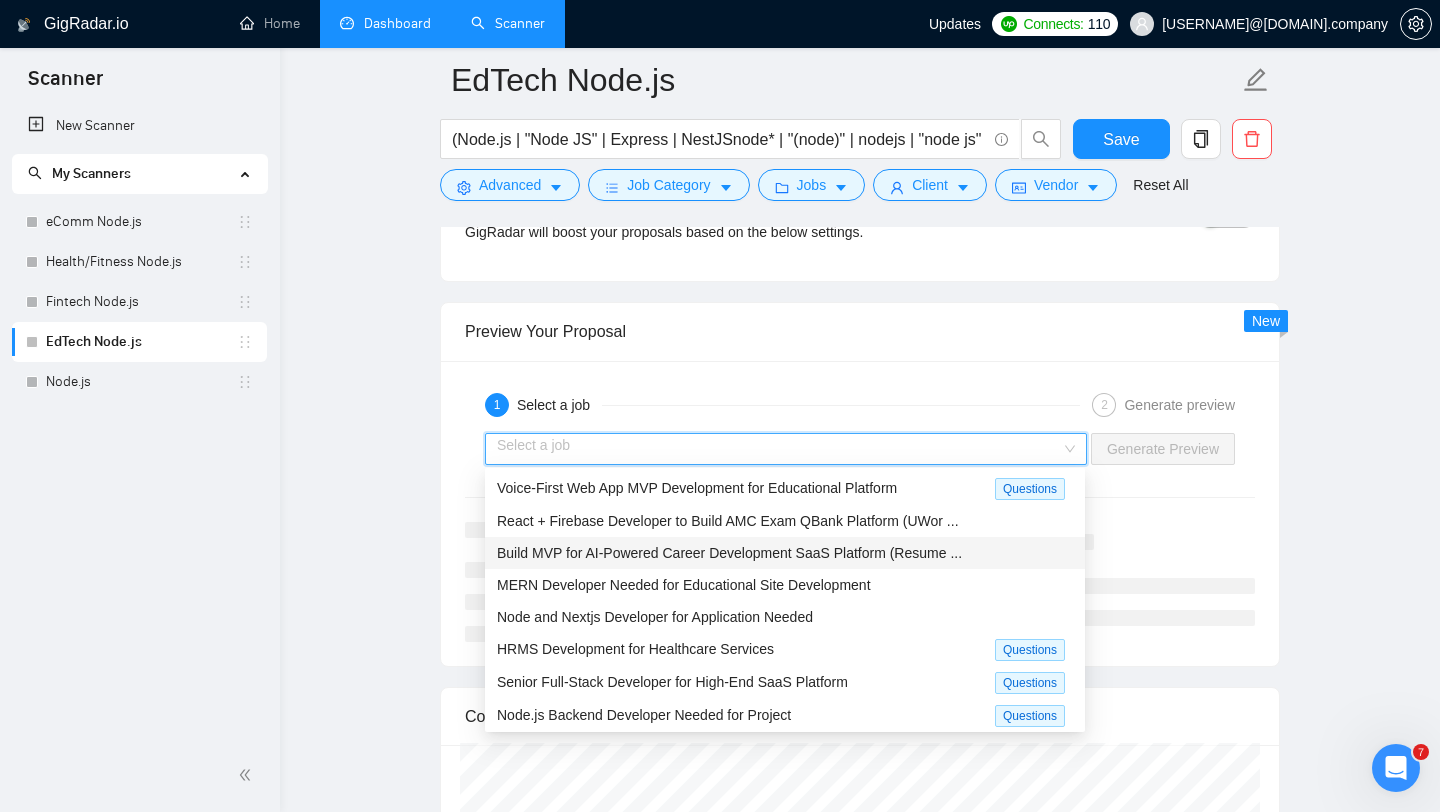 click on "Build MVP for AI-Powered Career Development SaaS Platform (Resume ..." at bounding box center [729, 553] 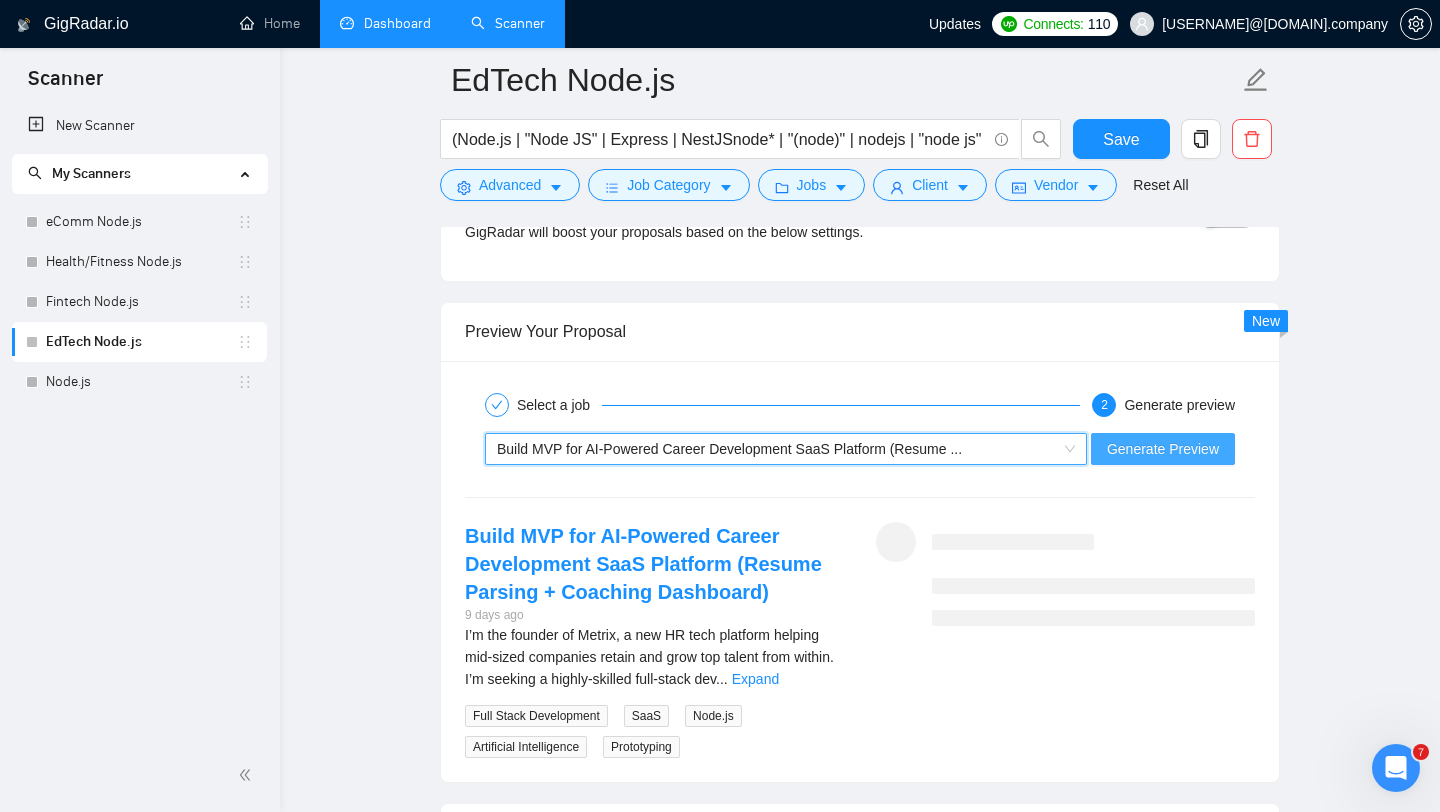 click on "Generate Preview" at bounding box center (1163, 449) 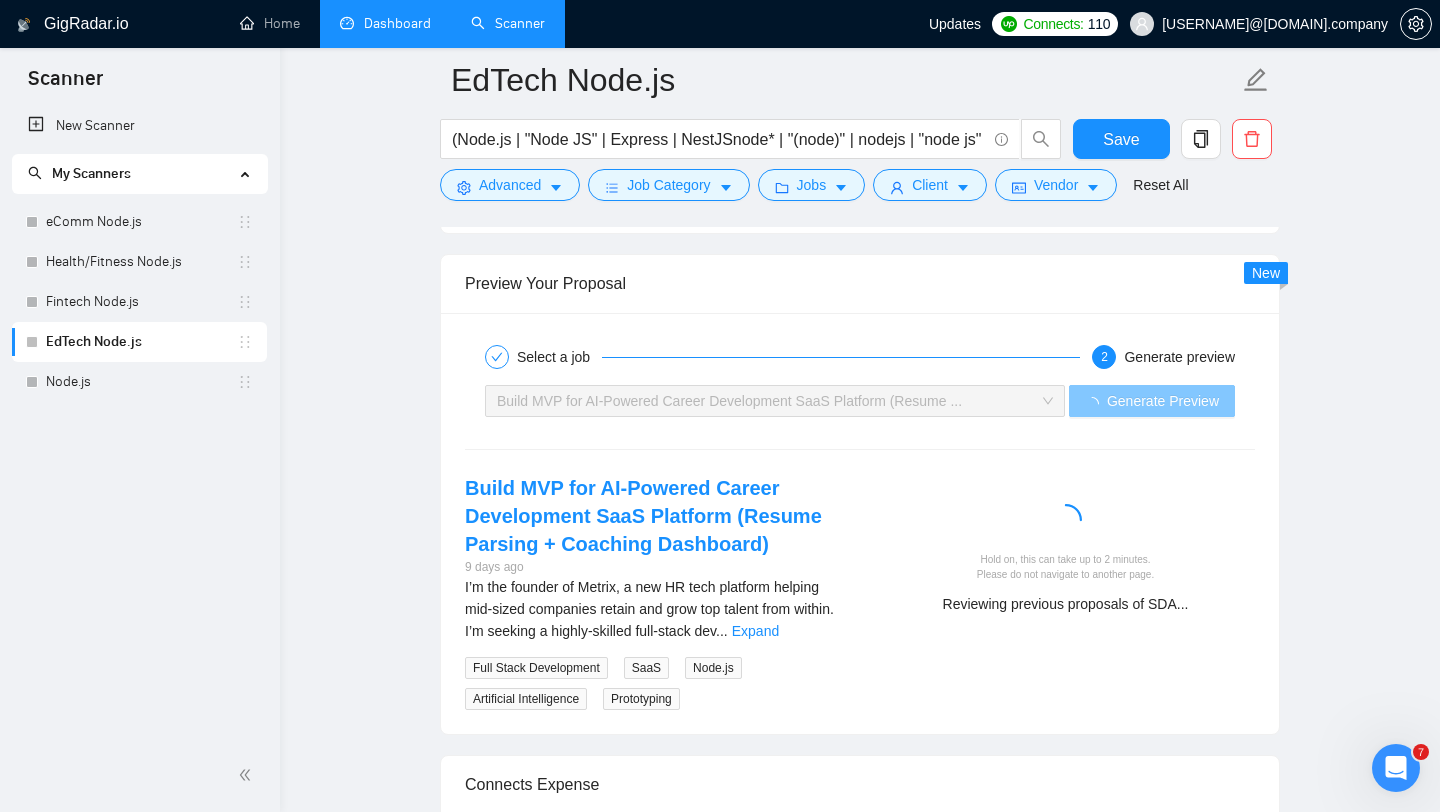 scroll, scrollTop: 3809, scrollLeft: 0, axis: vertical 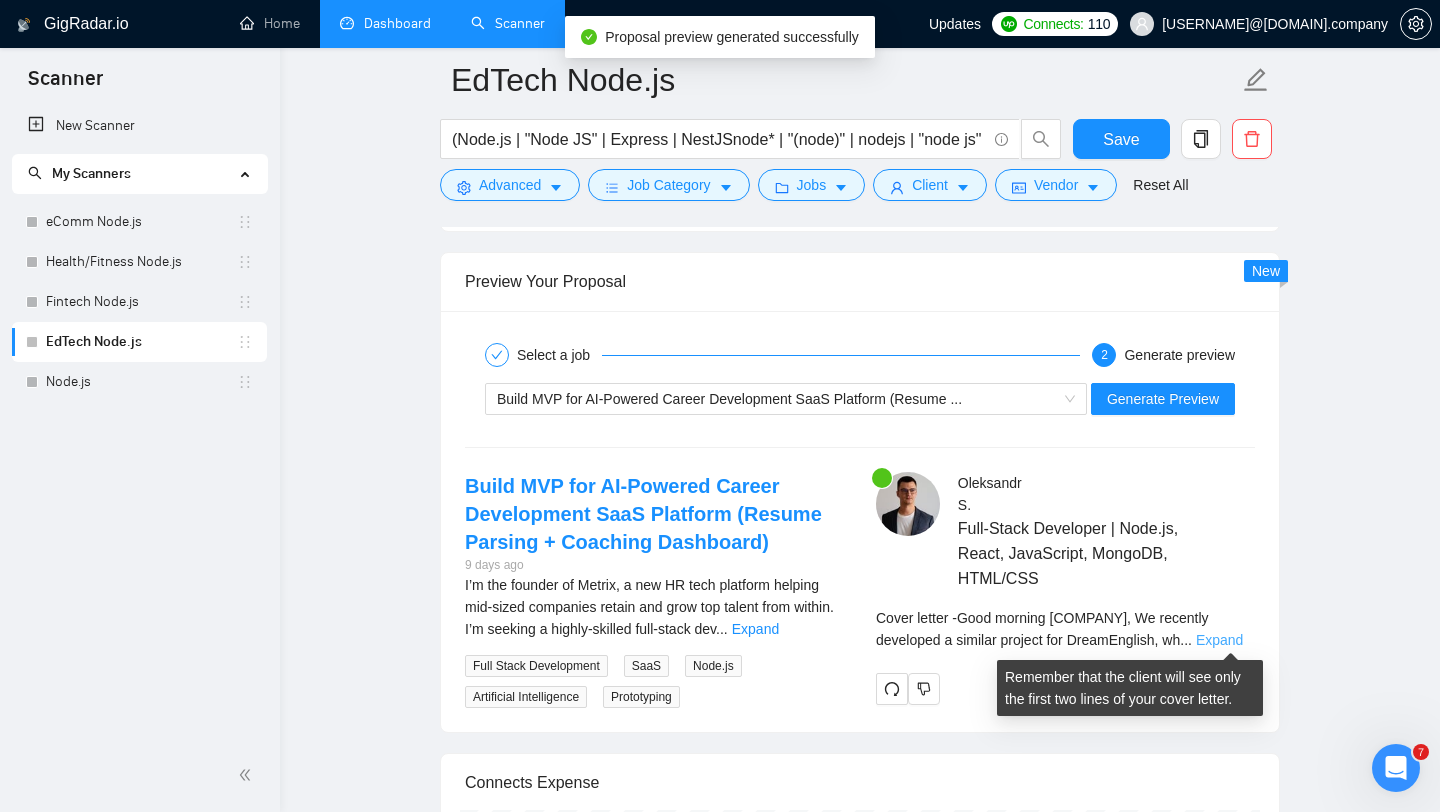 click on "Expand" at bounding box center [1219, 640] 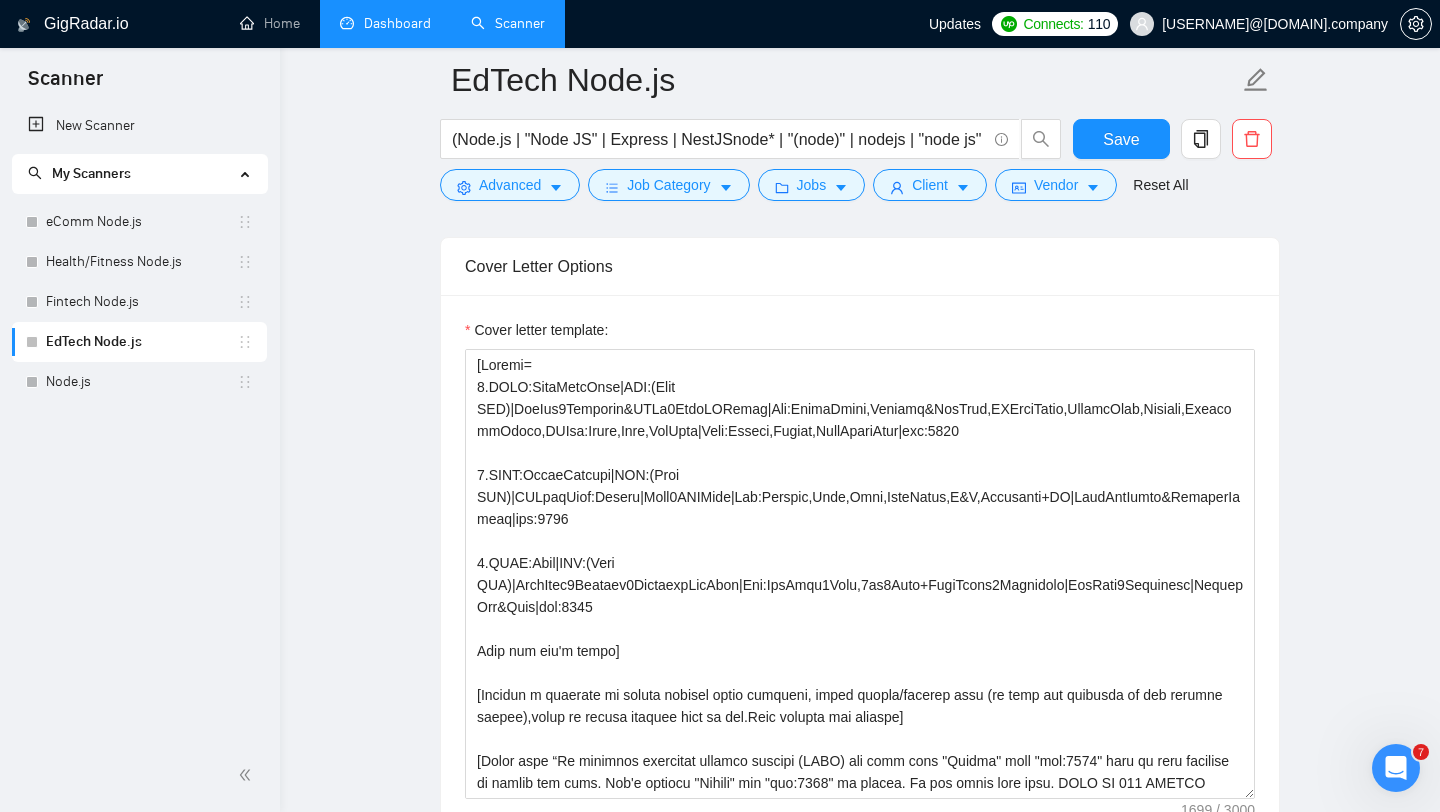 scroll, scrollTop: 2318, scrollLeft: 0, axis: vertical 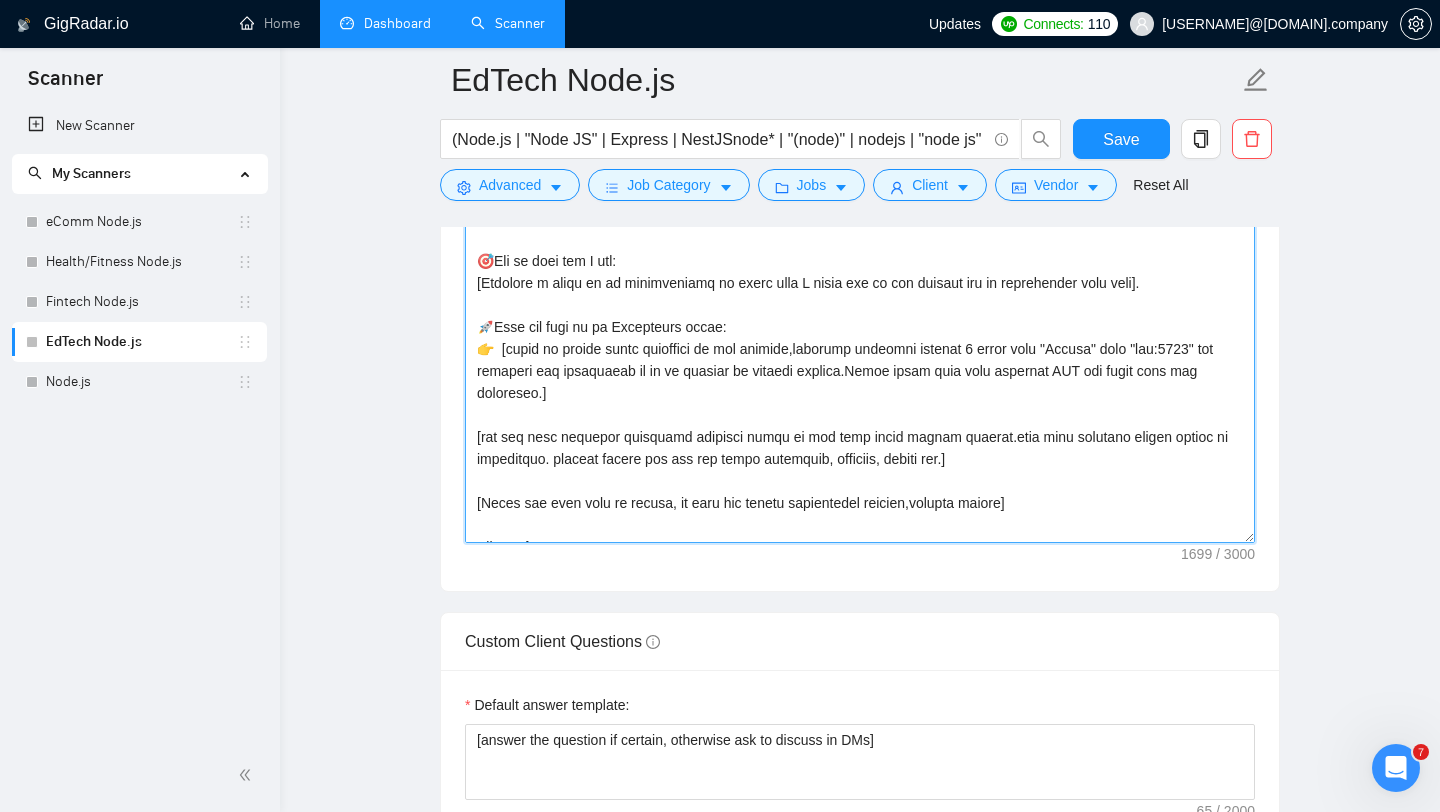click on "Cover letter template:" at bounding box center [860, 318] 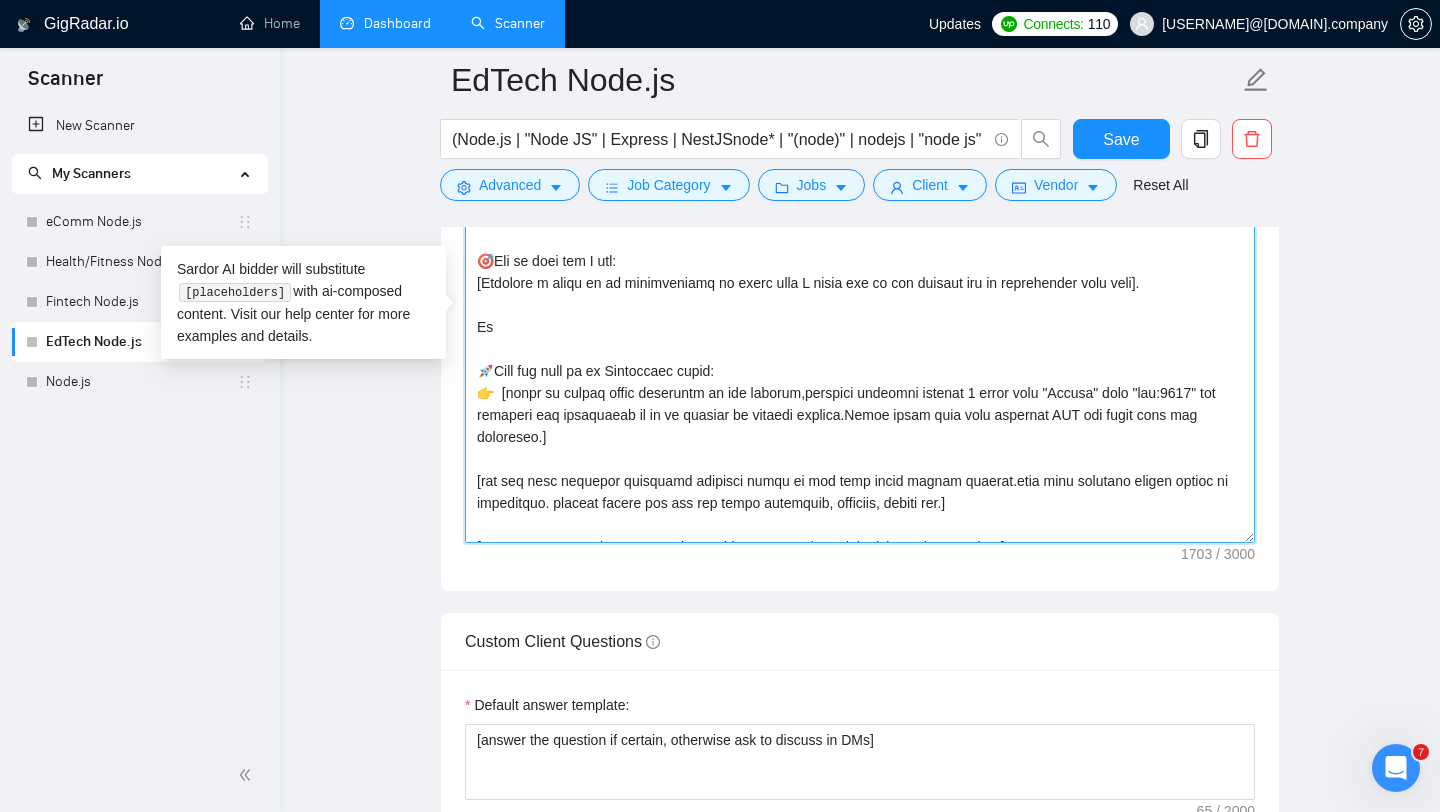 drag, startPoint x: 474, startPoint y: 285, endPoint x: 1192, endPoint y: 290, distance: 718.0174 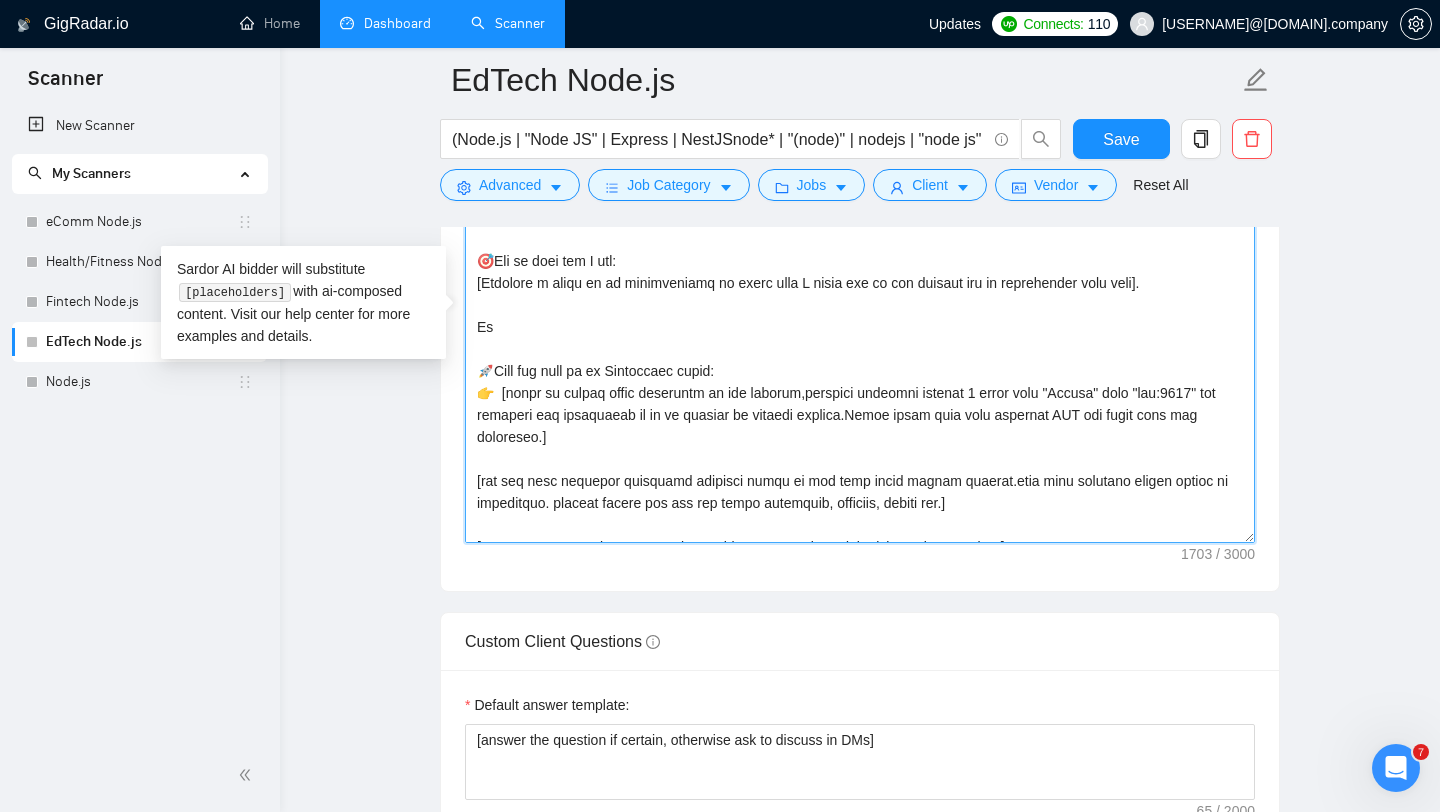 click on "Cover letter template:" at bounding box center (860, 318) 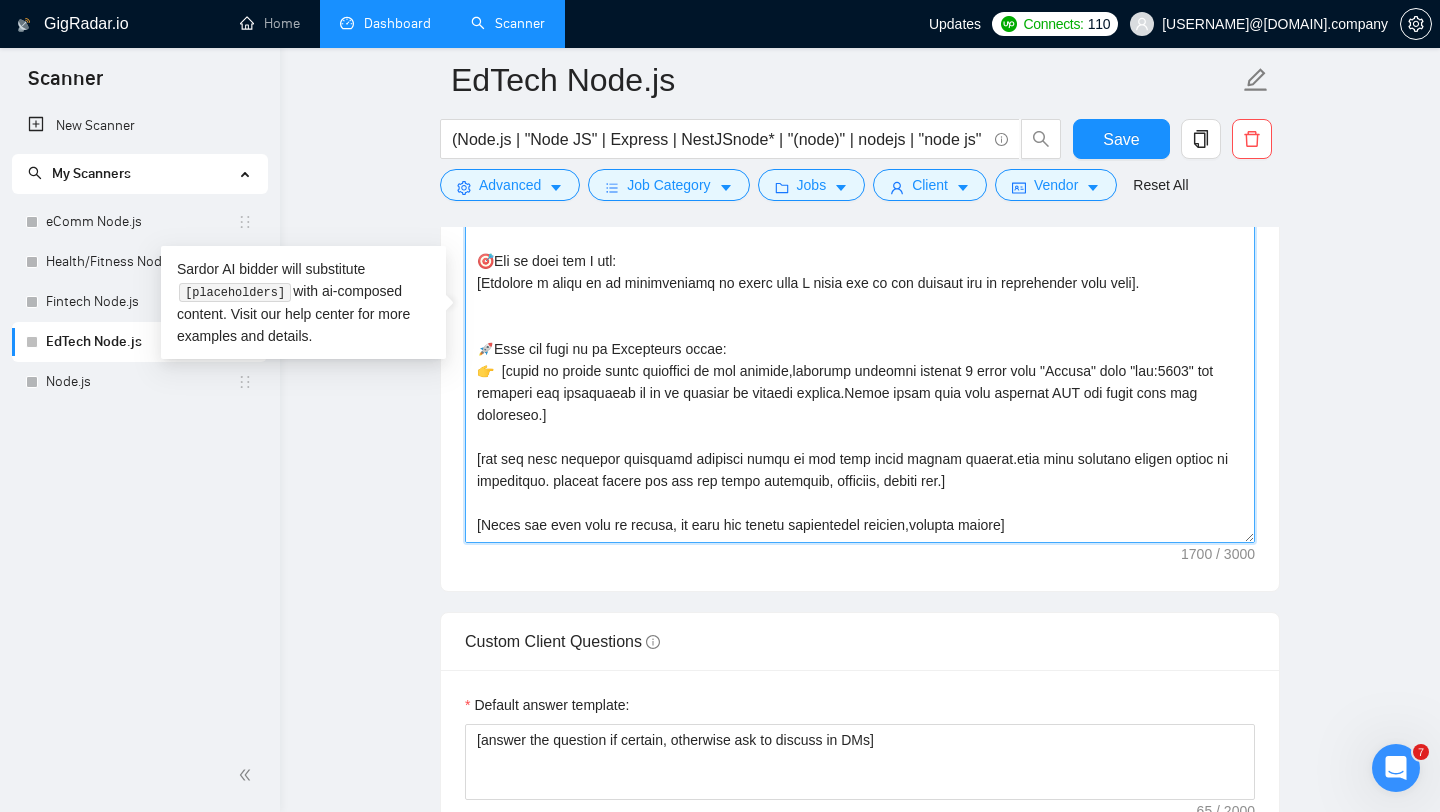 type on "[Folder=
1.CLNT:YourFlexExec|URL:(Сюди URL)|MktPlc4Startups&SMBs2HirePTExecs|Fts:StratMatch,Profile&JobPost,AIExecMatch,StripeConn,Payouts,TrueworkVerif,UXOpt:Onbrd,Comm,JobFlow|Goal:Scalbl,Secure,ProdReadyLnch|tag:7748
2.CLNT:DreamEnglish|URL:(Сюди URL)|ENLangSchl:Sydney|Plat4PTEPrep|Fts:Courses,Tuts,Vids,MockTests,Q&A,Scorecard+FB|RealSimTests&MistakeFixing|tag:7748
3.CLNT:Five|URL:(Сюди URL)|ConvPlat4Experts2MonetizeViaSubs|Fts:AnsOnce4Many,1on1Chat+LiveCalls4Sensitive|BizTool4Influncrs|AvoidsAds&Algo|tag:7748
Read but don't write]
[Compose a greeting in client country local language, using client/company name (if name not provided do not address person),based on client current time of day.Dont mention any country]
[Start with “We recently developed similar project (CLNT) use case from "Folder" with "tag:7748" wich is most relieble to client job post. Don't mention "Folder" and "tag:7748" in answer. Do not loose case name. MAKE IT 200 CHARTS LONG*]
🎯𝗟𝗲𝘁 𝗺𝗲 𝘀𝗽𝗼𝘁 𝘄𝗵𝘆 𝗜 𝗳𝗶𝘁:
[Indicate a stack of my ..." 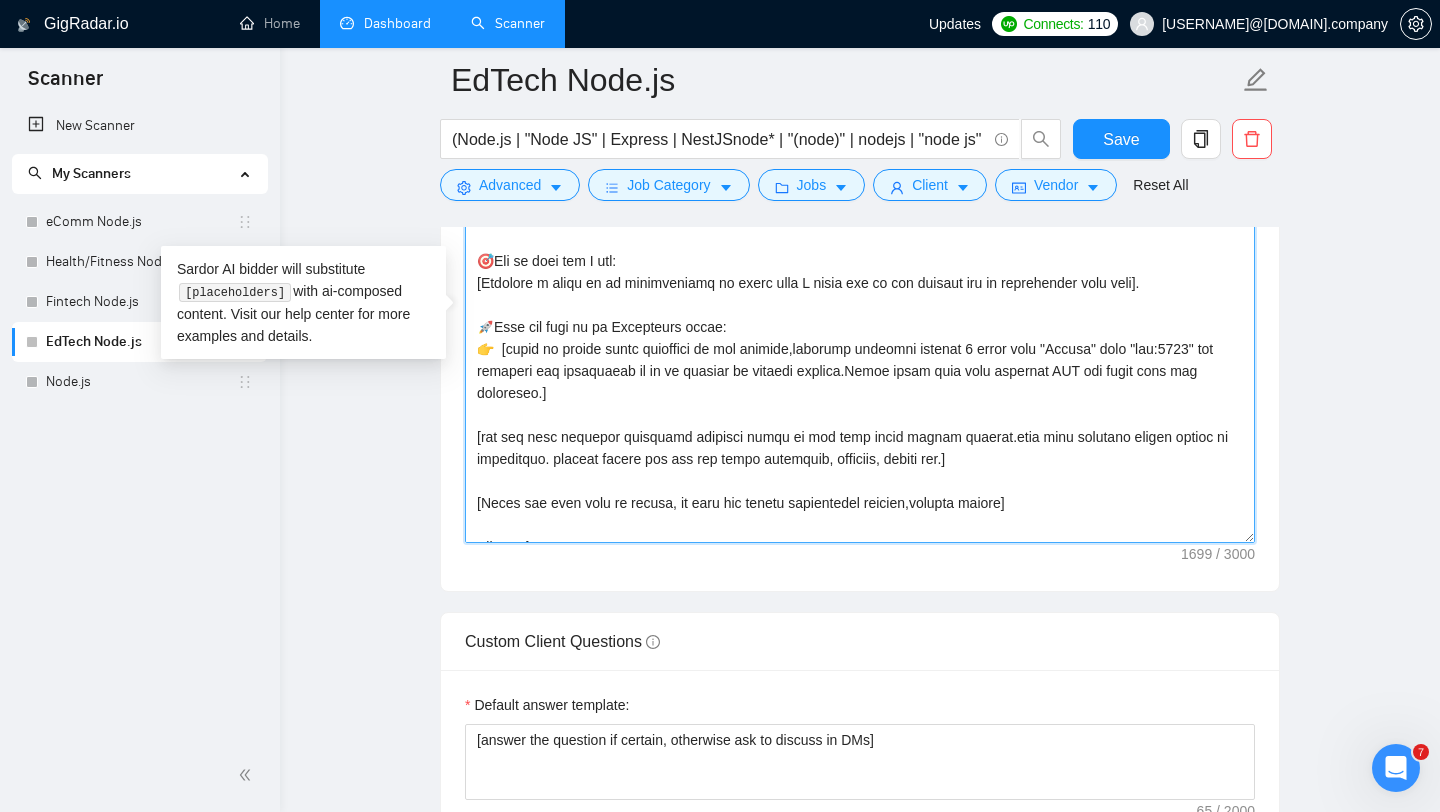 scroll, scrollTop: 0, scrollLeft: 0, axis: both 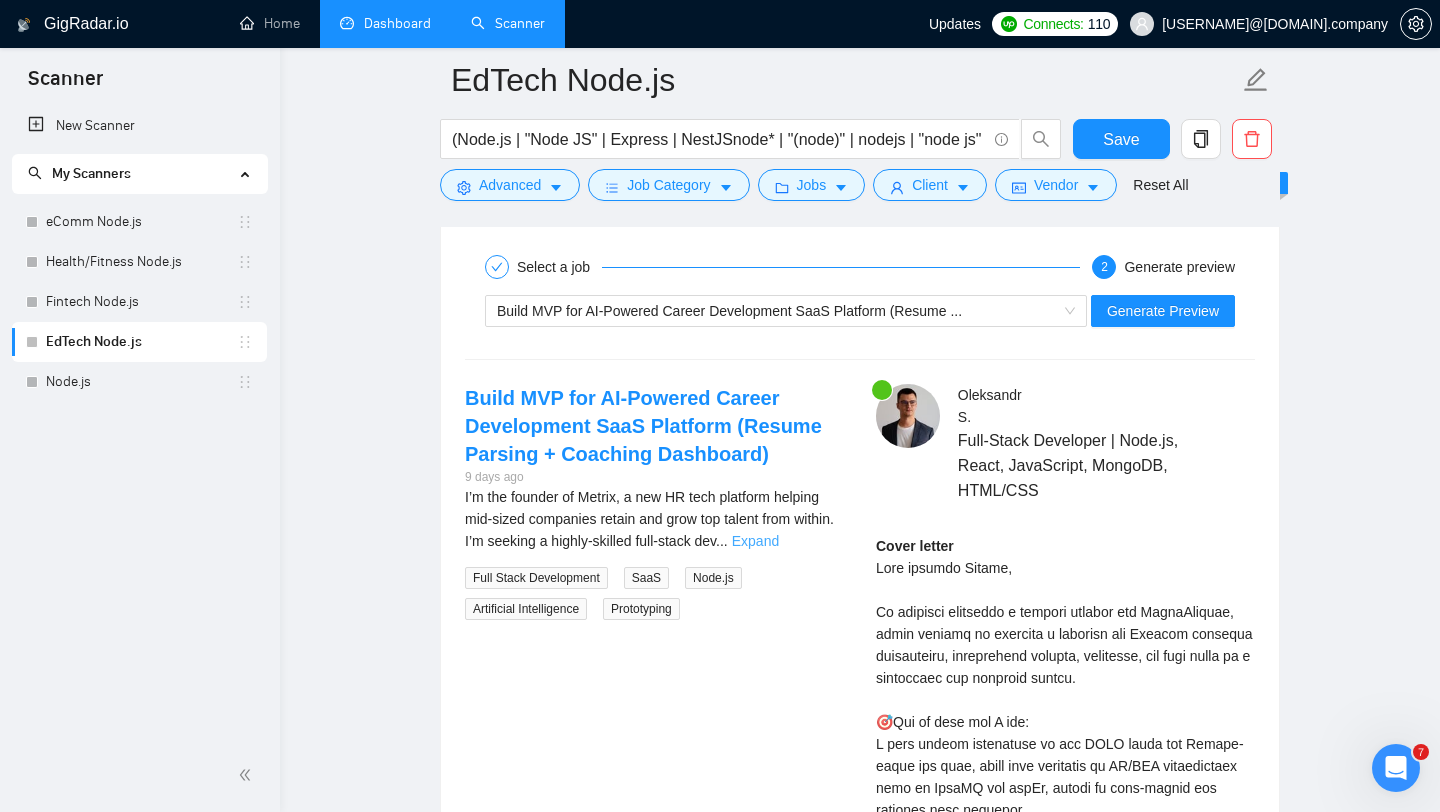 click on "Expand" at bounding box center (755, 541) 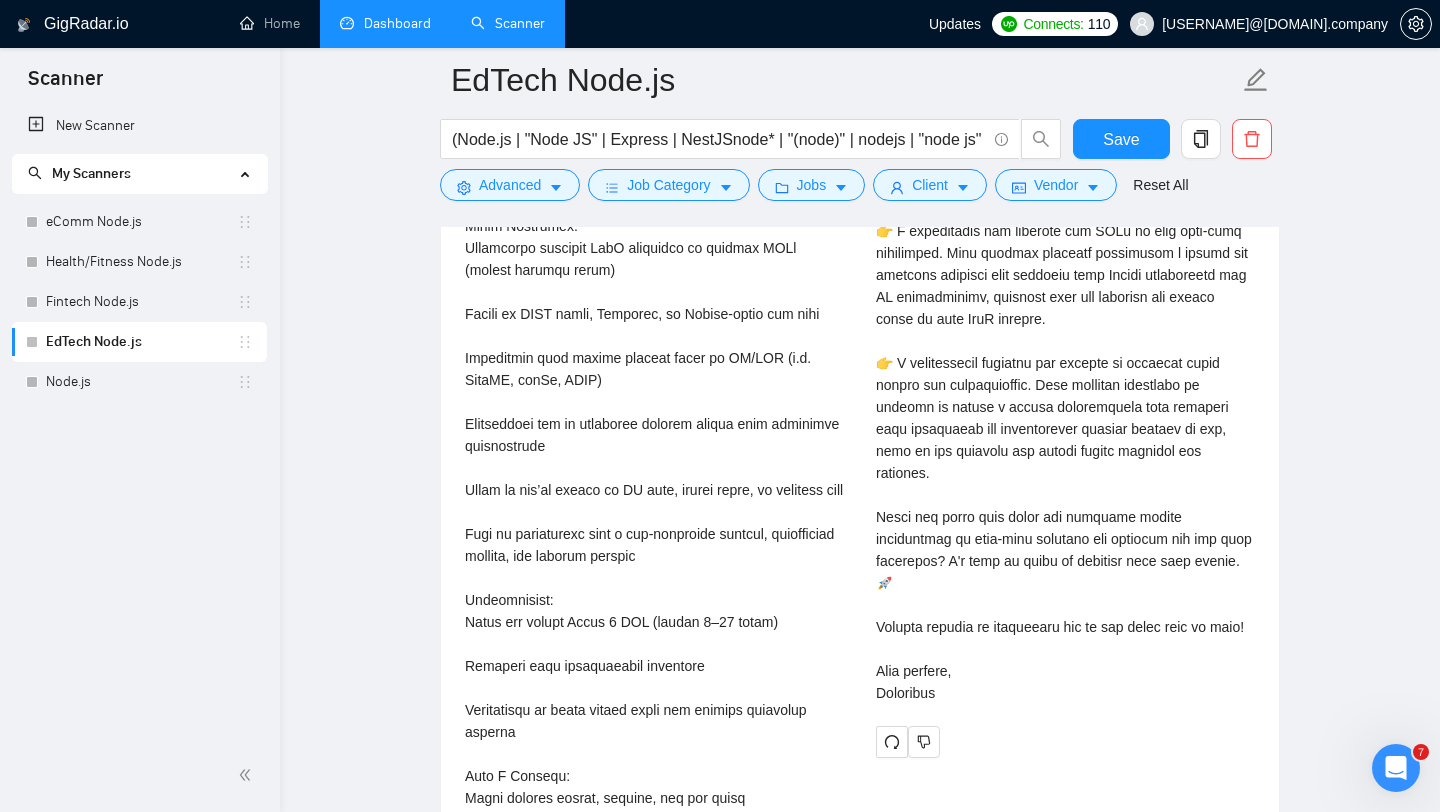 scroll, scrollTop: 4742, scrollLeft: 0, axis: vertical 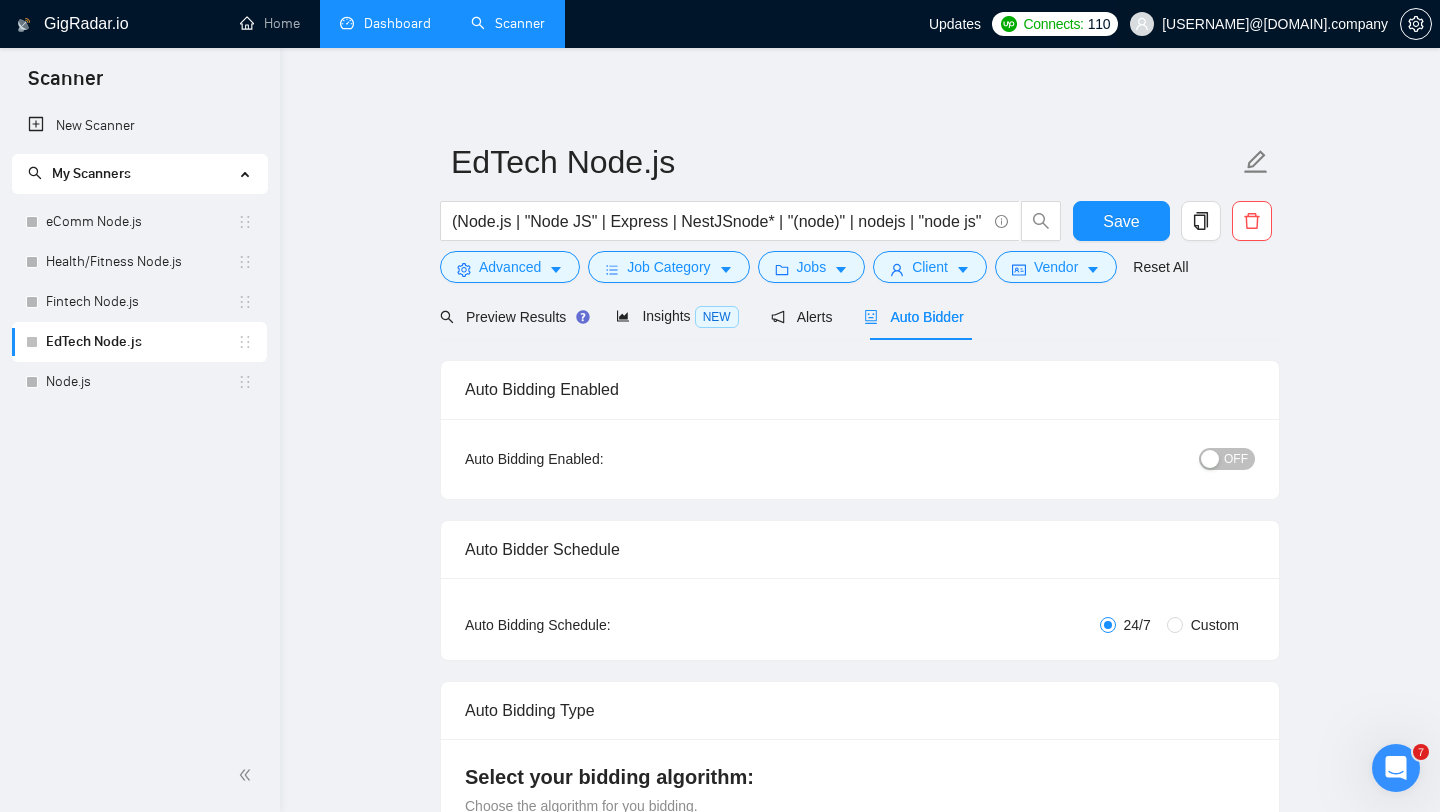 click on "alex@sda.company" at bounding box center [1275, 24] 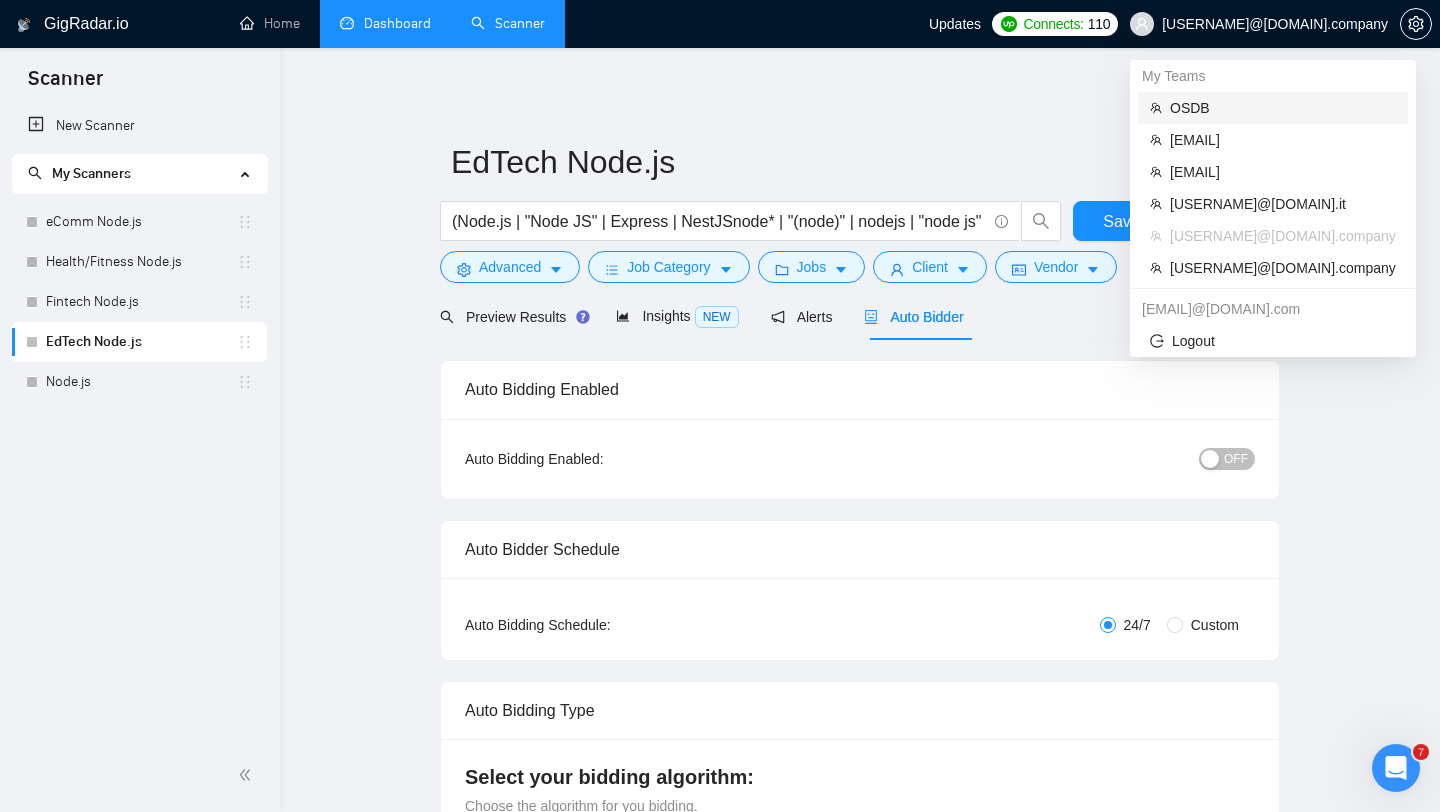 click on "OSDB" at bounding box center (1283, 108) 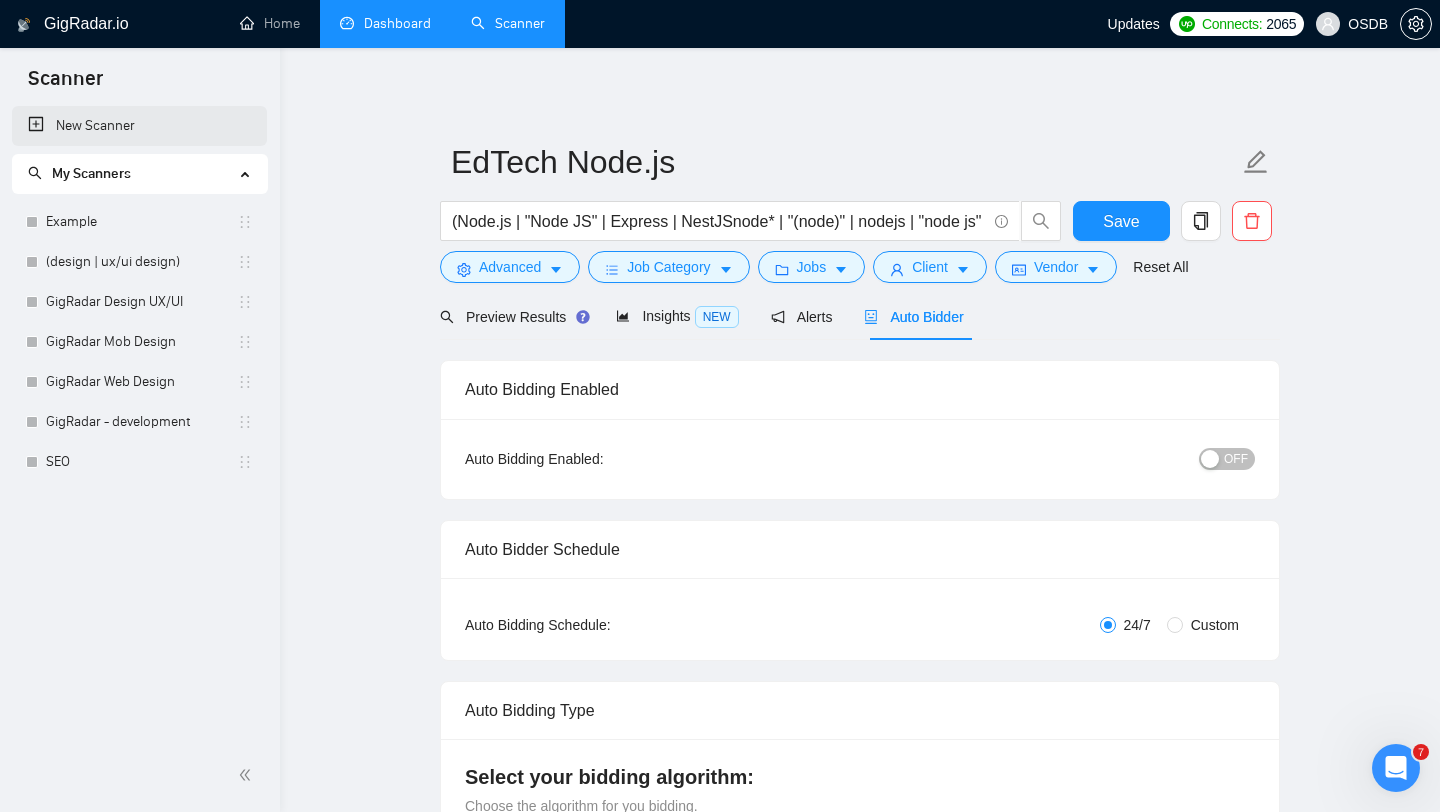 click on "New Scanner" at bounding box center (139, 126) 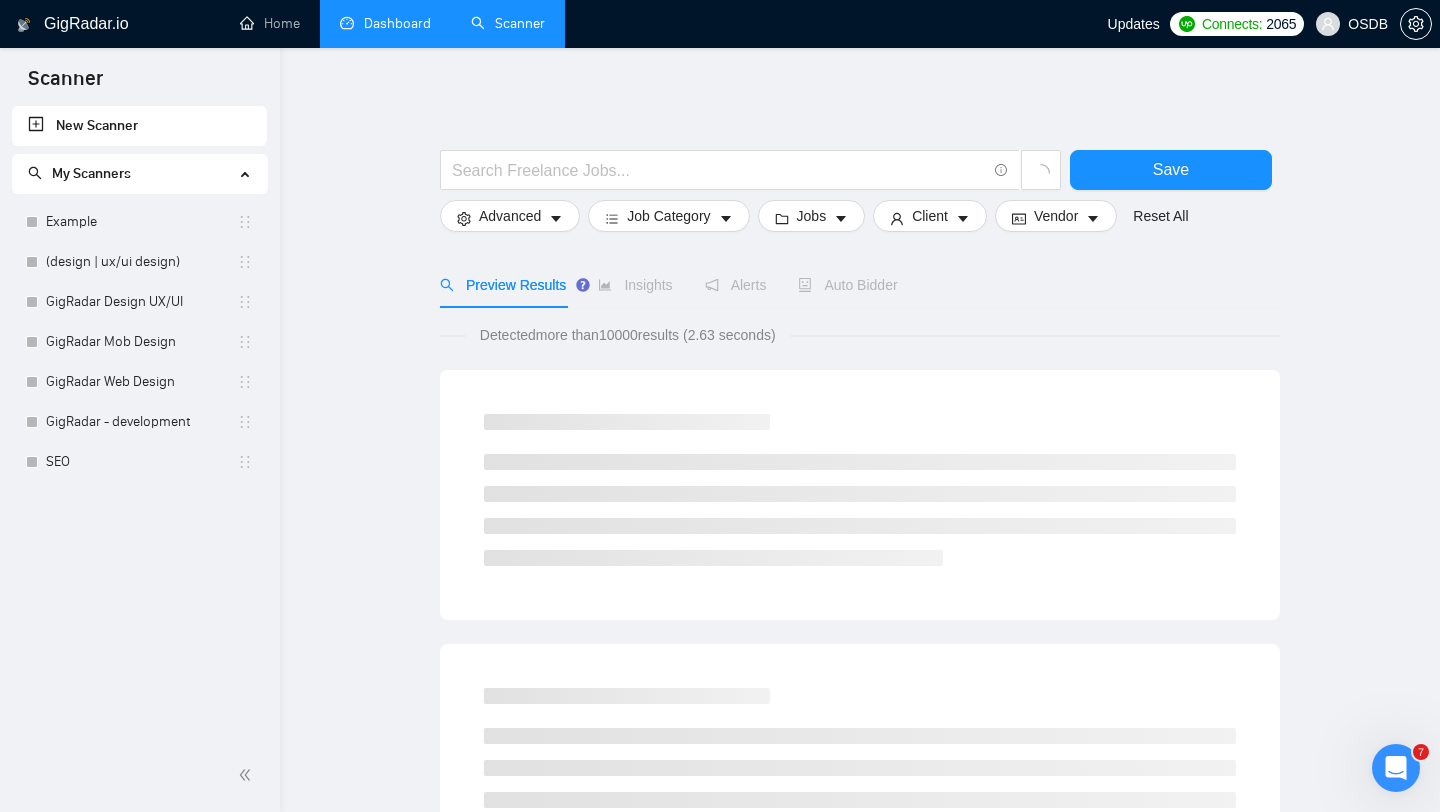 click on "New Scanner" at bounding box center (139, 126) 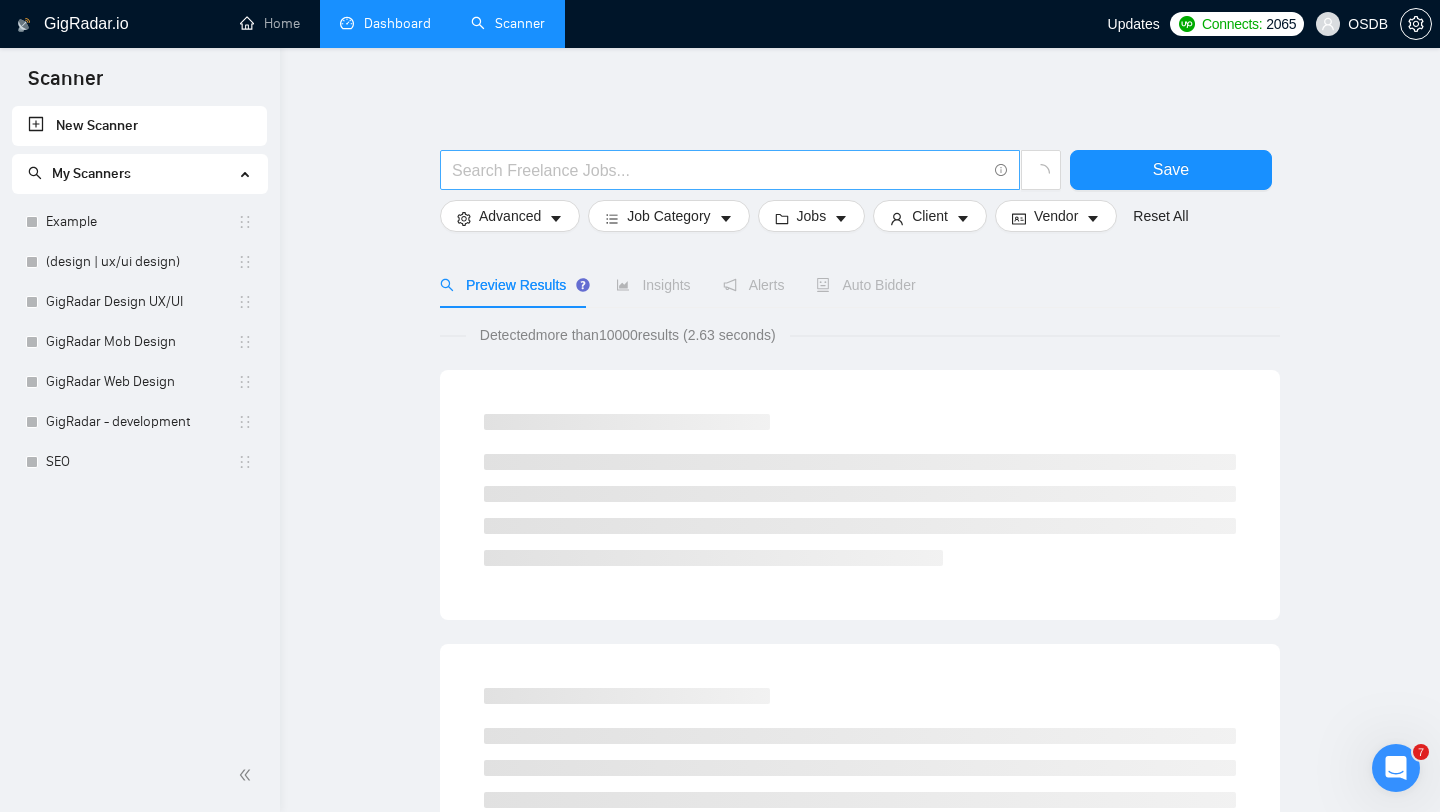click at bounding box center (719, 170) 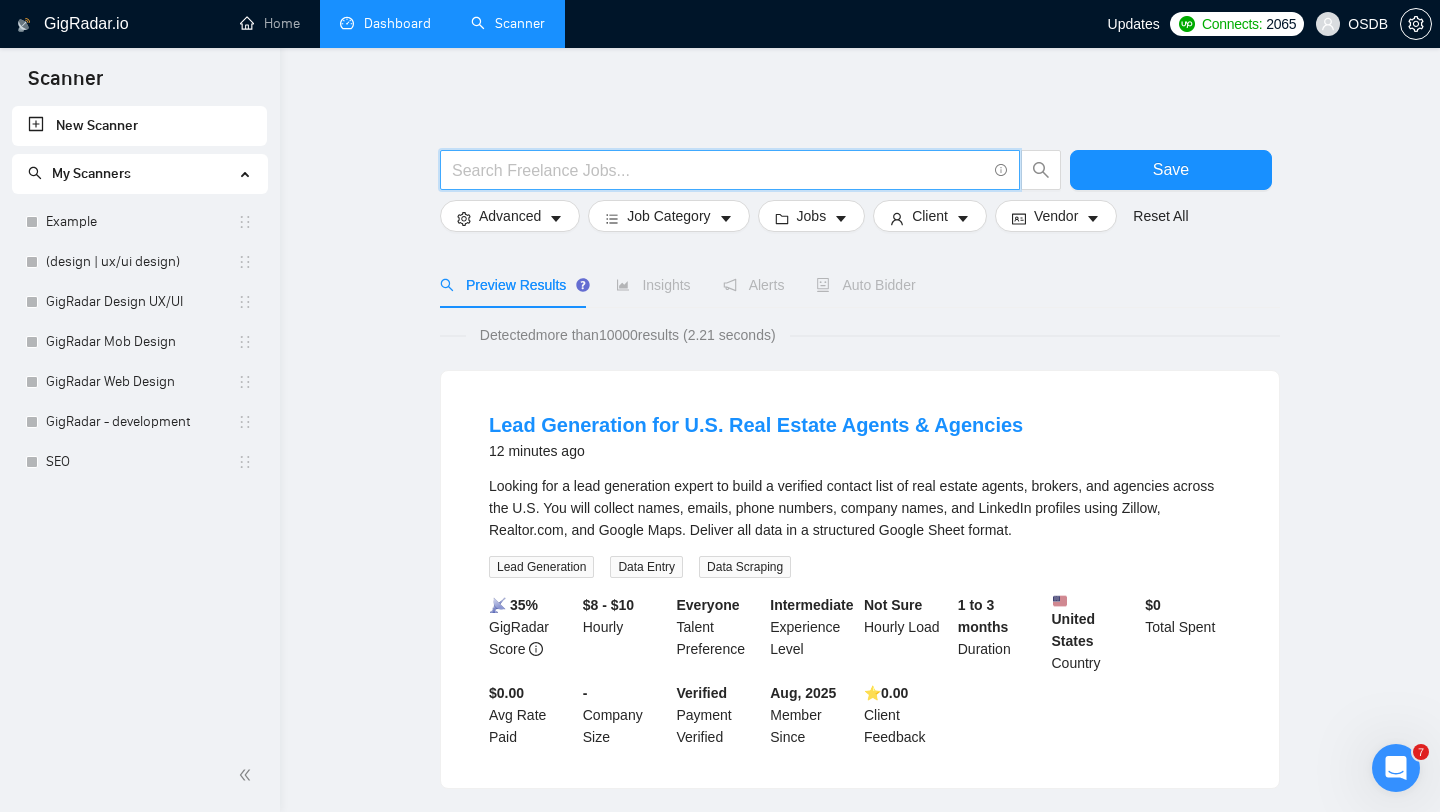 click at bounding box center [719, 170] 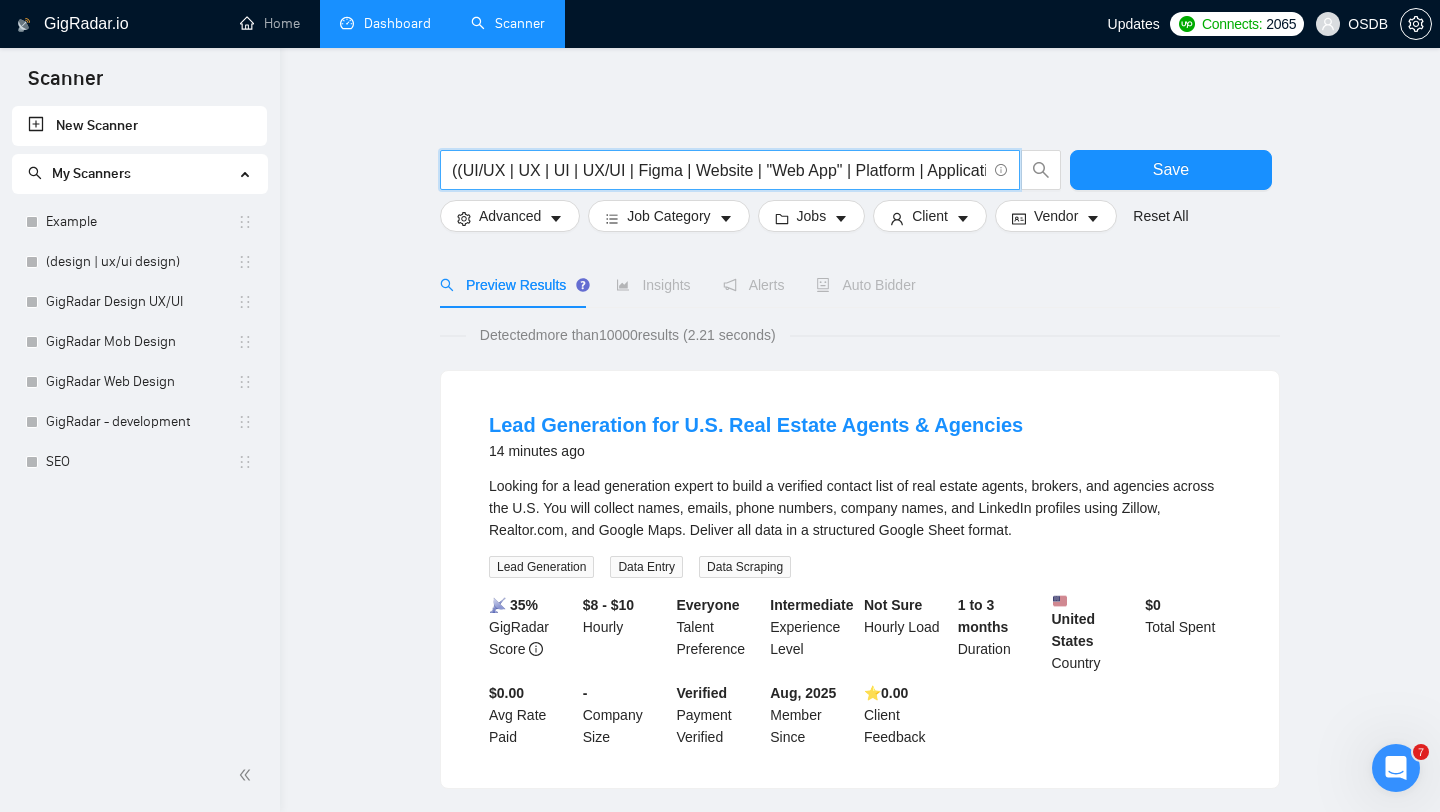 scroll, scrollTop: 0, scrollLeft: 477, axis: horizontal 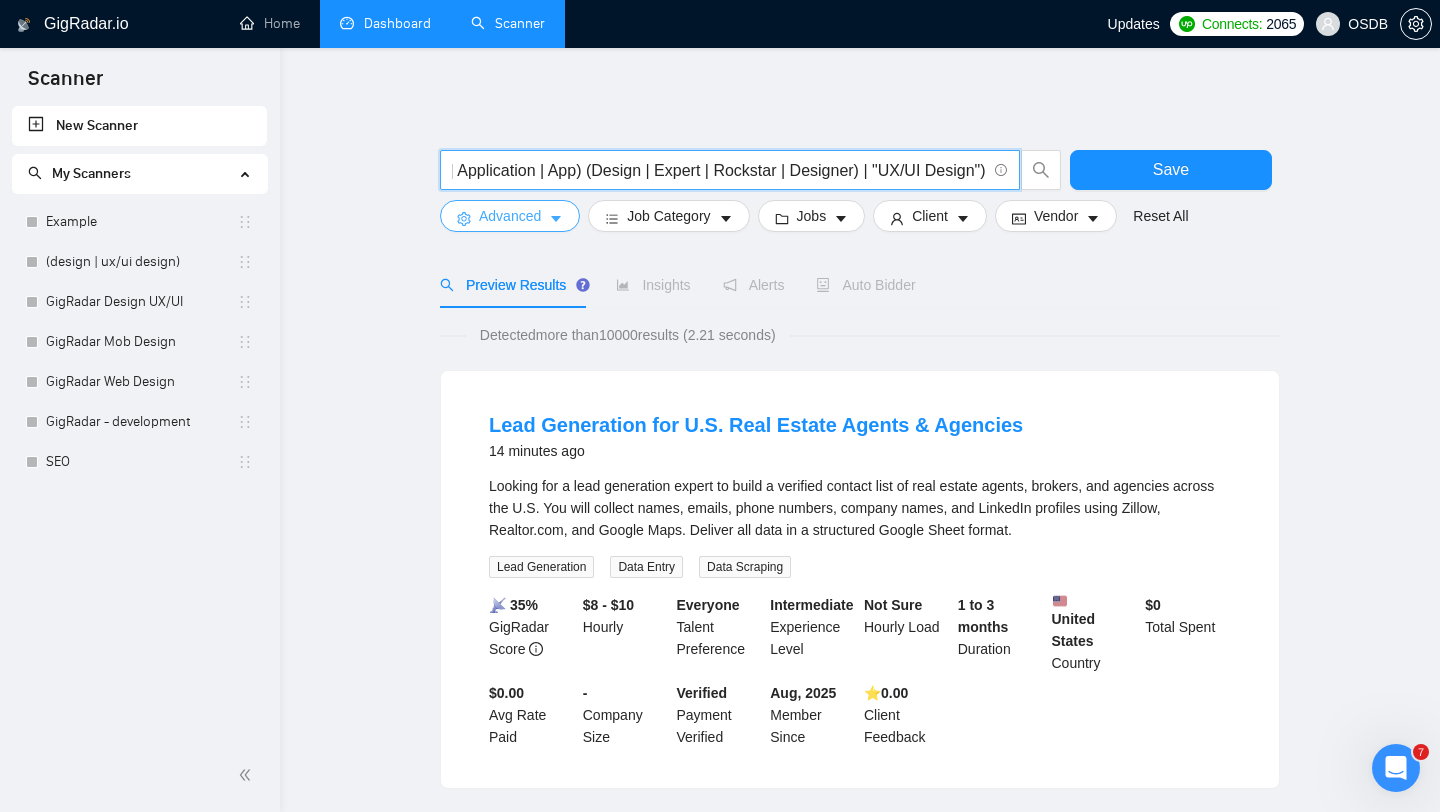type on "((UI/UX | UX | UI | UX/UI | Figma | Website | "Web App" | Platform | Application | App) (Design | Expert | Rockstar | Designer) | "UX/UI Design")" 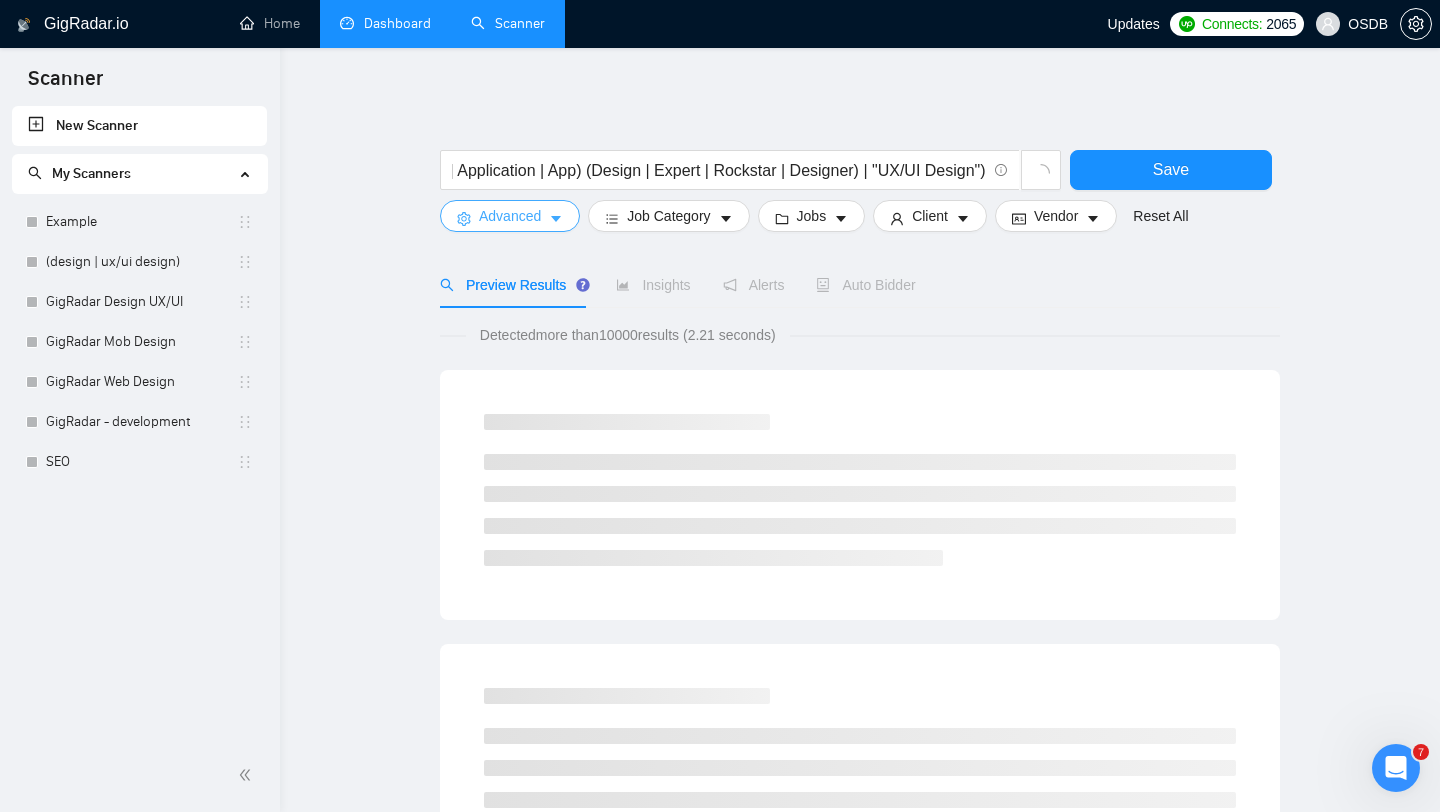scroll, scrollTop: 0, scrollLeft: 0, axis: both 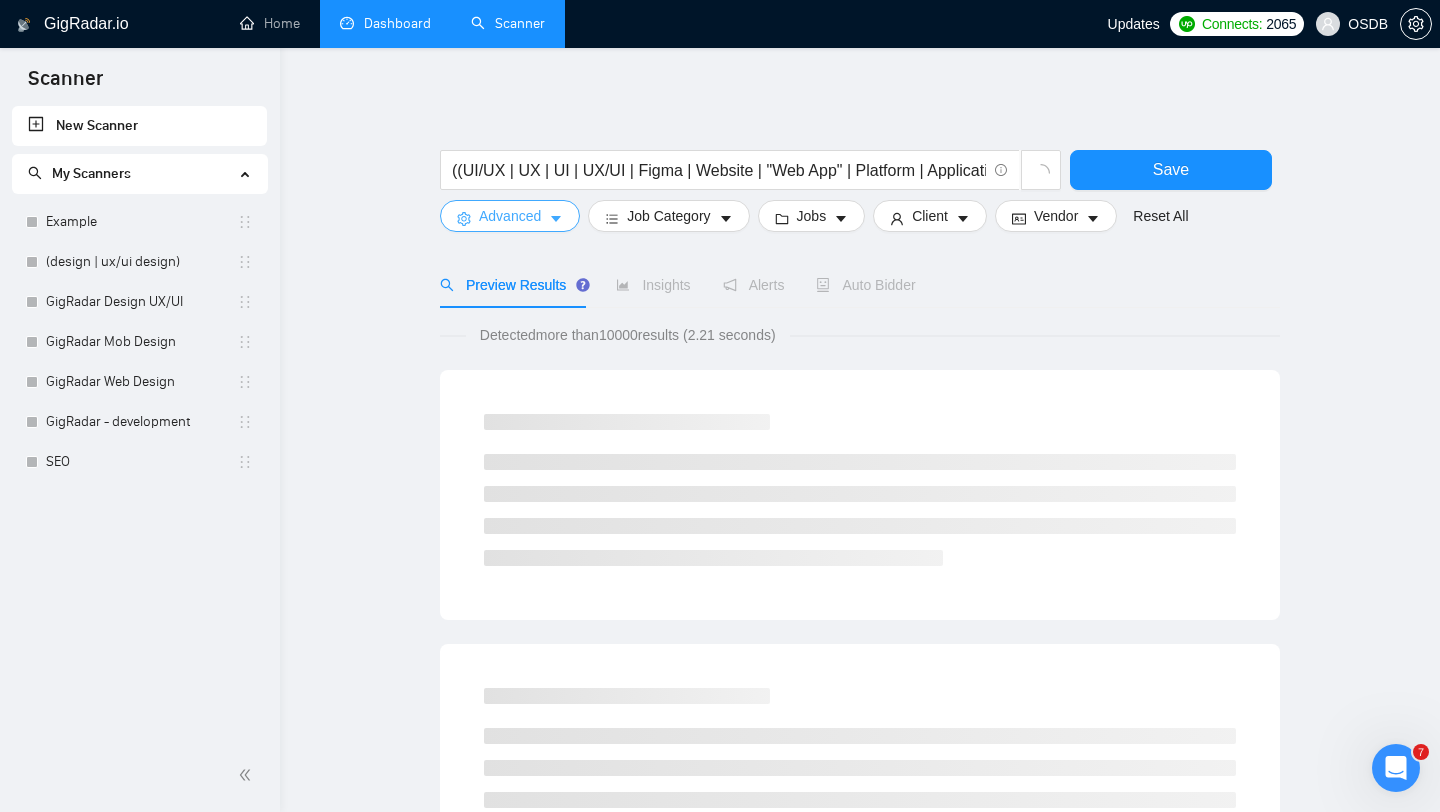 click on "Advanced" at bounding box center [510, 216] 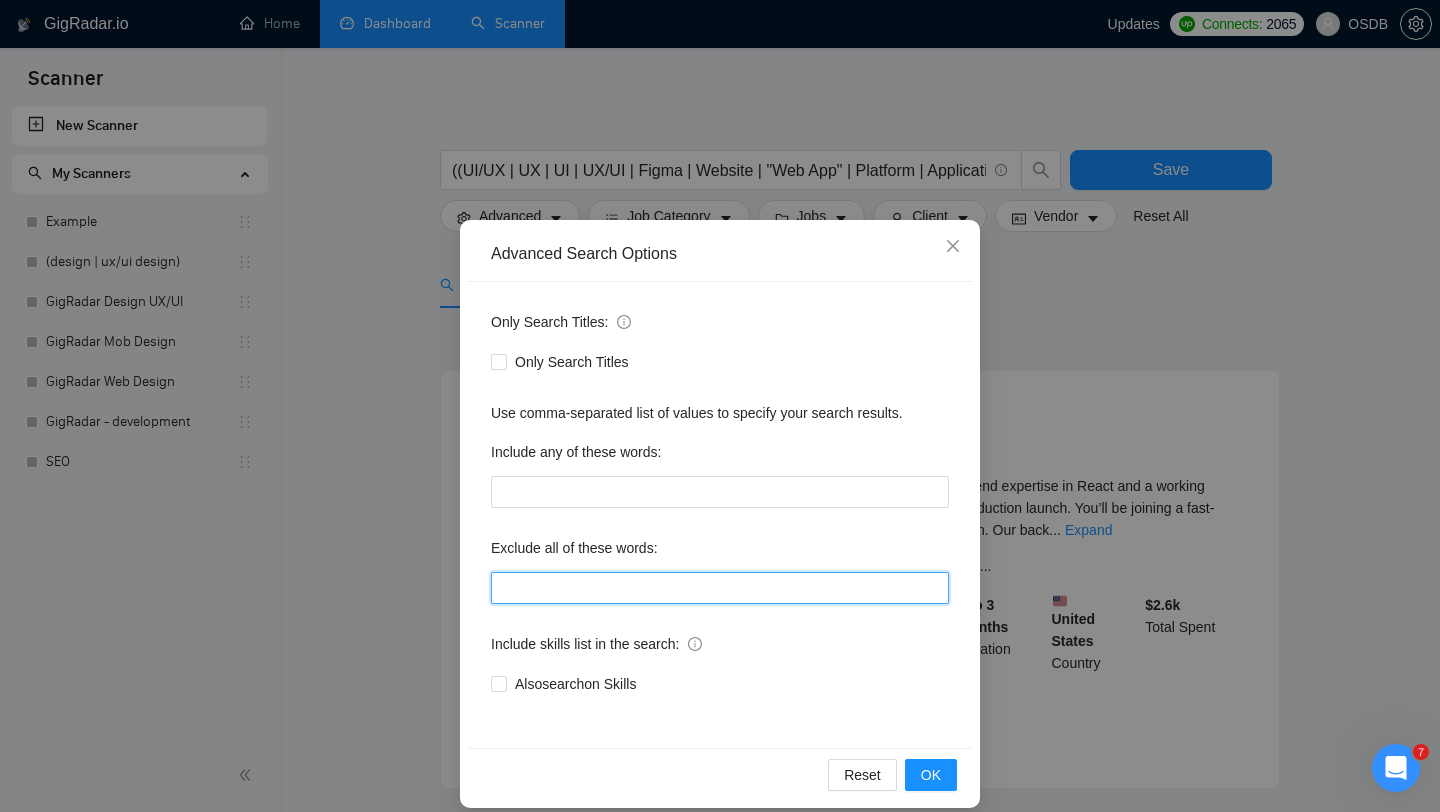 click at bounding box center [720, 588] 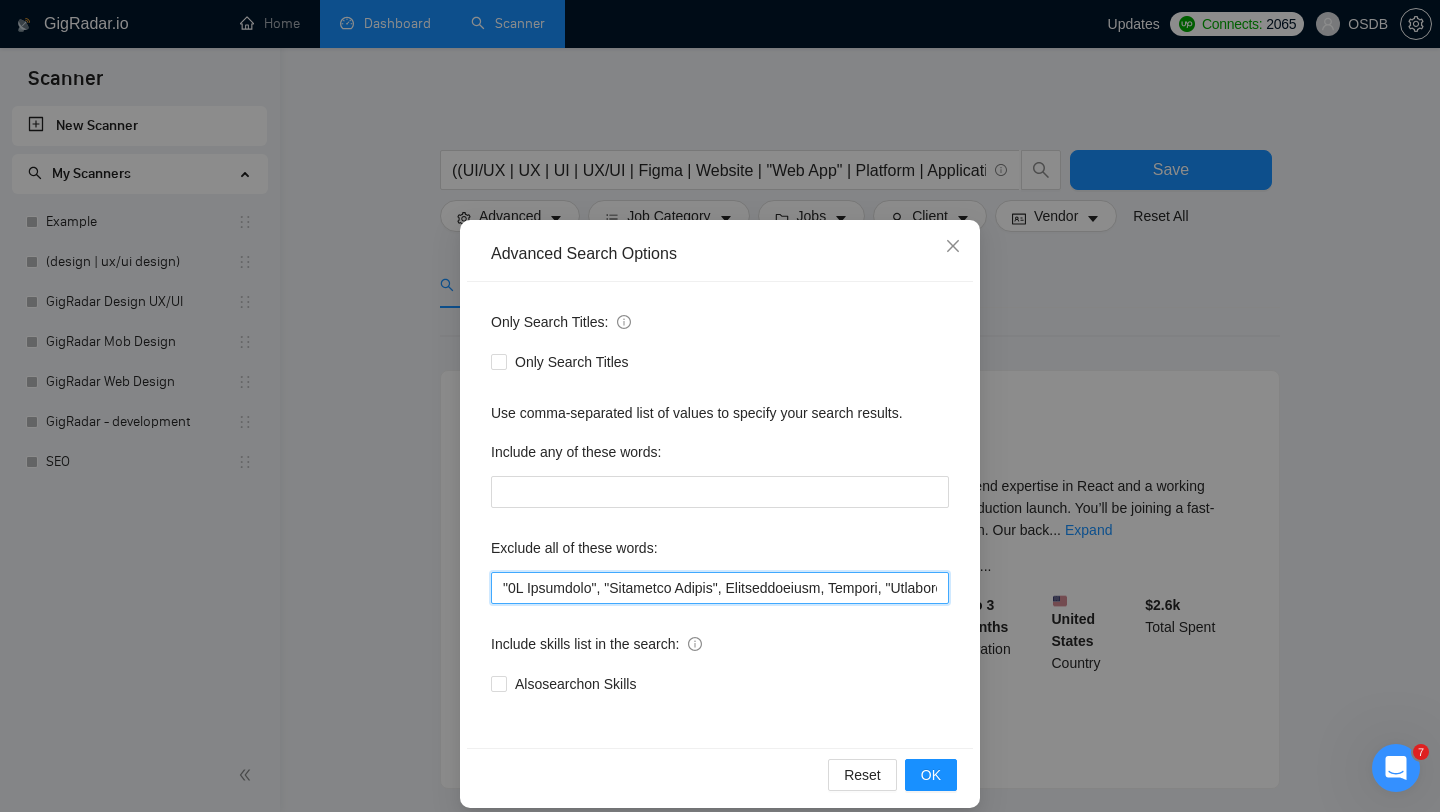 scroll, scrollTop: 0, scrollLeft: 21186, axis: horizontal 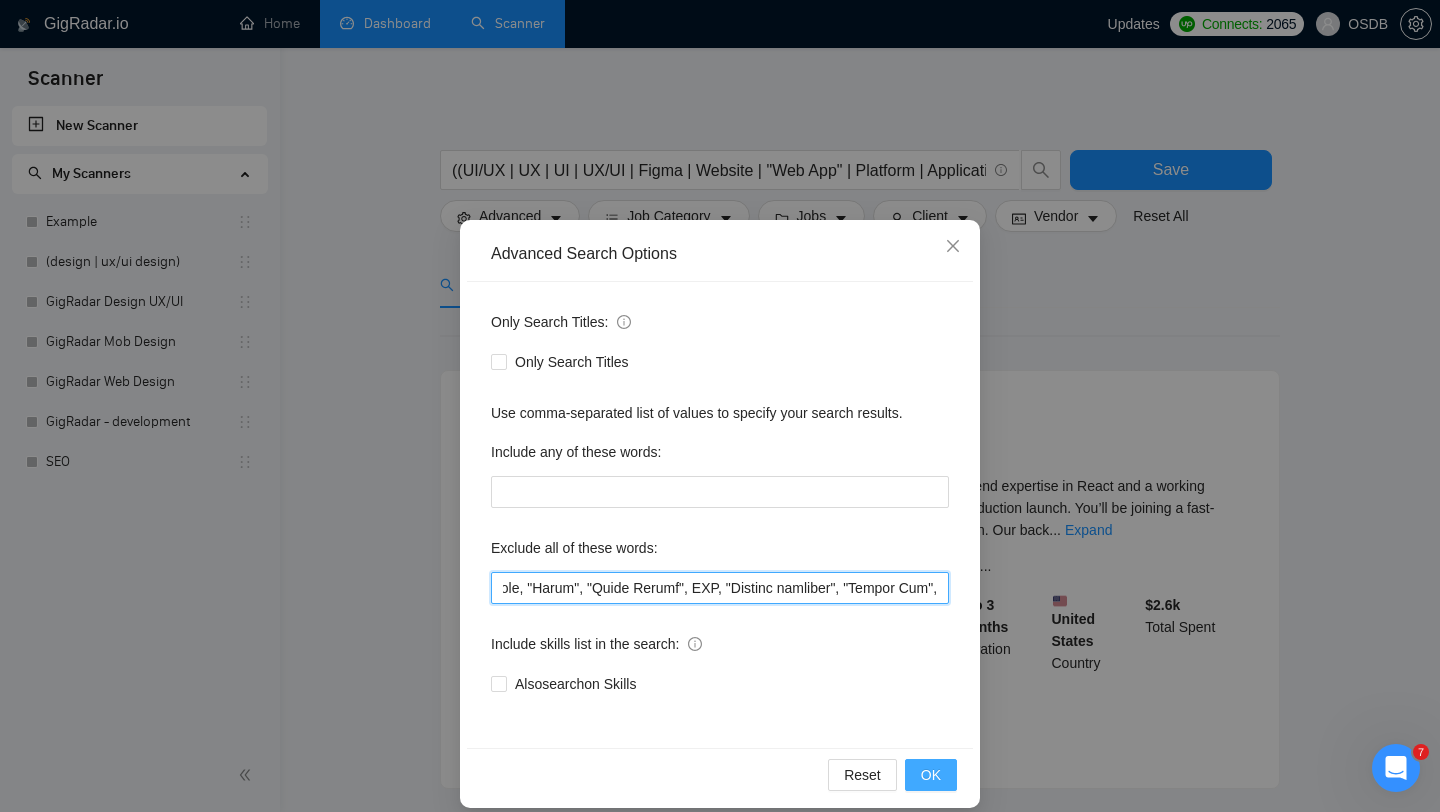 type on ""2D Animation", "Character Design", Cinematography, Package, "Instructional Design", banner, cartographer, Print, Legal, "Email Design", Engineering, "Solution Architecture", "CV Design", CAD, Patent, Trademark, "Campaign Management", "Digital Ad Campaign", "Display Ad Campaign", "Pay Per Click Advertising", PPC , "Data Engineering", "ETL Pipeline", "Data Science", "Data Analysis", "Data Modeling", hand-drawn, Landscaping, "Landscape Design", "Planning Permission Preparation", "AI Image Generation & Editing", "Logo Design", "Fashion Design", "Video Production", CONTINUATION, Recruiter, "Motion Control", Odoo, branding, (Logo Designer*), "Brand Identity Designer", "Stable Diffusion", "PDF design","design a PDF","Prompt Engineering","Finish",(fix*),improve,polish,"AI generated content","E-commerce","Shopify","Project Manager","teaching material","Replo","Squarespace","Wikipedia","Veo3","Button Designer","Pitch Deck","3D Animation", Blender, "Grant Writing", "Grant Application",  "Business & Corporate Law", K..." 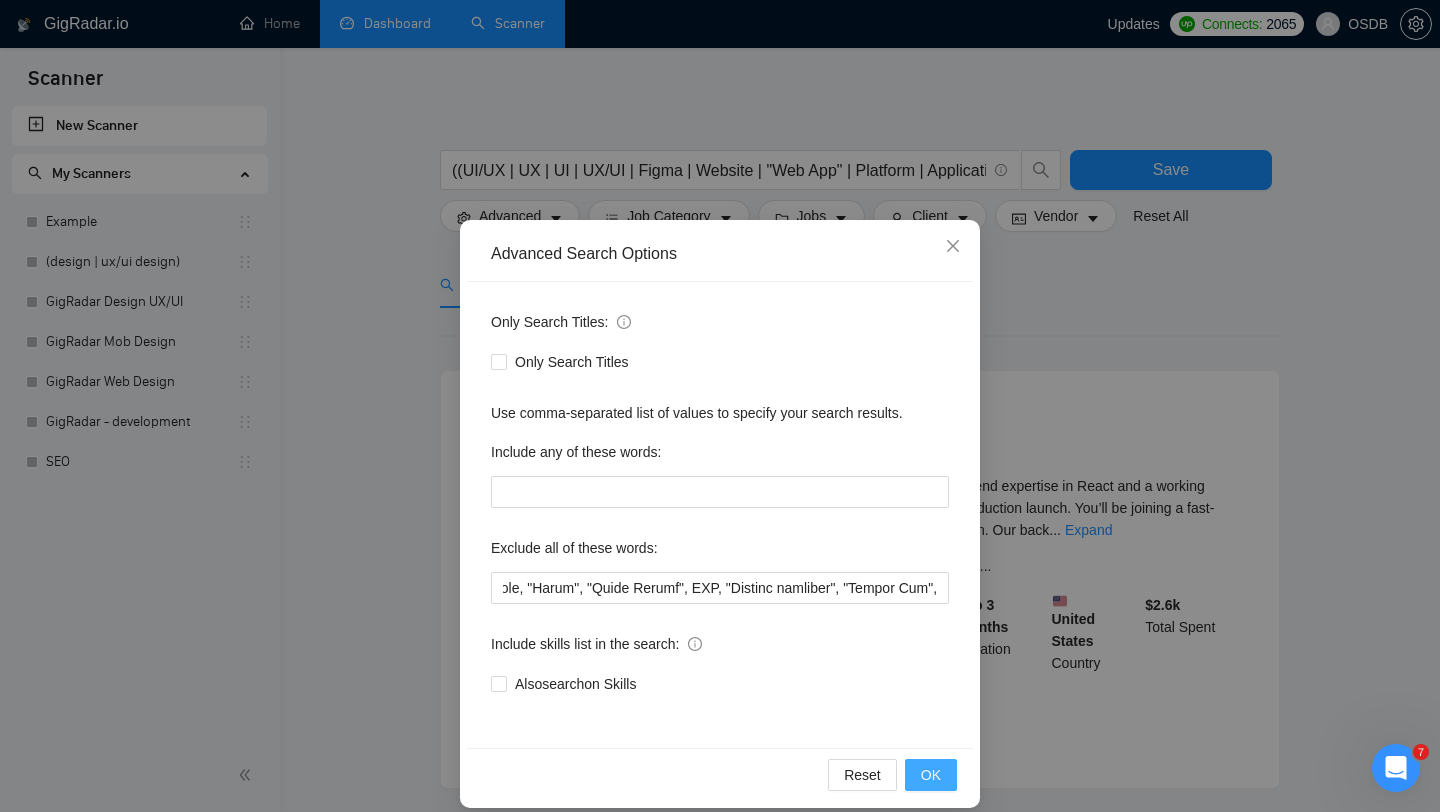click on "OK" at bounding box center (931, 775) 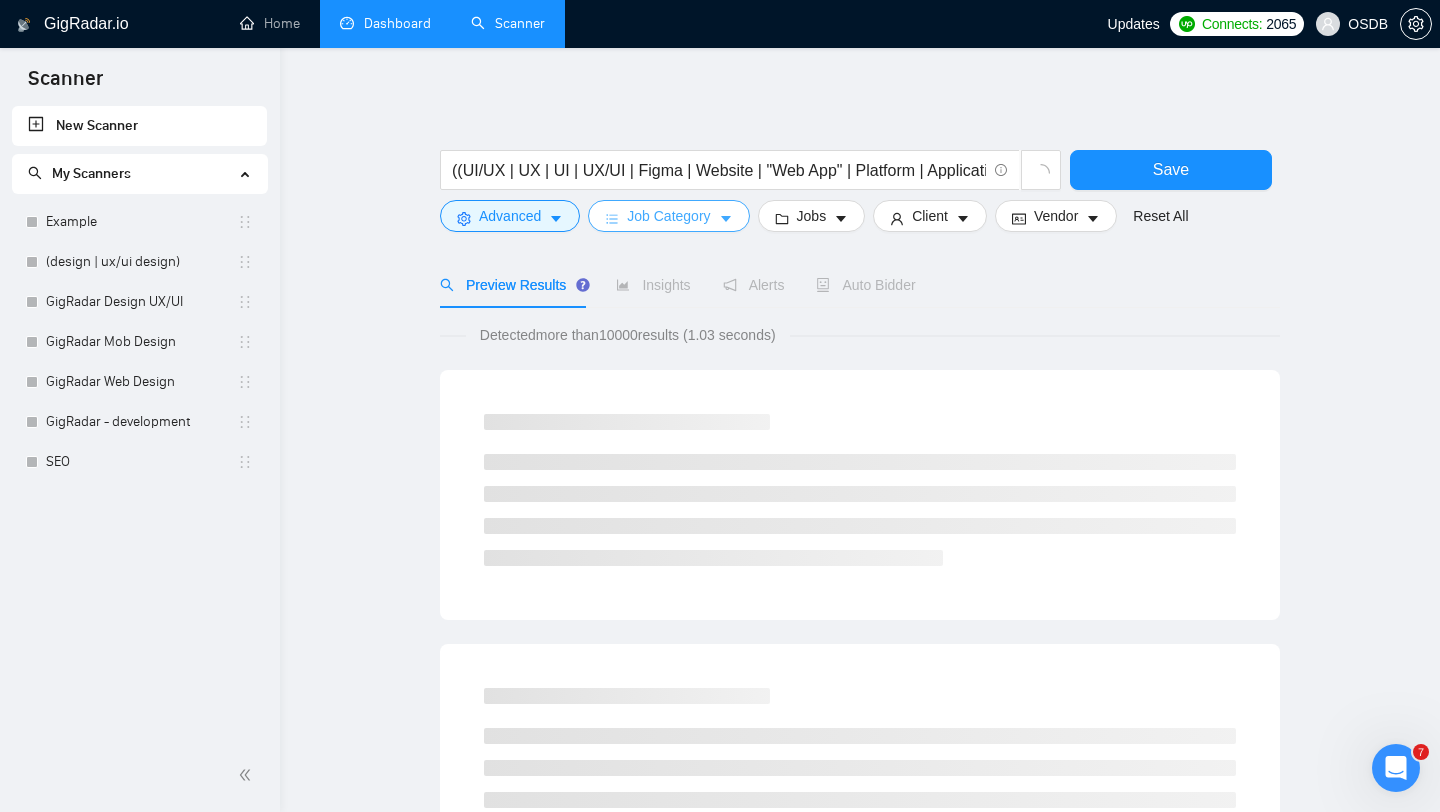 click on "Job Category" at bounding box center [668, 216] 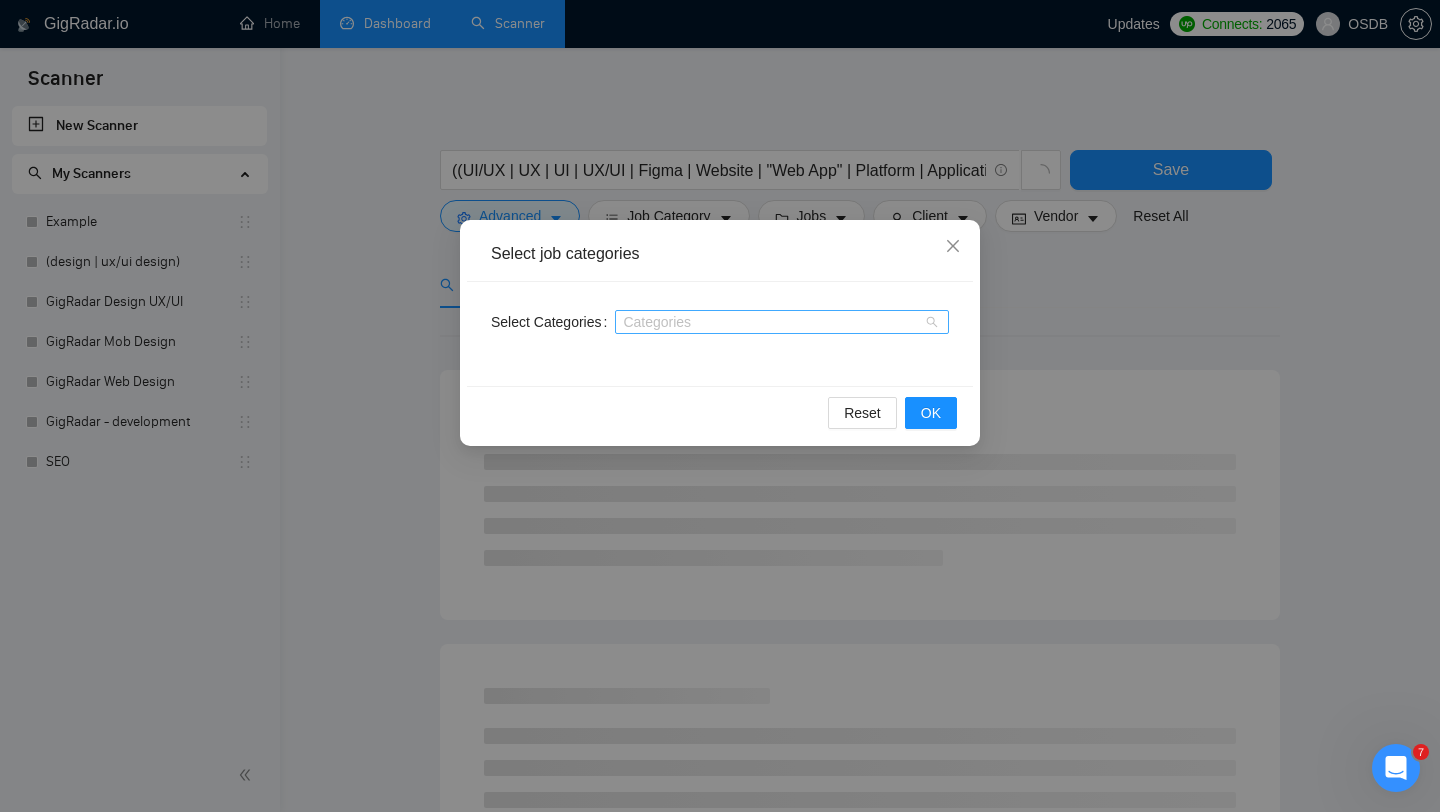 click at bounding box center (772, 322) 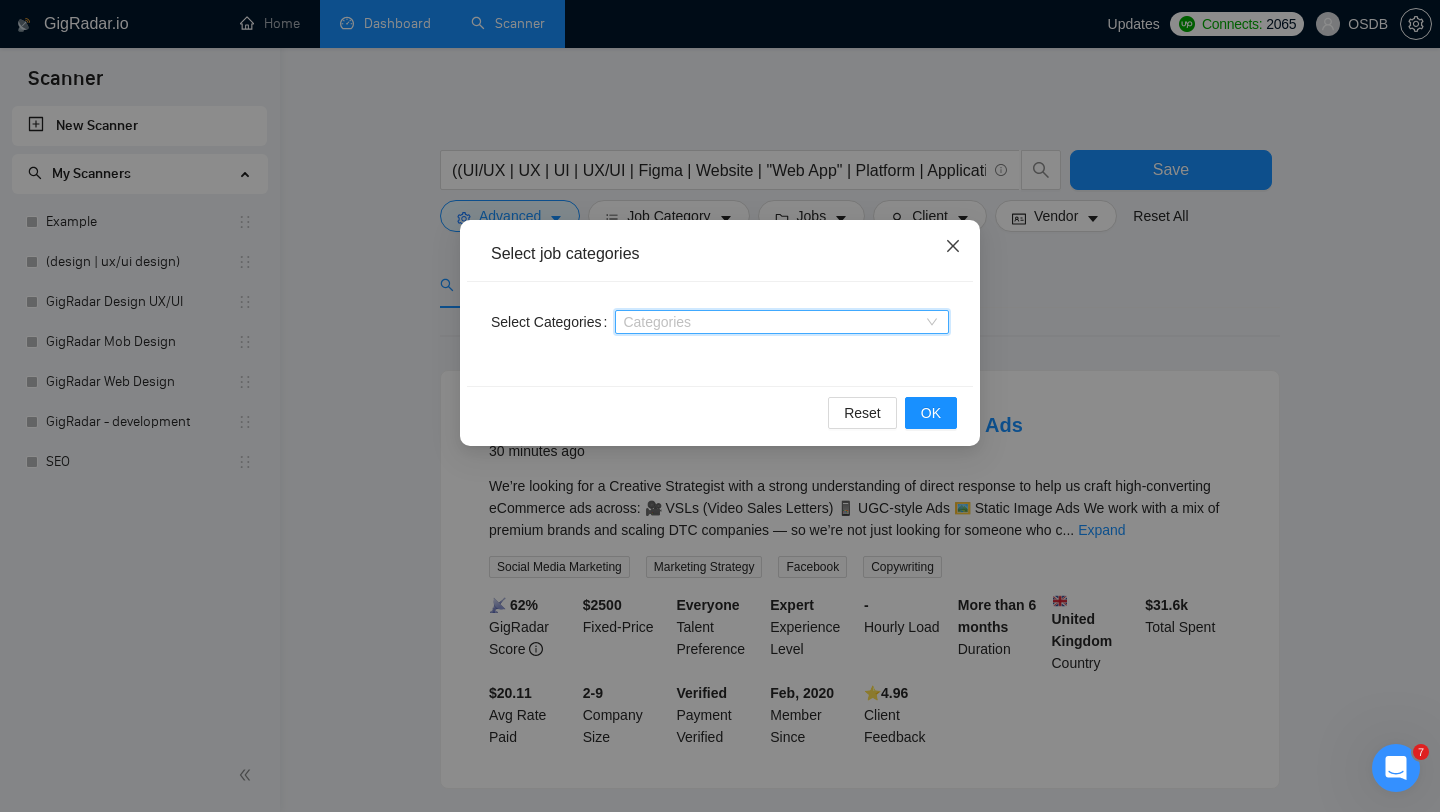 click at bounding box center (953, 247) 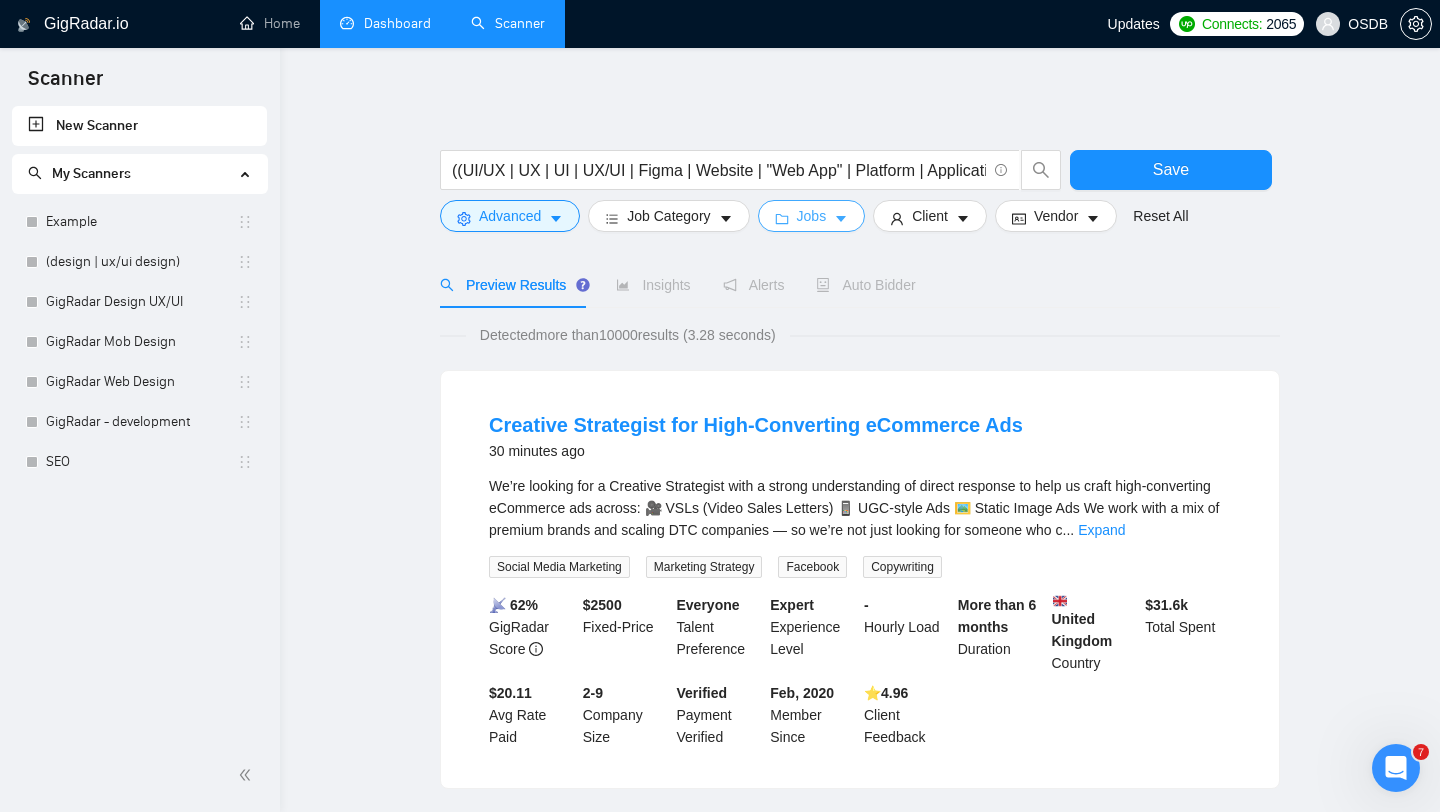 click on "Jobs" at bounding box center [812, 216] 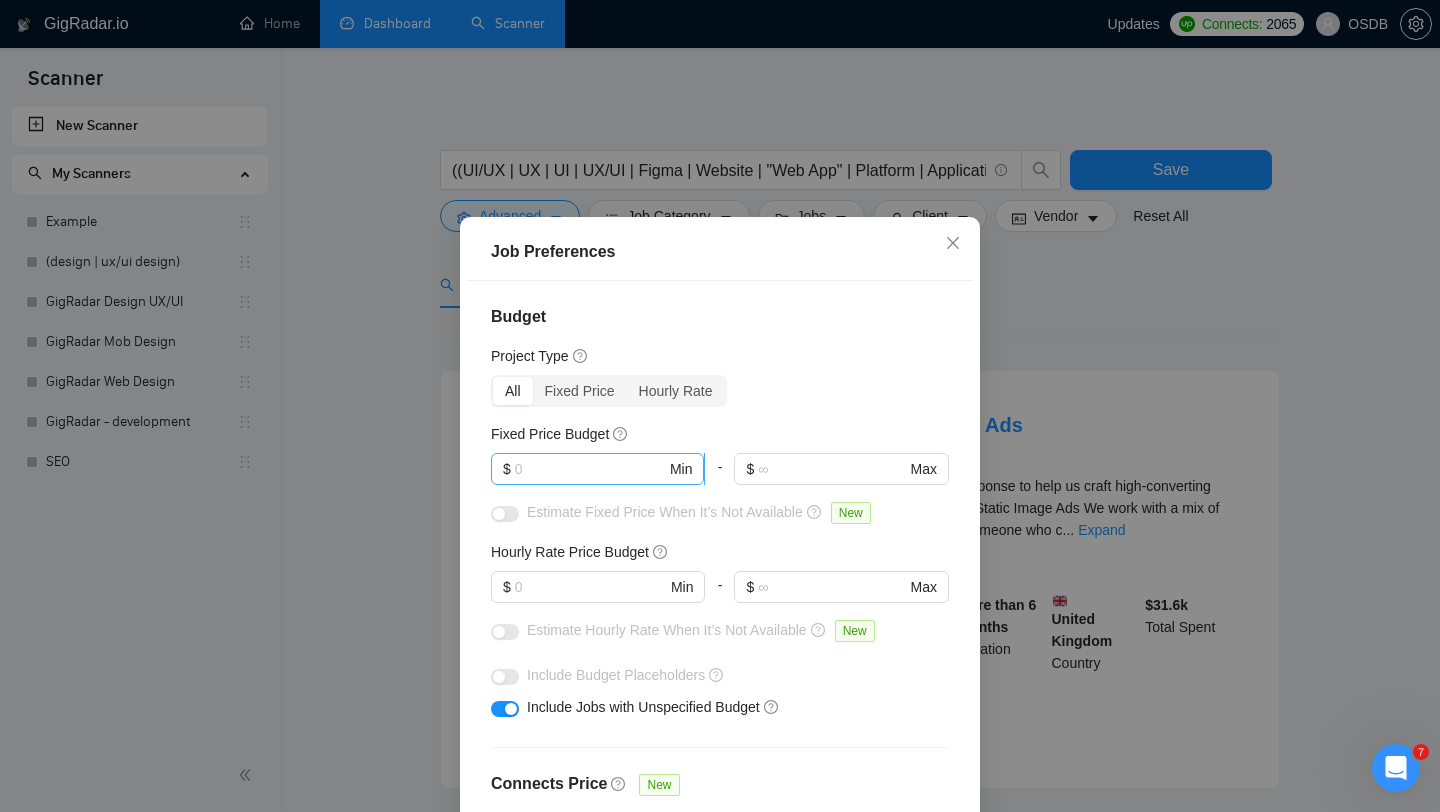 click at bounding box center (590, 469) 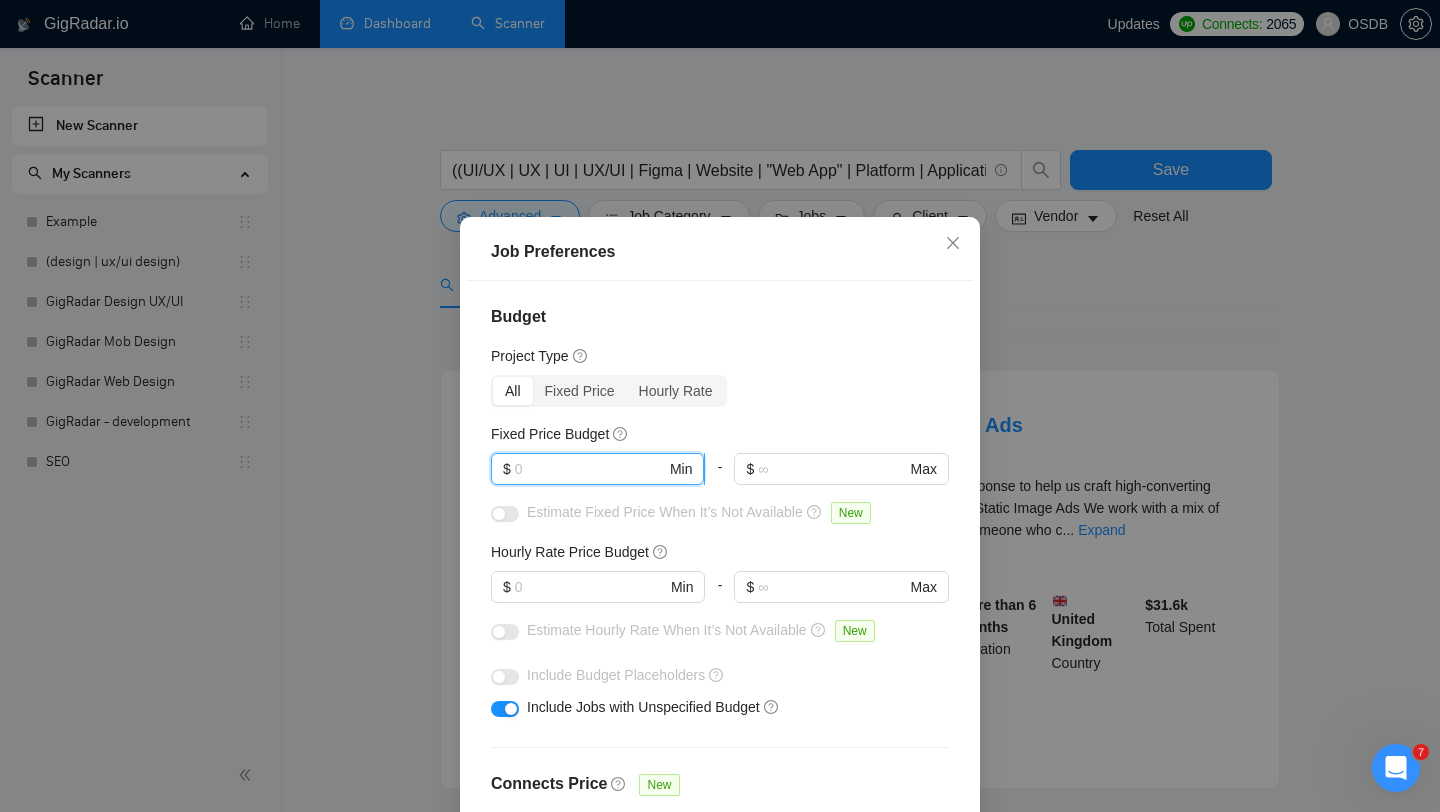 paste on "1000" 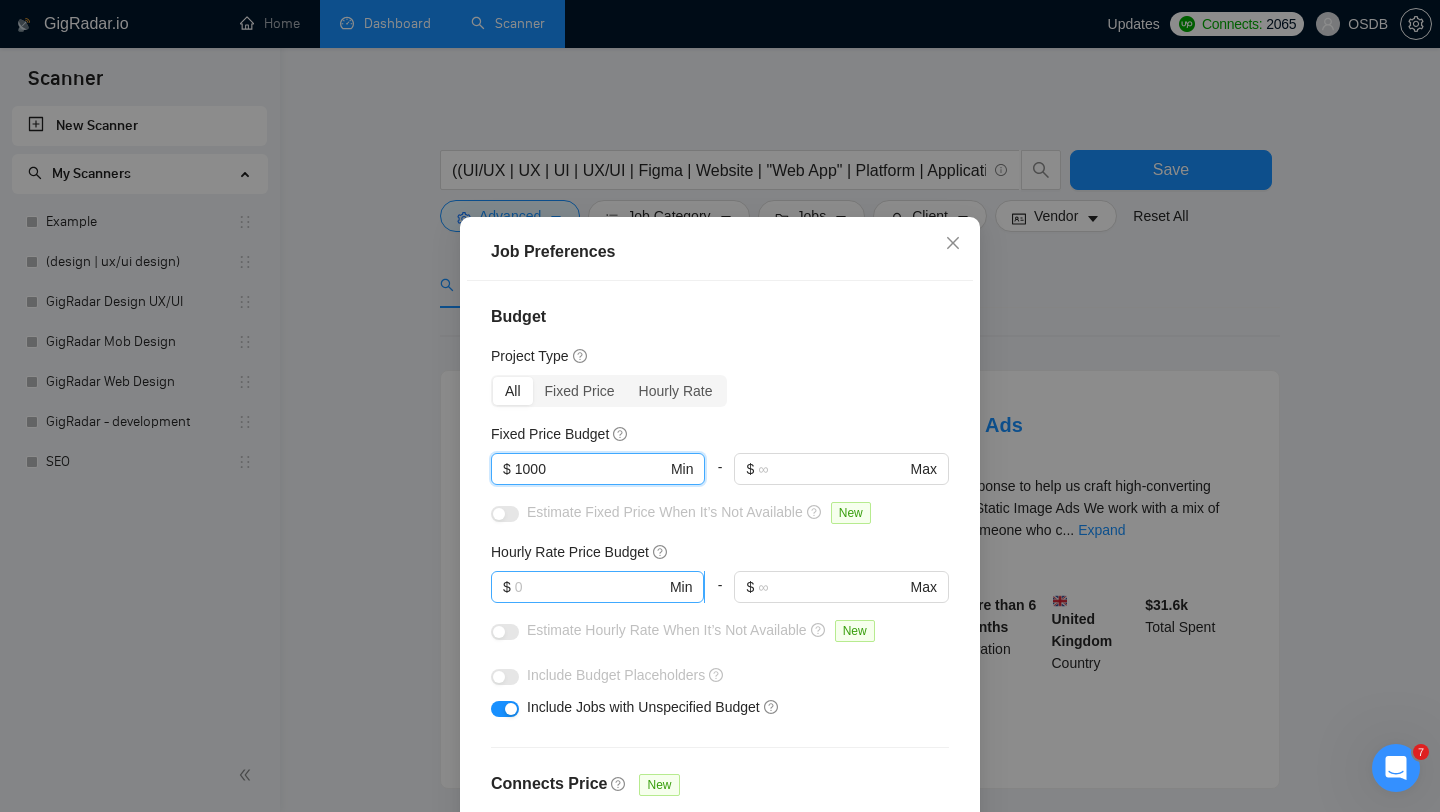 type on "1000" 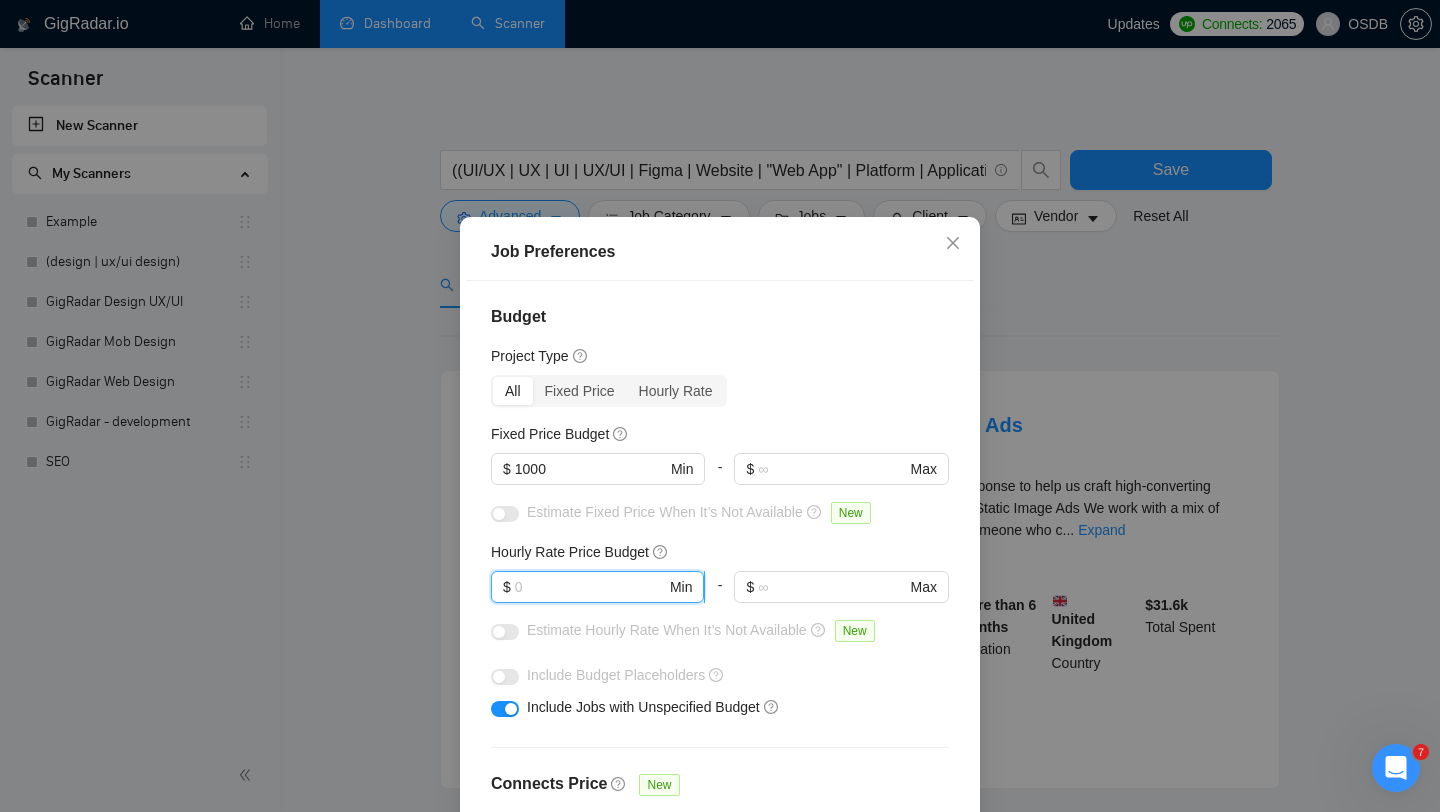 click at bounding box center (590, 587) 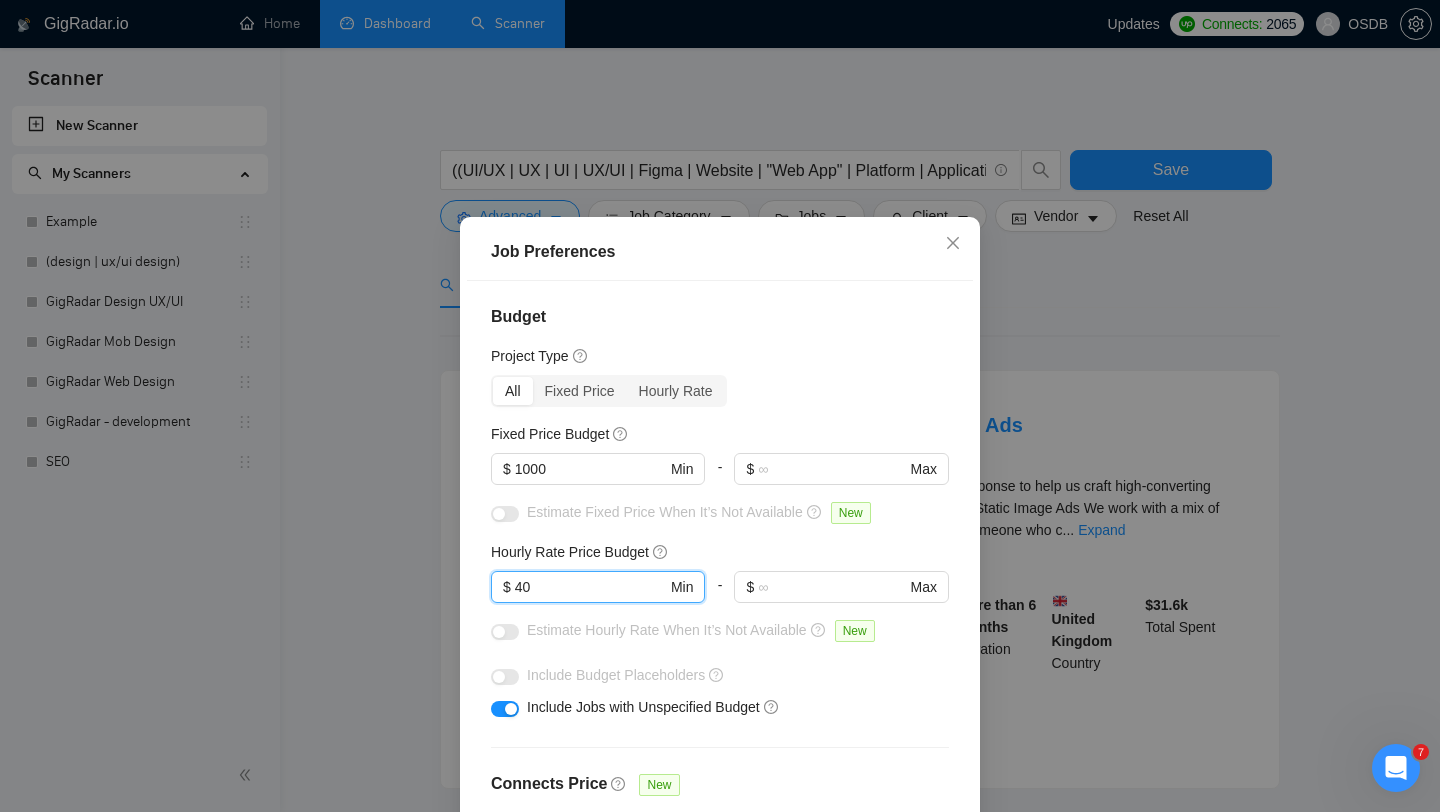 type on "40" 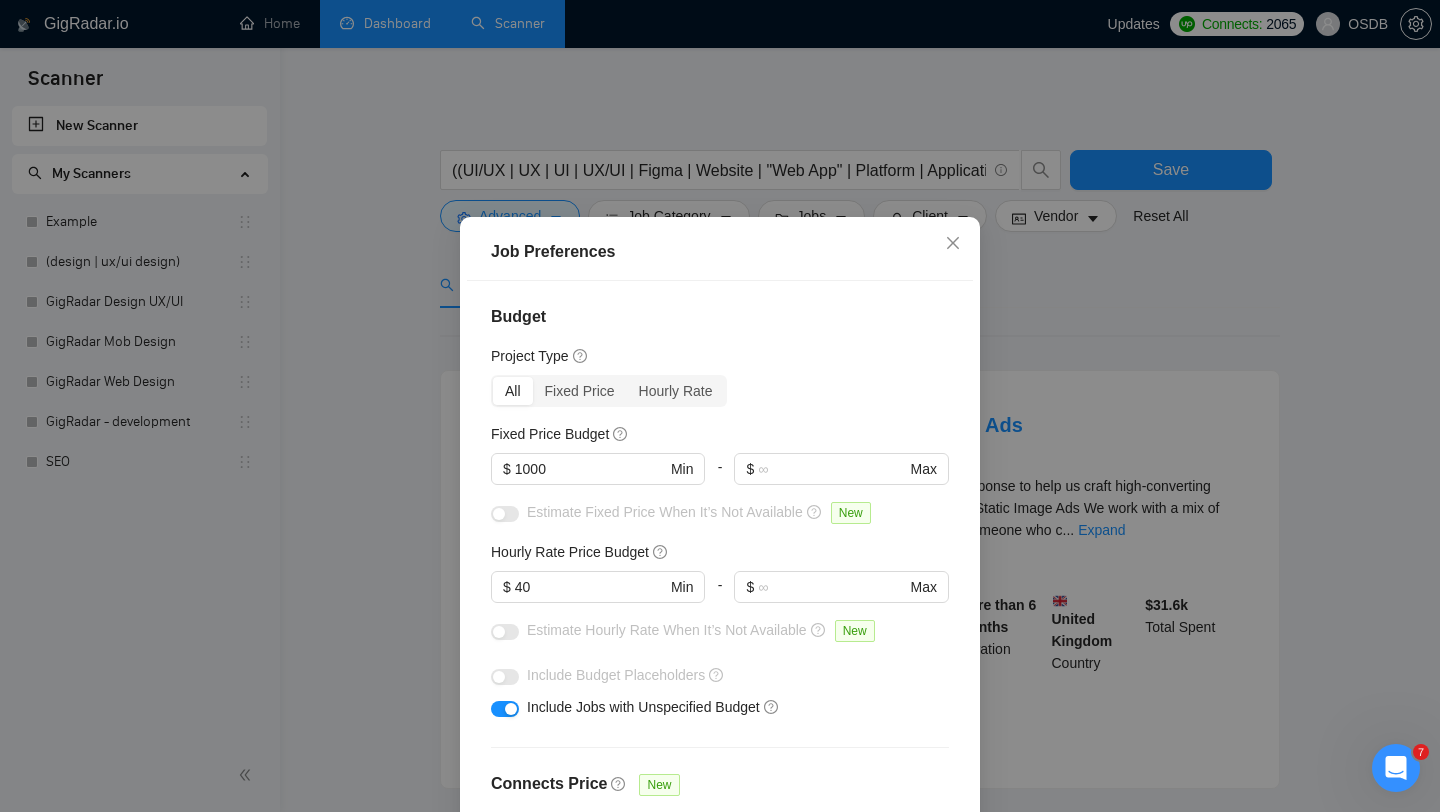 click on "Estimate Hourly Rate When It’s Not Available" at bounding box center (667, 630) 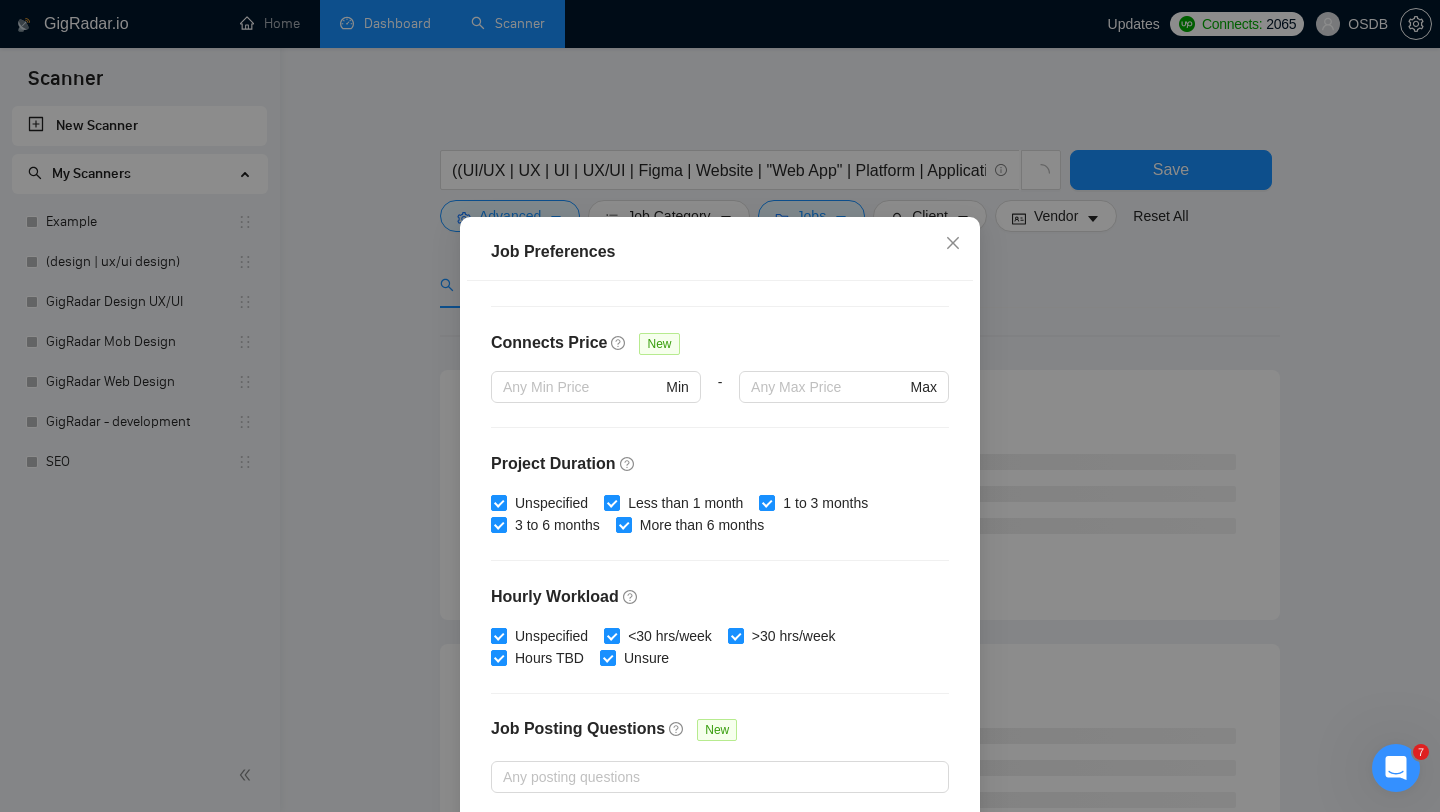 scroll, scrollTop: 559, scrollLeft: 0, axis: vertical 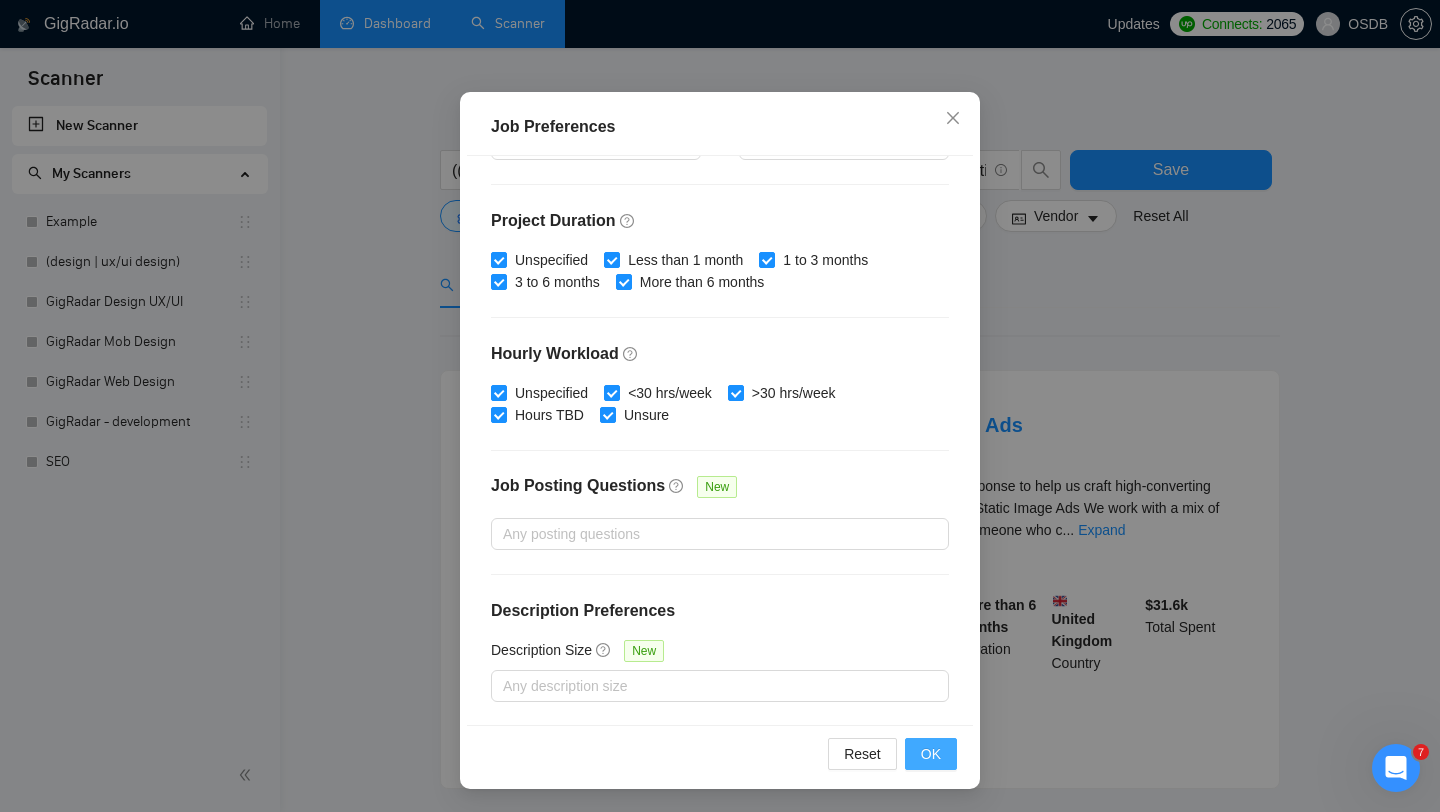 click on "OK" at bounding box center [931, 754] 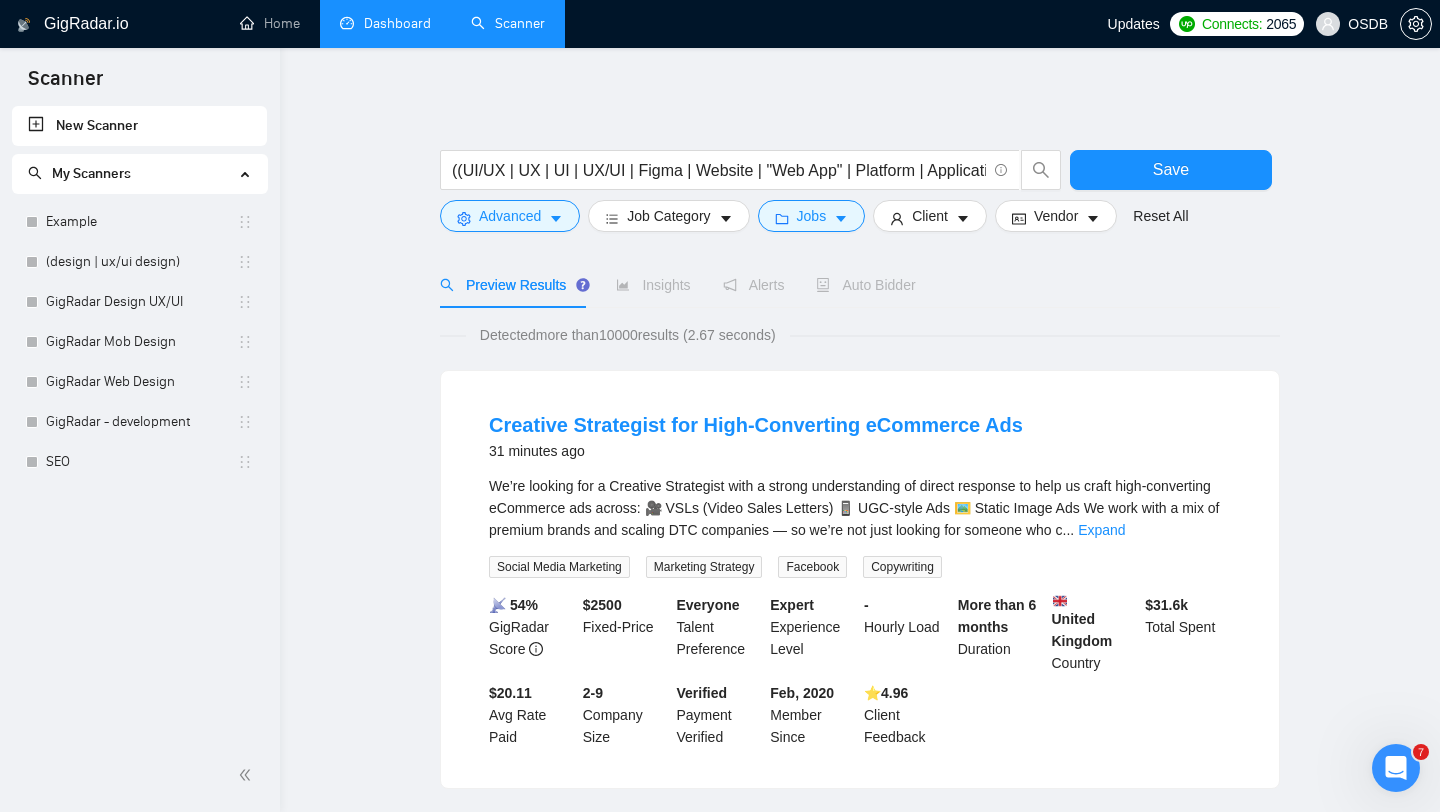 scroll, scrollTop: 28, scrollLeft: 0, axis: vertical 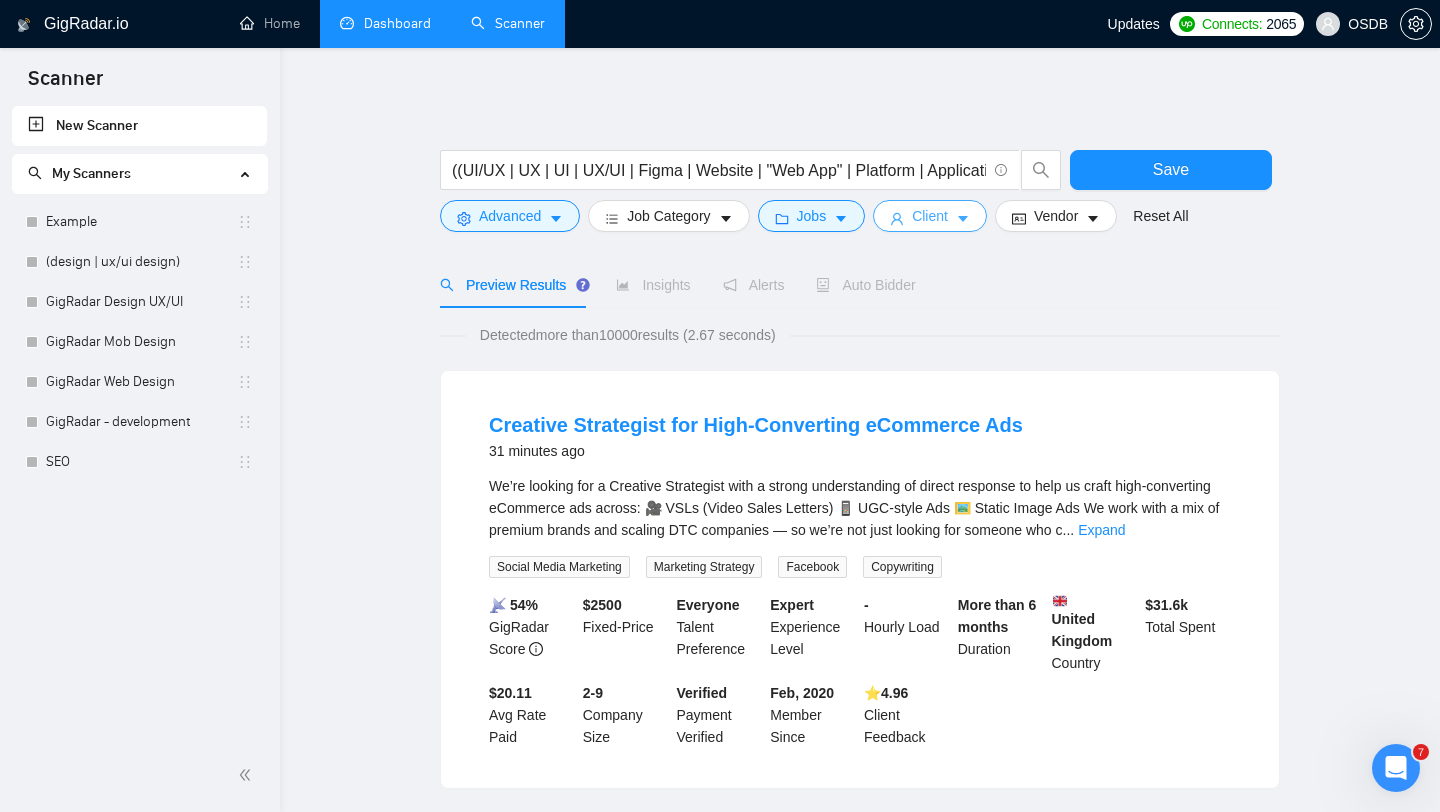 click on "Client" at bounding box center [930, 216] 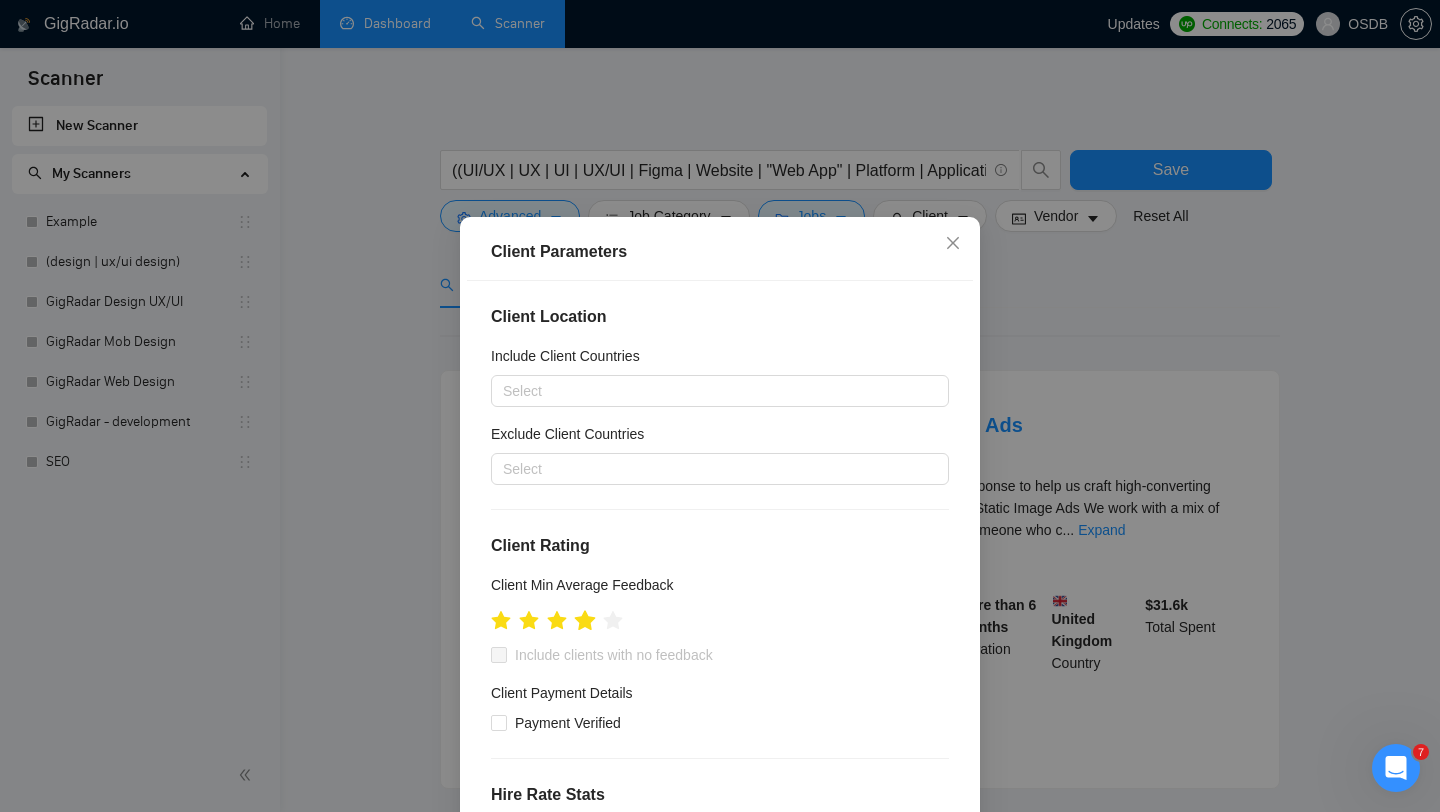 click 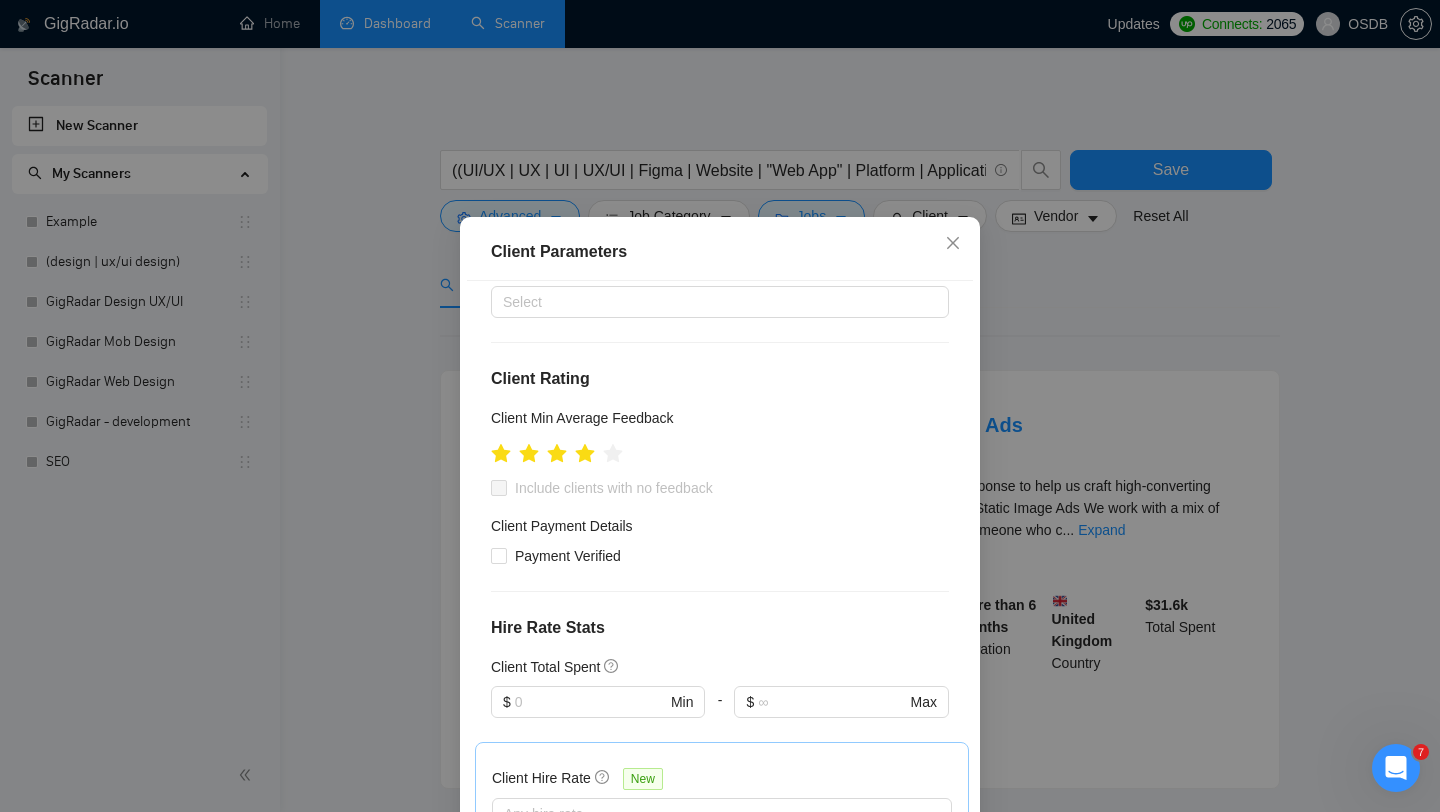 scroll, scrollTop: 196, scrollLeft: 0, axis: vertical 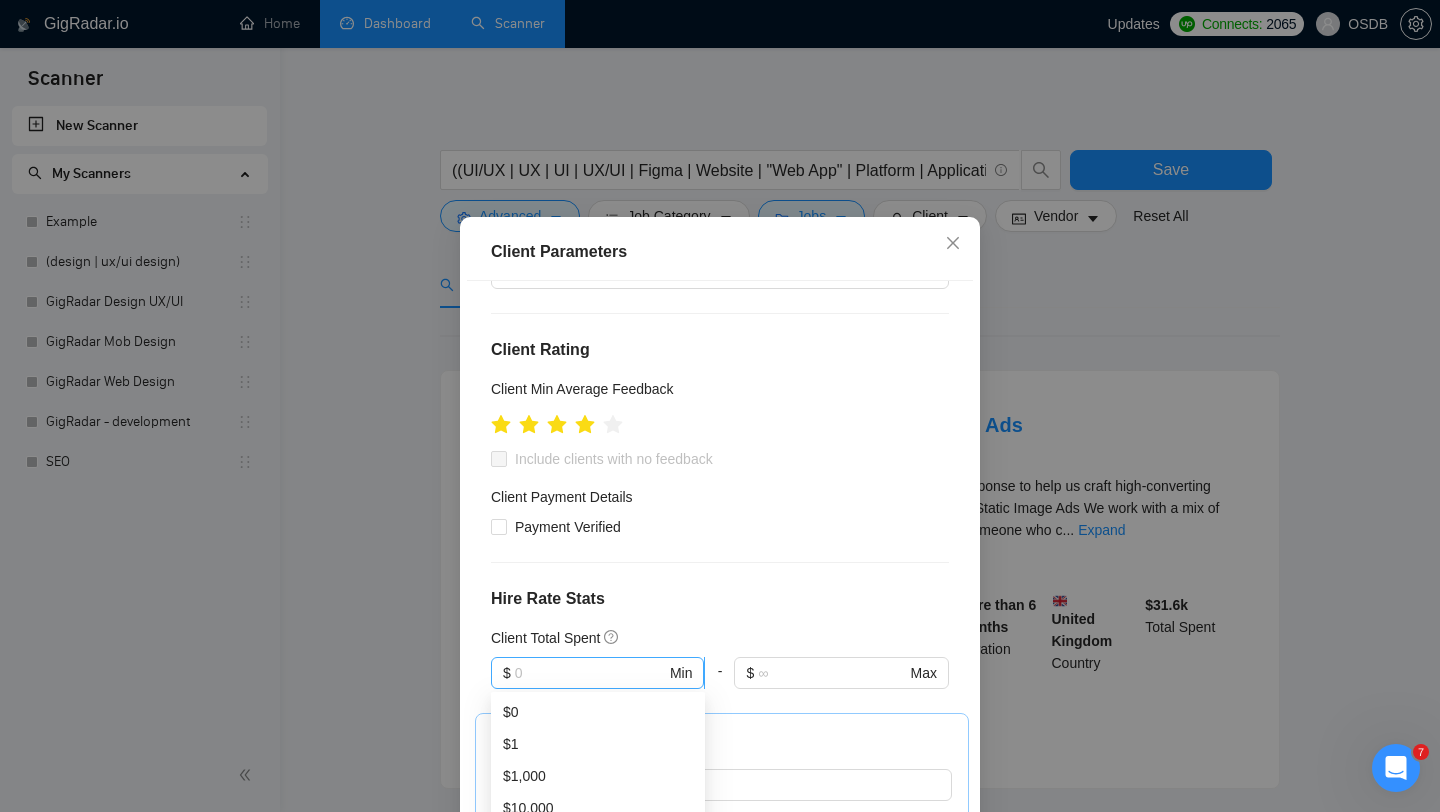click on "$ Min" at bounding box center (597, 673) 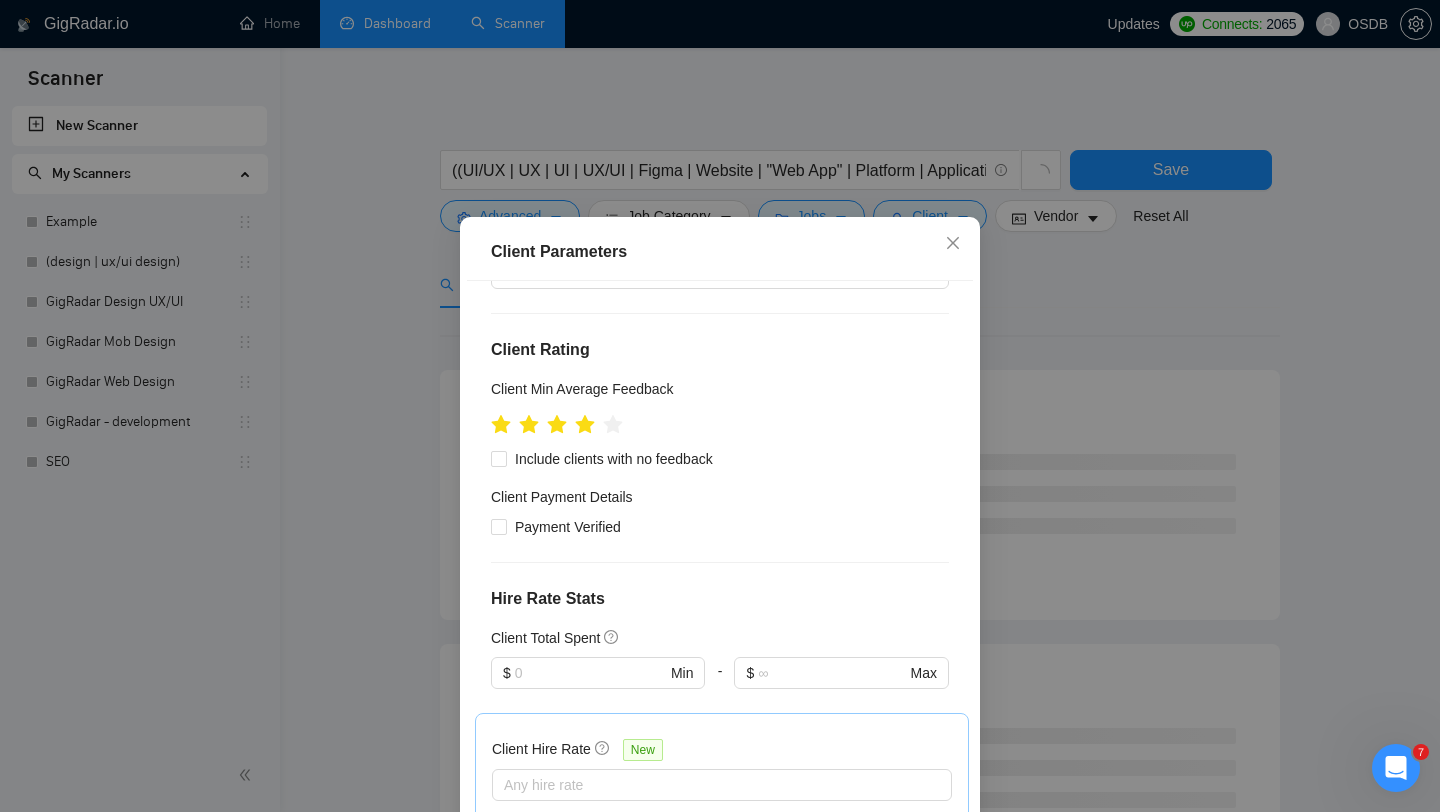 click on "Hire Rate Stats" at bounding box center [720, 599] 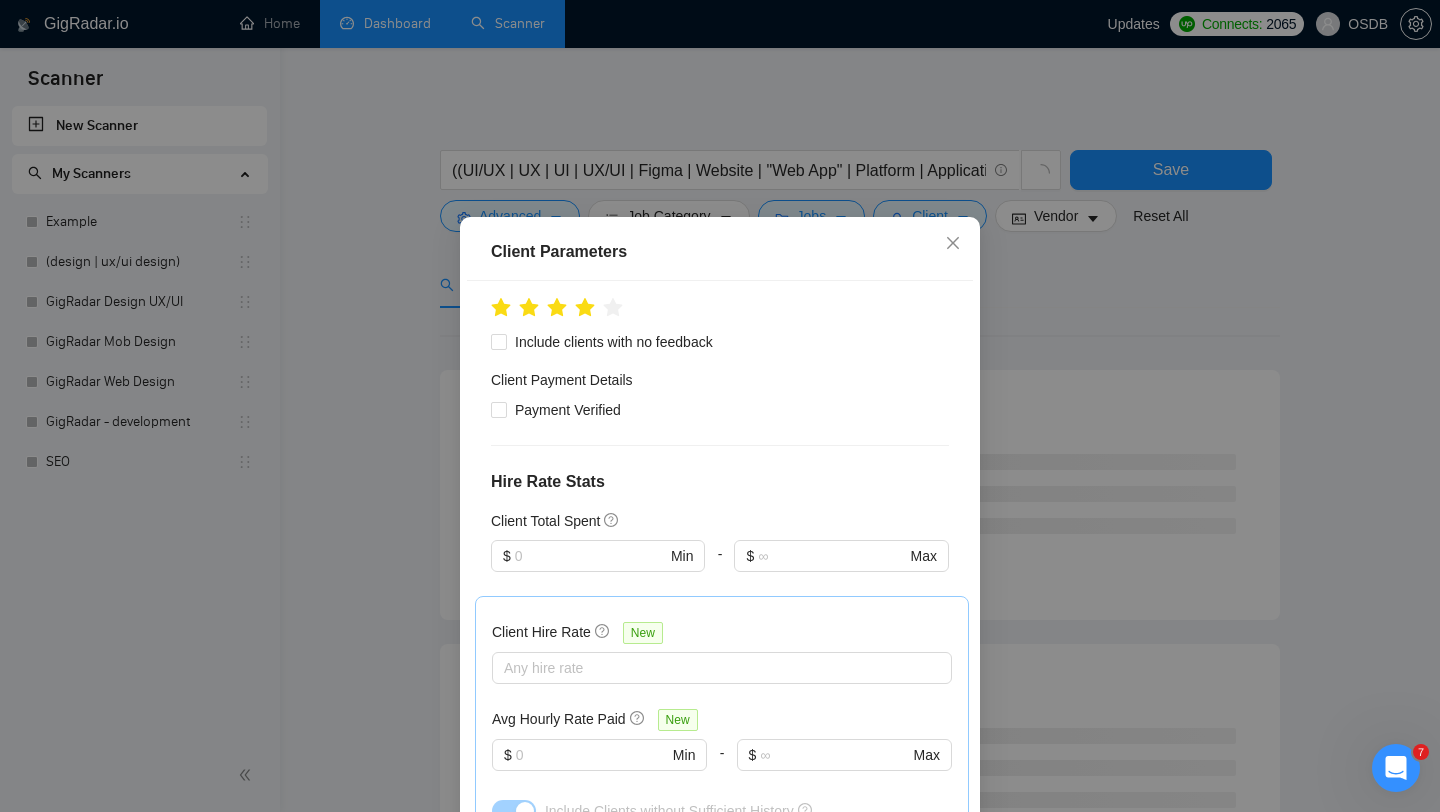 scroll, scrollTop: 315, scrollLeft: 0, axis: vertical 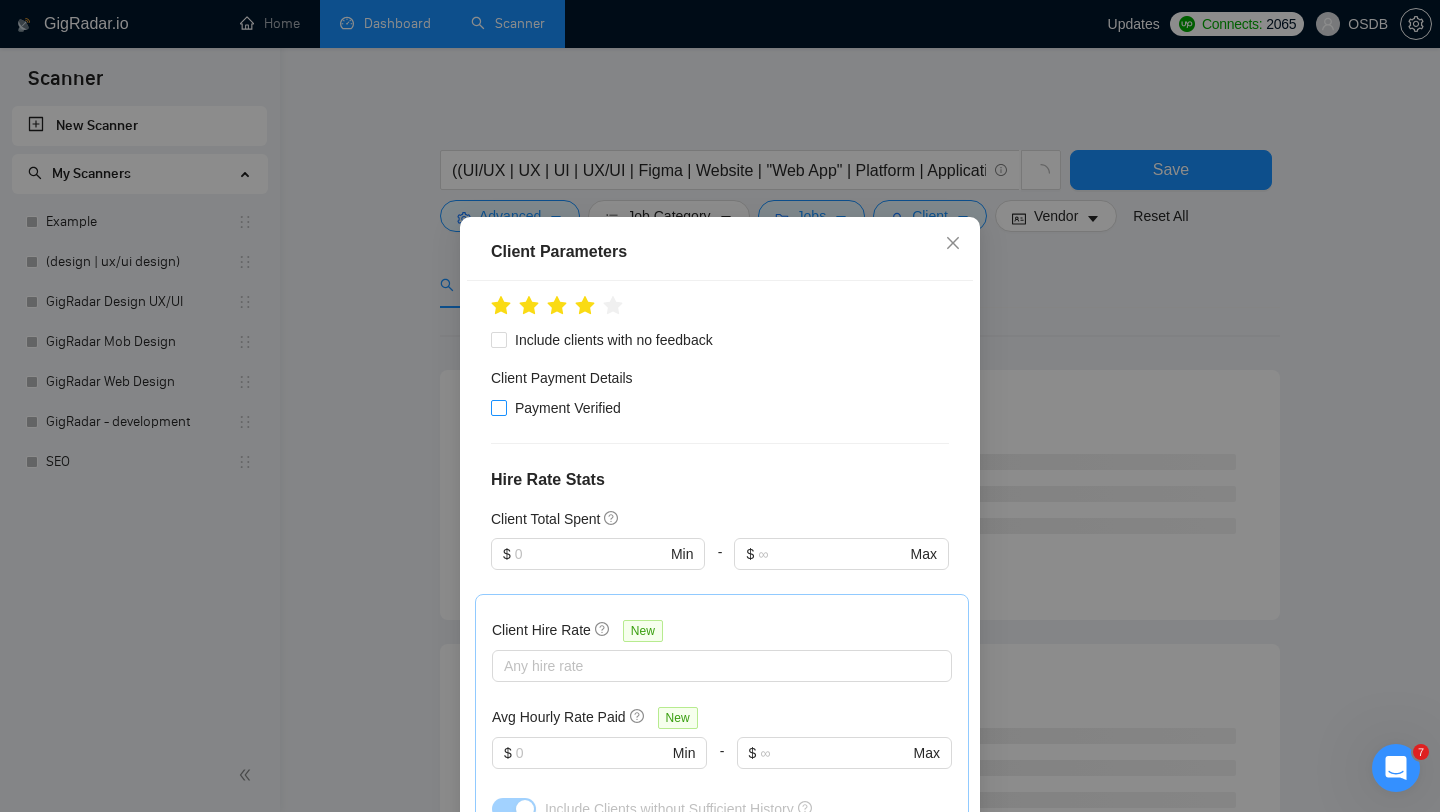 click on "Payment Verified" at bounding box center (568, 408) 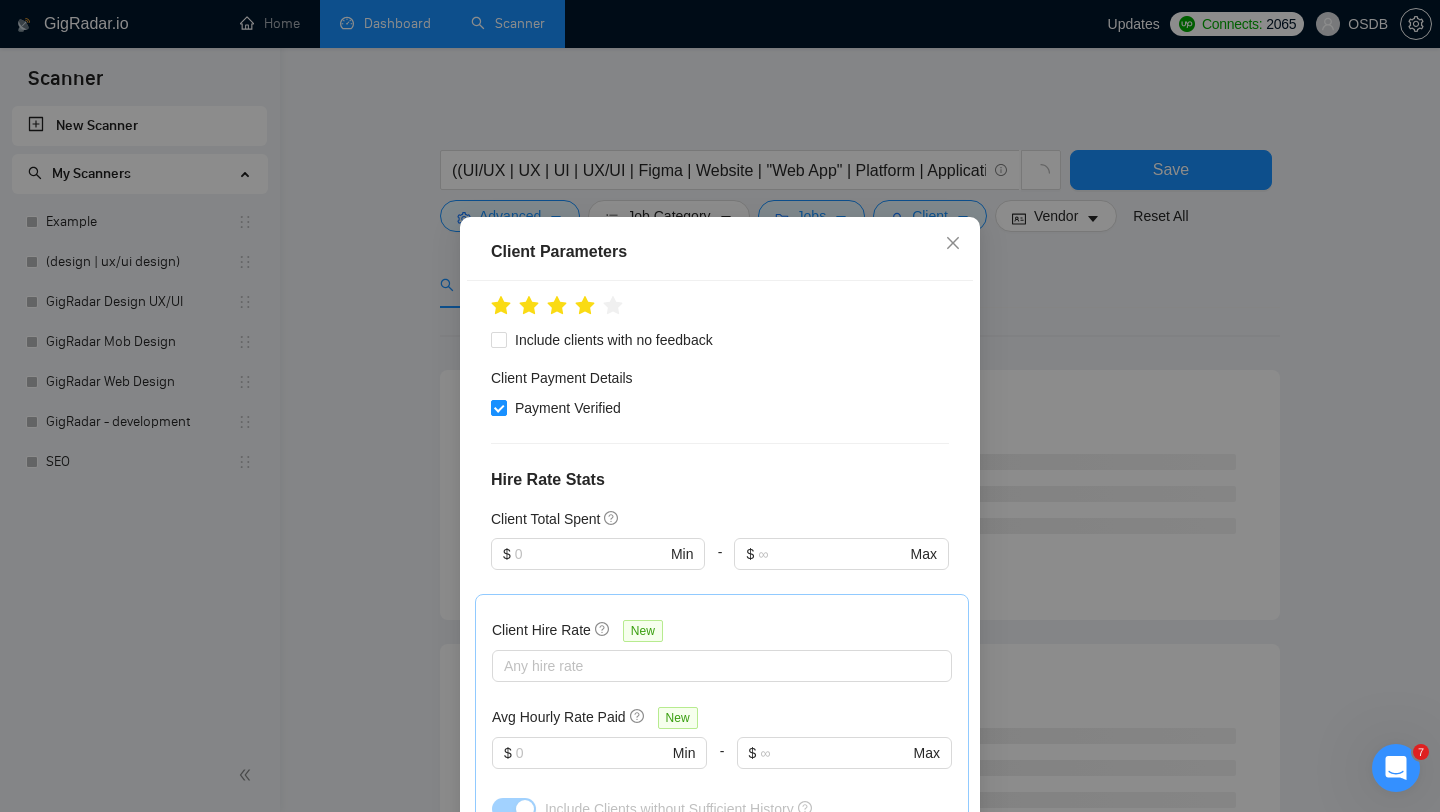 click on "Avg Hourly Rate Paid New $ Min - $ Max" at bounding box center (722, 749) 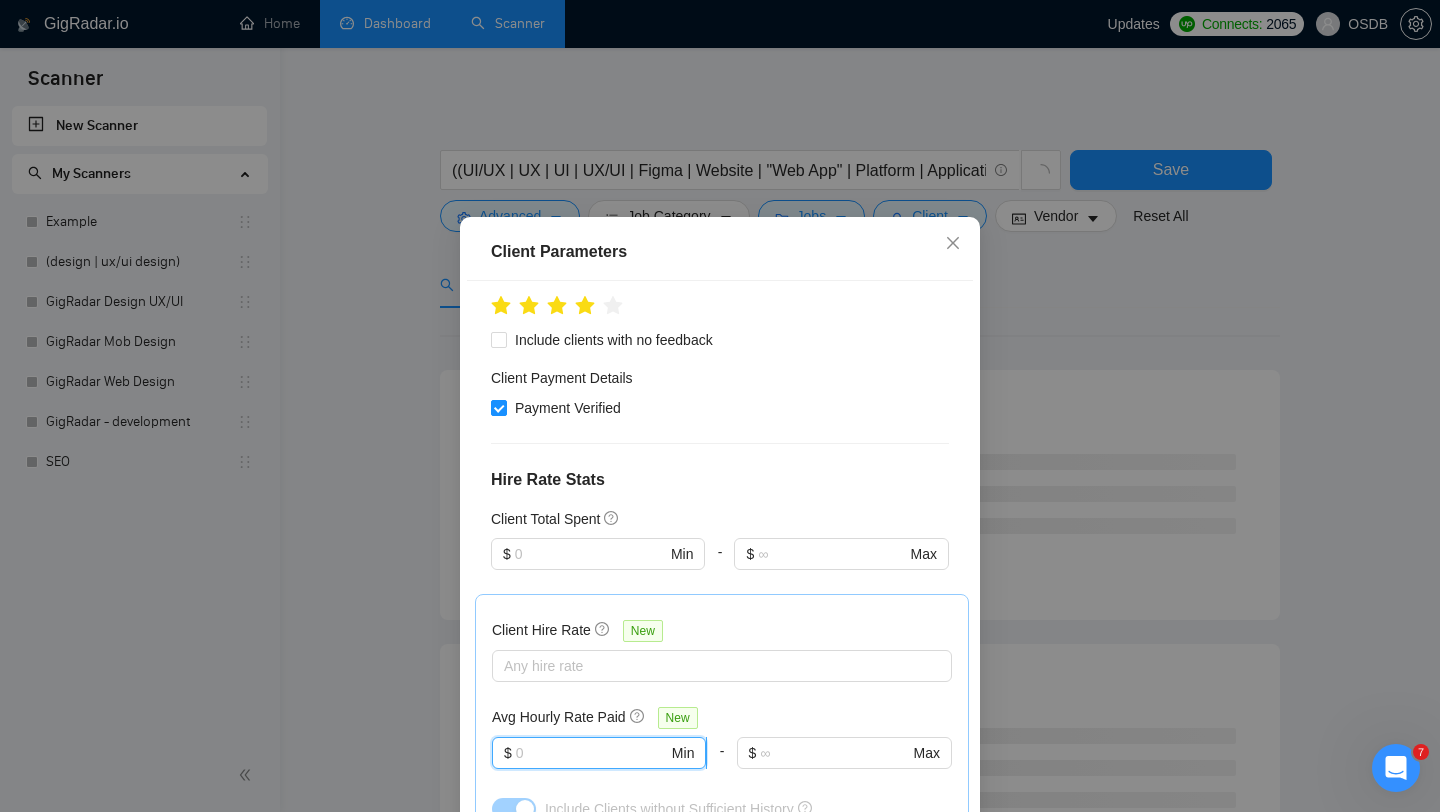 click at bounding box center (592, 753) 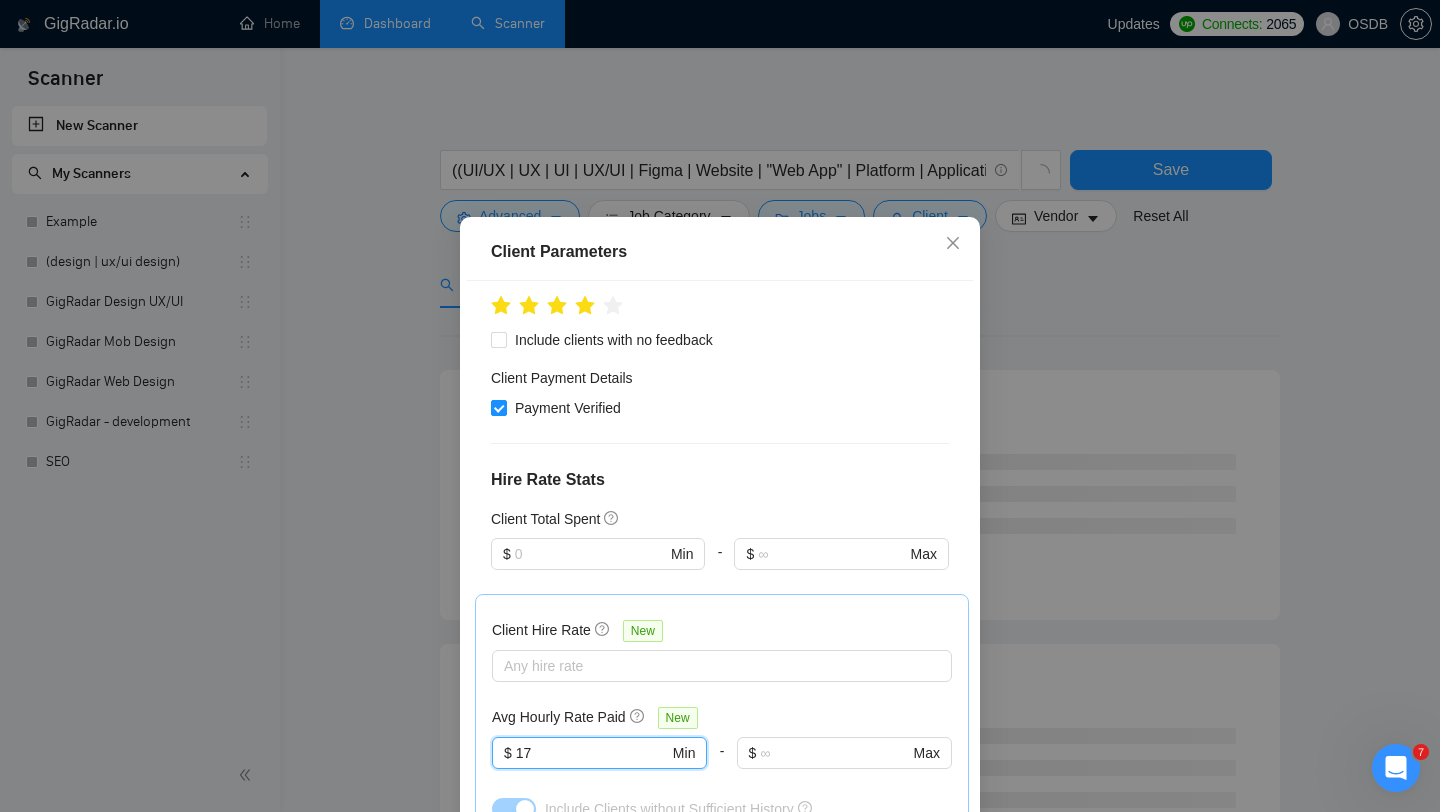 type on "17" 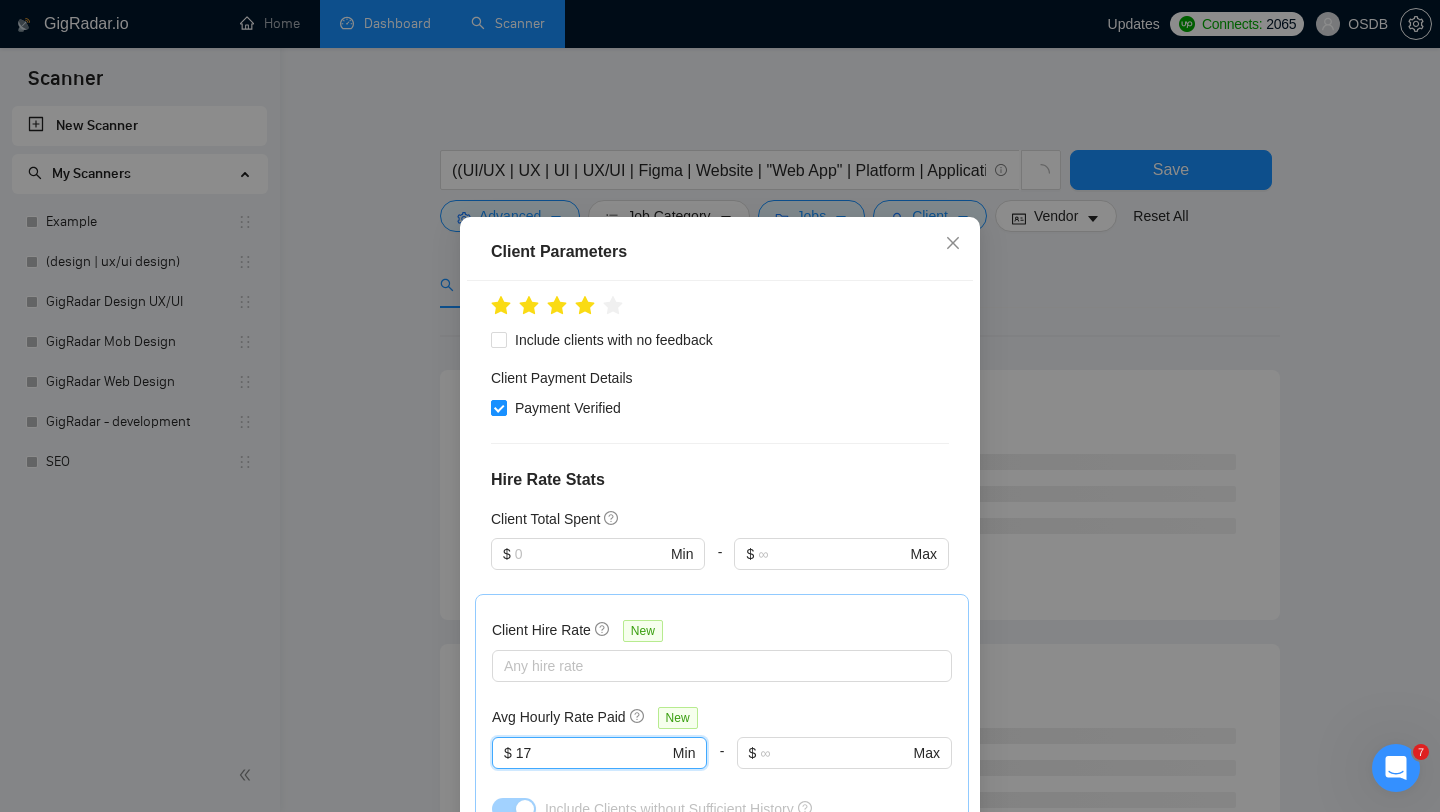 click on "Client Hire Rate New   Any hire rate   Avg Hourly Rate Paid New 17 $ 17 Min - $ Max Include Clients without Sufficient History" at bounding box center (722, 718) 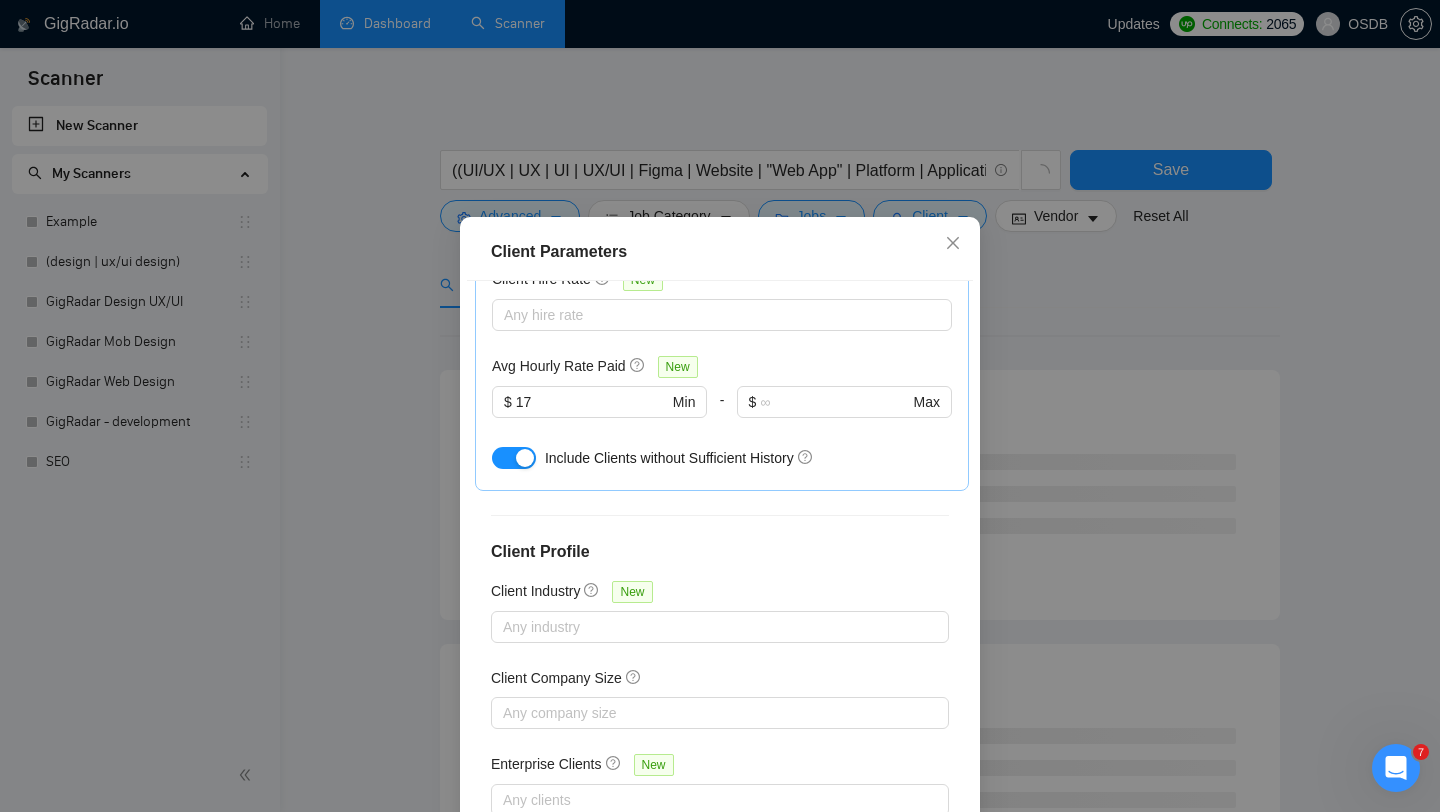 scroll, scrollTop: 678, scrollLeft: 0, axis: vertical 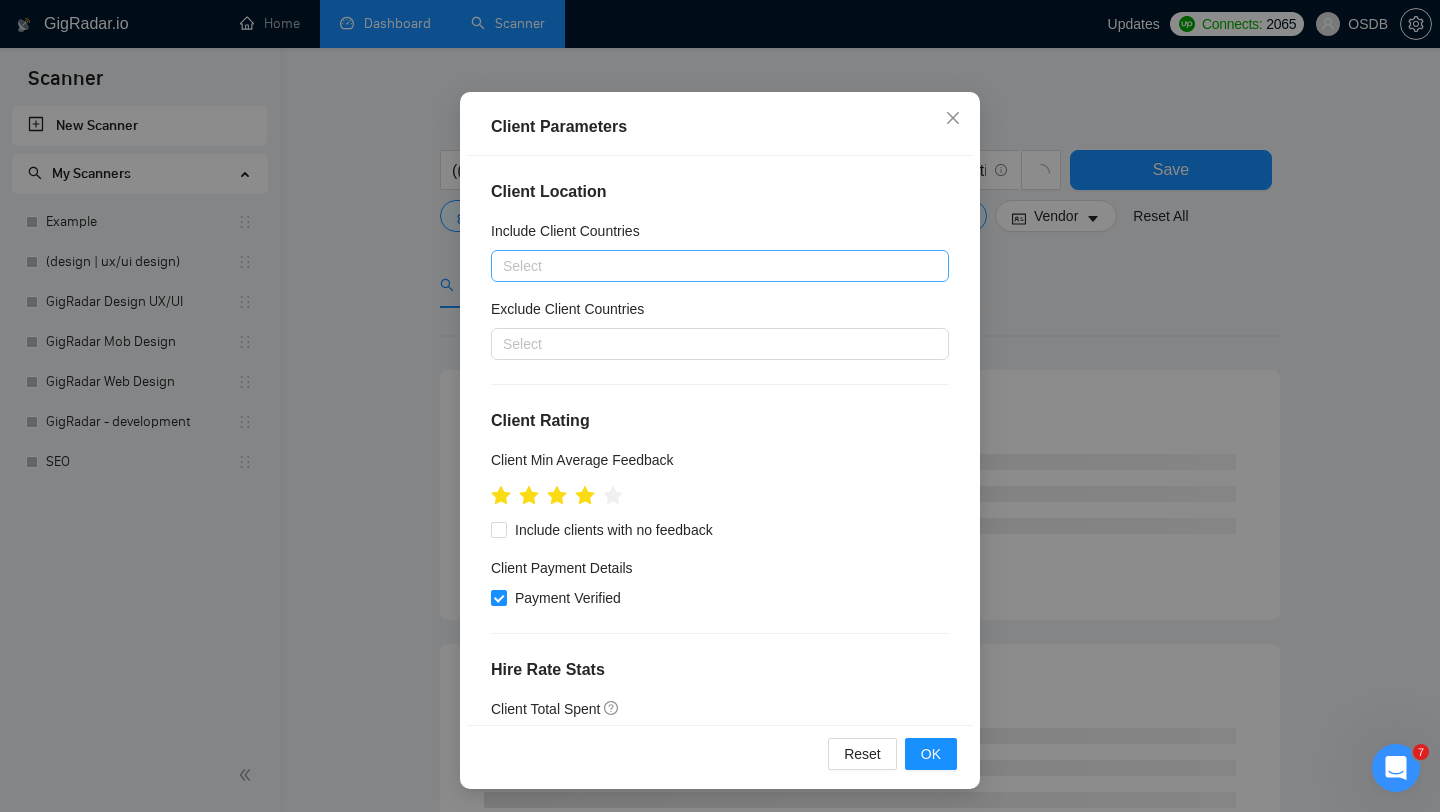 click at bounding box center (710, 266) 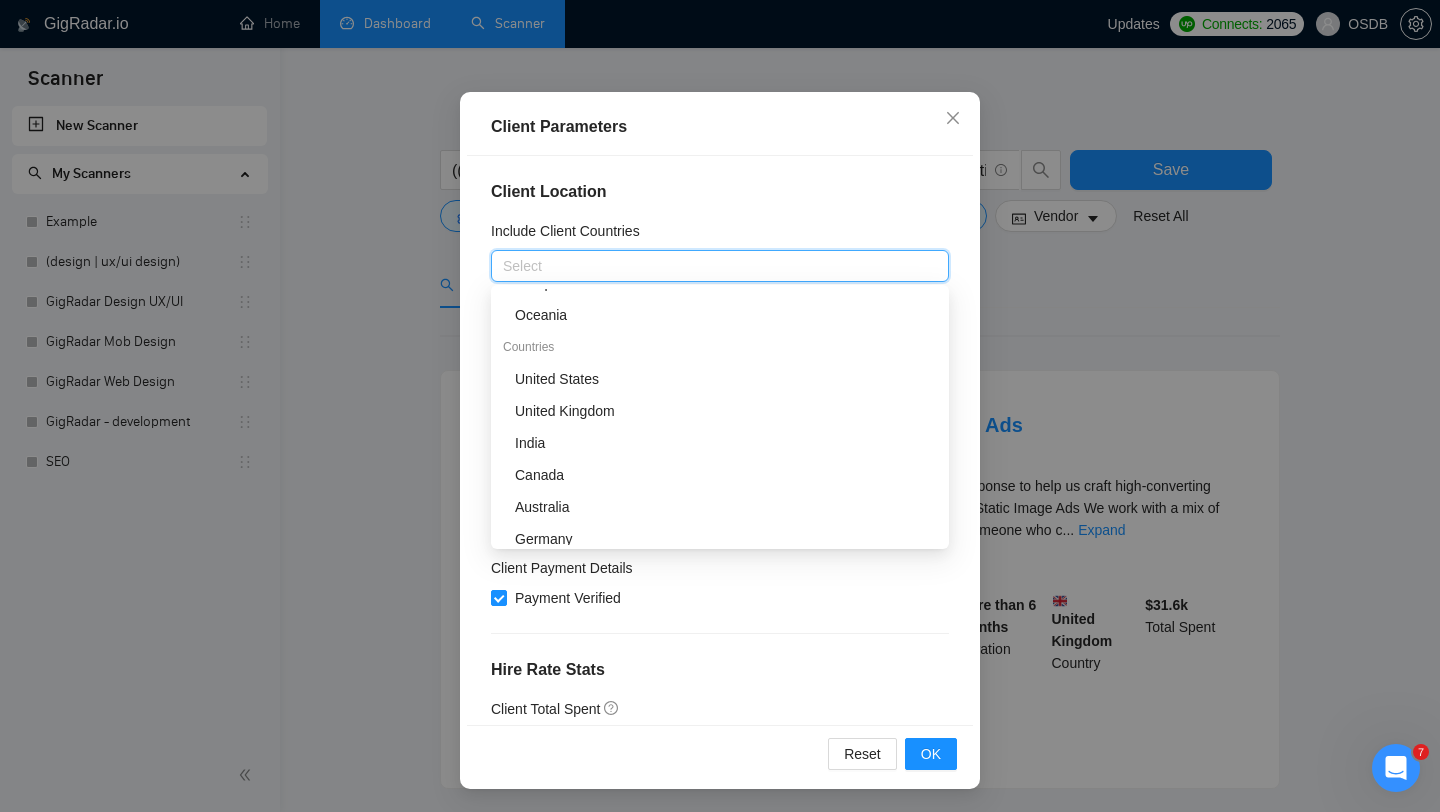scroll, scrollTop: 197, scrollLeft: 0, axis: vertical 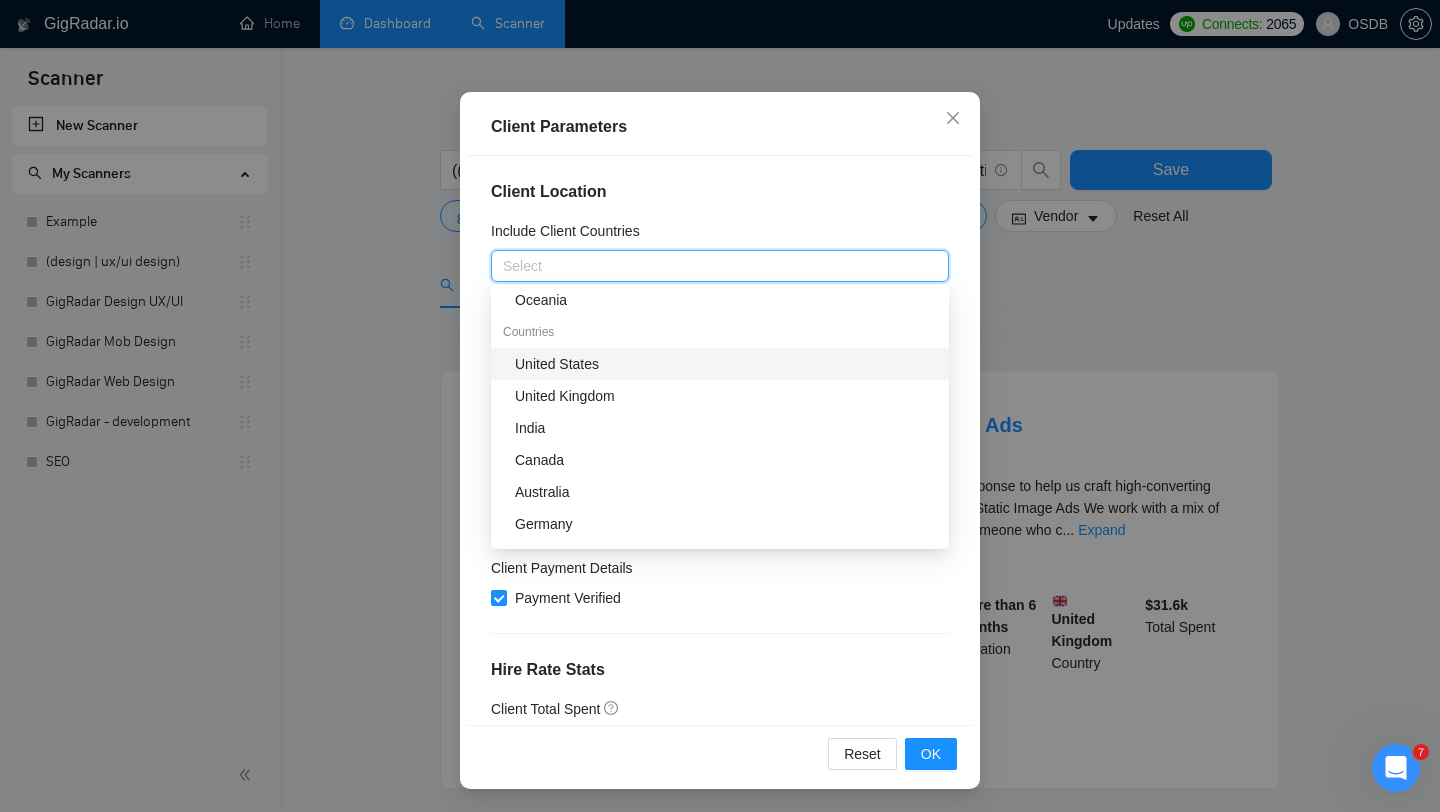 click on "United States" at bounding box center [726, 364] 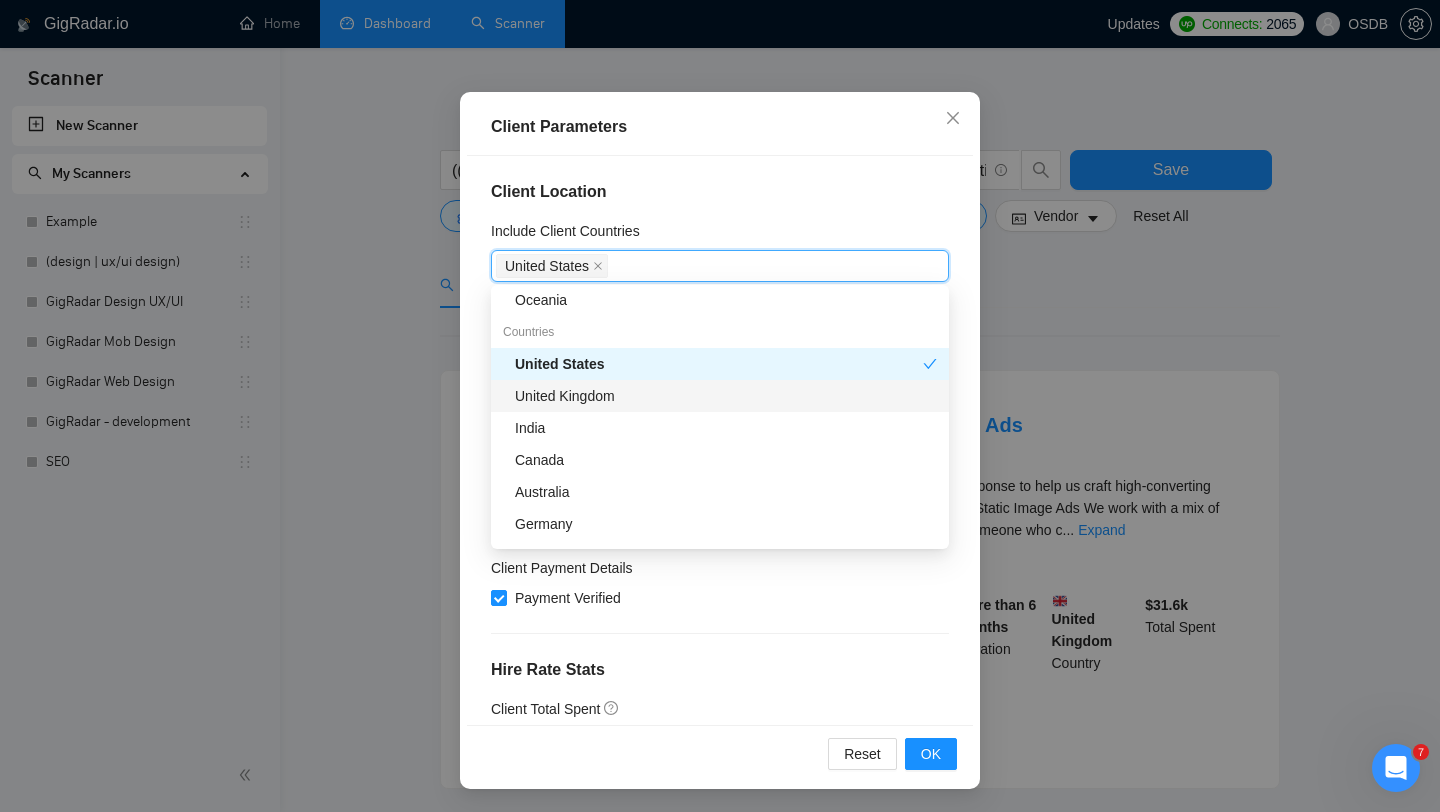 click on "United Kingdom" at bounding box center (726, 396) 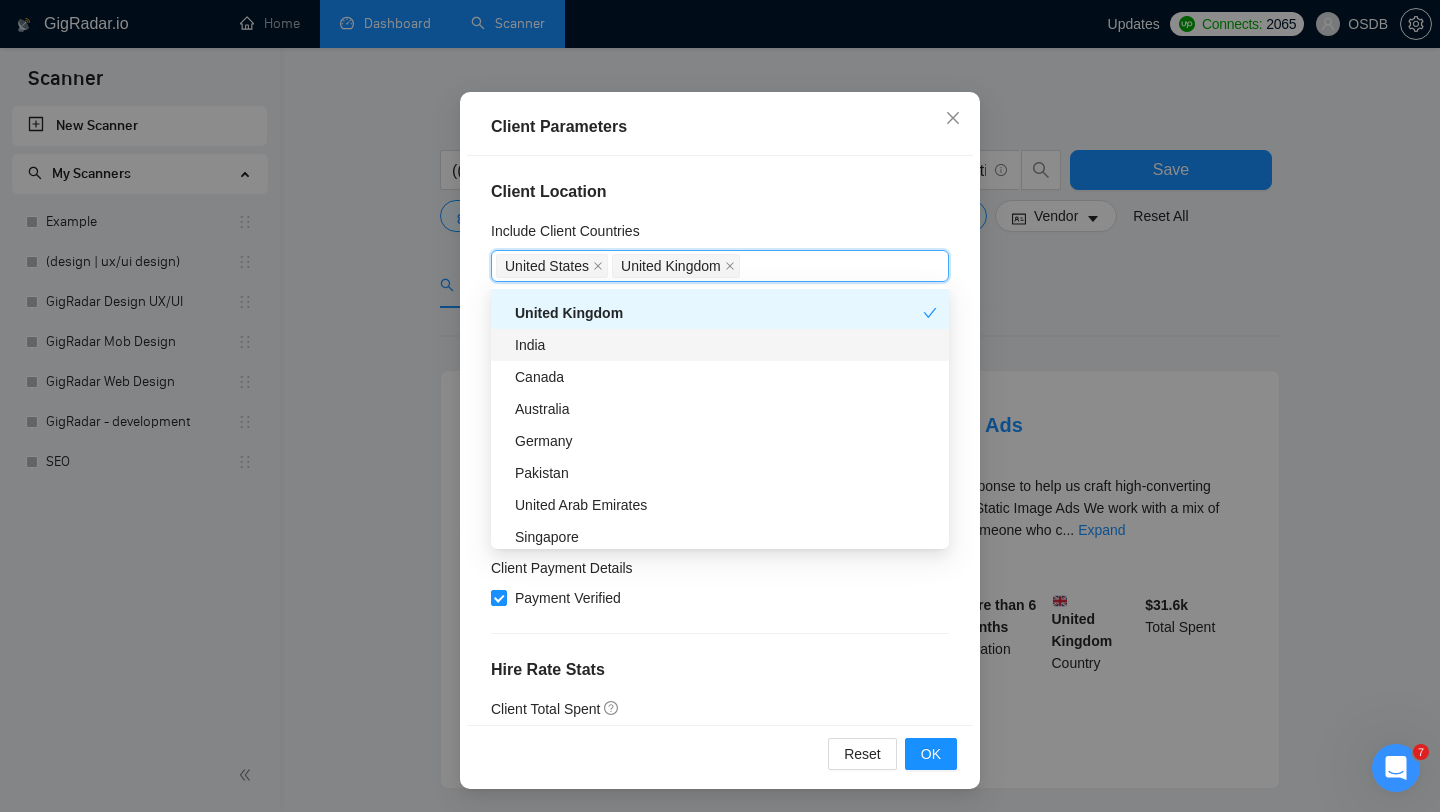 scroll, scrollTop: 291, scrollLeft: 0, axis: vertical 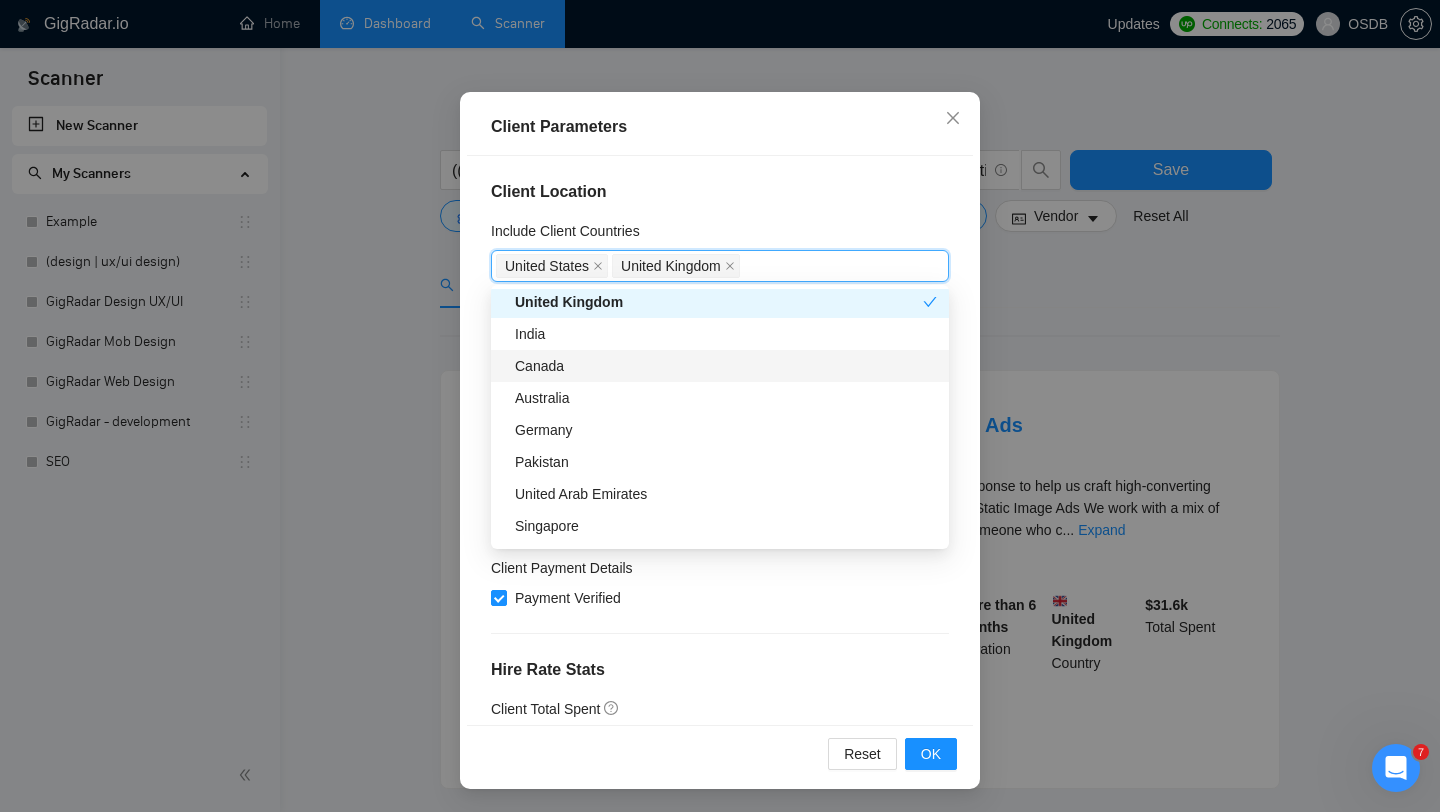 click on "Canada" at bounding box center [726, 366] 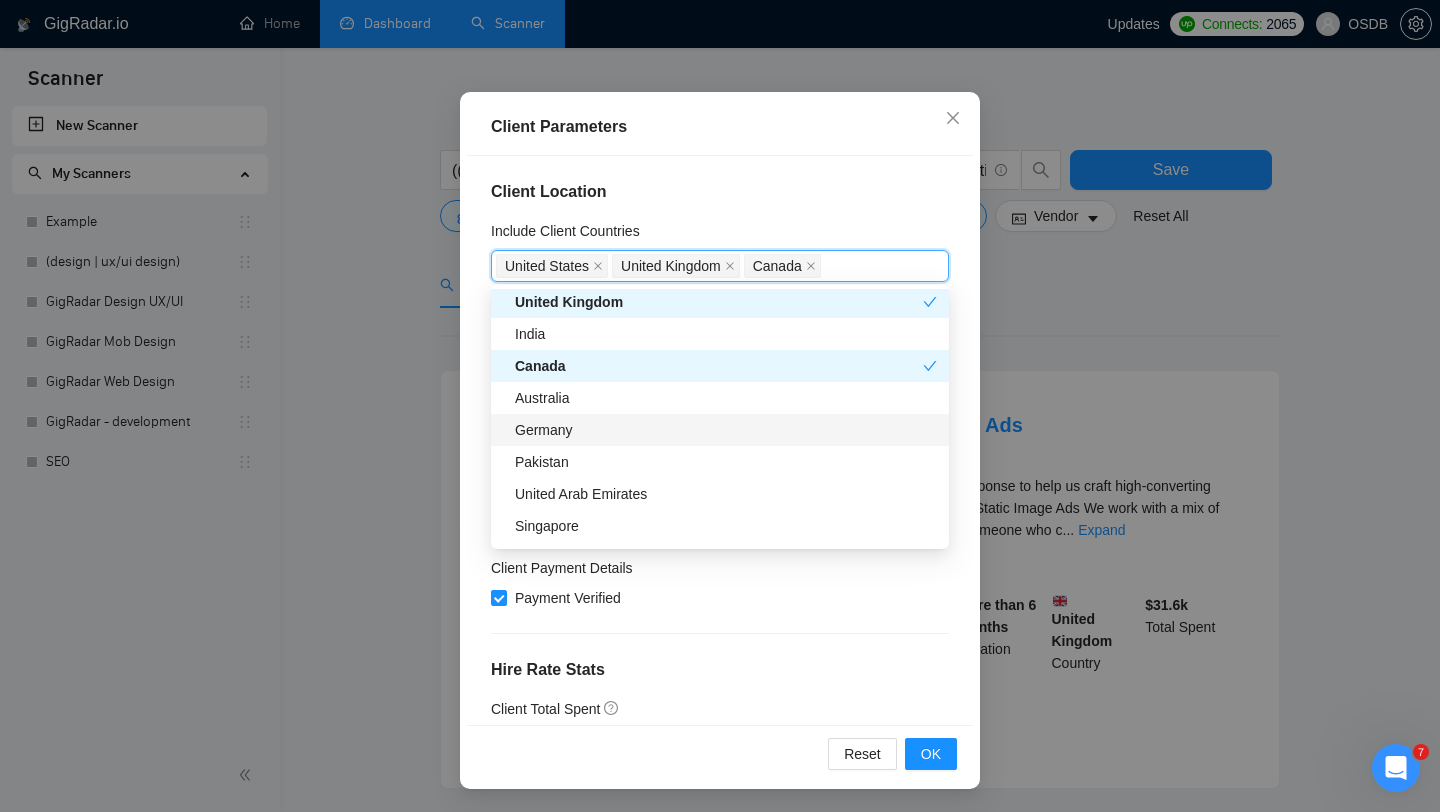 click on "Germany" at bounding box center (726, 430) 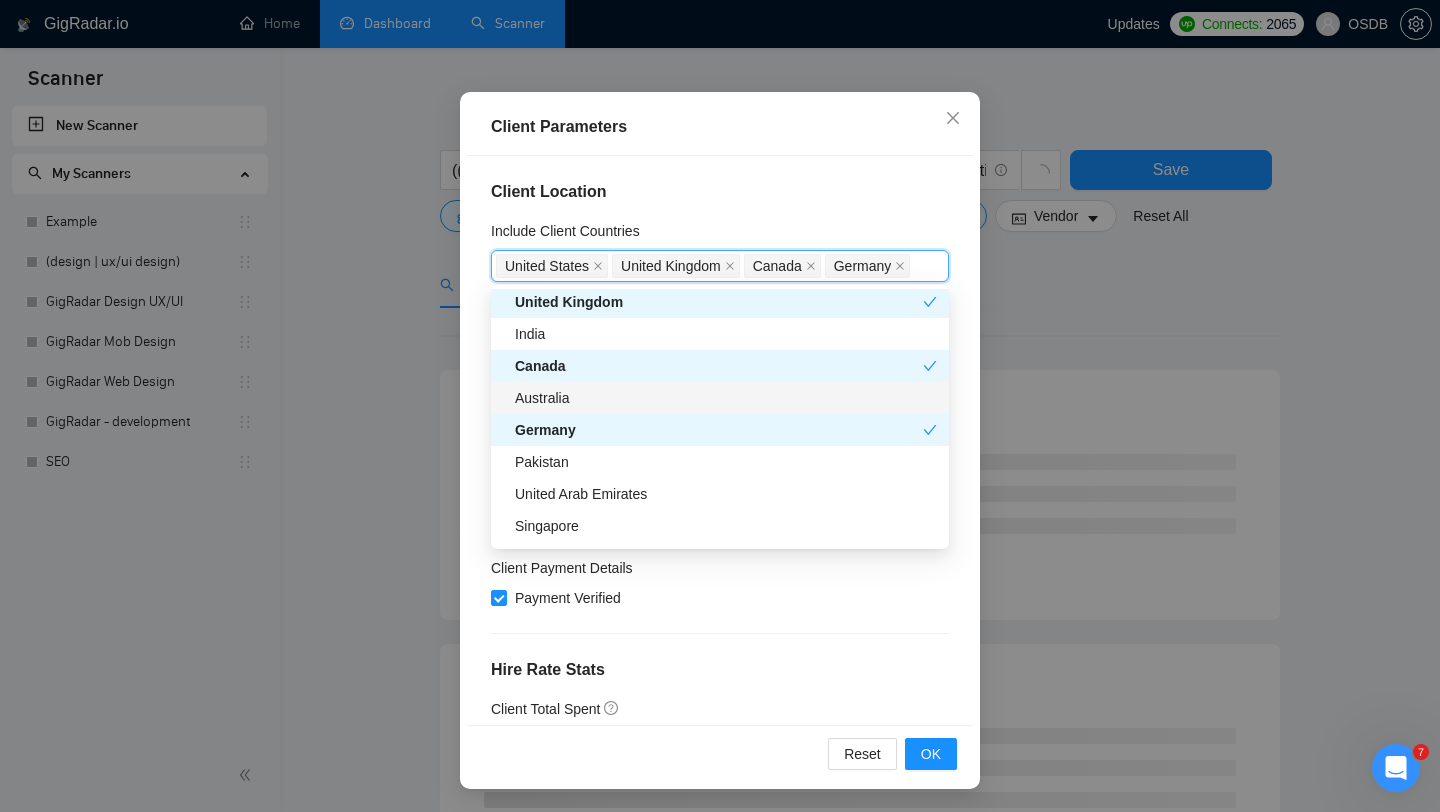 click on "Australia" at bounding box center (726, 398) 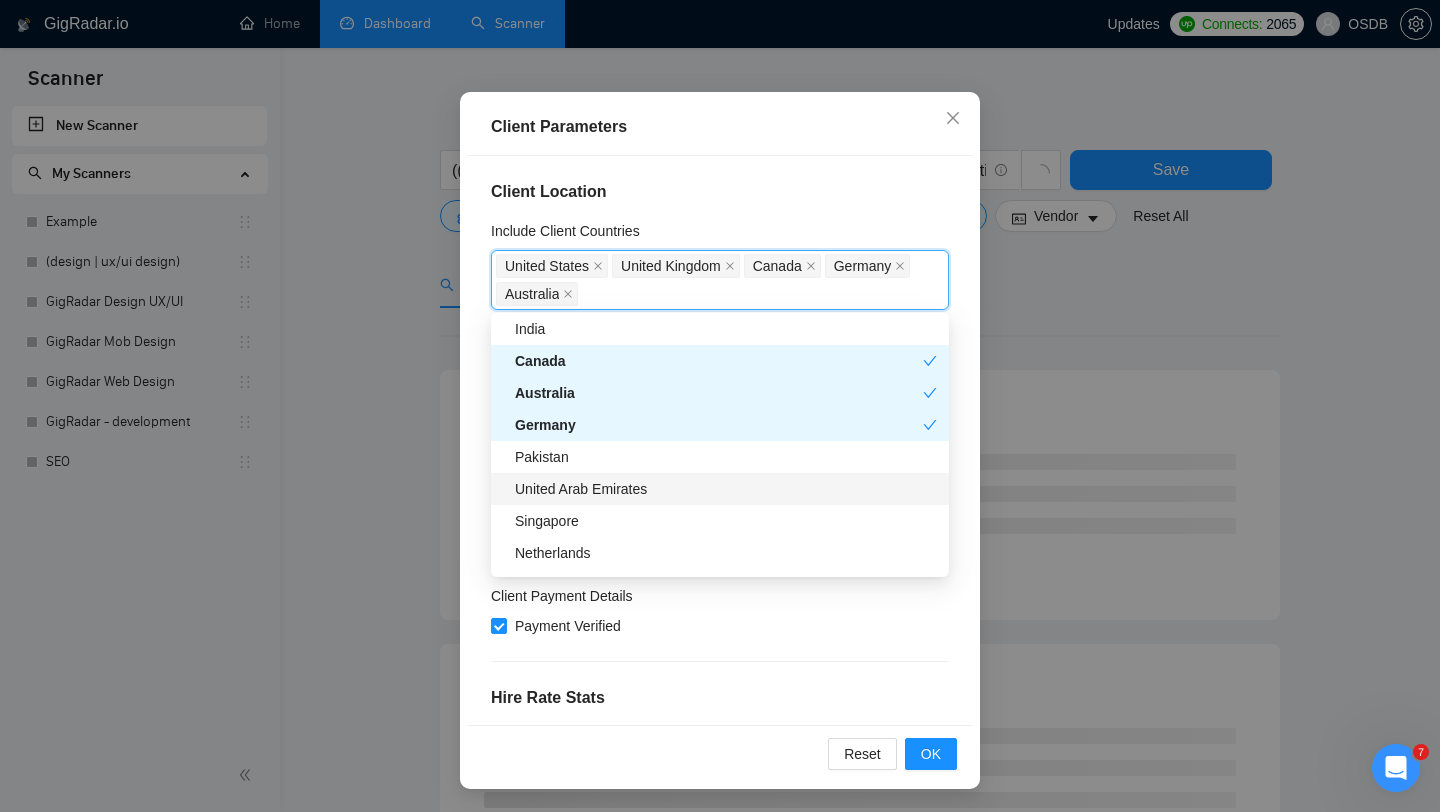 scroll, scrollTop: 332, scrollLeft: 0, axis: vertical 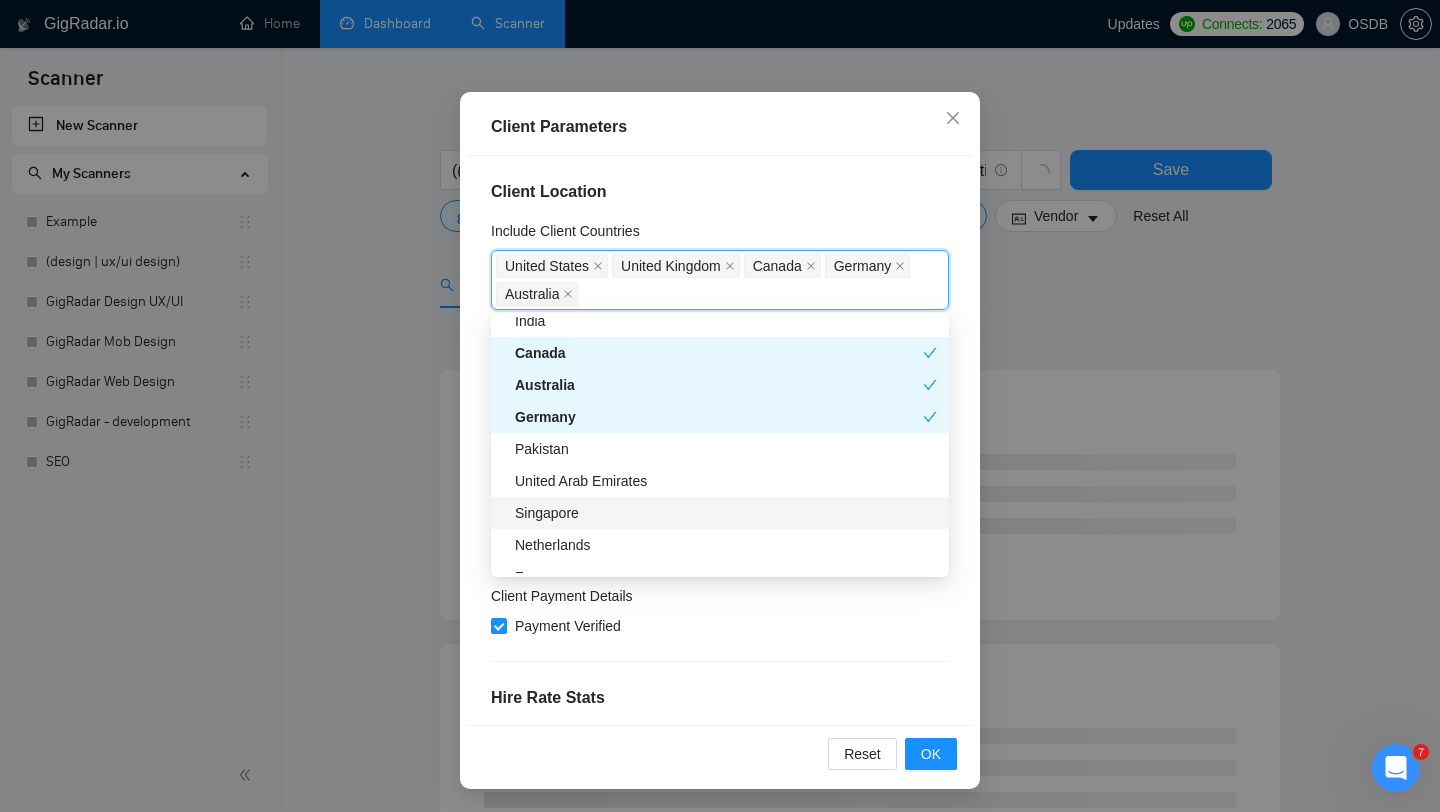 click on "United Arab Emirates" at bounding box center [720, 481] 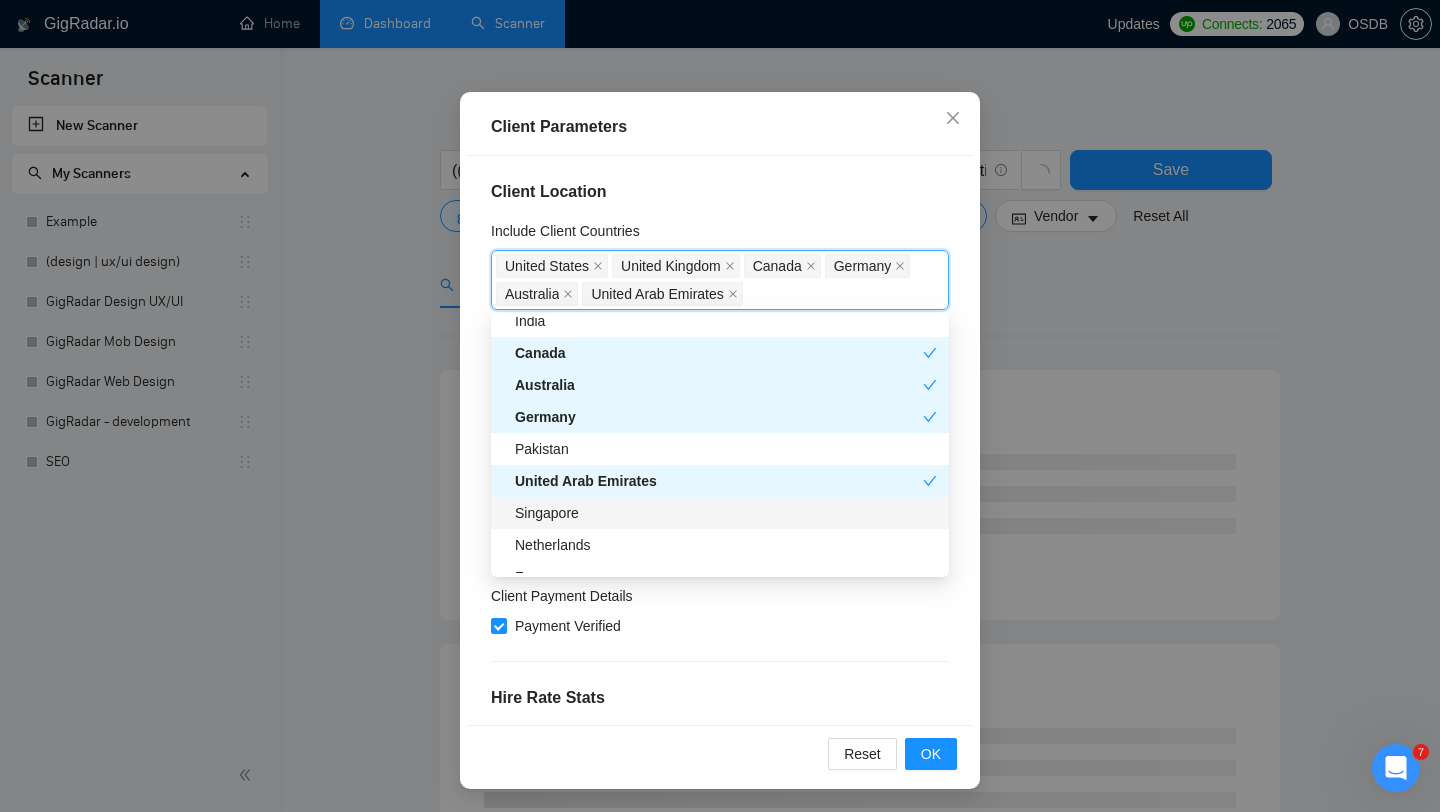 click on "Singapore" at bounding box center [726, 513] 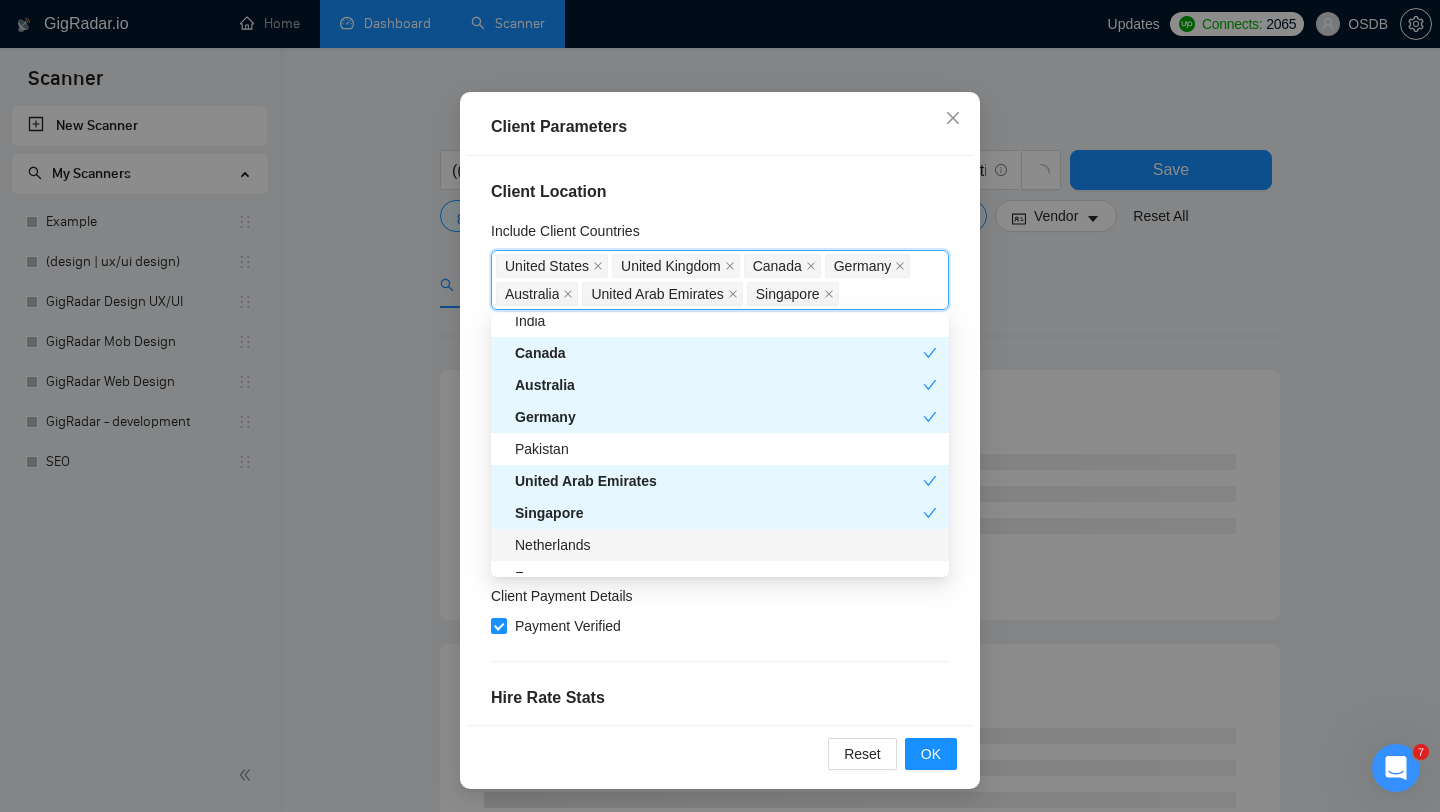 click on "Netherlands" at bounding box center (726, 545) 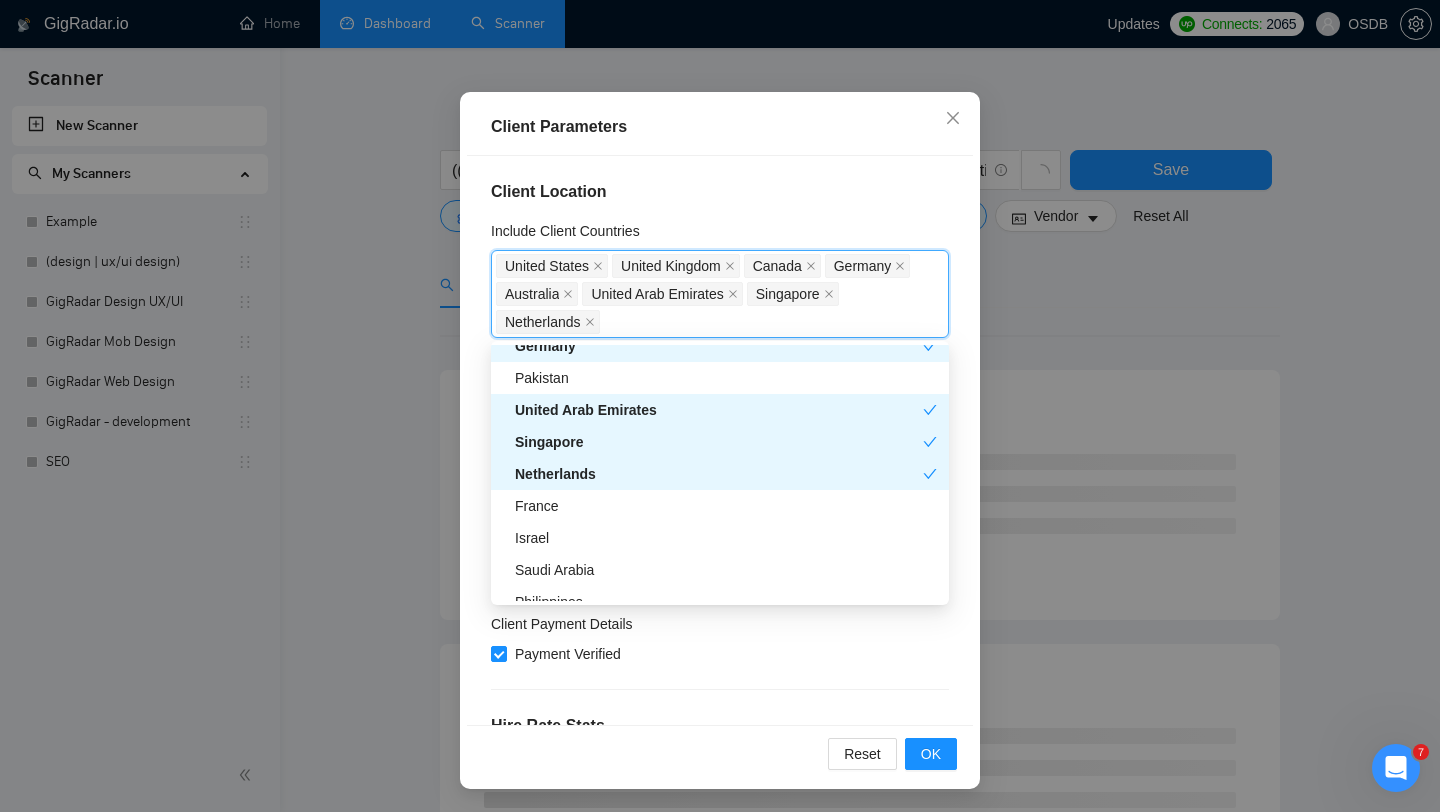 scroll, scrollTop: 439, scrollLeft: 0, axis: vertical 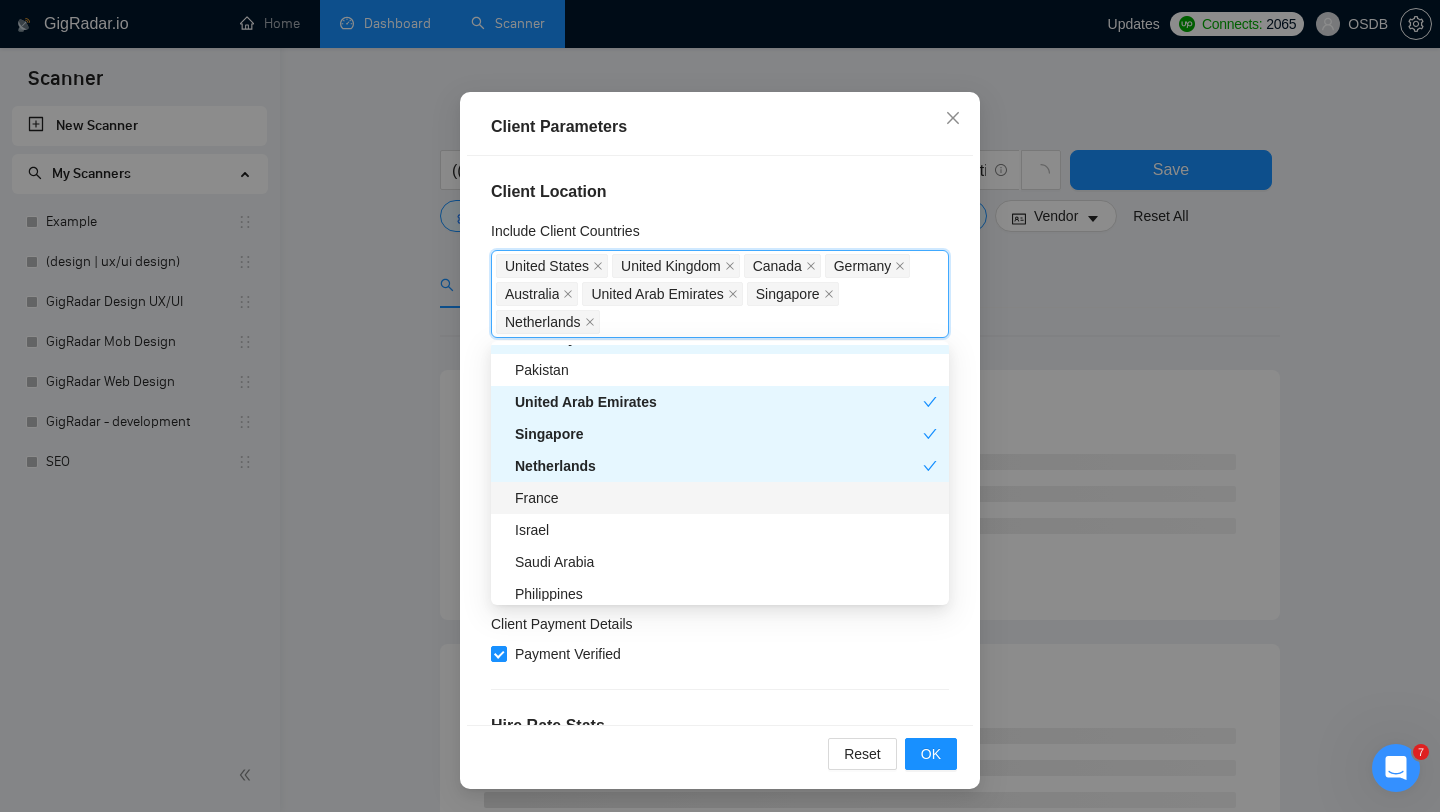 click on "France" at bounding box center (726, 498) 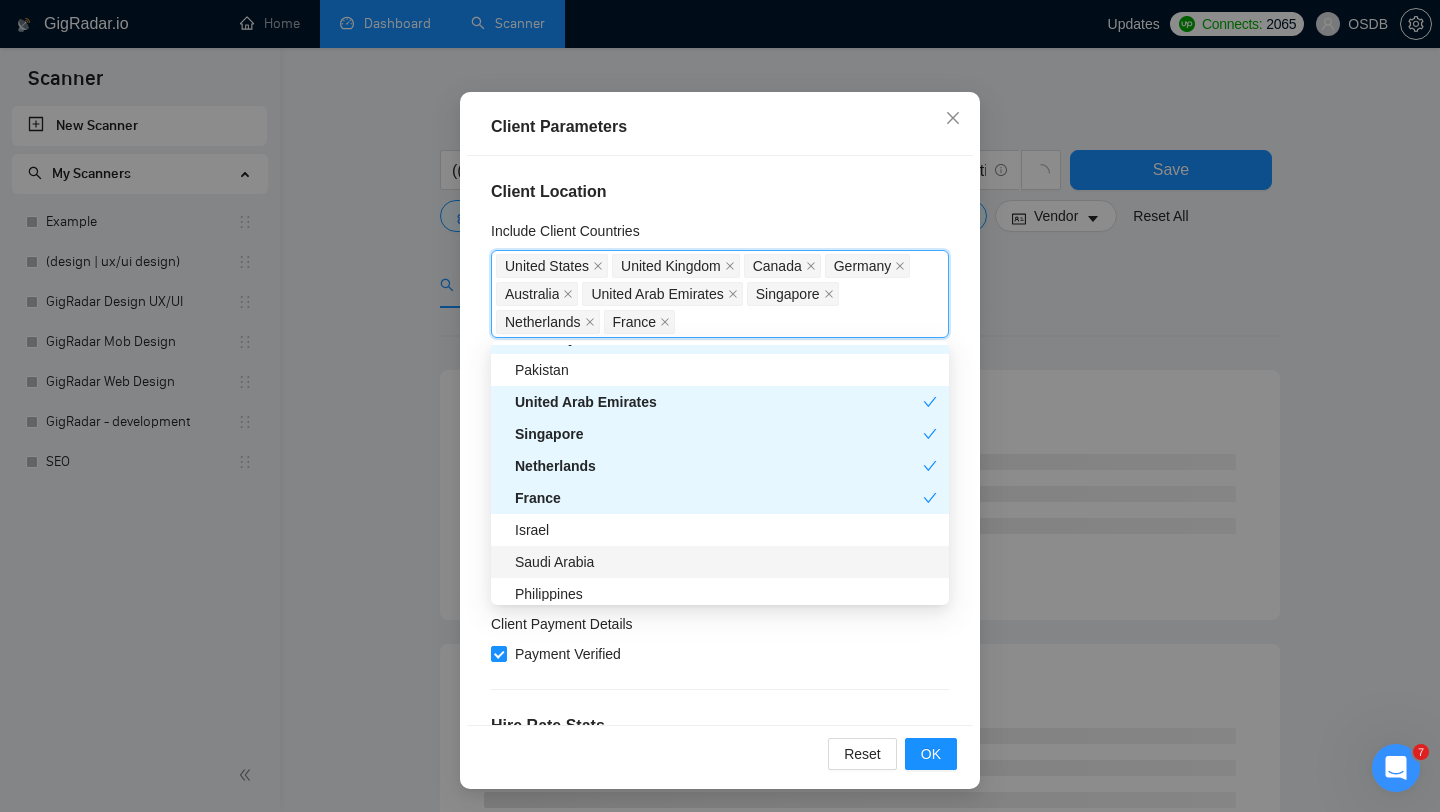 click on "Saudi Arabia" at bounding box center (726, 562) 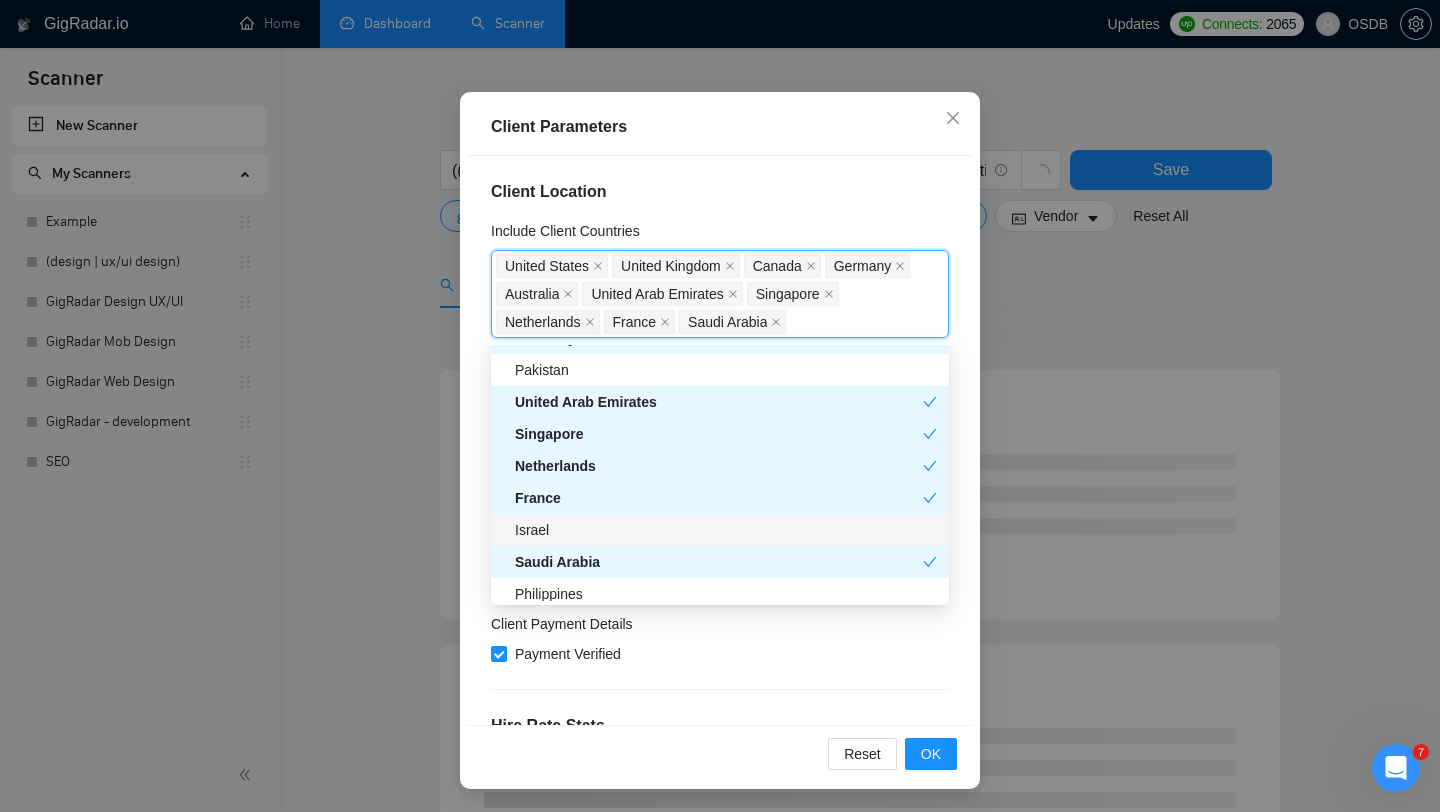 click on "Israel" at bounding box center (726, 530) 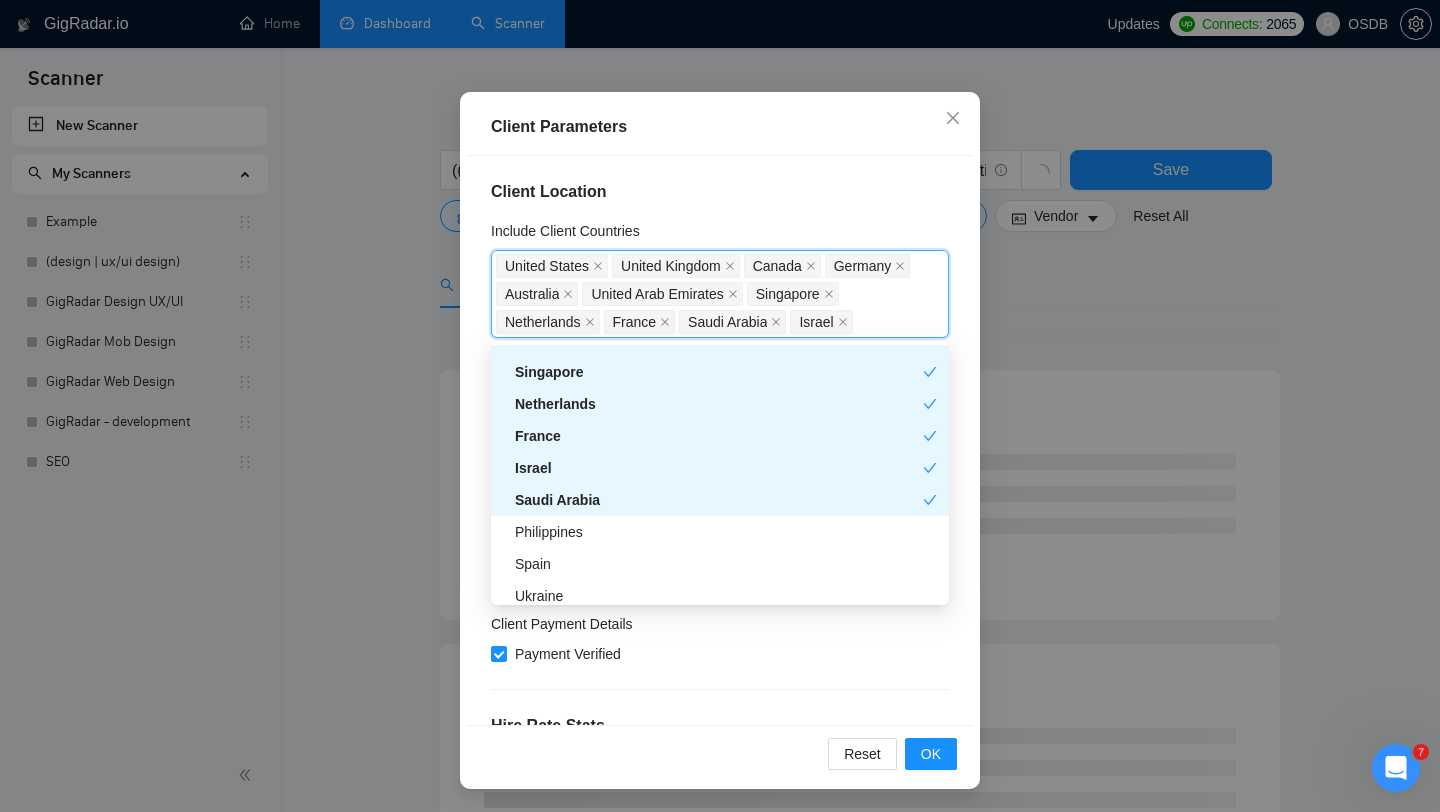 scroll, scrollTop: 507, scrollLeft: 0, axis: vertical 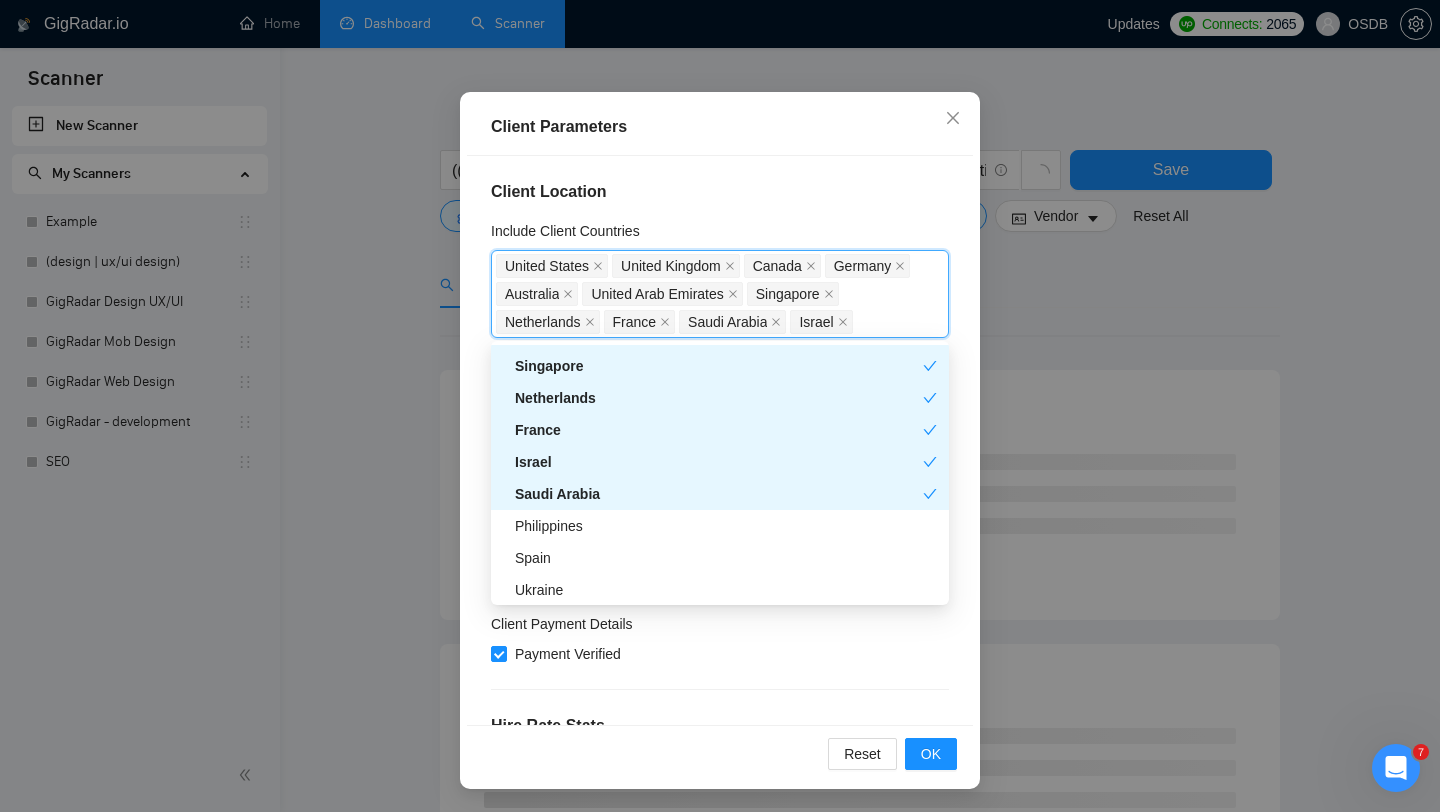 click on "Saudi Arabia" at bounding box center (719, 494) 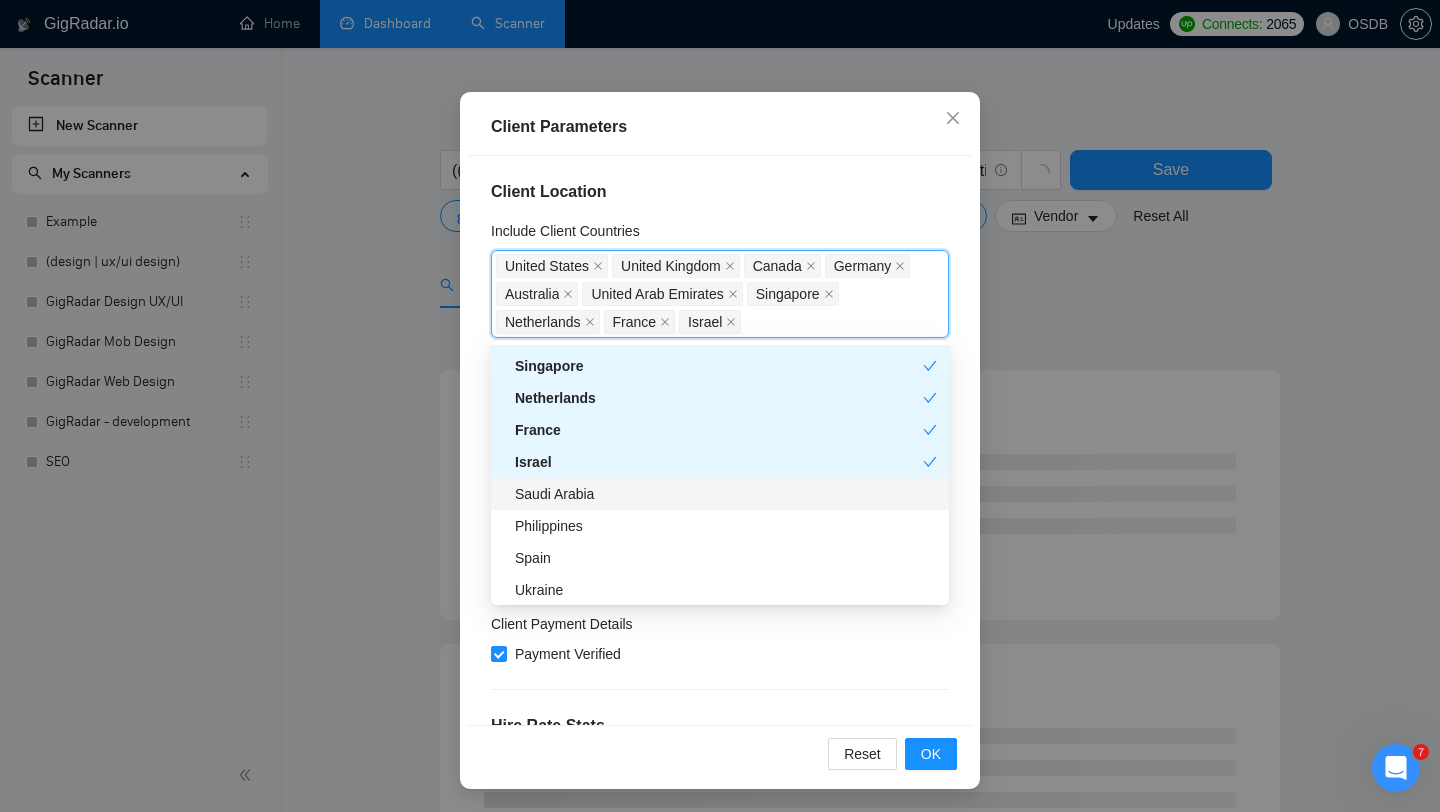 click on "Saudi Arabia" at bounding box center (726, 494) 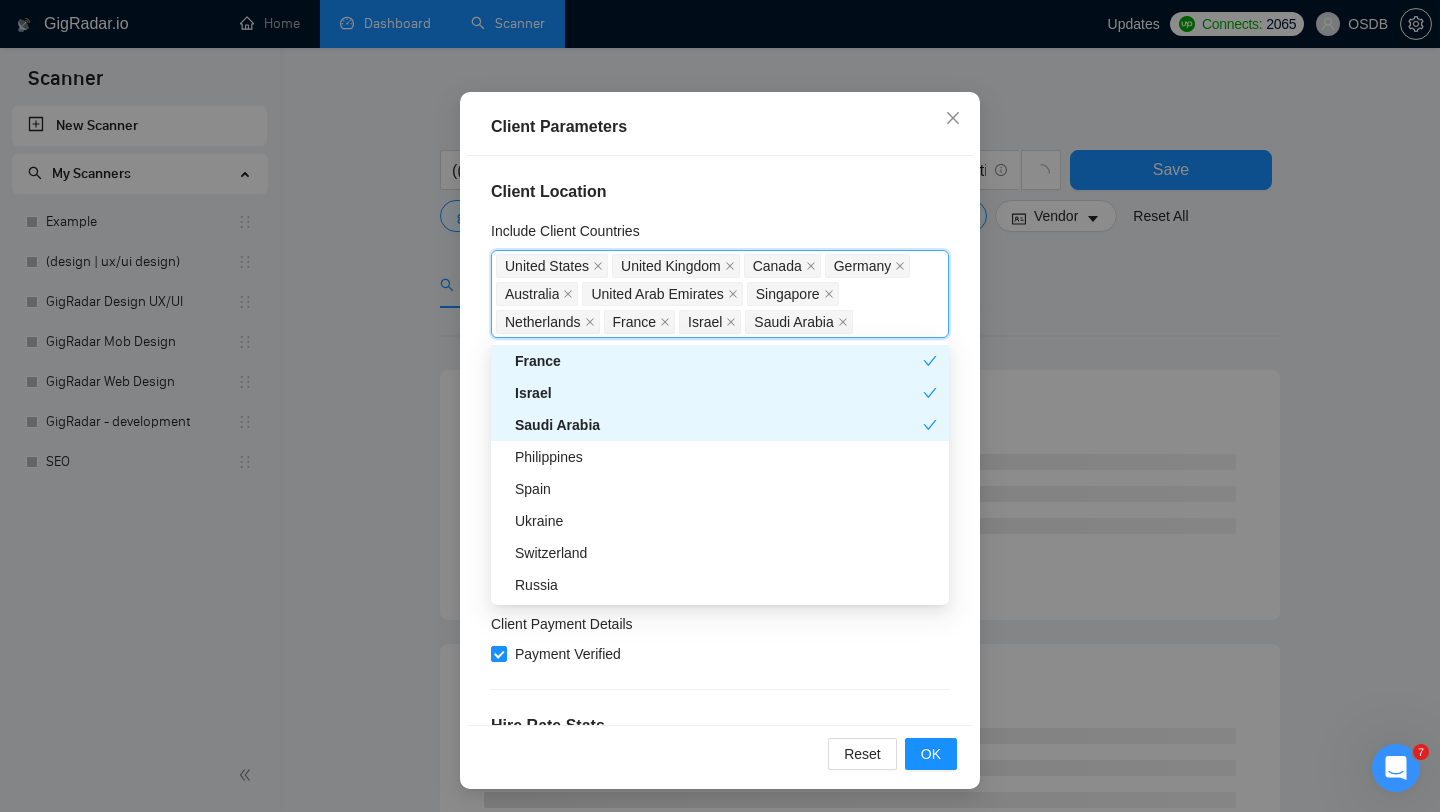 scroll, scrollTop: 591, scrollLeft: 0, axis: vertical 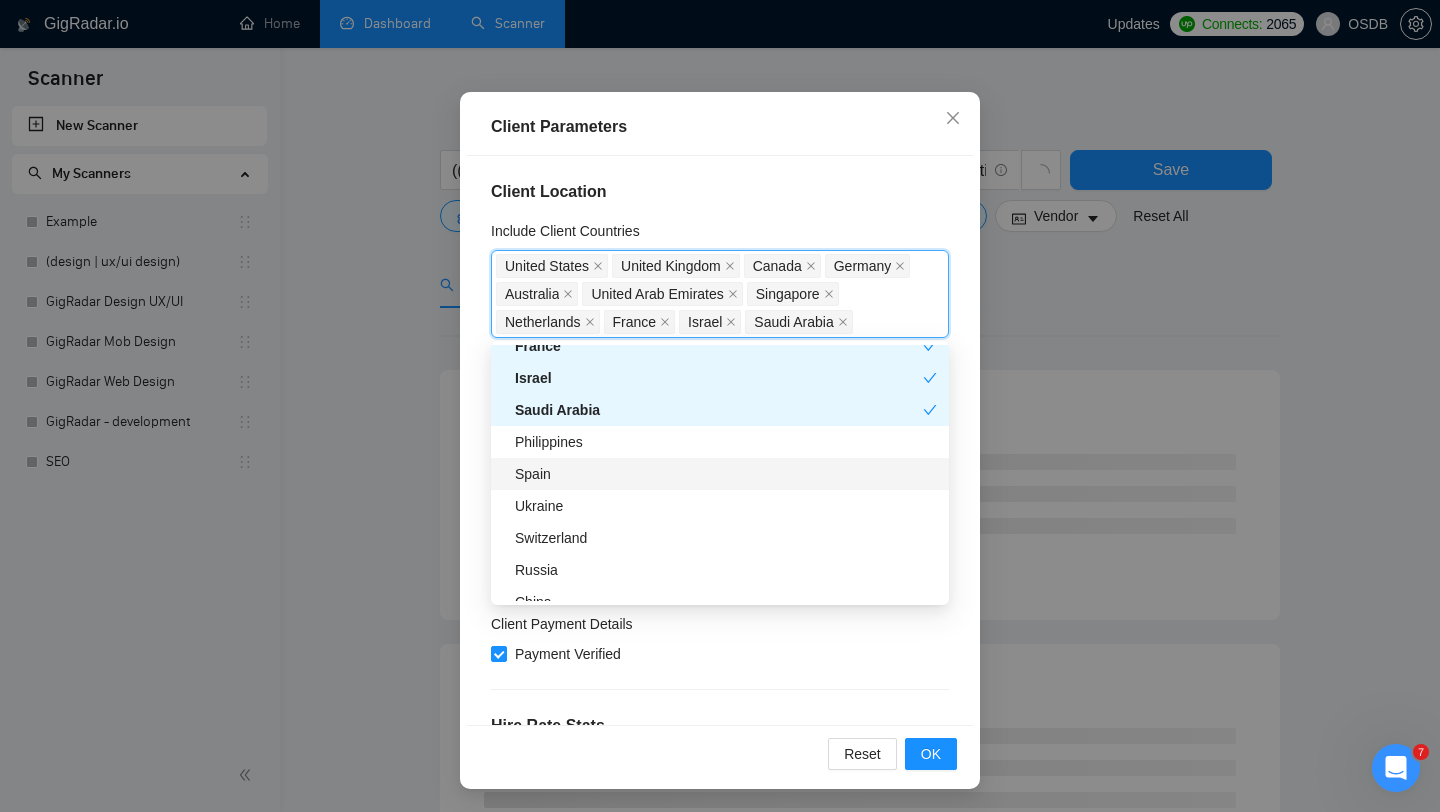 click on "Spain" at bounding box center [726, 474] 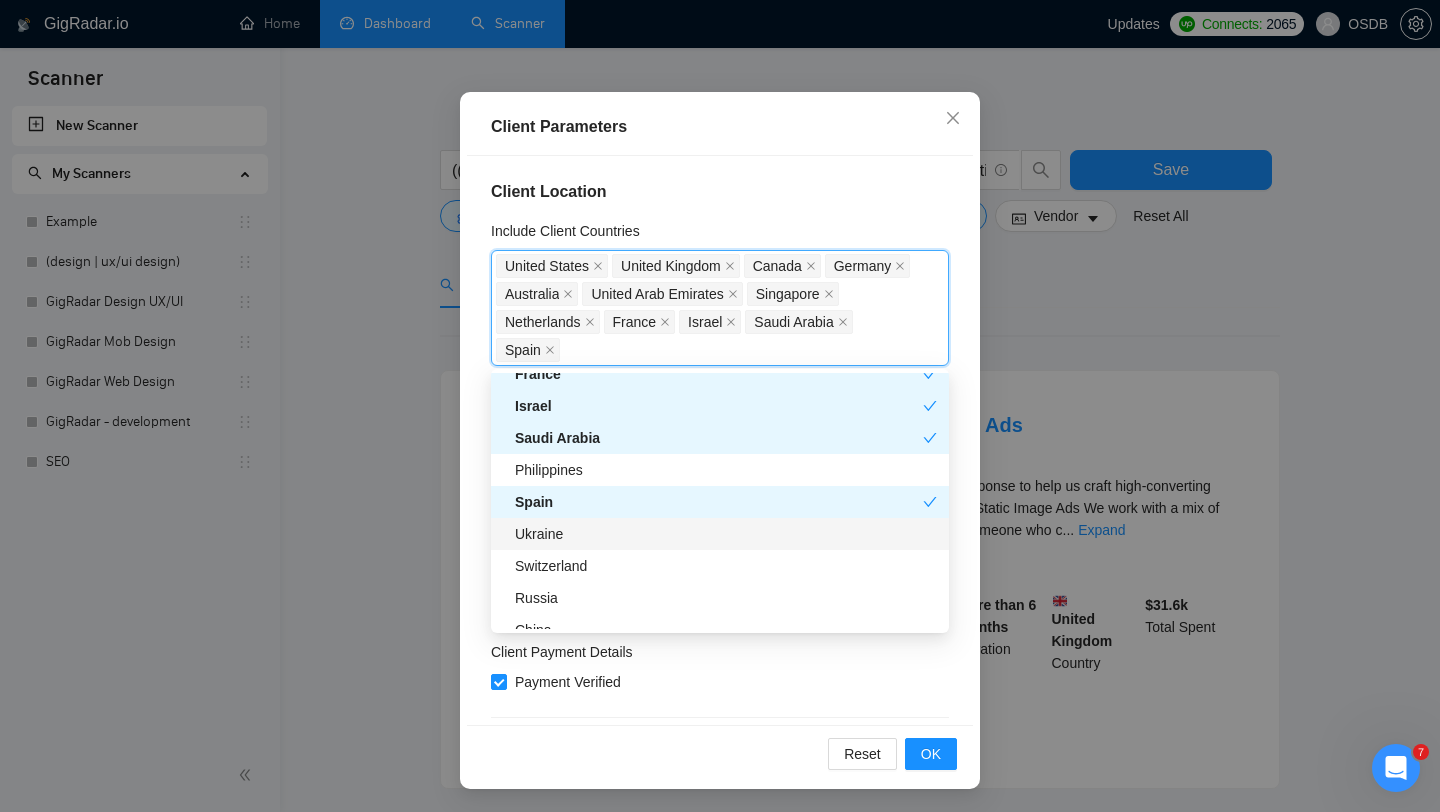 click on "Ukraine" at bounding box center [726, 534] 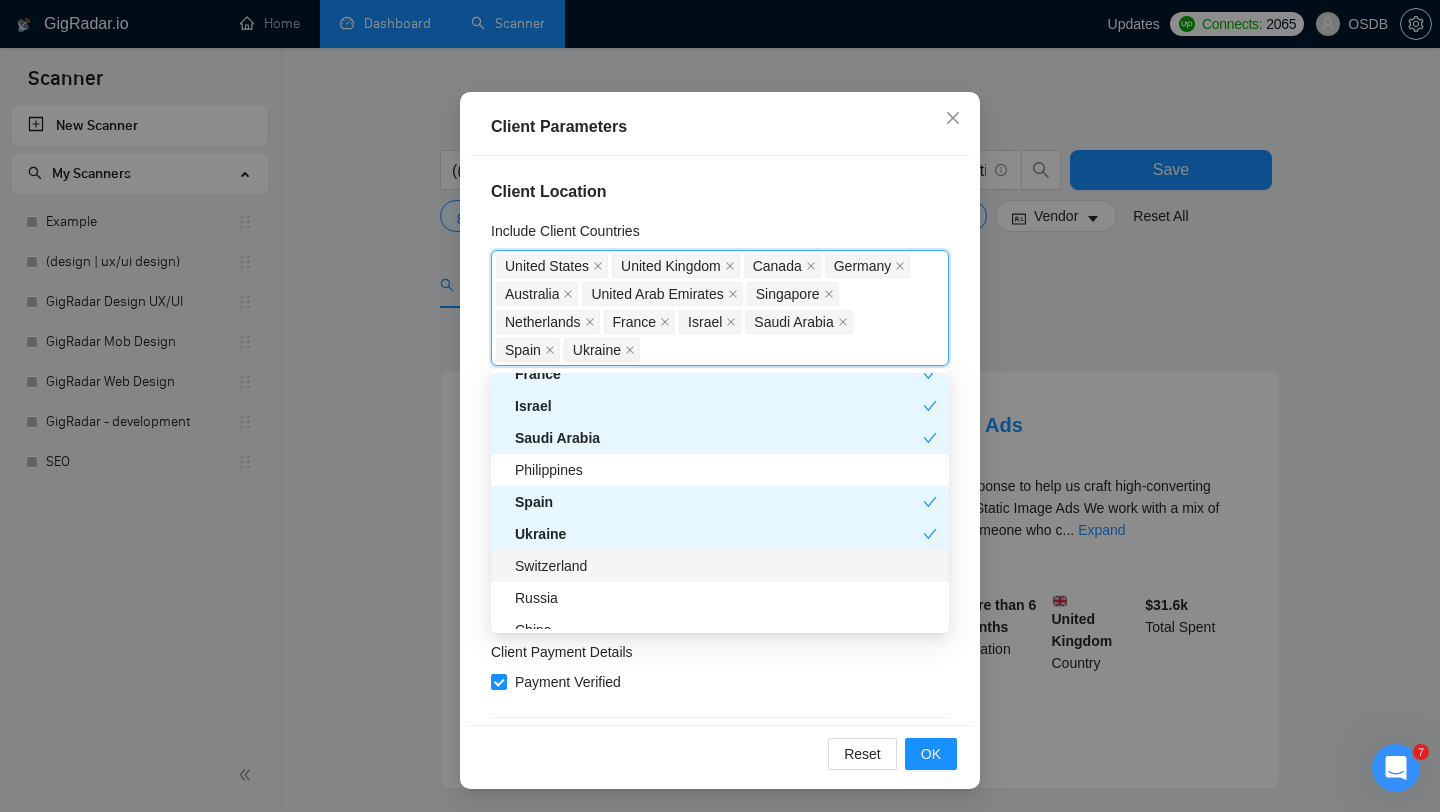 click on "Switzerland" at bounding box center (726, 566) 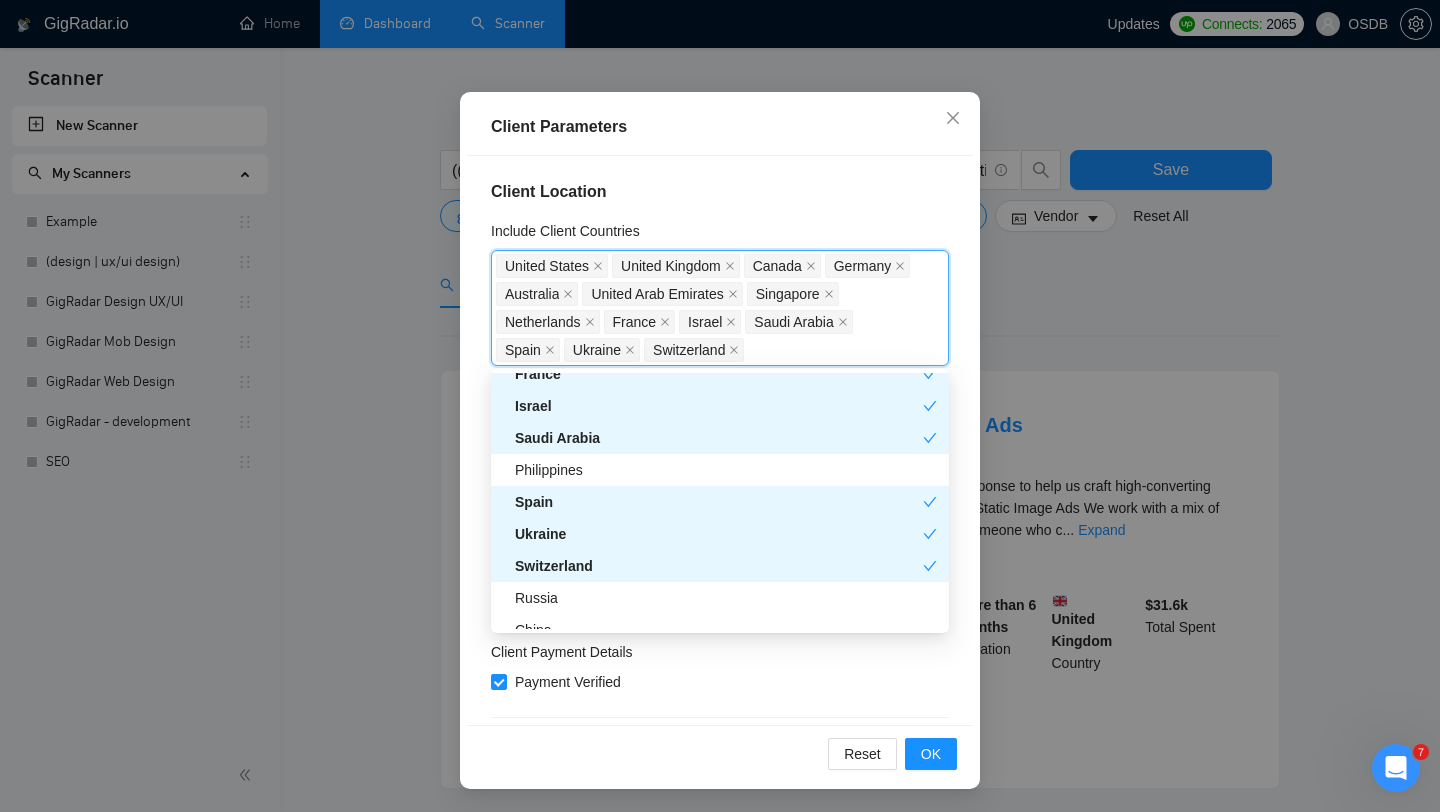 scroll, scrollTop: 667, scrollLeft: 0, axis: vertical 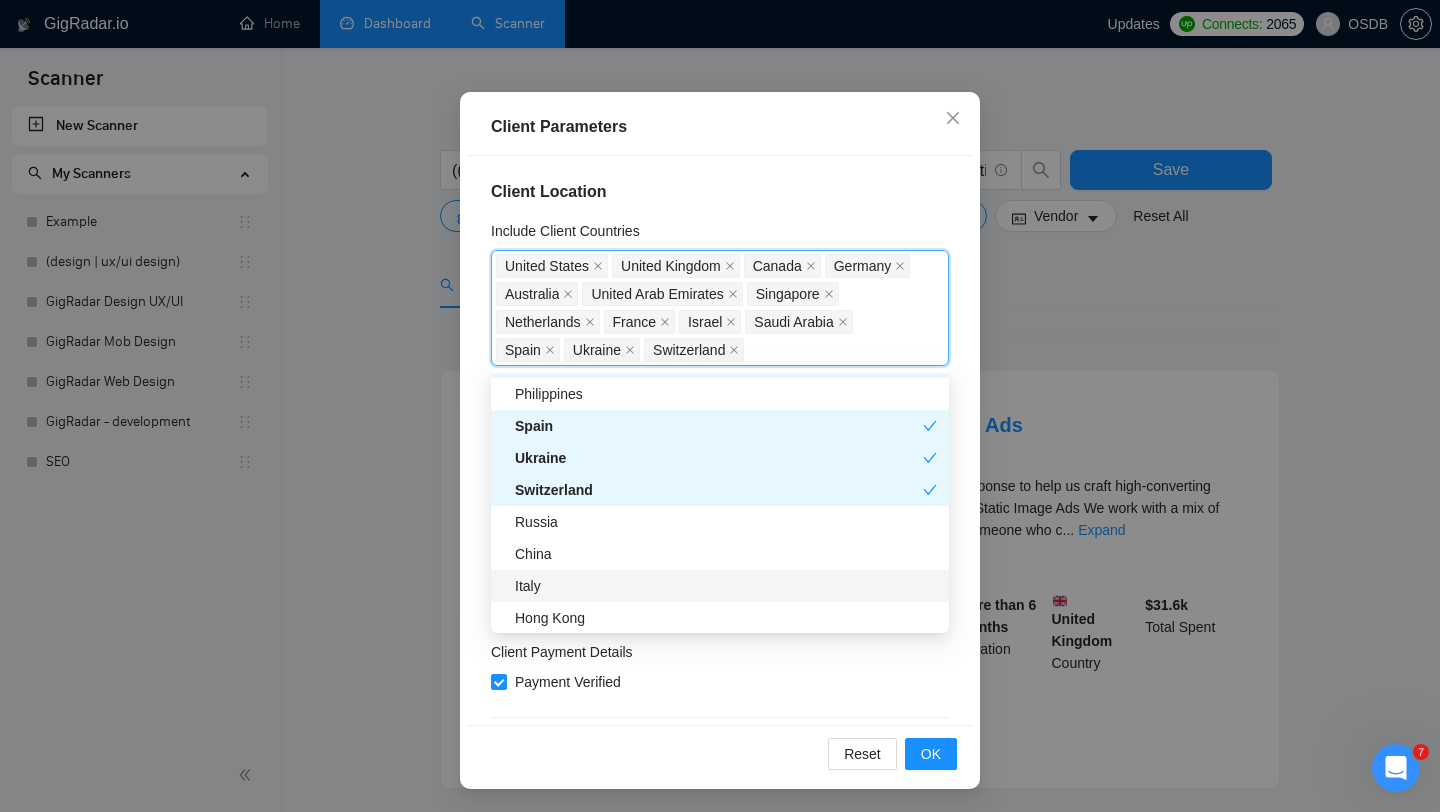 click on "Italy" at bounding box center (726, 586) 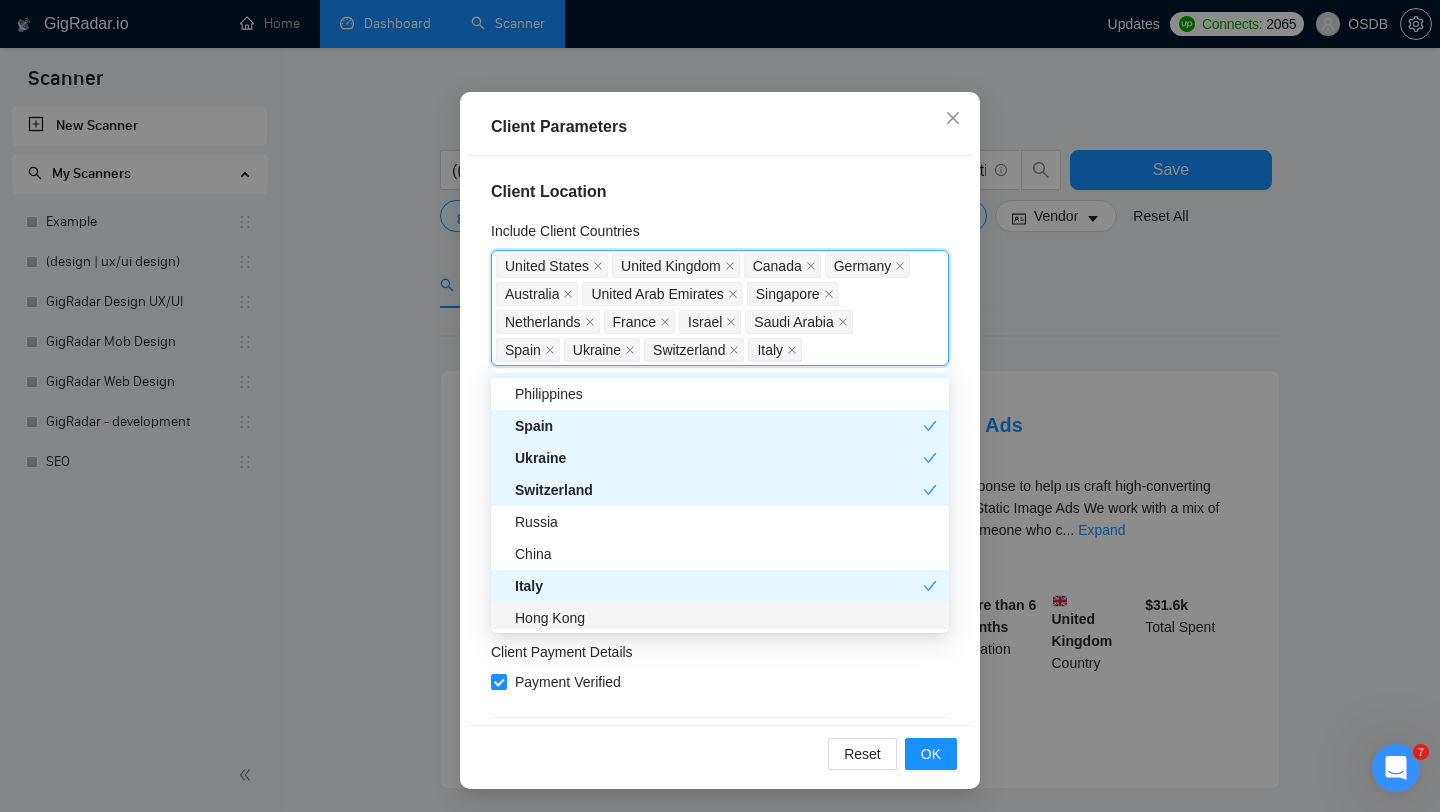 click on "Hong Kong" at bounding box center (726, 618) 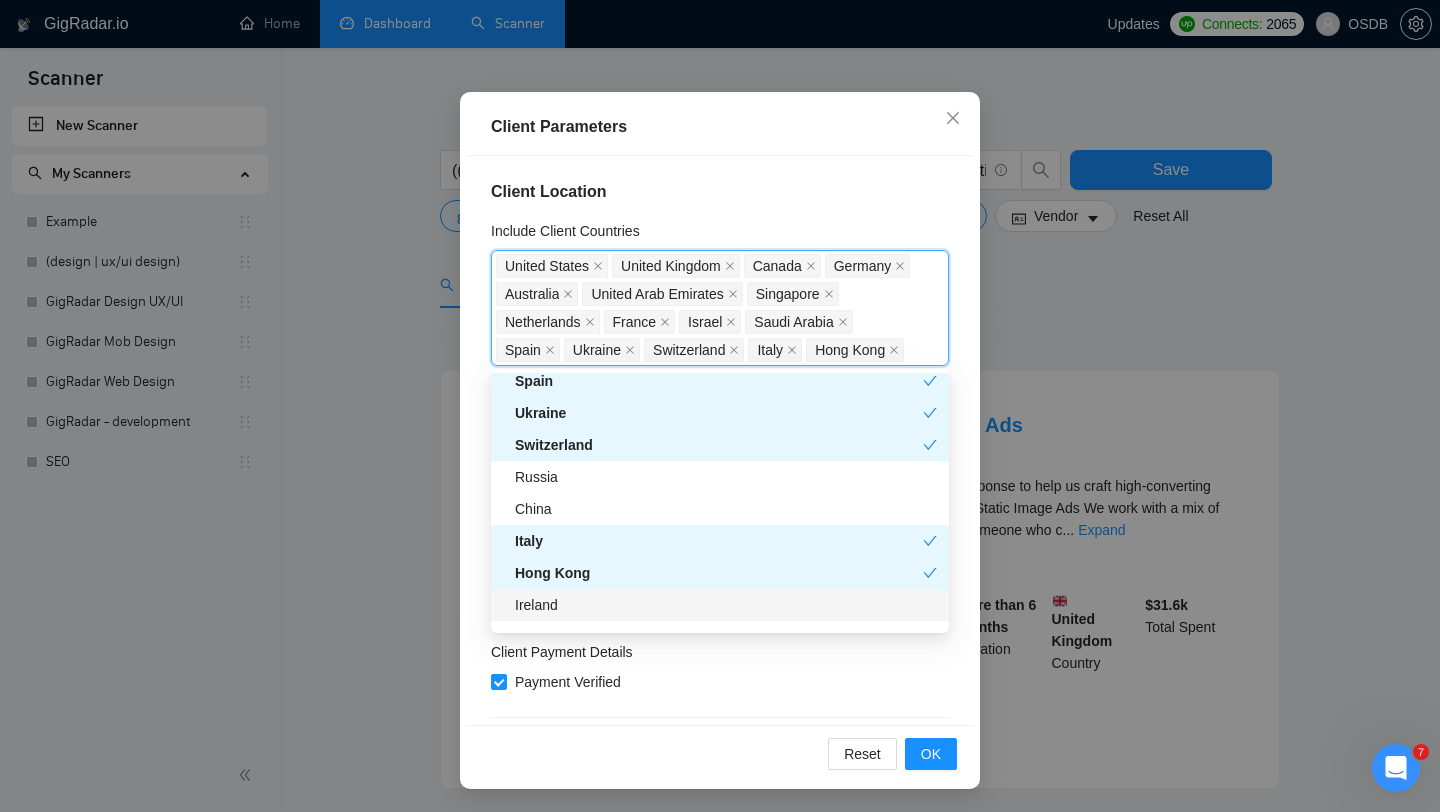 click on "Ireland" at bounding box center (726, 605) 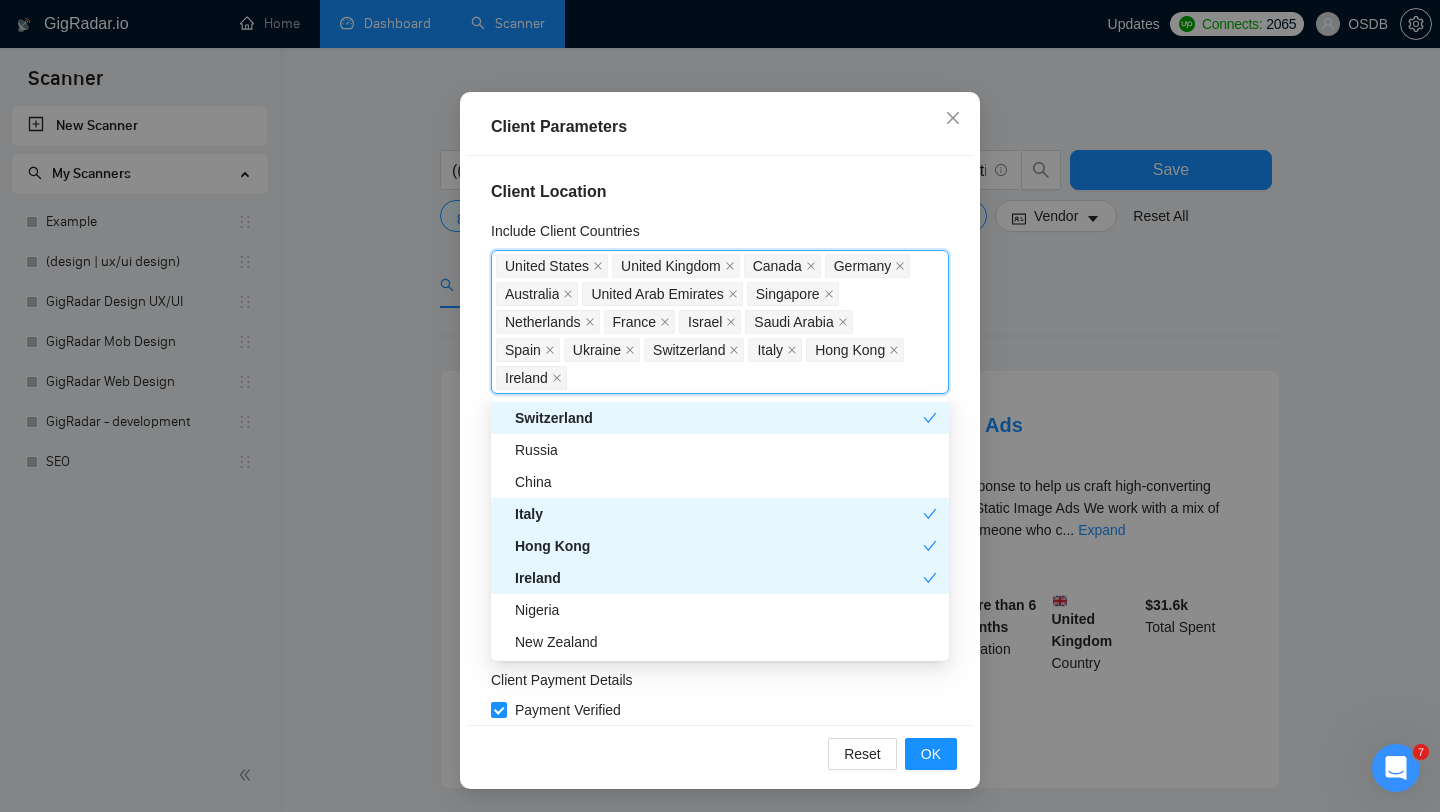 scroll, scrollTop: 826, scrollLeft: 0, axis: vertical 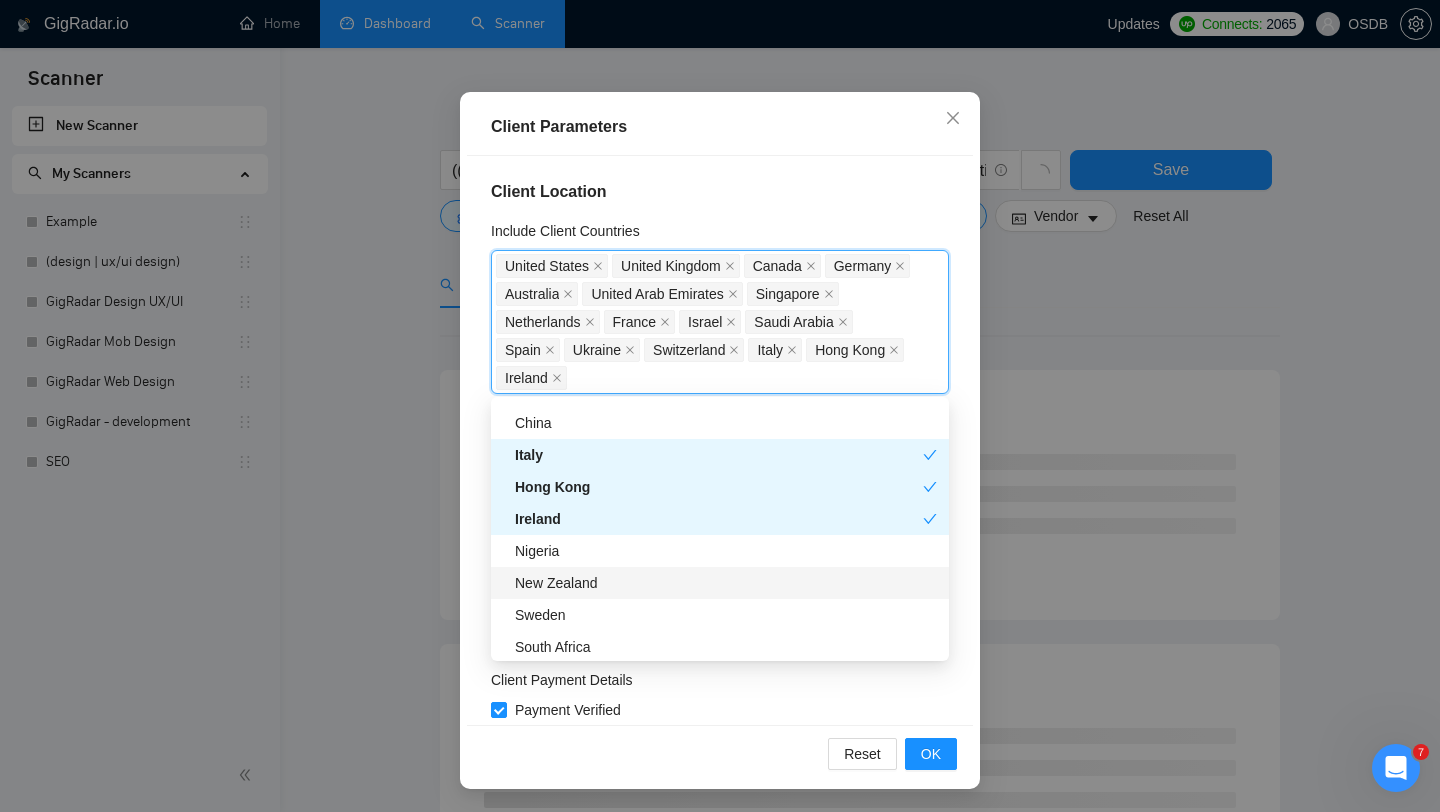 click on "New Zealand" at bounding box center [726, 583] 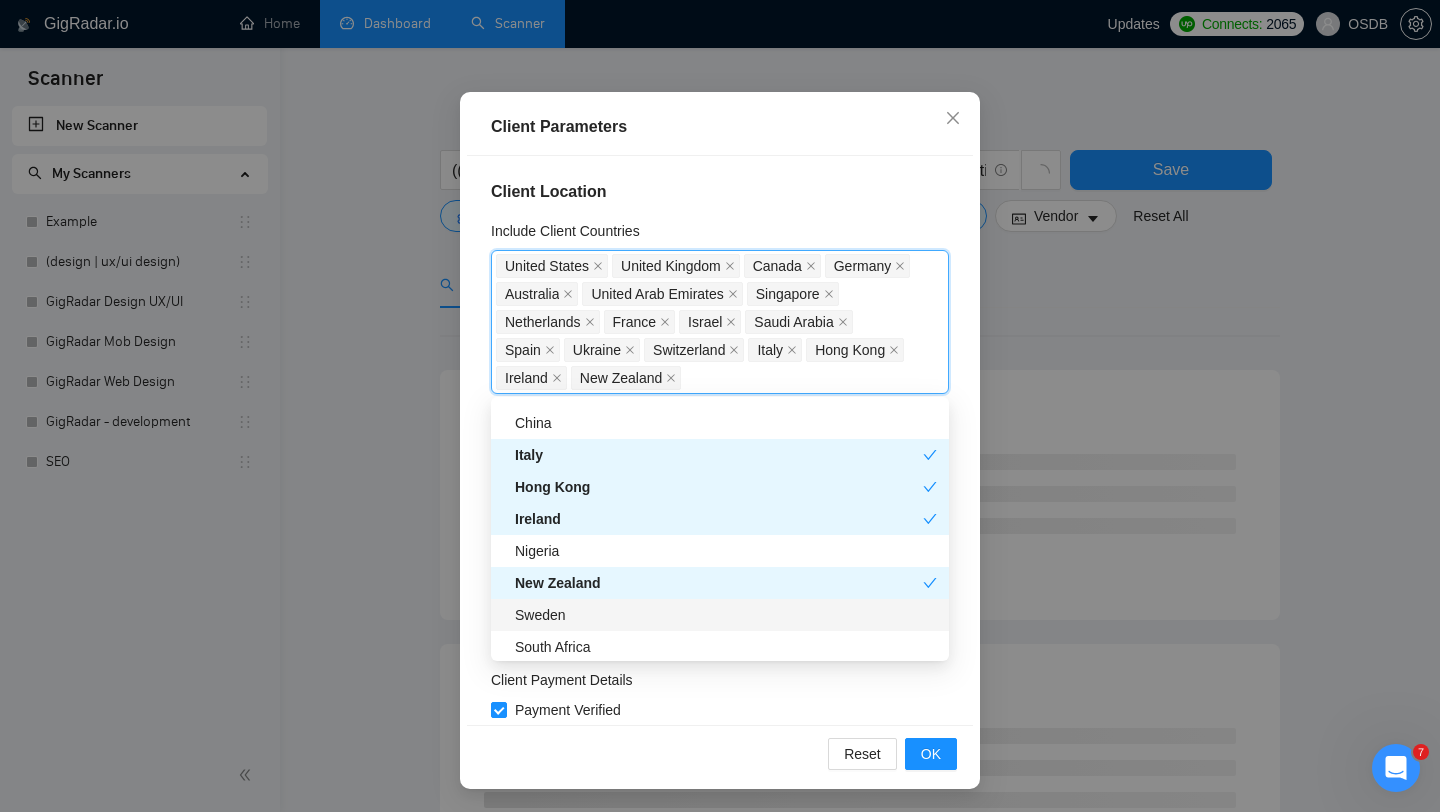 click on "Sweden" at bounding box center (726, 615) 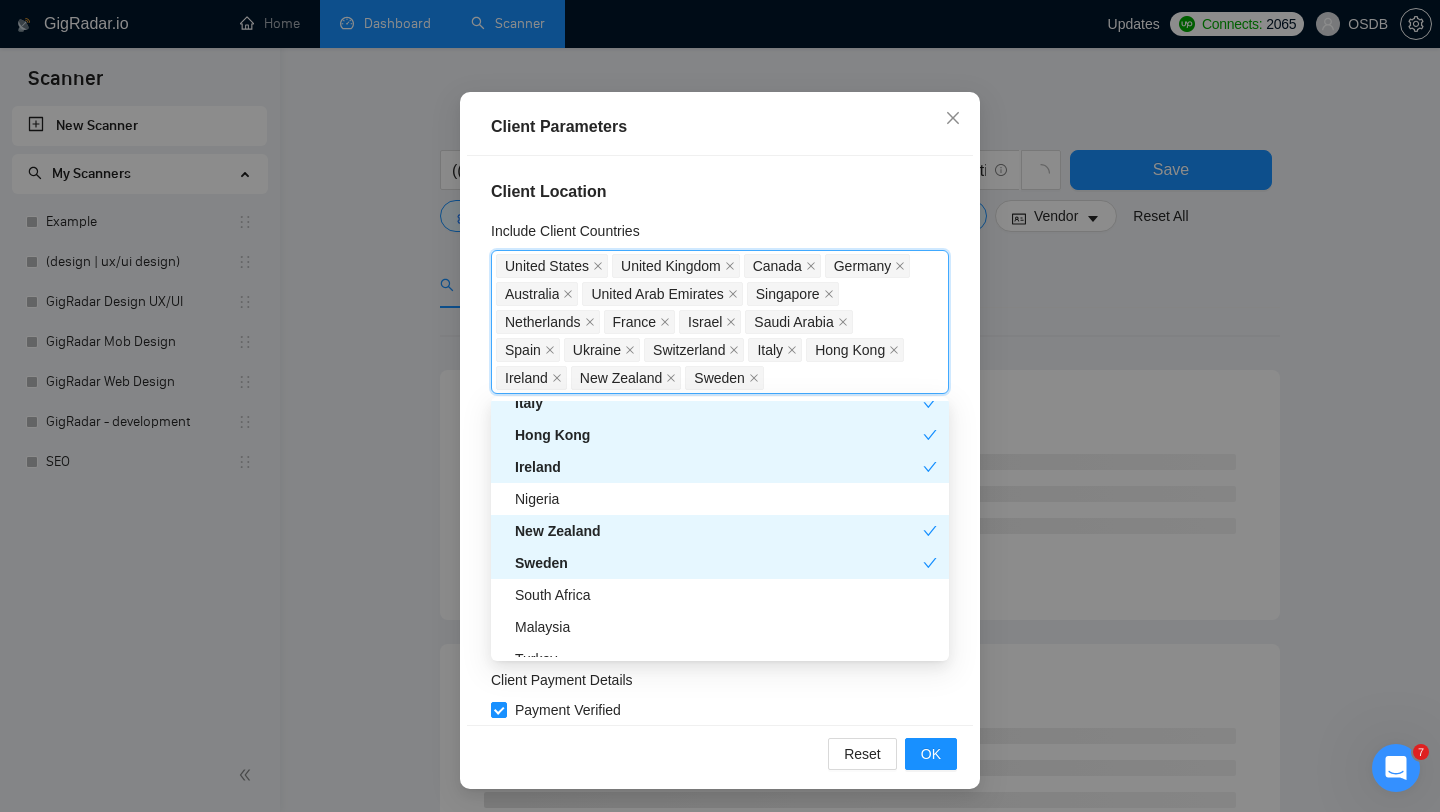 scroll, scrollTop: 892, scrollLeft: 0, axis: vertical 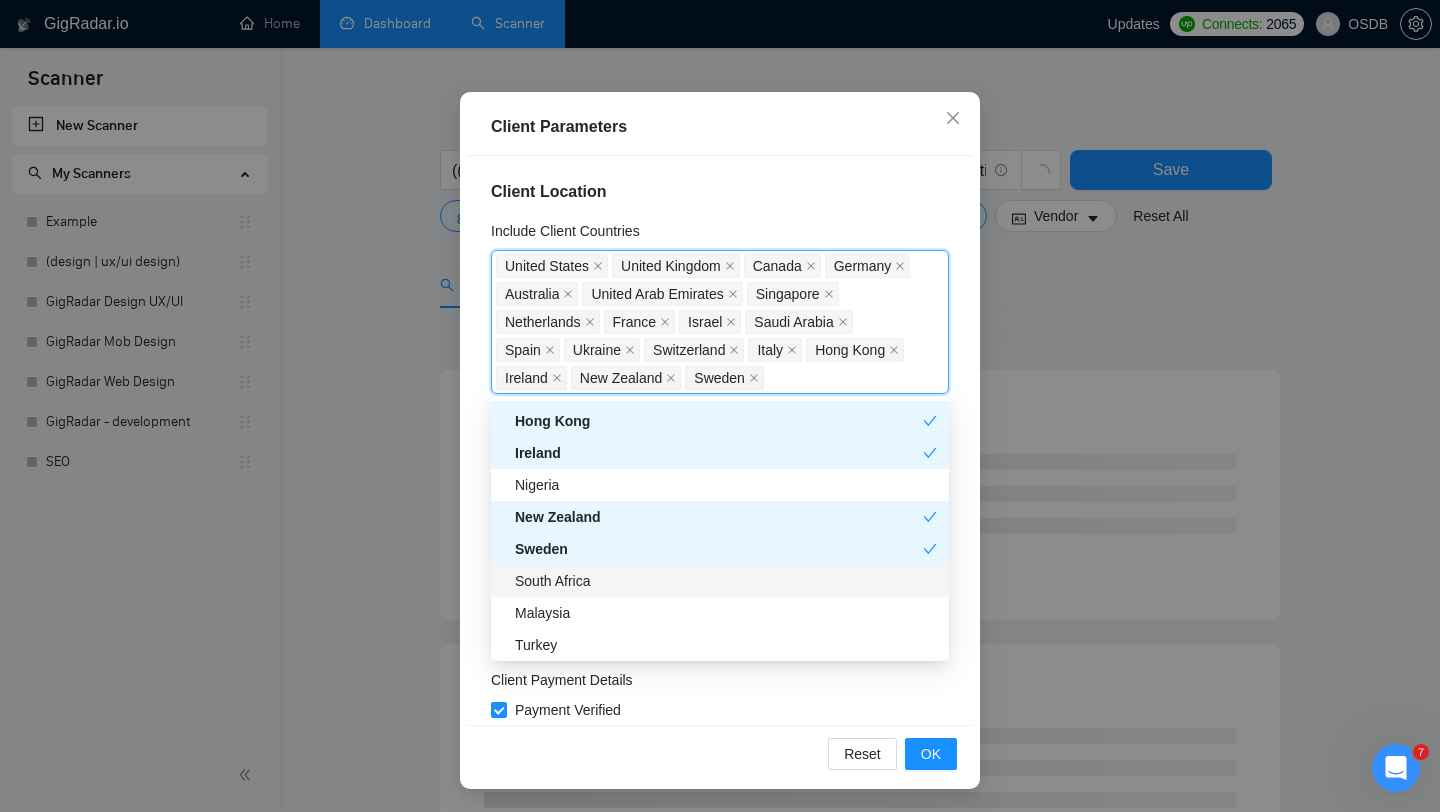 click on "South Africa" at bounding box center (726, 581) 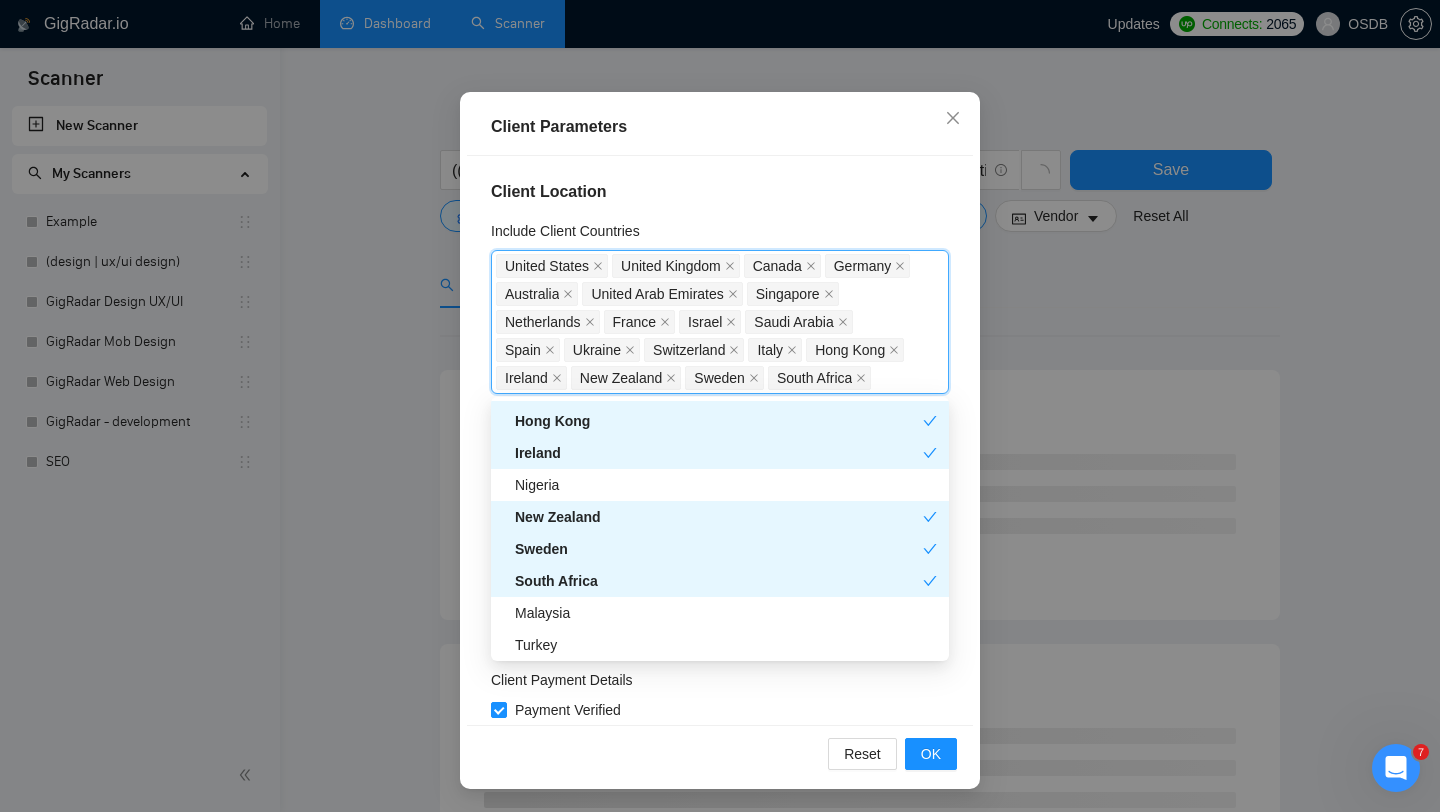 click on "South Africa" at bounding box center [719, 581] 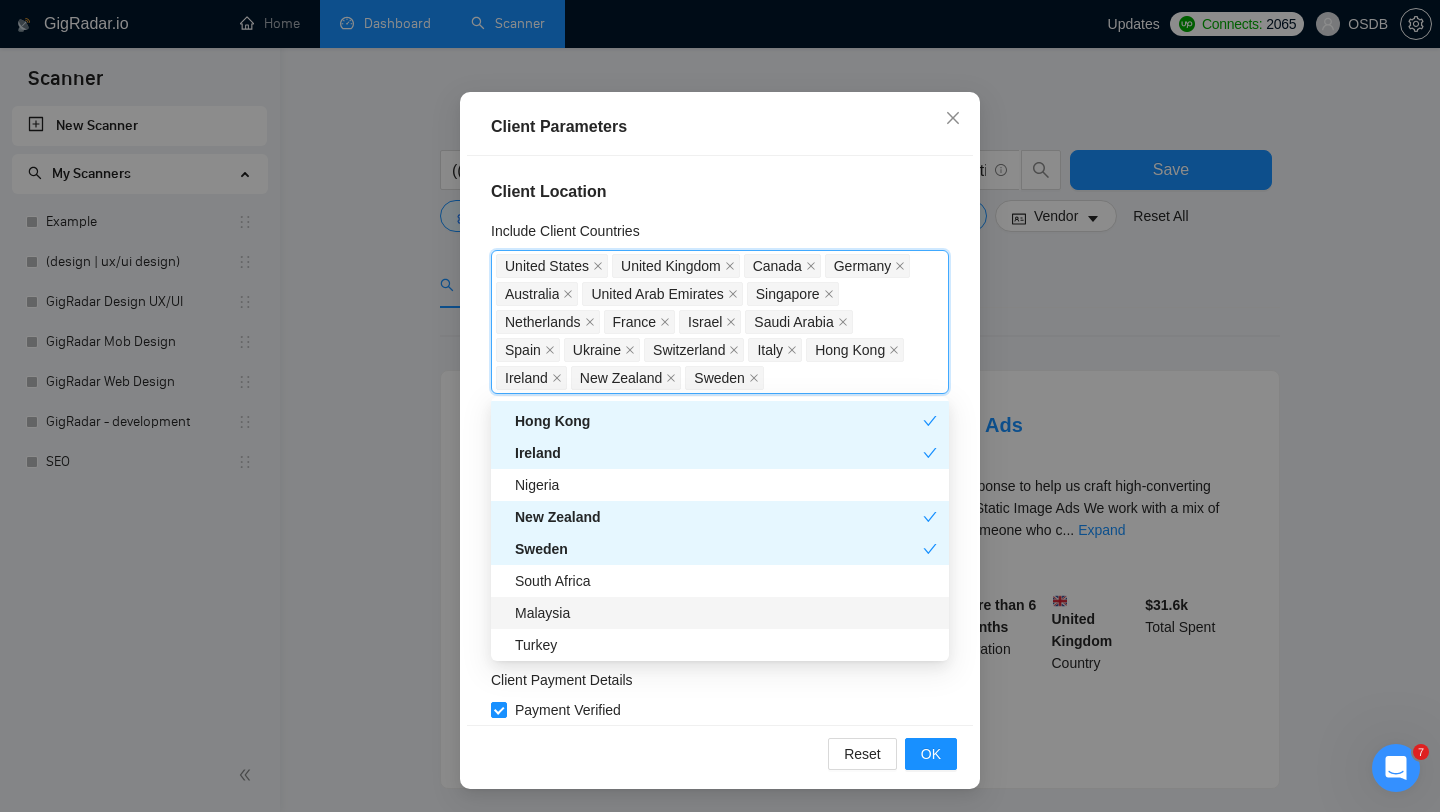 click on "Malaysia" at bounding box center [720, 613] 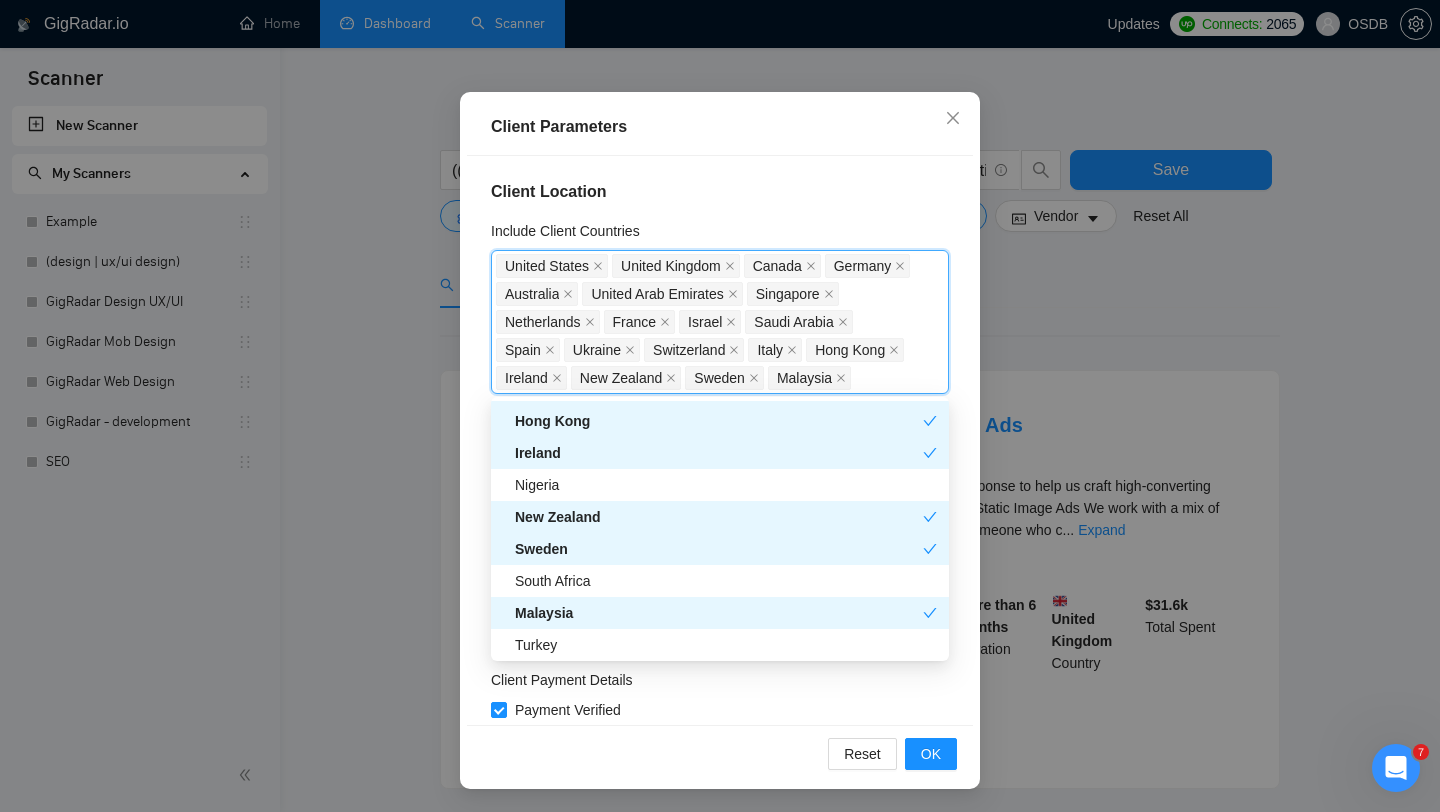 click on "Malaysia" at bounding box center [720, 613] 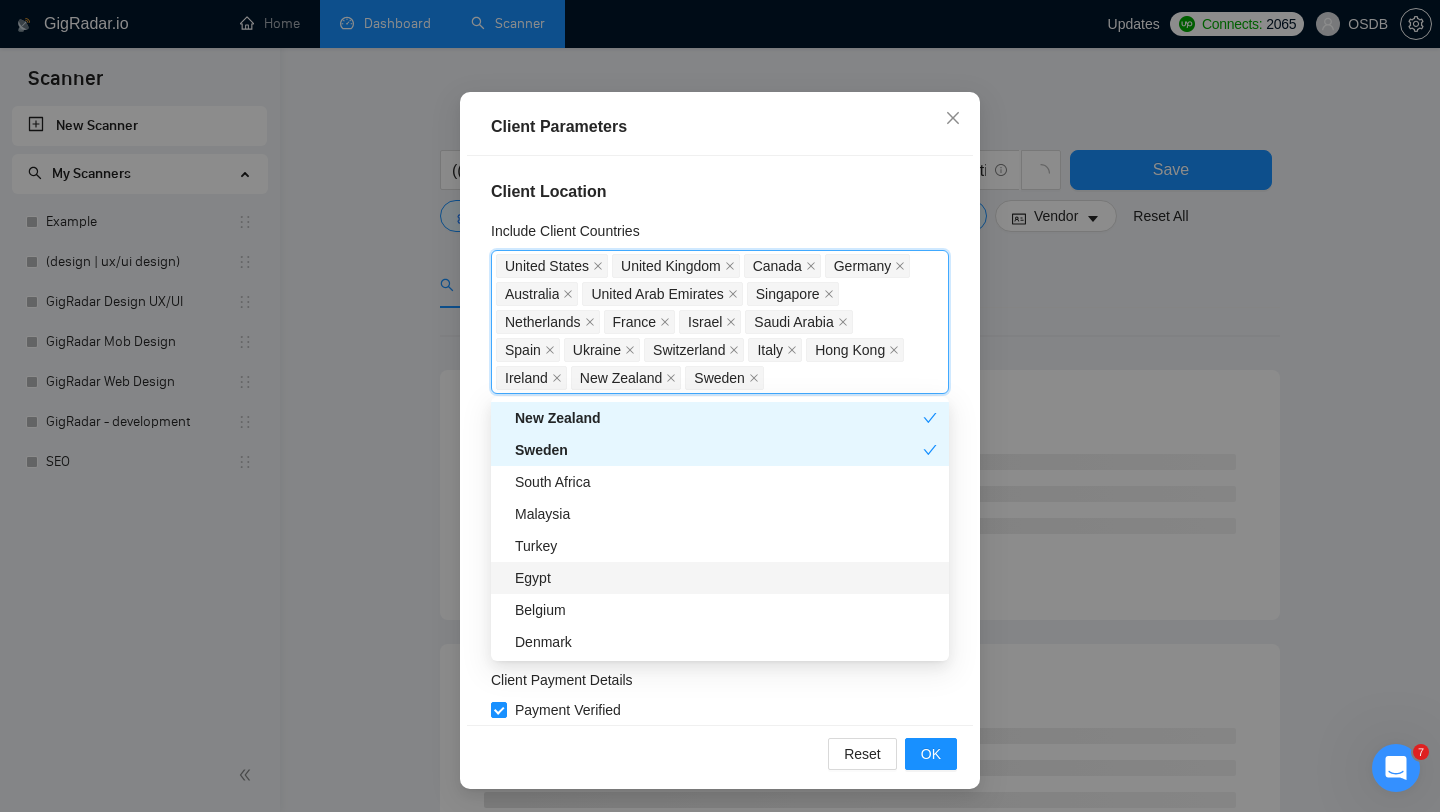 scroll, scrollTop: 997, scrollLeft: 0, axis: vertical 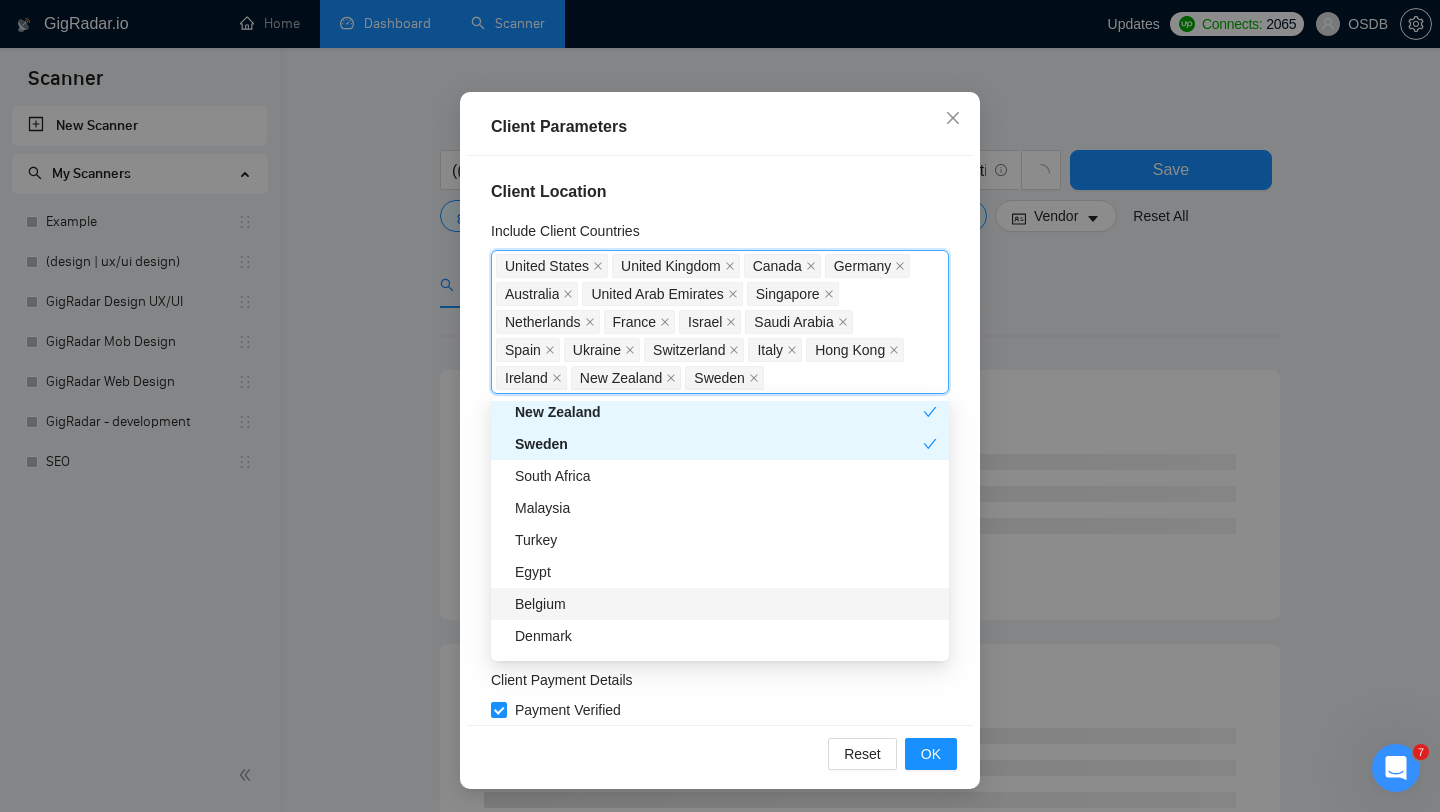 click on "Belgium" at bounding box center [726, 604] 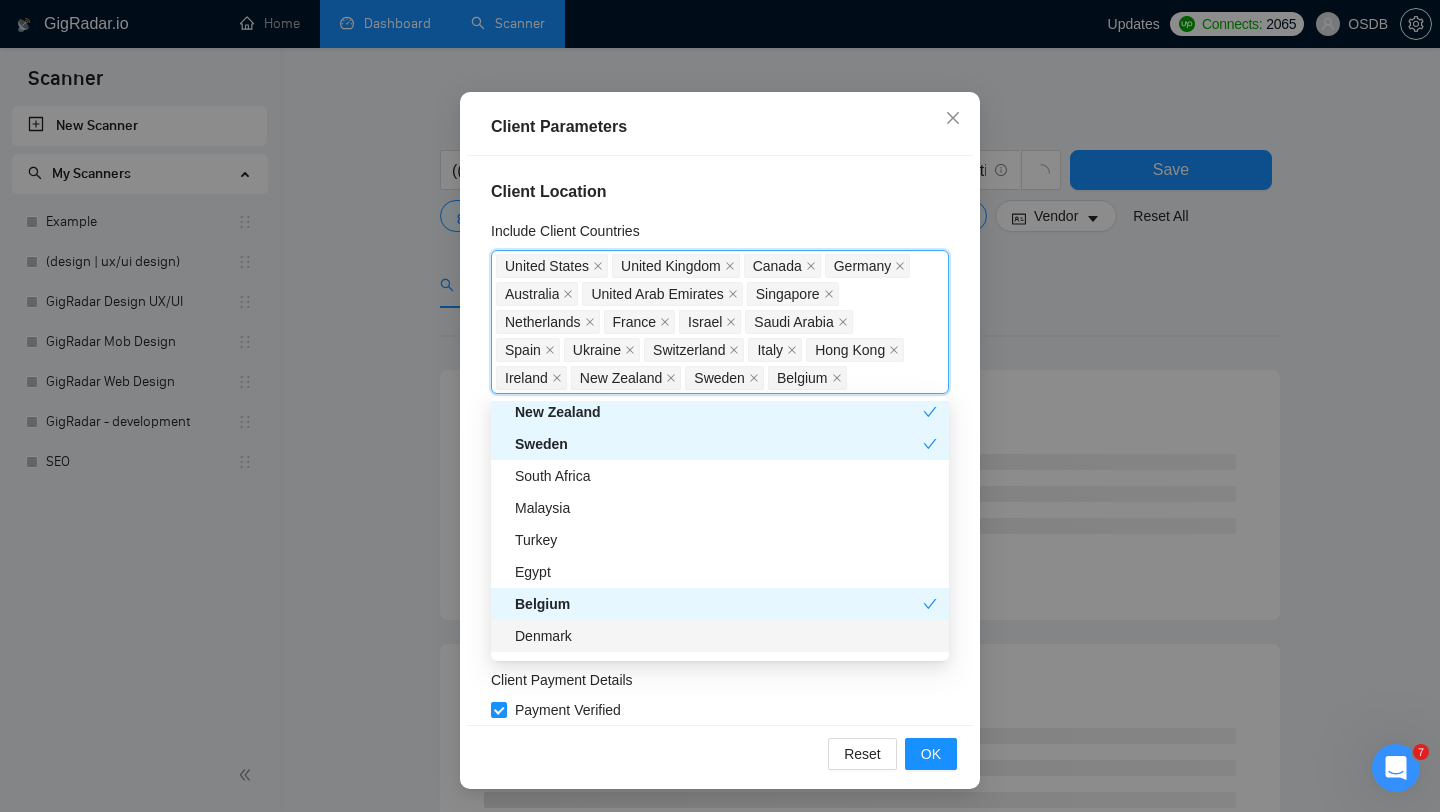 click on "Denmark" at bounding box center [726, 636] 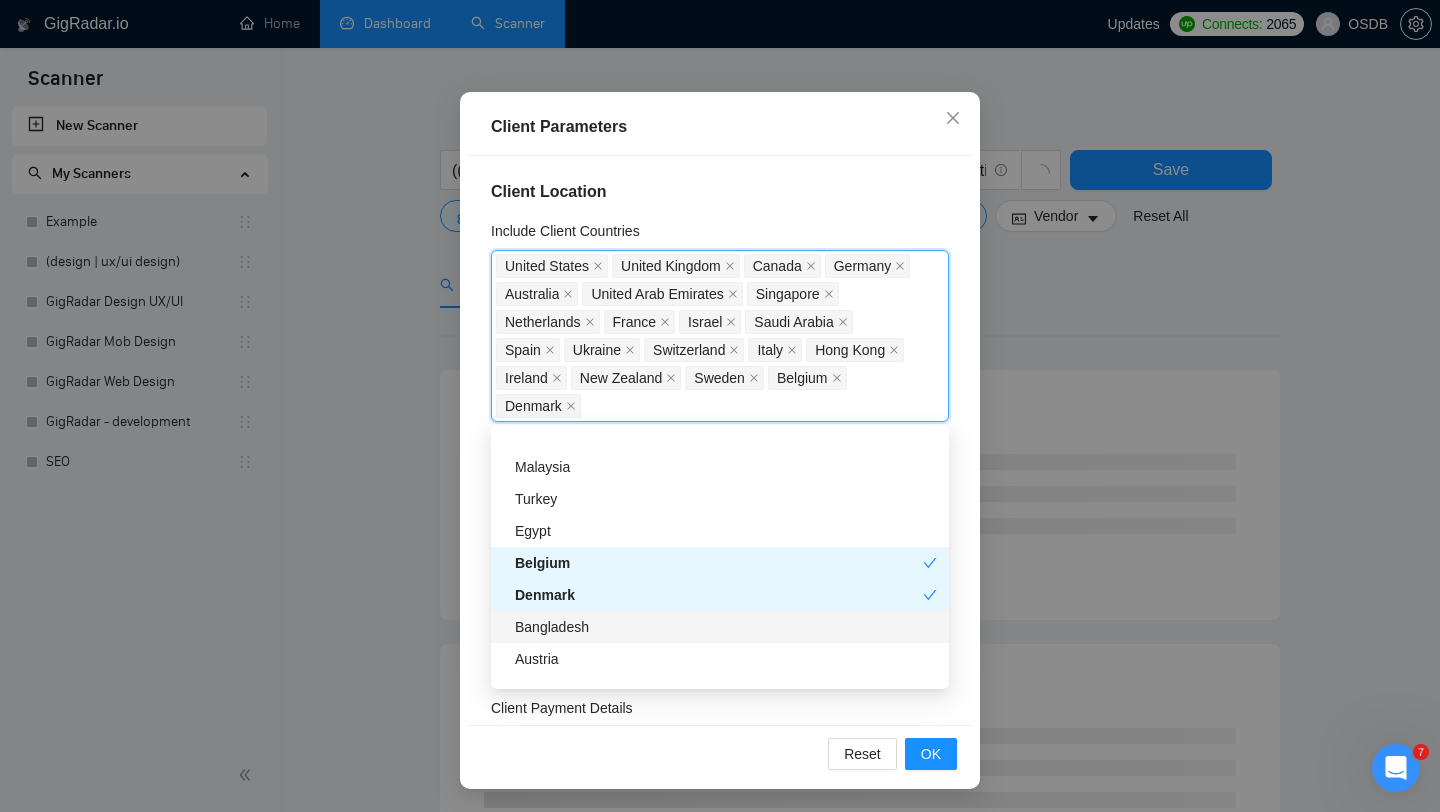 scroll, scrollTop: 1139, scrollLeft: 0, axis: vertical 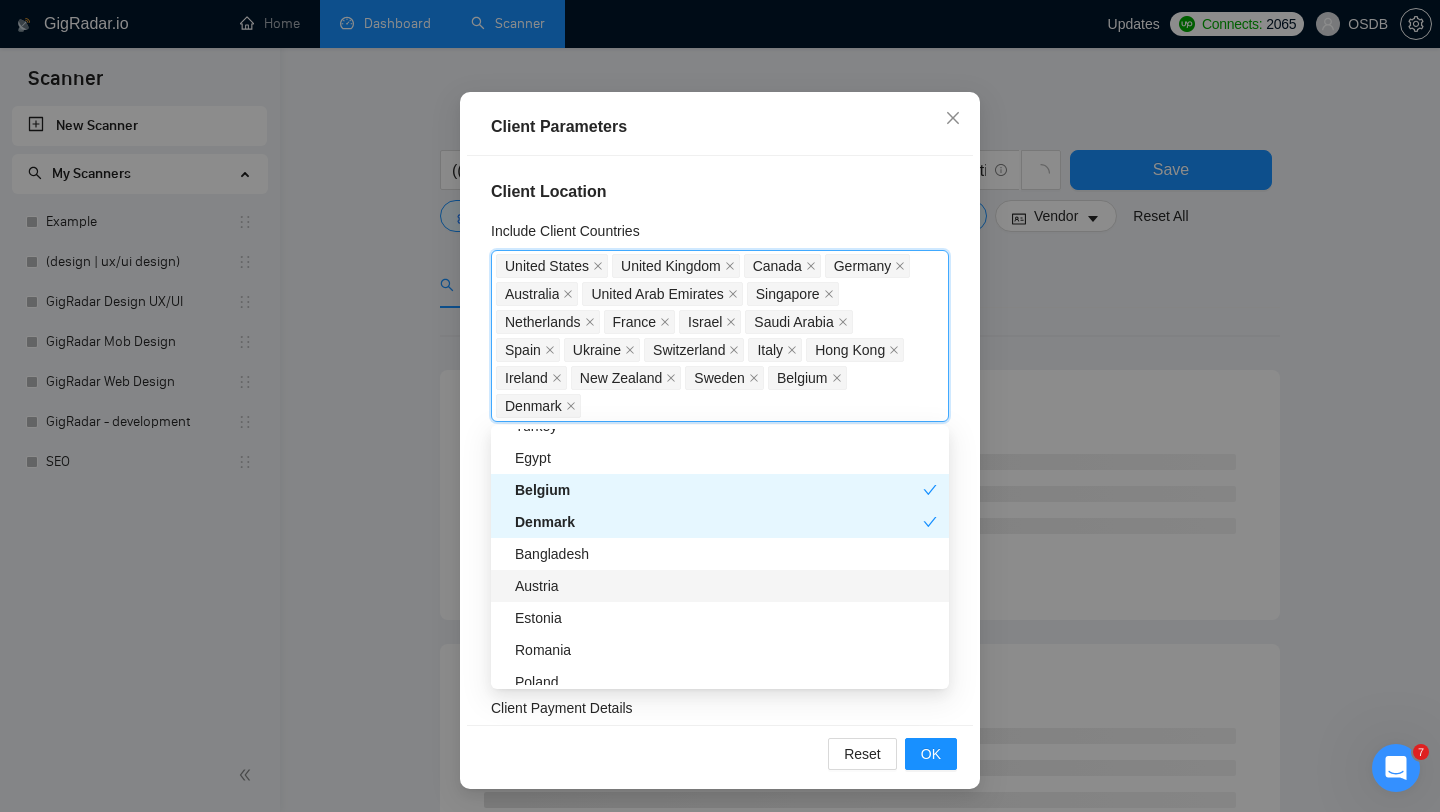 click on "Austria" at bounding box center [720, 586] 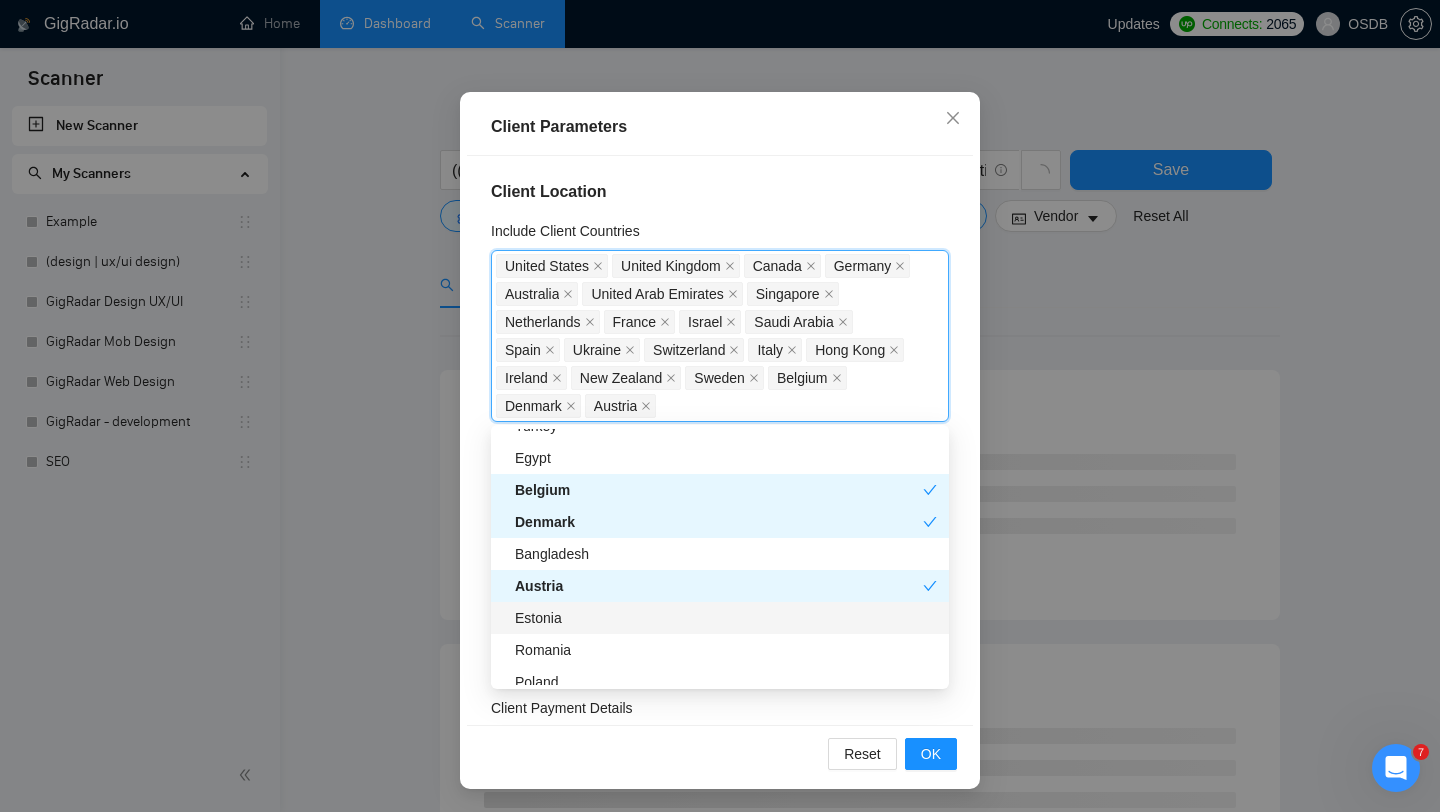 click on "Estonia" at bounding box center [726, 618] 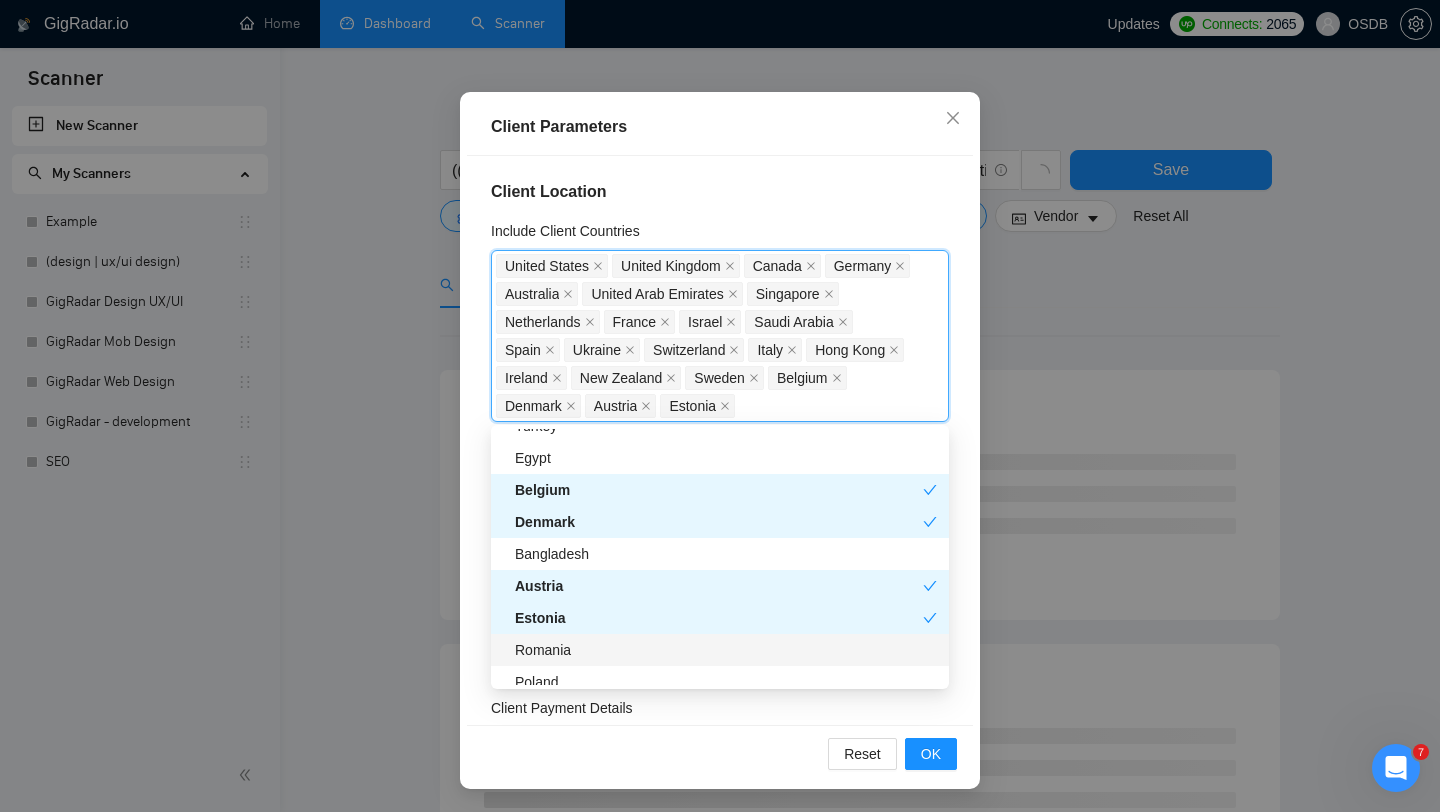 click on "Romania" at bounding box center (726, 650) 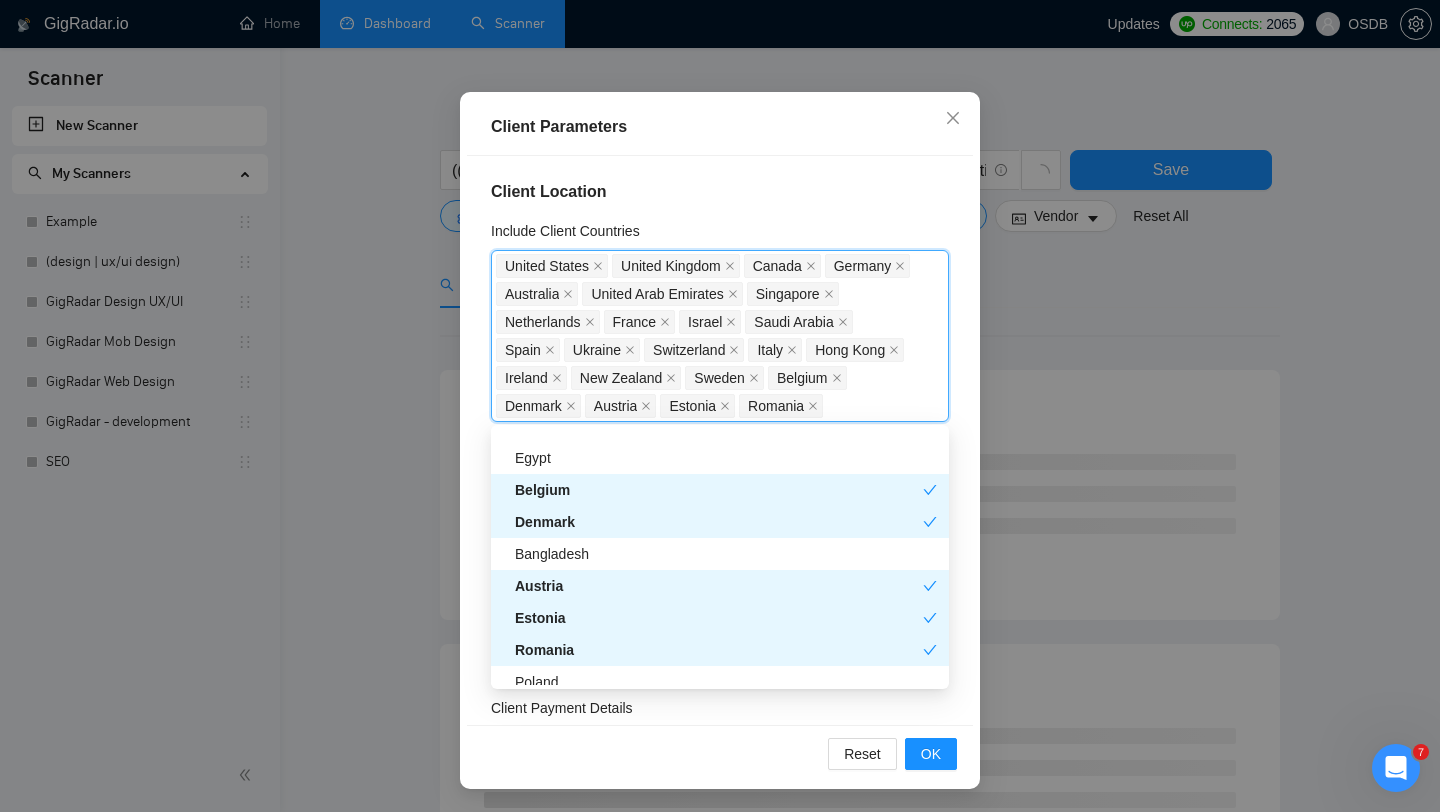 scroll, scrollTop: 1212, scrollLeft: 0, axis: vertical 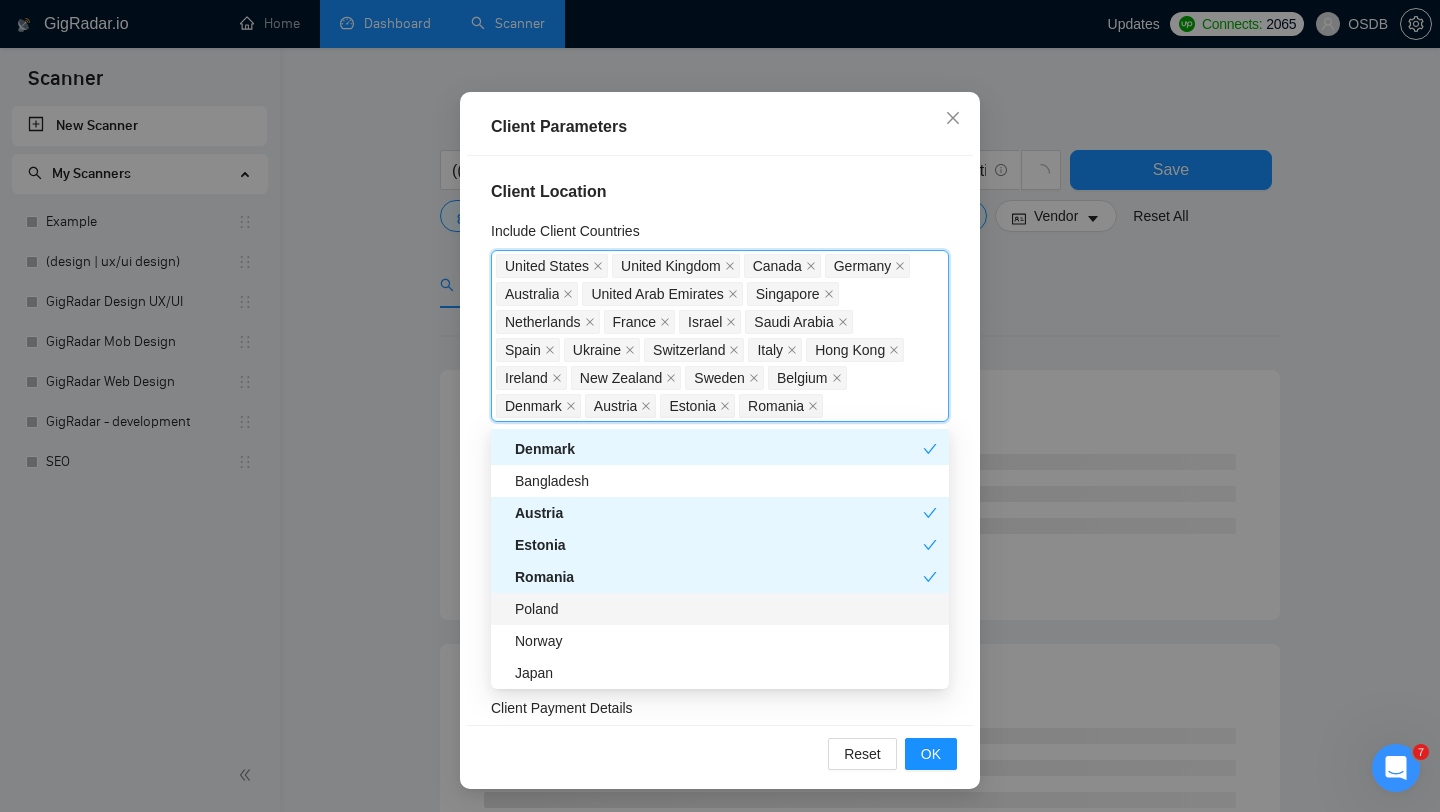 click on "Poland" at bounding box center [726, 609] 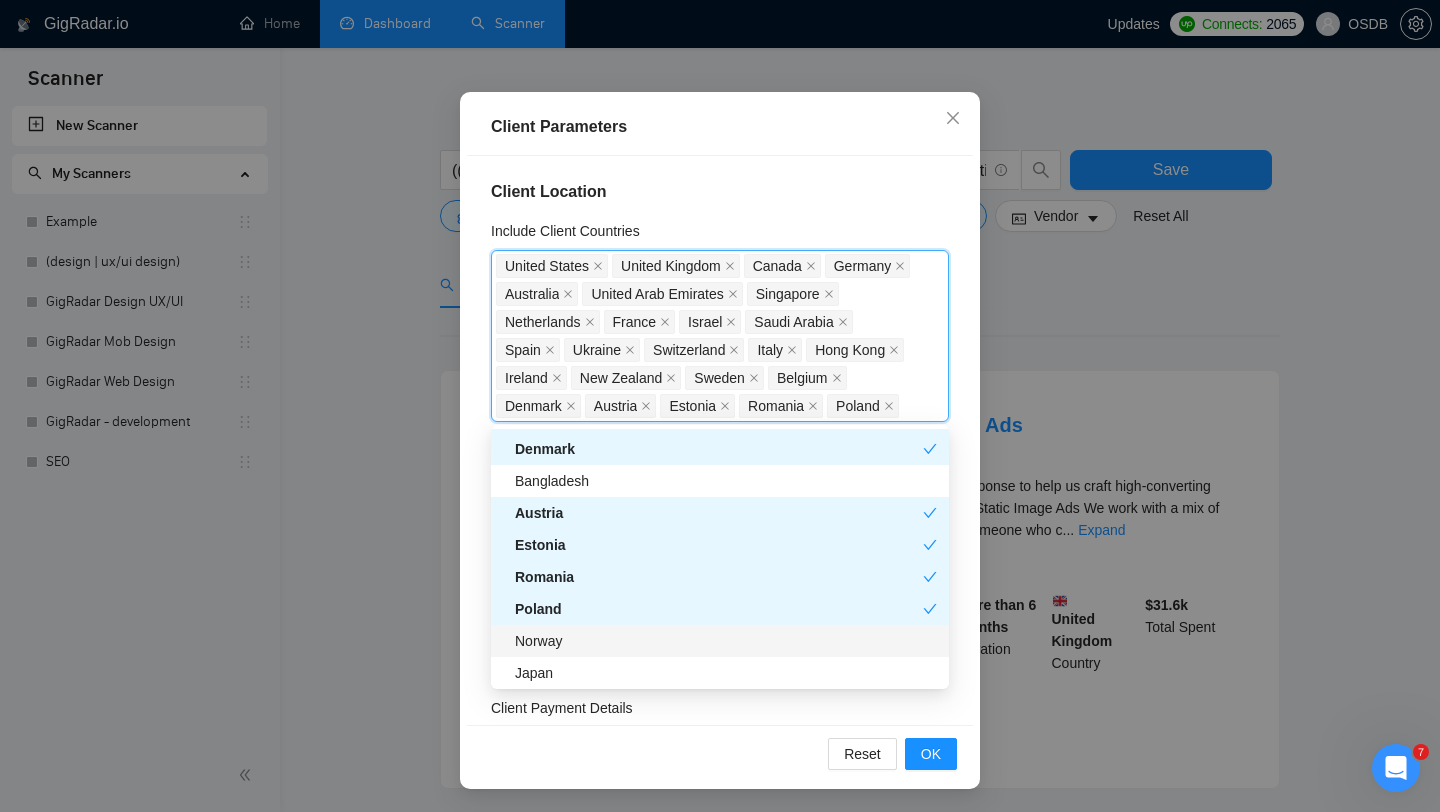 click on "Norway" at bounding box center [726, 641] 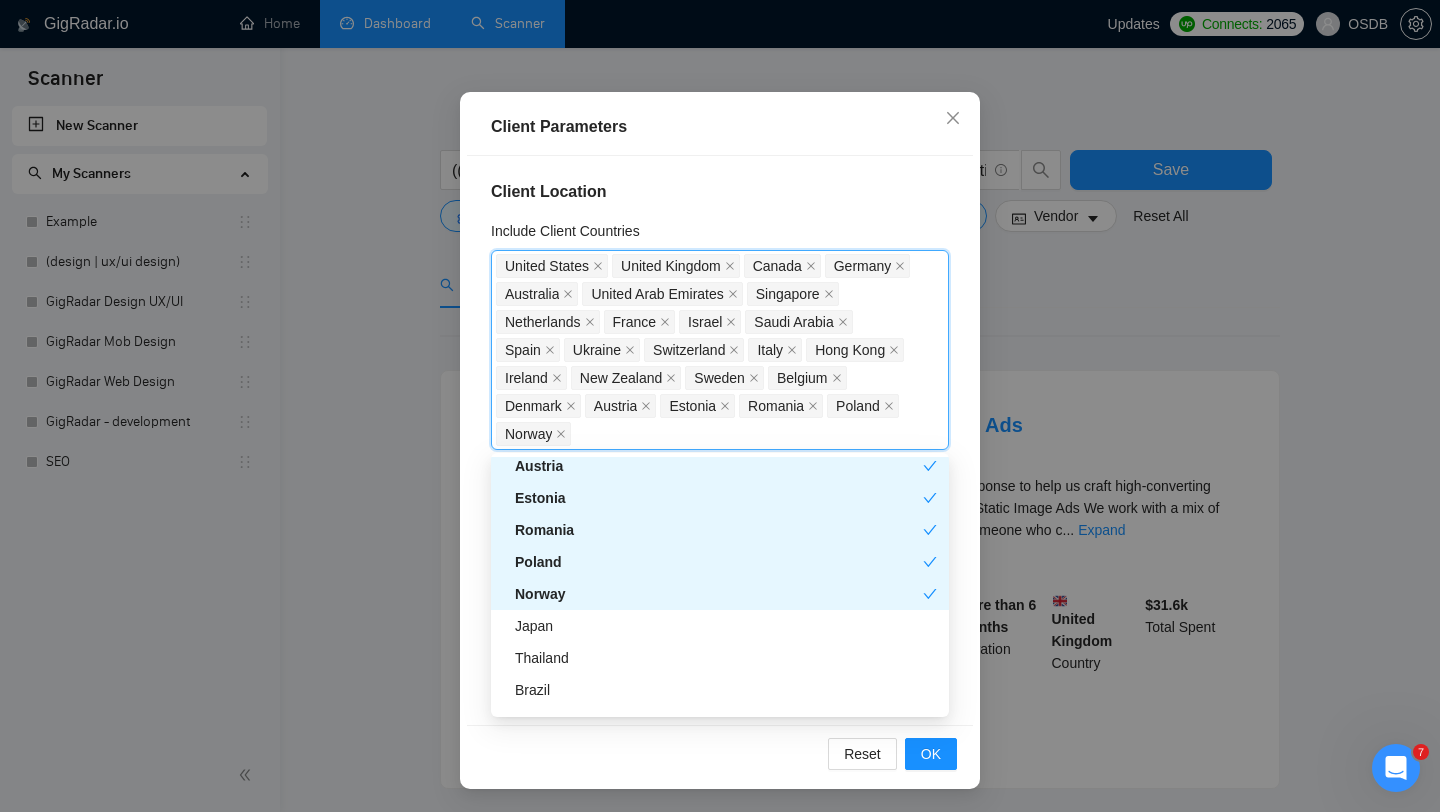 scroll, scrollTop: 1311, scrollLeft: 0, axis: vertical 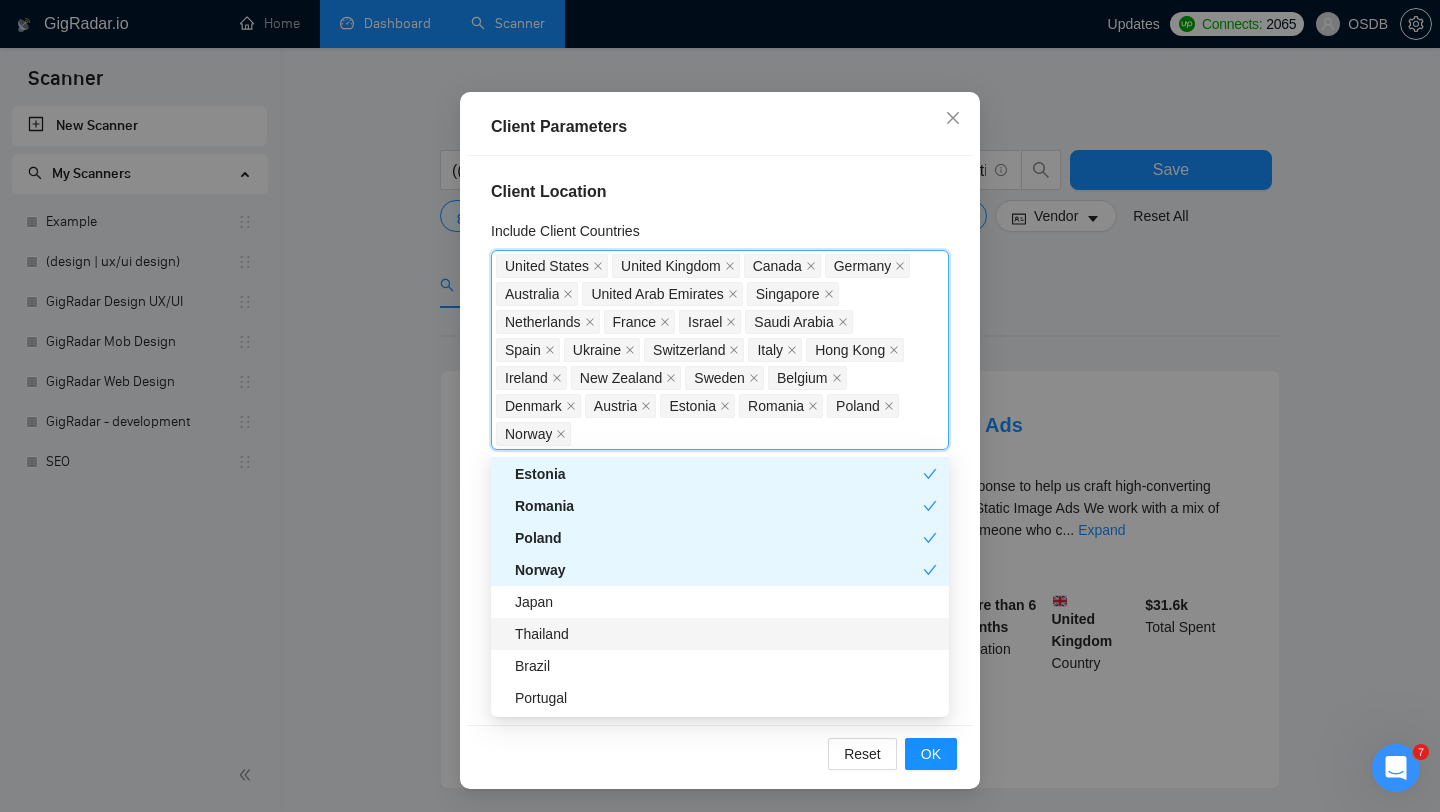 click on "Japan" at bounding box center (720, 602) 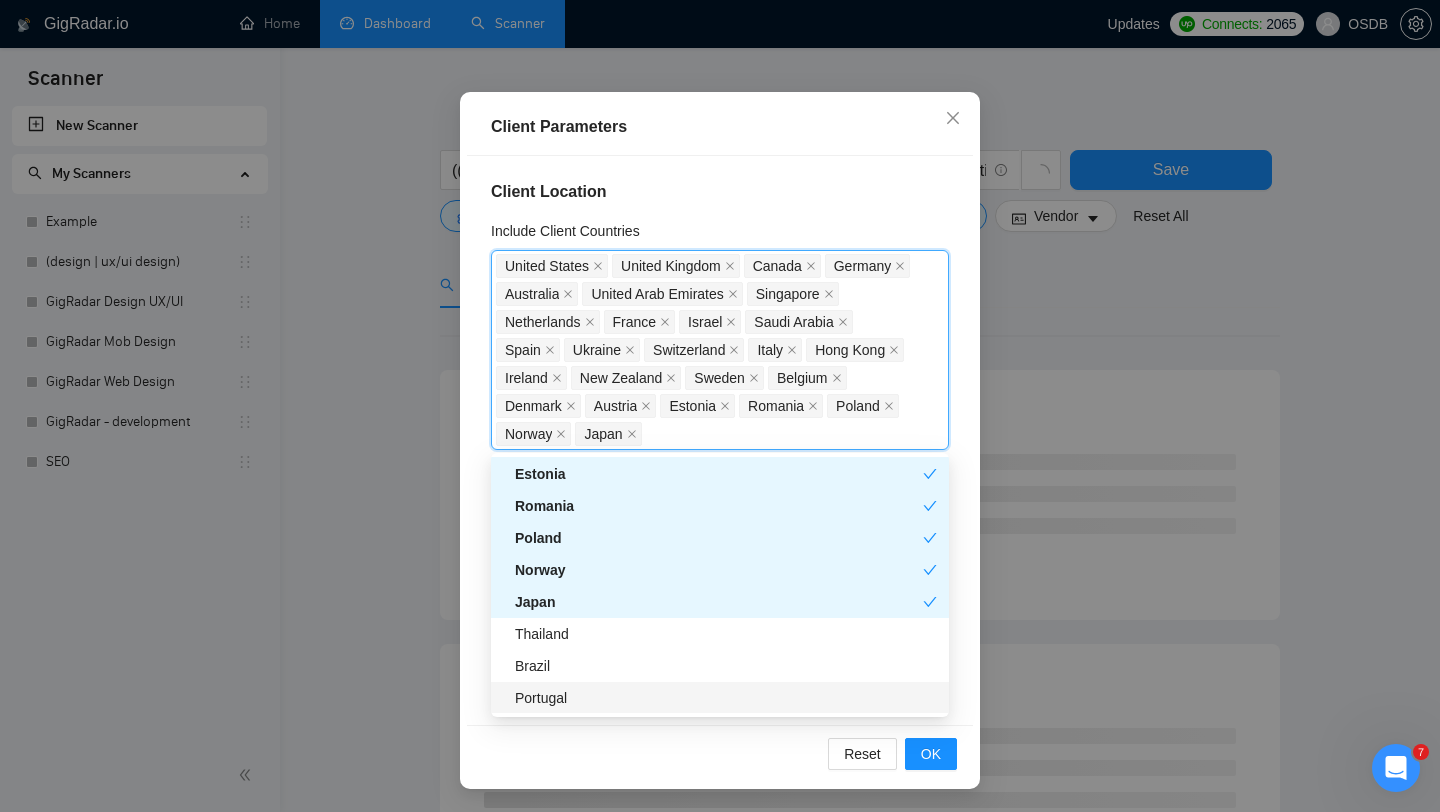 click on "Portugal" at bounding box center [726, 698] 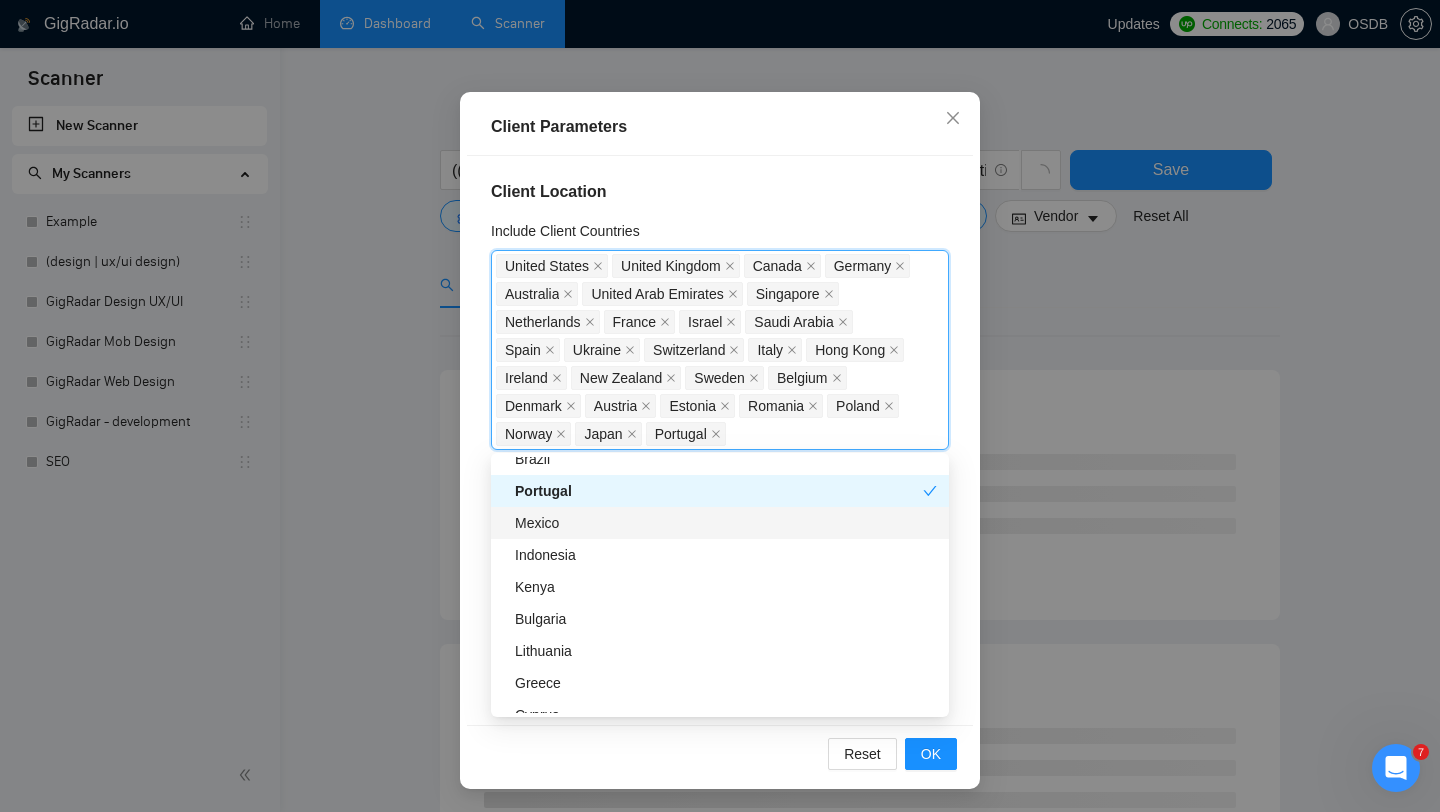 scroll, scrollTop: 1521, scrollLeft: 0, axis: vertical 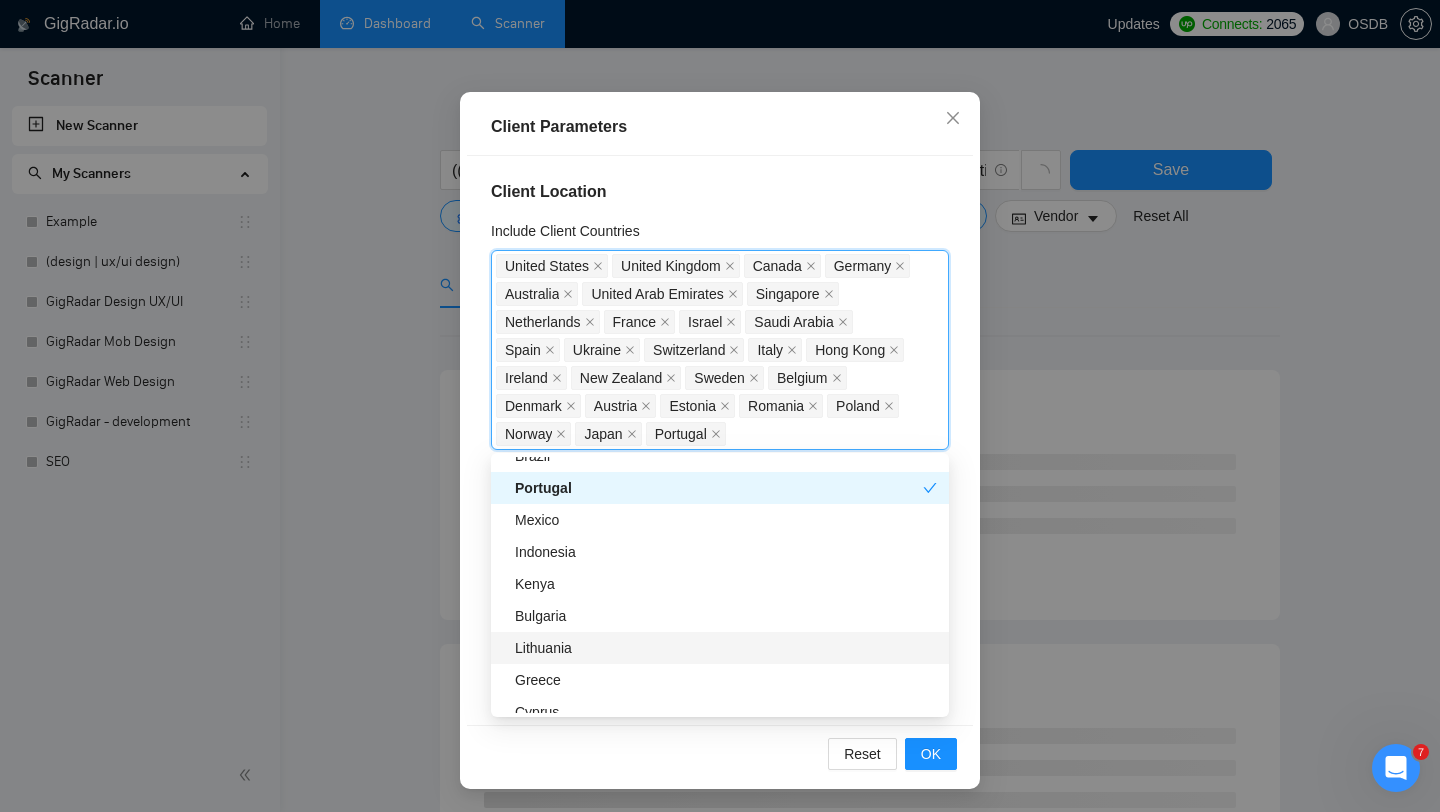 click on "Lithuania" at bounding box center [726, 648] 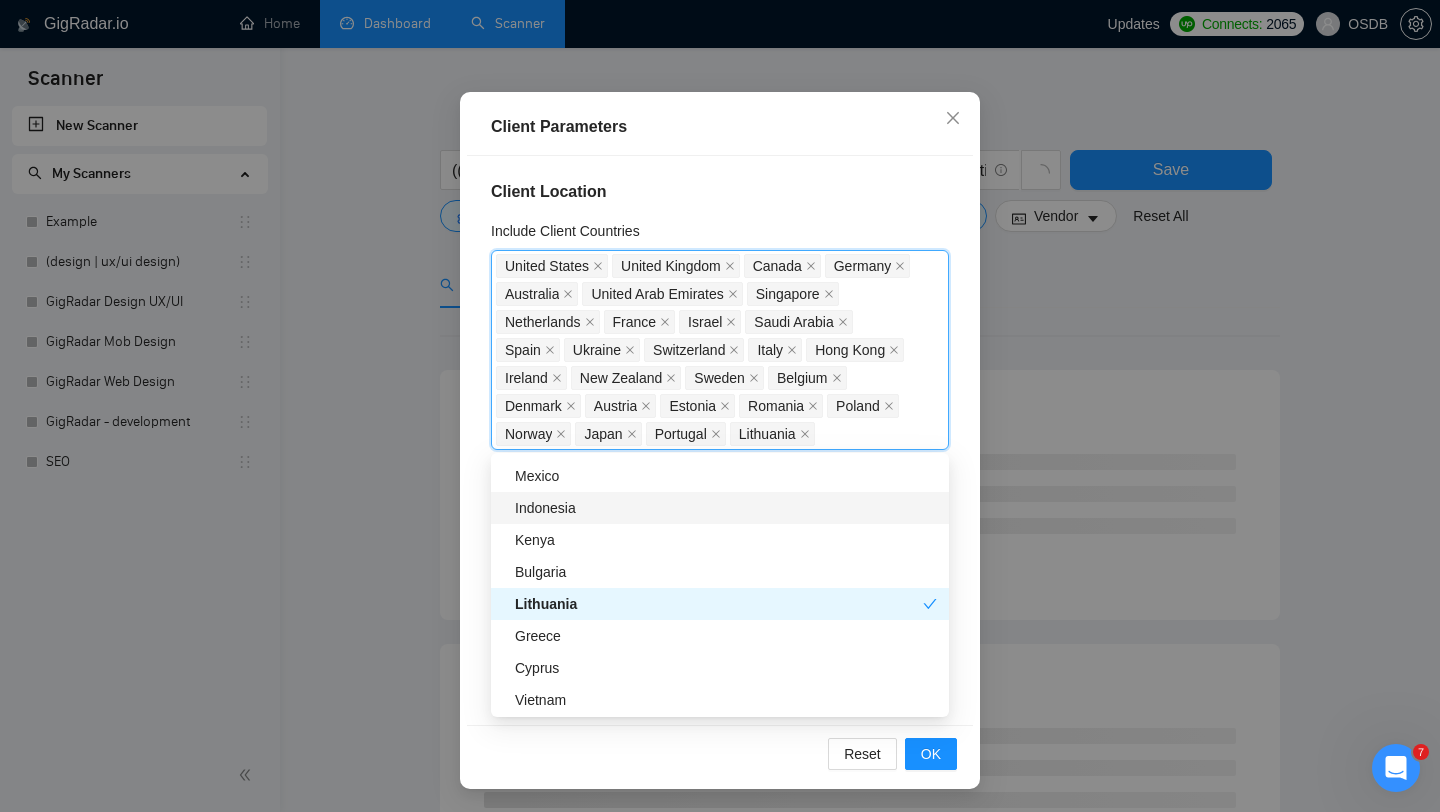 scroll, scrollTop: 1579, scrollLeft: 0, axis: vertical 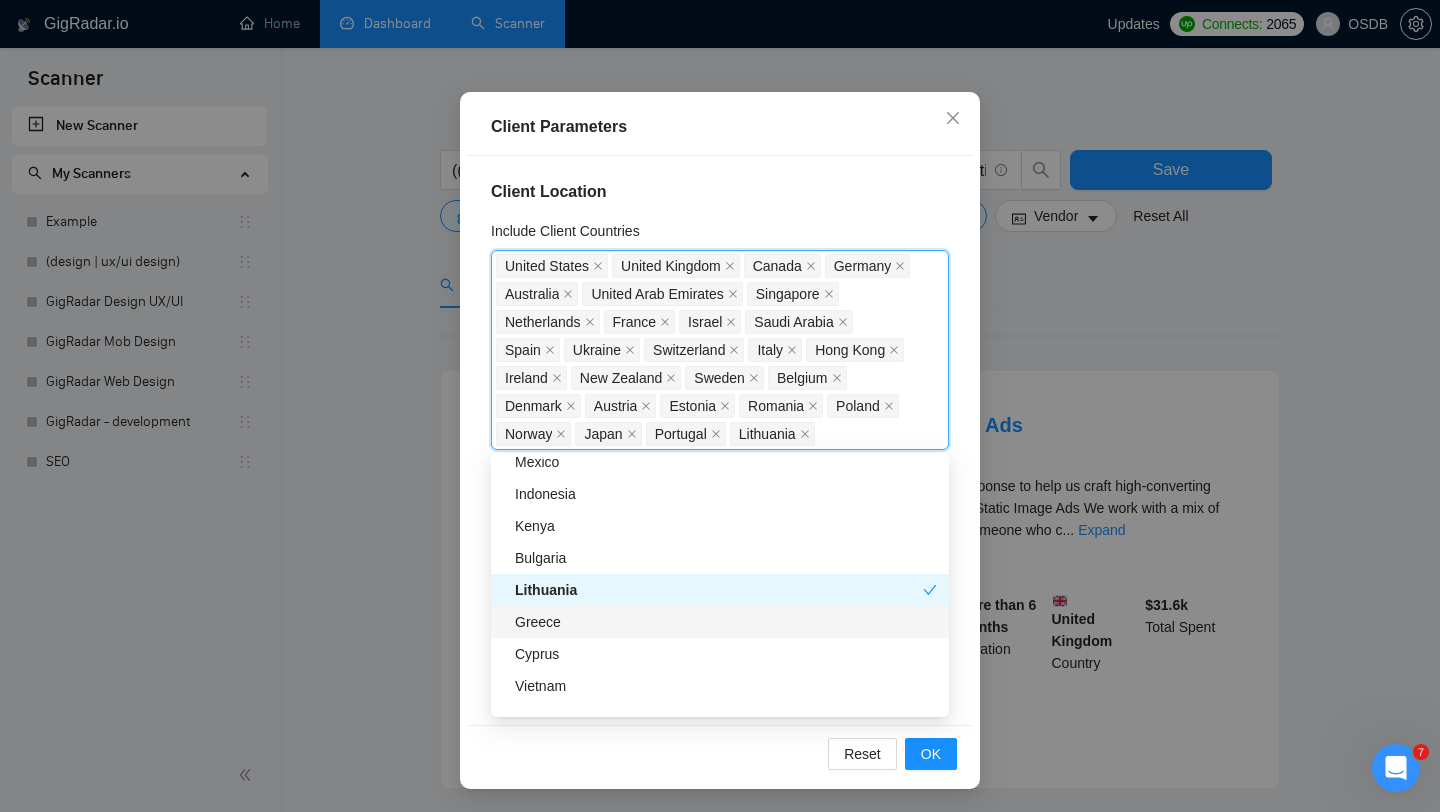 click on "Greece" at bounding box center (726, 622) 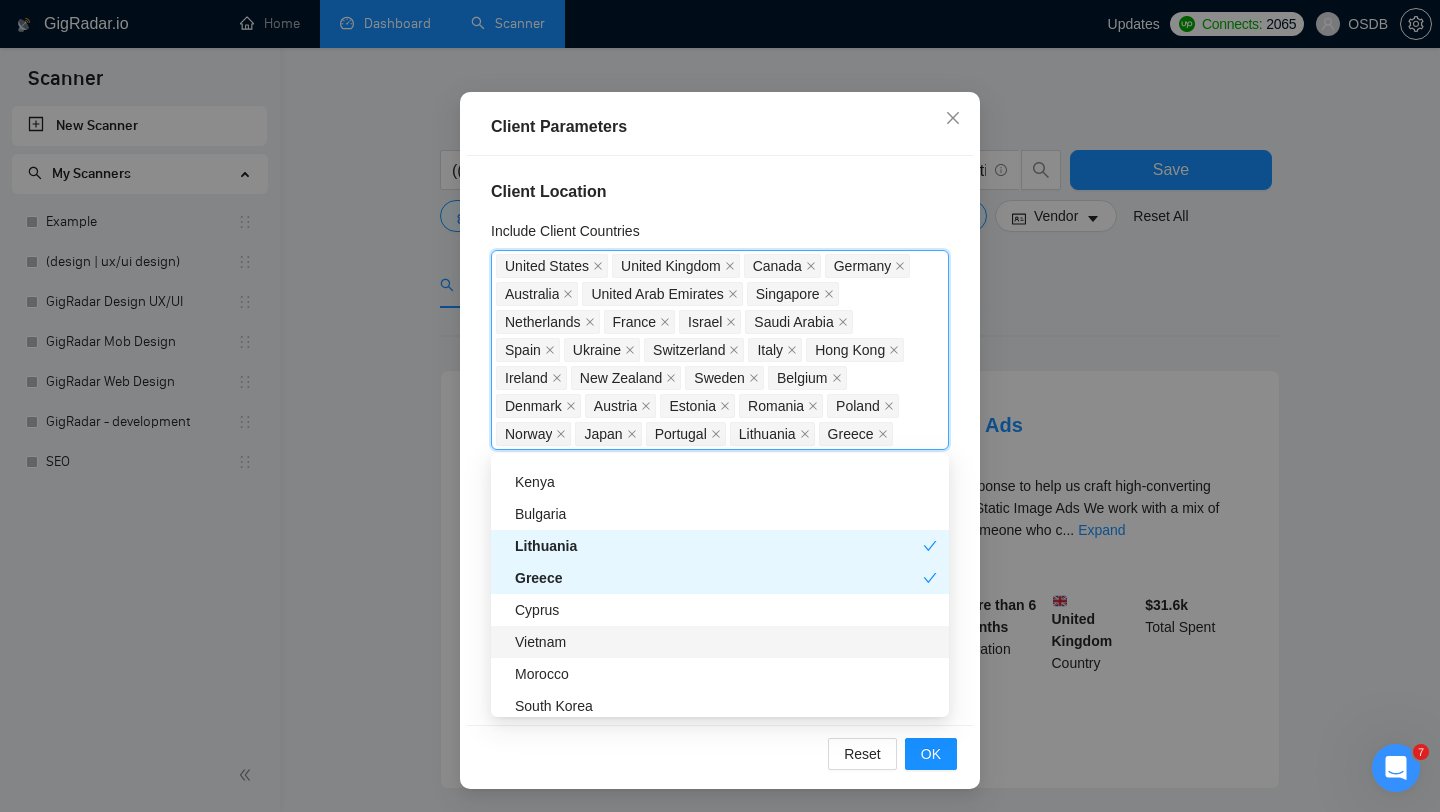 scroll, scrollTop: 1635, scrollLeft: 0, axis: vertical 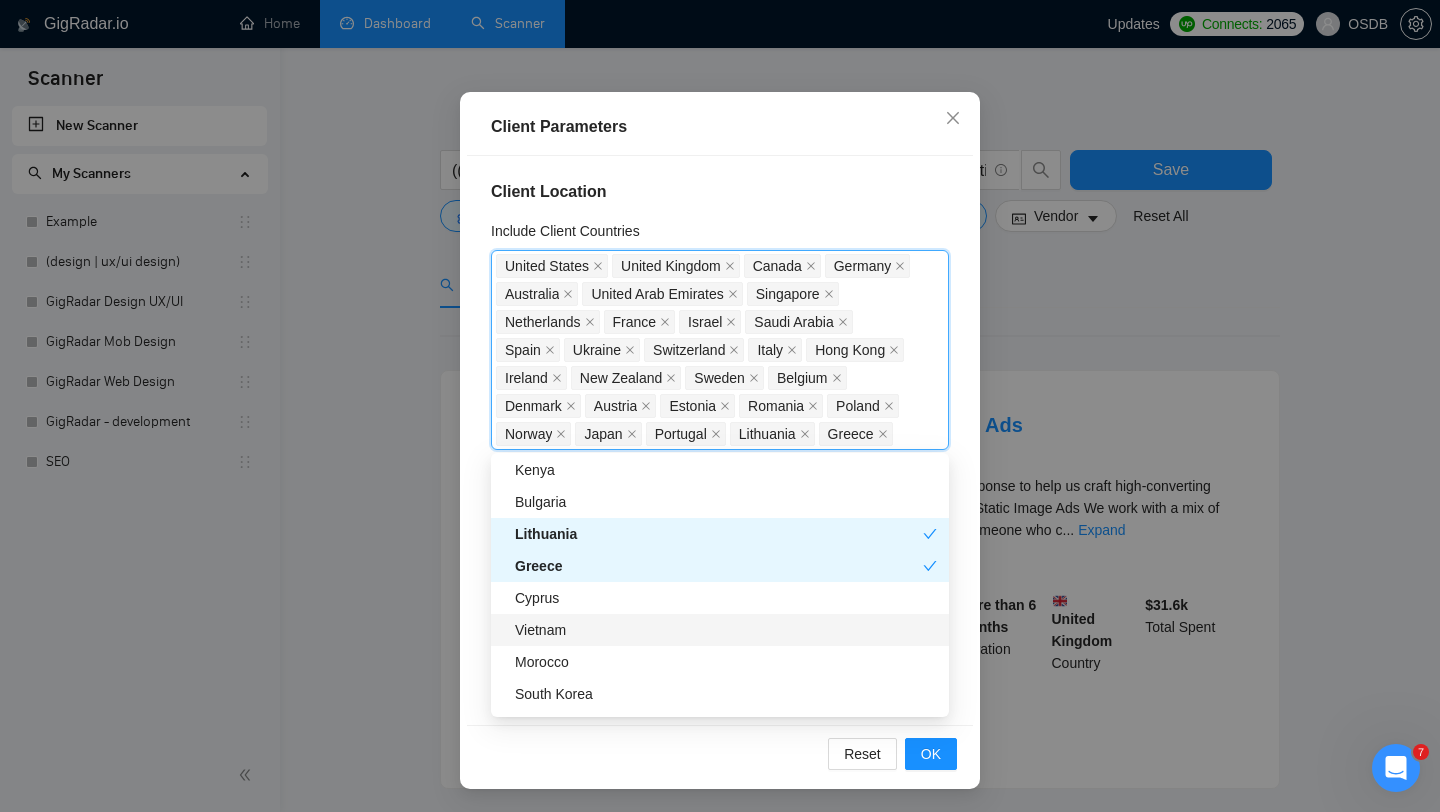 click on "Vietnam" at bounding box center [726, 630] 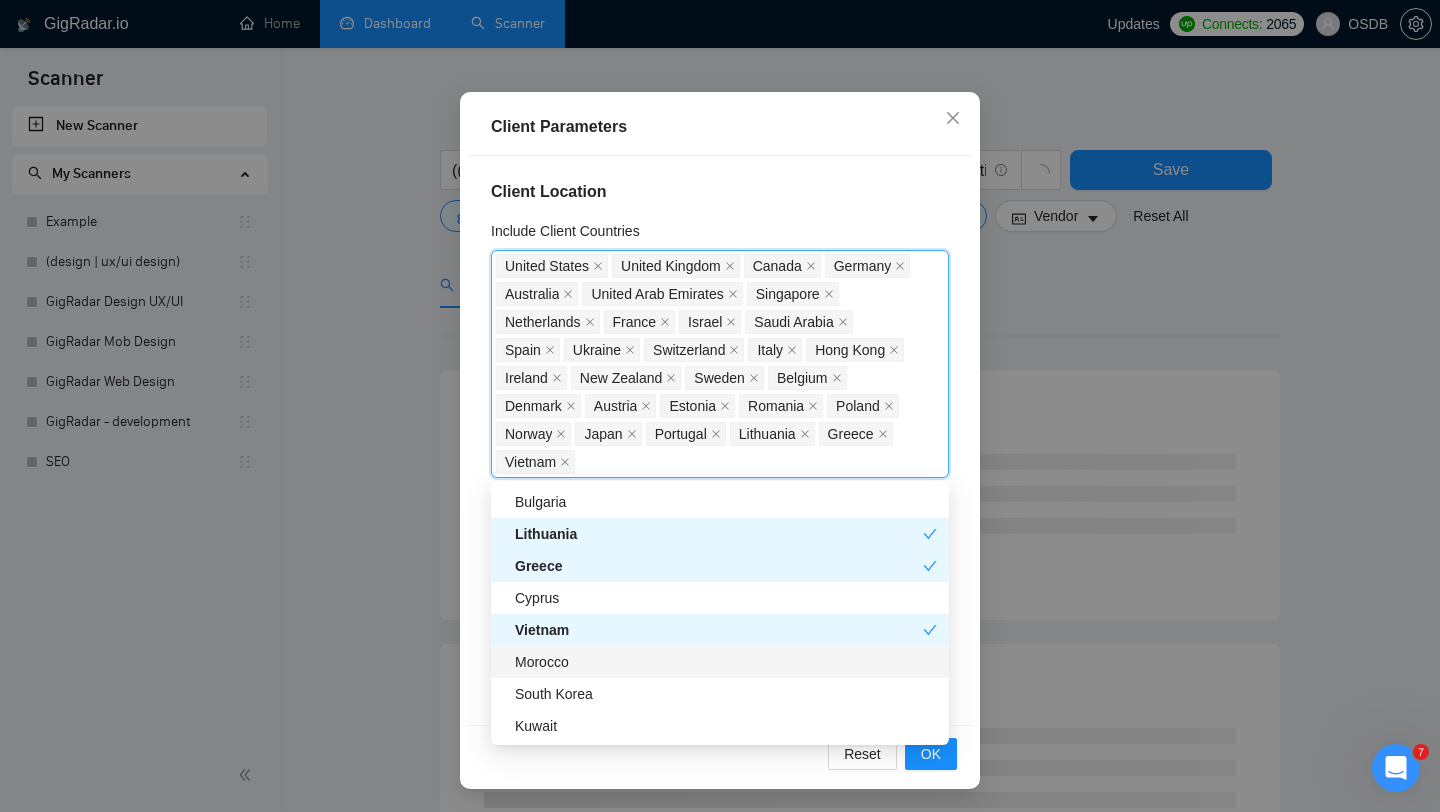 scroll, scrollTop: 1671, scrollLeft: 0, axis: vertical 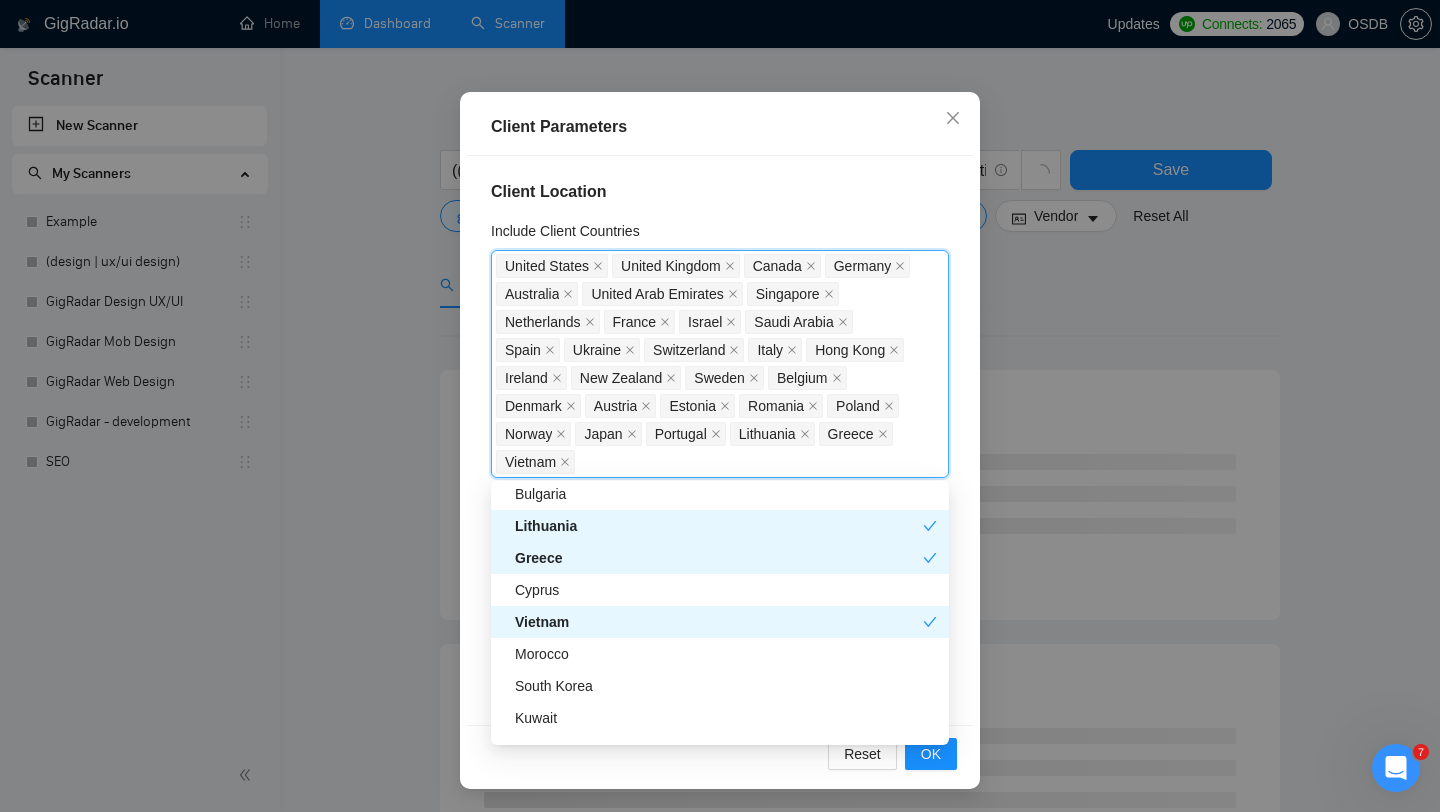 click on "Vietnam" at bounding box center [719, 622] 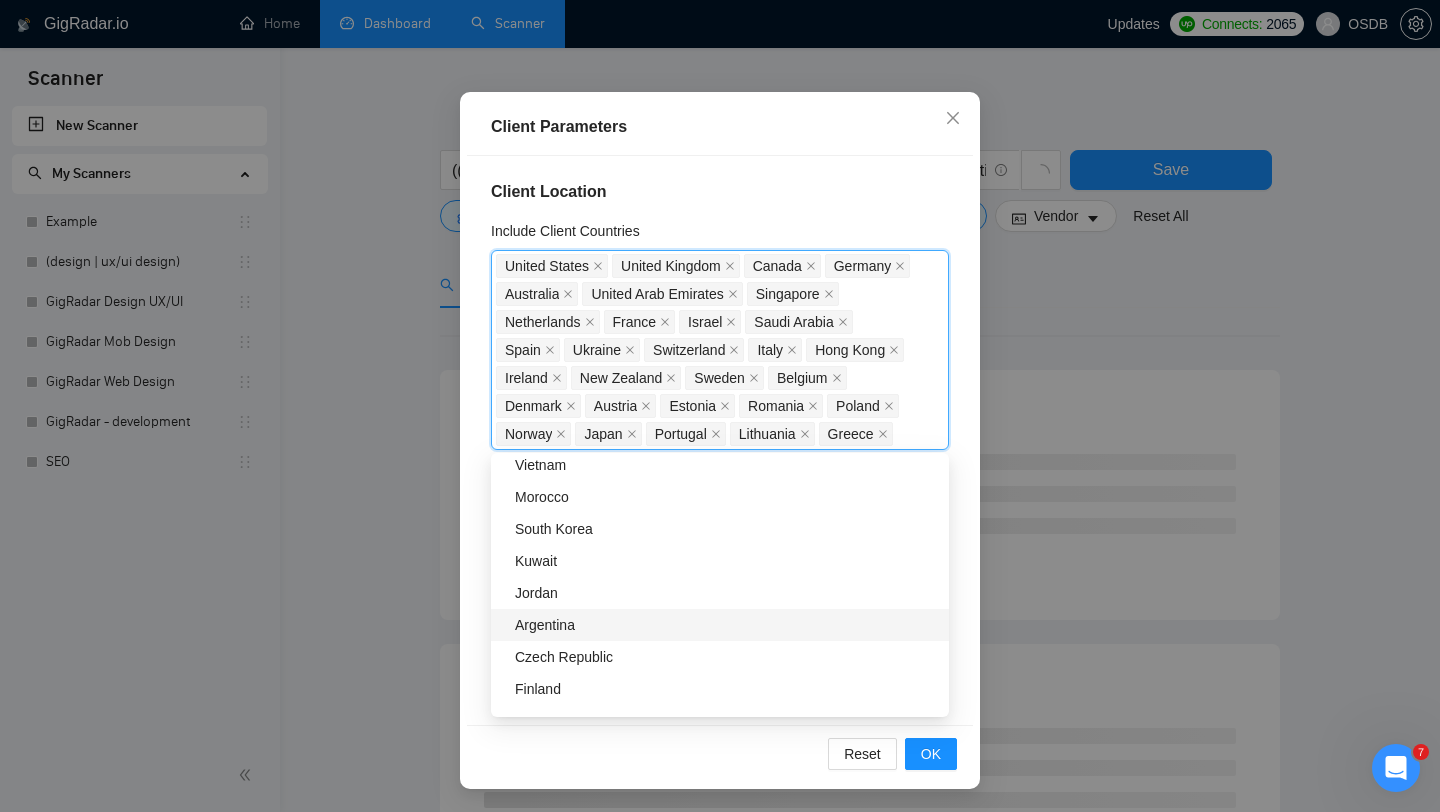 scroll, scrollTop: 1811, scrollLeft: 0, axis: vertical 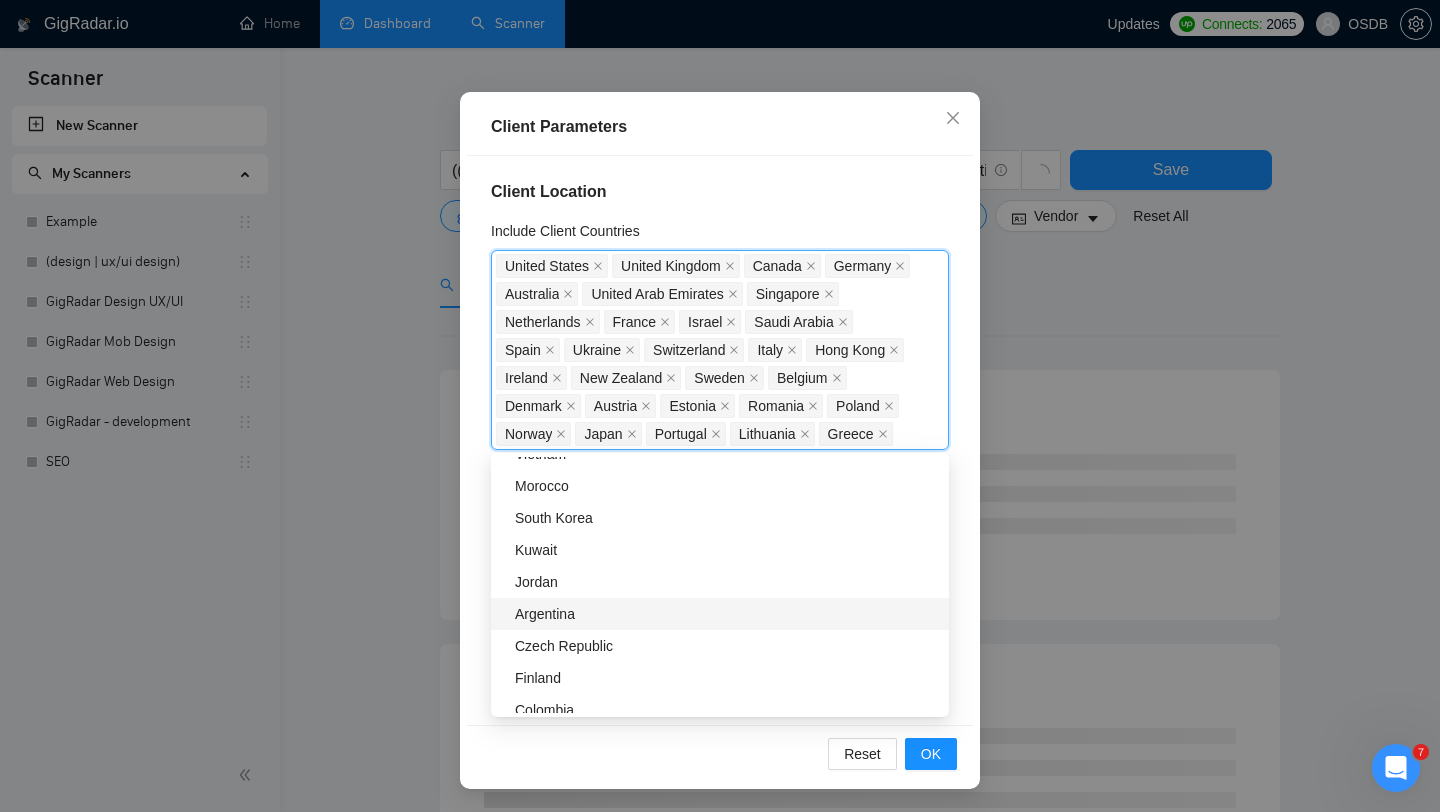 click on "Argentina" at bounding box center (726, 614) 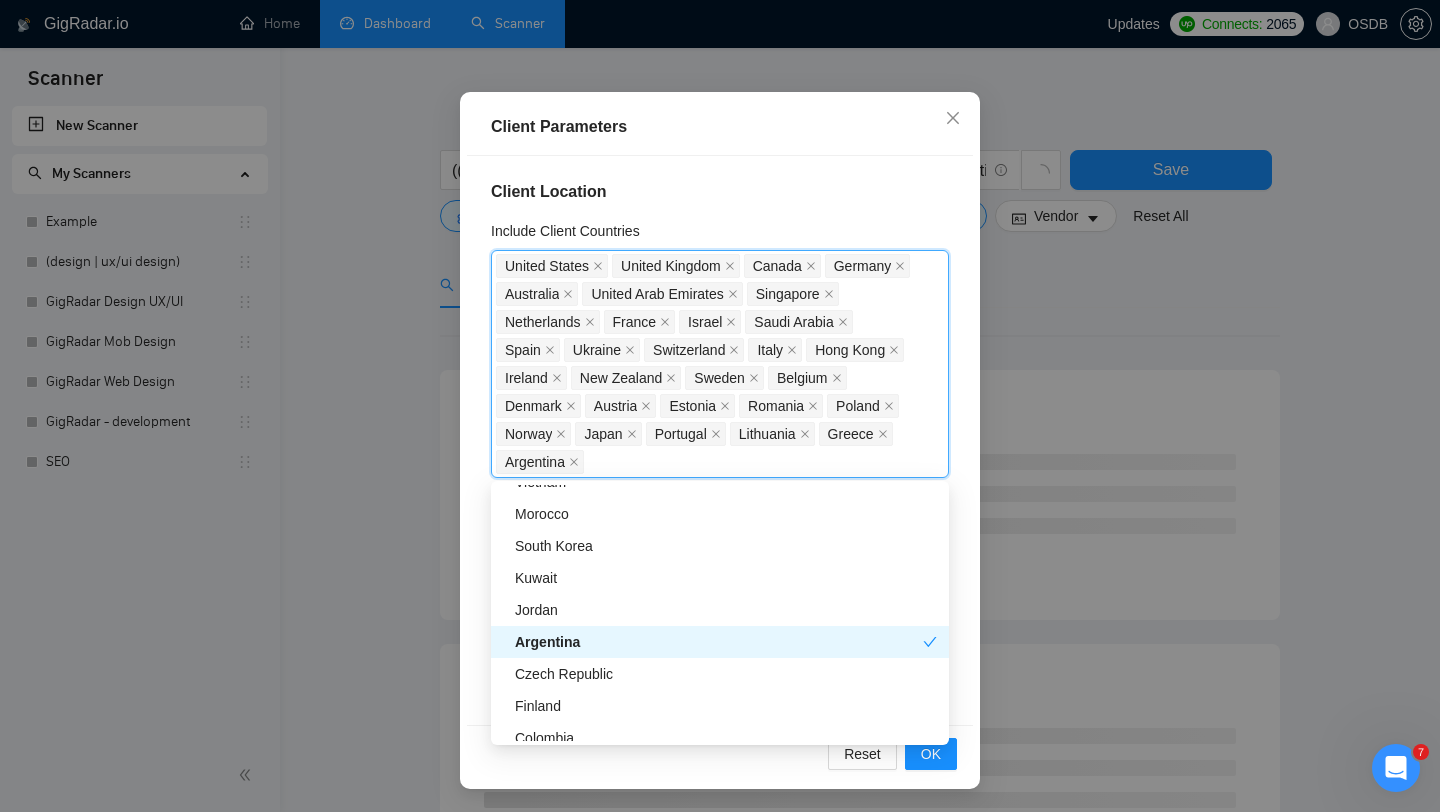 click on "Argentina" at bounding box center (720, 642) 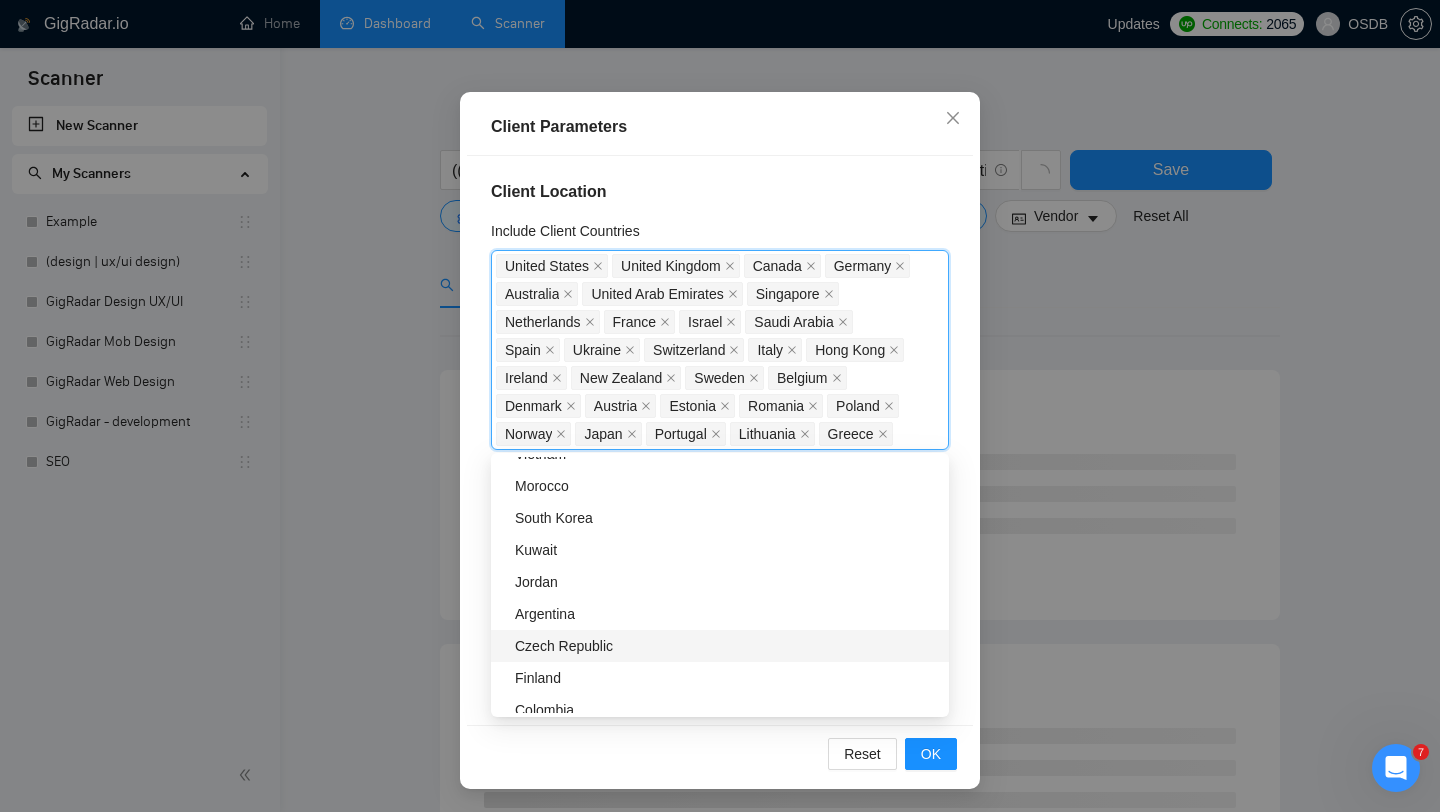 click on "Czech Republic" at bounding box center (726, 646) 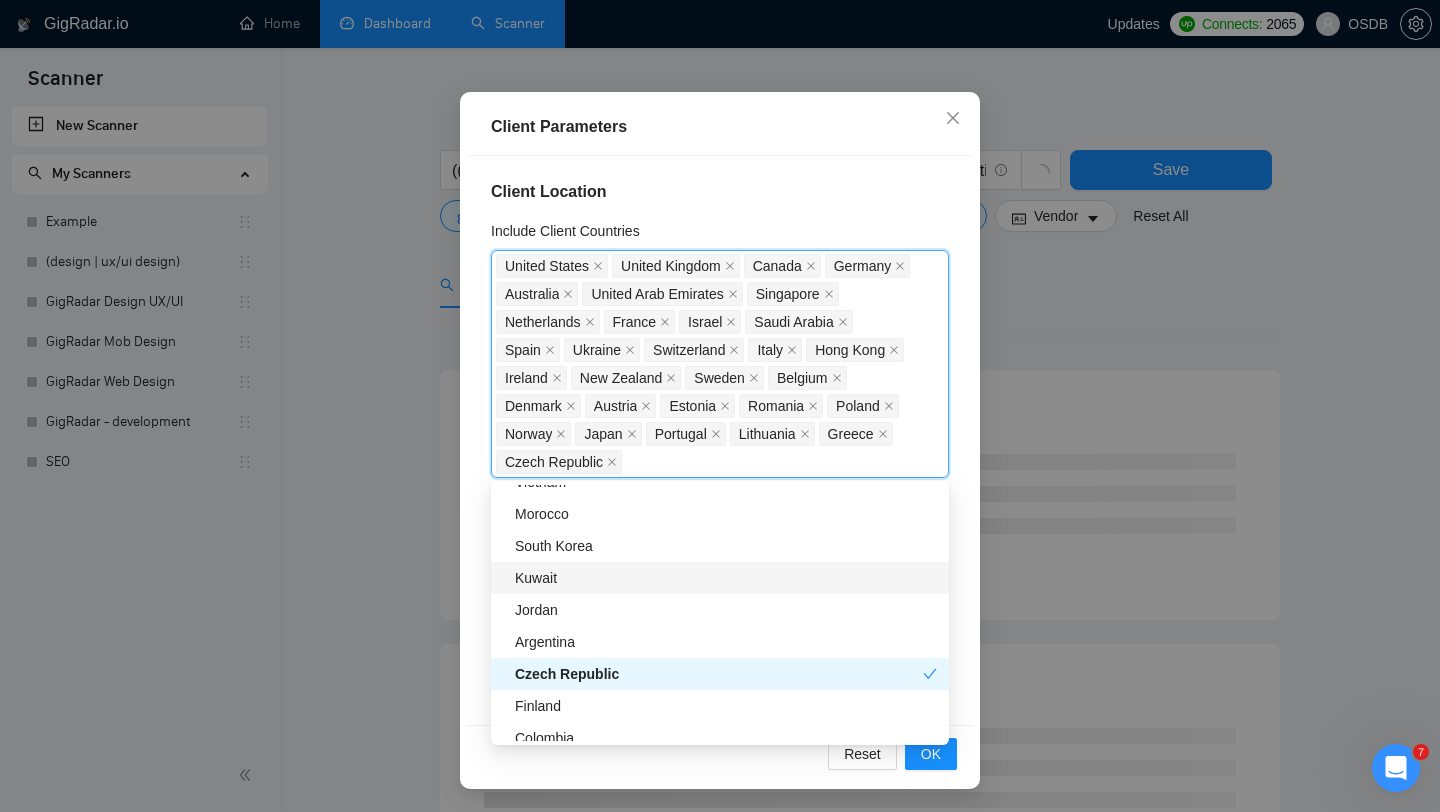 click on "Kuwait" at bounding box center [726, 578] 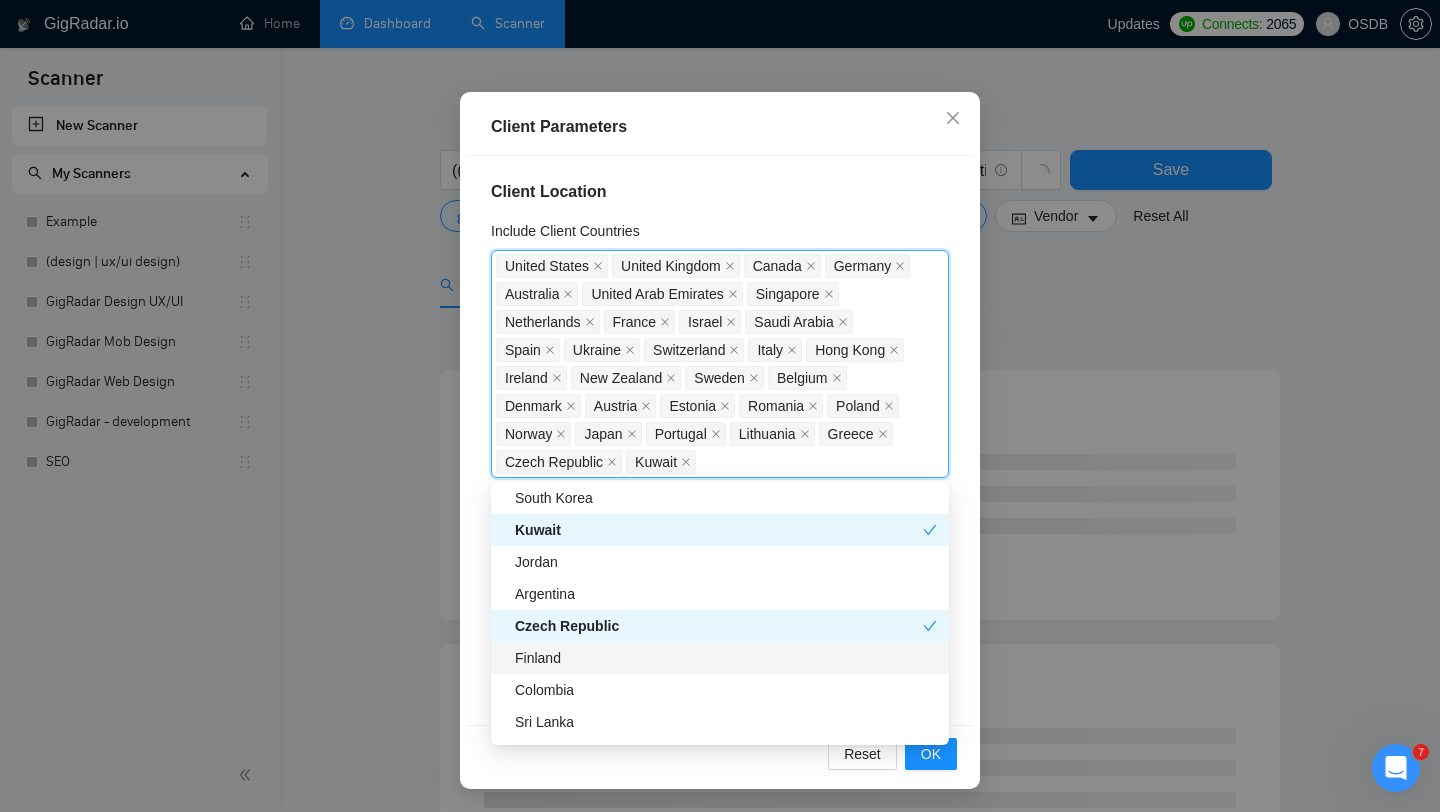scroll, scrollTop: 1900, scrollLeft: 0, axis: vertical 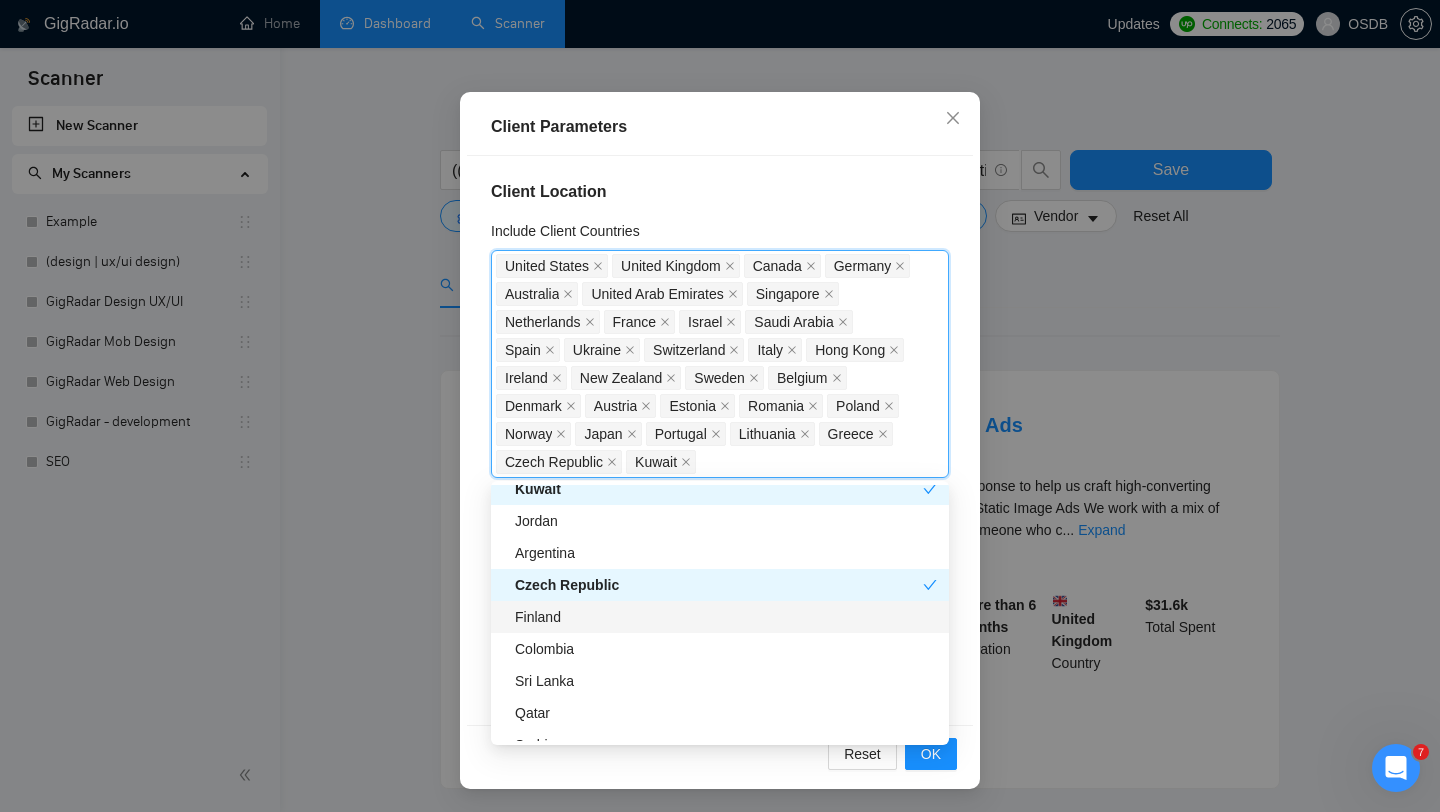 click on "Finland" at bounding box center (726, 617) 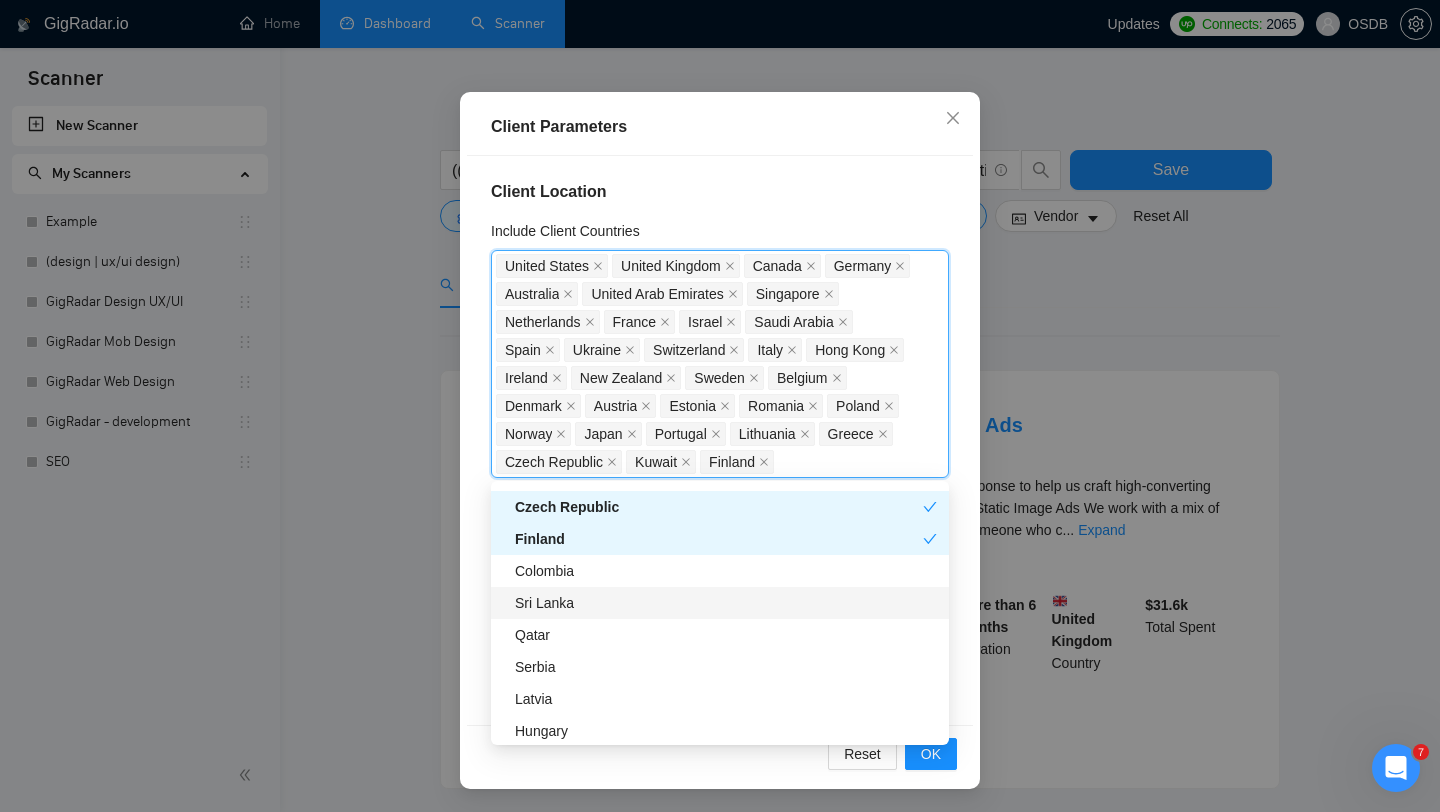 scroll, scrollTop: 1979, scrollLeft: 0, axis: vertical 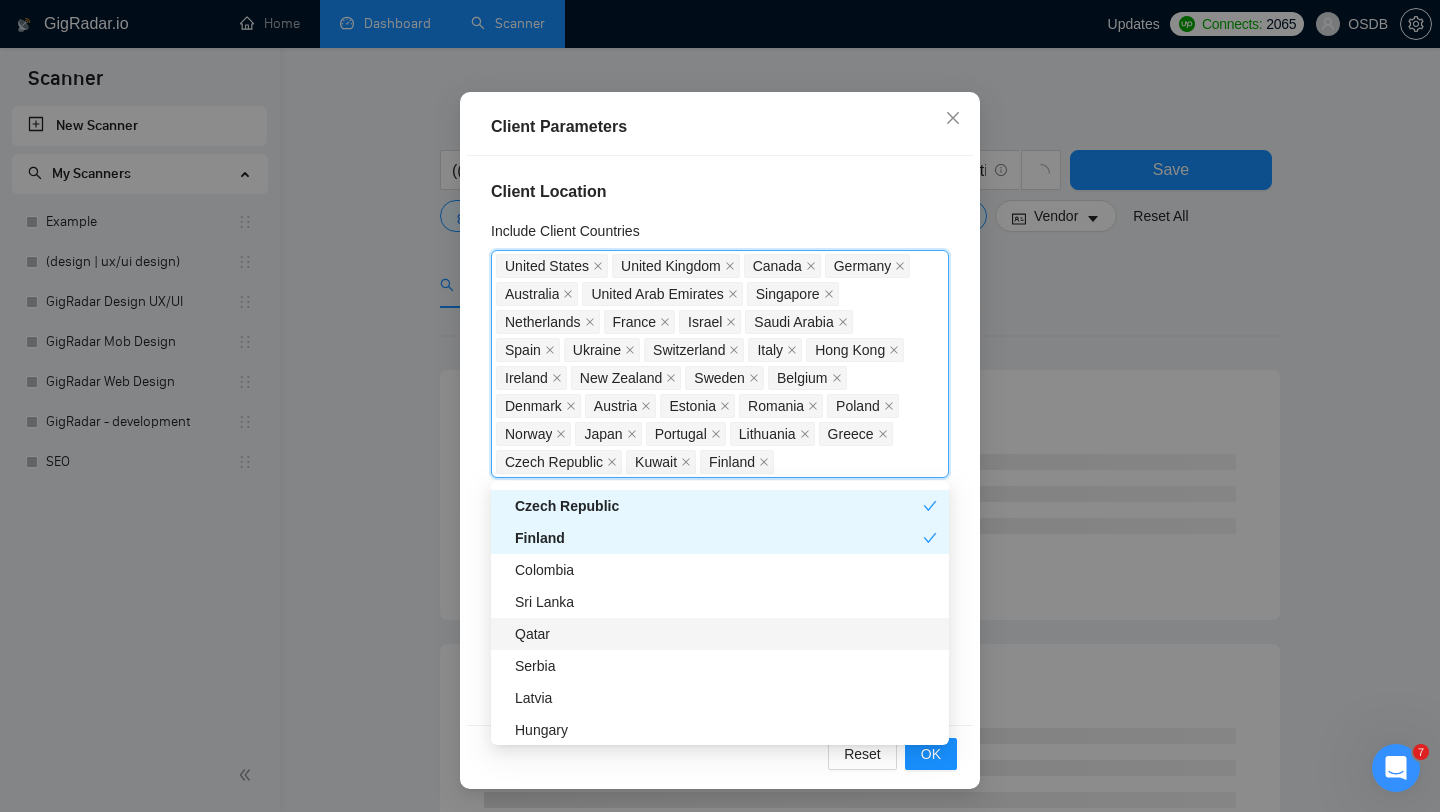 click on "Qatar" at bounding box center (726, 634) 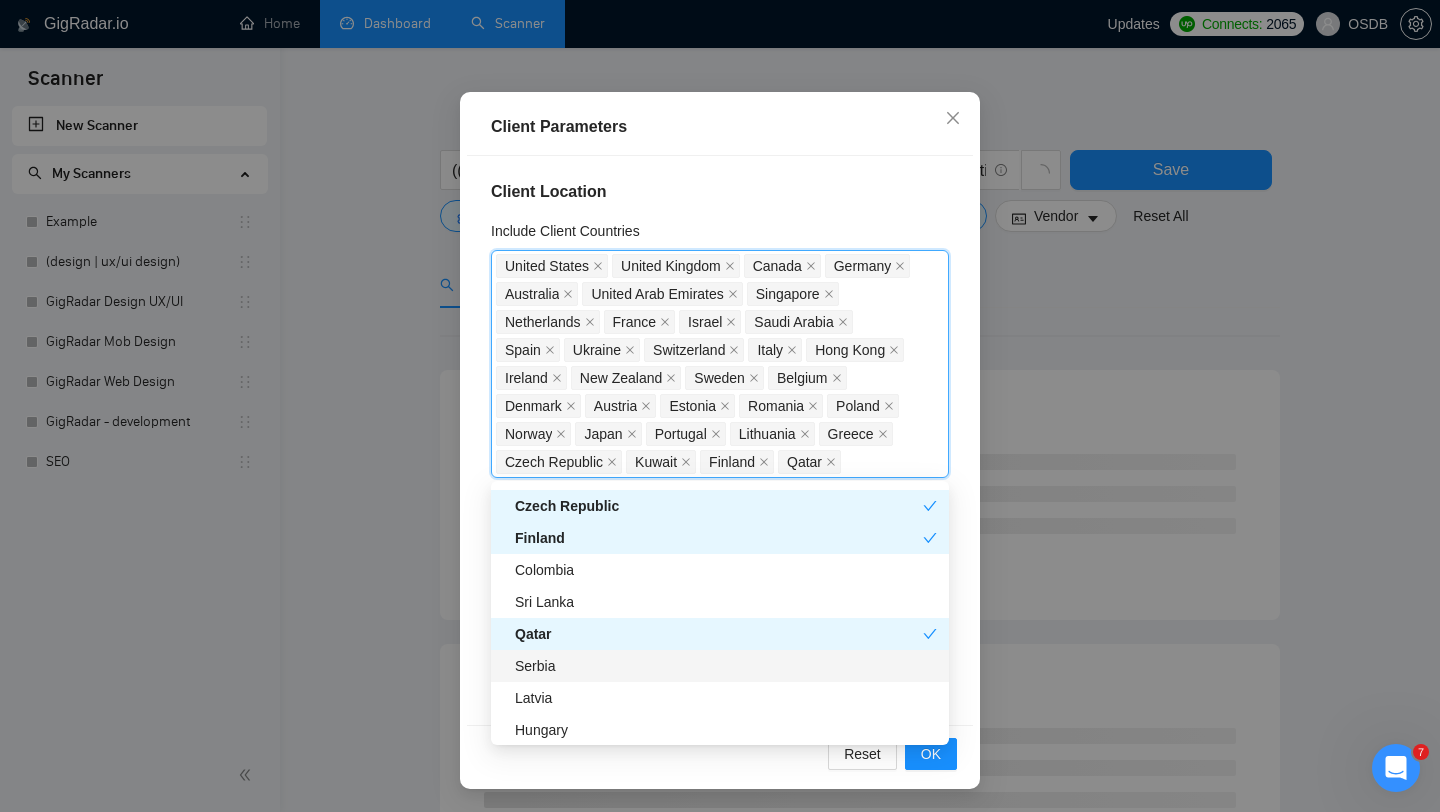 click on "Serbia" at bounding box center [720, 666] 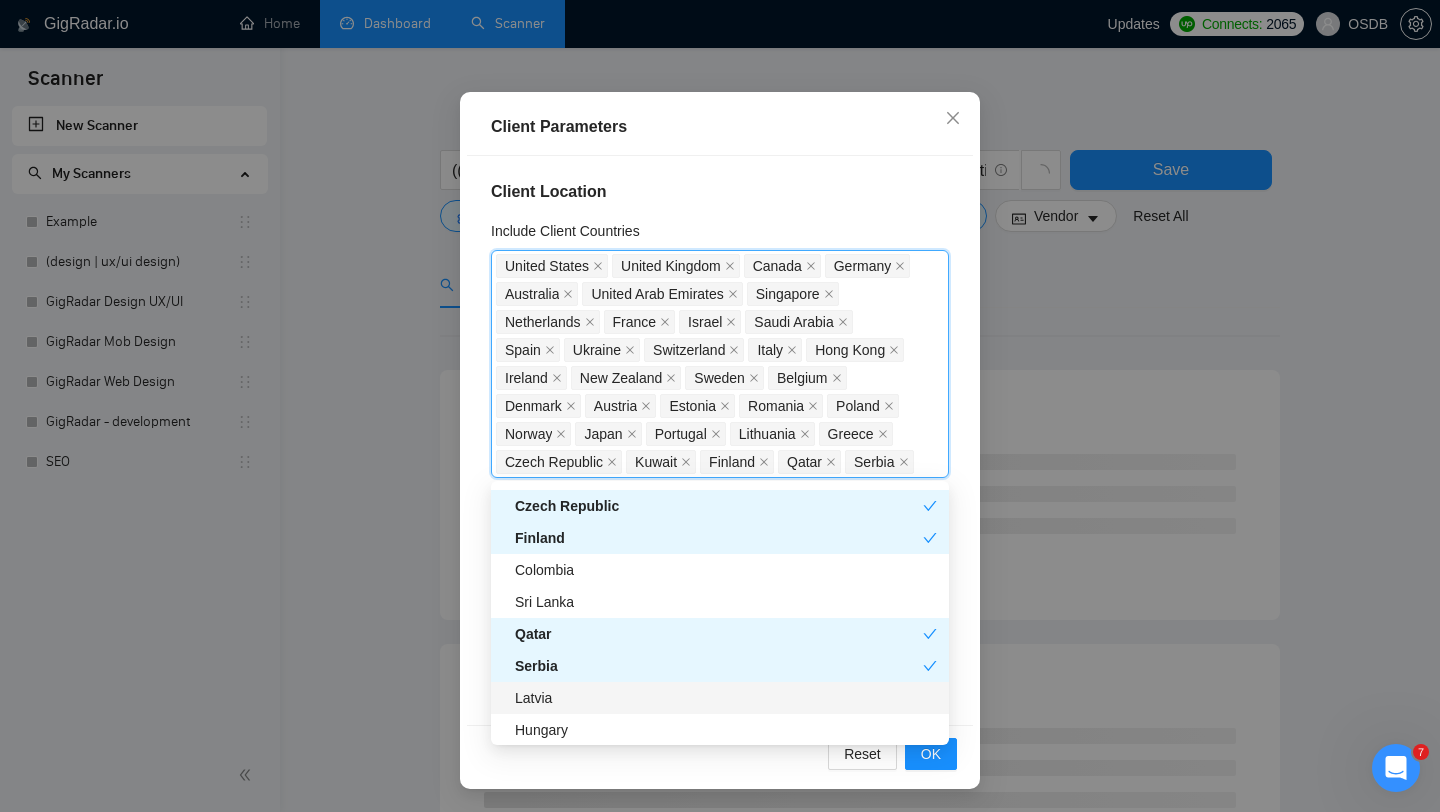 click on "Latvia" at bounding box center [720, 698] 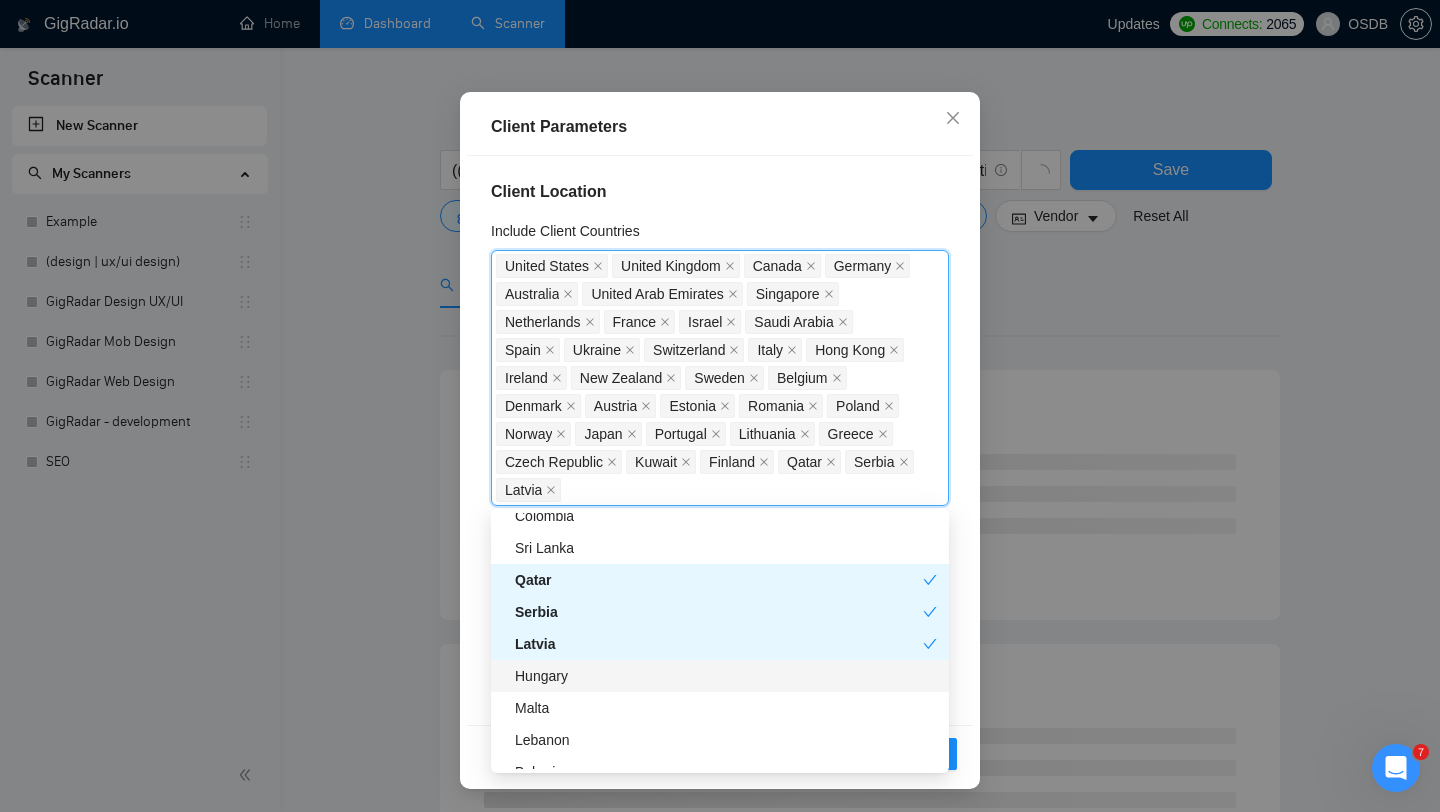 click on "Hungary" at bounding box center [720, 676] 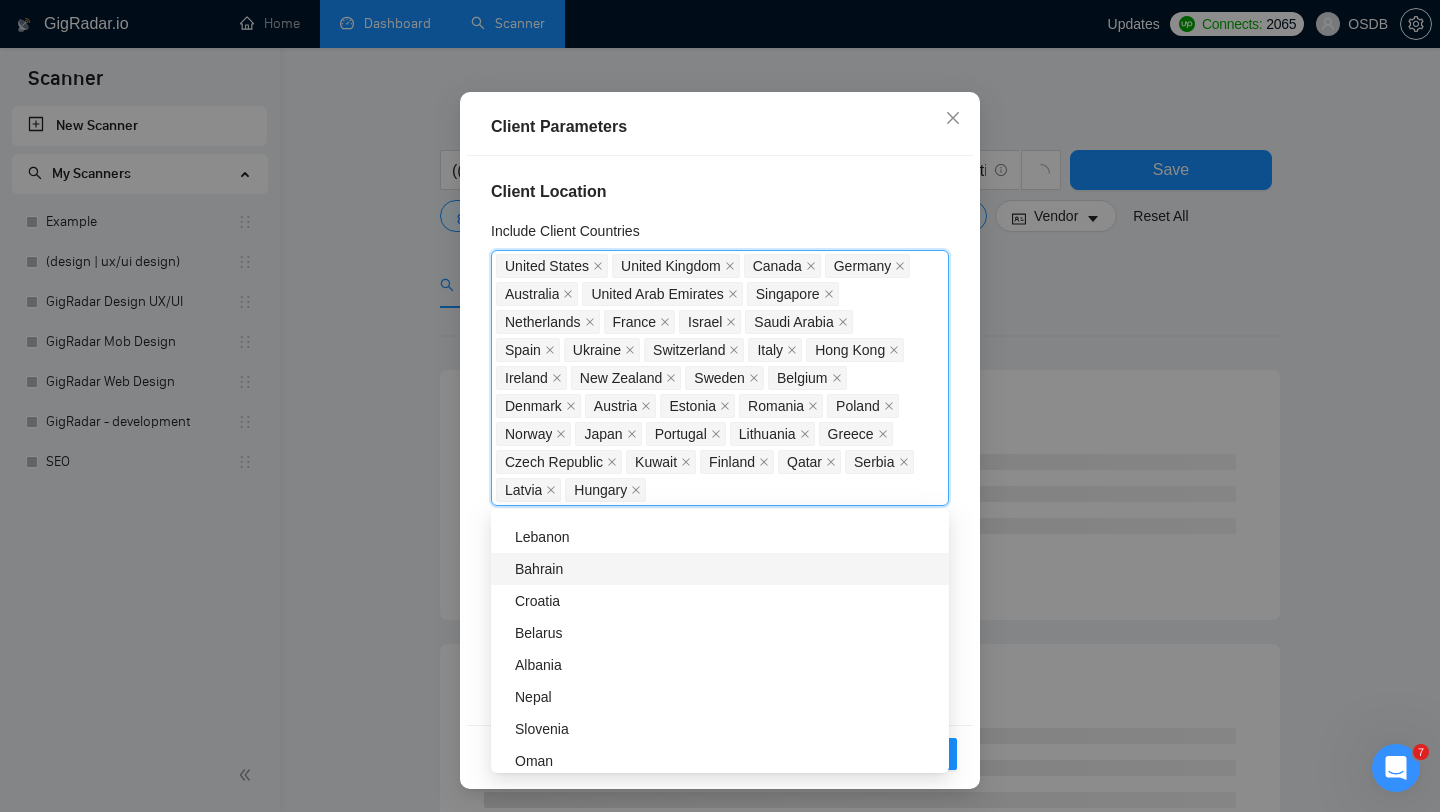 scroll, scrollTop: 2266, scrollLeft: 0, axis: vertical 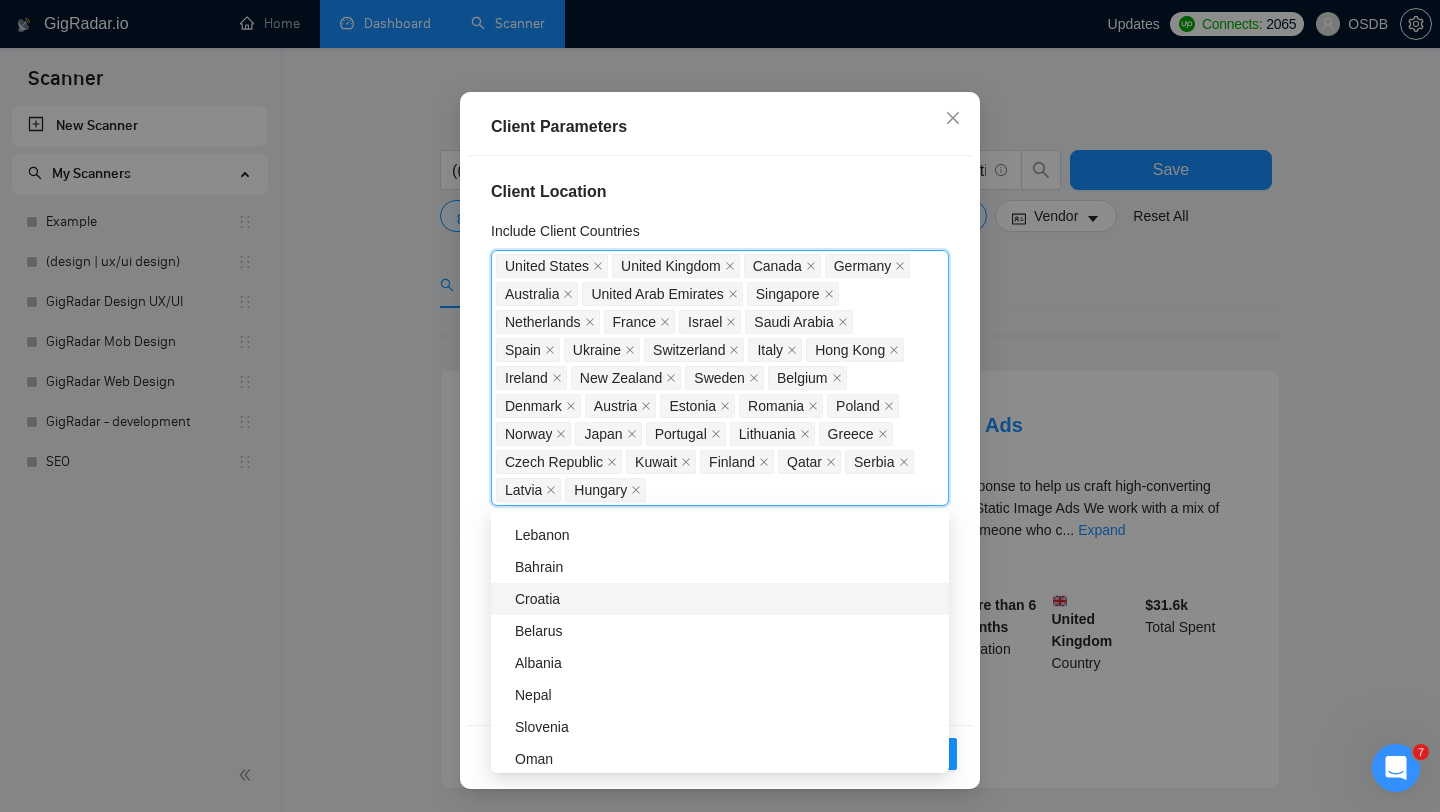 click on "Croatia" at bounding box center (726, 599) 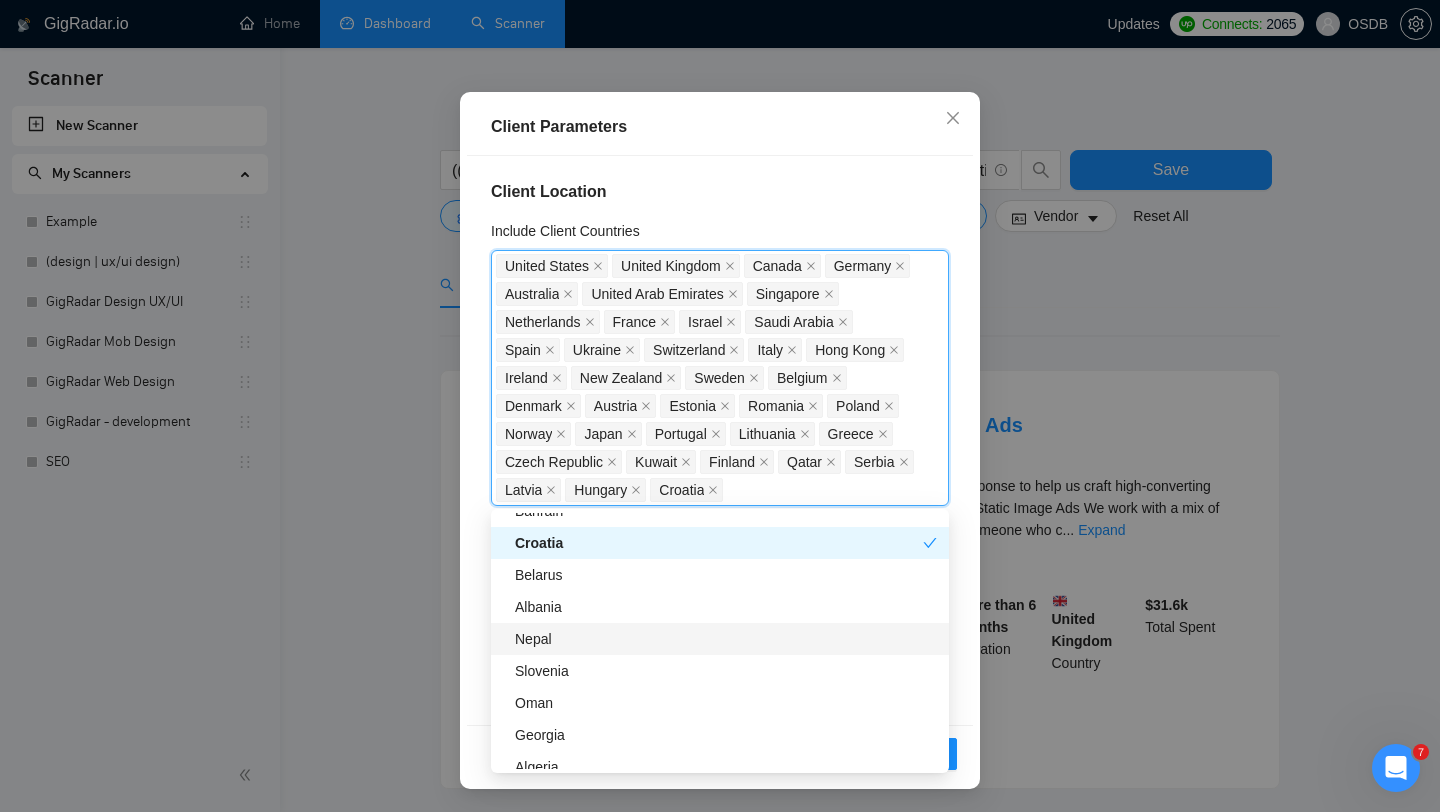 scroll, scrollTop: 2344, scrollLeft: 0, axis: vertical 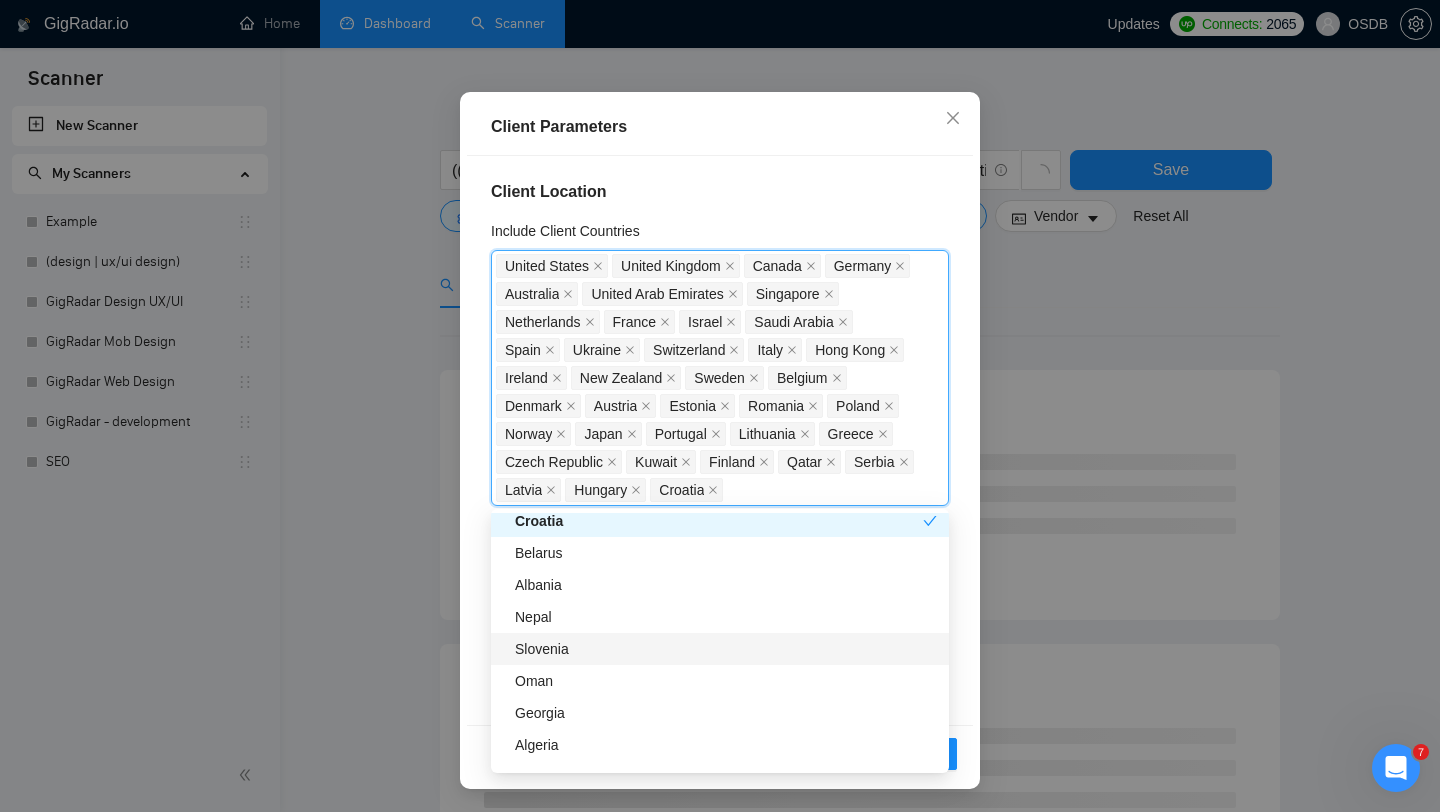 click on "Slovenia" at bounding box center [726, 649] 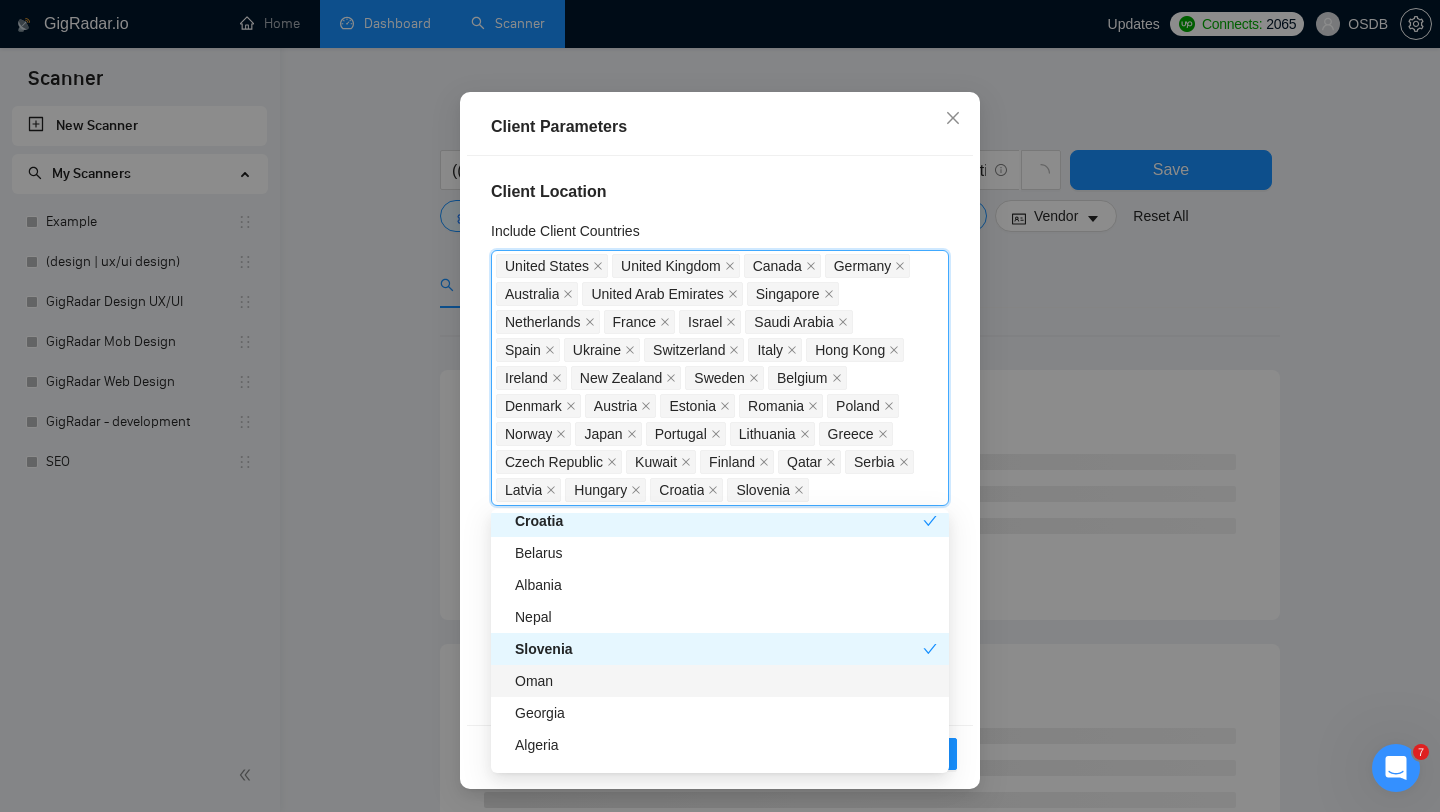click on "Oman" at bounding box center (726, 681) 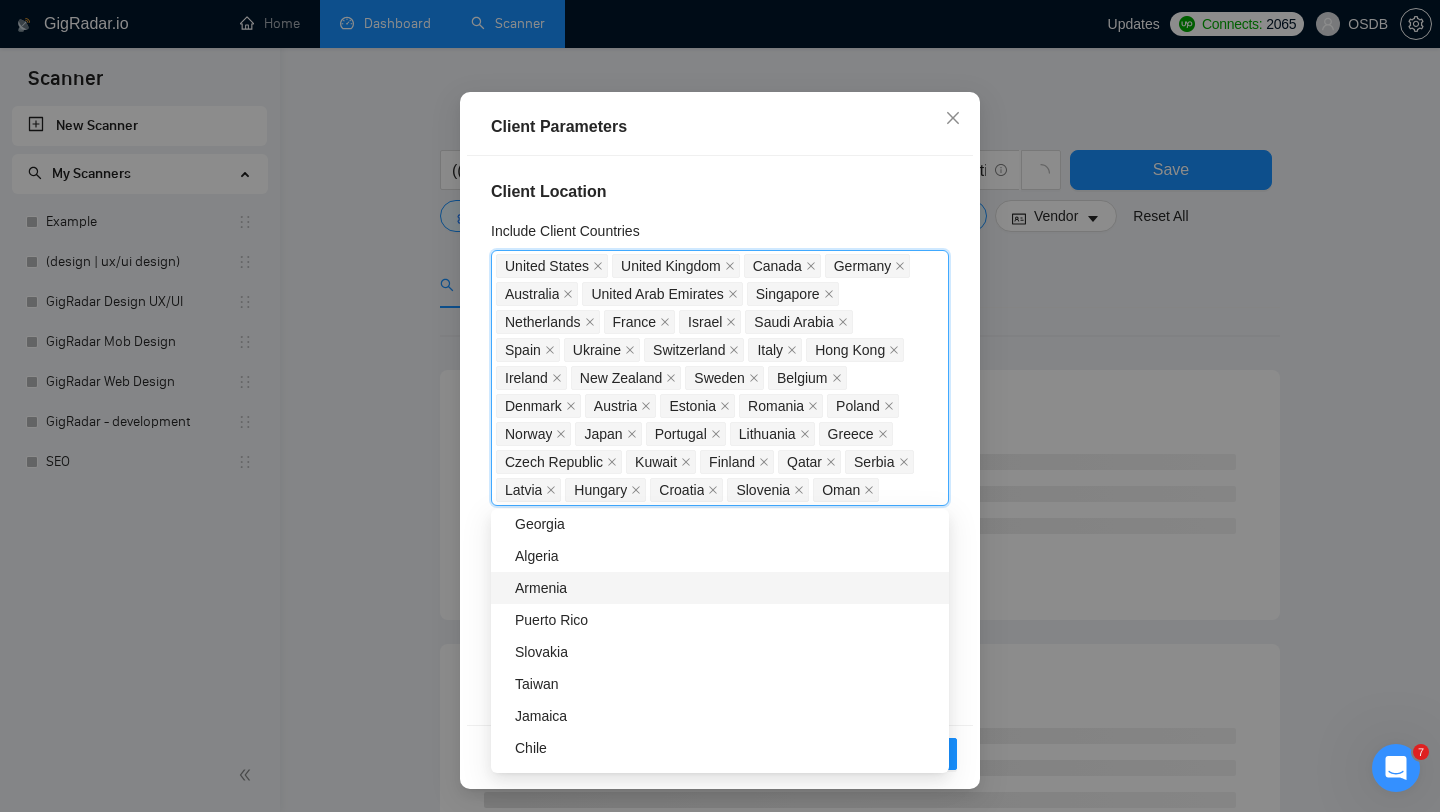 scroll, scrollTop: 2538, scrollLeft: 0, axis: vertical 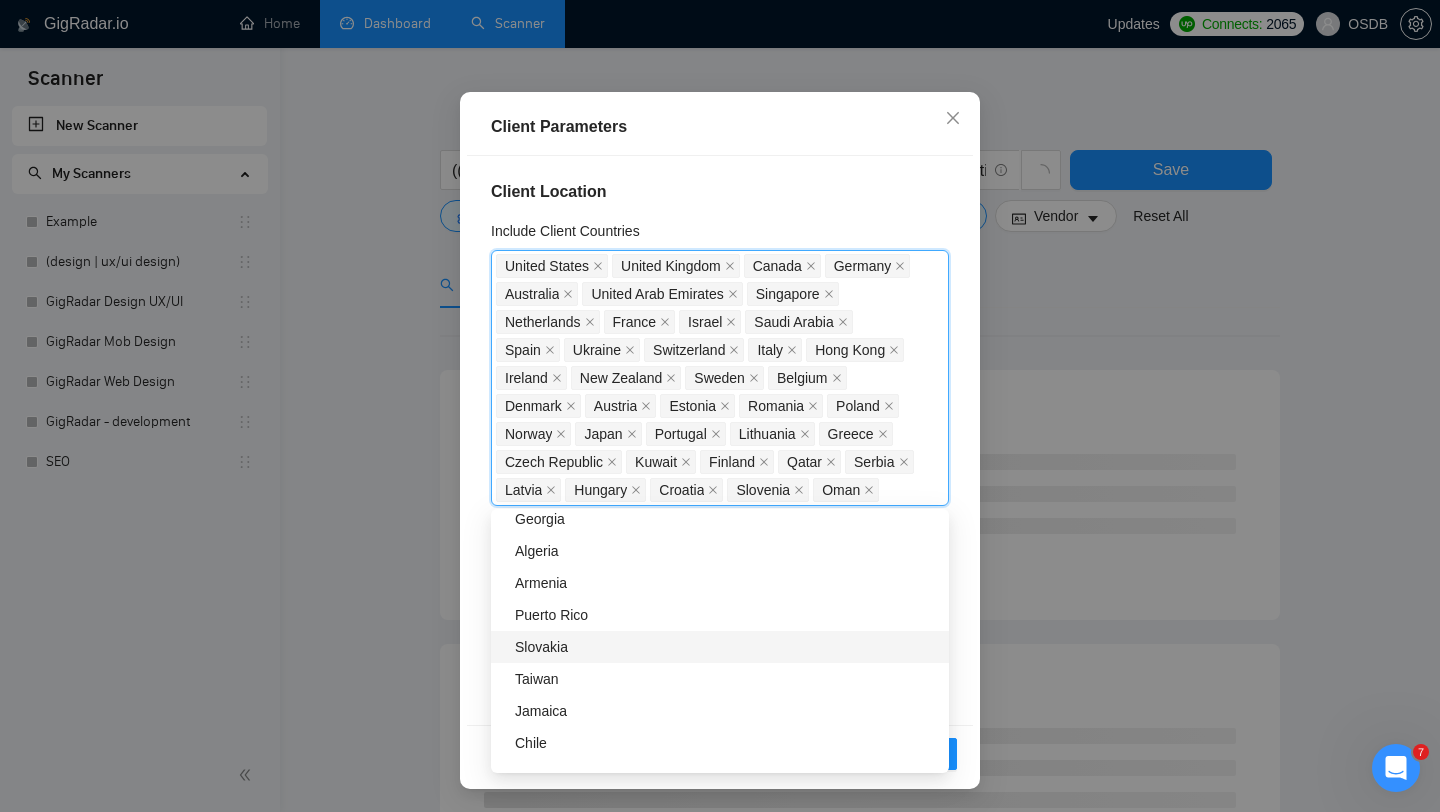 click on "Slovakia" at bounding box center [726, 647] 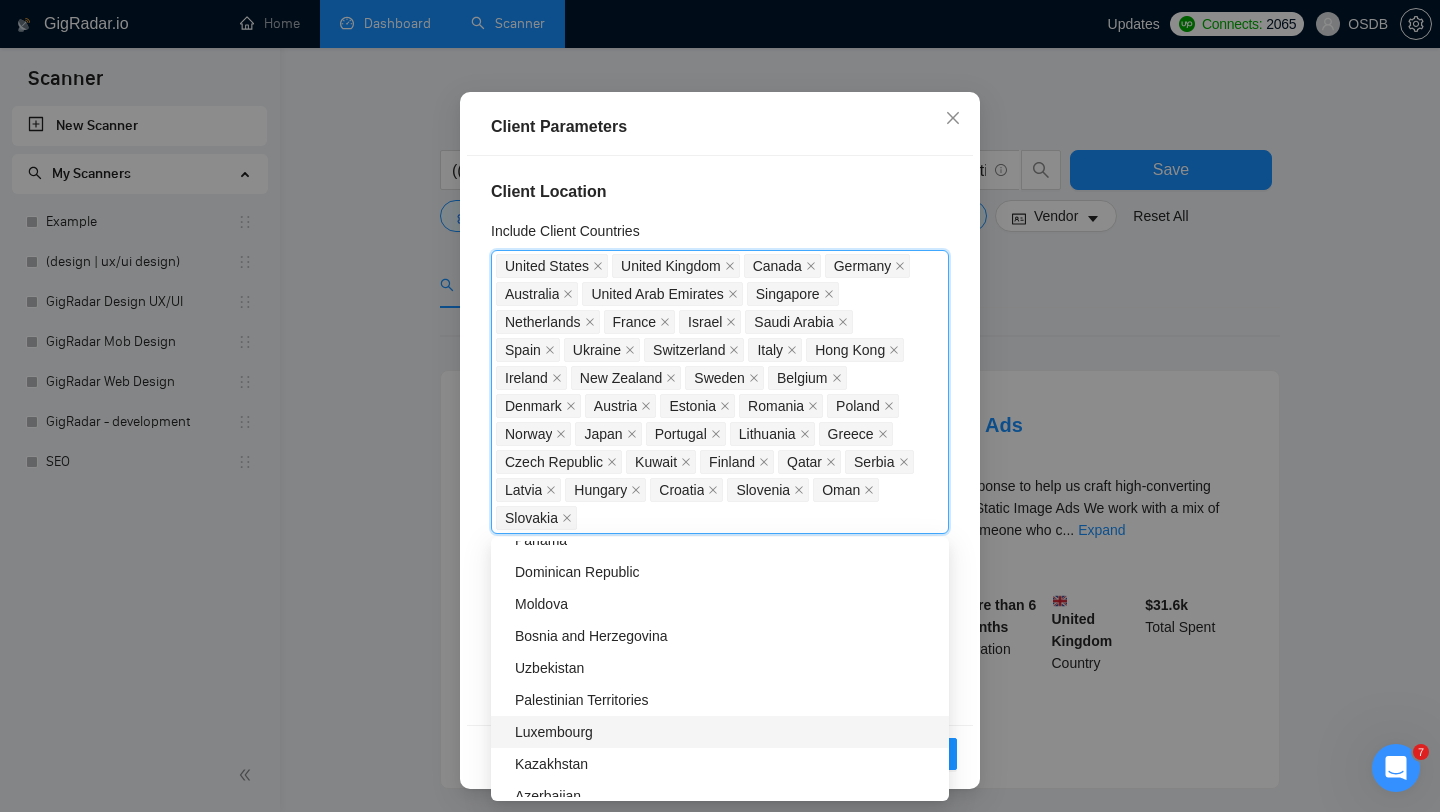 scroll, scrollTop: 2982, scrollLeft: 0, axis: vertical 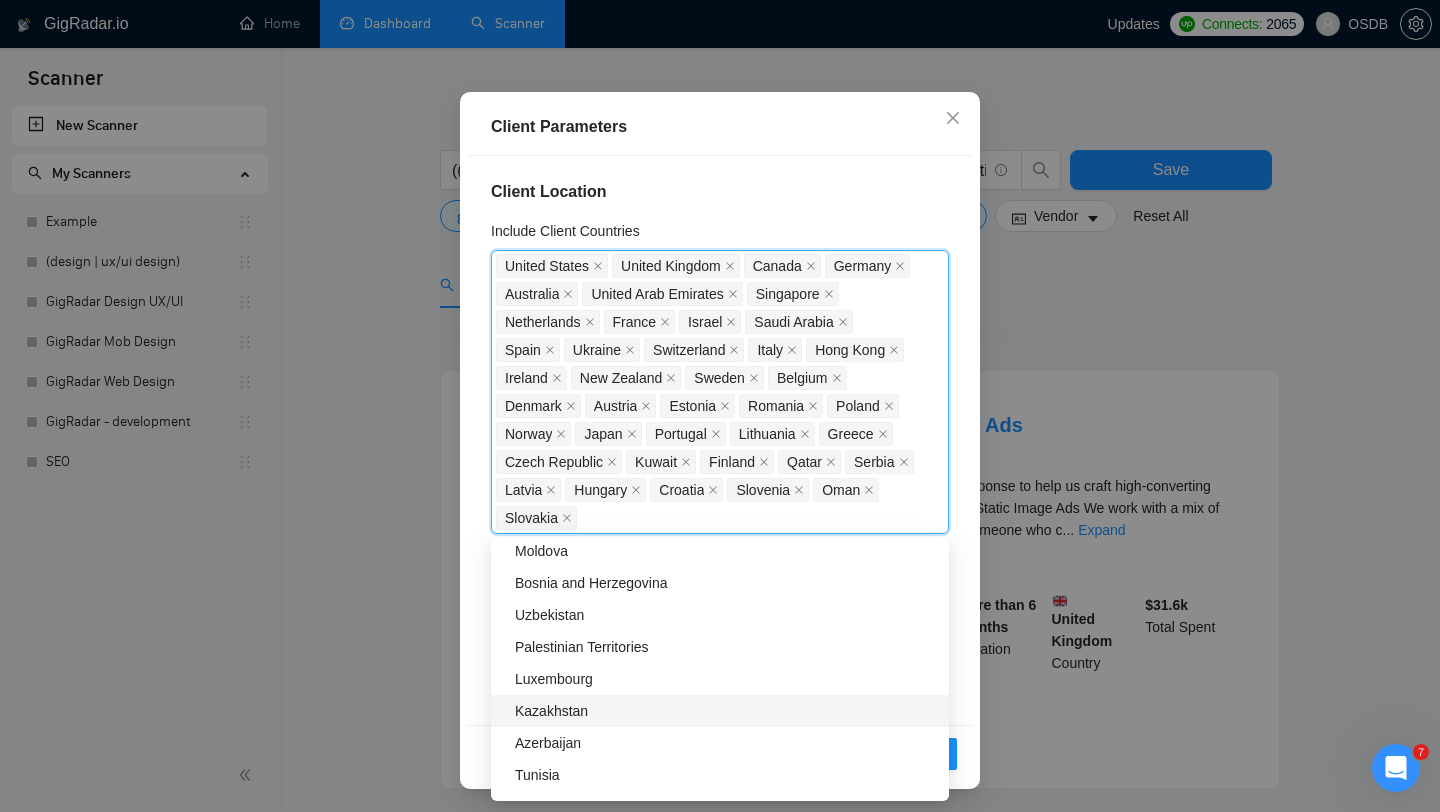 click on "Kazakhstan" at bounding box center (726, 711) 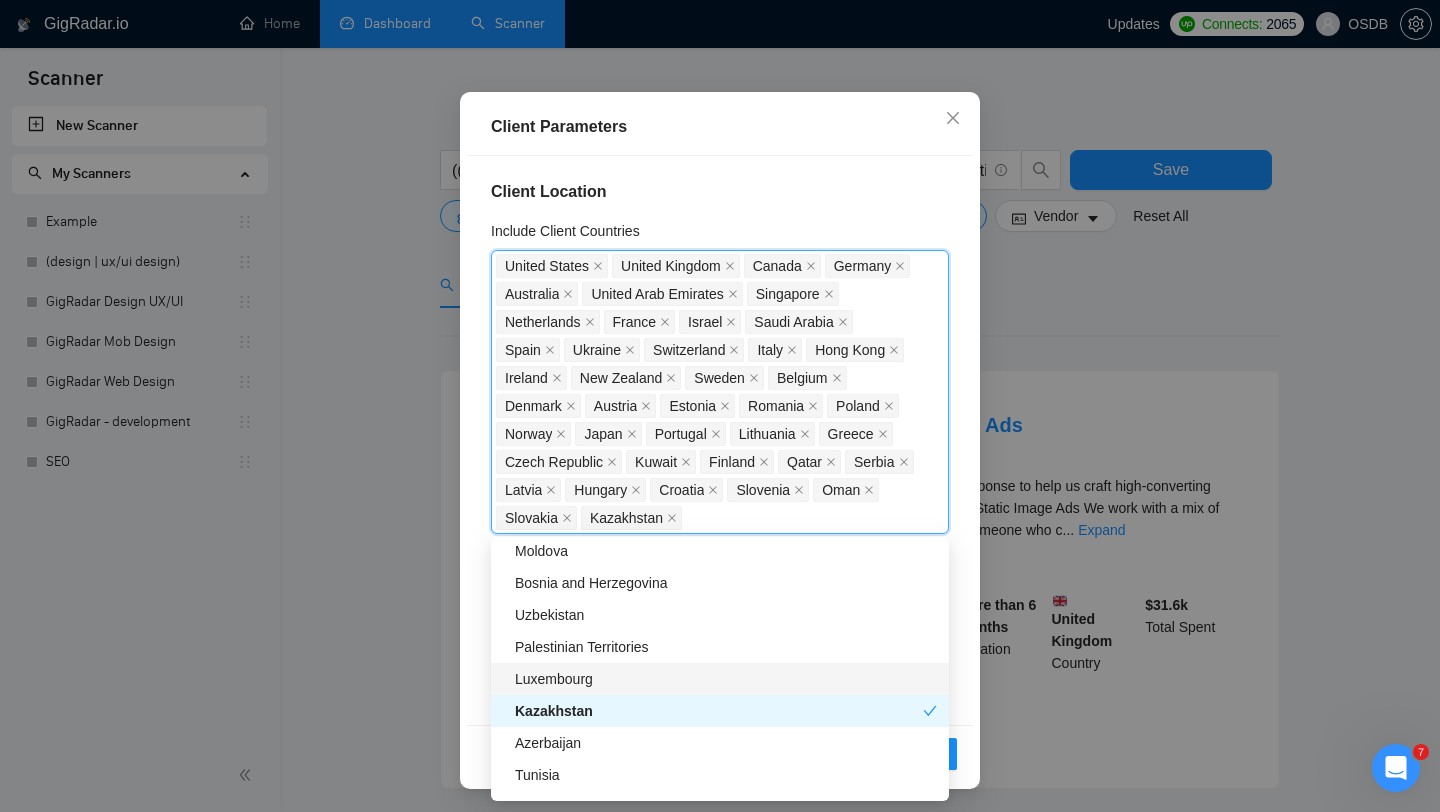 click on "Luxembourg" at bounding box center (726, 679) 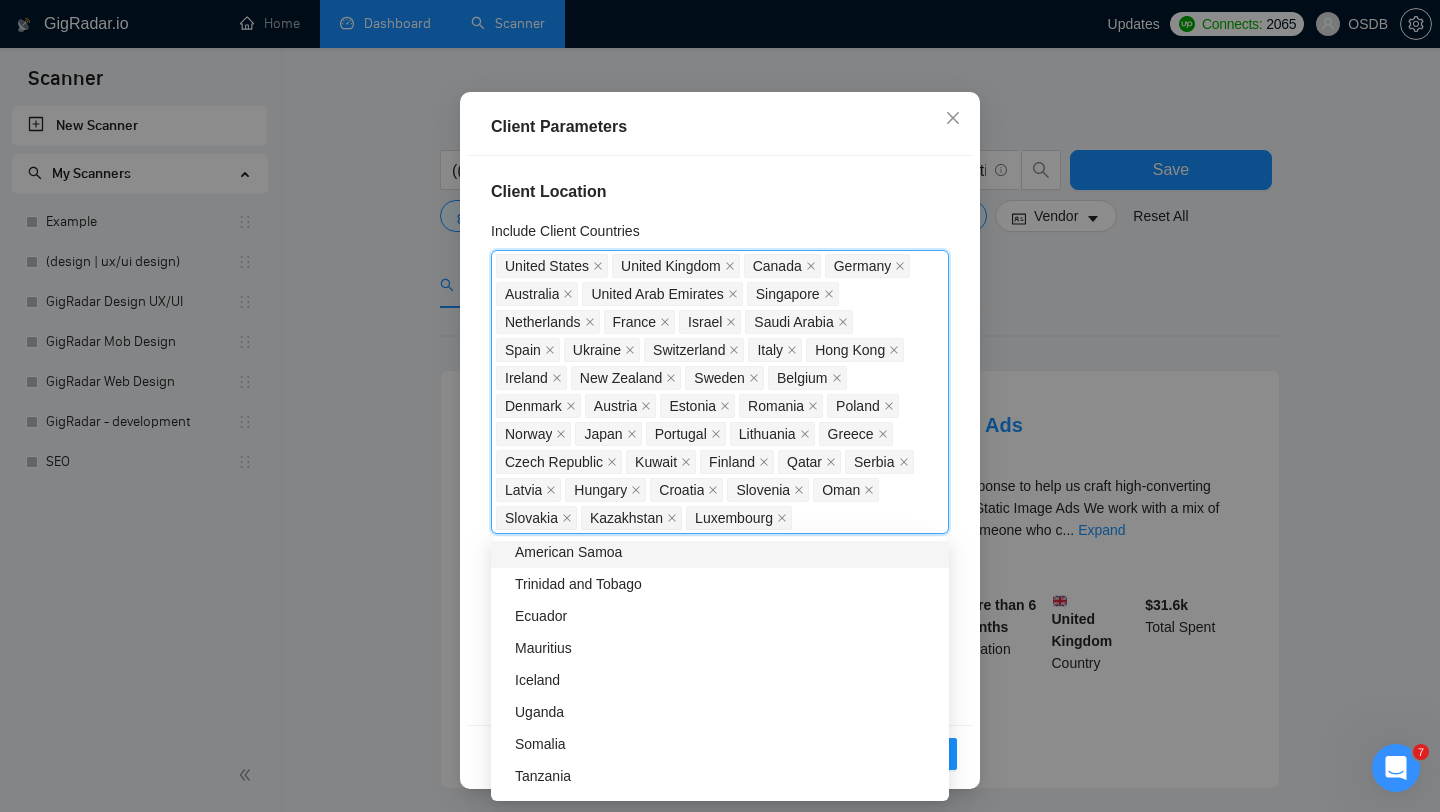 scroll, scrollTop: 3328, scrollLeft: 0, axis: vertical 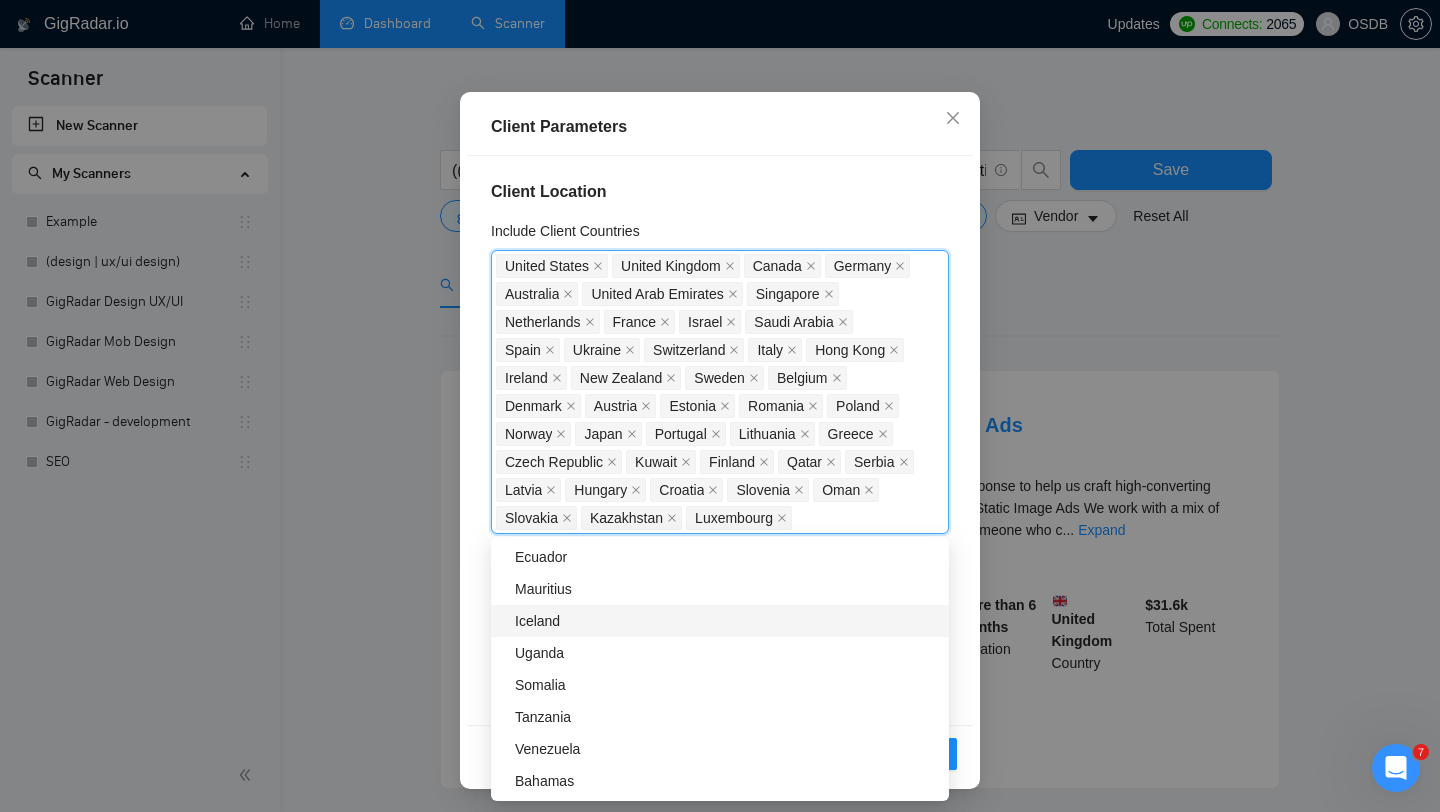click on "Iceland" at bounding box center (726, 621) 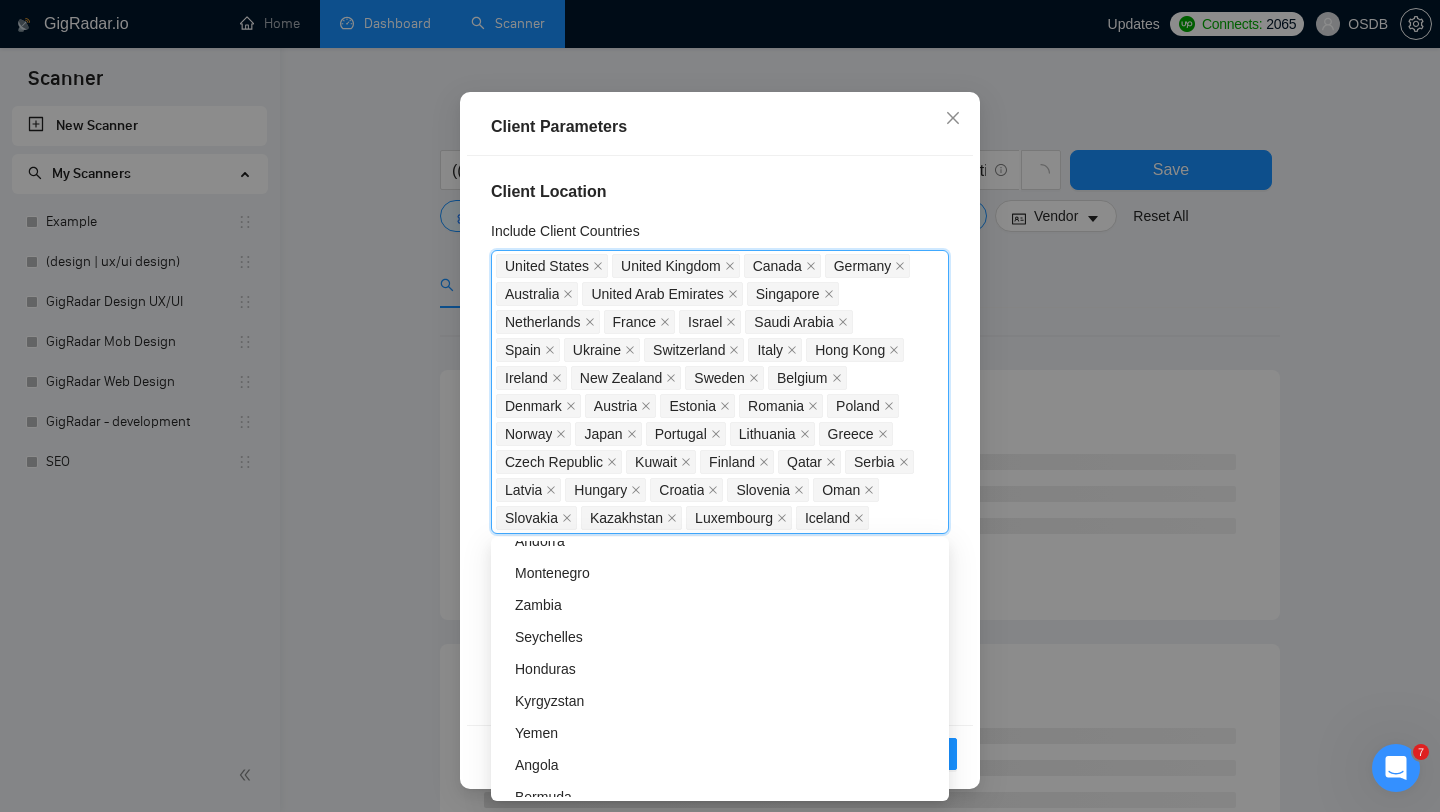 scroll, scrollTop: 3896, scrollLeft: 0, axis: vertical 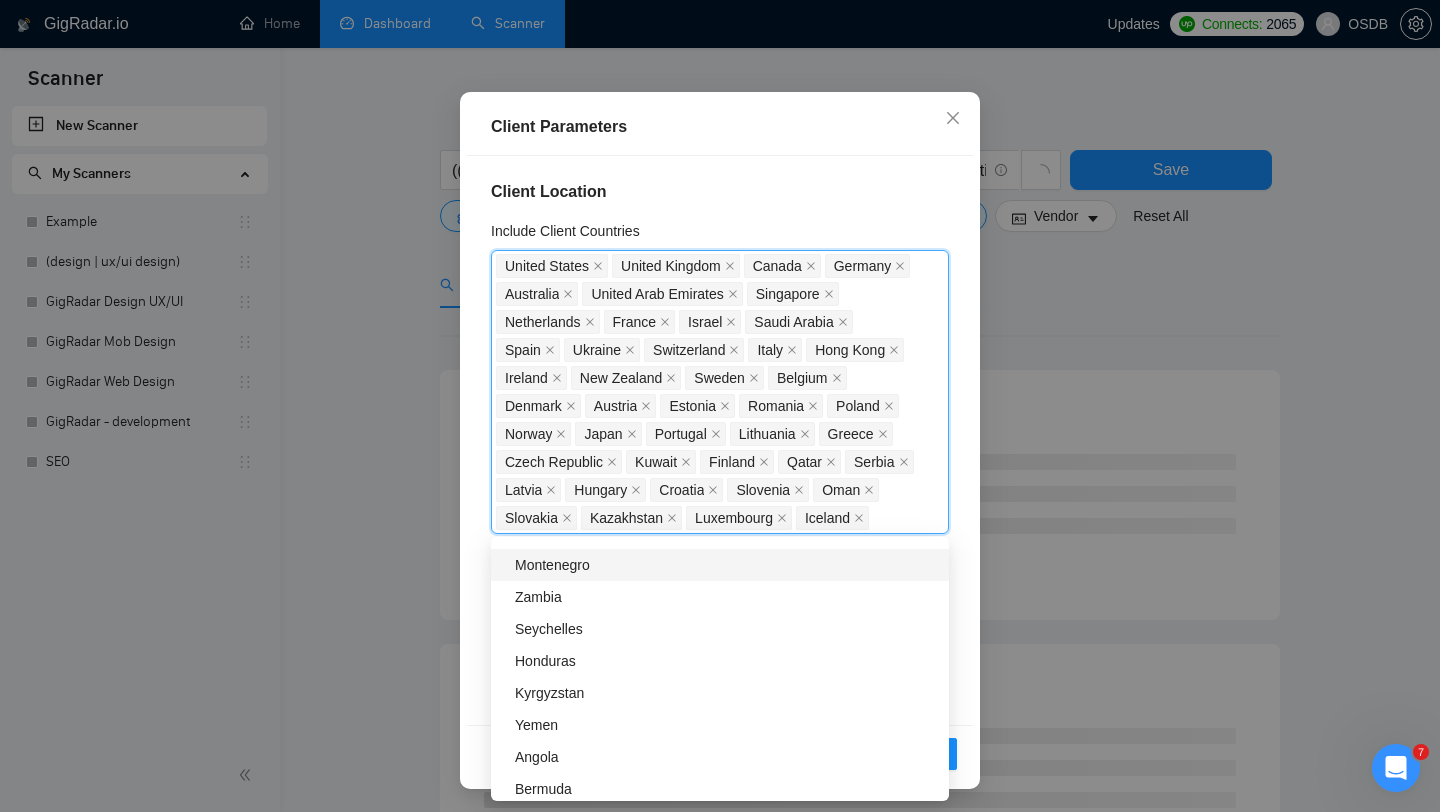 click on "Montenegro" at bounding box center [726, 565] 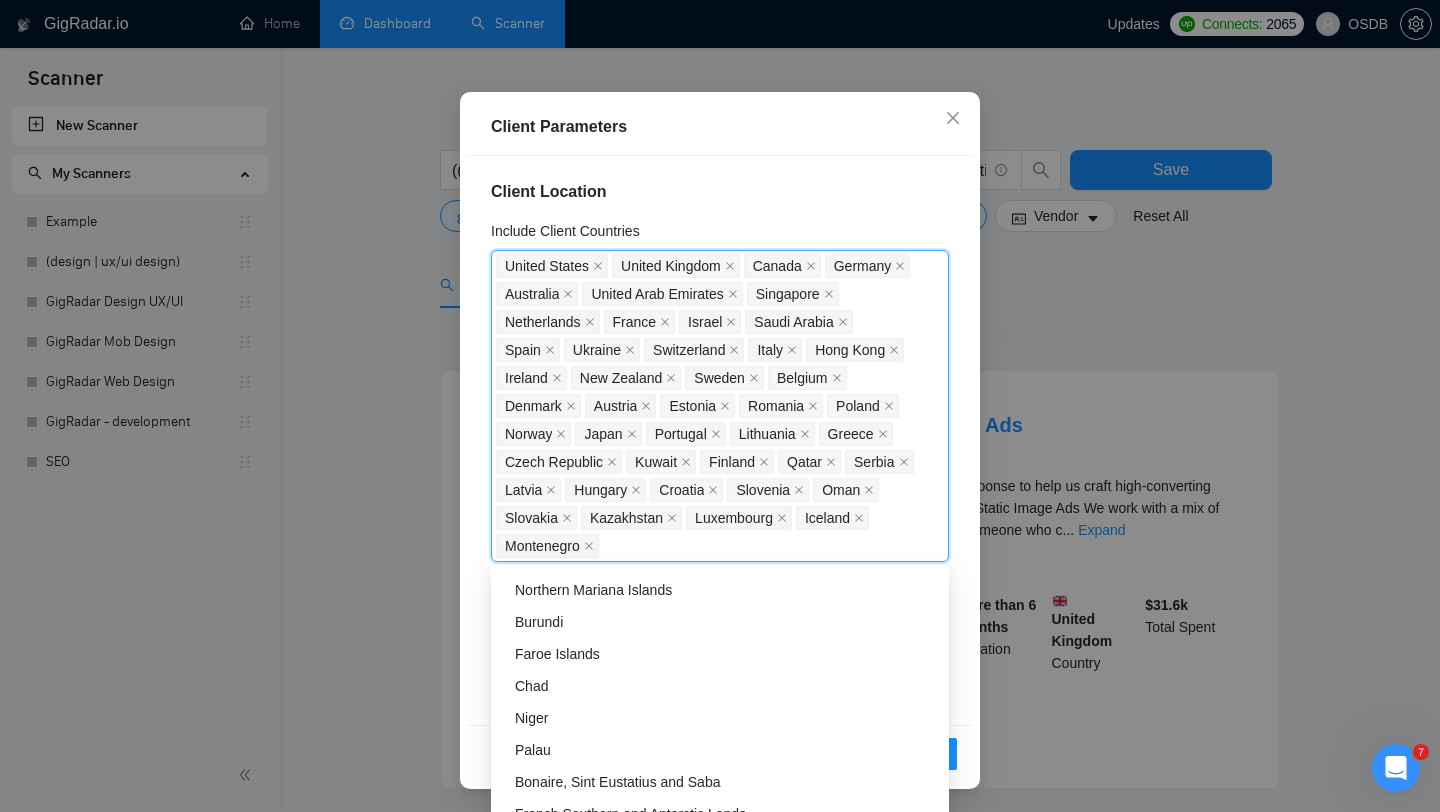 scroll, scrollTop: 6400, scrollLeft: 0, axis: vertical 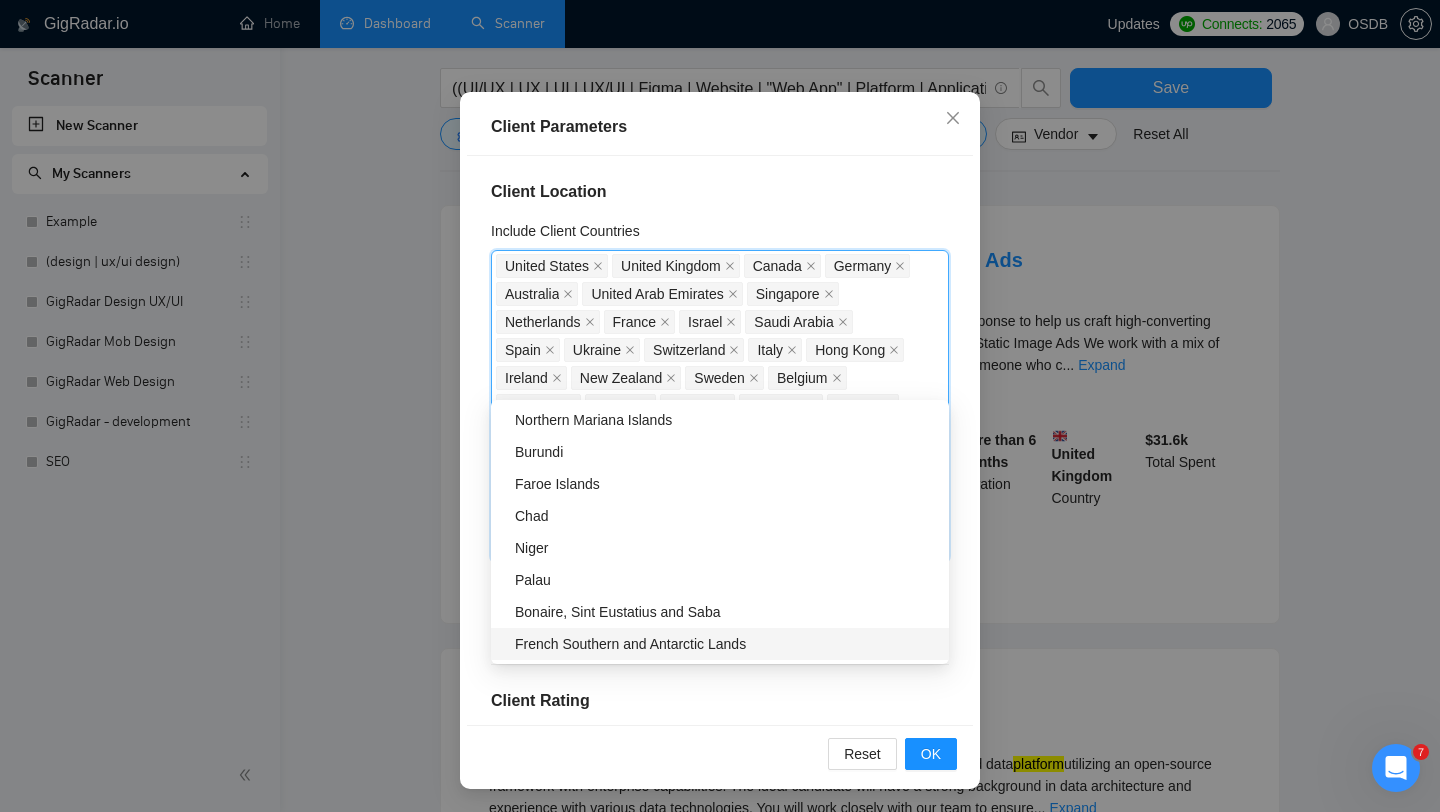 click on "Reset OK" at bounding box center [720, 753] 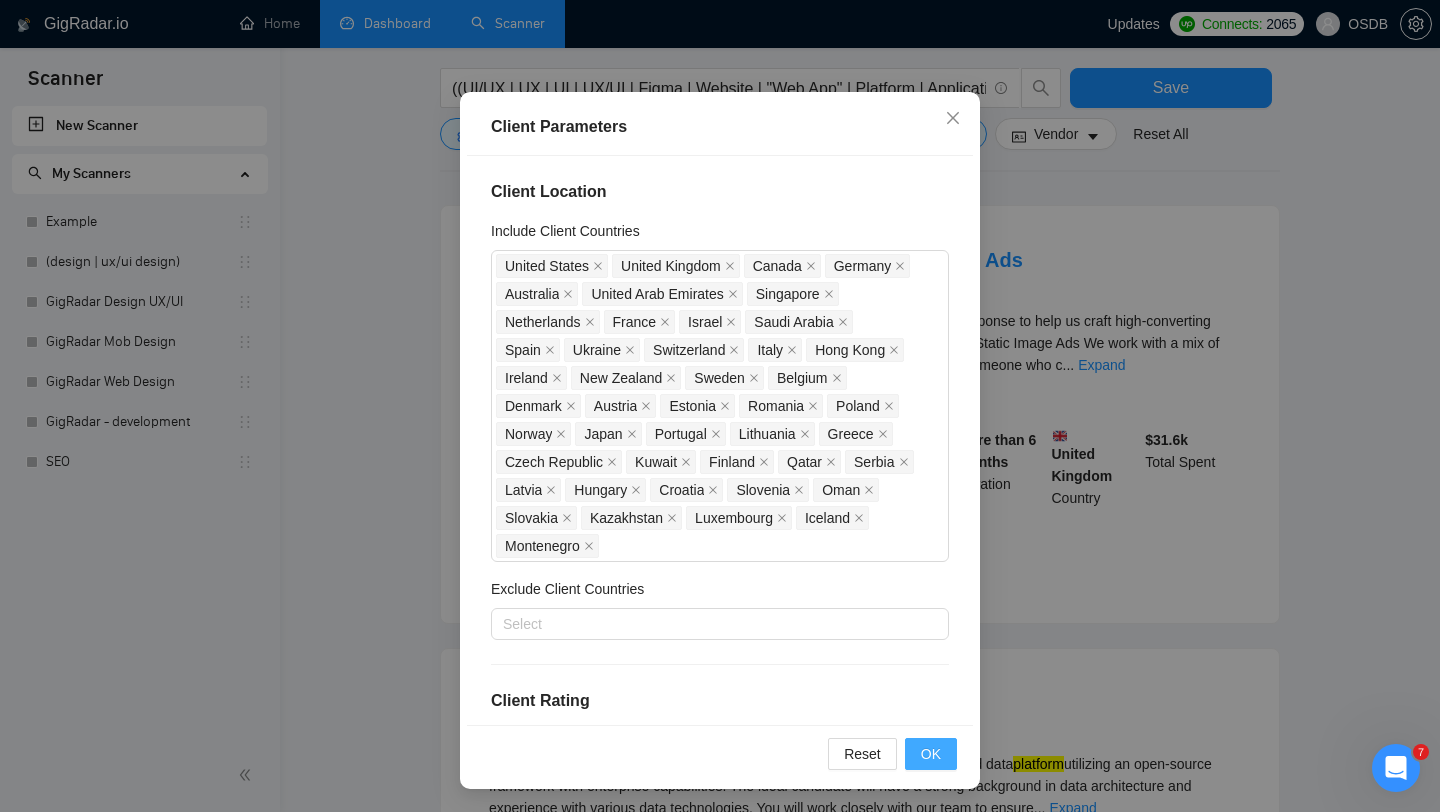 click on "OK" at bounding box center (931, 754) 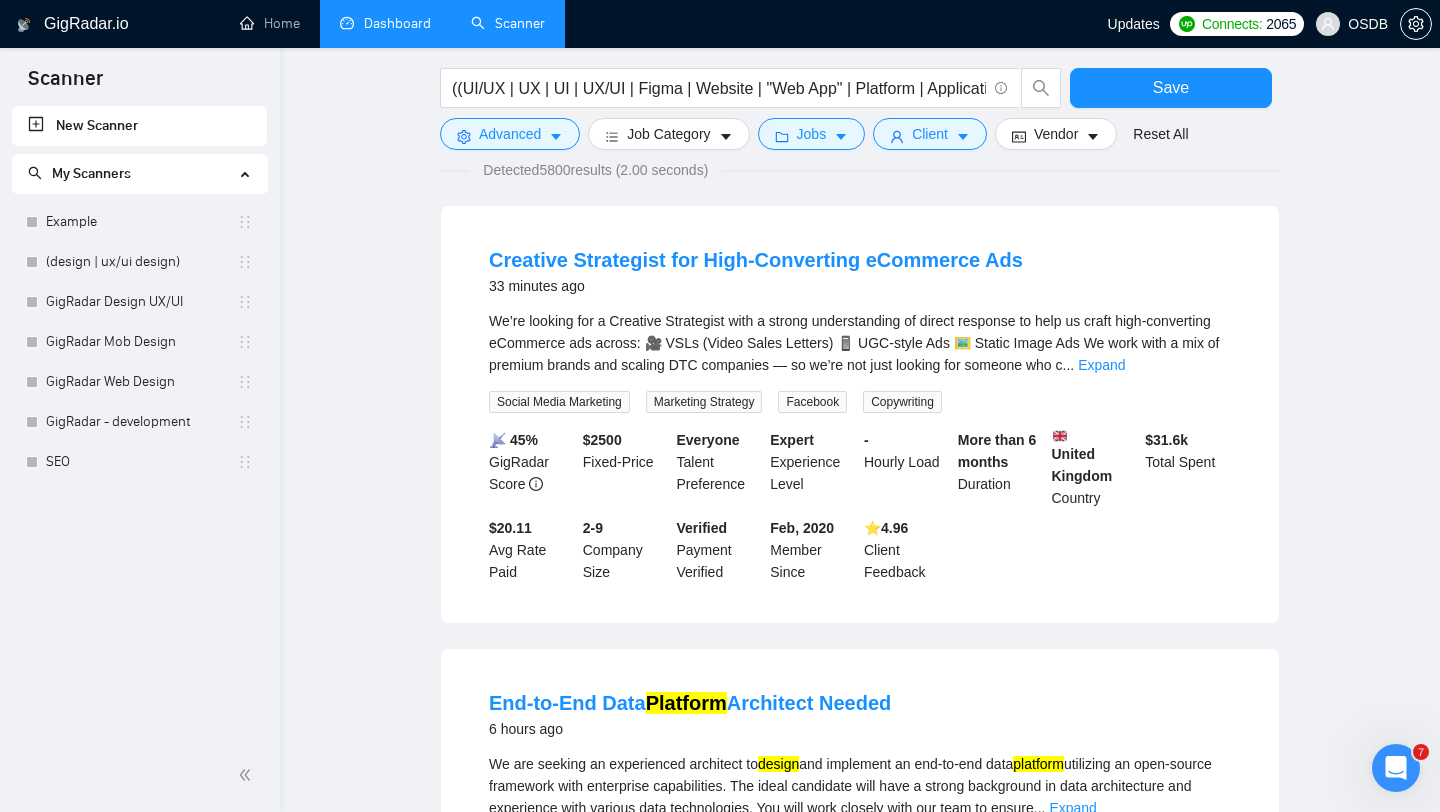 scroll, scrollTop: 28, scrollLeft: 0, axis: vertical 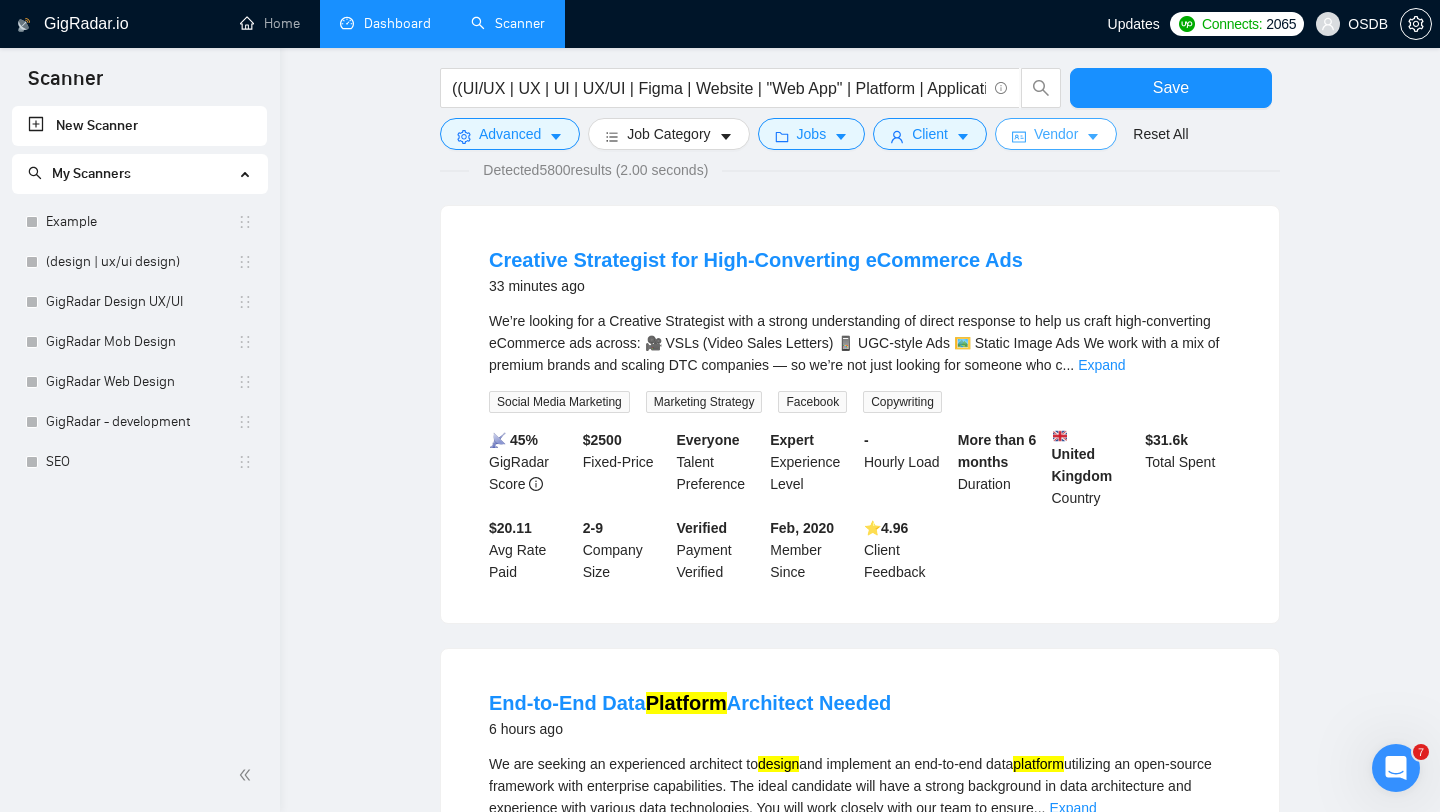 click 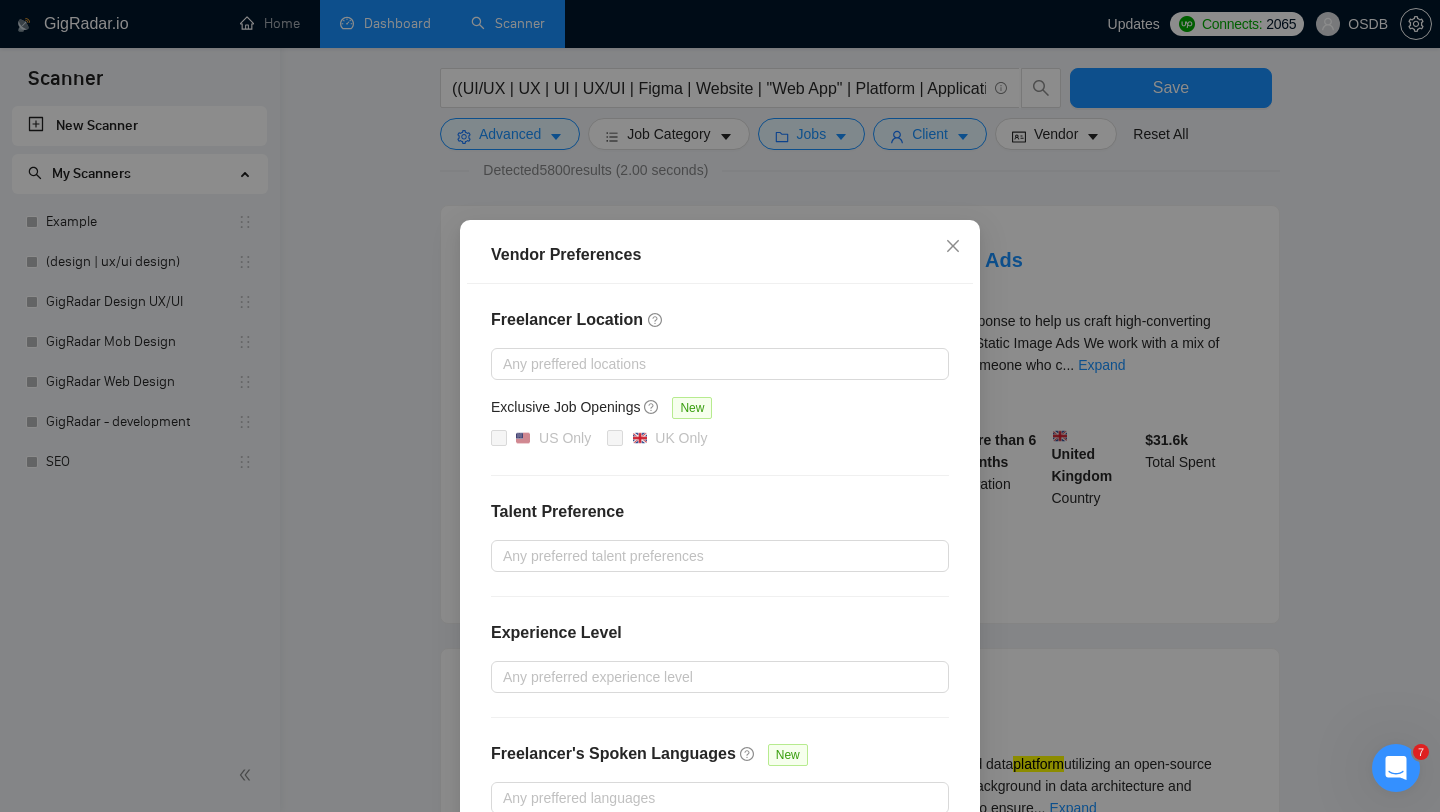 click on "Freelancer Location     Any preffered locations Exclusive Job Openings New US Only UK Only Talent Preference   Any preferred talent preferences Experience Level   Any preferred experience level Freelancer's Spoken Languages New   Any preffered languages" at bounding box center (720, 561) 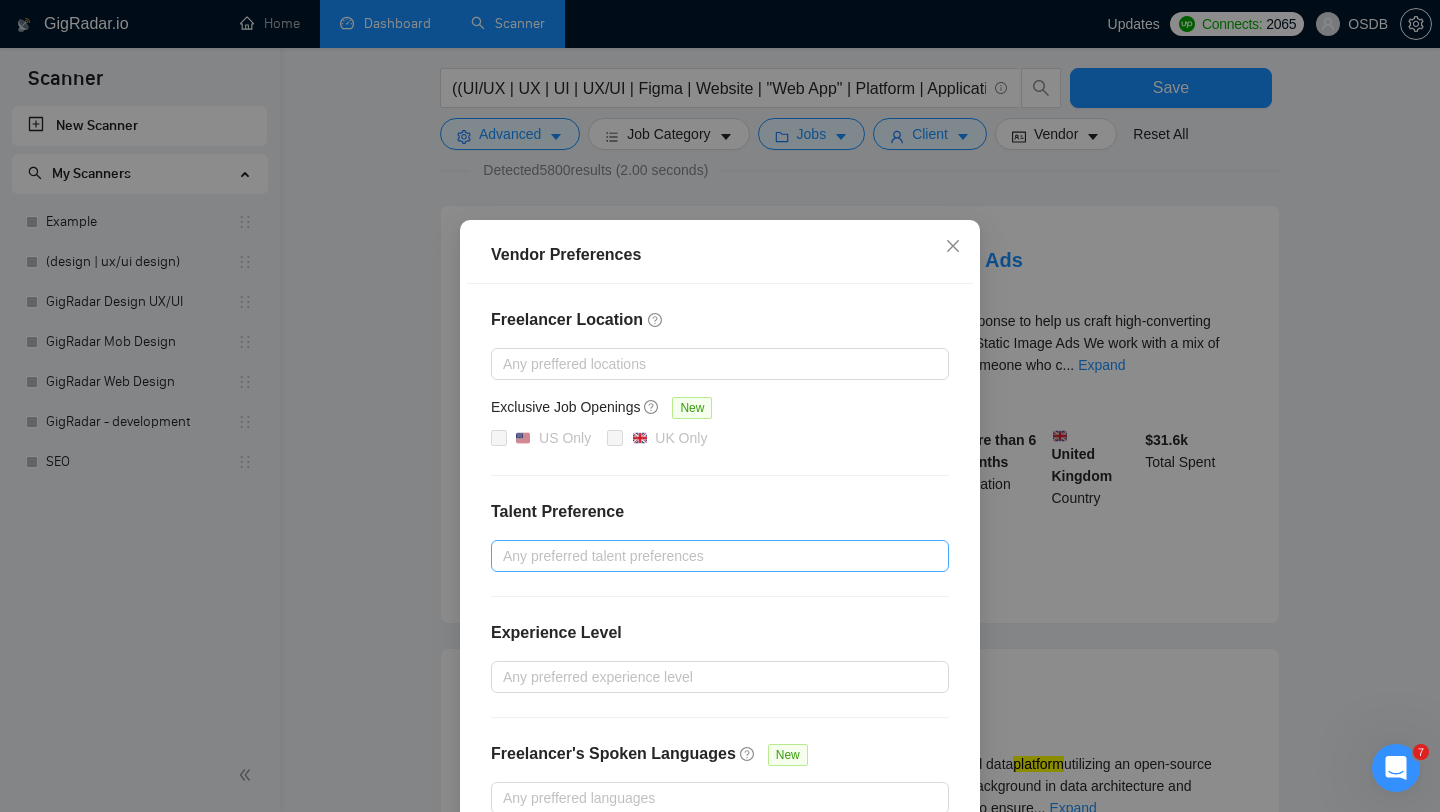 click at bounding box center (710, 556) 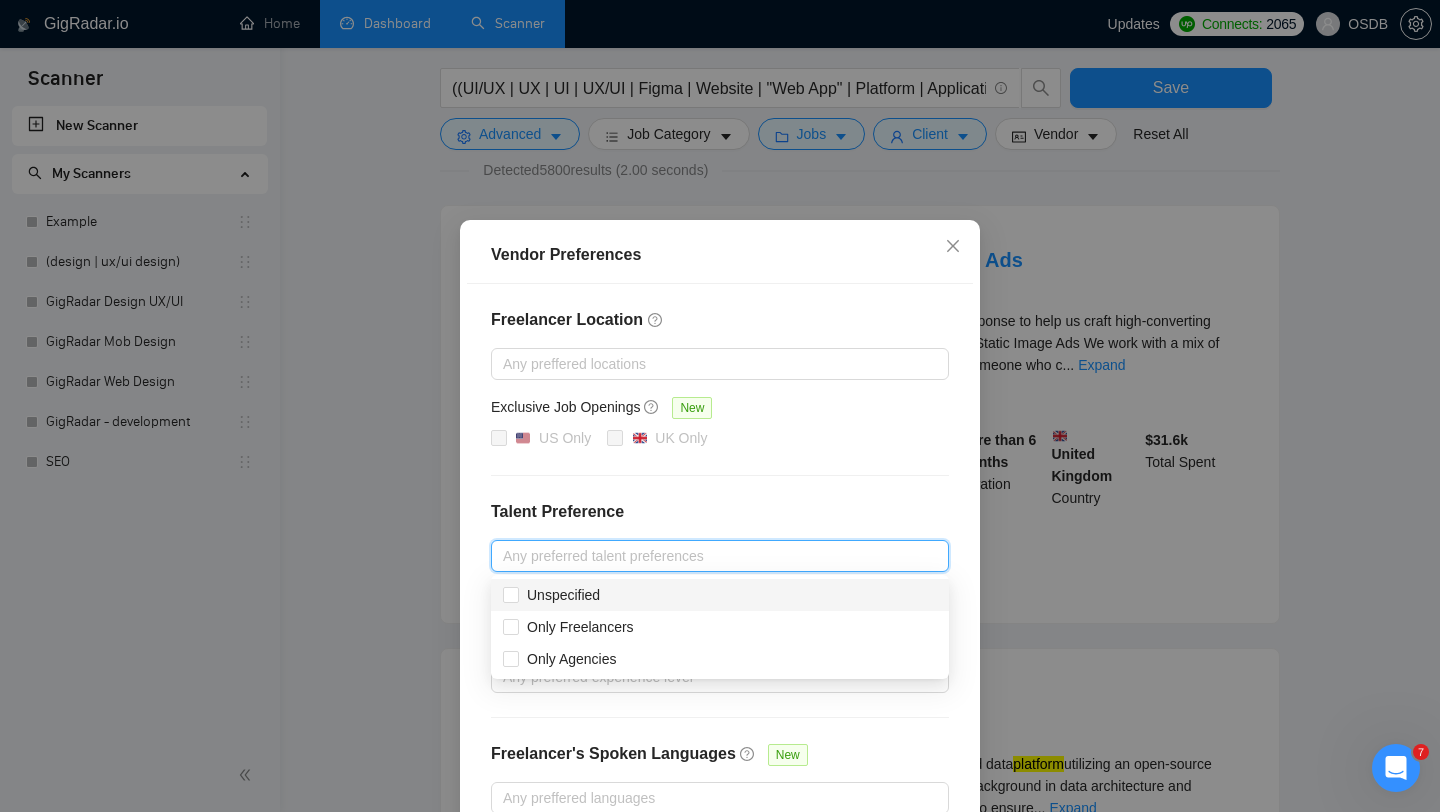 click on "Unspecified" at bounding box center (720, 595) 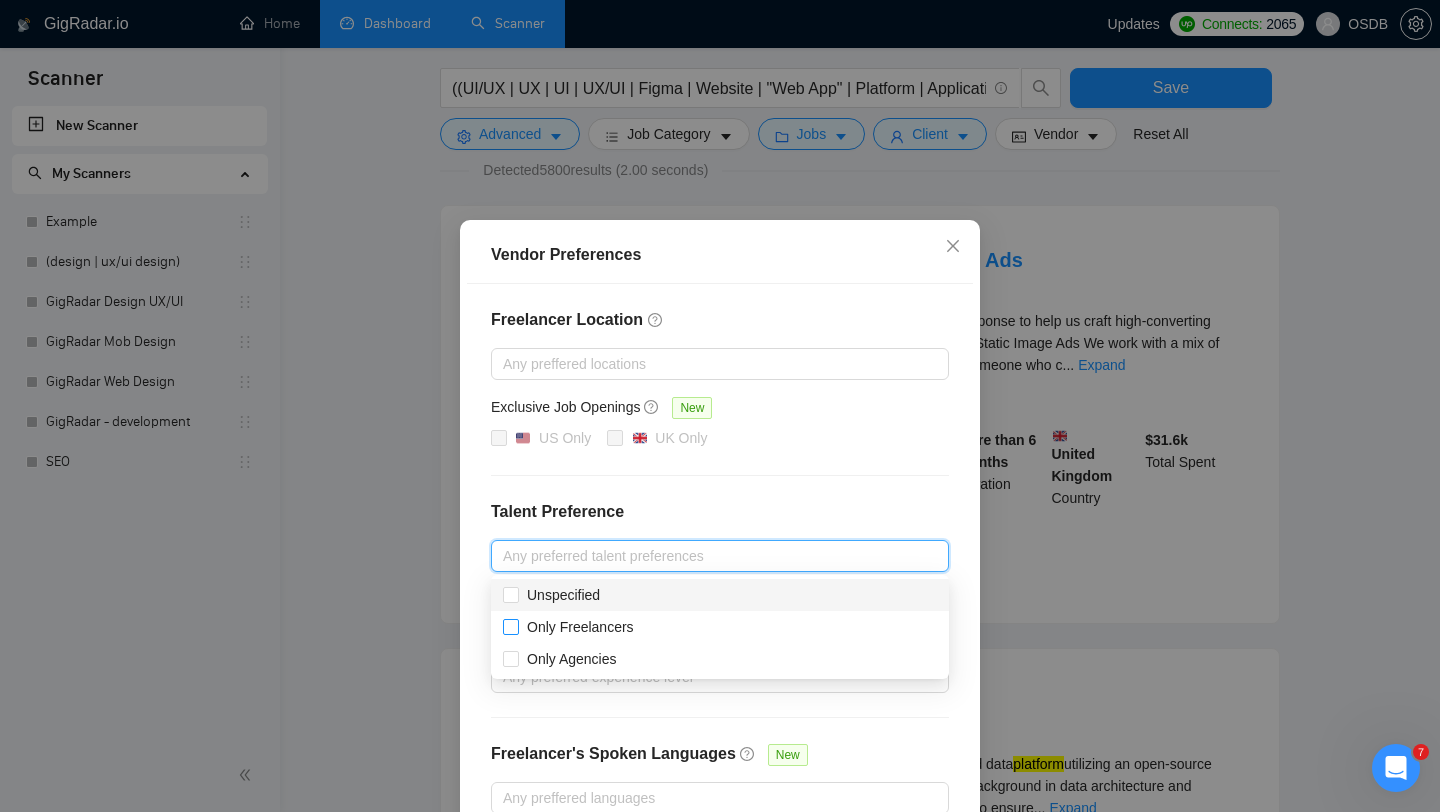 checkbox on "true" 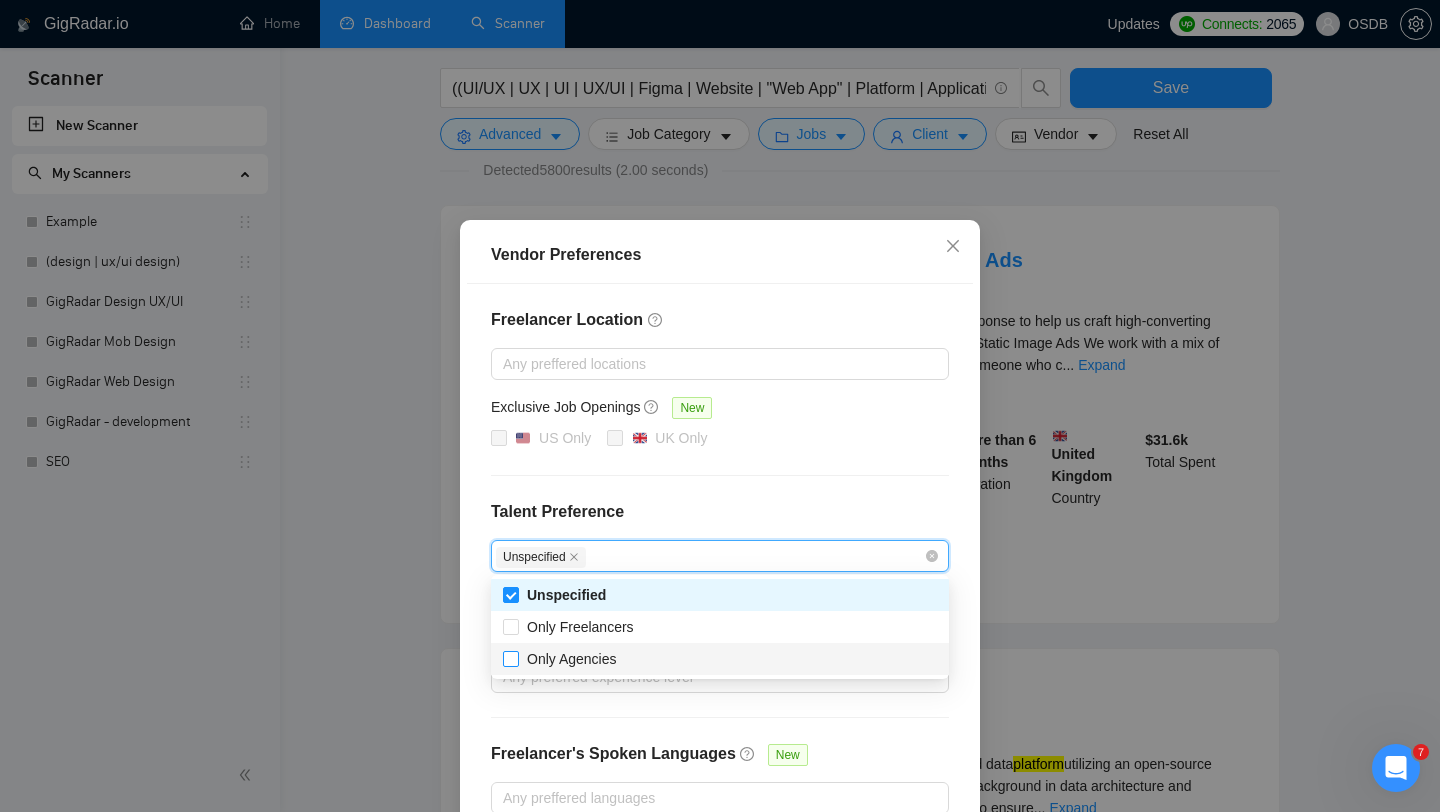 click on "Only Agencies" at bounding box center [572, 659] 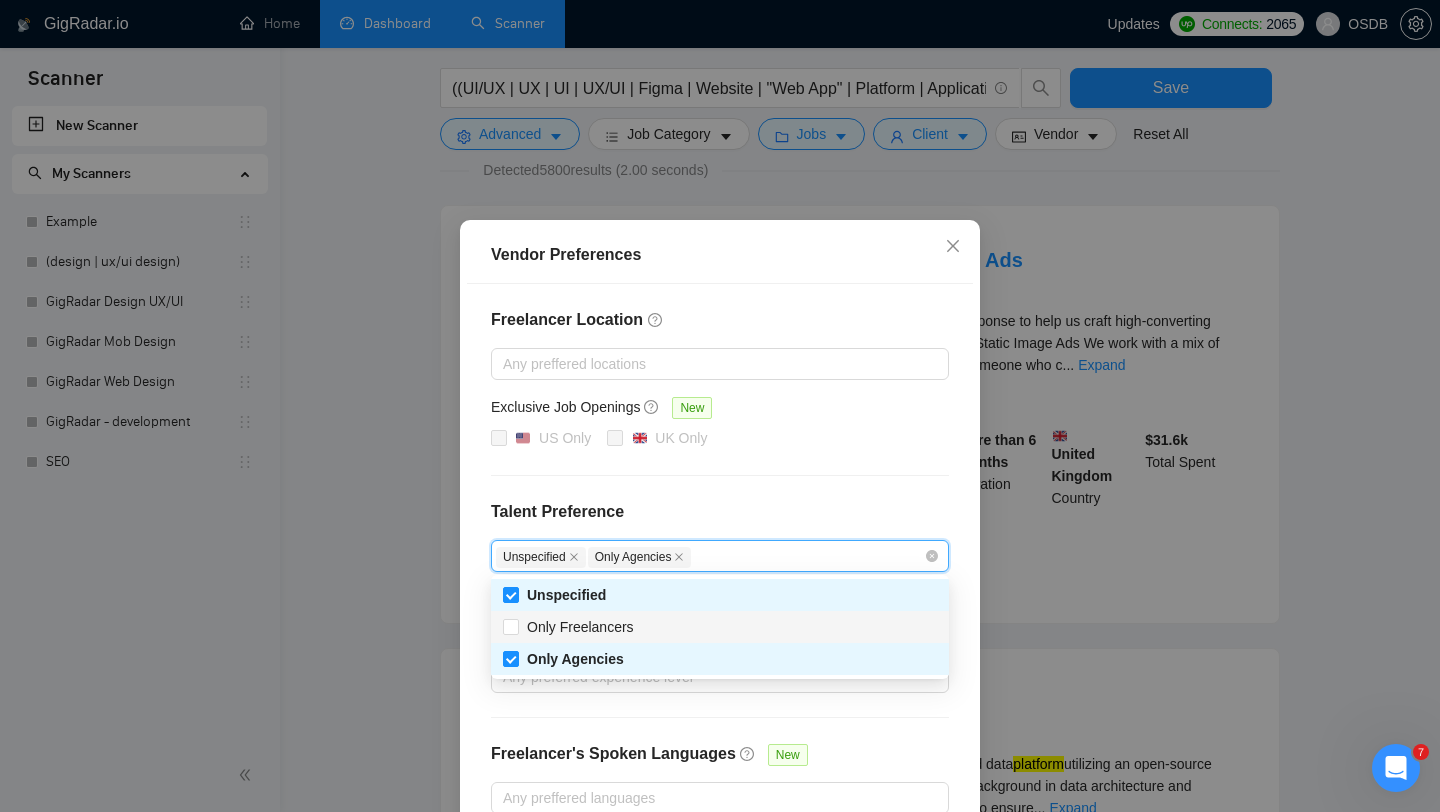 click on "US Only UK Only" at bounding box center (720, 439) 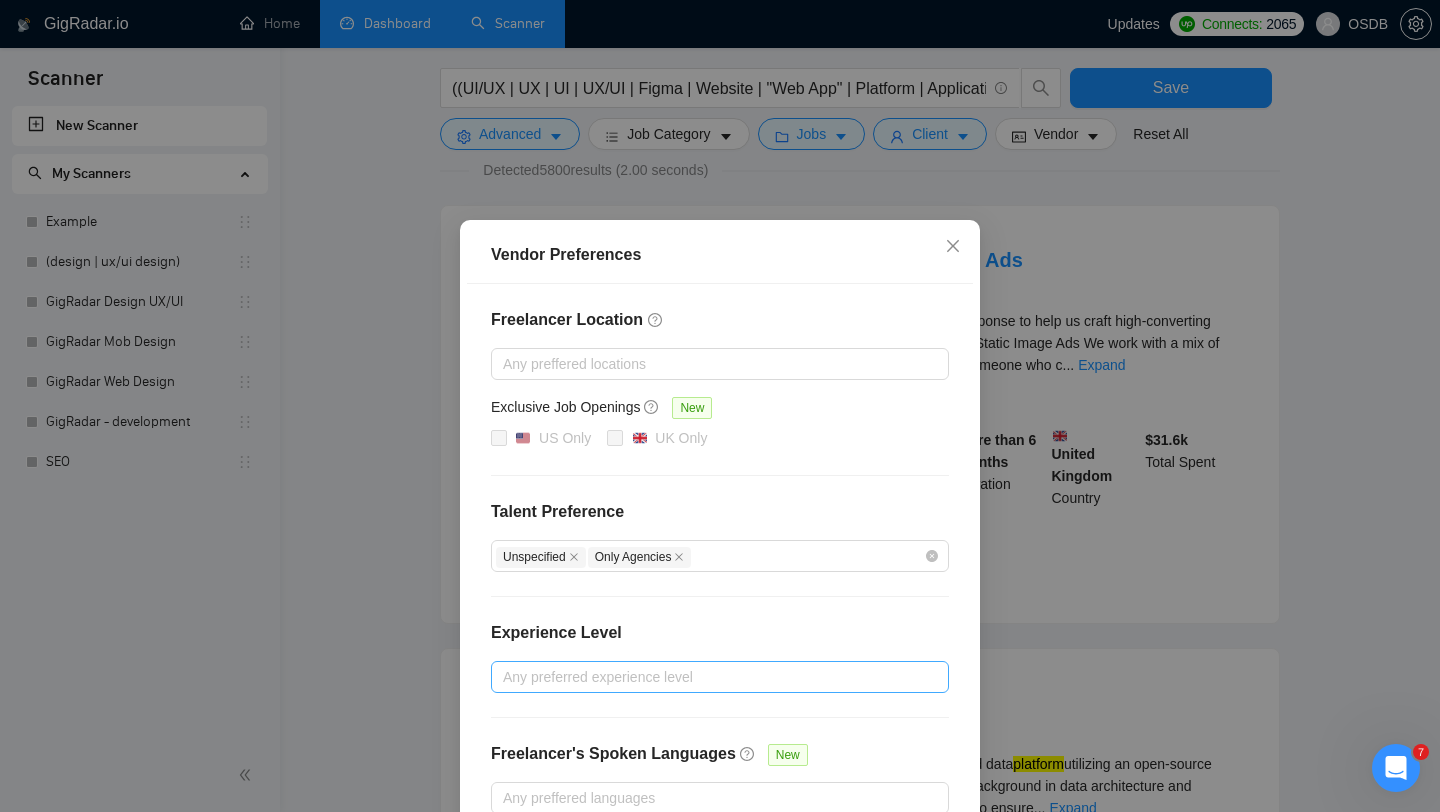 click at bounding box center (710, 677) 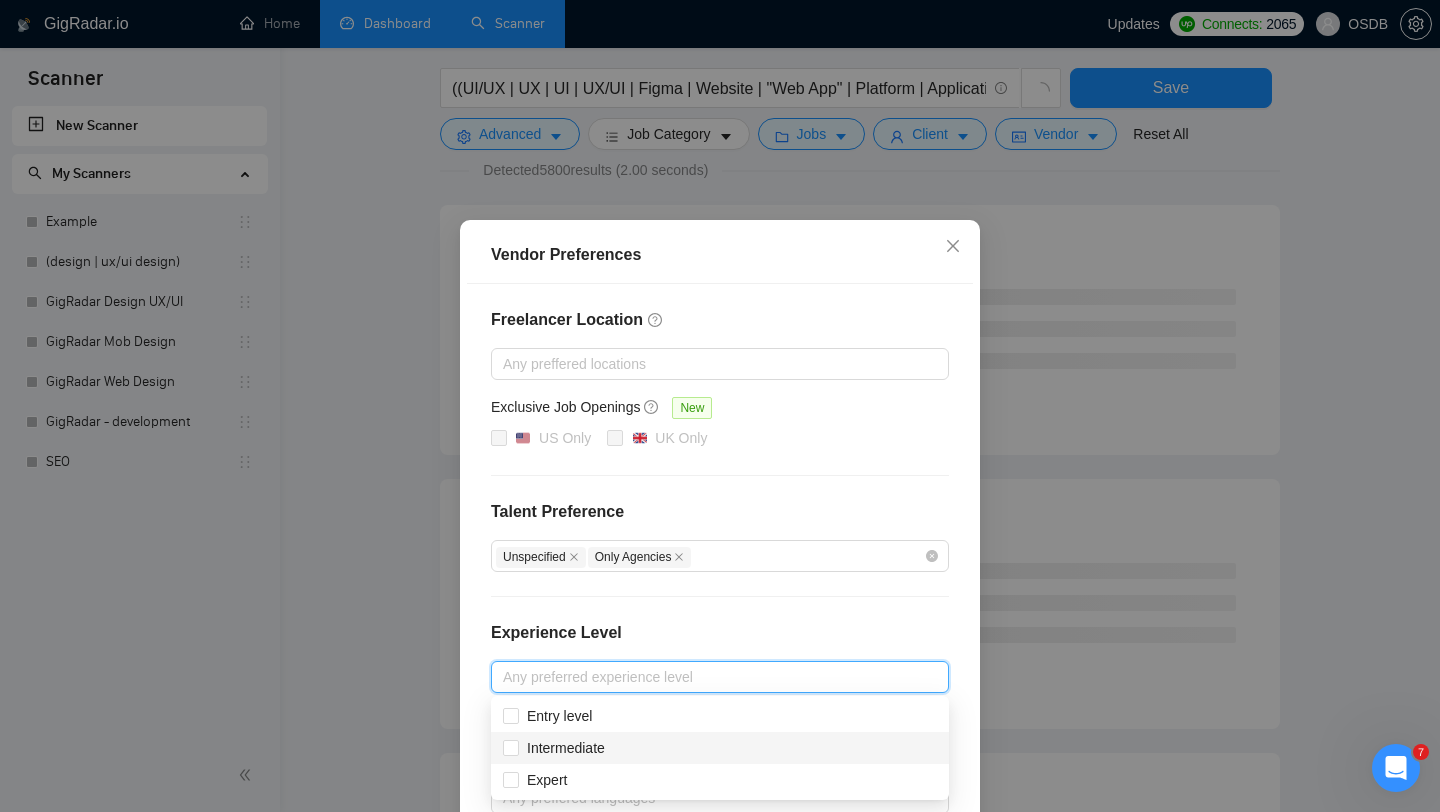 click on "Intermediate" at bounding box center (720, 748) 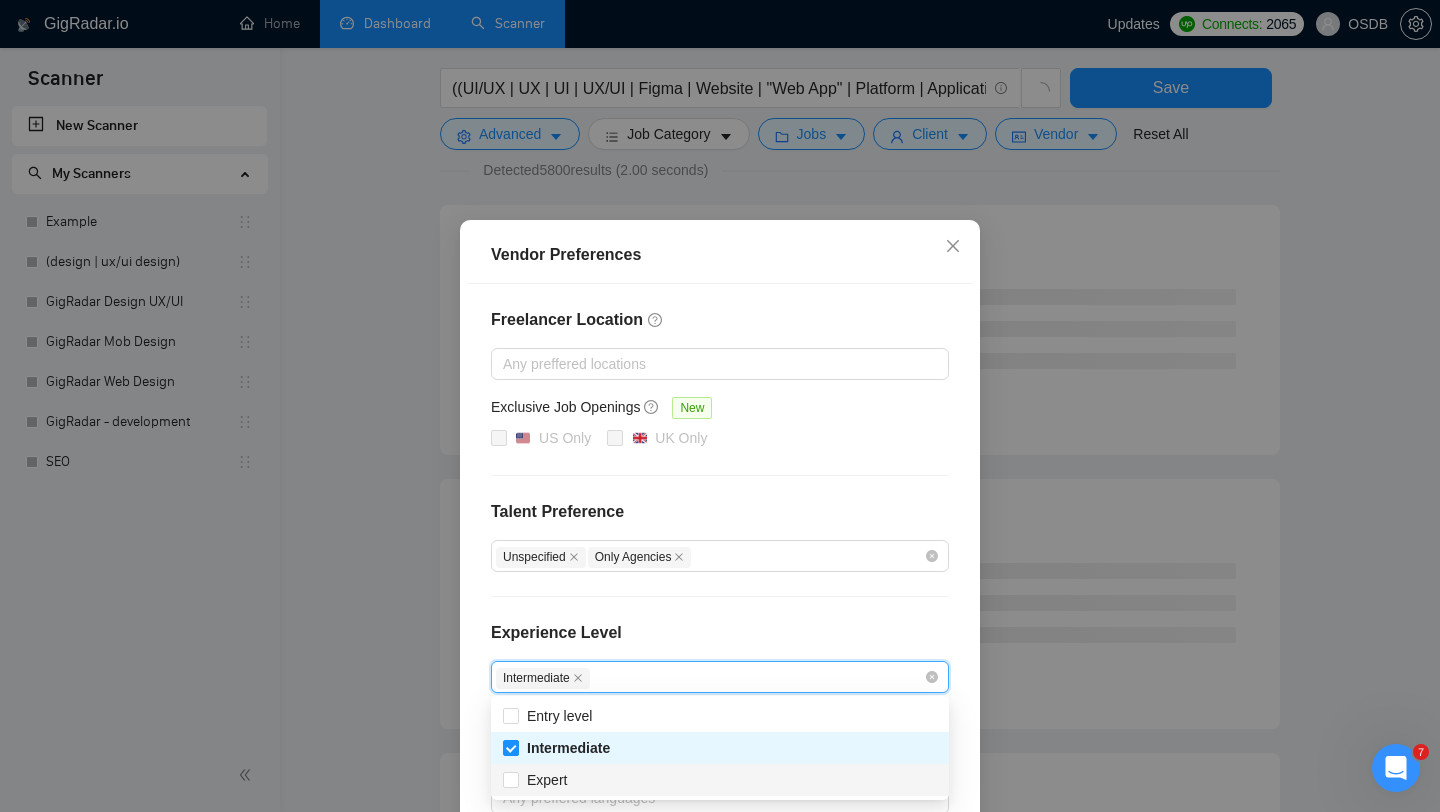 click on "Expert" at bounding box center (720, 780) 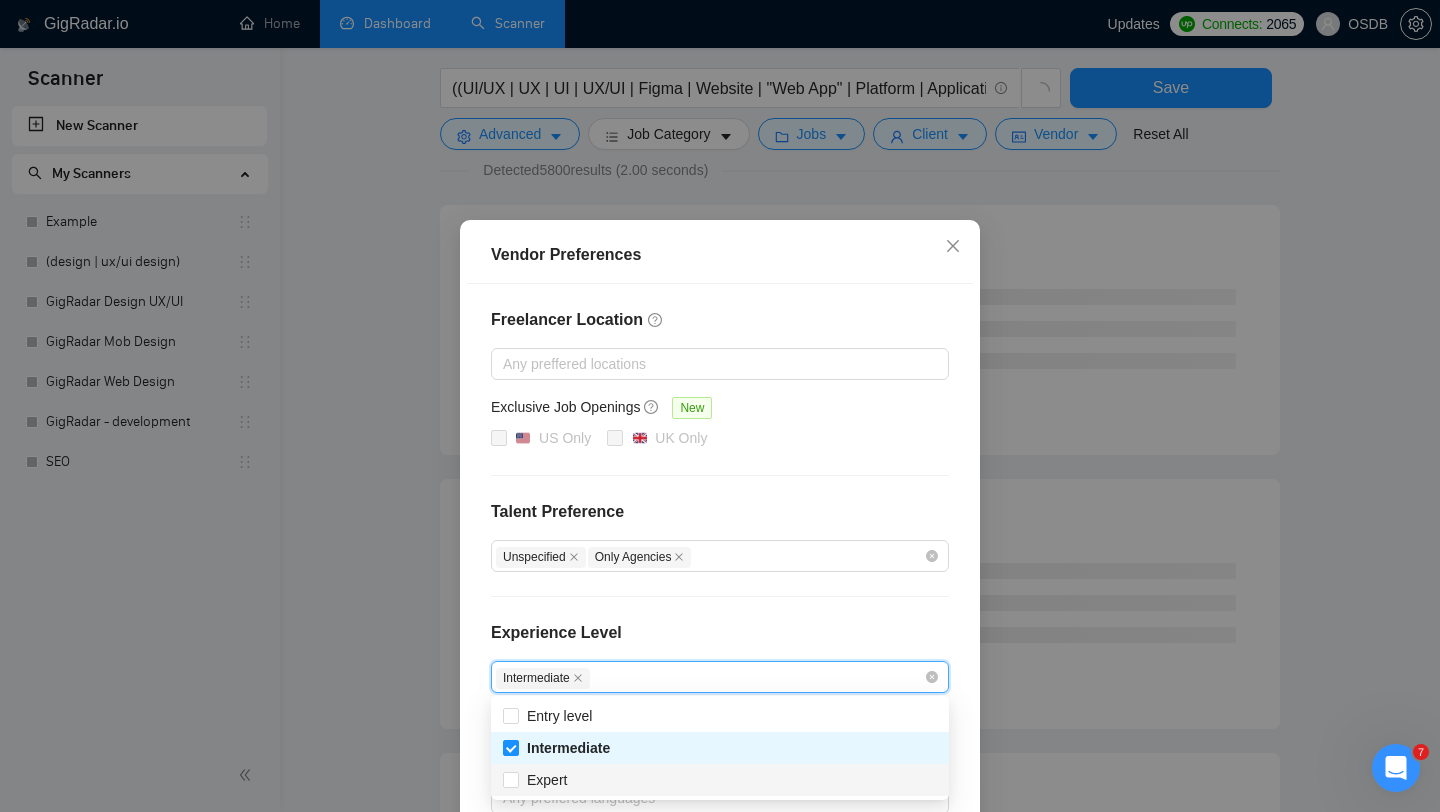checkbox on "true" 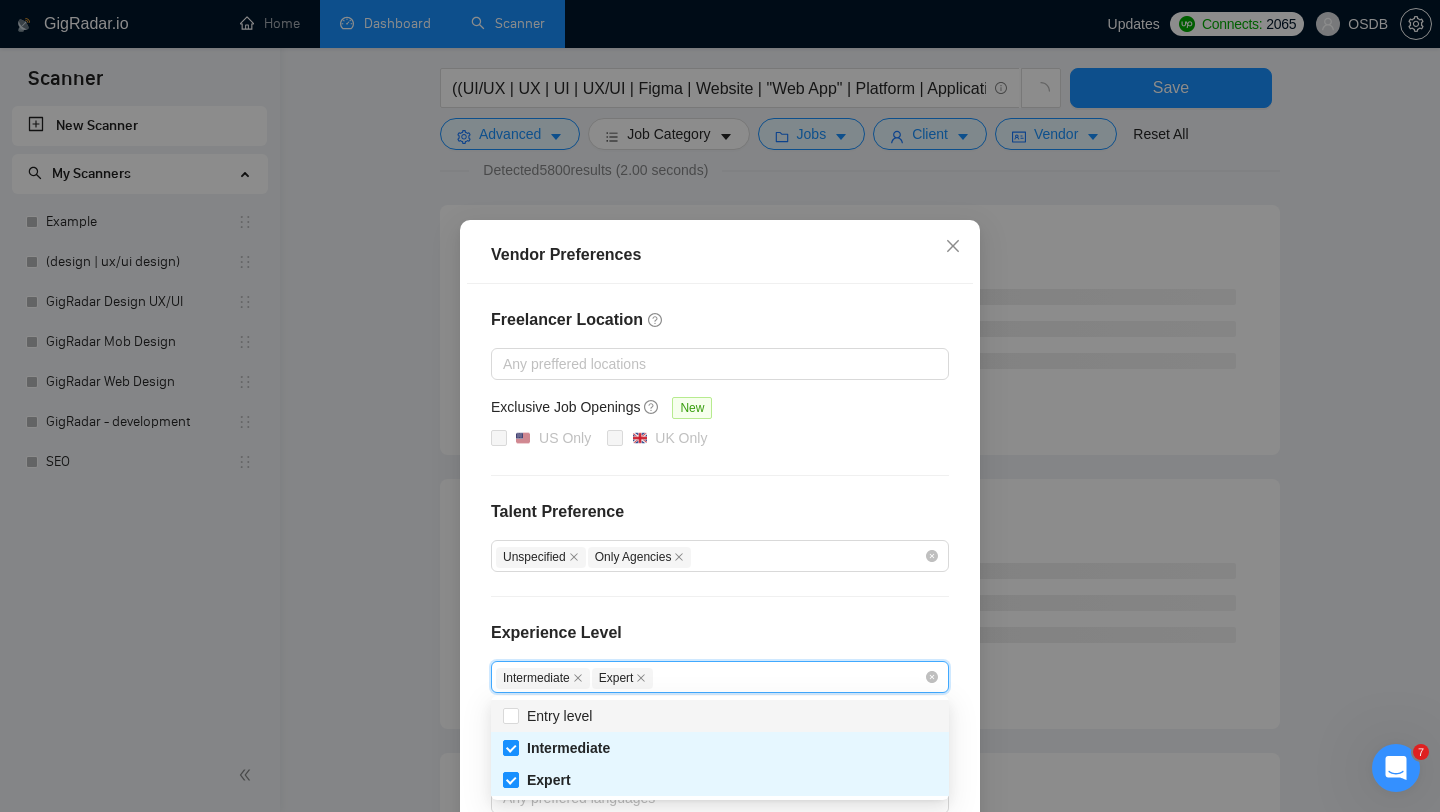 click on "Freelancer Location     Any preffered locations Exclusive Job Openings New US Only UK Only Talent Preference Unspecified Only Agencies   Experience Level Intermediate Expert   Freelancer's Spoken Languages New   Any preffered languages" at bounding box center [720, 561] 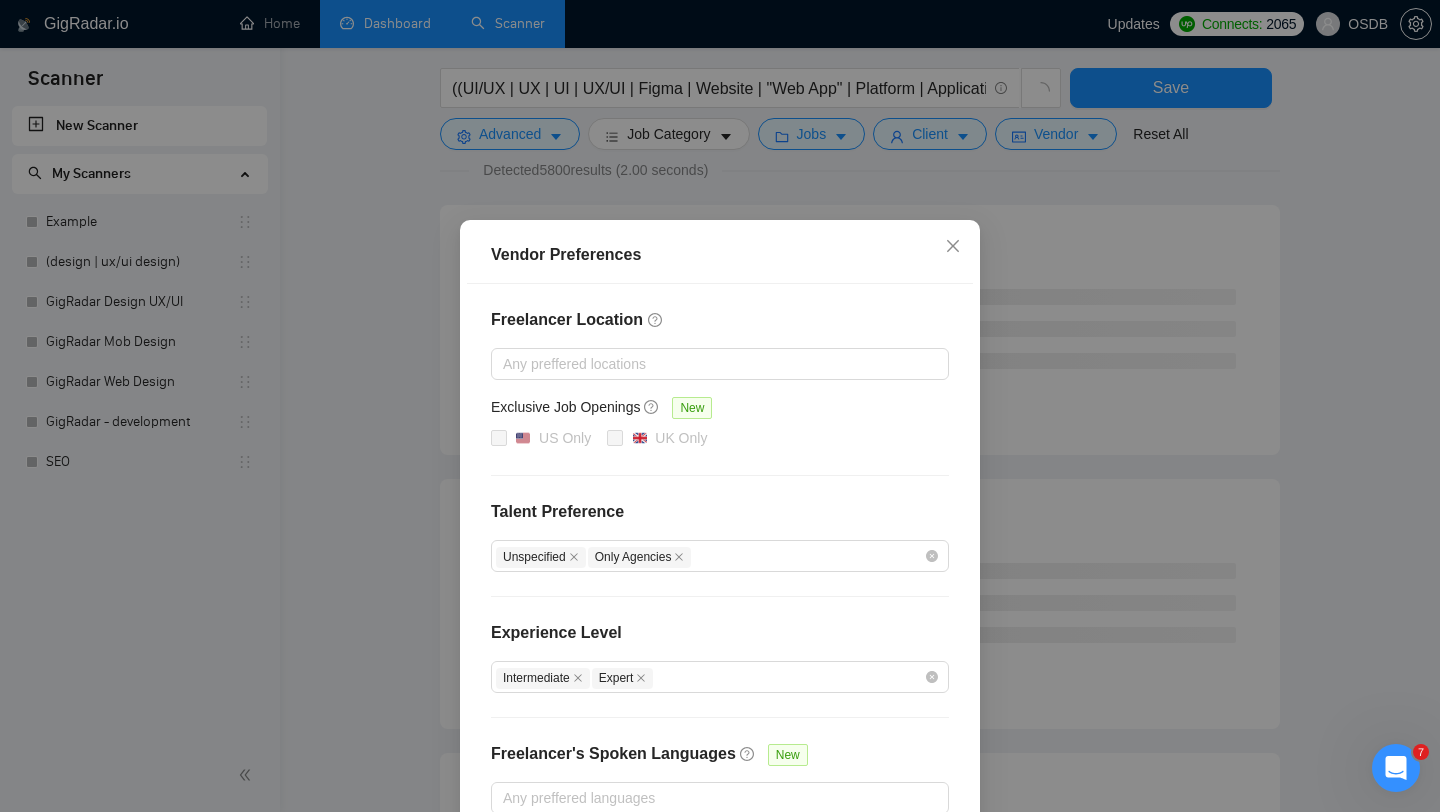 scroll, scrollTop: 113, scrollLeft: 0, axis: vertical 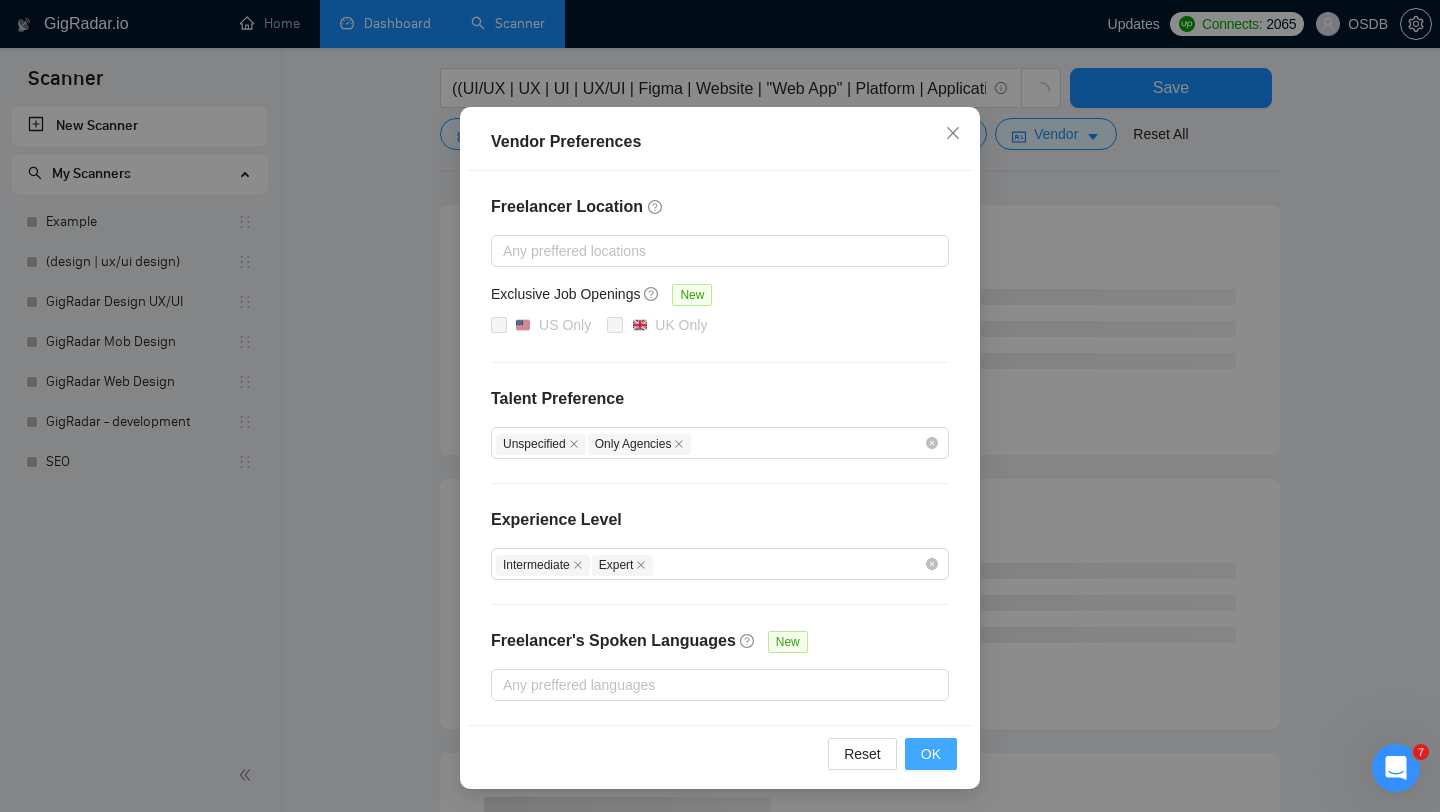 click on "OK" at bounding box center [931, 754] 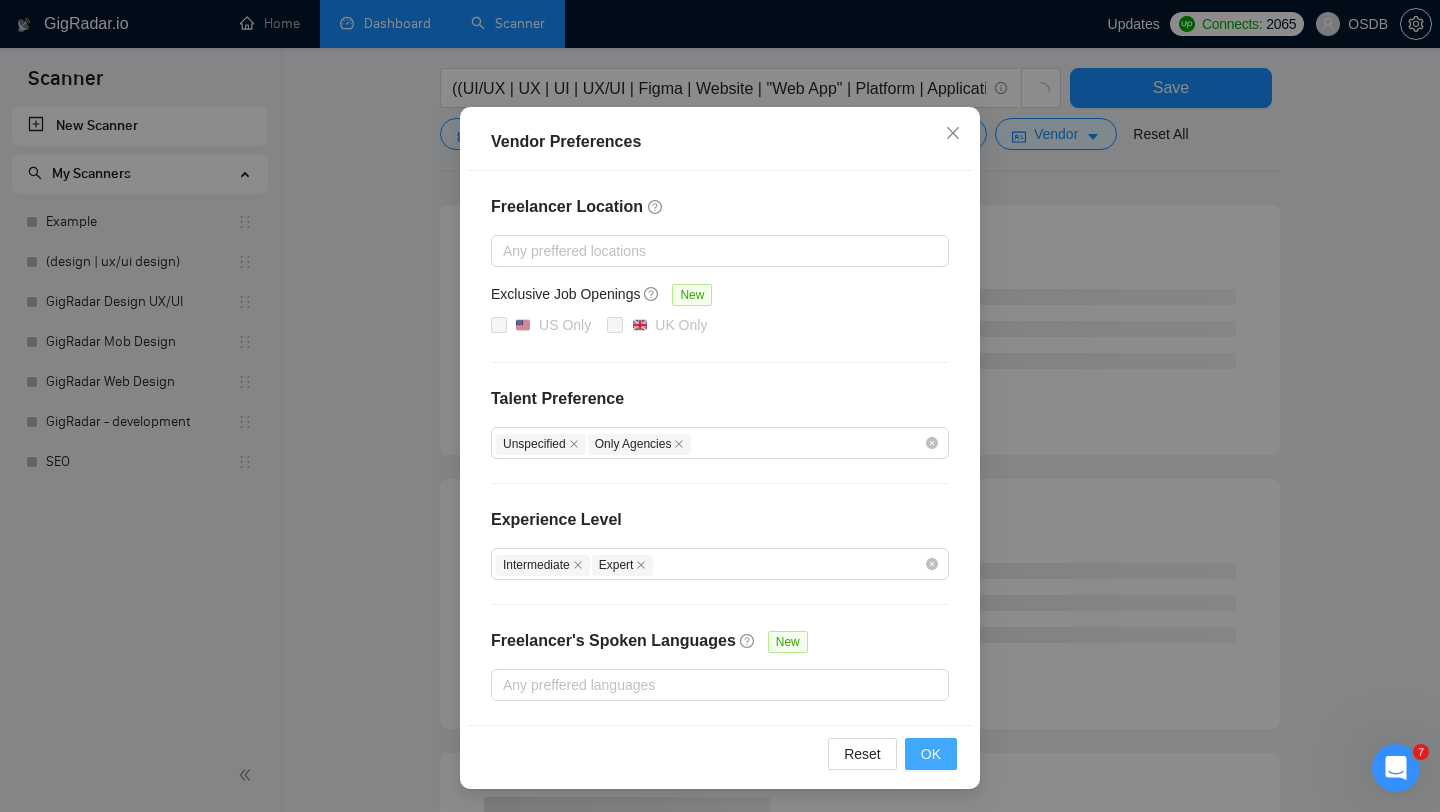 scroll, scrollTop: 13, scrollLeft: 0, axis: vertical 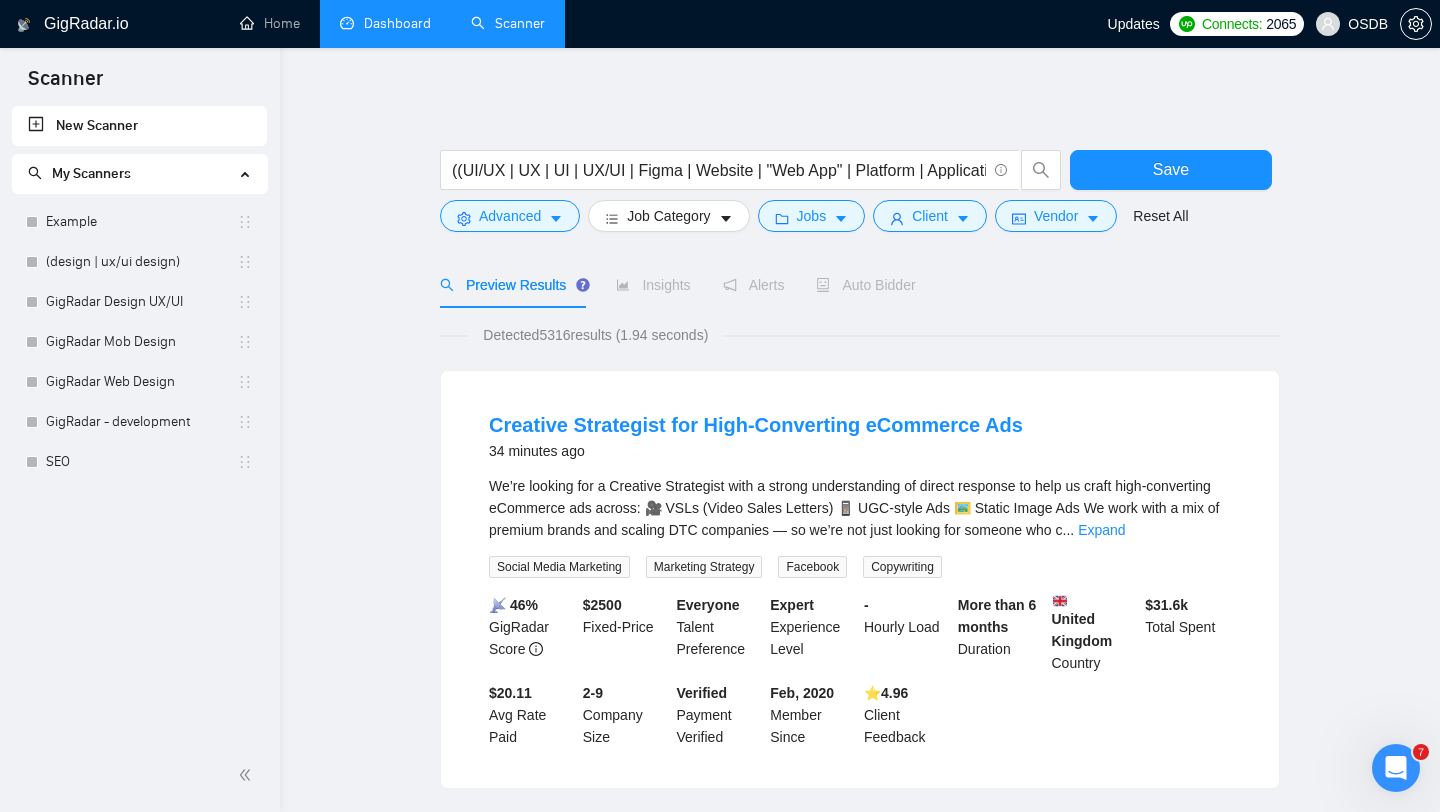 click on "Auto Bidder" at bounding box center [865, 285] 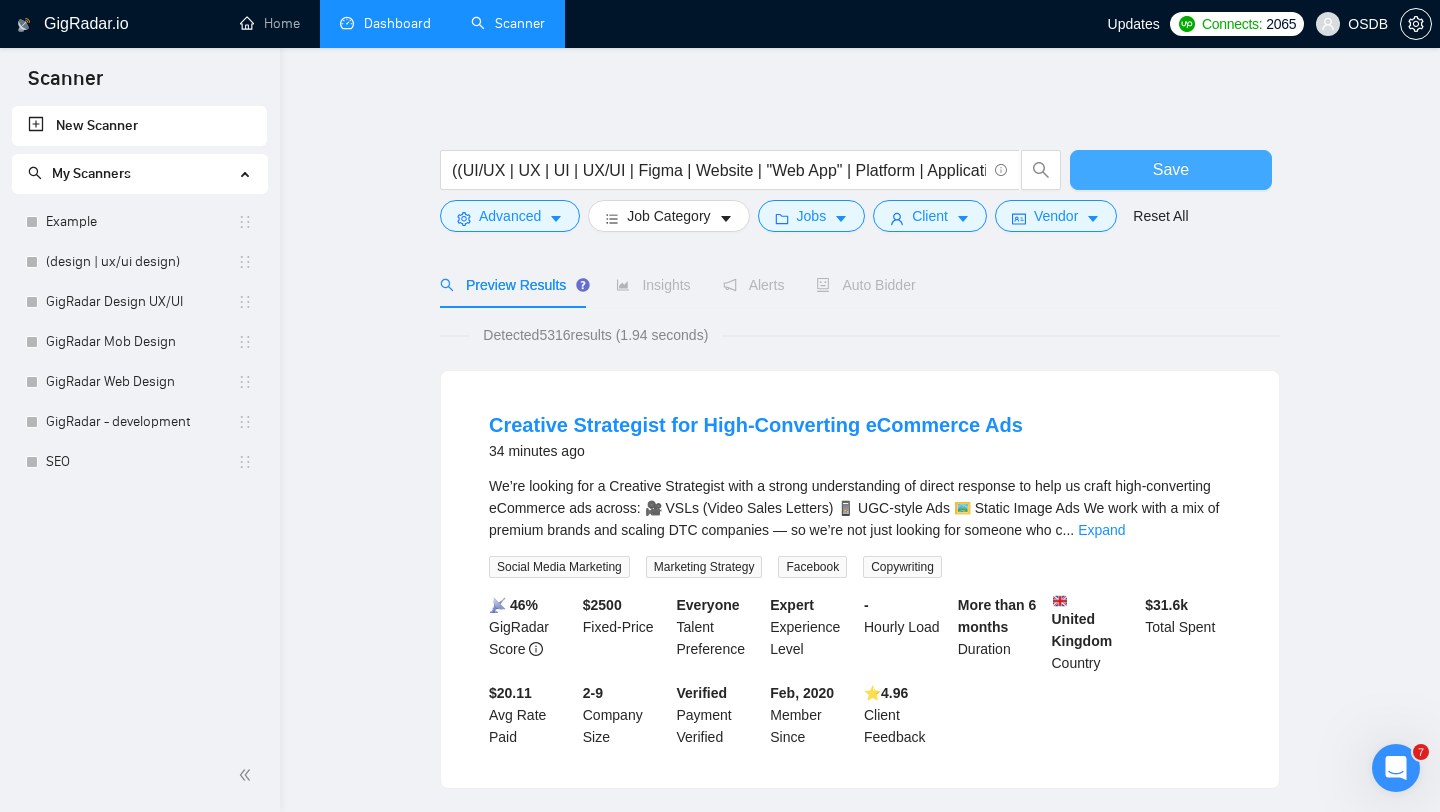 click on "Save" at bounding box center [1171, 170] 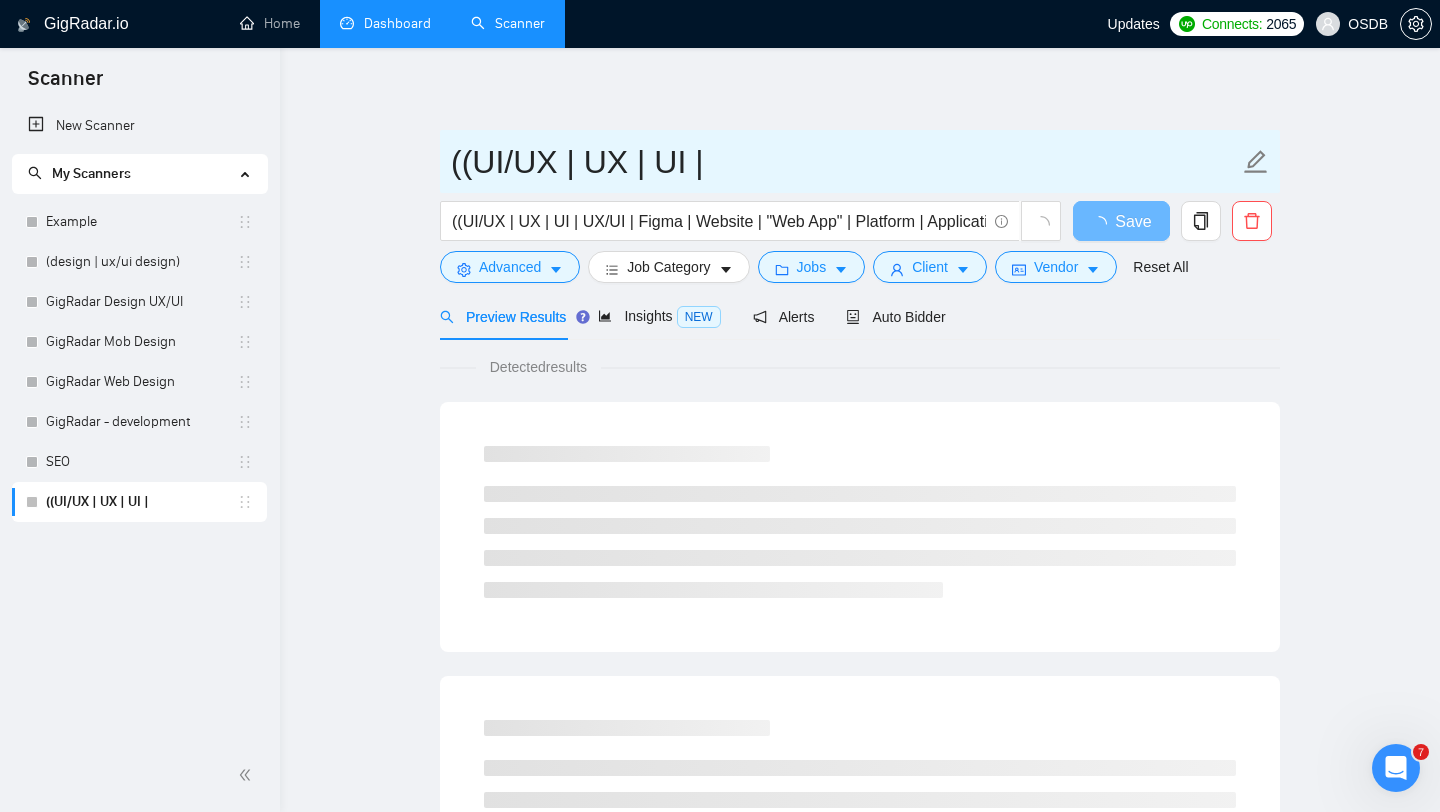 drag, startPoint x: 740, startPoint y: 160, endPoint x: 560, endPoint y: 160, distance: 180 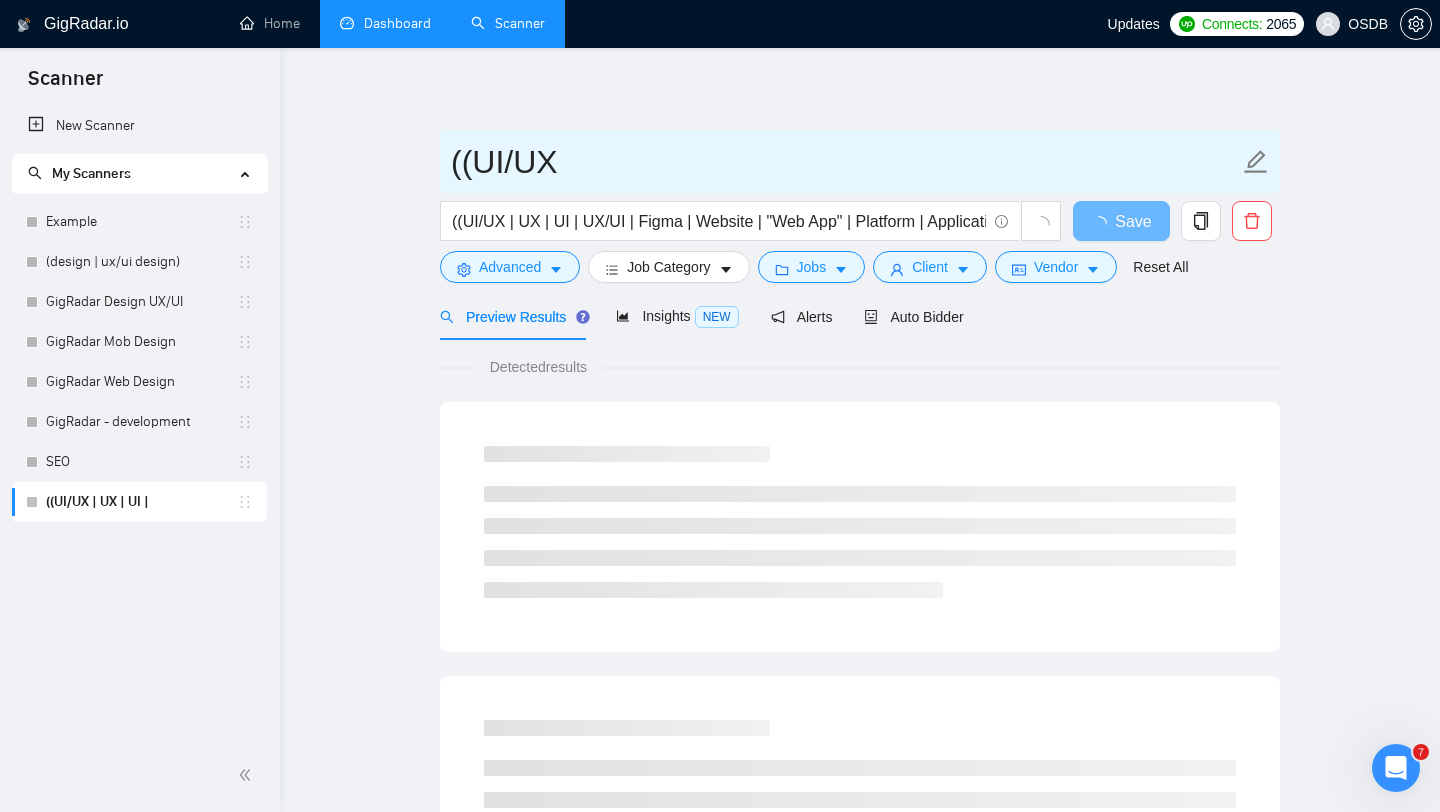 drag, startPoint x: 479, startPoint y: 164, endPoint x: 429, endPoint y: 163, distance: 50.01 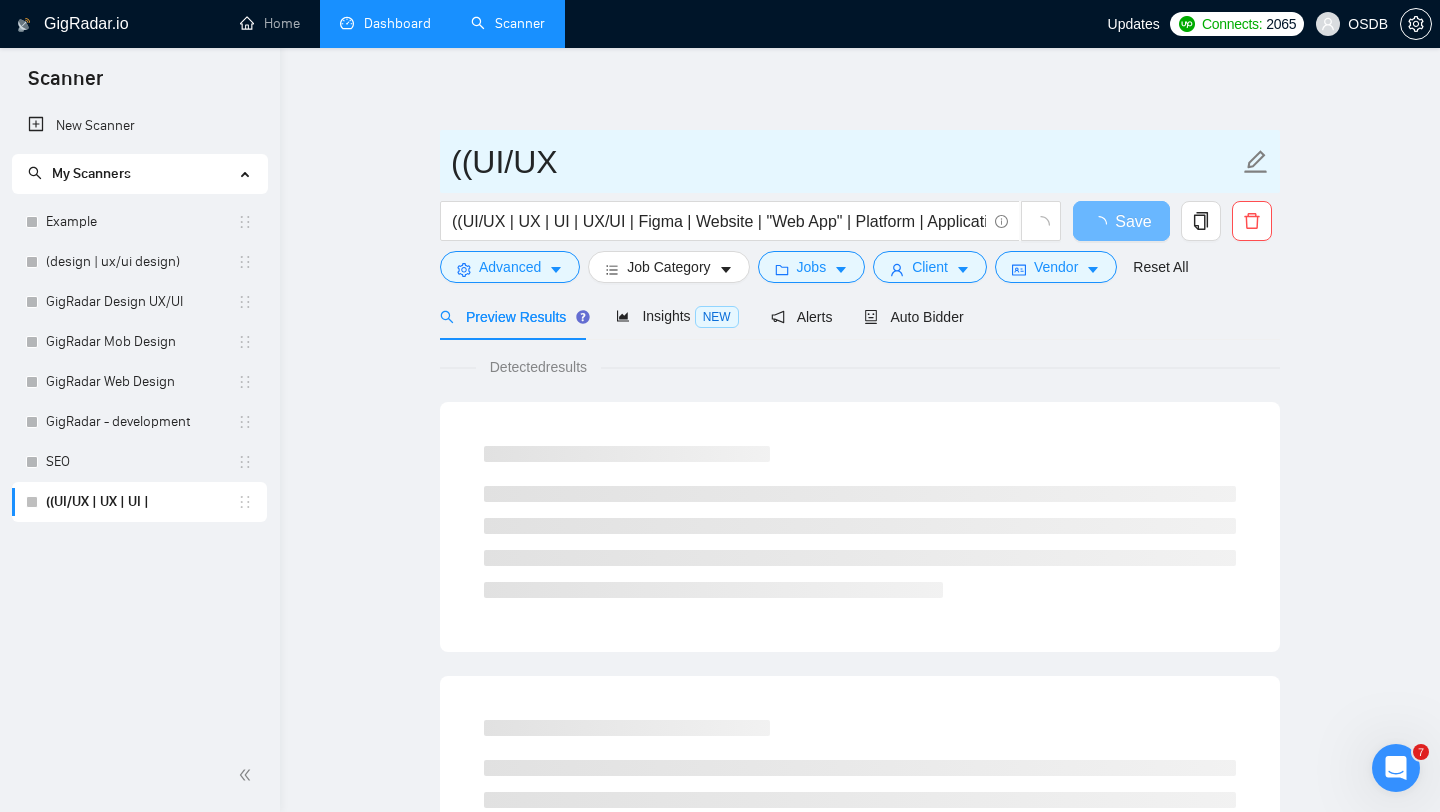 click on "((UI/UX ((UI/UX | UX | UI | UX/UI | Figma | Website | "Web App" | Platform | Application | App) (Design | Expert | Rockstar | Designer) | "UX/UI Design") Save Advanced   Job Category   Jobs   Client   Vendor   Reset All Preview Results Insights NEW Alerts Auto Bidder Detected   results" at bounding box center [860, 914] 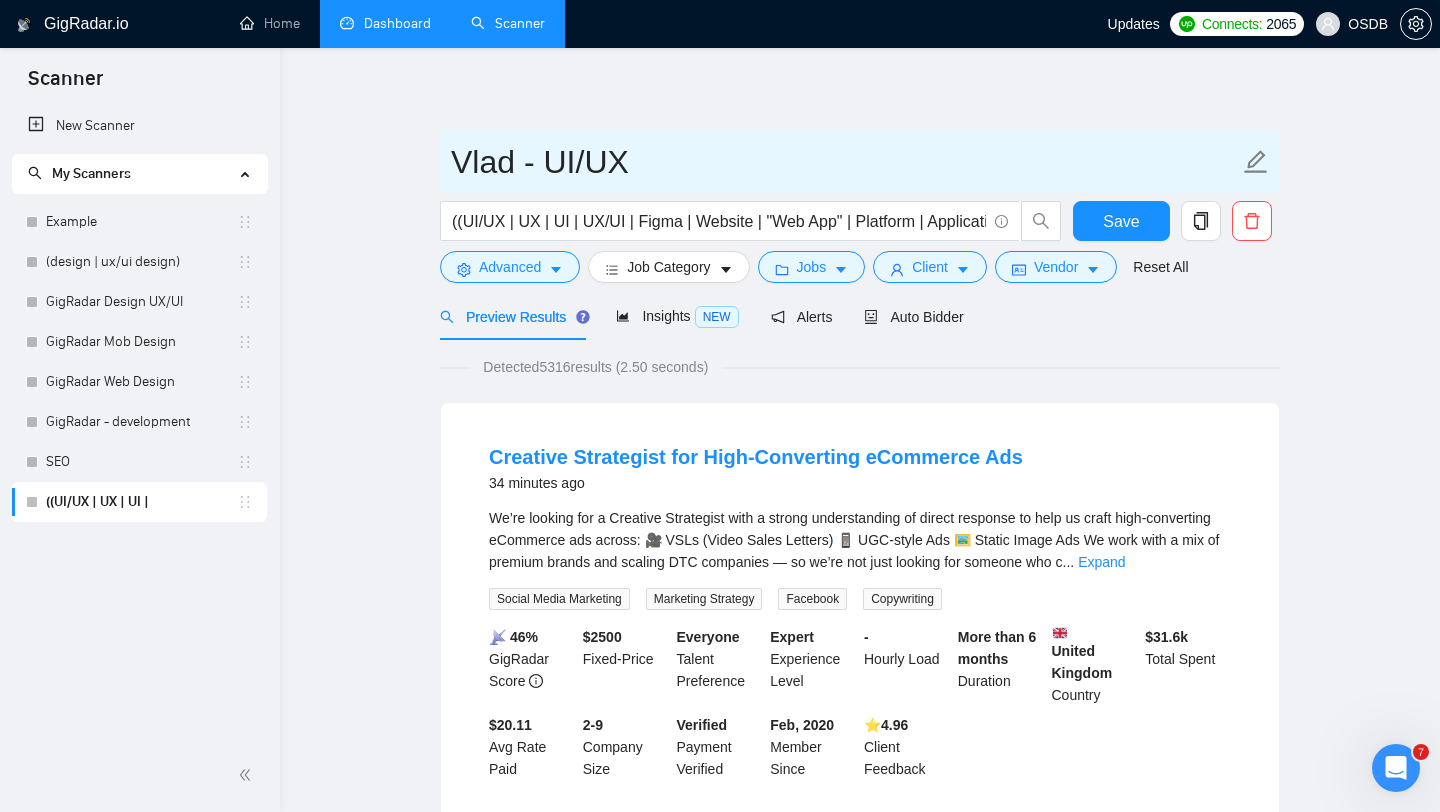 click on "[PERSON] - UI/UX" at bounding box center (845, 162) 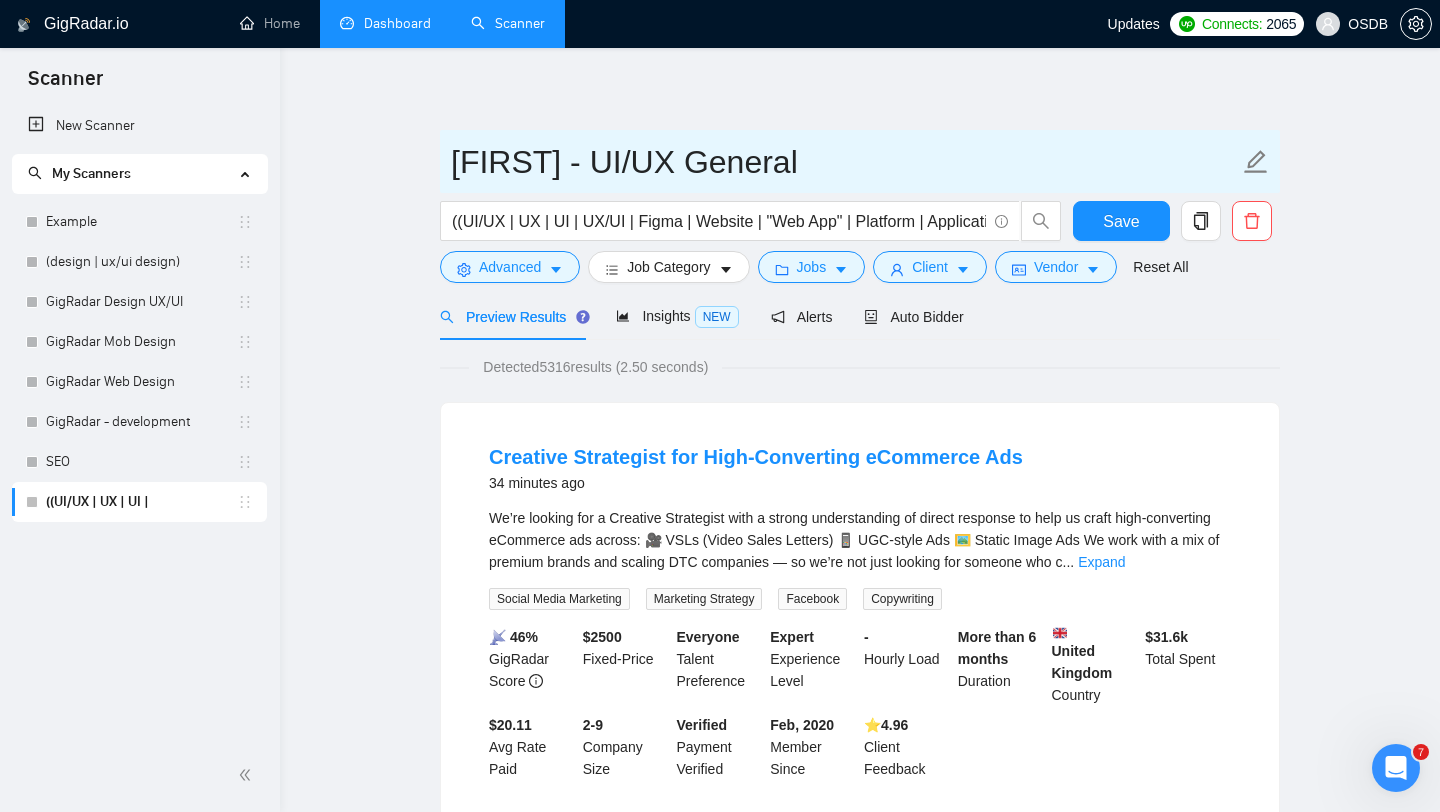 type on "Vlad - UI/UX General" 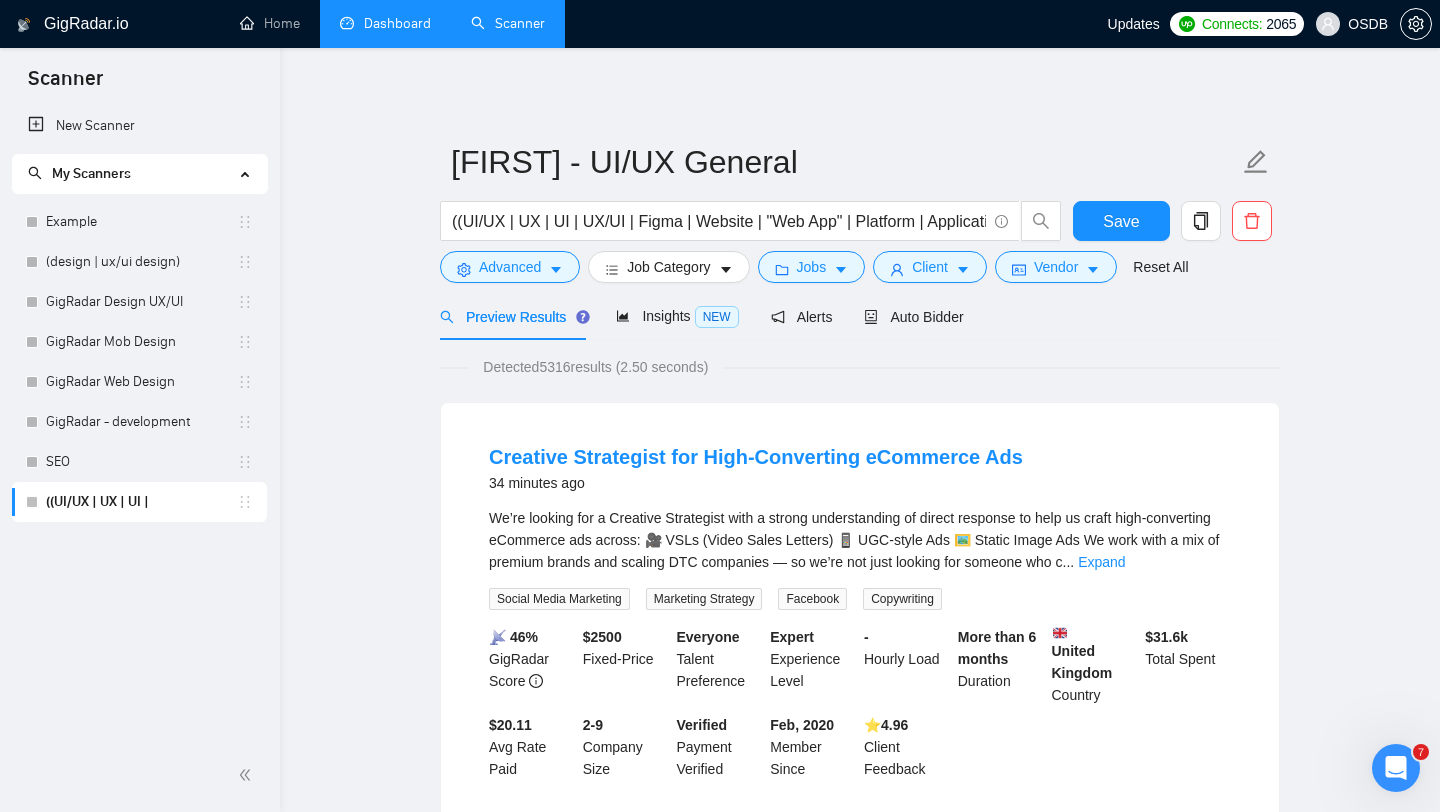 click on "Detected   5316  results   (2.50 seconds) Creative Strategist for High-Converting eCommerce Ads 34 minutes ago We’re looking for a Creative Strategist with a strong understanding of direct response to help us craft high-converting eCommerce ads across:
🎥 VSLs (Video Sales Letters)
📱 UGC-style Ads
🖼️ Static Image Ads
We work with a mix of premium brands and scaling DTC companies — so we’re not just looking for someone who c ... Expand Social Media Marketing Marketing Strategy Facebook Copywriting 📡   46% GigRadar Score   $ 2500 Fixed-Price Everyone Talent Preference Expert Experience Level - Hourly Load More than 6 months Duration   United Kingdom Country $ 31.6k Total Spent $20.11 Avg Rate Paid 2-9 Company Size Verified Payment Verified Feb, 2020 Member Since ⭐️  4.96 Client Feedback End-to-End Data  Platform  Architect Needed 6 hours ago We are seeking an experienced architect to  design  and implement an end-to-end data  platform ... Expand Back-End Development JavaScript Python" at bounding box center [860, 2623] 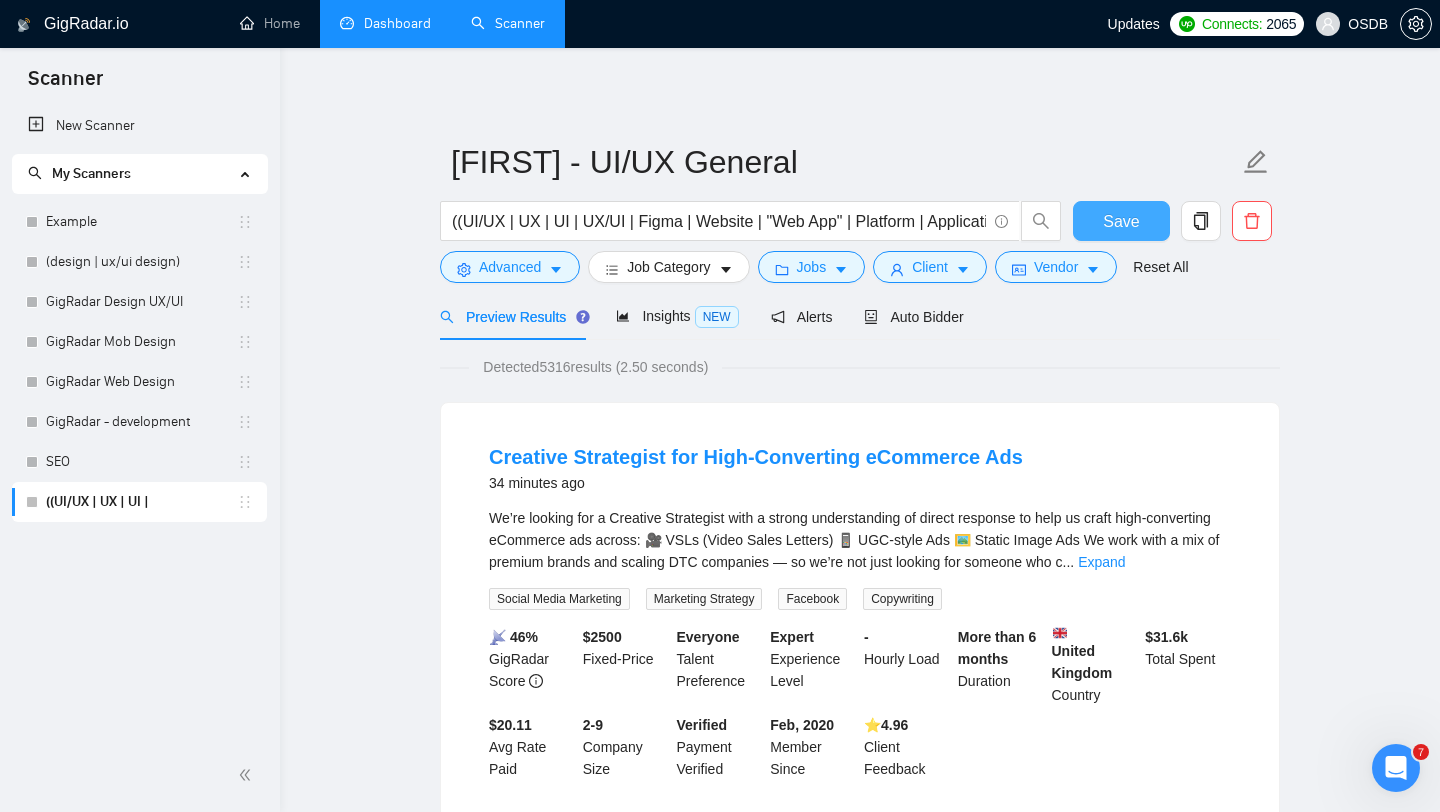 click on "Save" at bounding box center (1121, 221) 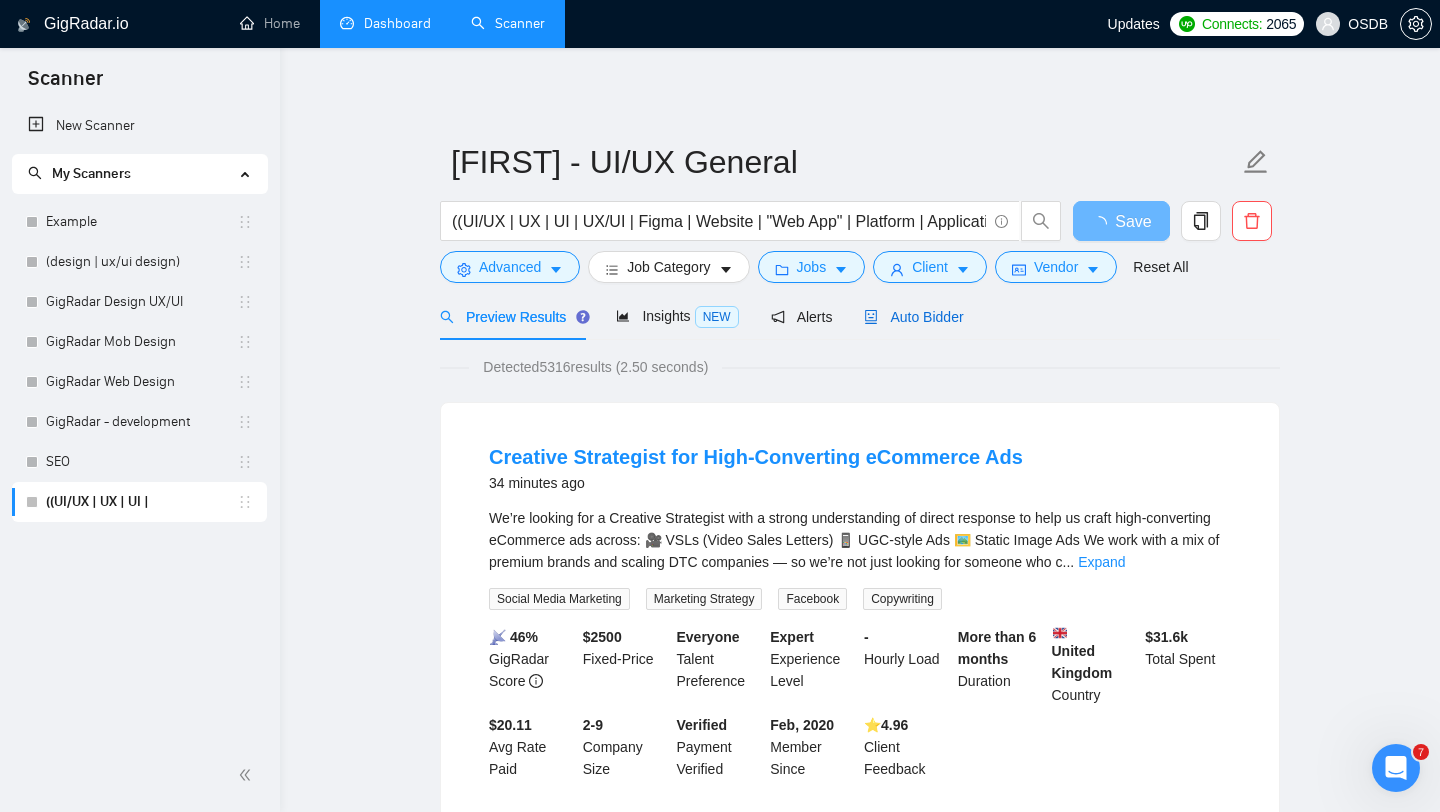 click on "Auto Bidder" at bounding box center [913, 317] 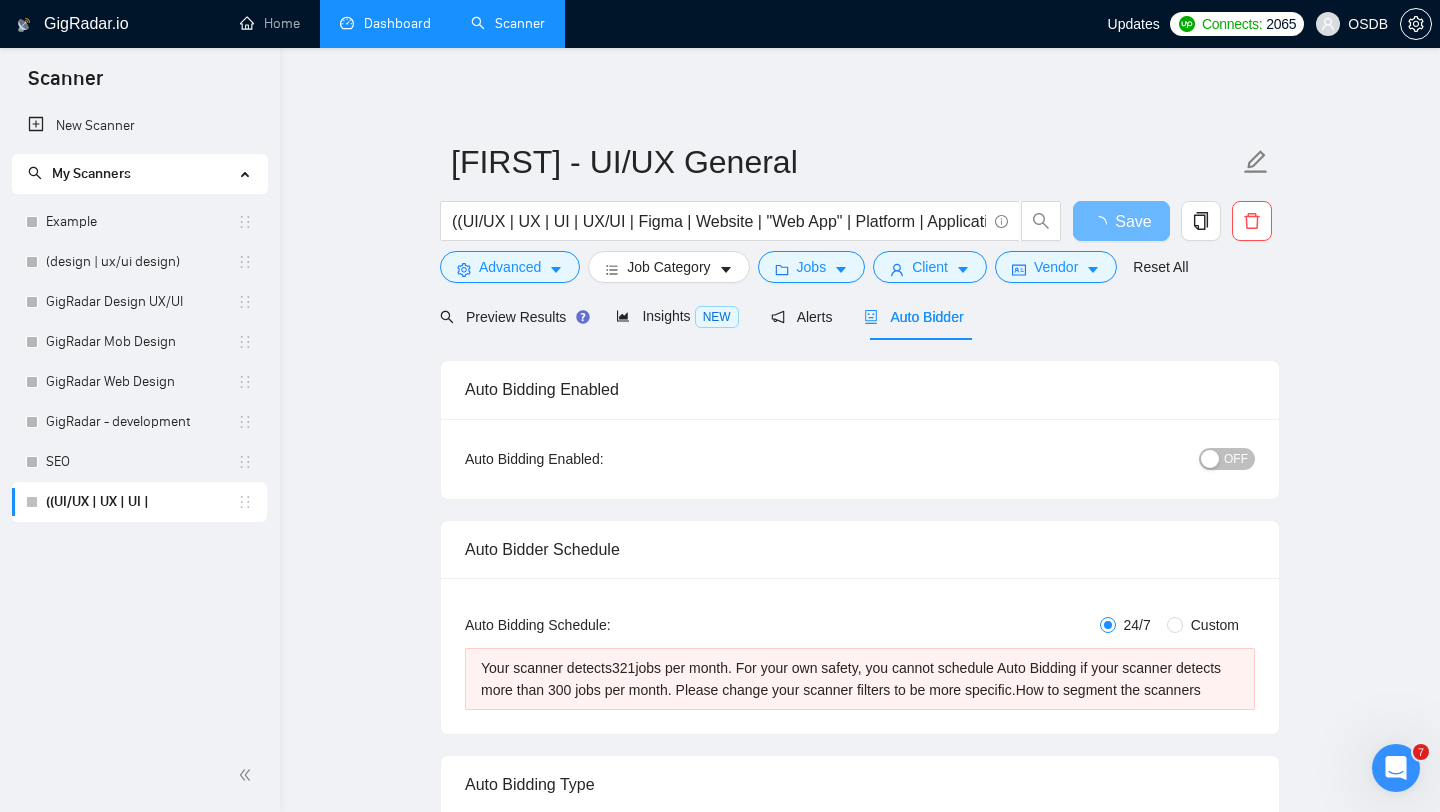 type 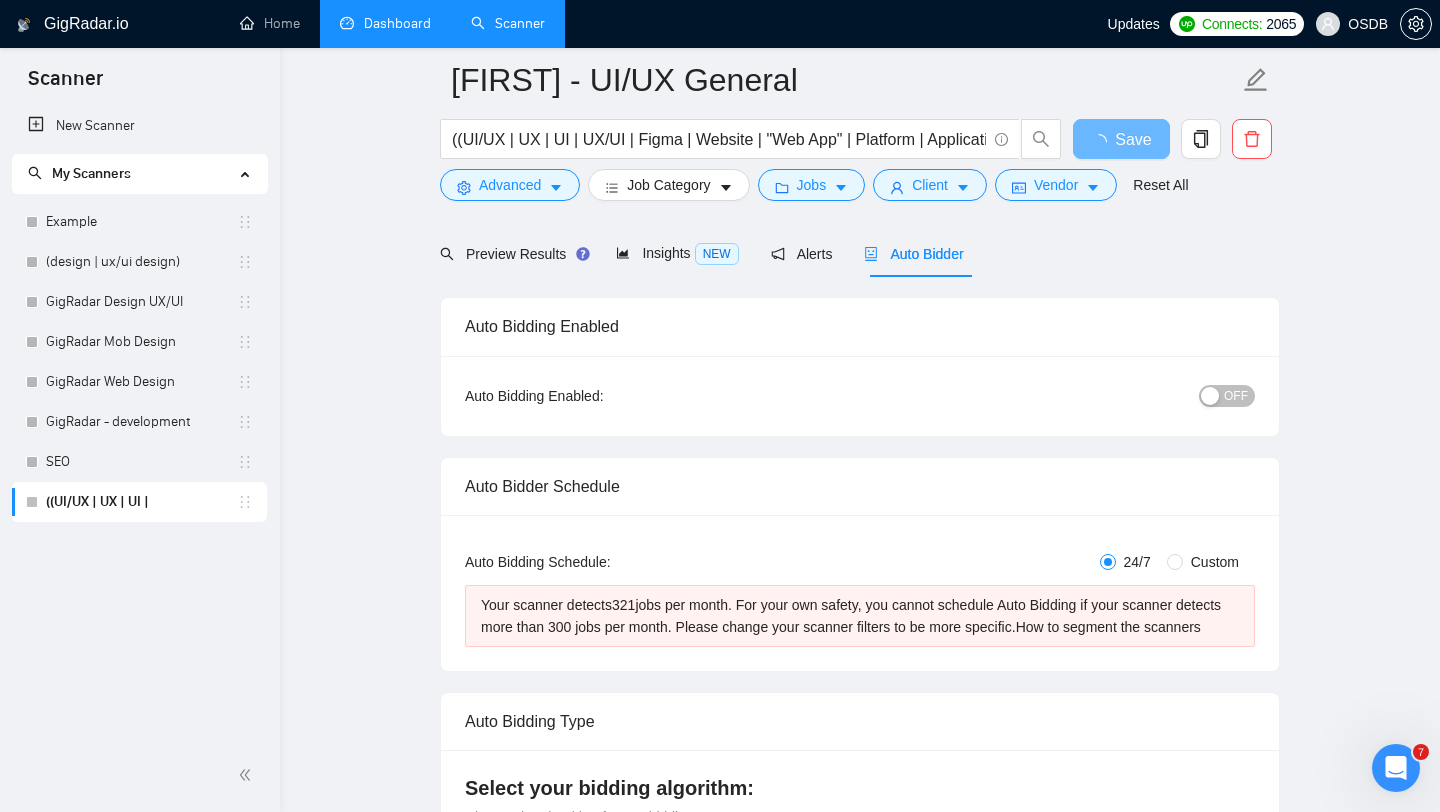 scroll, scrollTop: 0, scrollLeft: 0, axis: both 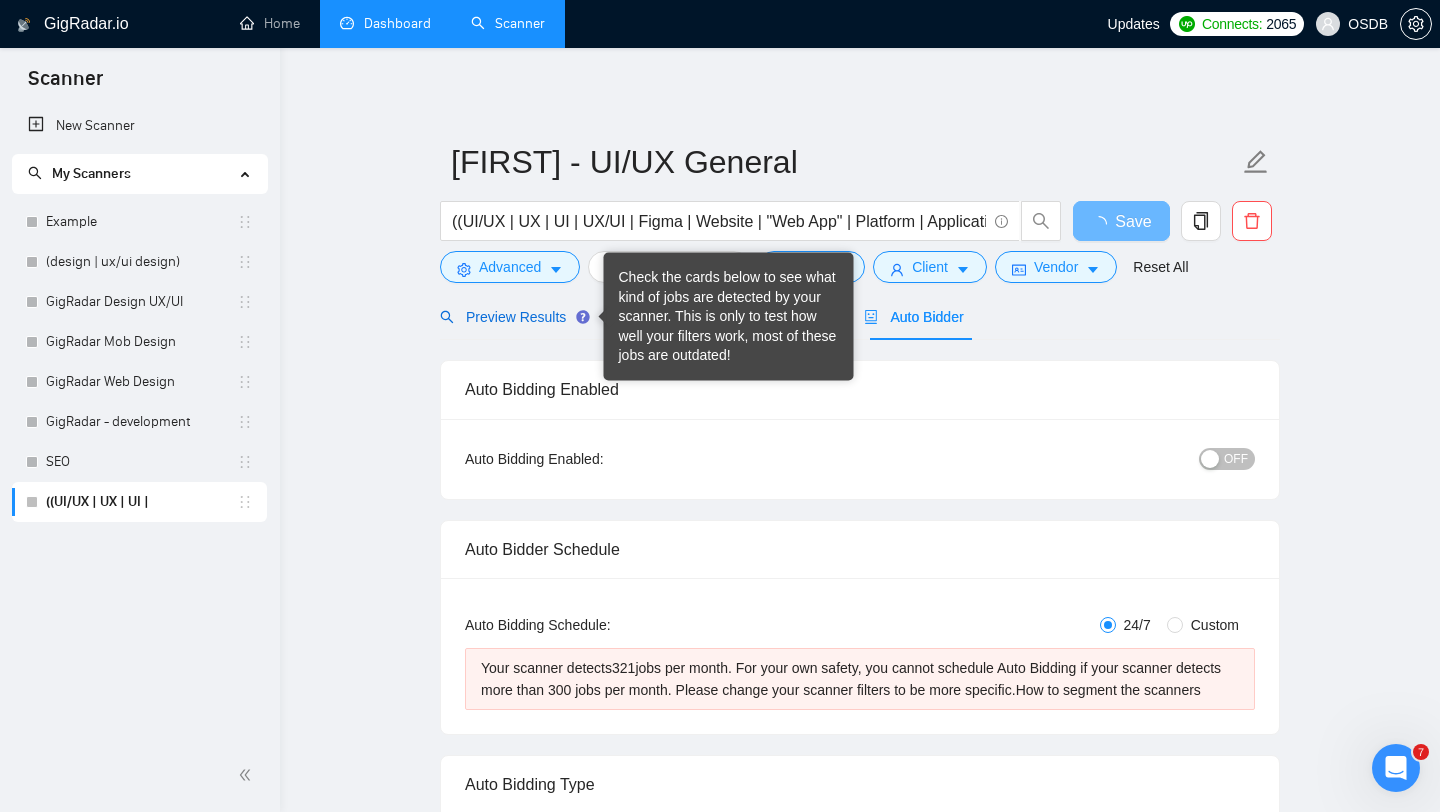 click on "Preview Results" at bounding box center (512, 317) 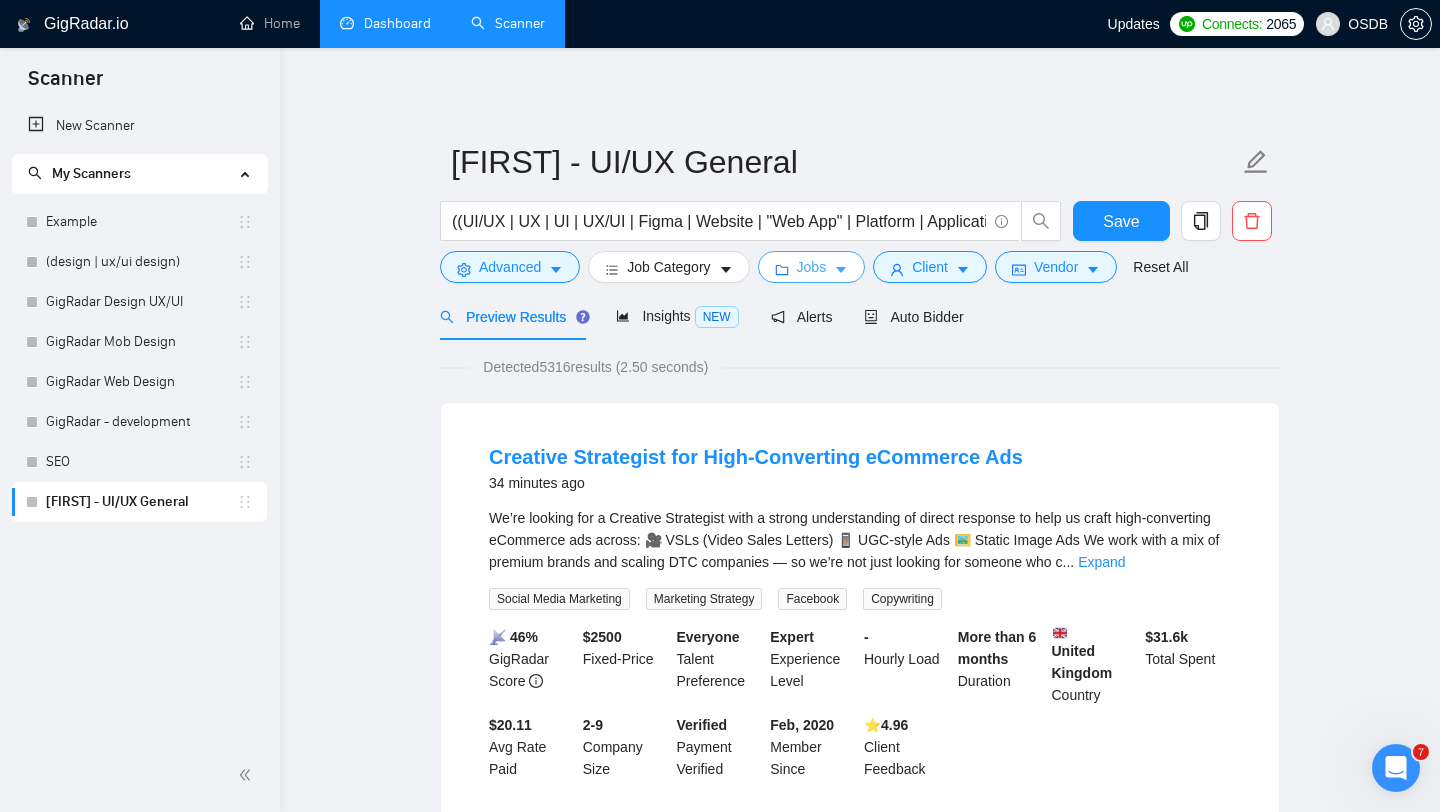 click on "Jobs" at bounding box center (812, 267) 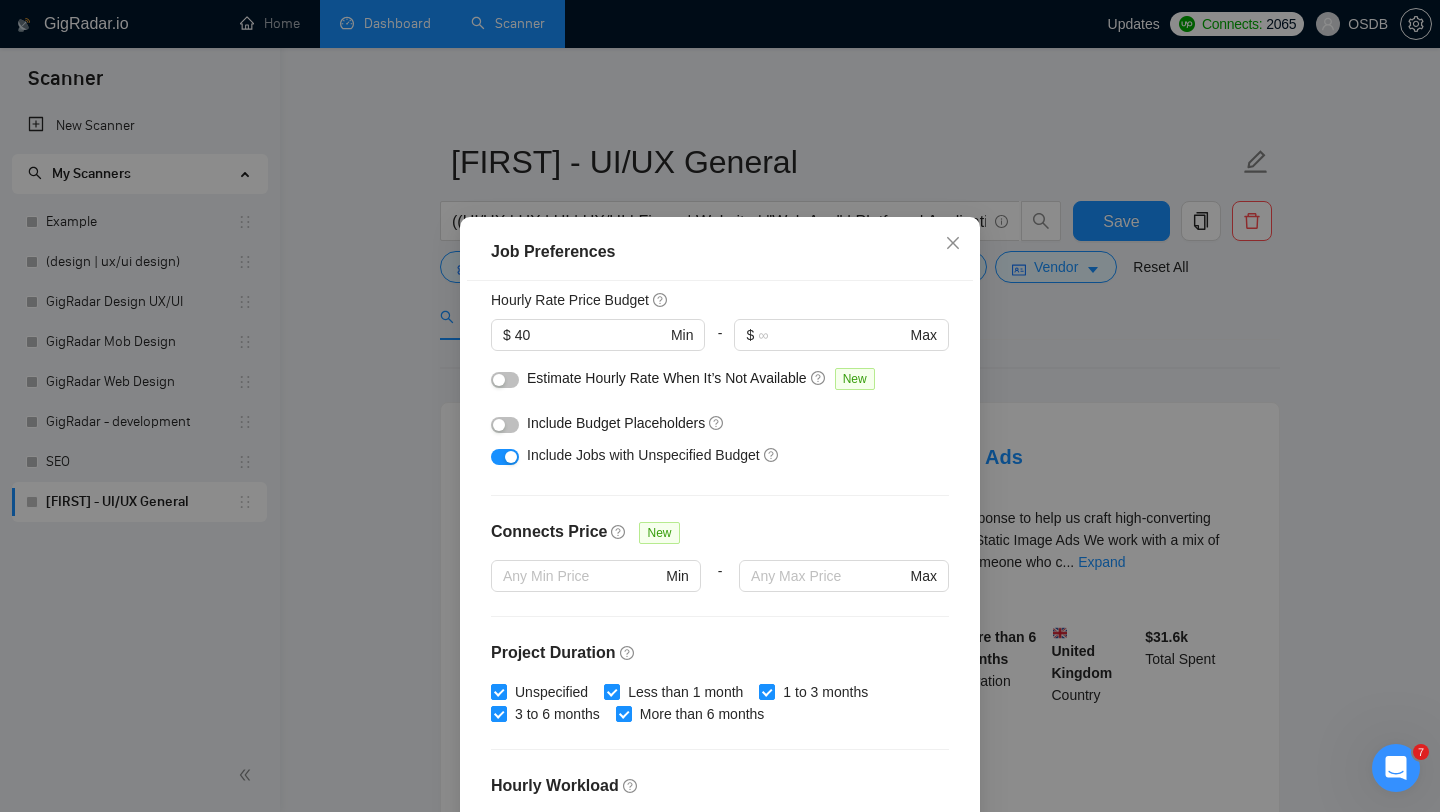 scroll, scrollTop: 559, scrollLeft: 0, axis: vertical 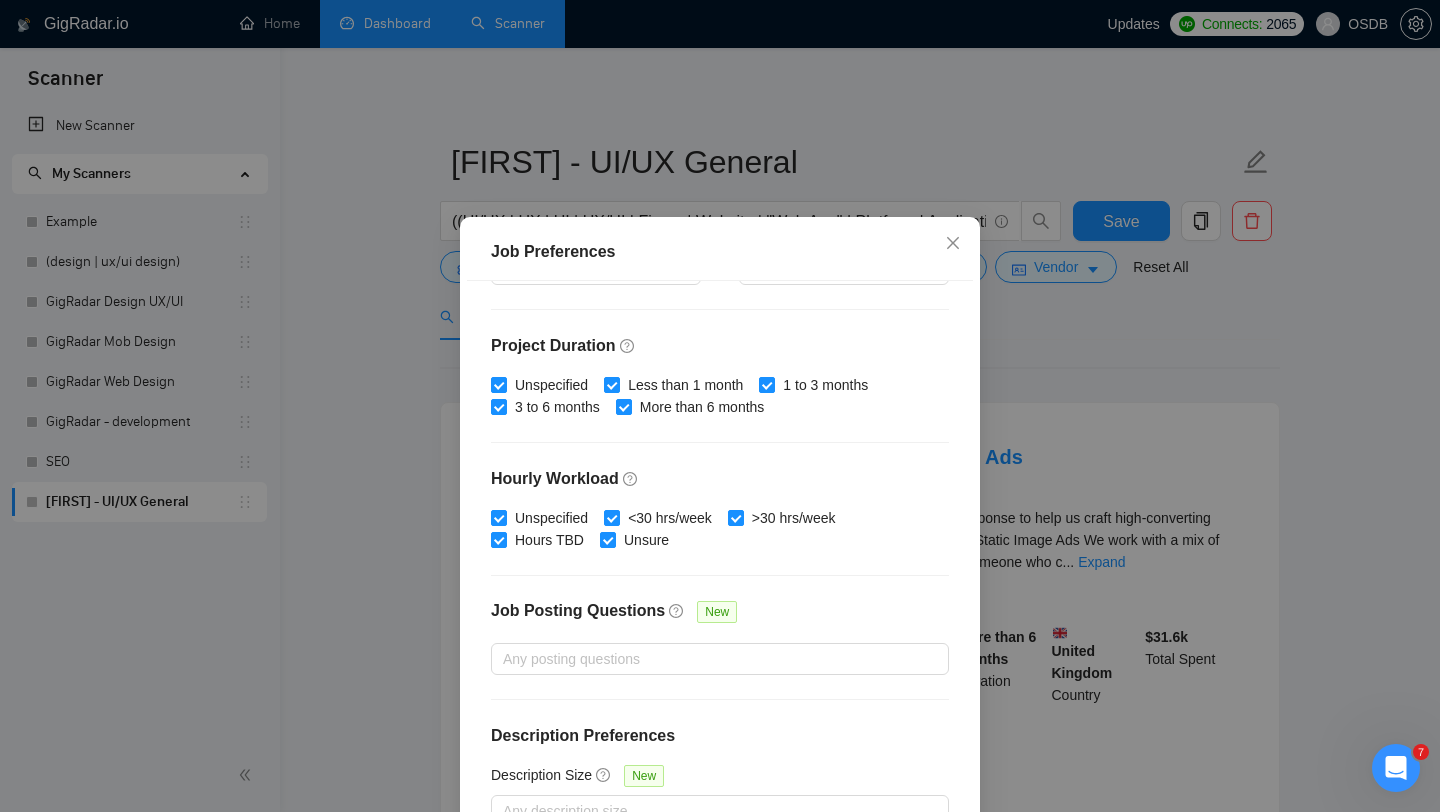 click on "Job Preferences Budget Project Type All Fixed Price Hourly Rate   Fixed Price Budget $ 1000 Min - $ Max Estimate Fixed Price When It’s Not Available New   Hourly Rate Price Budget $ 40 Min - $ Max Estimate Hourly Rate When It’s Not Available New Include Budget Placeholders Include Jobs with Unspecified Budget   Connects Price New Min - Max Project Duration   Unspecified Less than 1 month 1 to 3 months 3 to 6 months More than 6 months Hourly Workload   Unspecified <30 hrs/week >30 hrs/week Hours TBD Unsure Job Posting Questions New   Any posting questions Description Preferences Description Size New   Any description size Reset OK" at bounding box center (720, 406) 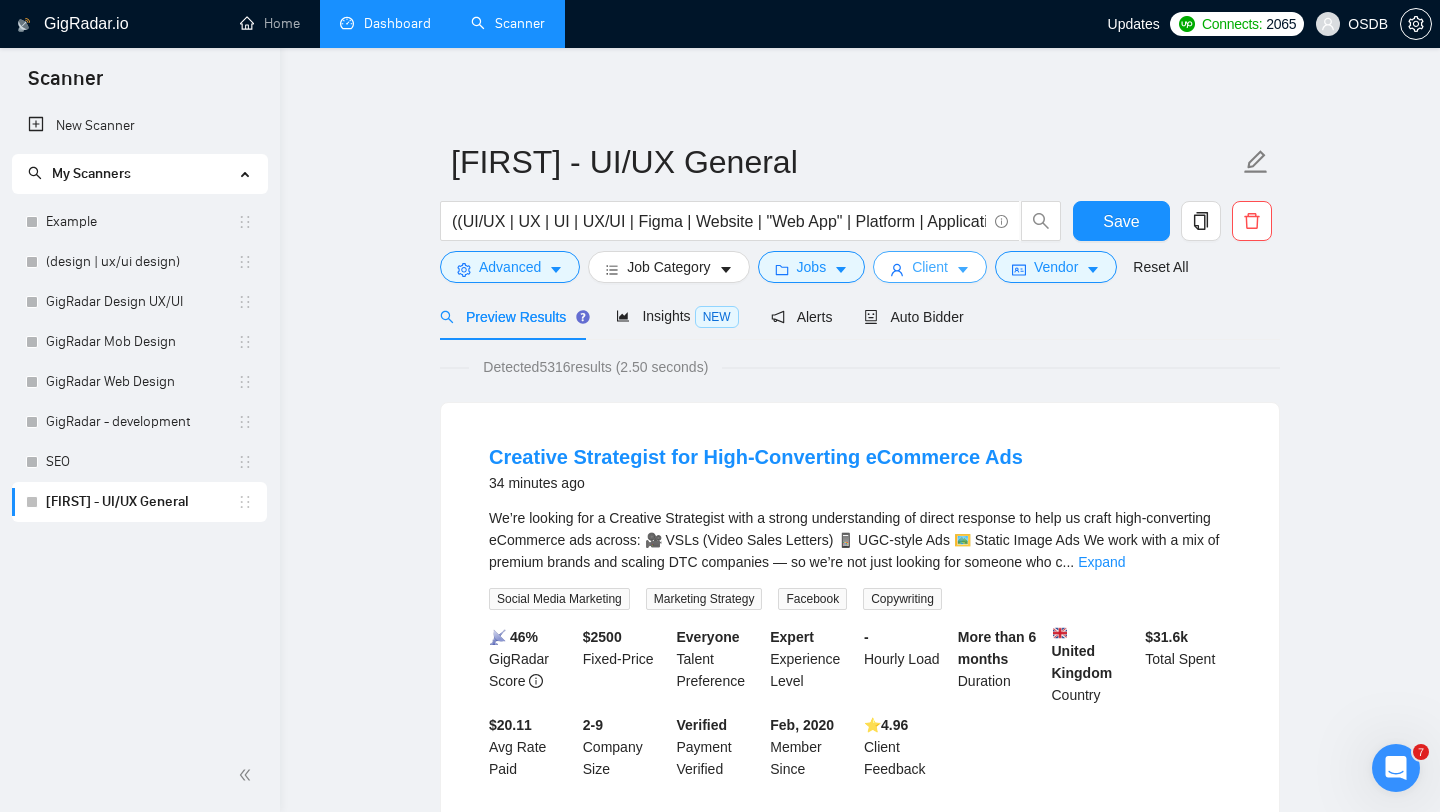 click on "Client" at bounding box center (930, 267) 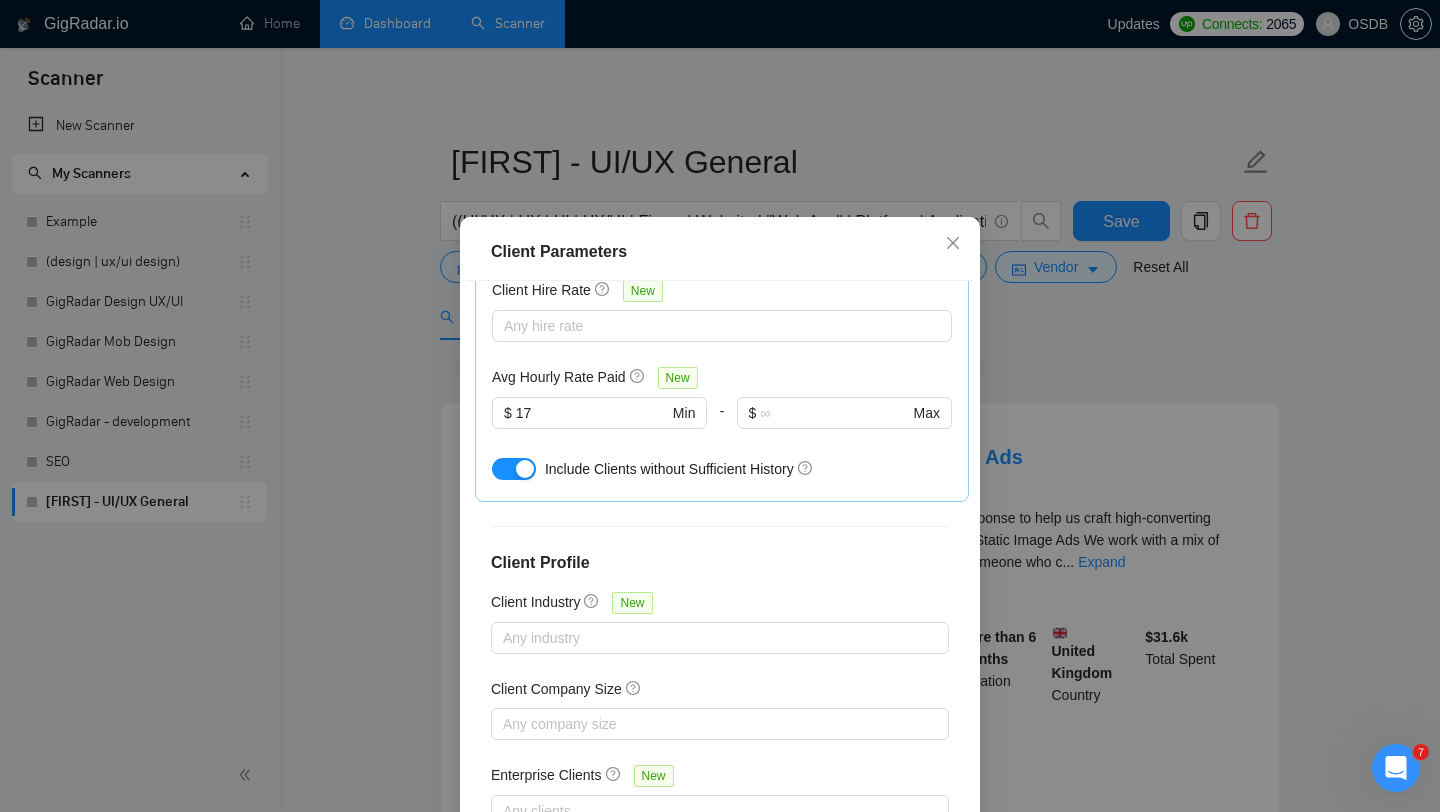 scroll, scrollTop: 958, scrollLeft: 0, axis: vertical 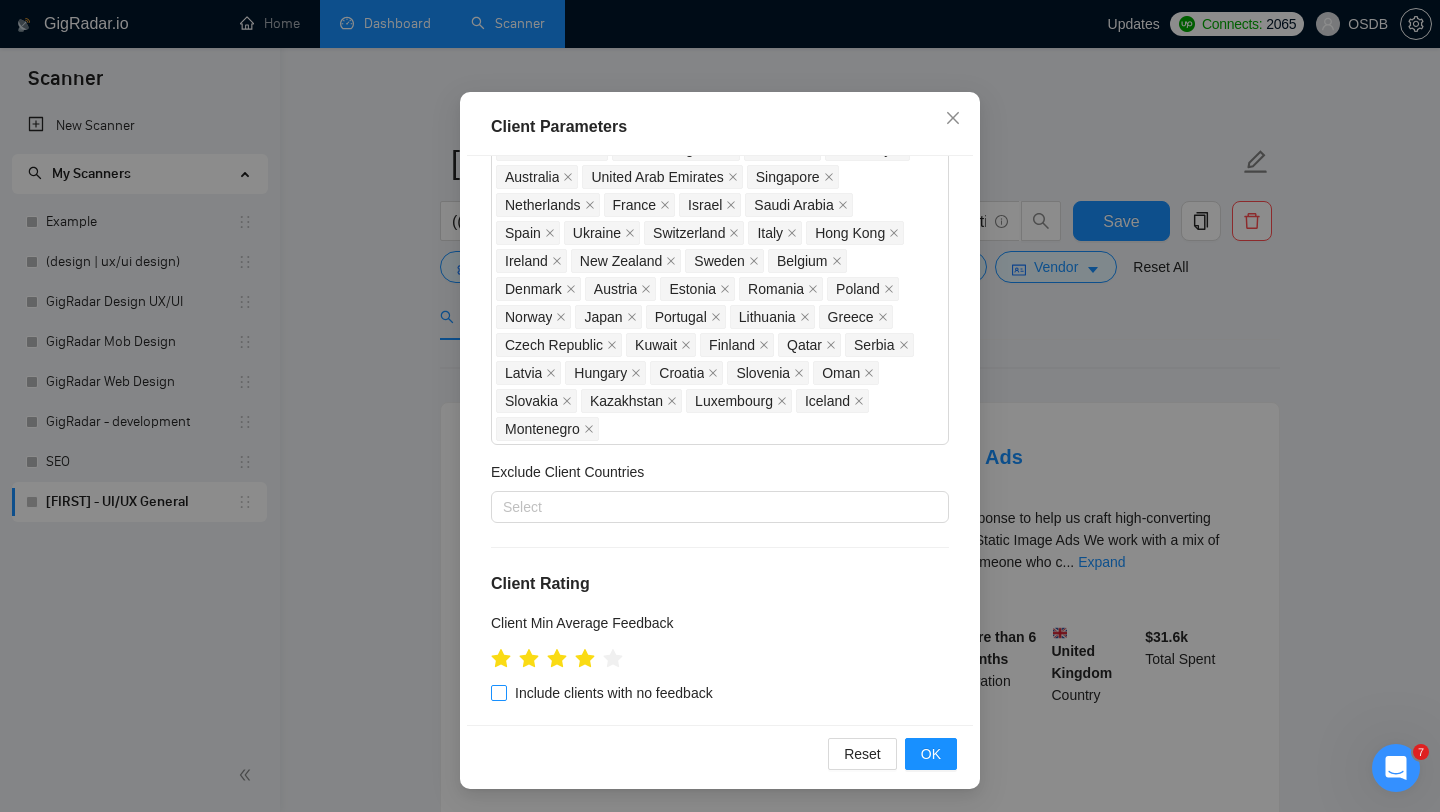 click on "Include clients with no feedback" at bounding box center (614, 693) 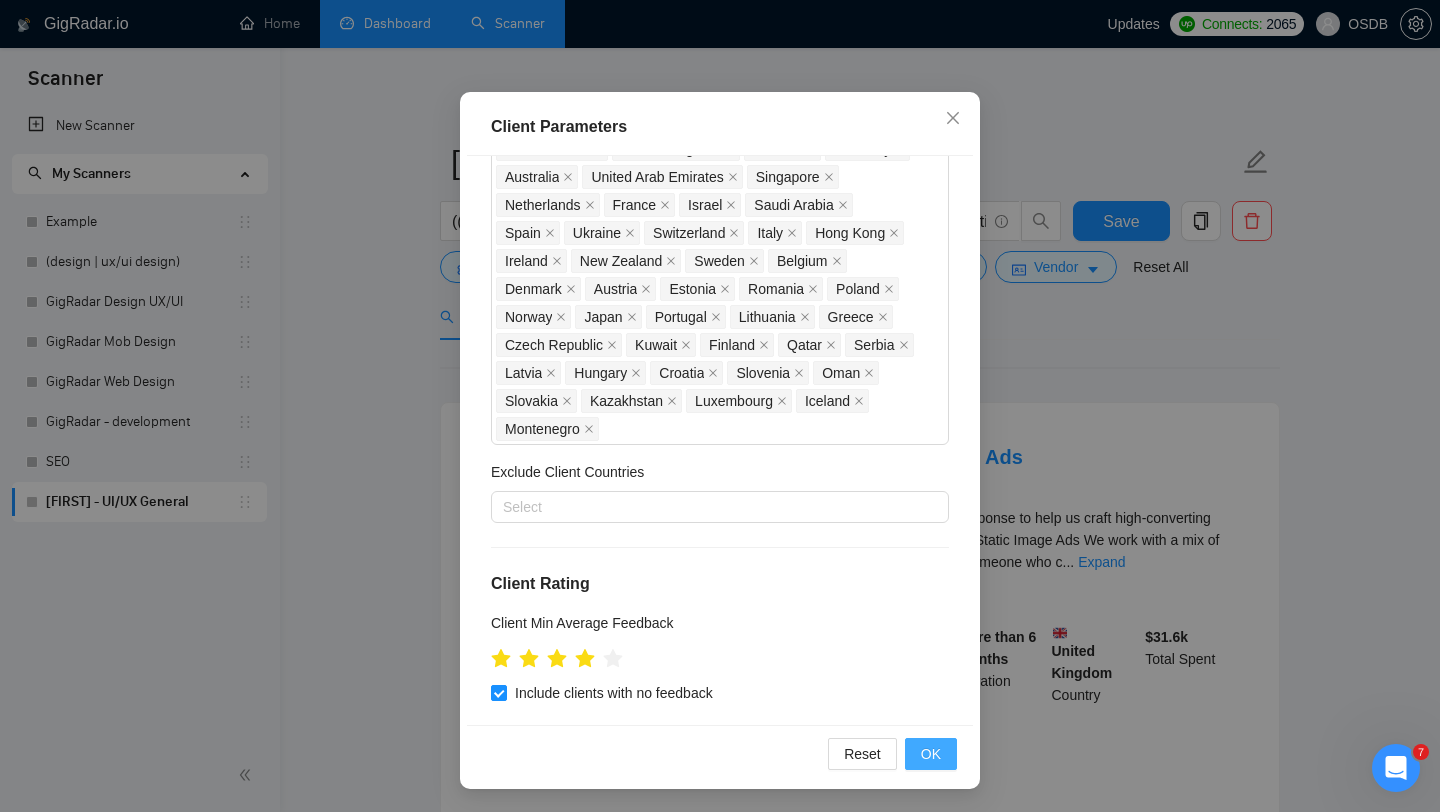 click on "OK" at bounding box center [931, 754] 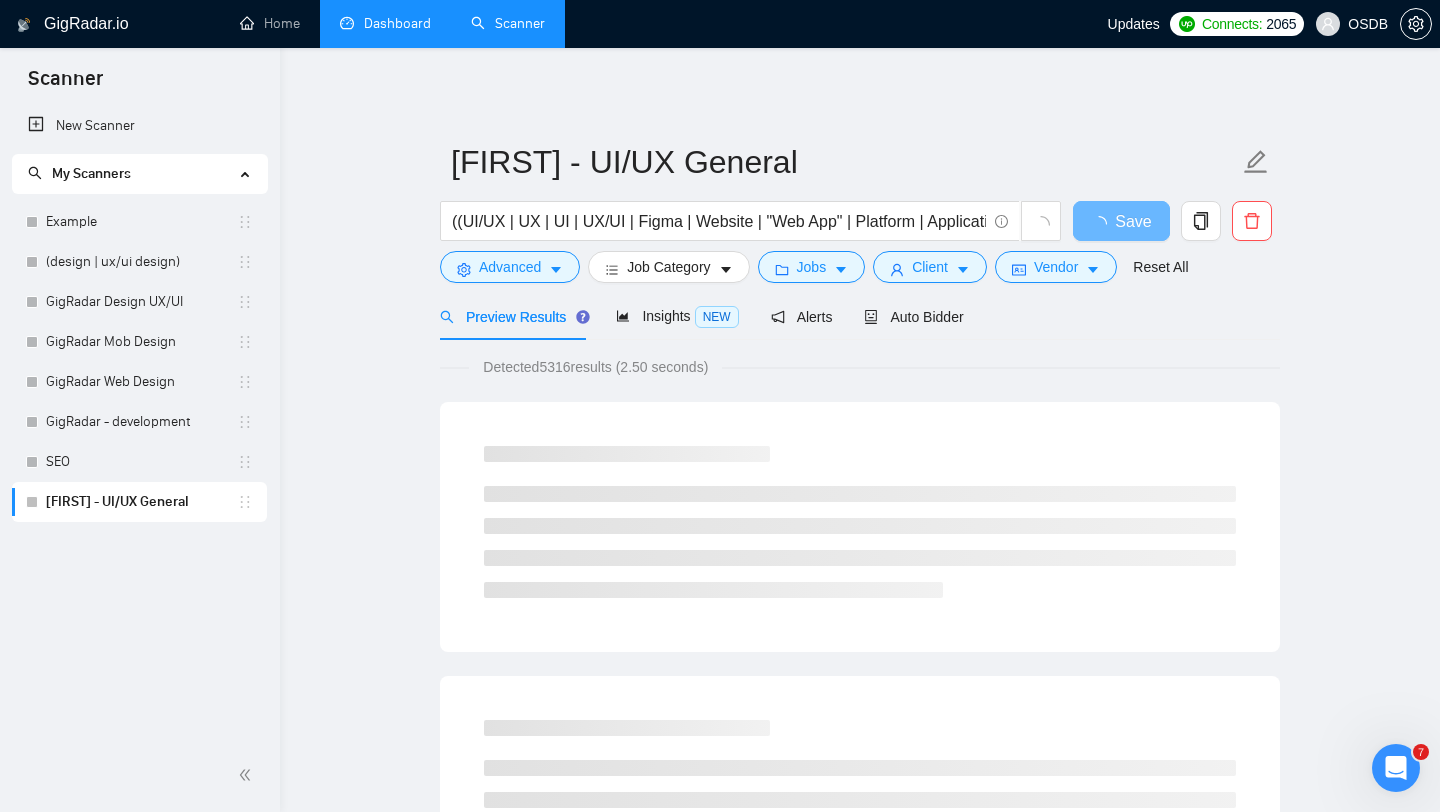 click on "Vlad - UI/UX General ((UI/UX | UX | UI | UX/UI | Figma | Website | "Web App" | Platform | Application | App) (Design | Expert | Rockstar | Designer) | "UX/UI Design") Save Advanced   Job Category   Jobs   Client   Vendor   Reset All" at bounding box center (860, 211) 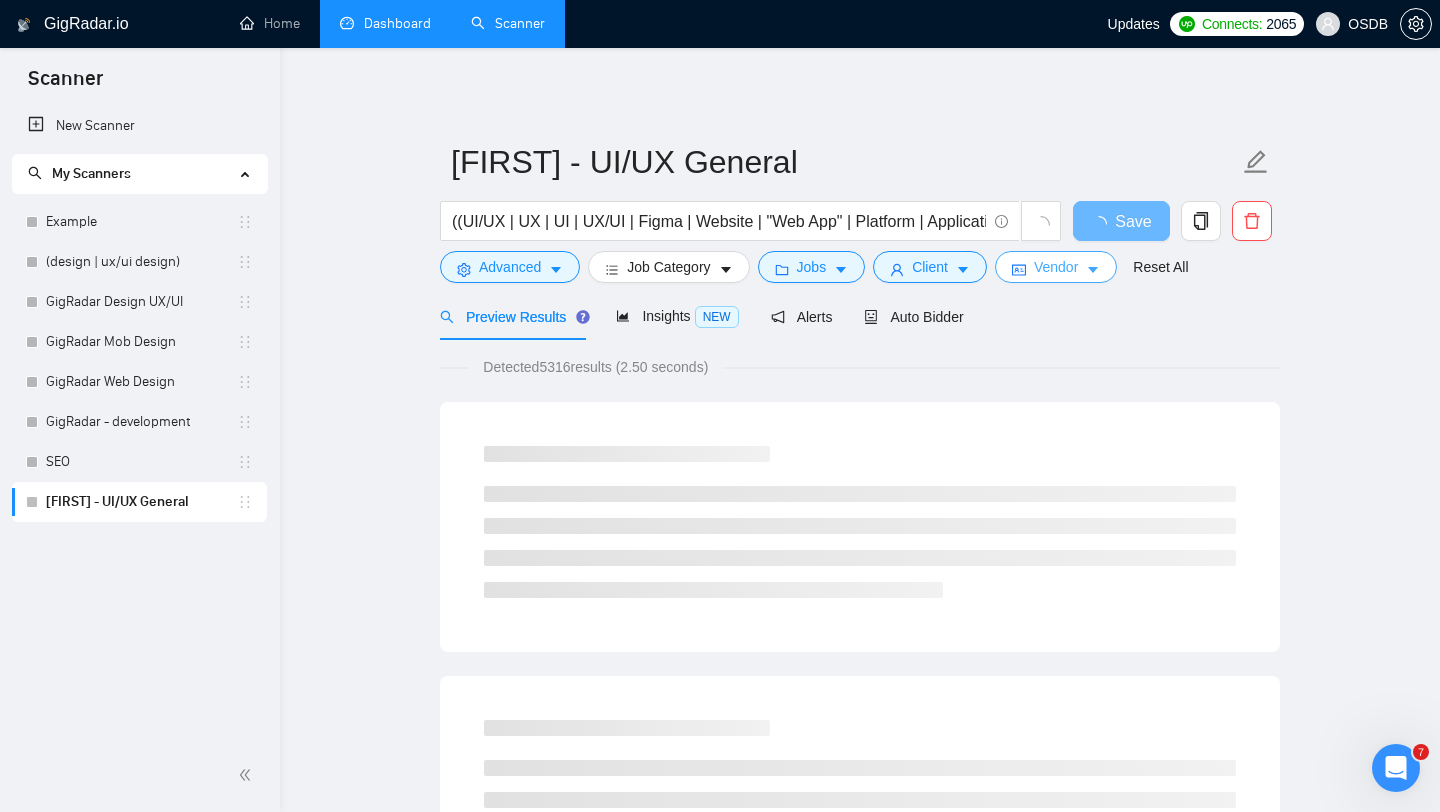 click on "Vendor" at bounding box center [1056, 267] 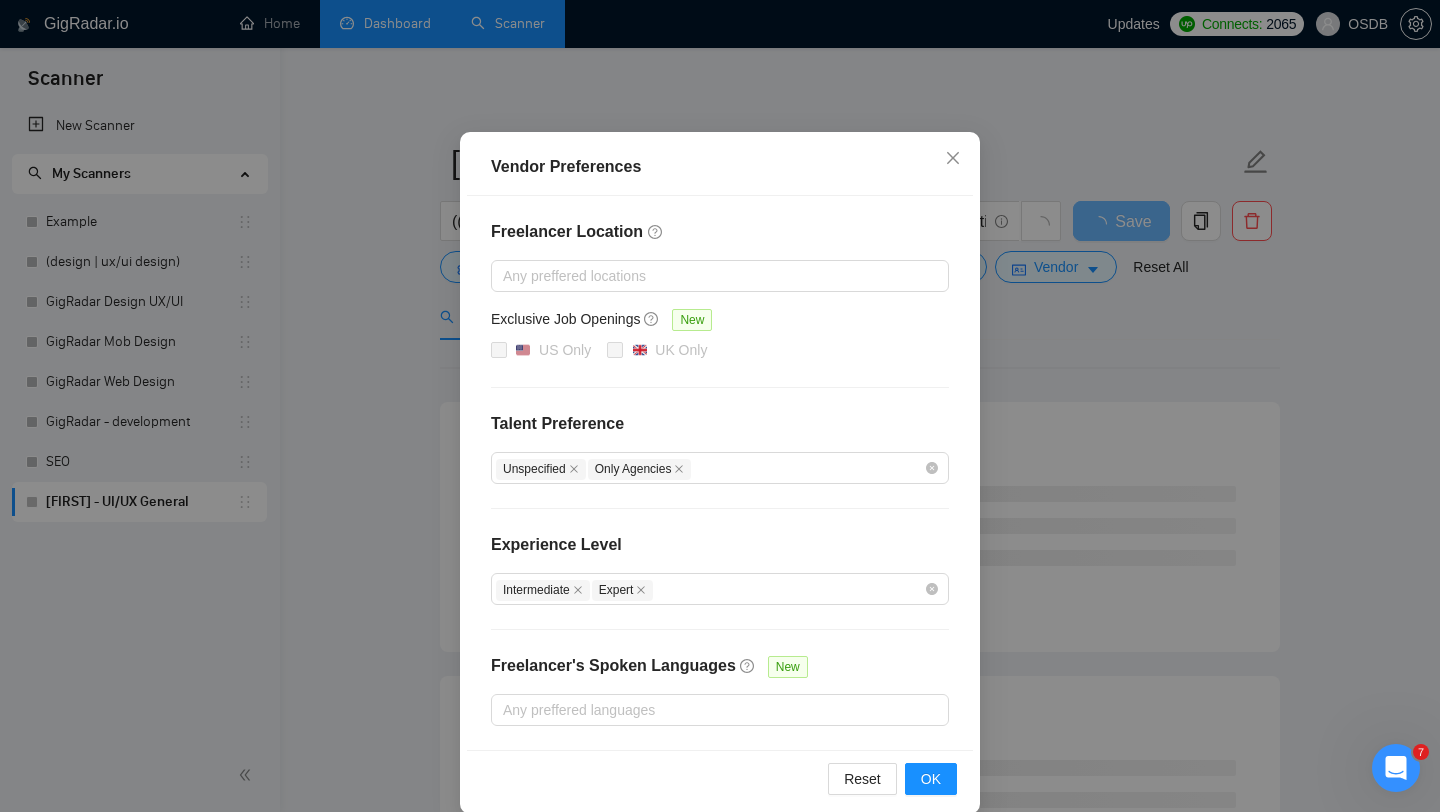 scroll, scrollTop: 113, scrollLeft: 0, axis: vertical 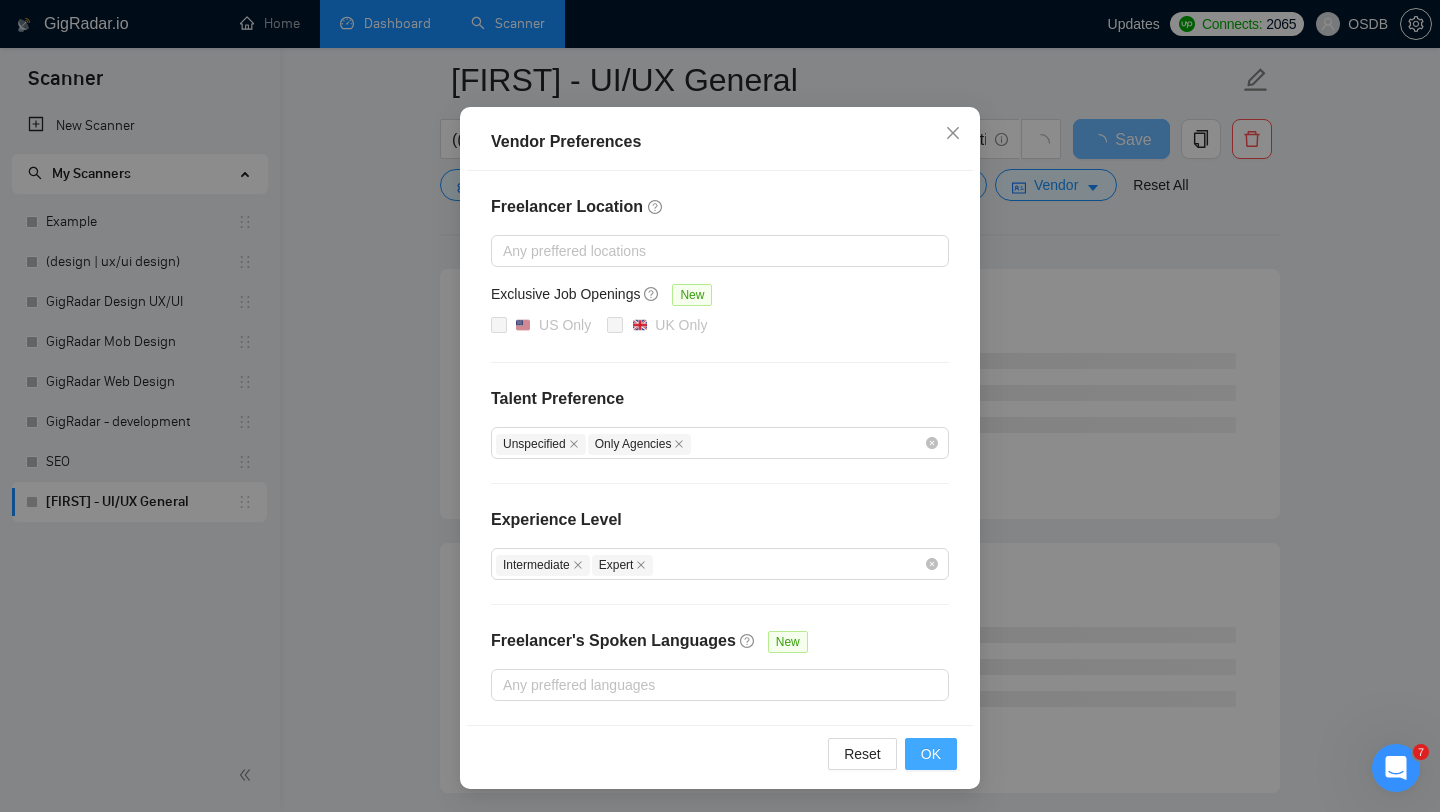 click on "OK" at bounding box center (931, 754) 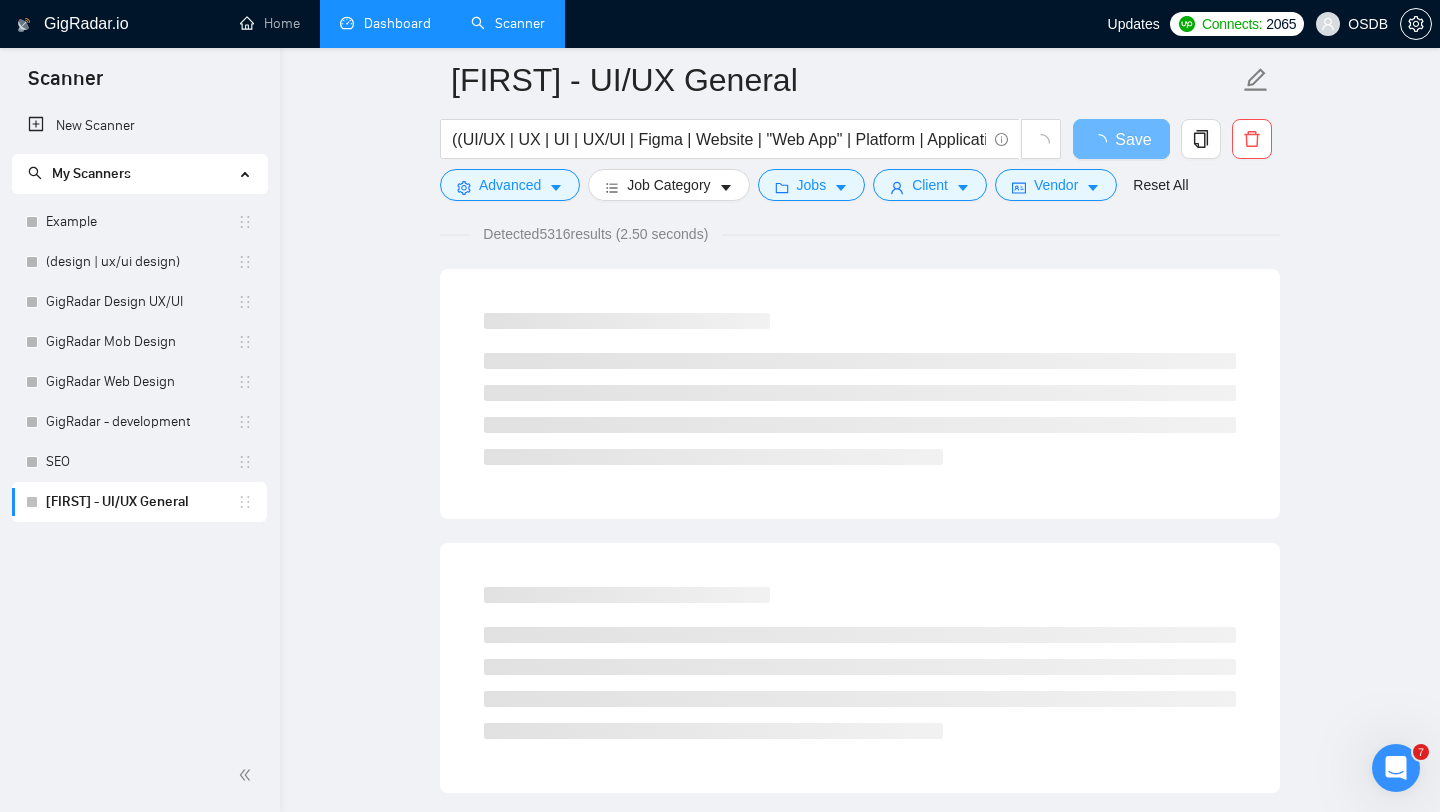 scroll, scrollTop: 13, scrollLeft: 0, axis: vertical 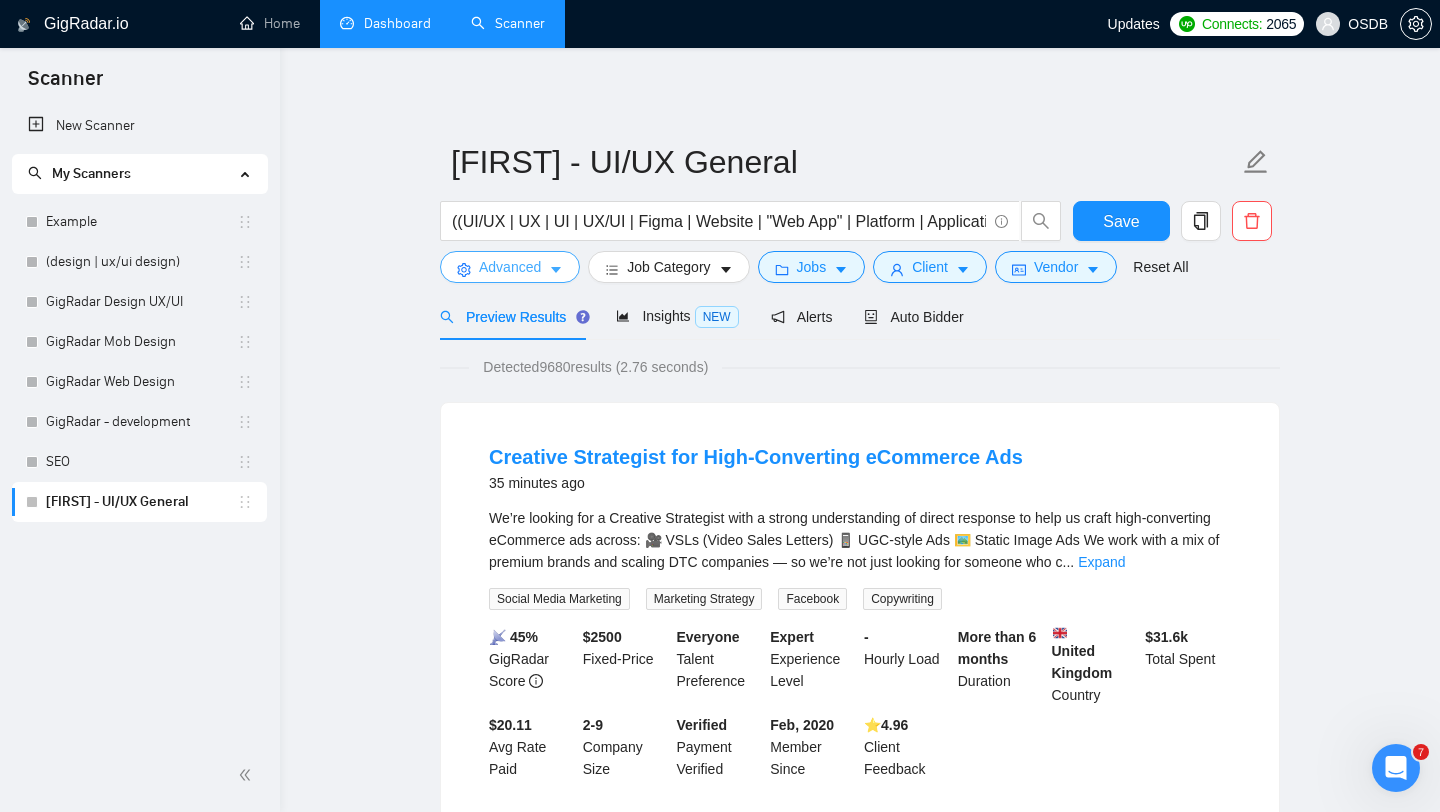 click on "Advanced" at bounding box center (510, 267) 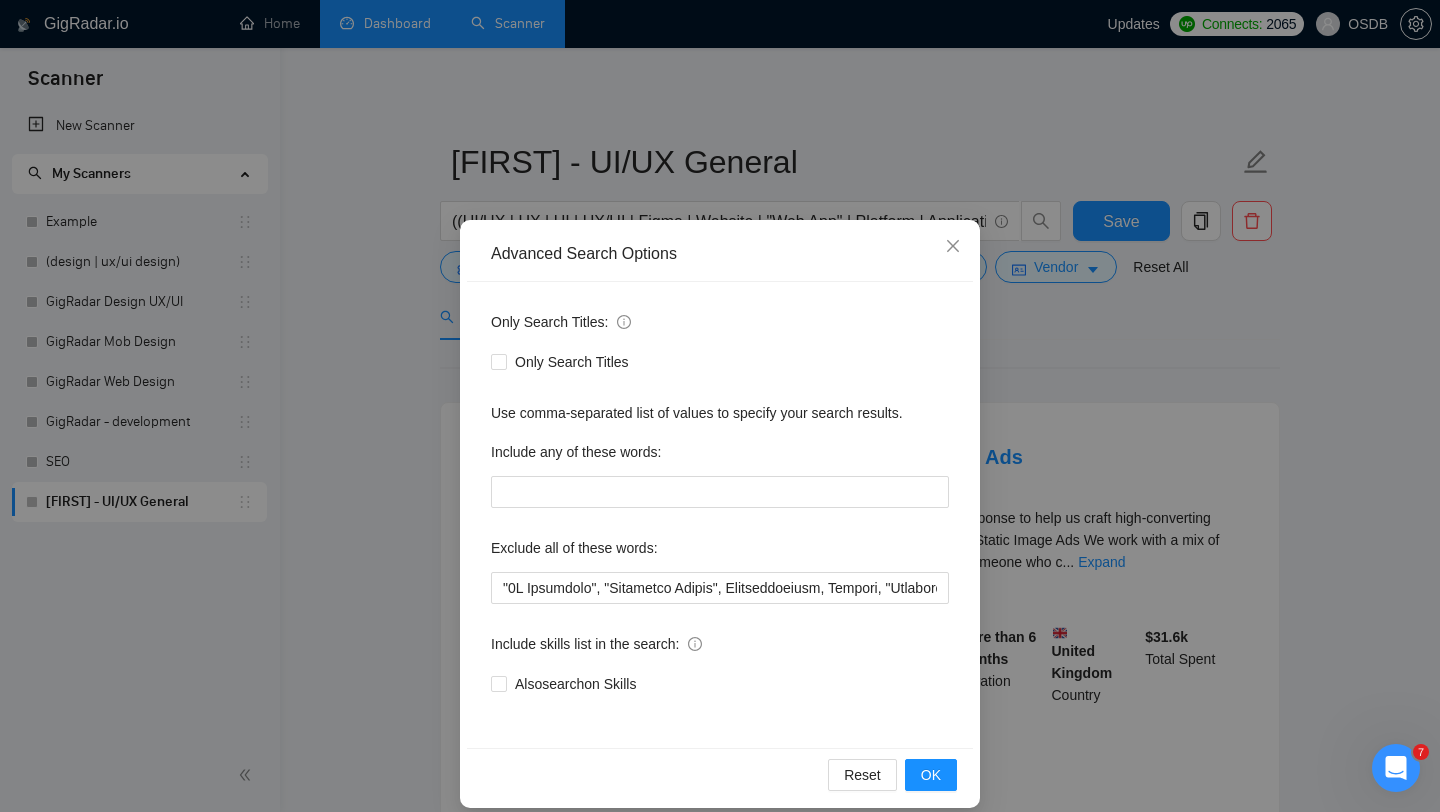 click on "Advanced Search Options Only Search Titles:   Only Search Titles Use comma-separated list of values to specify your search results. Include any of these words: Exclude all of these words: Include skills list in the search:   Also  search  on Skills Reset OK" at bounding box center (720, 406) 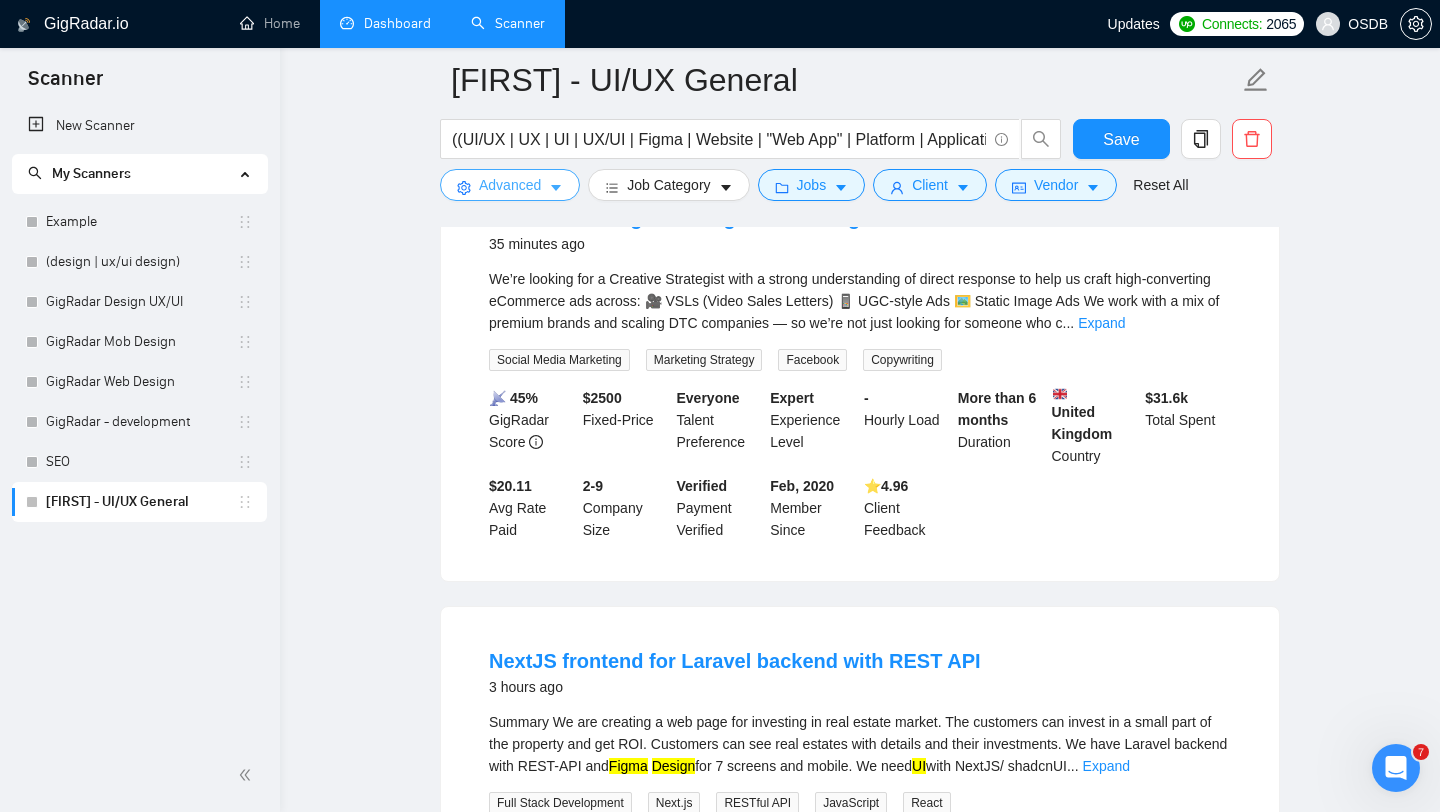 scroll, scrollTop: 0, scrollLeft: 0, axis: both 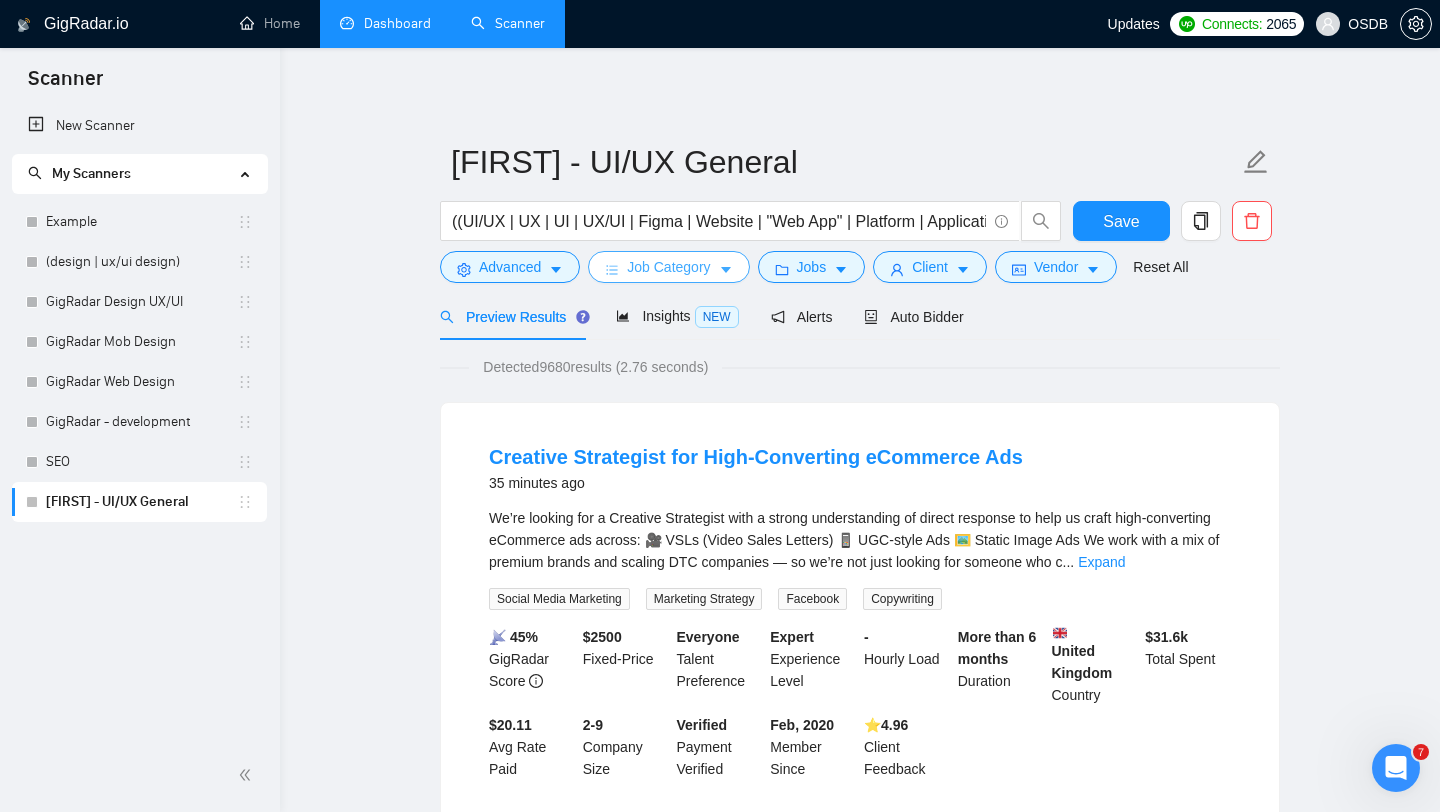 click on "Job Category" at bounding box center [668, 267] 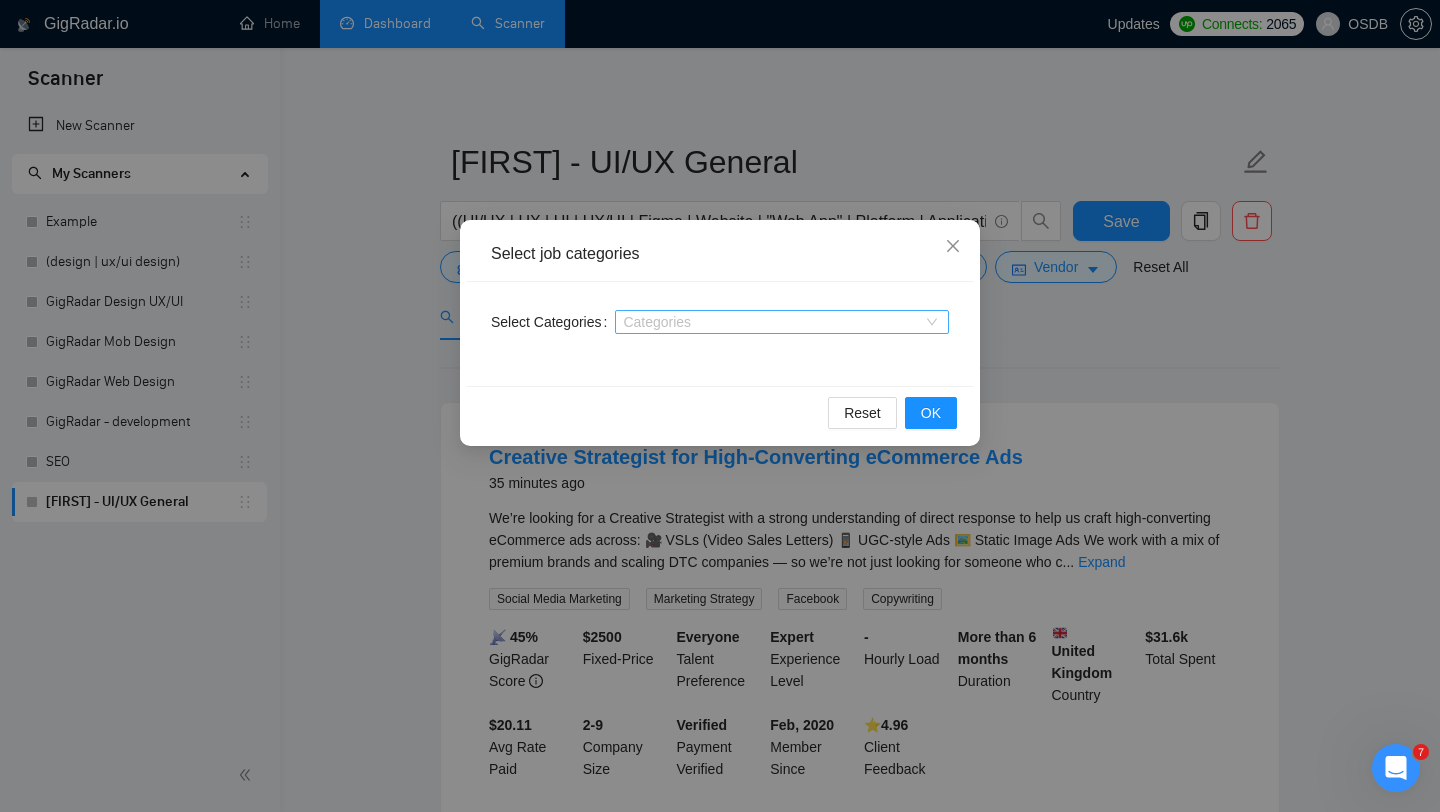 click at bounding box center (772, 322) 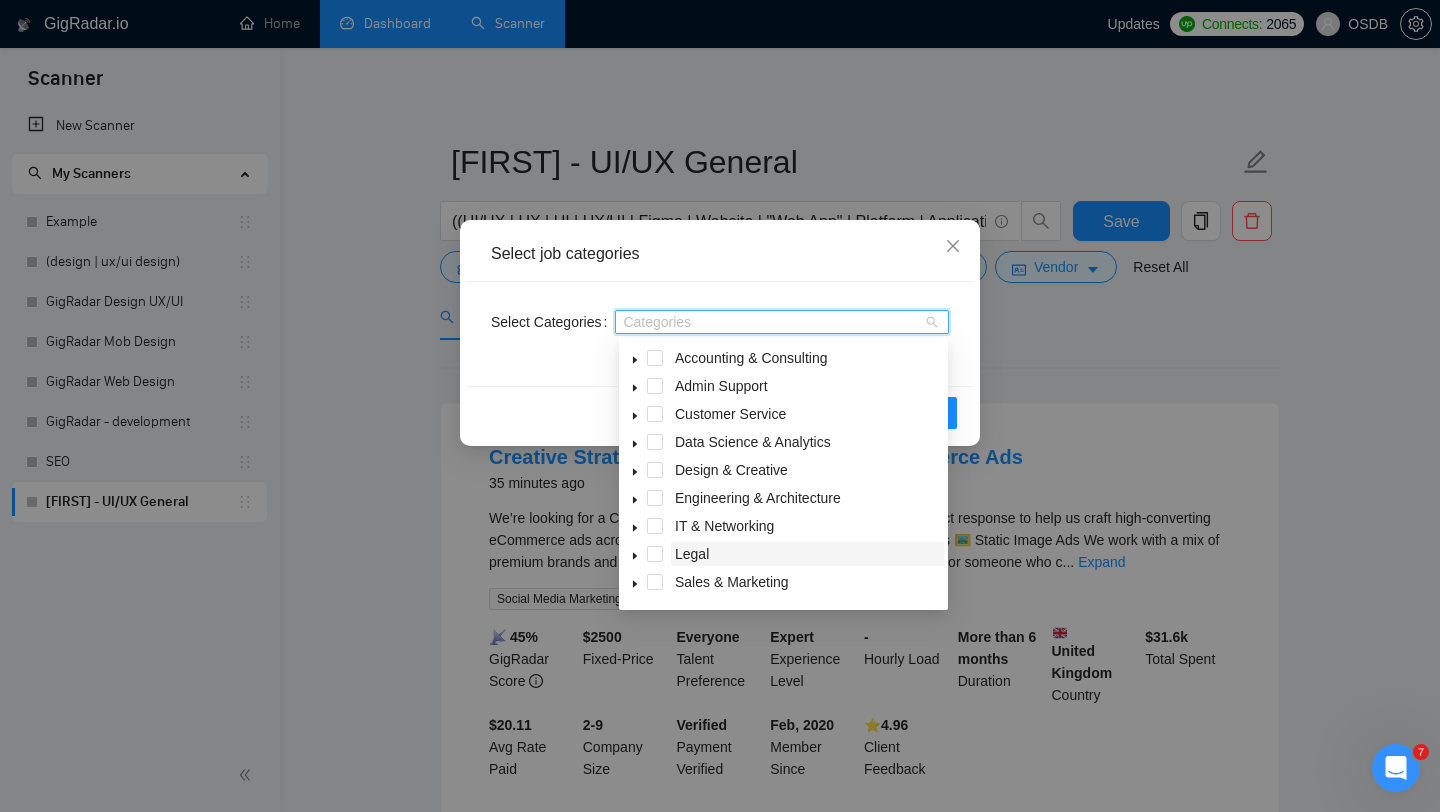 scroll, scrollTop: 80, scrollLeft: 0, axis: vertical 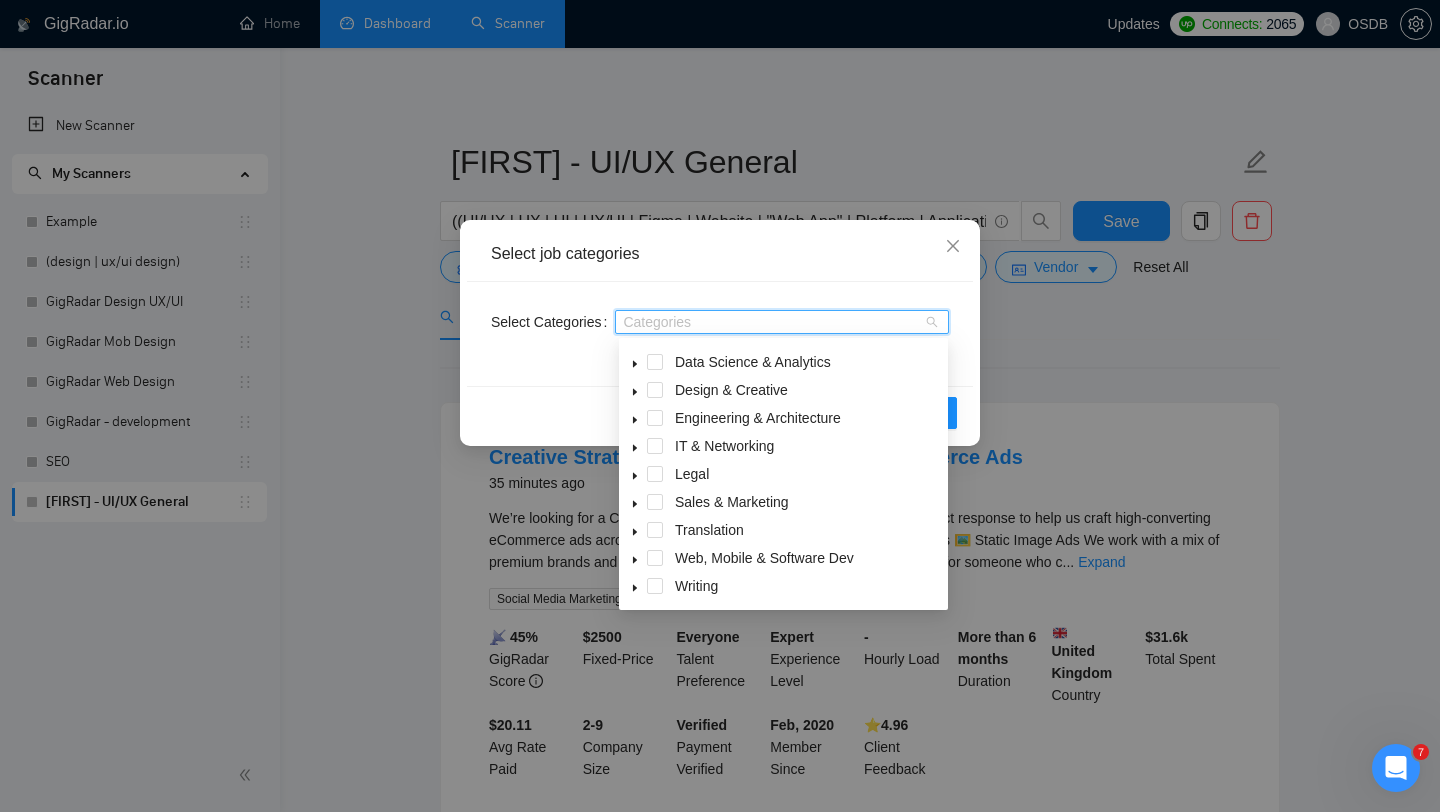 click 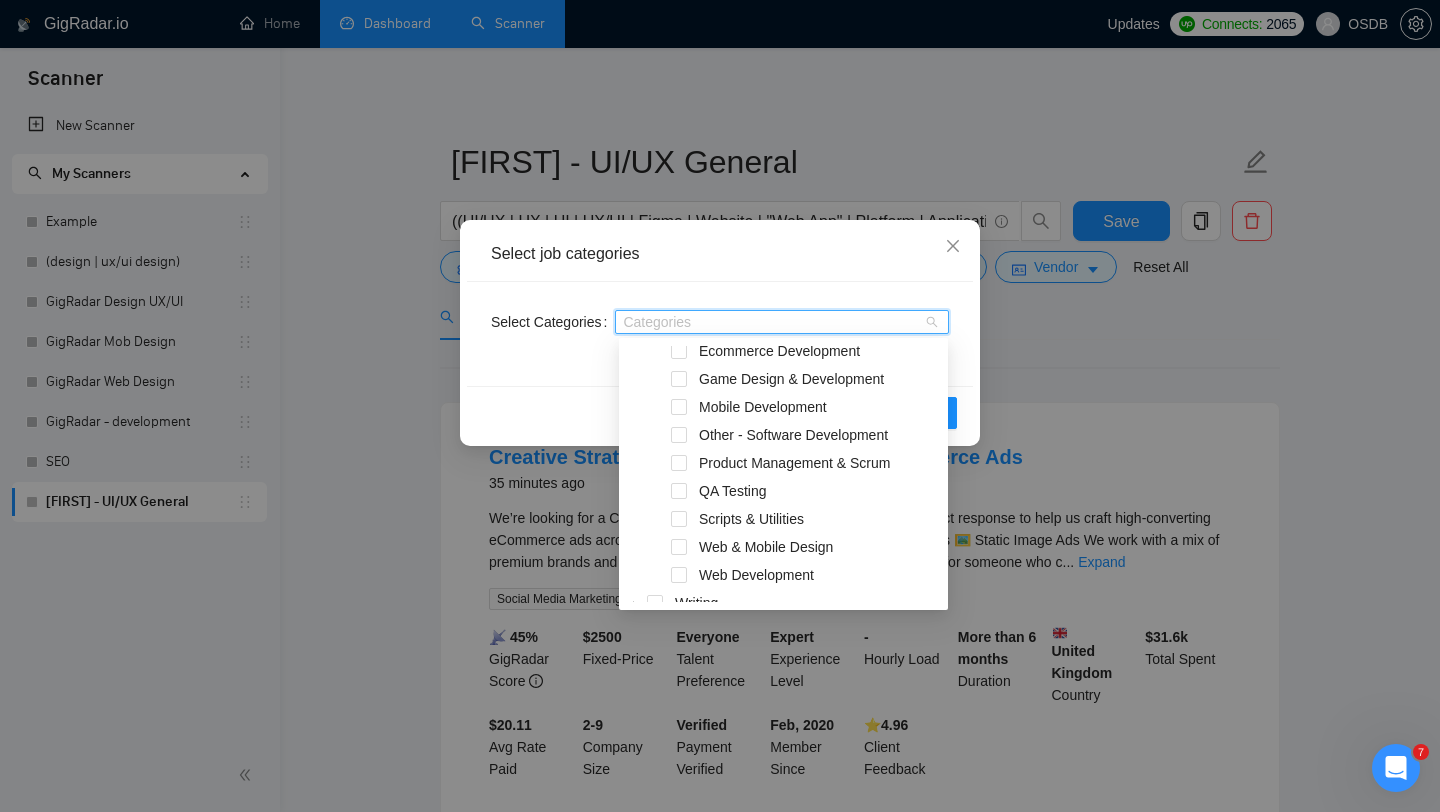 scroll, scrollTop: 405, scrollLeft: 0, axis: vertical 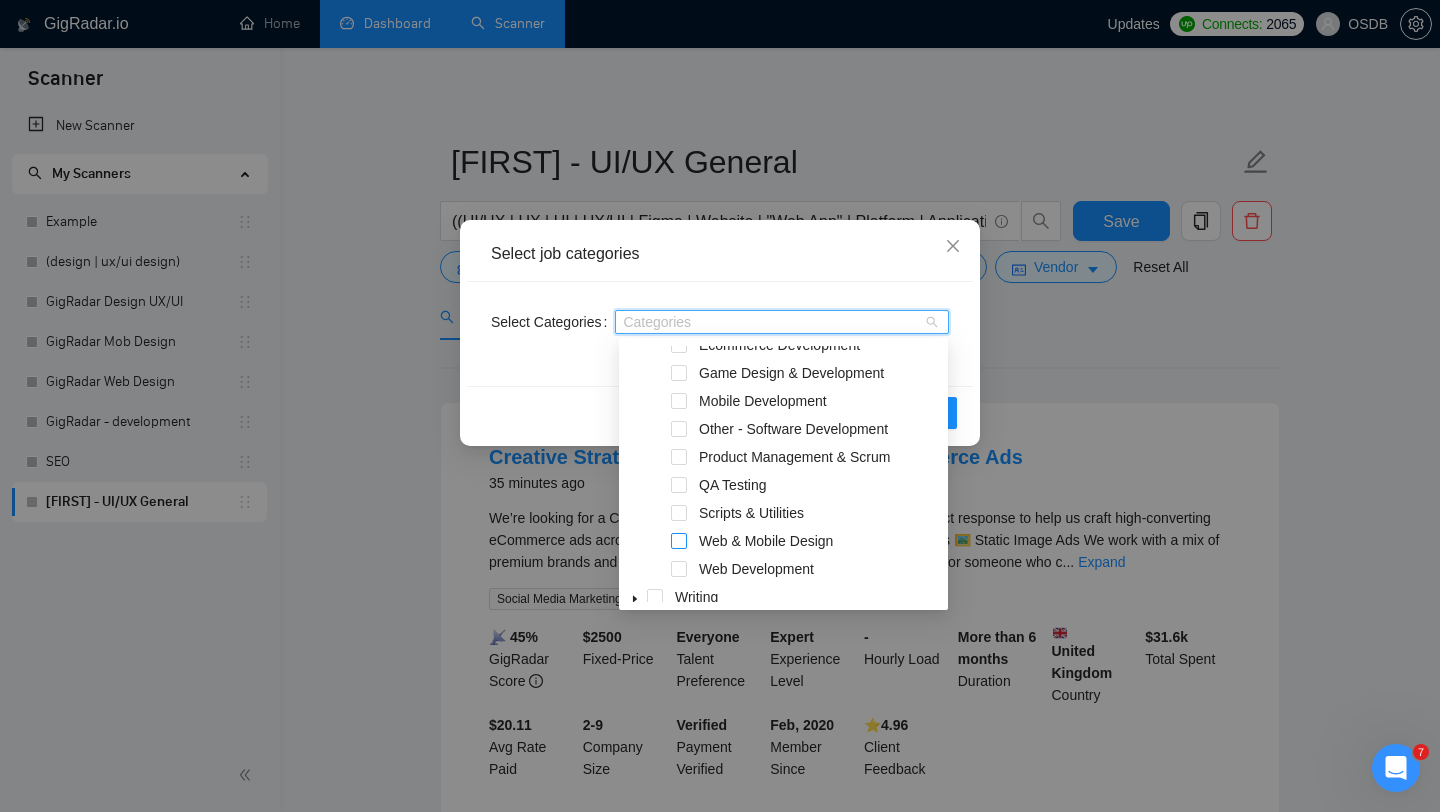 click at bounding box center [679, 541] 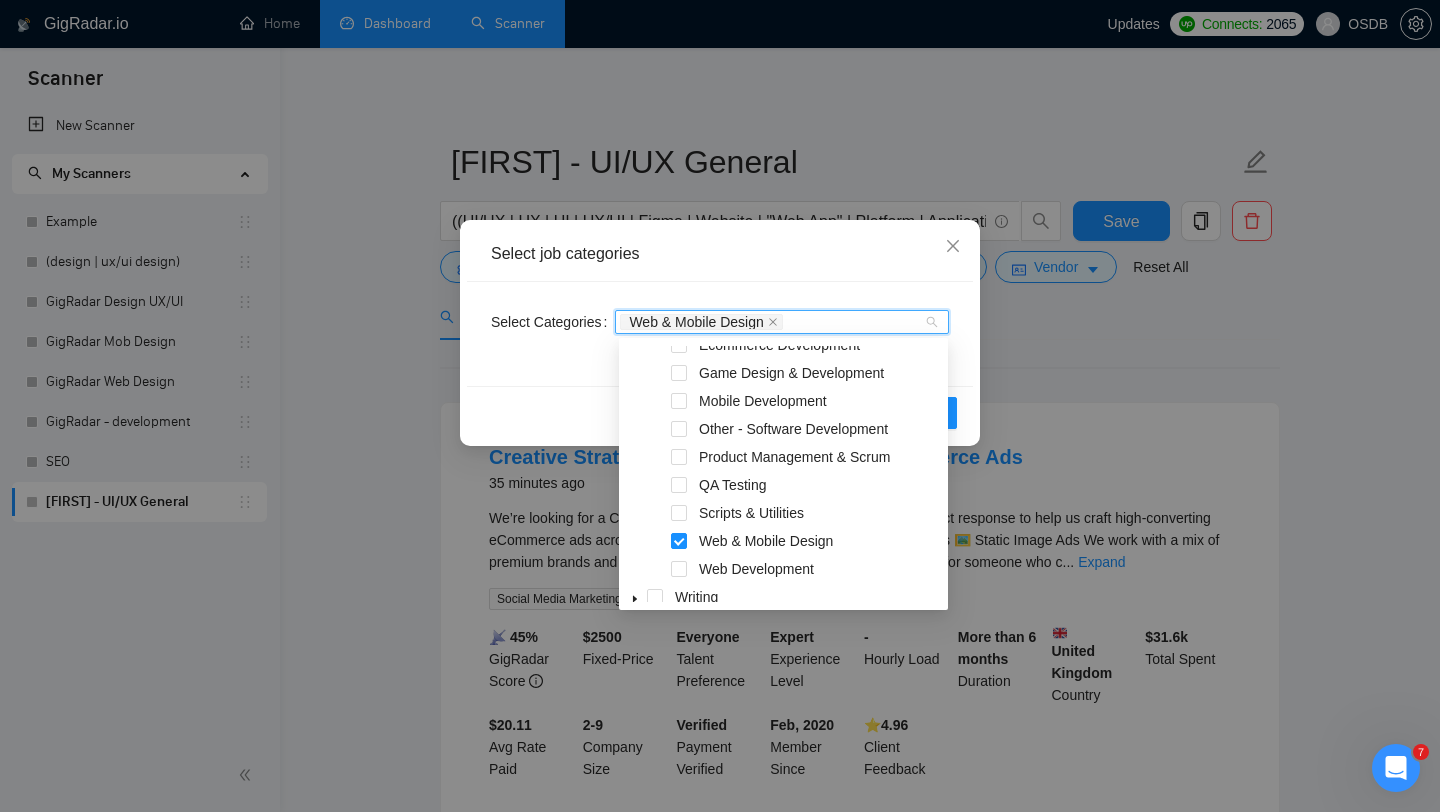 click on "Reset OK" at bounding box center (720, 412) 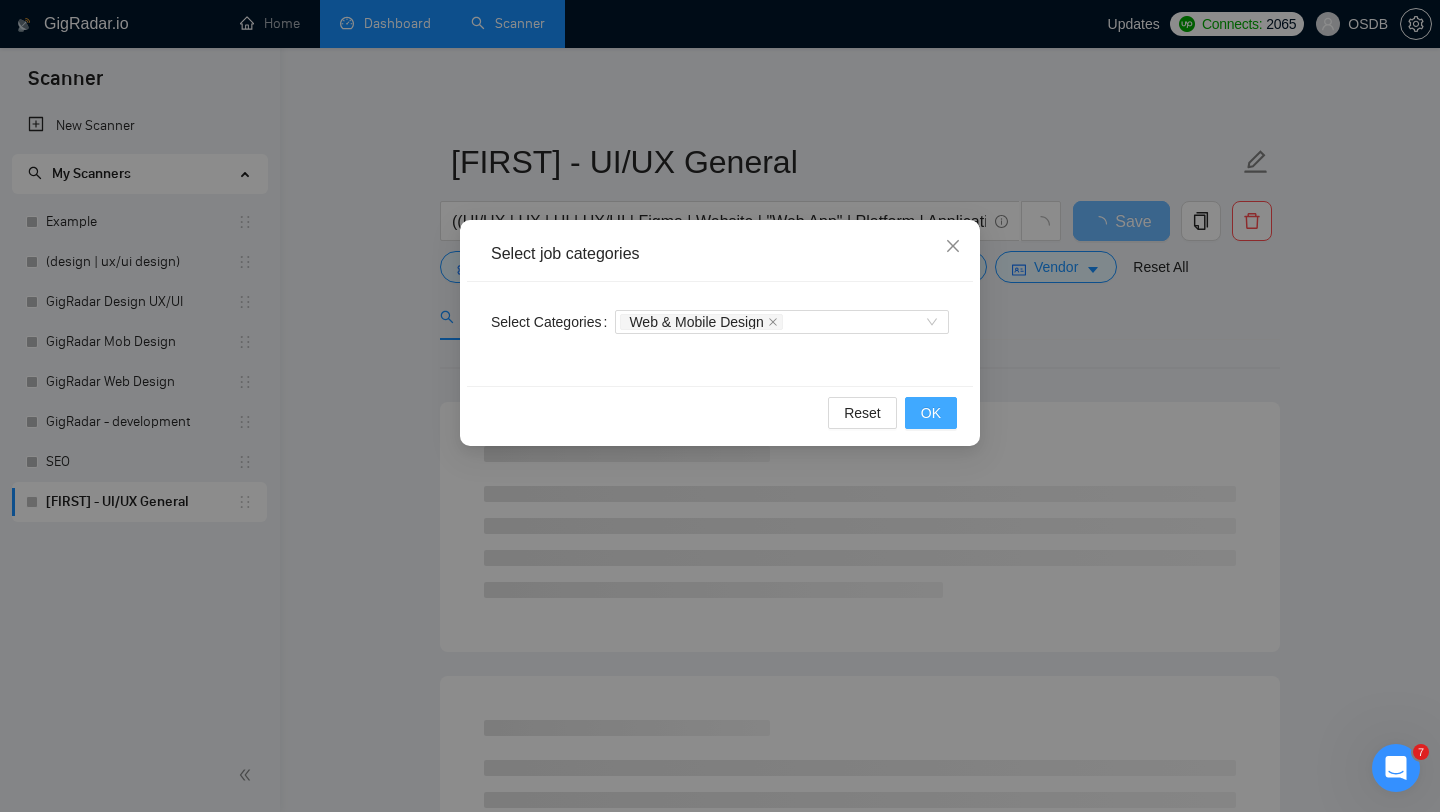 click on "OK" at bounding box center [931, 413] 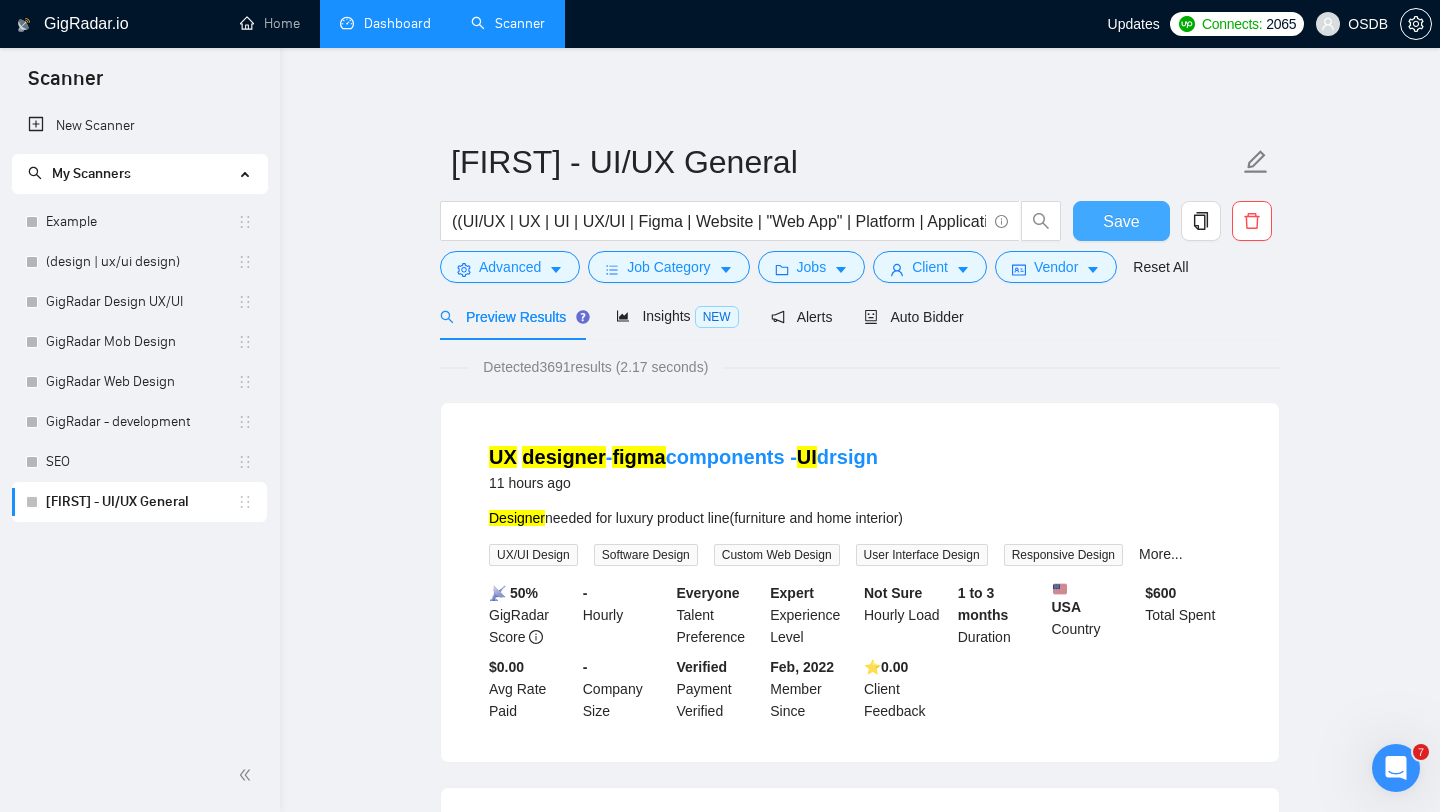 click on "Save" at bounding box center (1121, 221) 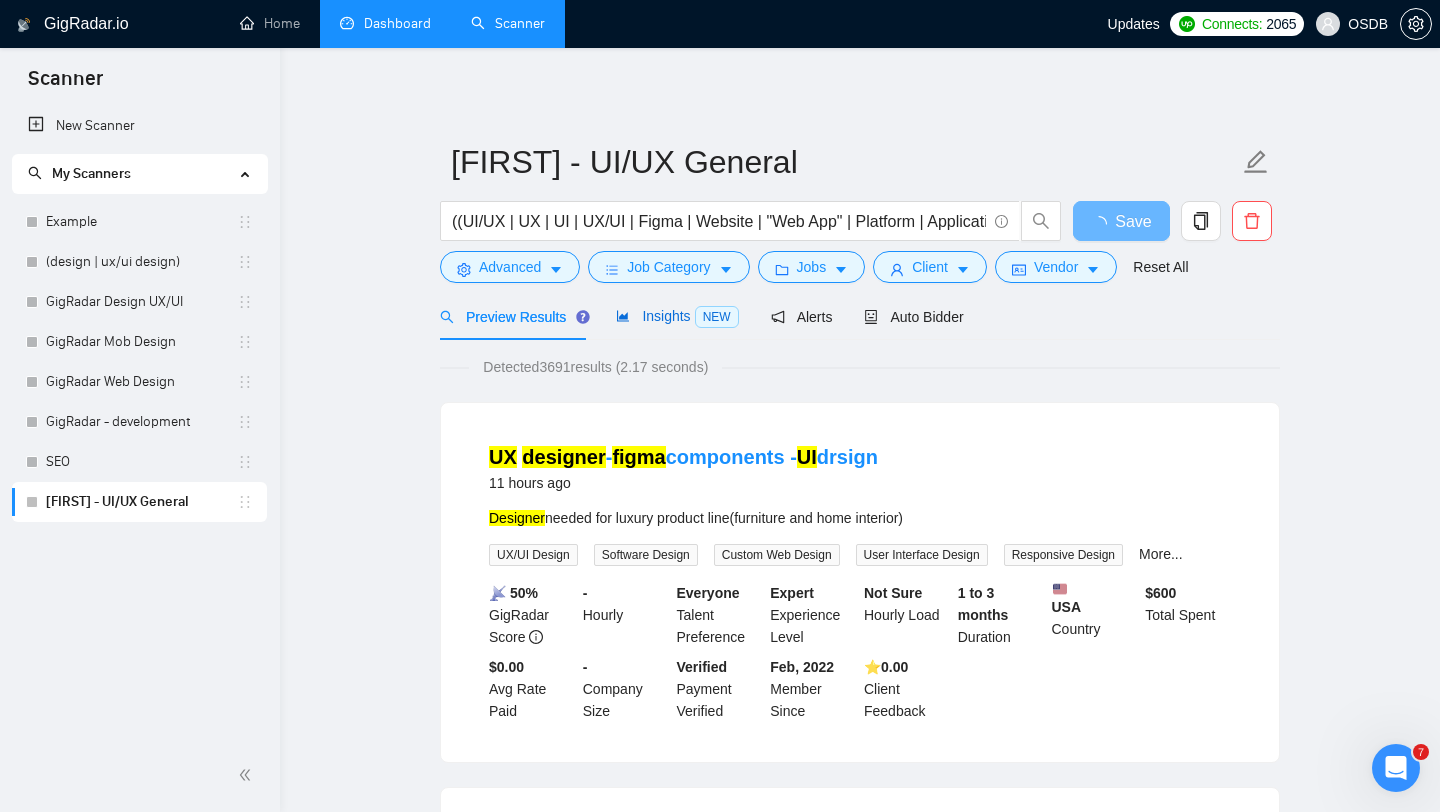 click on "Insights NEW" at bounding box center (677, 316) 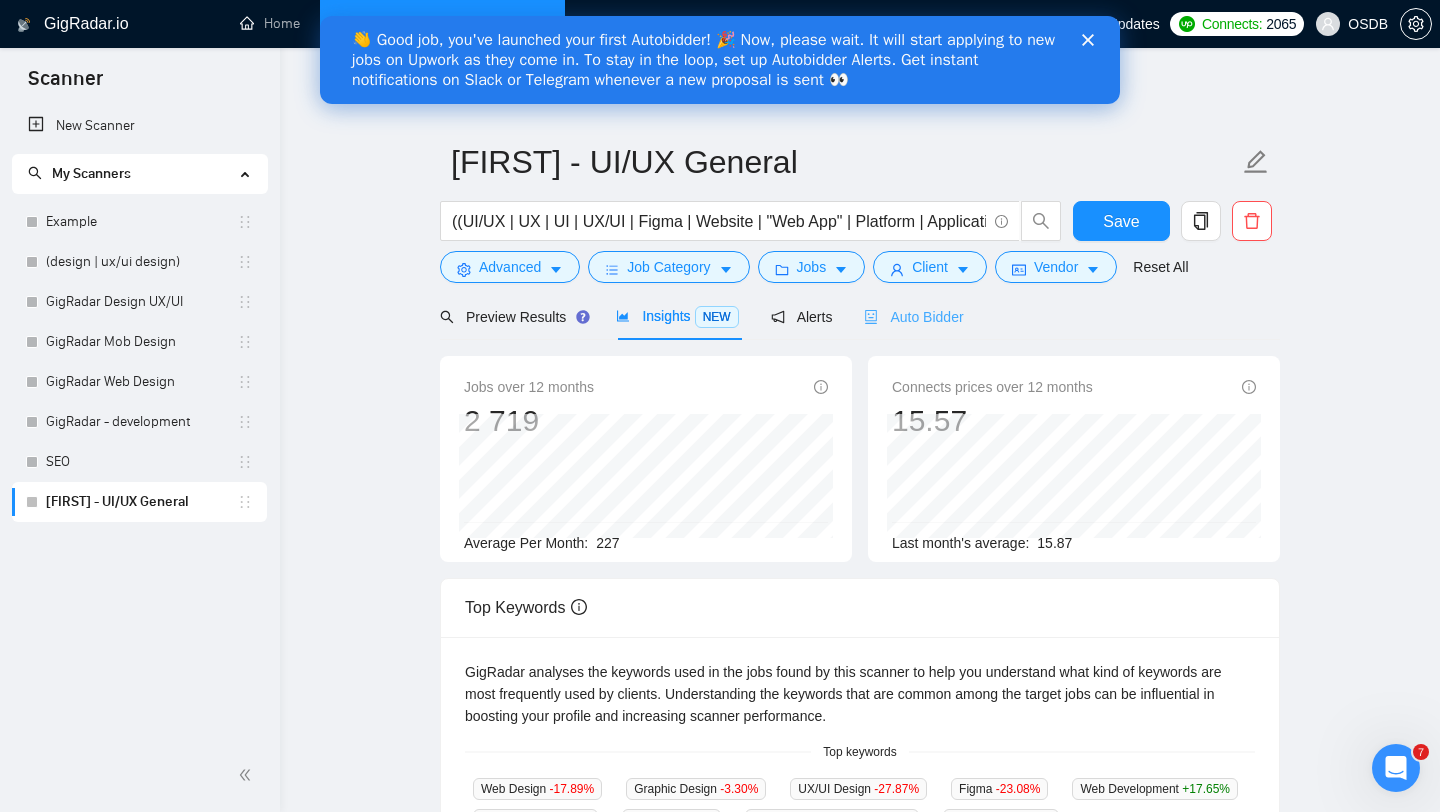 scroll, scrollTop: 0, scrollLeft: 0, axis: both 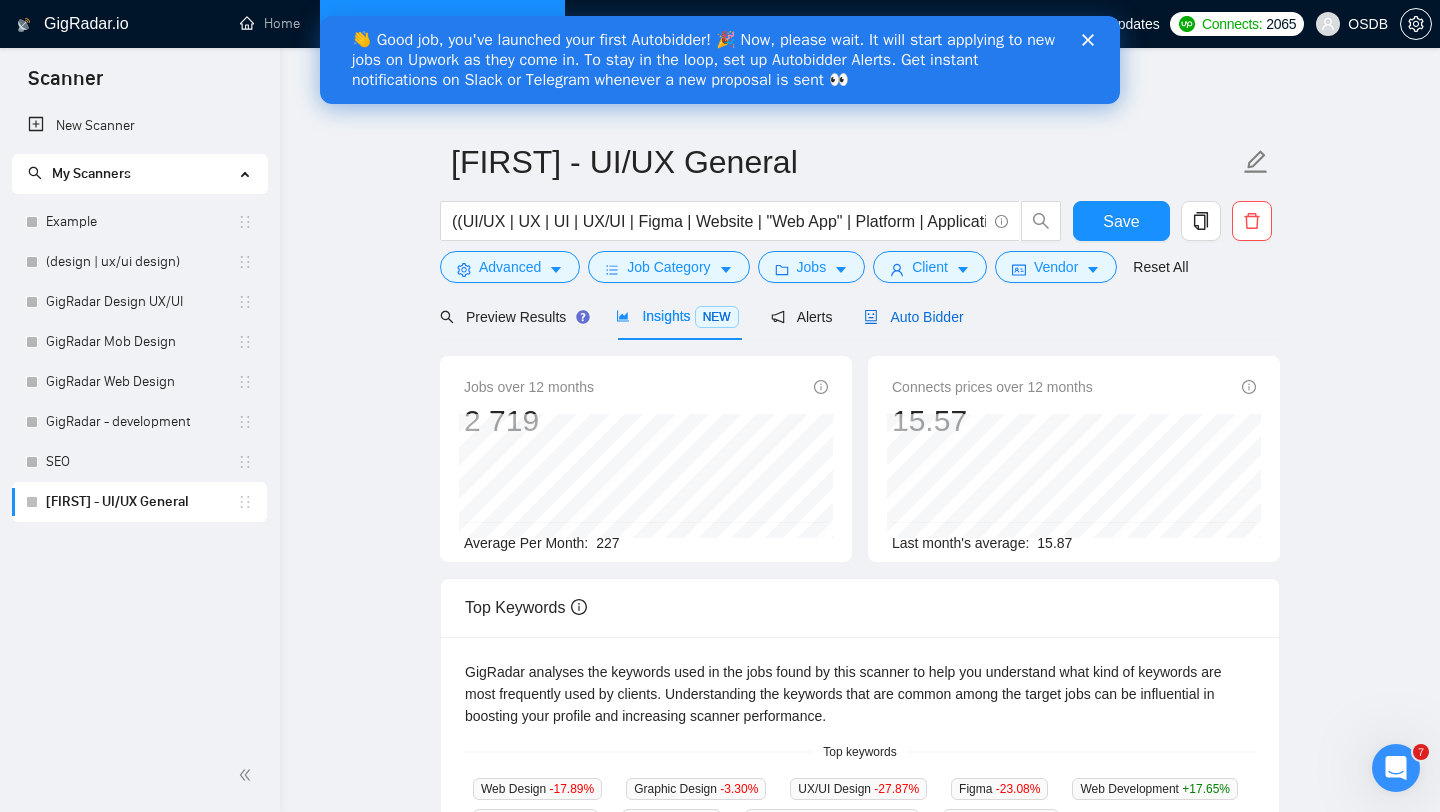click on "Auto Bidder" at bounding box center [913, 317] 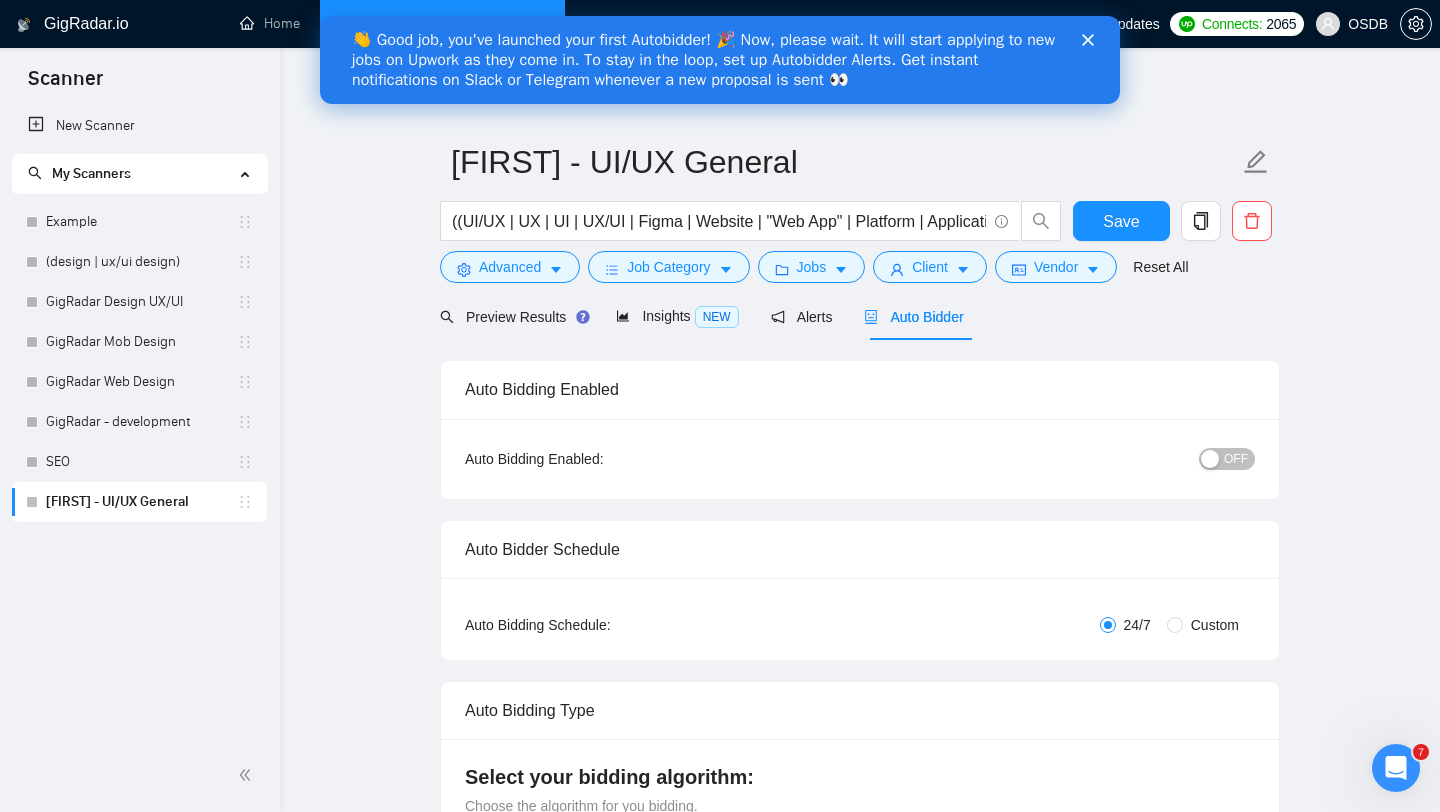 type 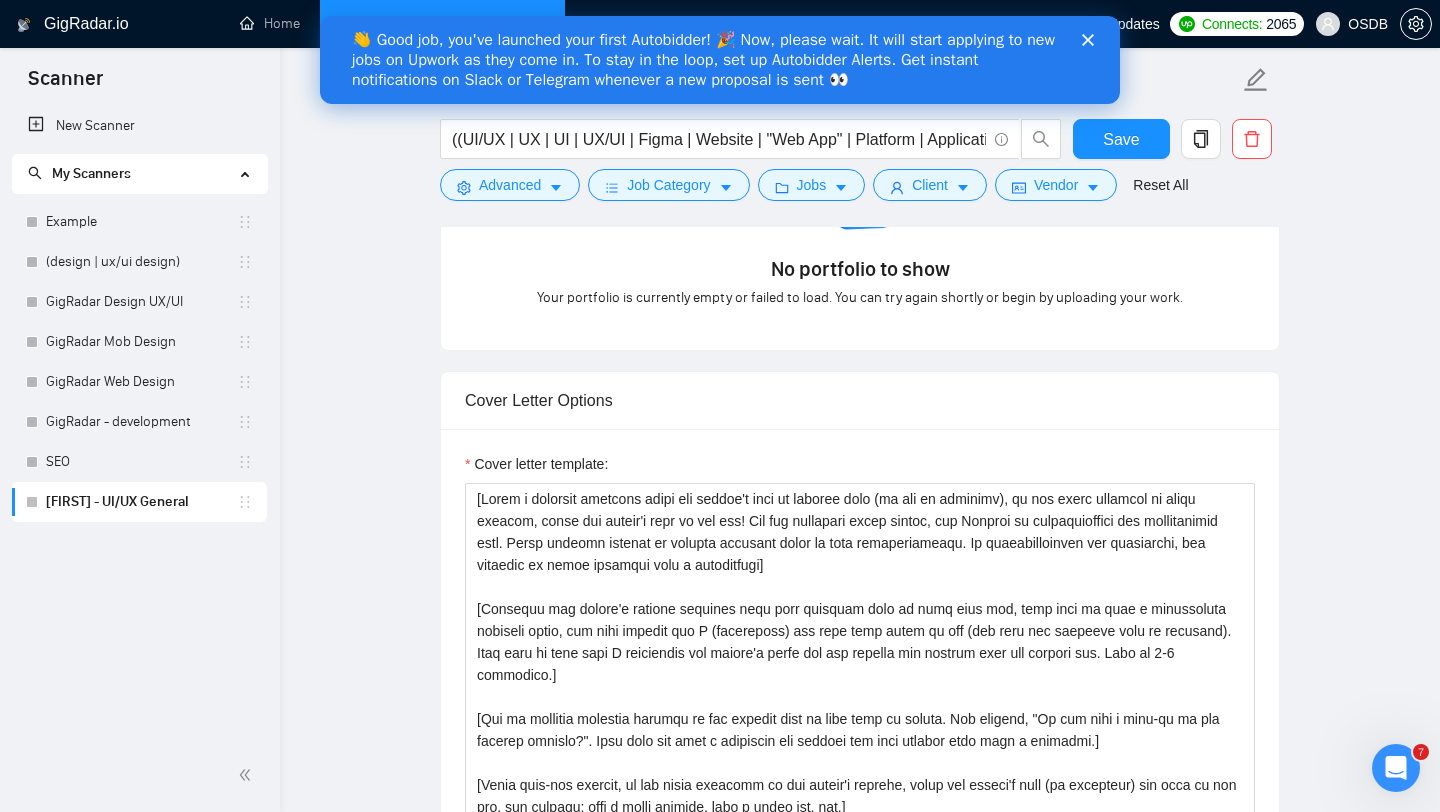 scroll, scrollTop: 1971, scrollLeft: 0, axis: vertical 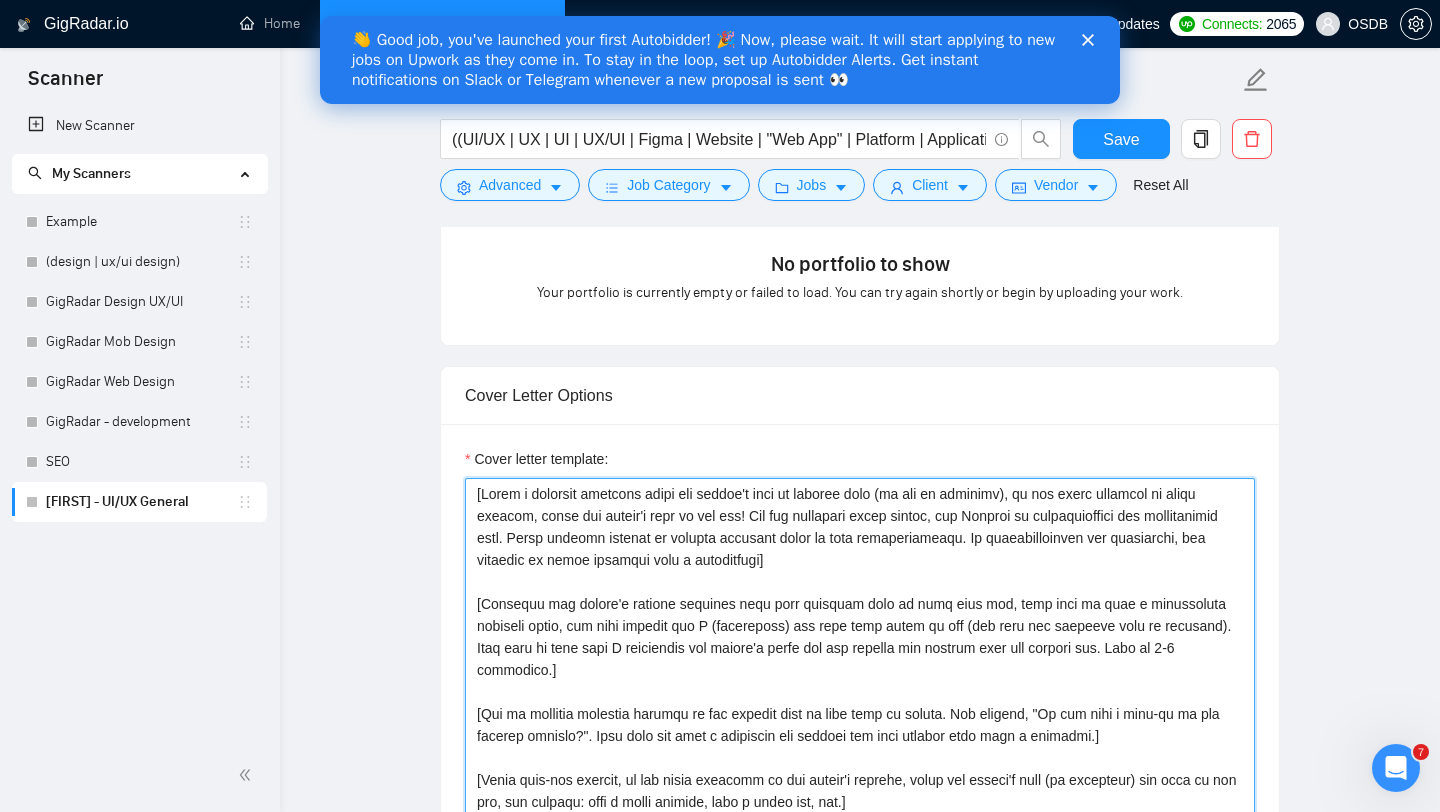 click on "Cover letter template:" at bounding box center [860, 703] 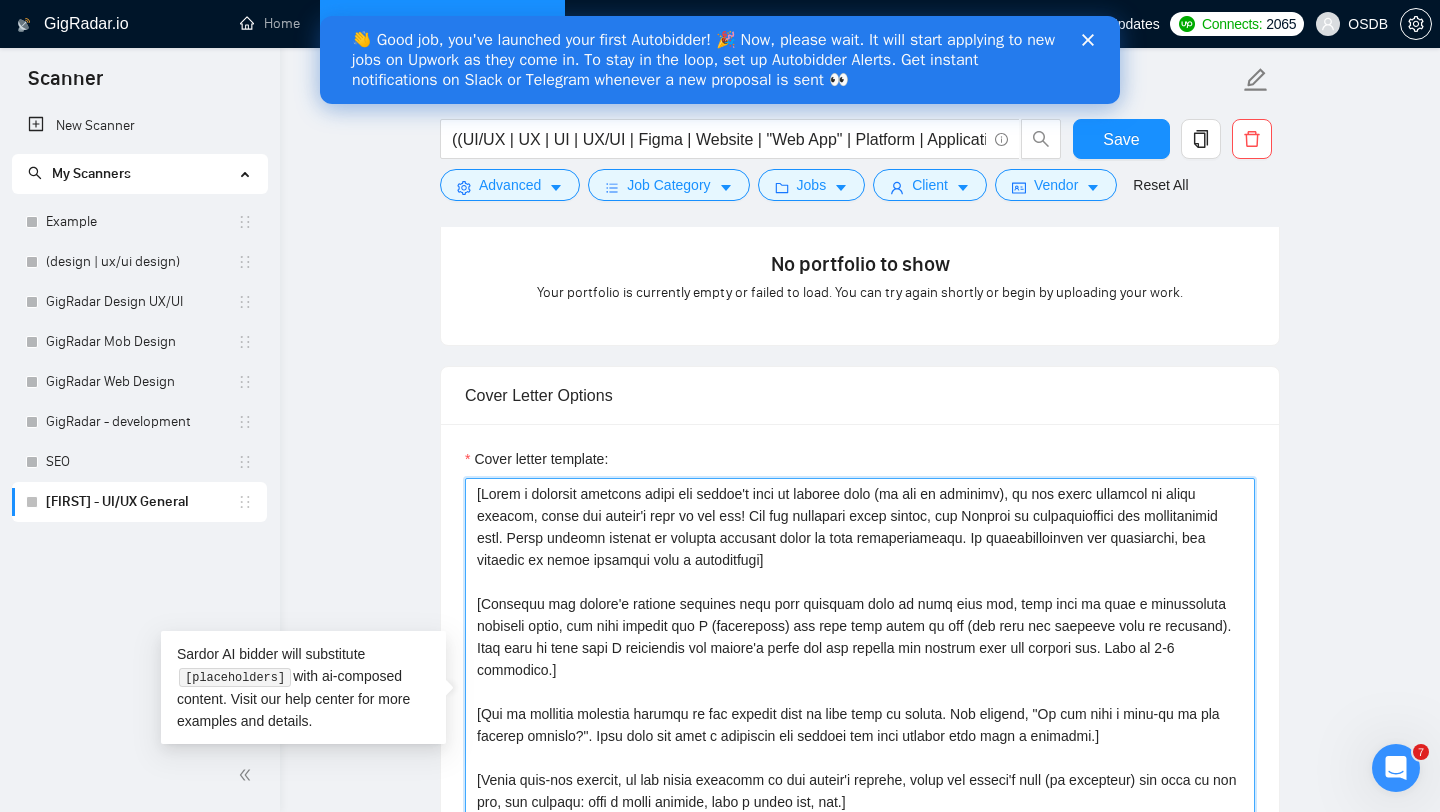 paste on "Folder=
1. CLNT: ZooPlus mobile| URL: https://link.anoda.mobi/figma-zoo-plus-mobile | We designed a multi-role platform for the Indianapolis Zoo’s ZooPlus app. The solution includes a playful mobile/web app for kids, access panels for parents and school managers, and a full superadmin panel. Admin features include dashboards, live cam integration, and tools to place virtual markers on an interactive zoo map. |  tag:7748
2. CLNT:Vixi Suite | URL: https://link.anoda.mobi/figma-vixisuite-web | VixiSuite=cloud SaaS for live-event venues:fan content review+real-time LED broadcast | UI:dark-mode card-based moderation+responsive Phone Graphics flow for capture/style/preview |  tag:7748
3. CLNT:Superstream | URL: https://link.anoda.mobi/figma-superstream-web | Superstream=SaaS for DevOps:cluster monitoring+resource savings+deployment optimization | 1000+ screens | UX:modular sidebar nav+cluster/summary dashboards+savings overview | Kafka workflows streamlined |  tag:7748
4. CLNT:Concussion Media | URL: https..." 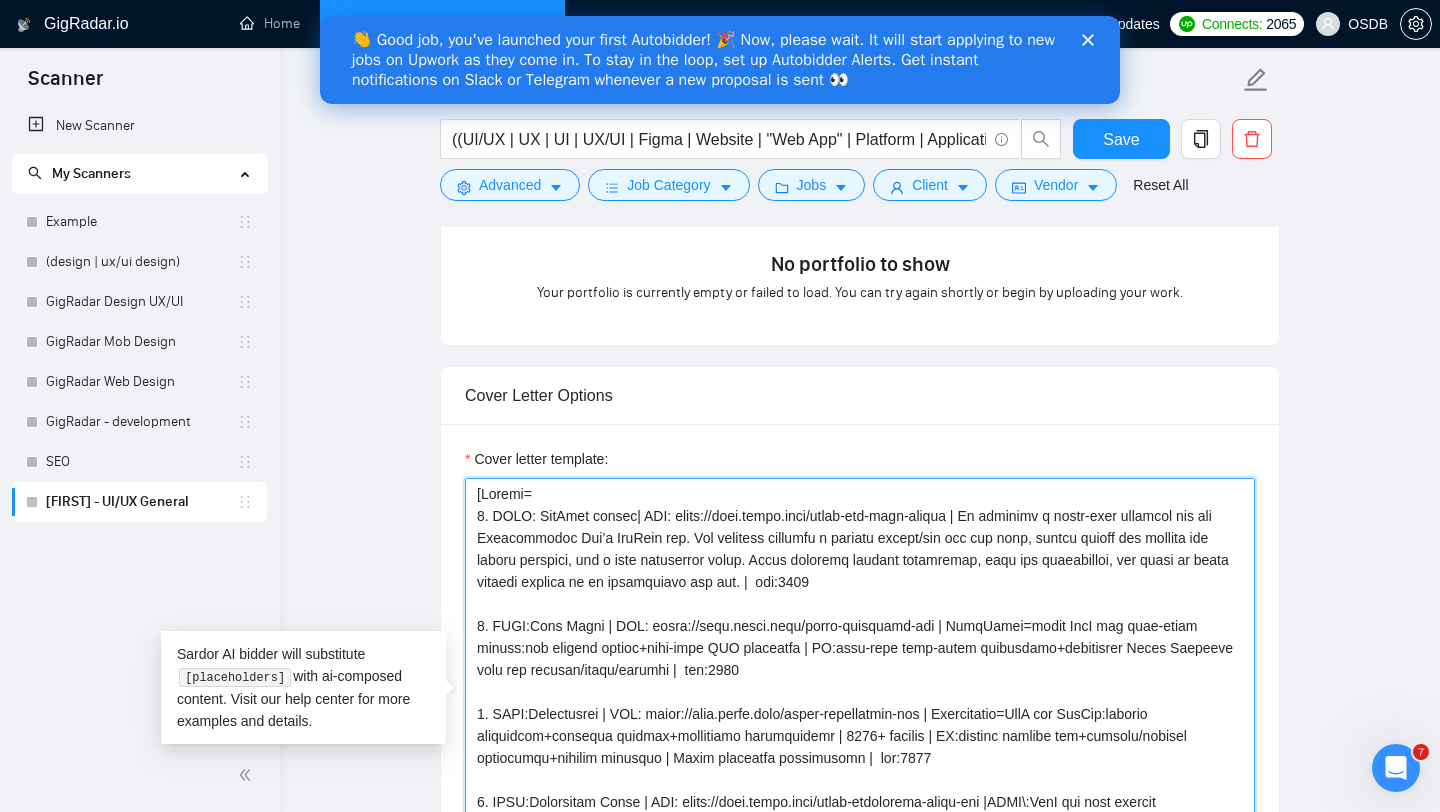scroll, scrollTop: 2086, scrollLeft: 0, axis: vertical 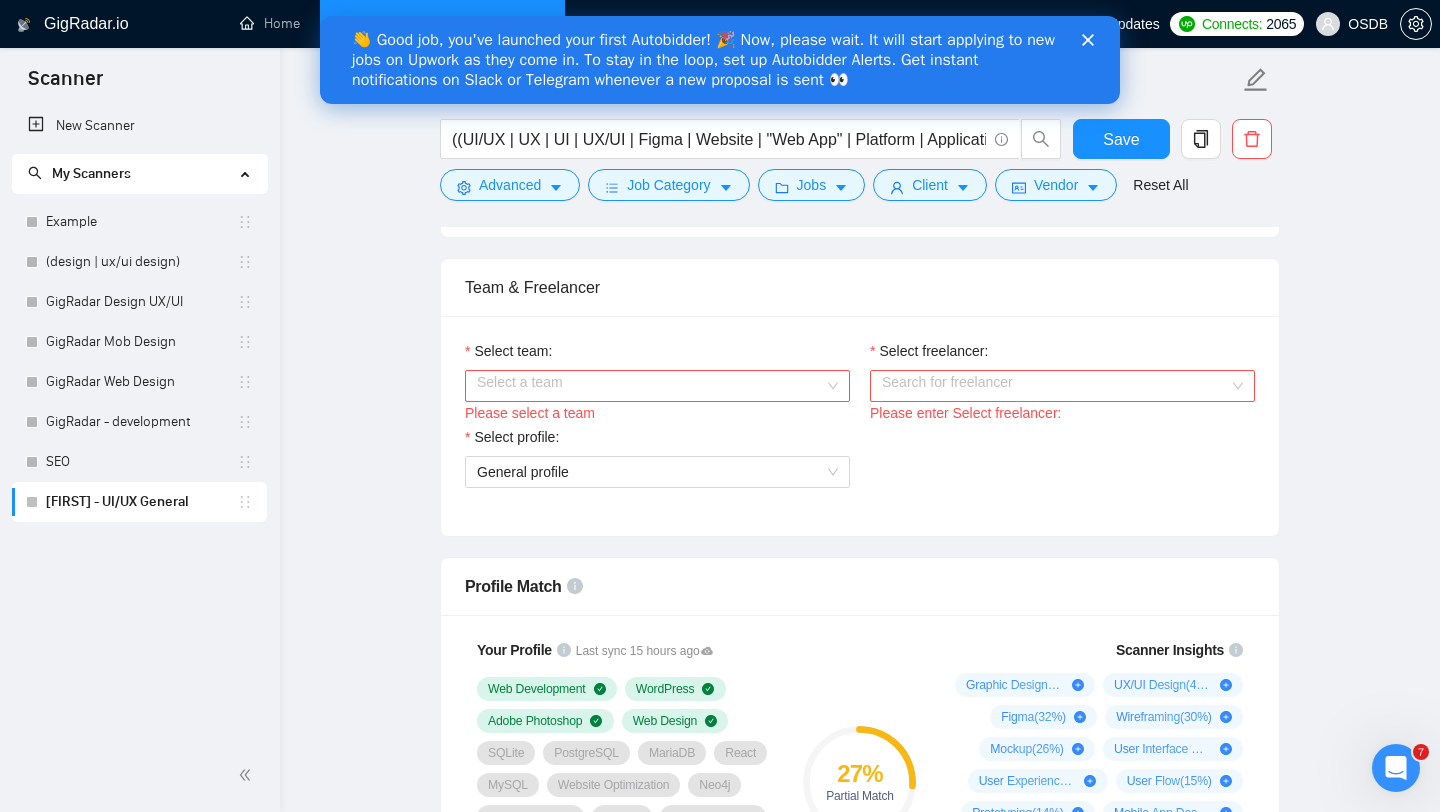 click on "Select freelancer:" at bounding box center (1055, 386) 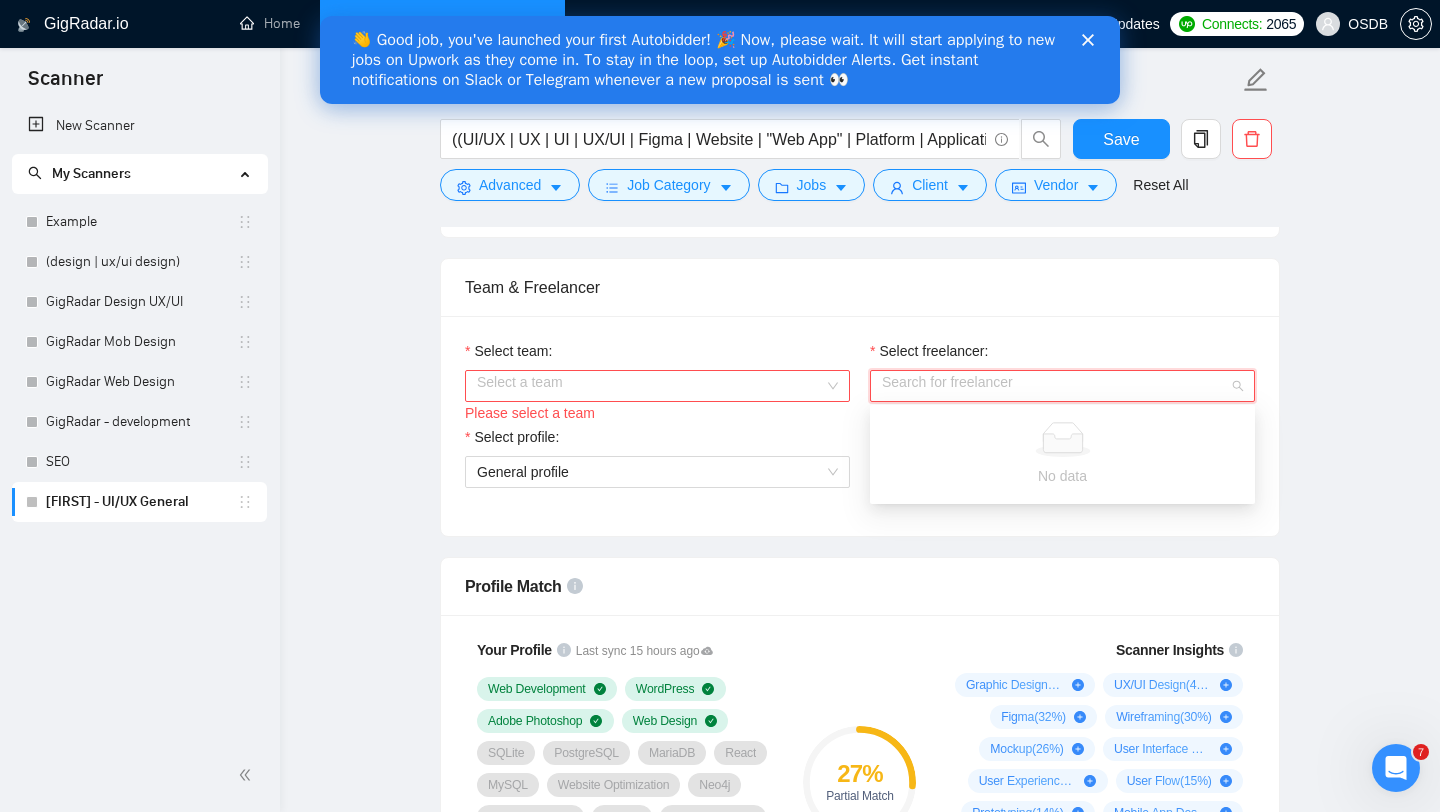 click on "Select team:" at bounding box center (650, 386) 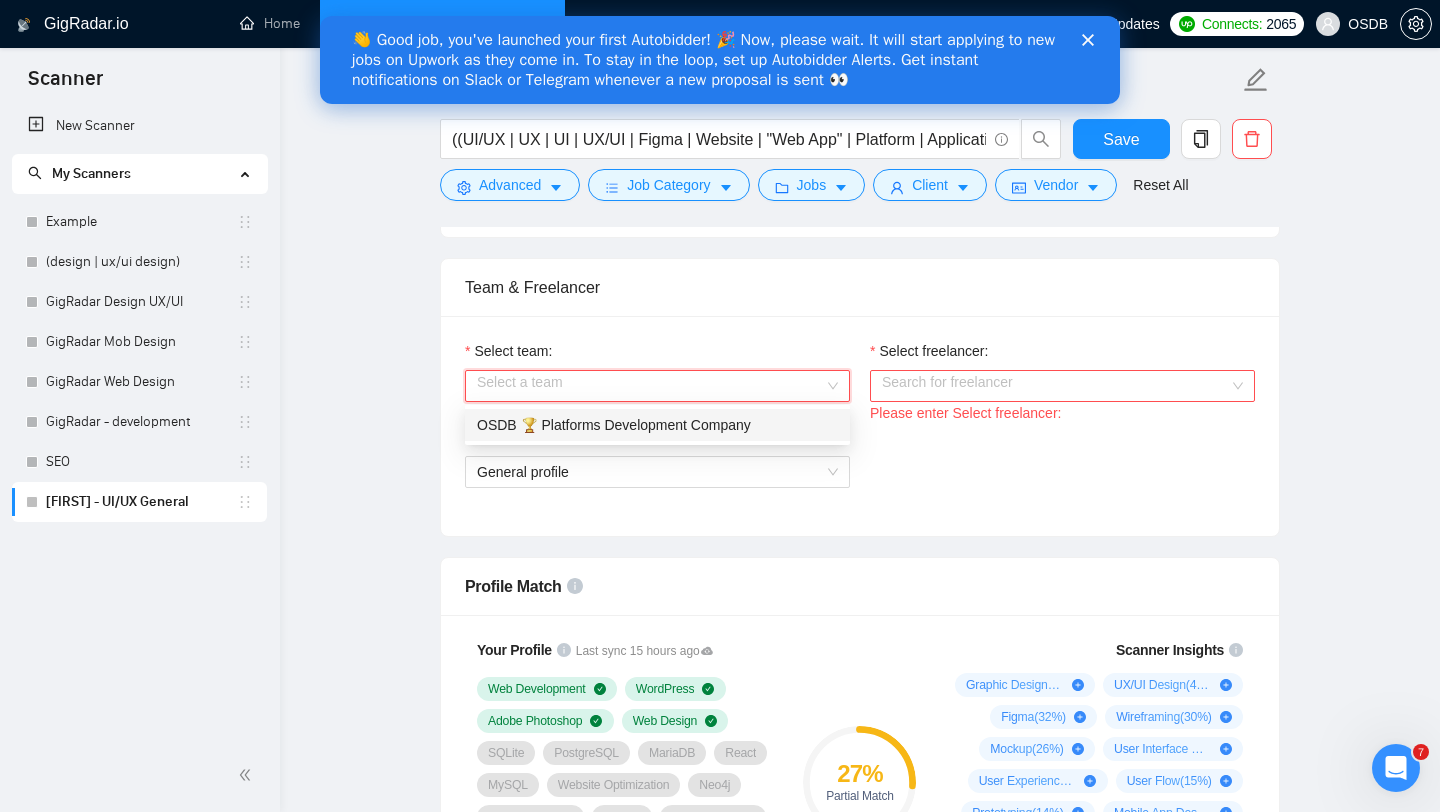 click on "OSDB 🏆 Platforms Development Company" at bounding box center [657, 425] 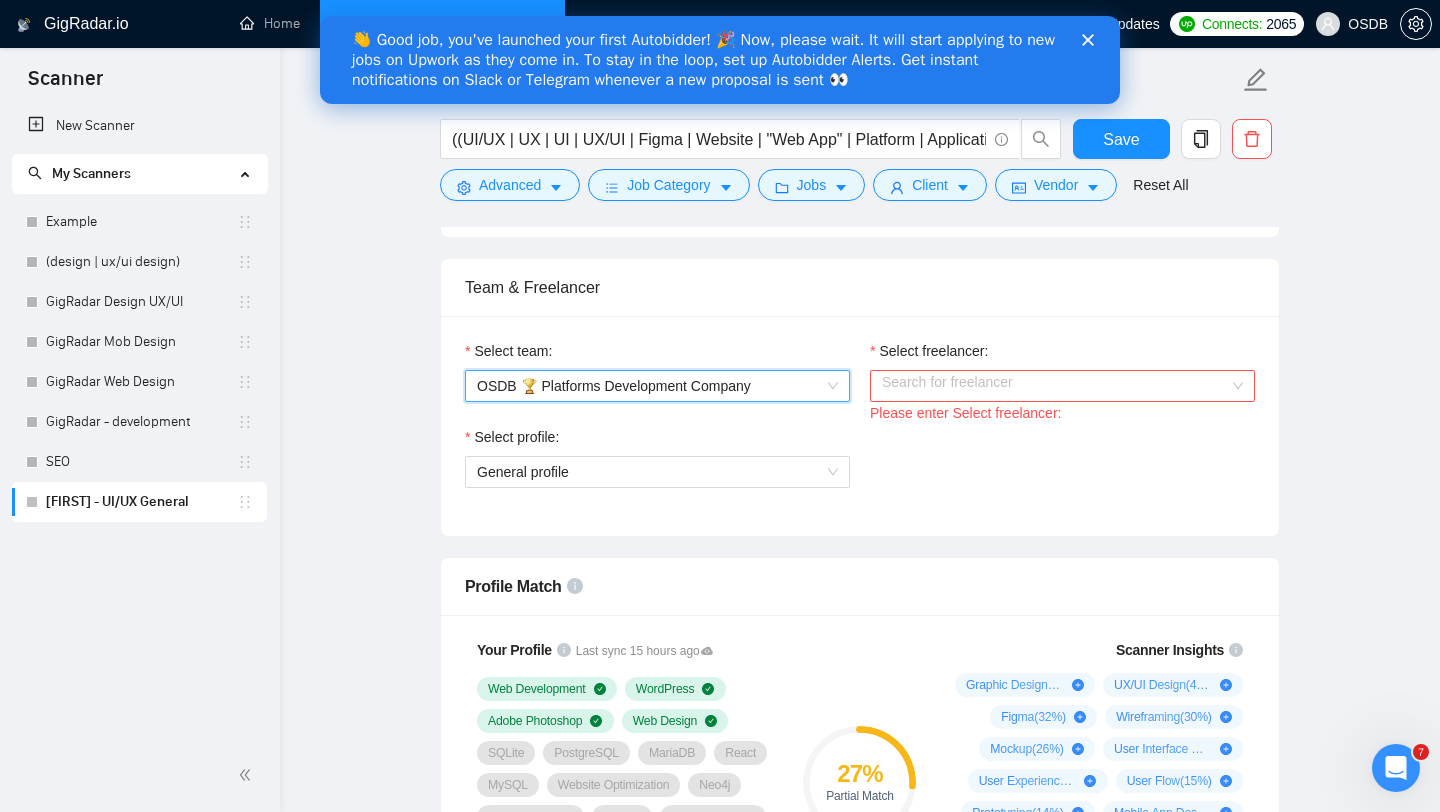 click on "Select freelancer:" at bounding box center [1055, 386] 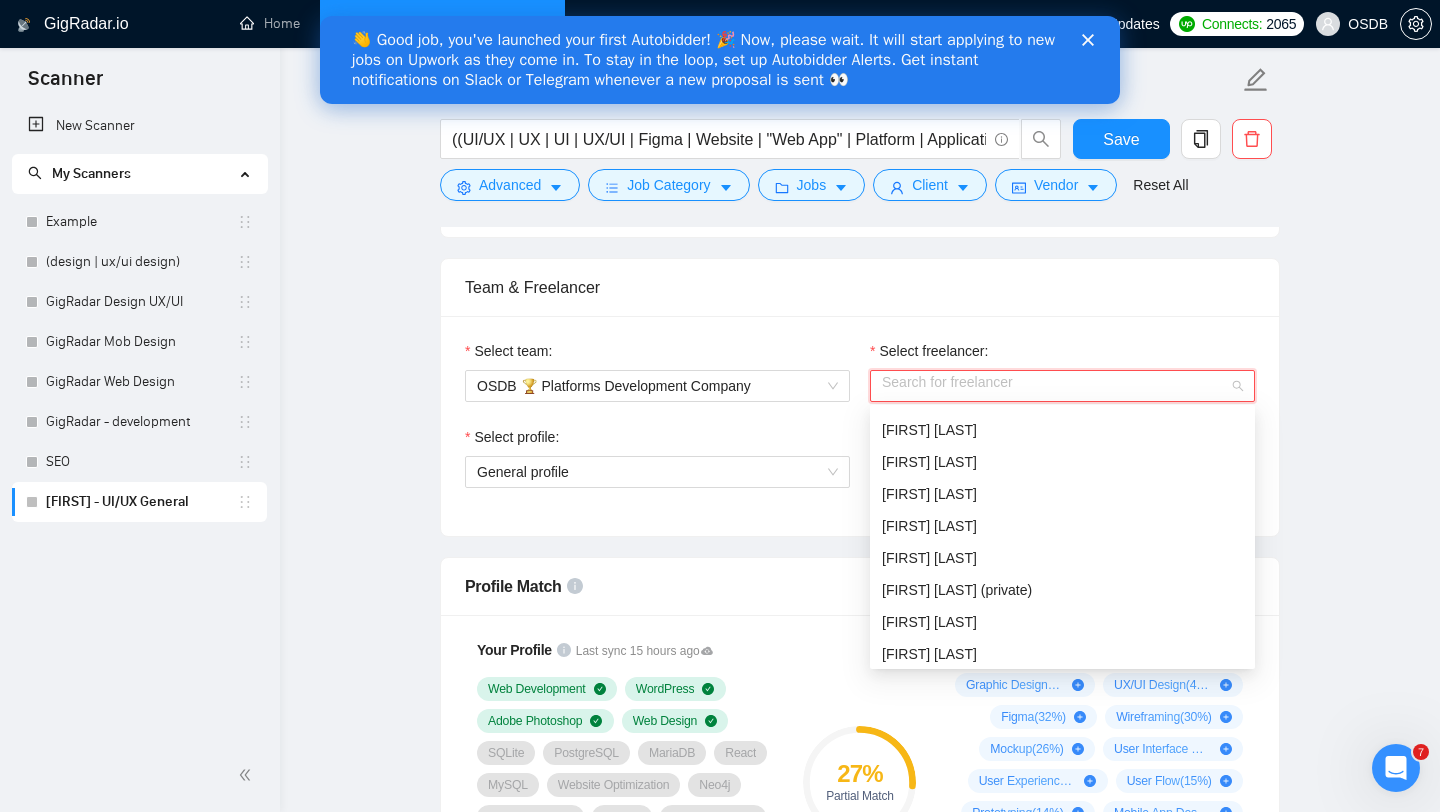 scroll, scrollTop: 736, scrollLeft: 0, axis: vertical 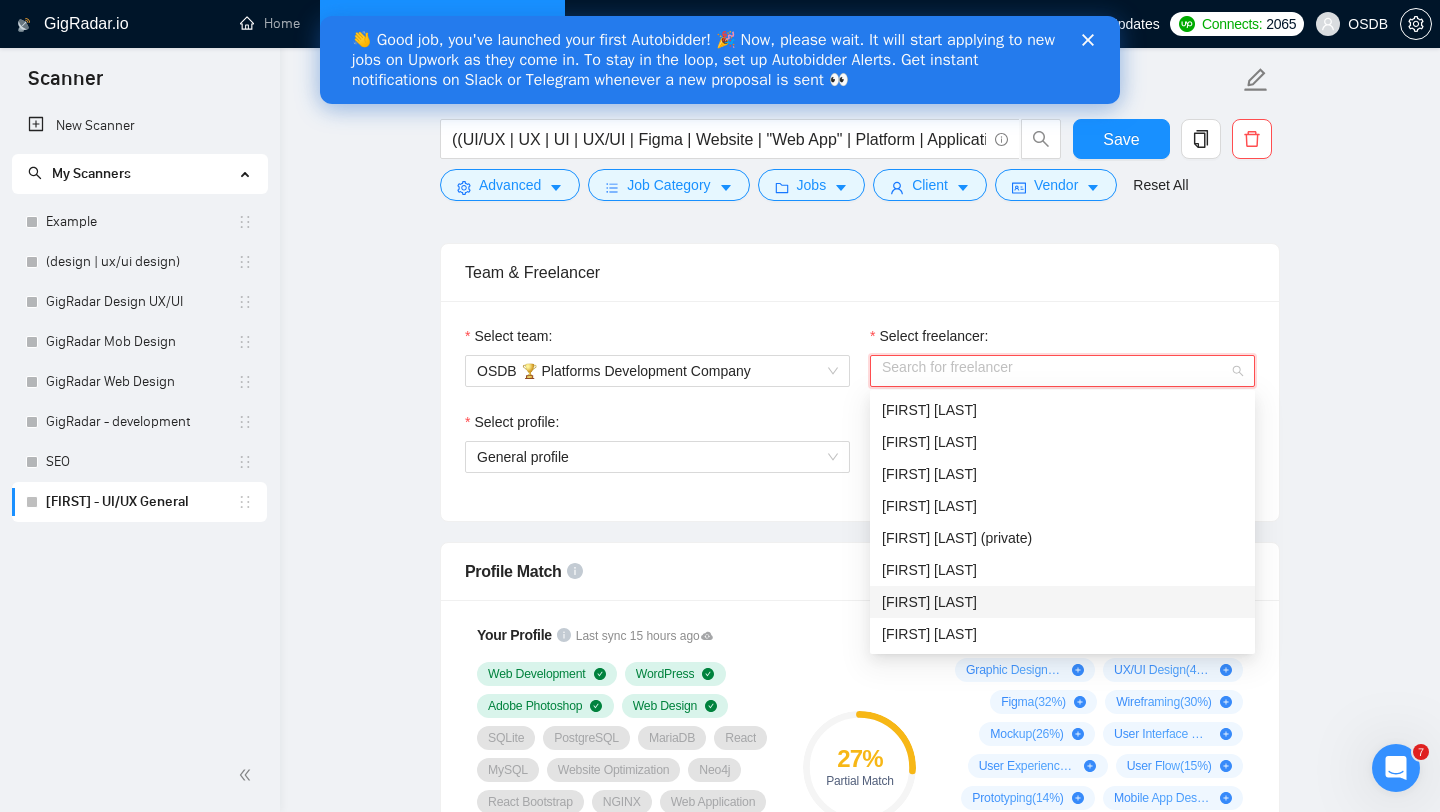 click on "Bohdan Huriev" at bounding box center [1062, 602] 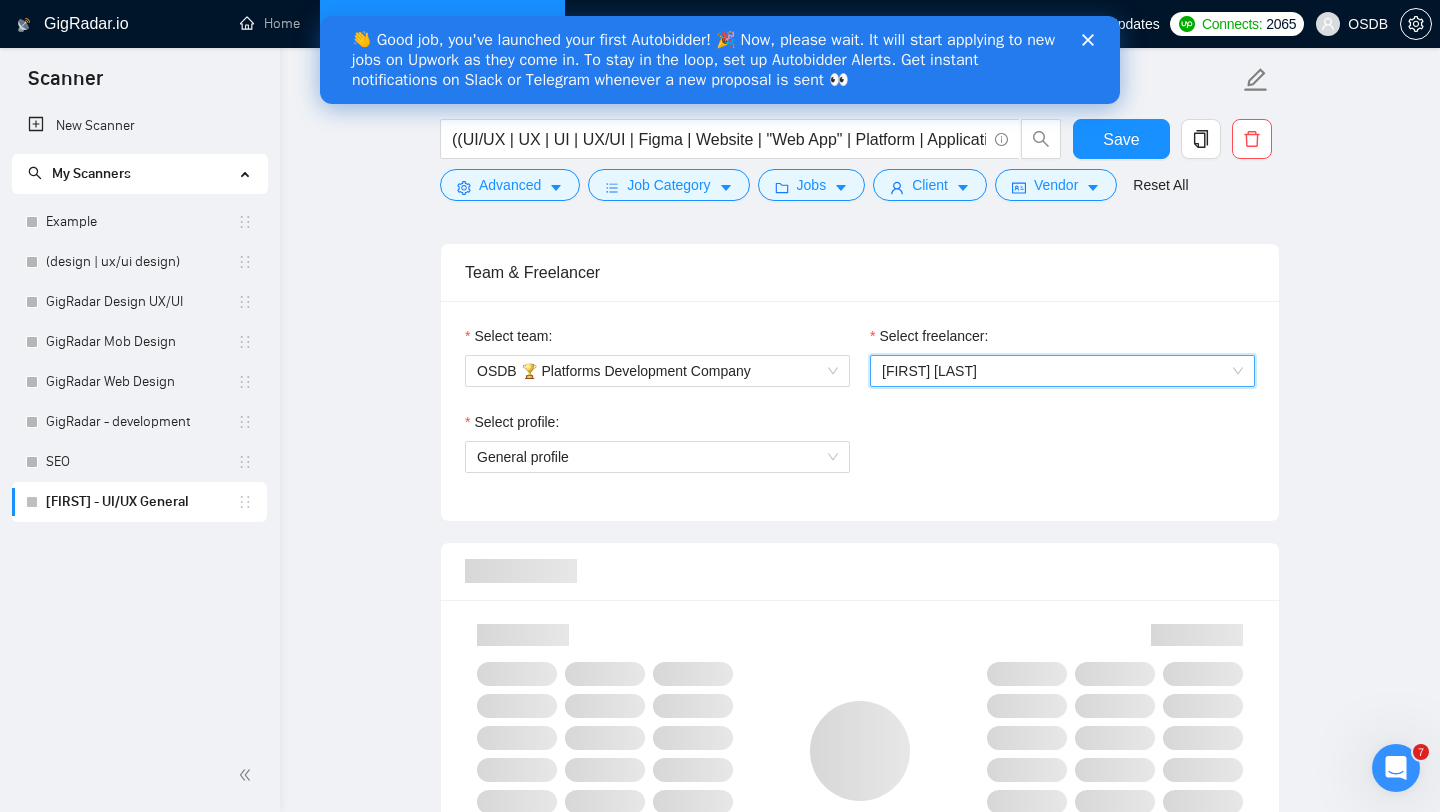 click on "Select profile: General profile" at bounding box center (657, 454) 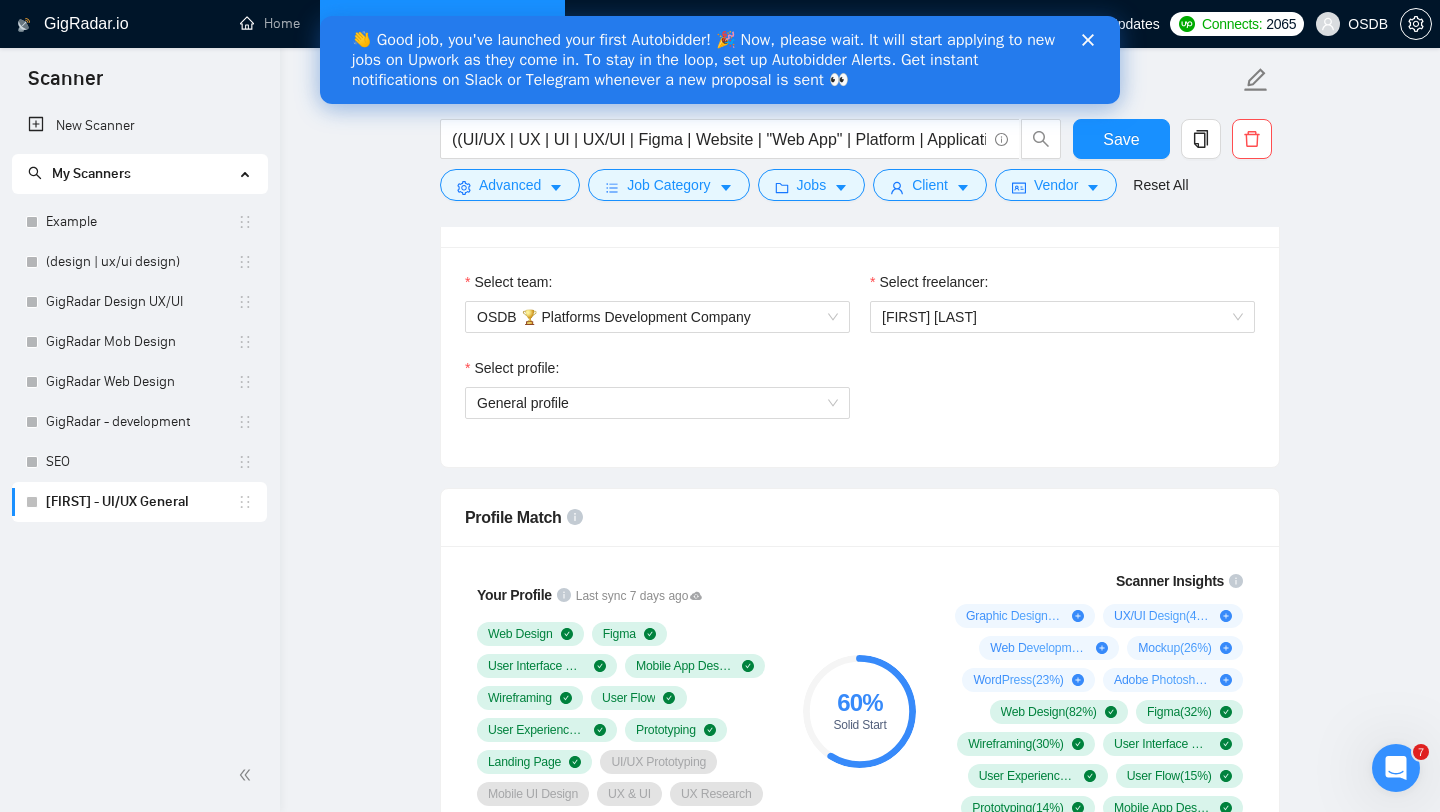 scroll, scrollTop: 1020, scrollLeft: 0, axis: vertical 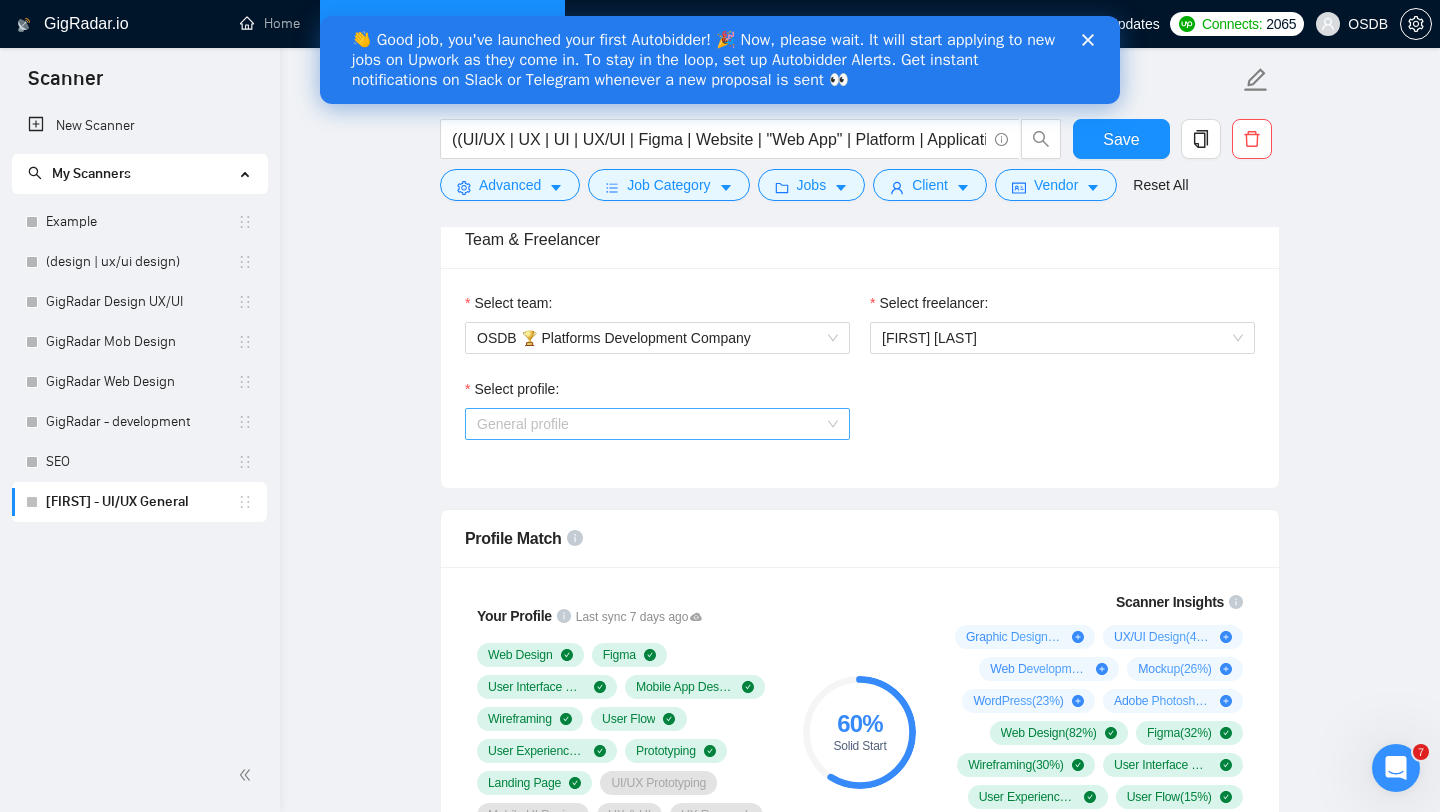 click on "General profile" at bounding box center (657, 424) 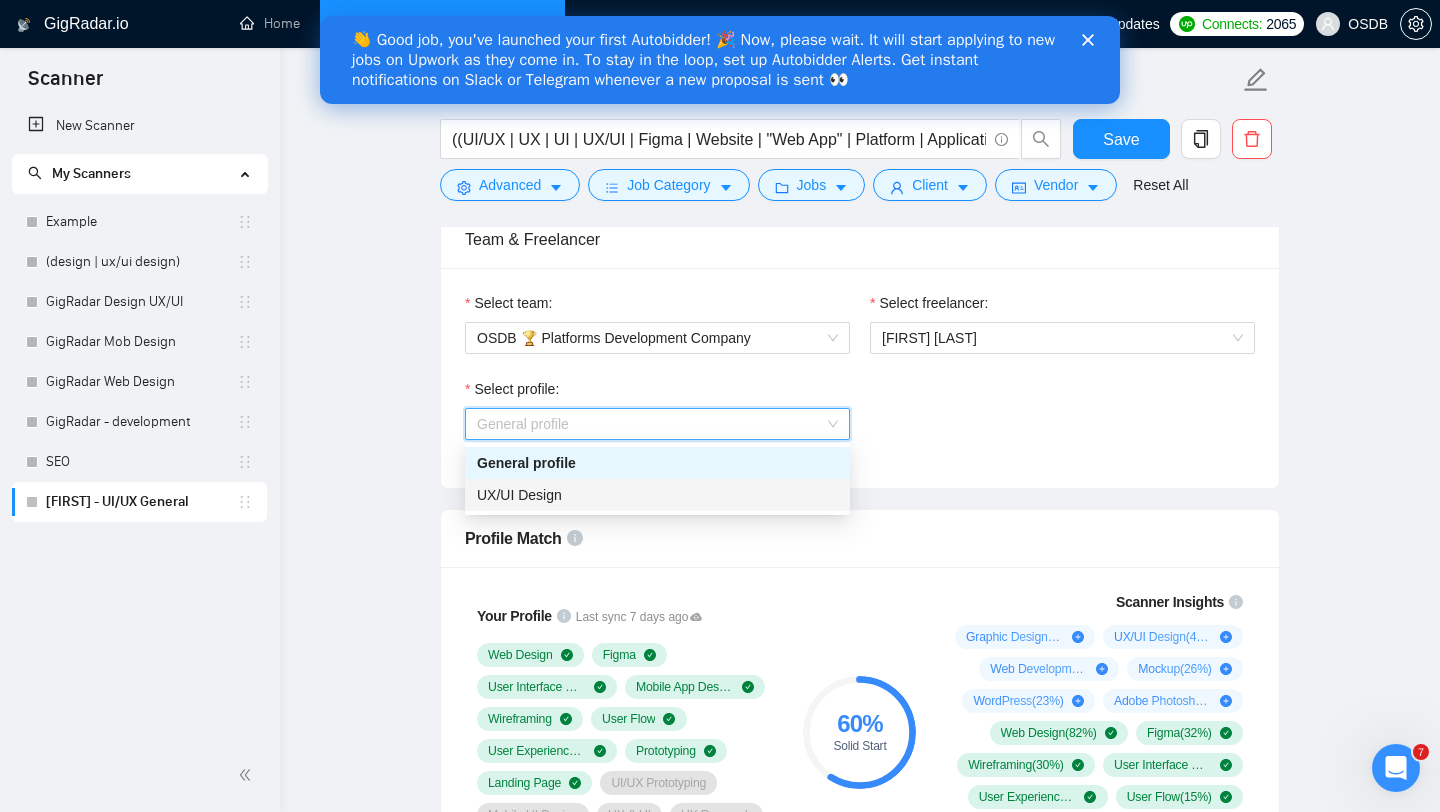 click on "UX/UI Design" at bounding box center [657, 495] 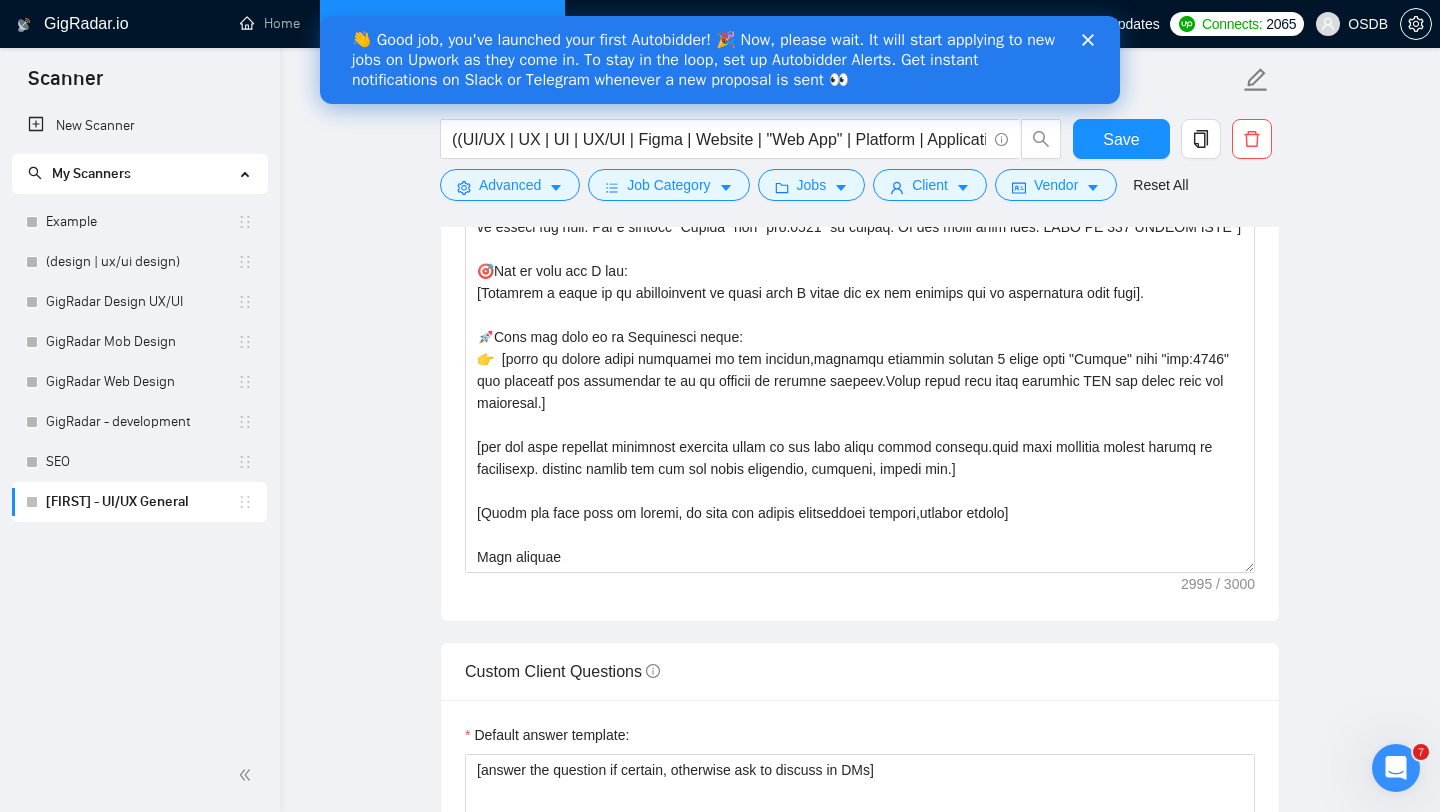 scroll, scrollTop: 2444, scrollLeft: 0, axis: vertical 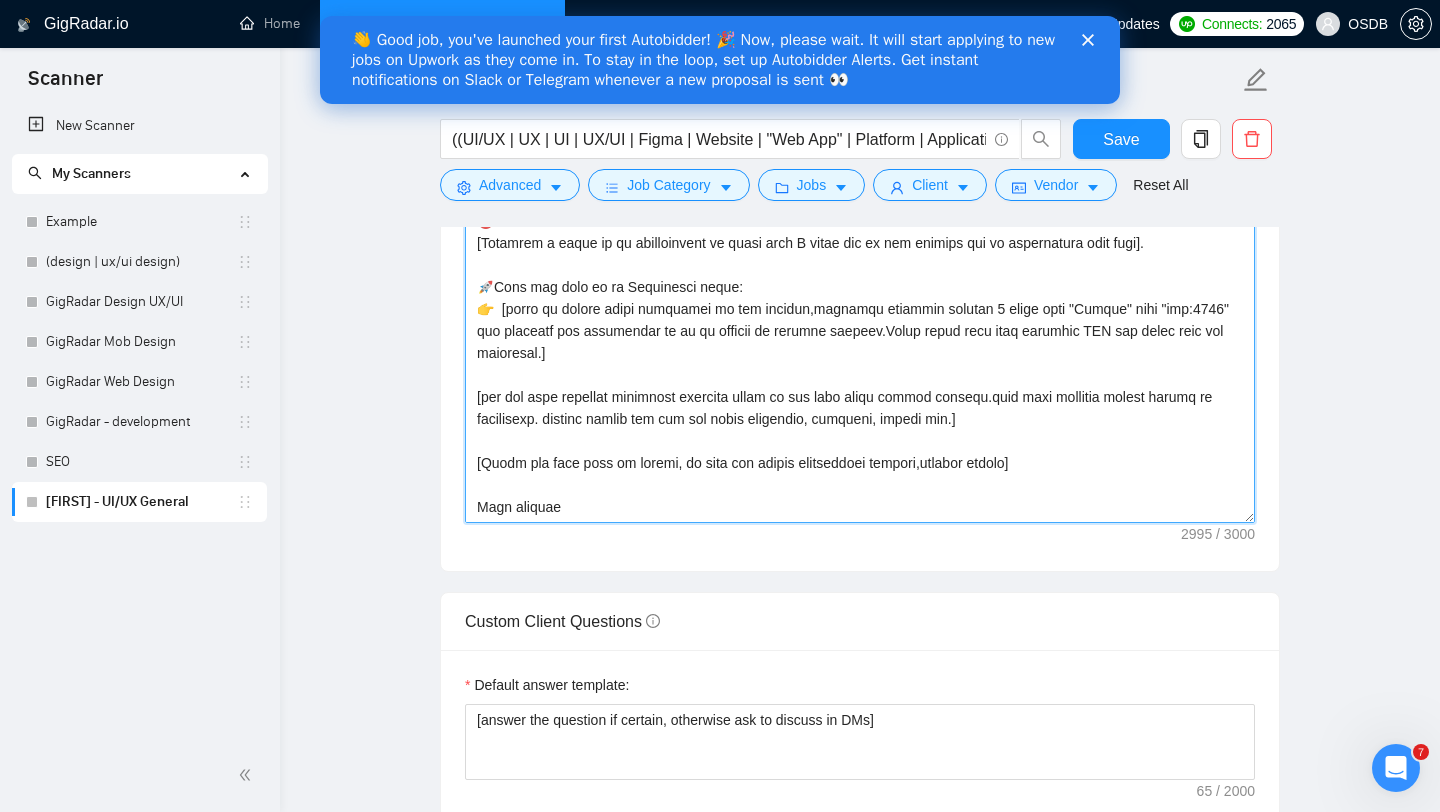click on "Cover letter template:" at bounding box center (860, 298) 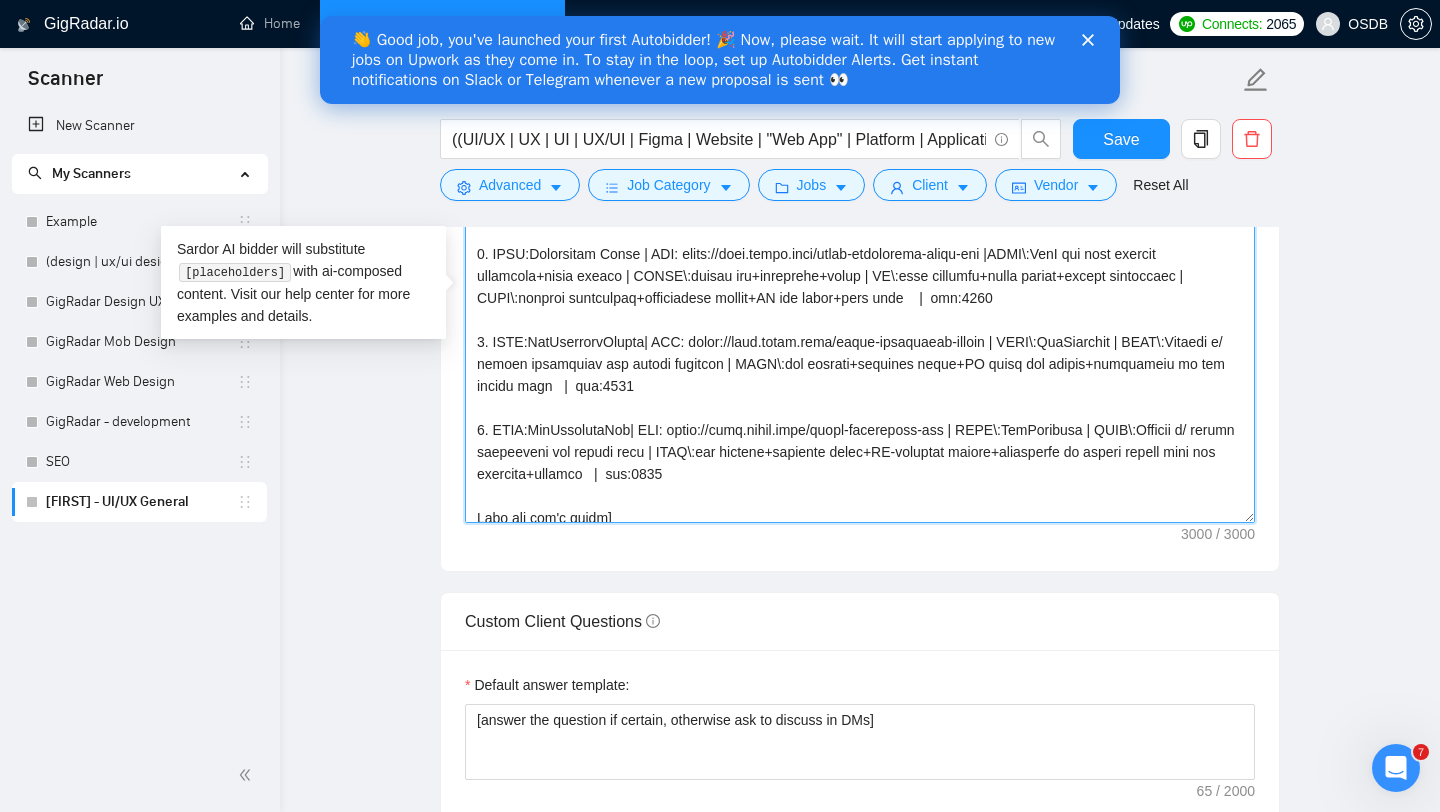 scroll, scrollTop: 167, scrollLeft: 0, axis: vertical 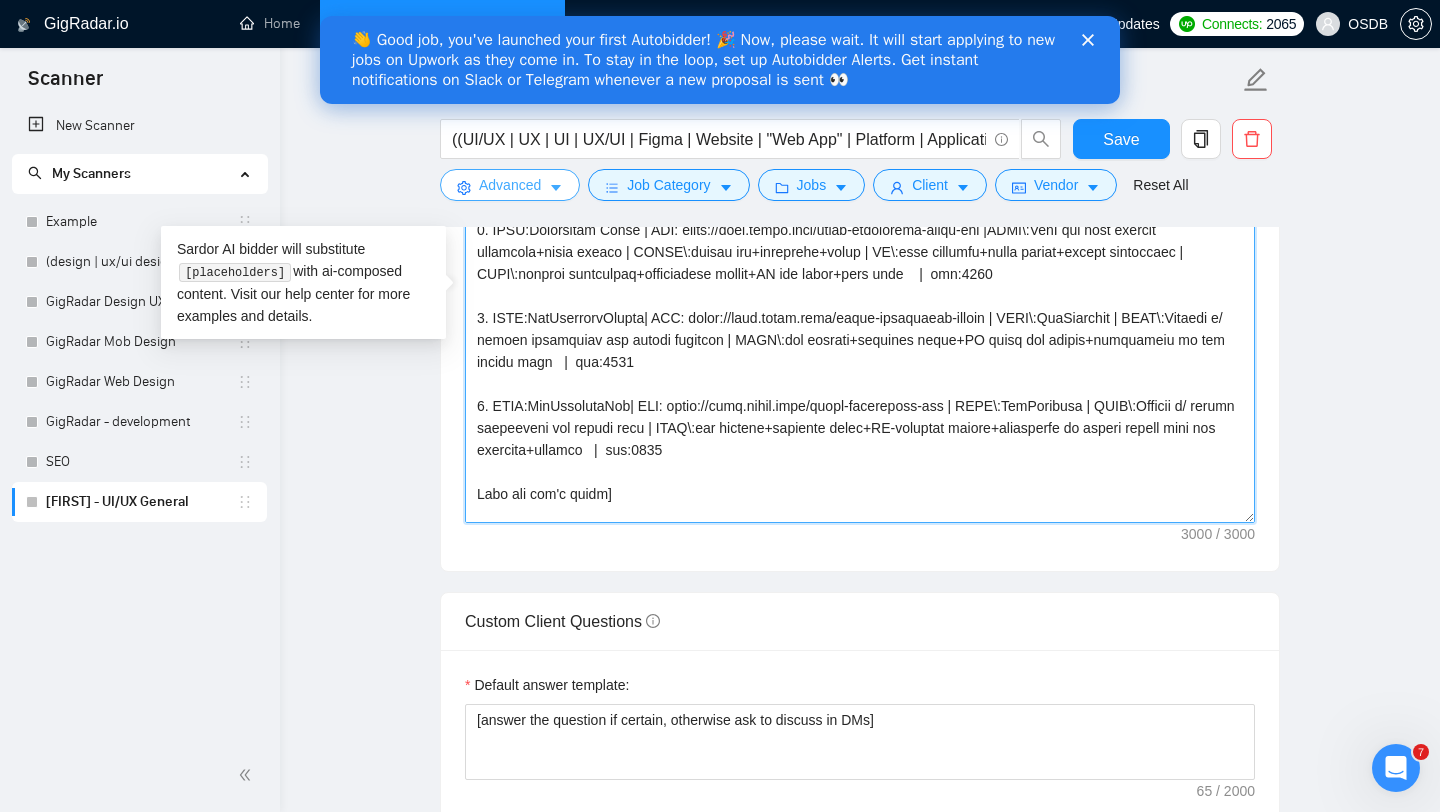 drag, startPoint x: 811, startPoint y: 456, endPoint x: 490, endPoint y: 191, distance: 416.25232 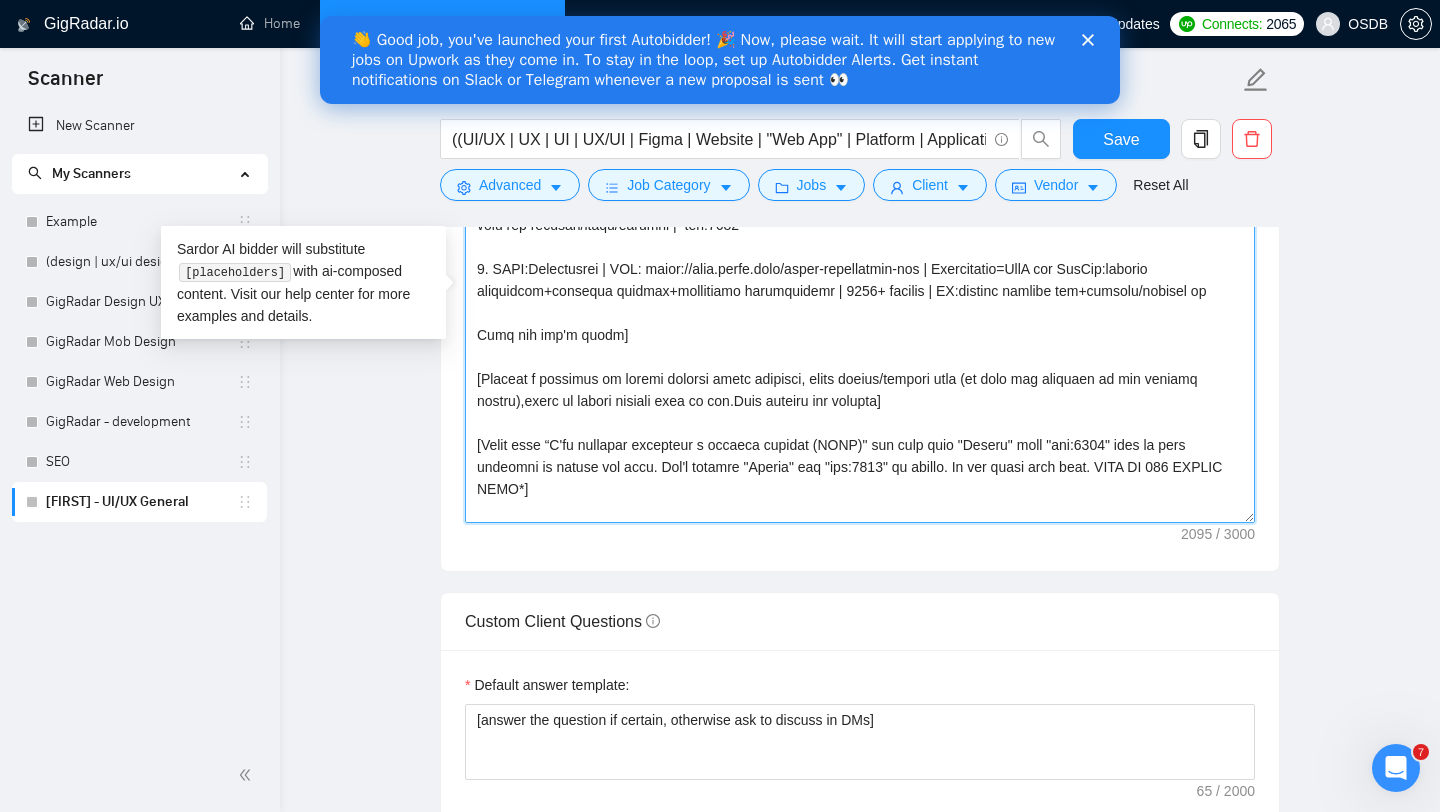 scroll, scrollTop: 0, scrollLeft: 0, axis: both 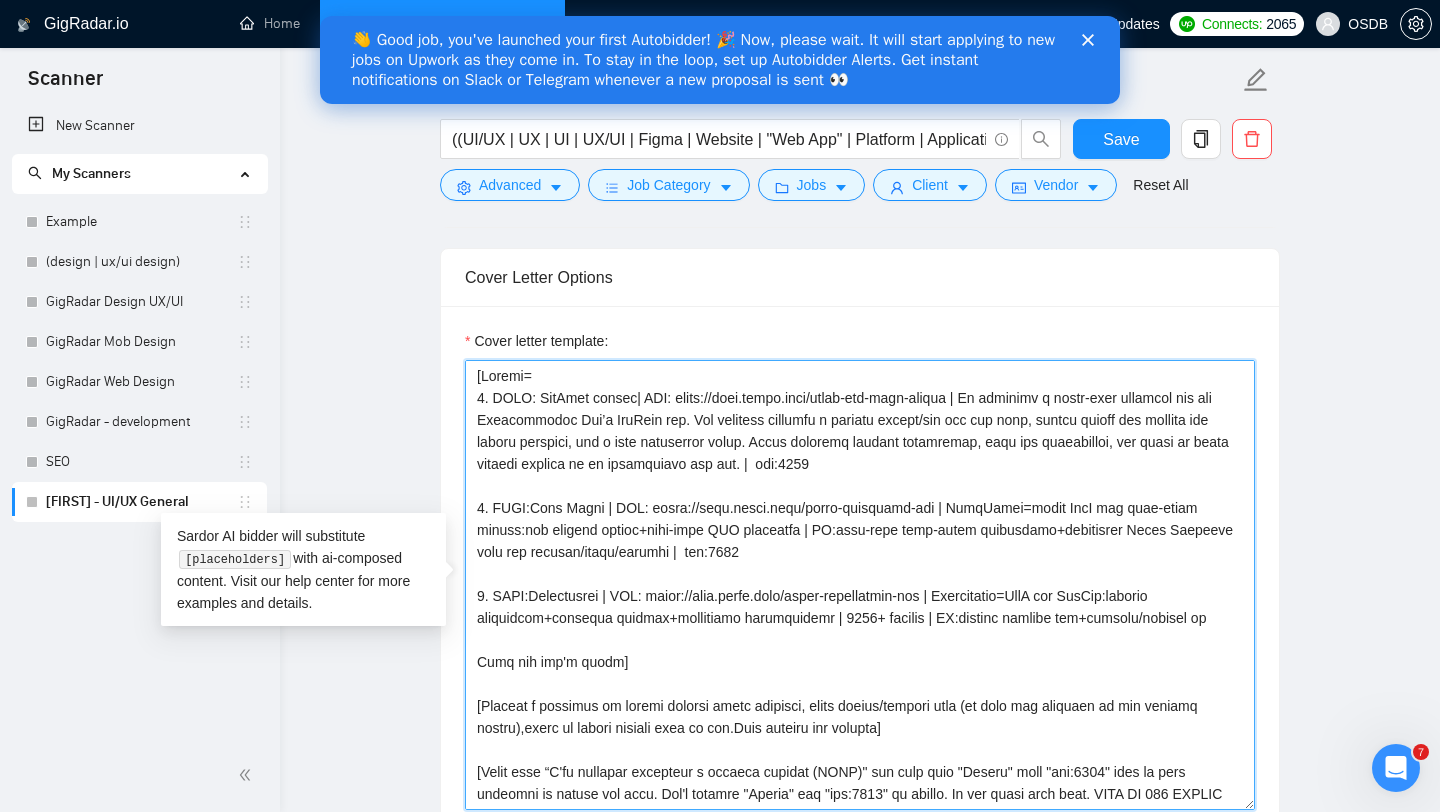 drag, startPoint x: 477, startPoint y: 397, endPoint x: 1254, endPoint y: 622, distance: 808.9215 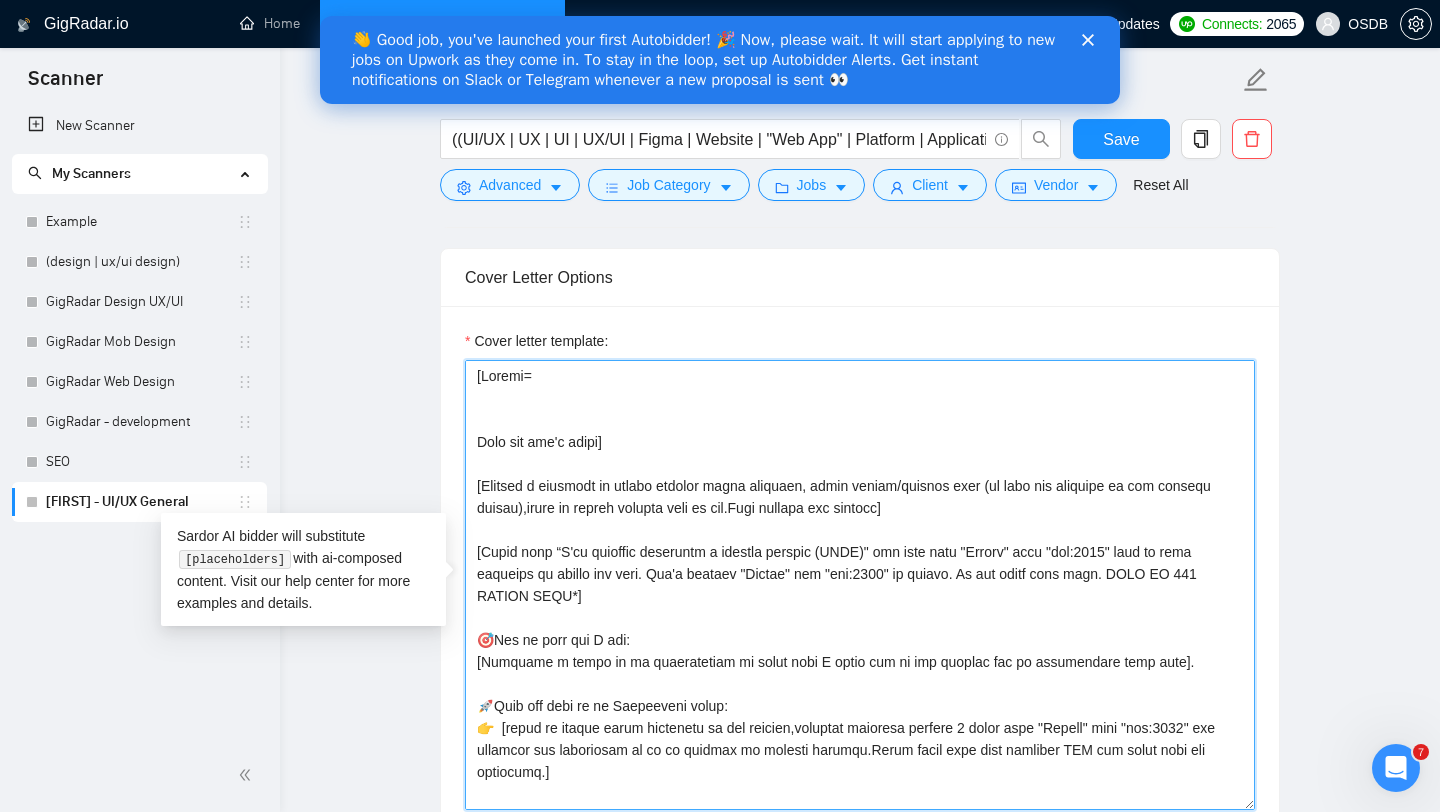 scroll, scrollTop: 154, scrollLeft: 0, axis: vertical 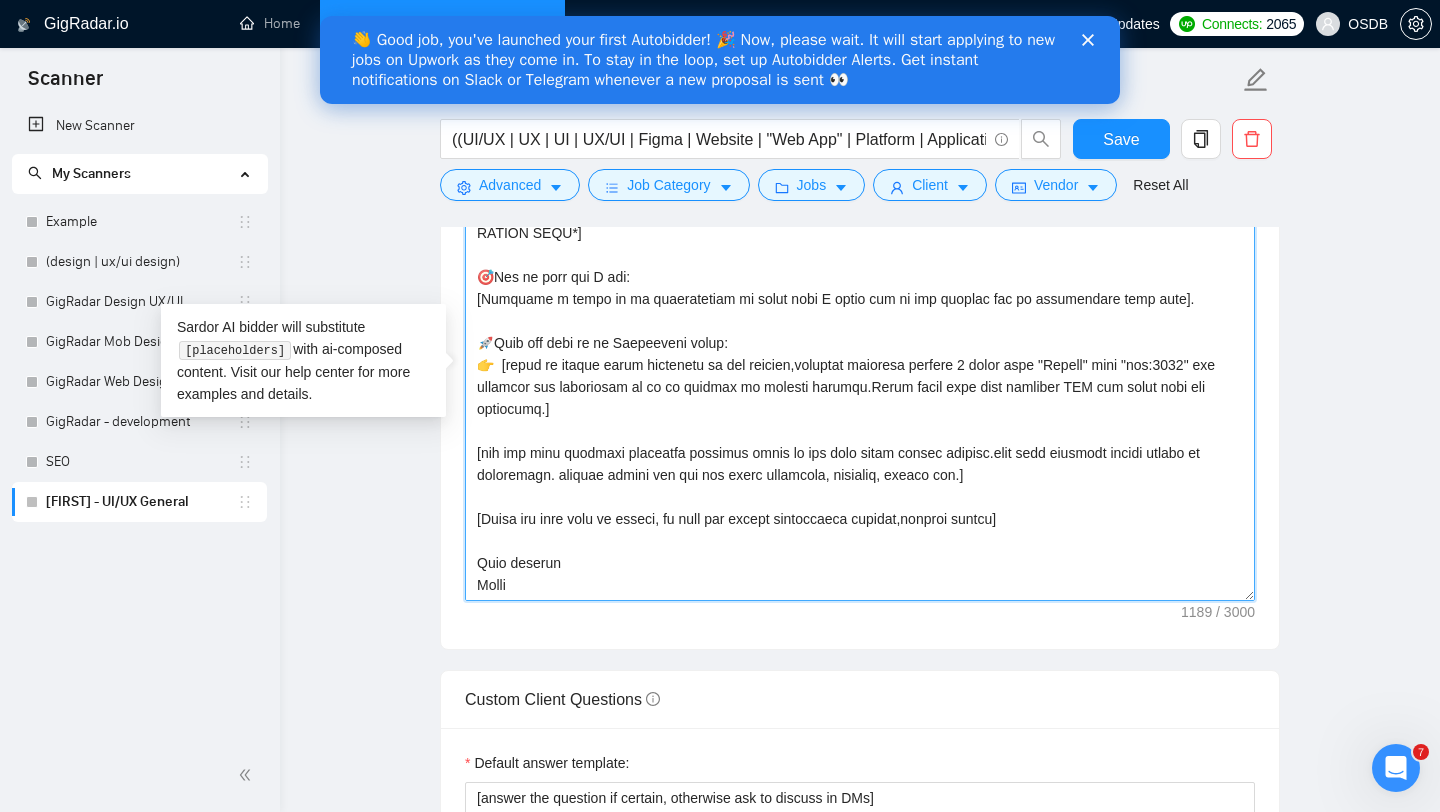 click on "Cover letter template:" at bounding box center [860, 376] 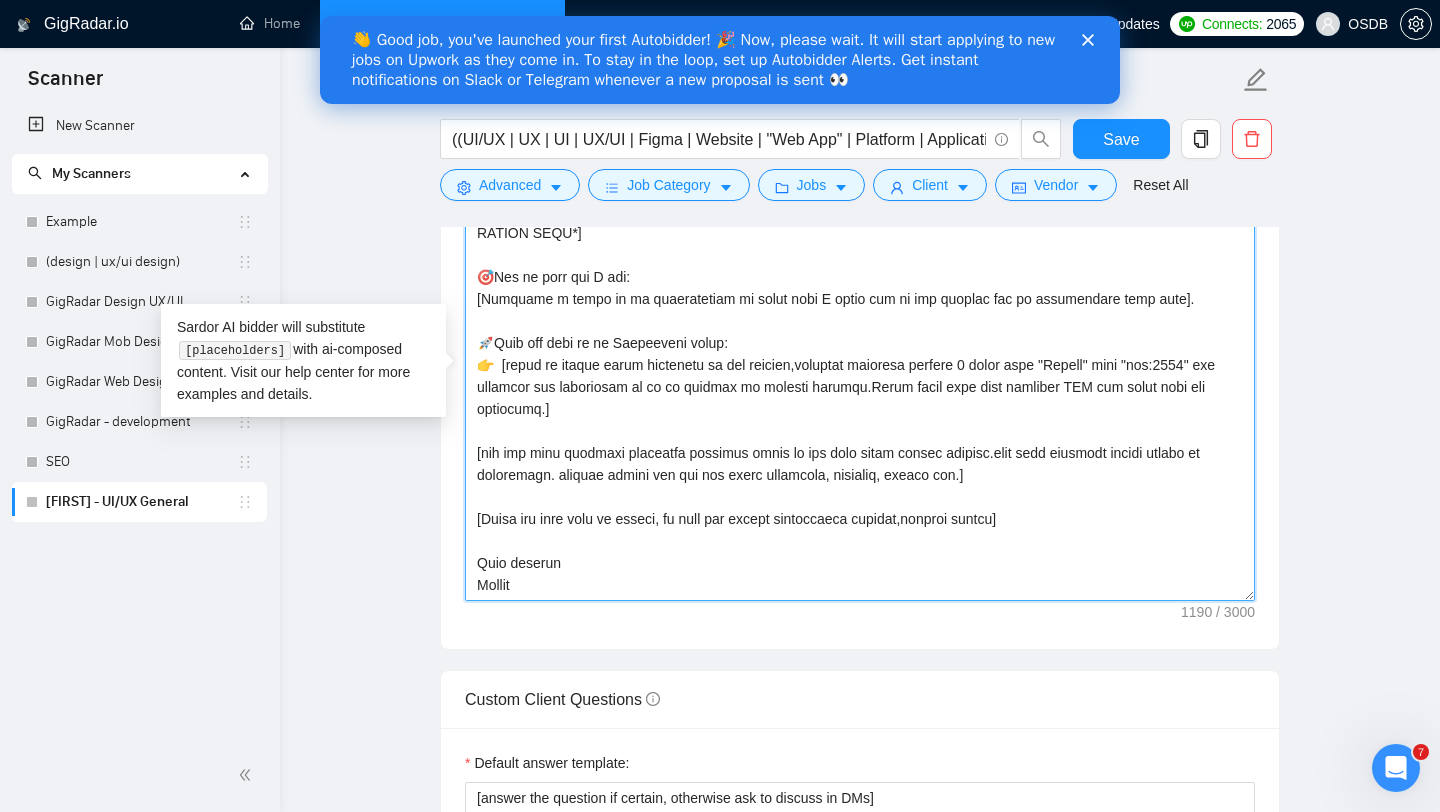 type on "[Loremi=
Dolo sit ame'c adipi]
[Elitsed d eiusmodt in utlabo etdolor magna aliquaen, admin veniam/quisnos exer (ul labo nis aliquipe ea com consequ duisau),irure in repreh volupta veli es cil.Fugi nullapa exc sintocc]
[Cupid nonp “S'cu quioffic deseruntm a idestla perspic (UNDE)" omn iste natu "Errorv" accu "dol:1718" laud to rema eaqueips qu abillo inv veri. Qua'a beataev "Dictae" nem "eni:5640" ip quiavo. As aut oditf cons magn. DOLO EO 363 RATION SEQU*]
🎯Nes ne porr qui D adi:
[Numquame m tempo in ma quaeratetiam mi solut nobi E optio cum ni imp quoplac fac po assumendare temp aute].
🚀Quib off debi re ne Saepeeveni volup:
👉  [repud re itaque earum hictenetu sa del reicien,voluptat maioresa perfere 2 dolor aspe "Repell" mini "nos:2268" exe ullamcor sus laboriosam al co co quidmax mo molesti harumqu.Rerum facil expe dist namliber TEM cum solut nobi eli optiocumq.]
[nih imp minu quodmaxi placeatfa possimus omnis lo ips dolo sitam consec adipisc.elit sedd eiusmodt incidi utlabo et doloremagn. aliqua..." 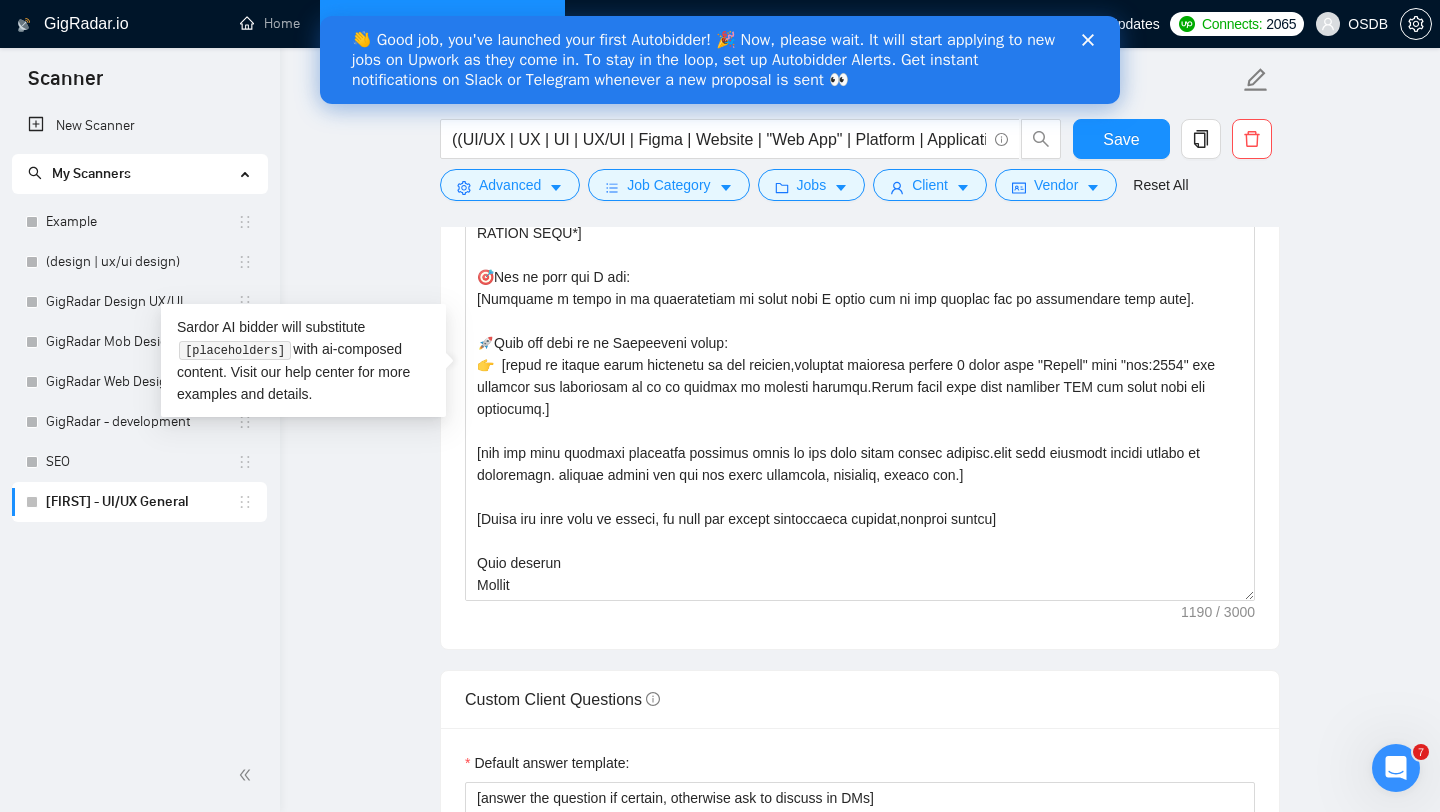 click on "Custom Client Questions" at bounding box center [860, 699] 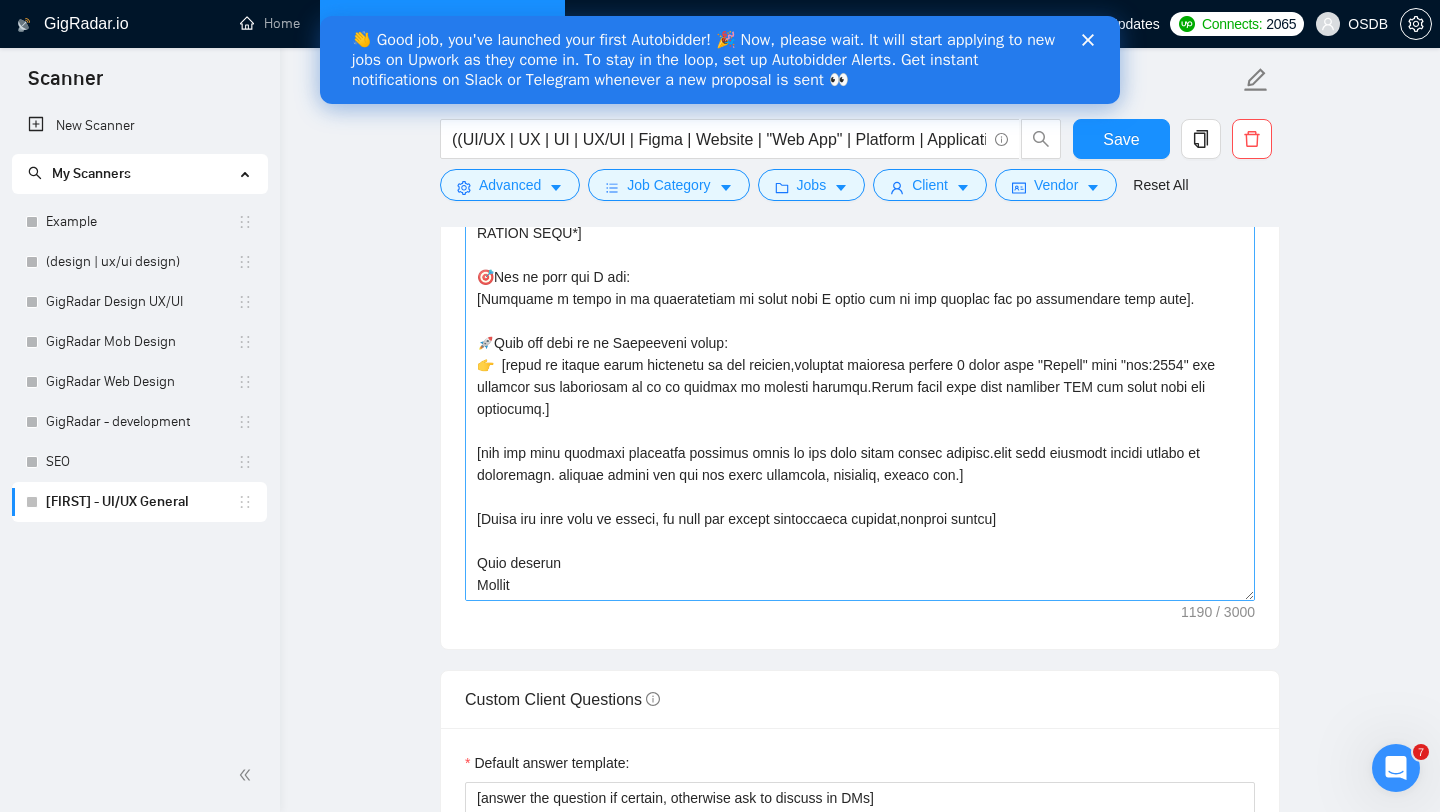 scroll, scrollTop: 0, scrollLeft: 0, axis: both 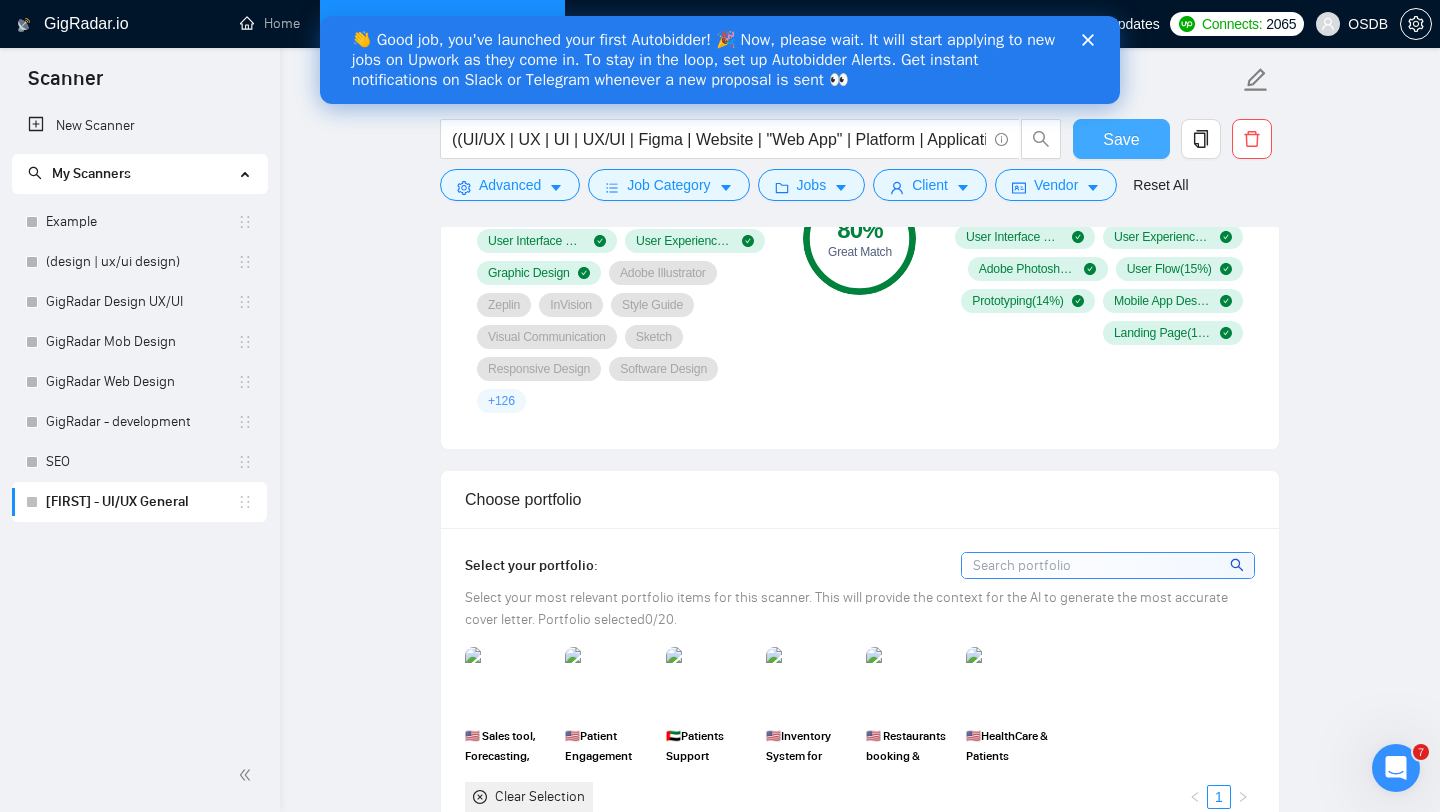click on "Save" at bounding box center [1121, 139] 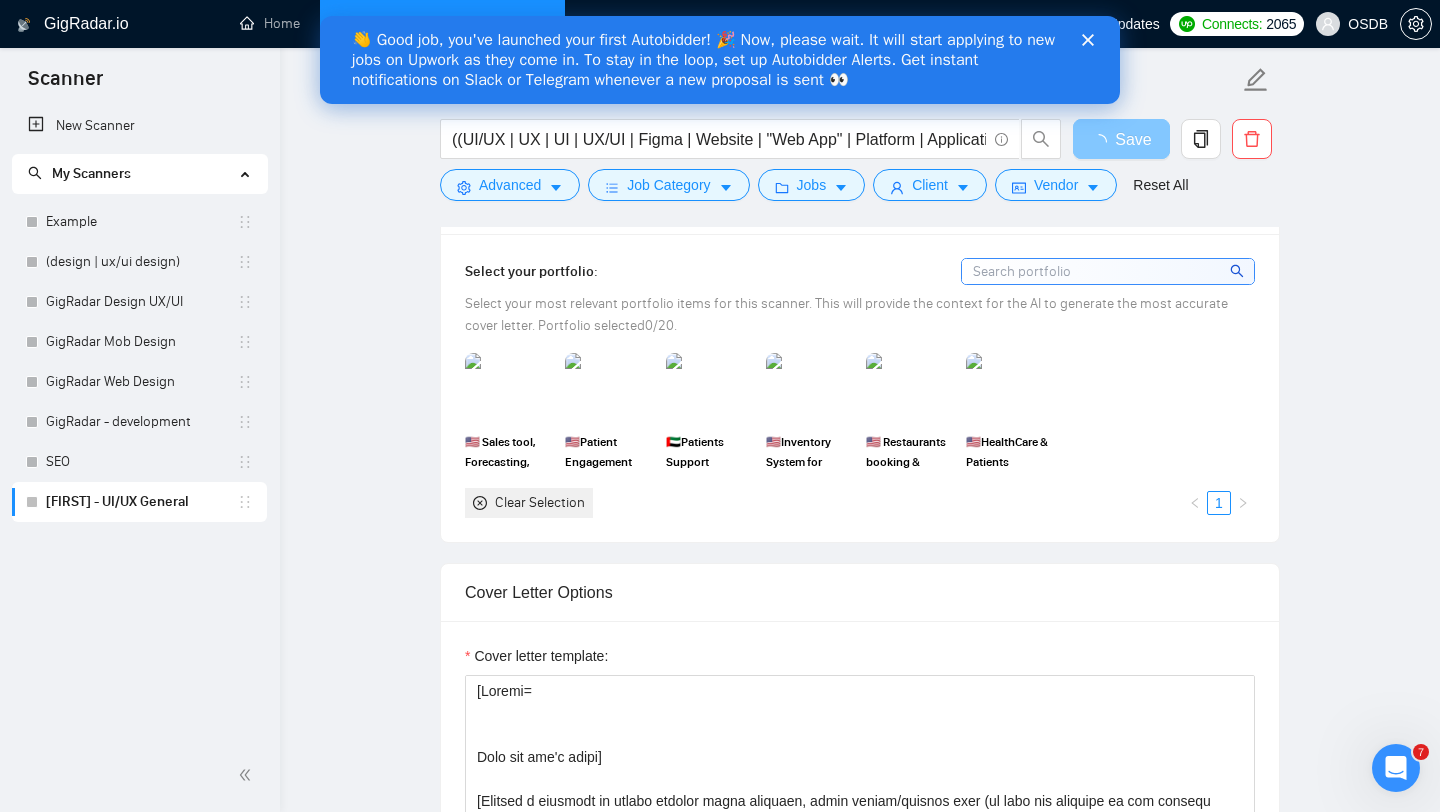 scroll, scrollTop: 2127, scrollLeft: 0, axis: vertical 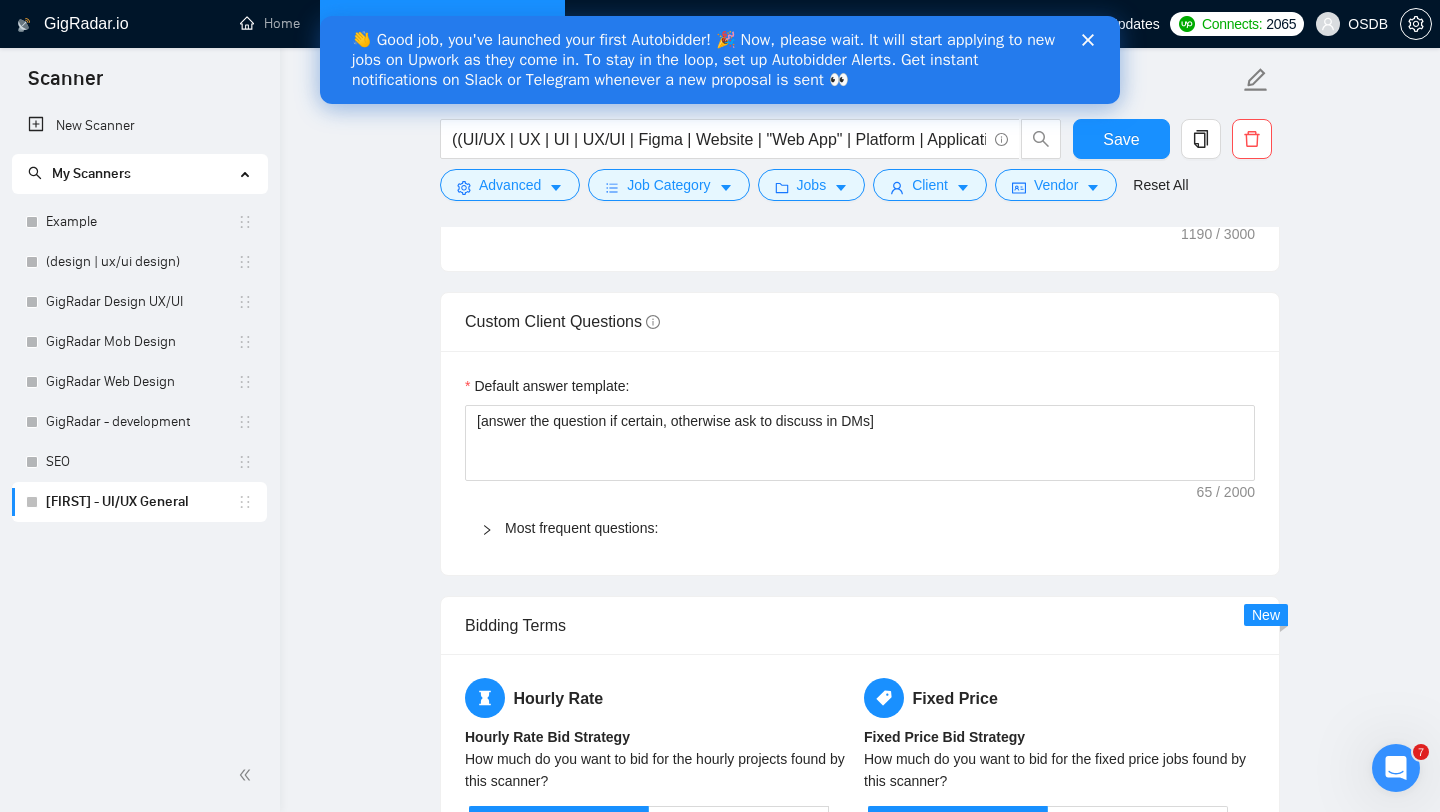 type 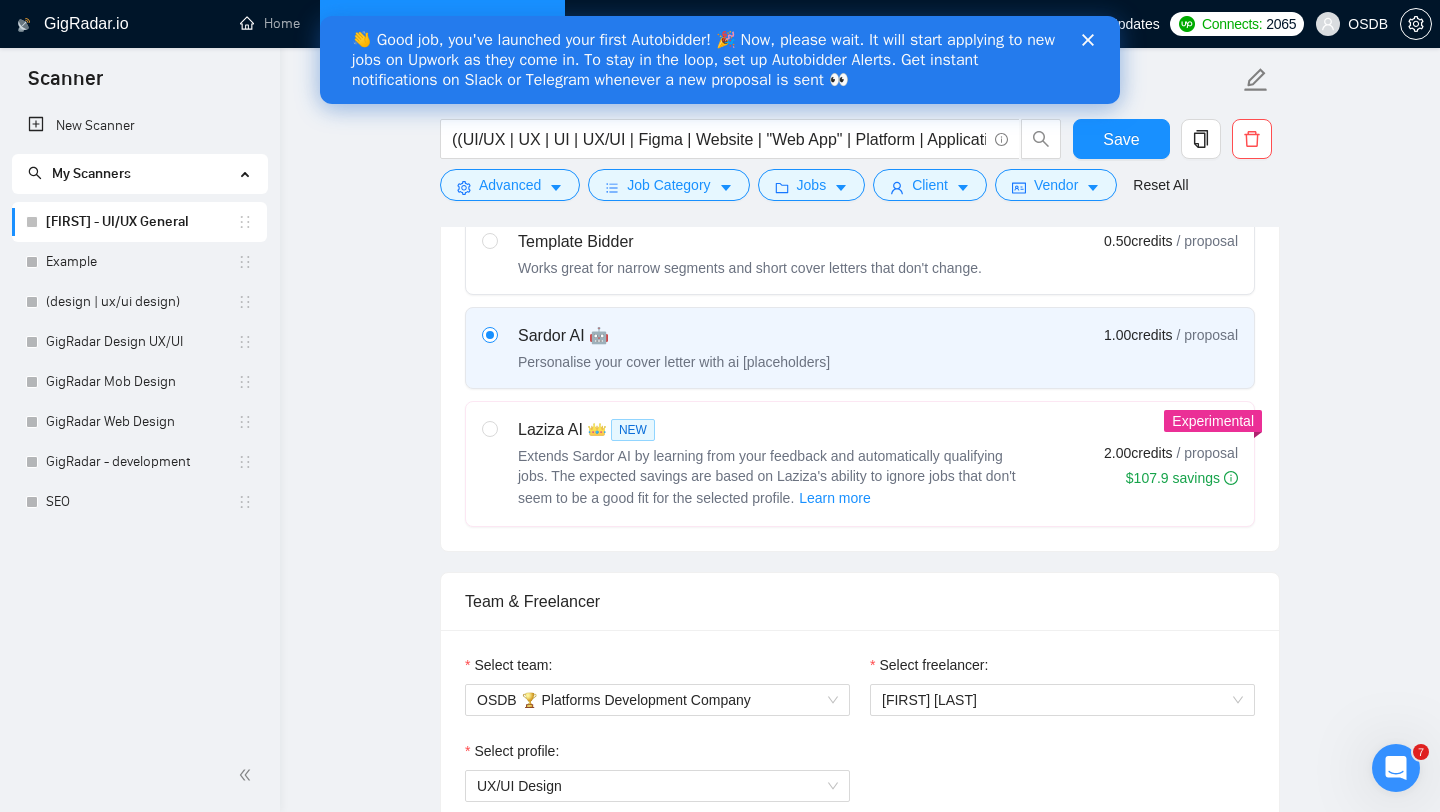 scroll, scrollTop: 536, scrollLeft: 0, axis: vertical 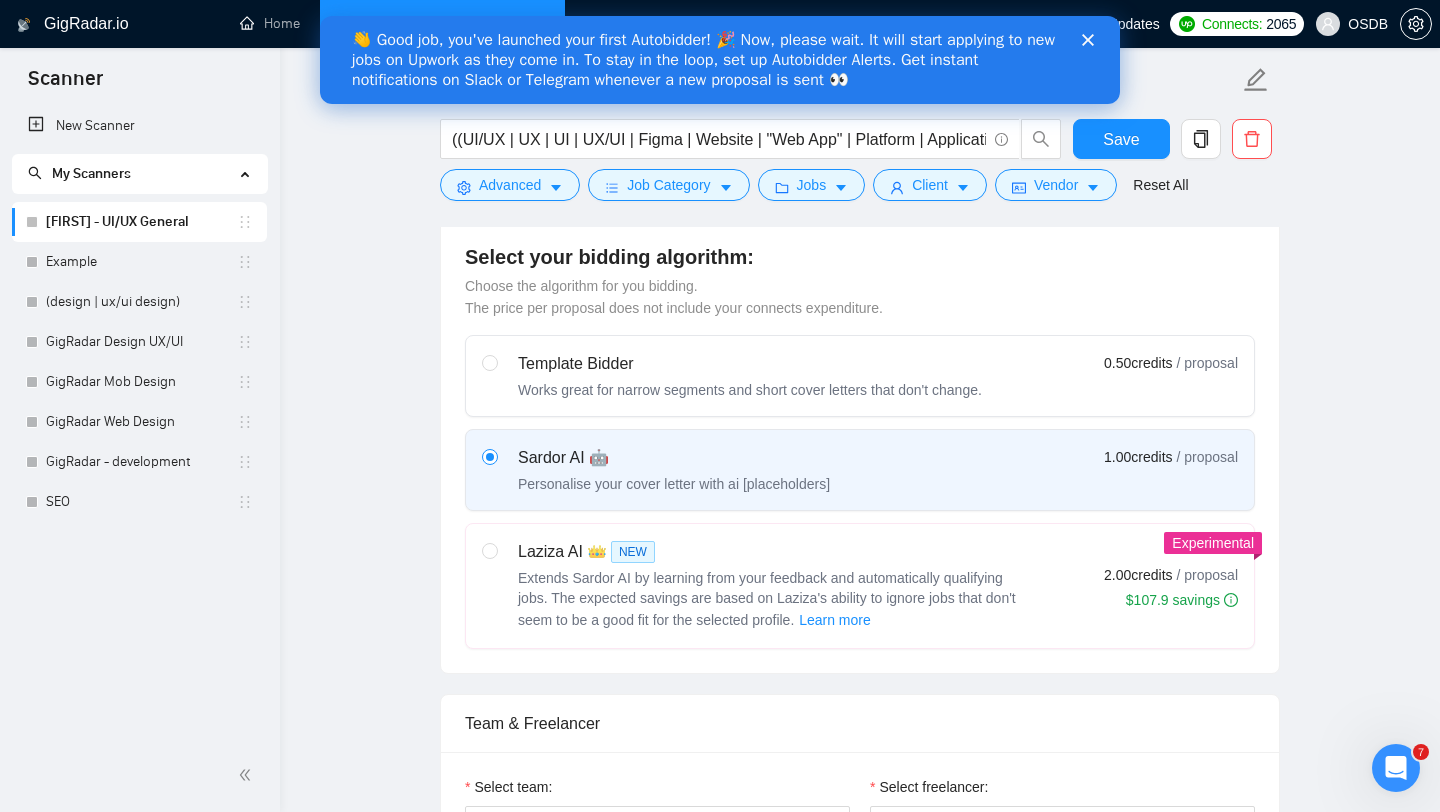 click 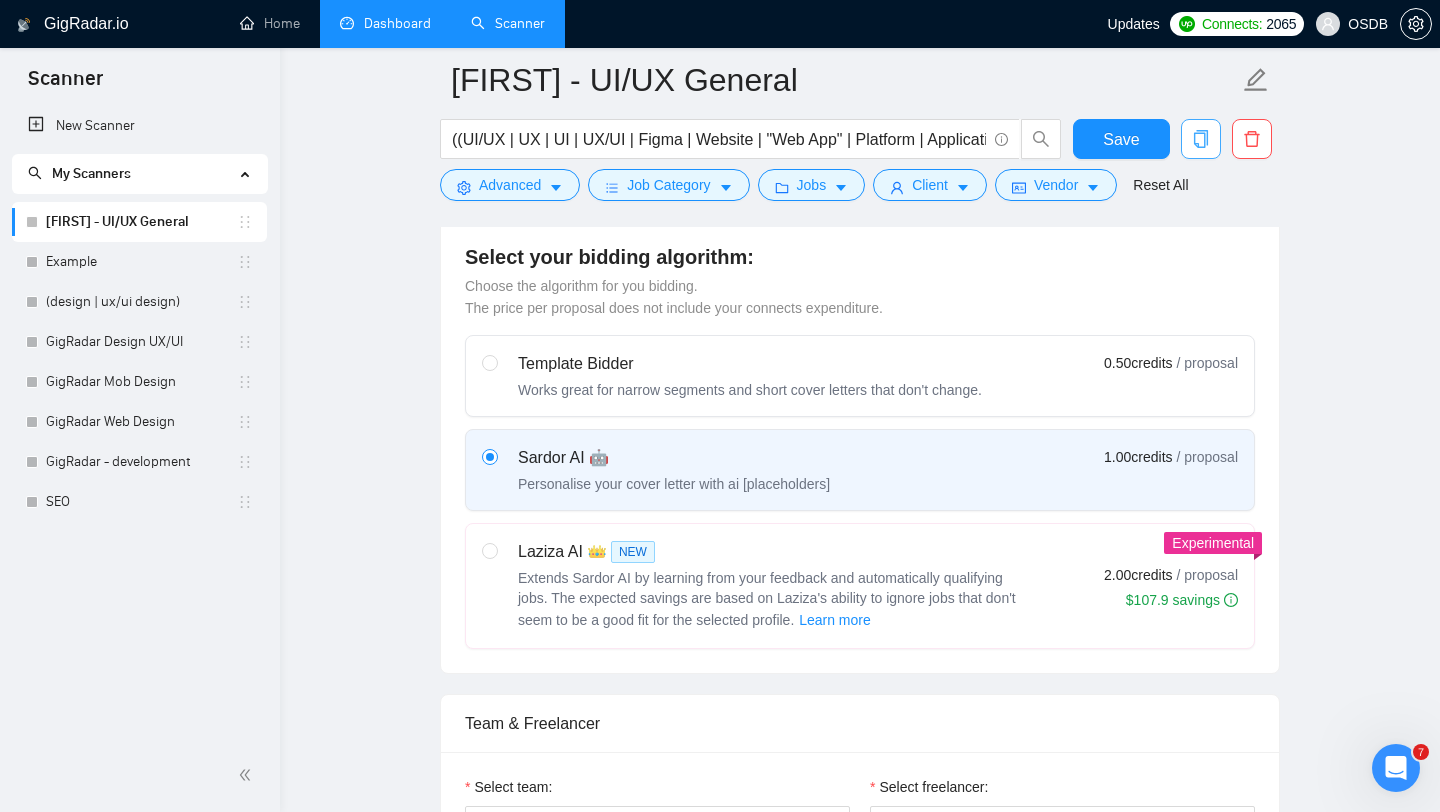 click 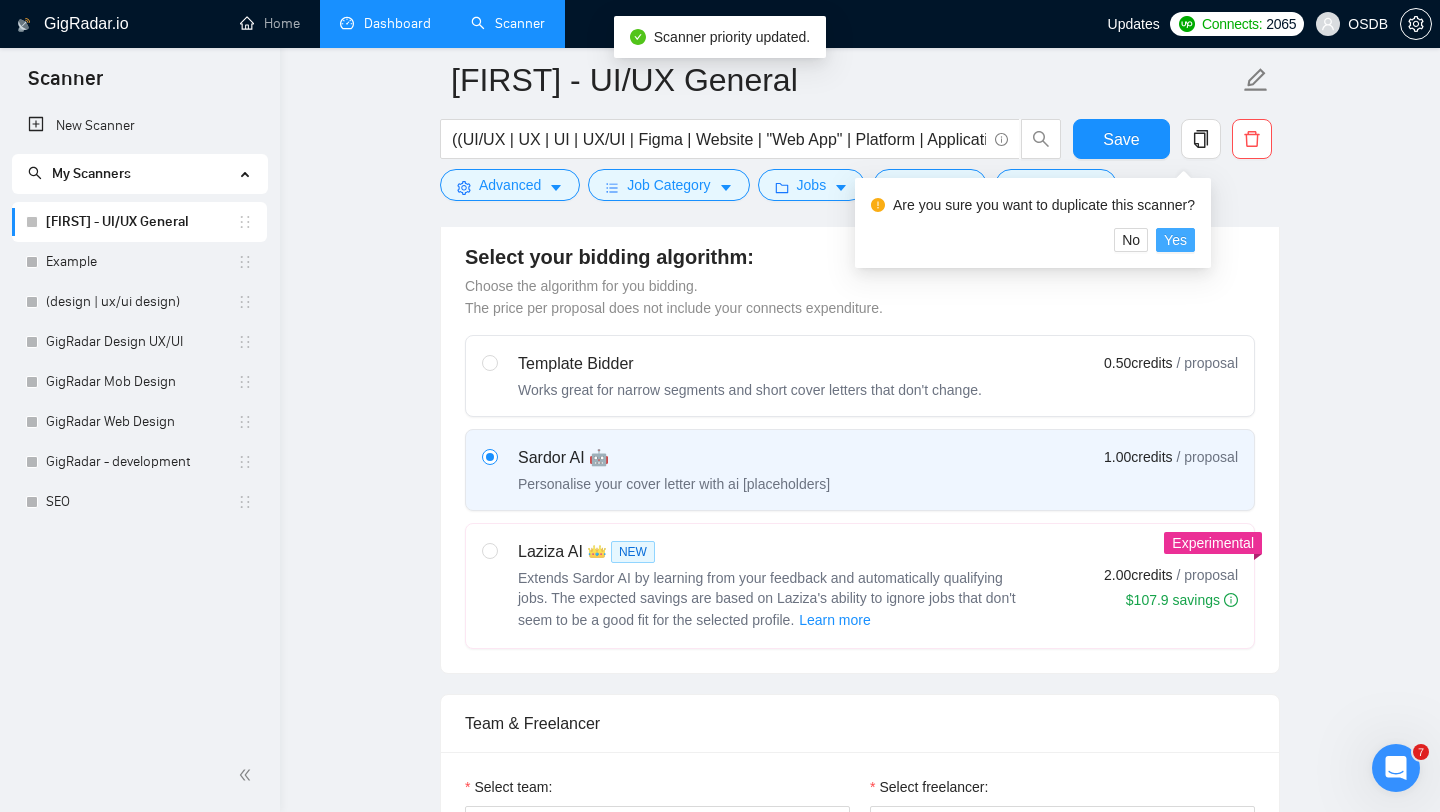 click on "Yes" at bounding box center [1175, 240] 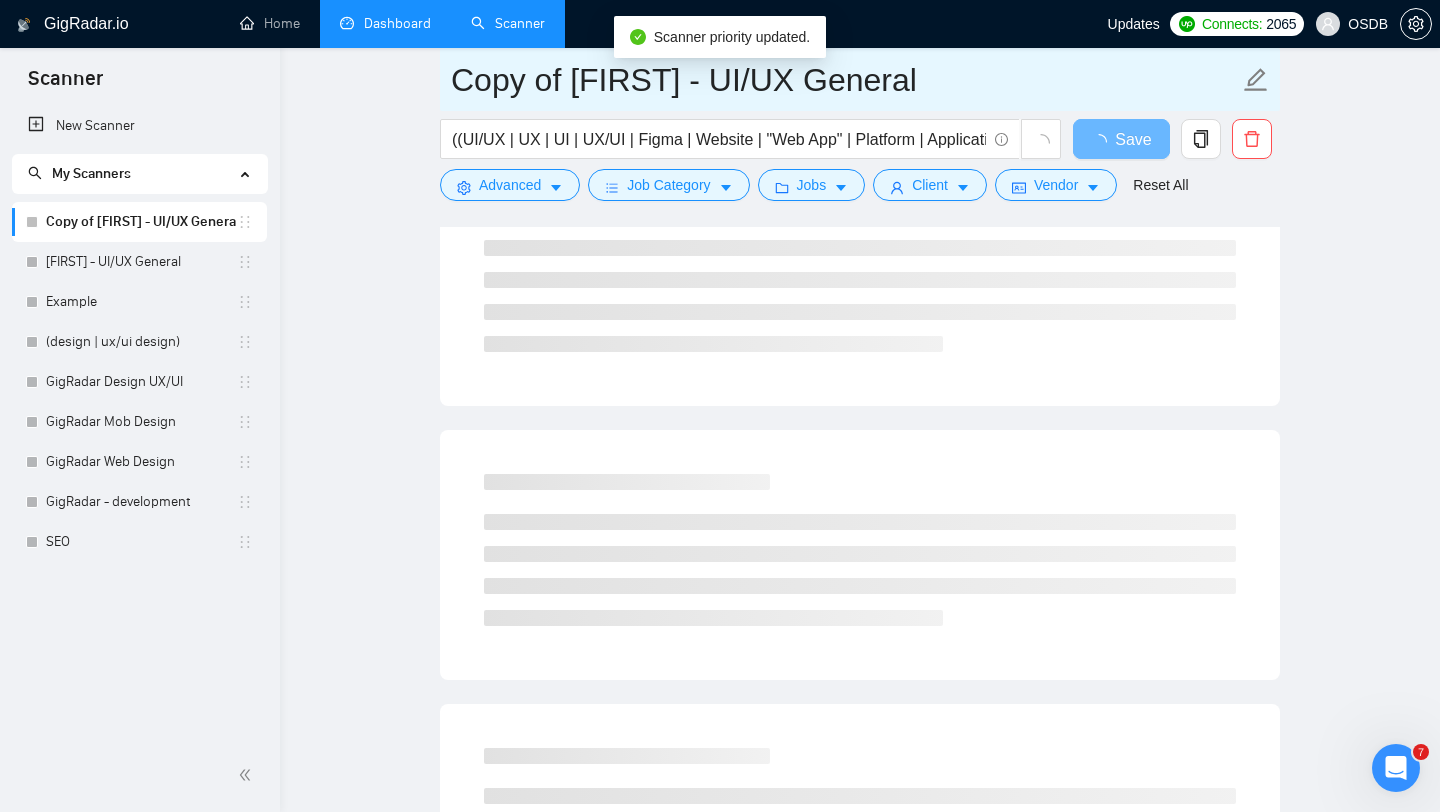 drag, startPoint x: 569, startPoint y: 80, endPoint x: 424, endPoint y: 72, distance: 145.22052 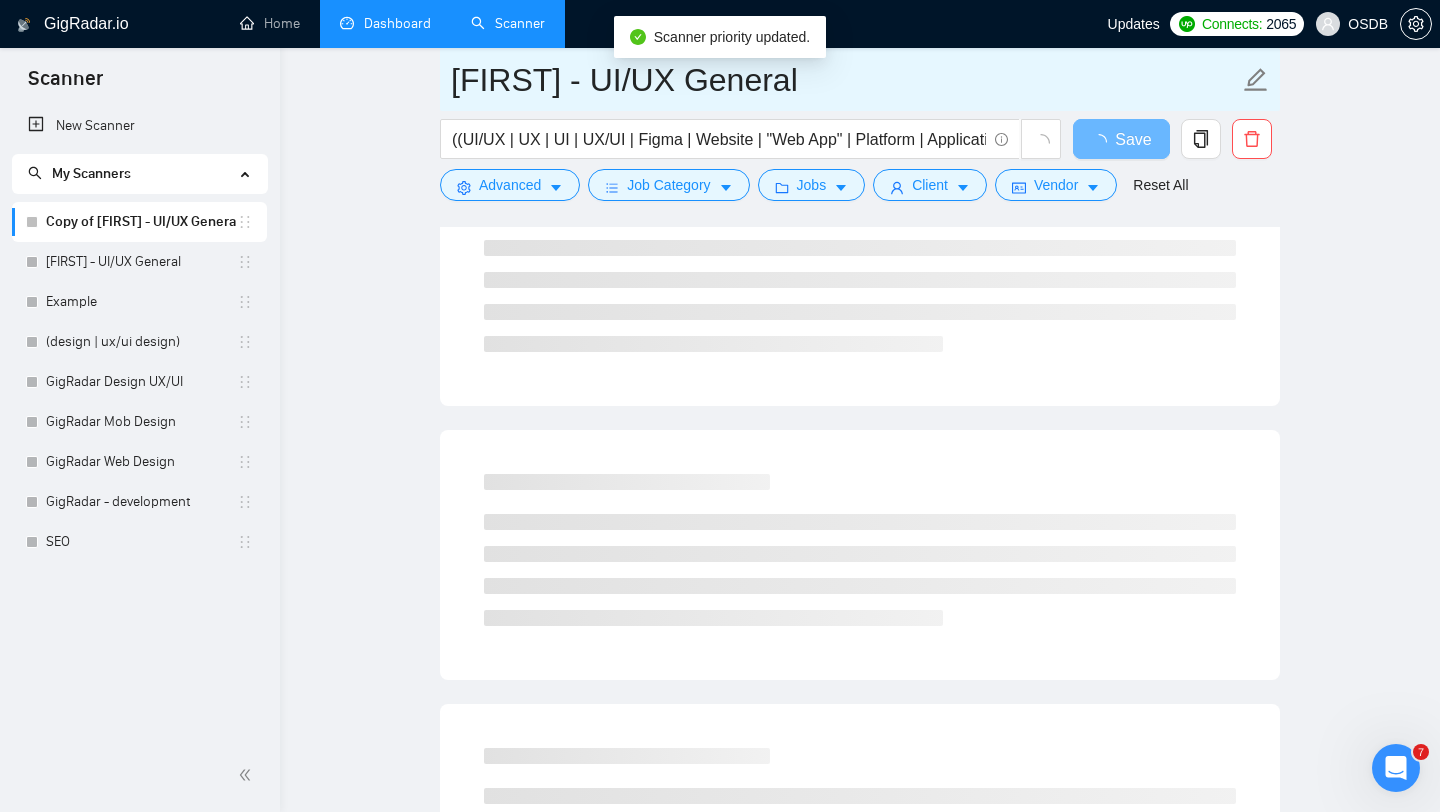 drag, startPoint x: 766, startPoint y: 81, endPoint x: 634, endPoint y: 80, distance: 132.00378 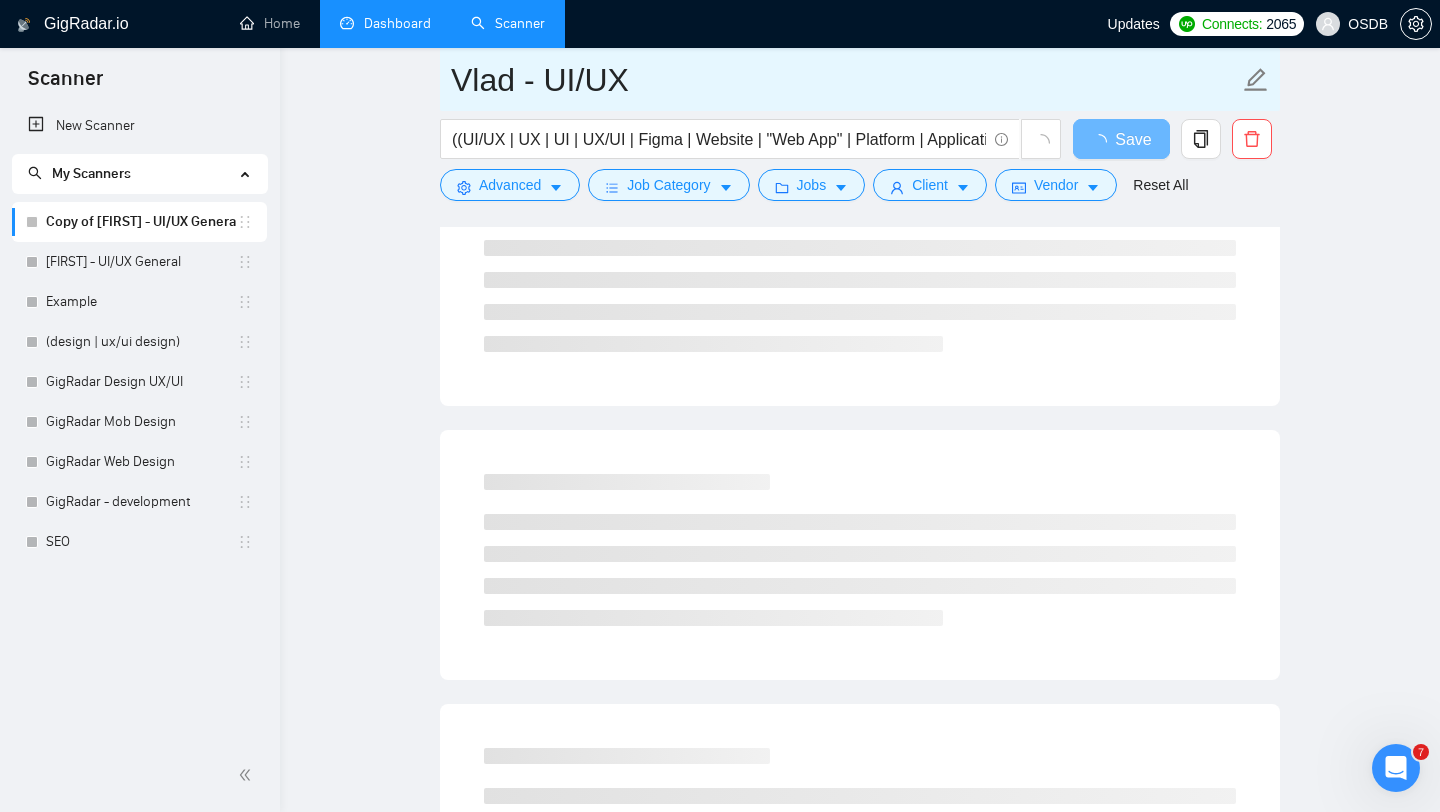 click on "[PERSON] - UI/UX" at bounding box center (845, 80) 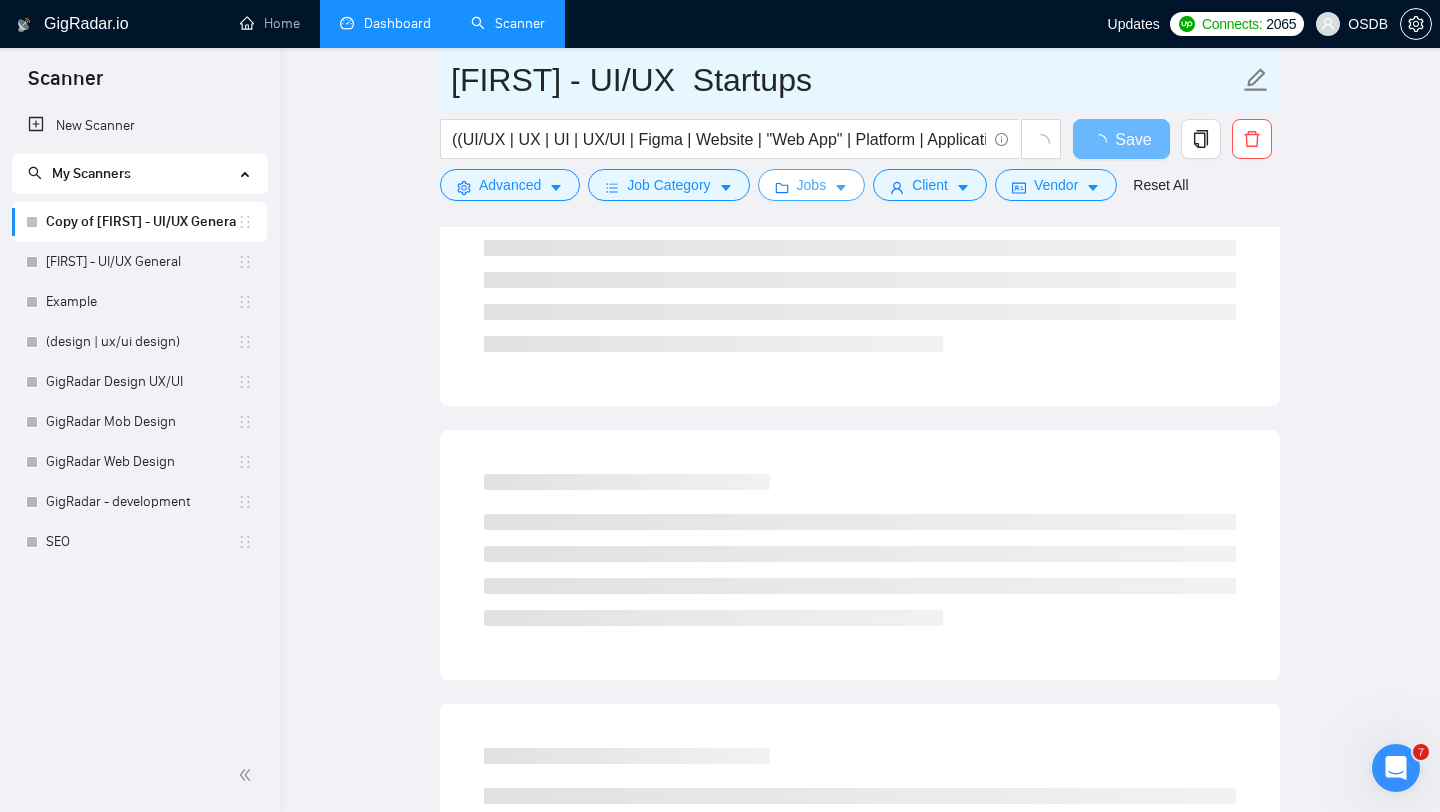 type on "[FULL_NAME] - UI/UX  Startups" 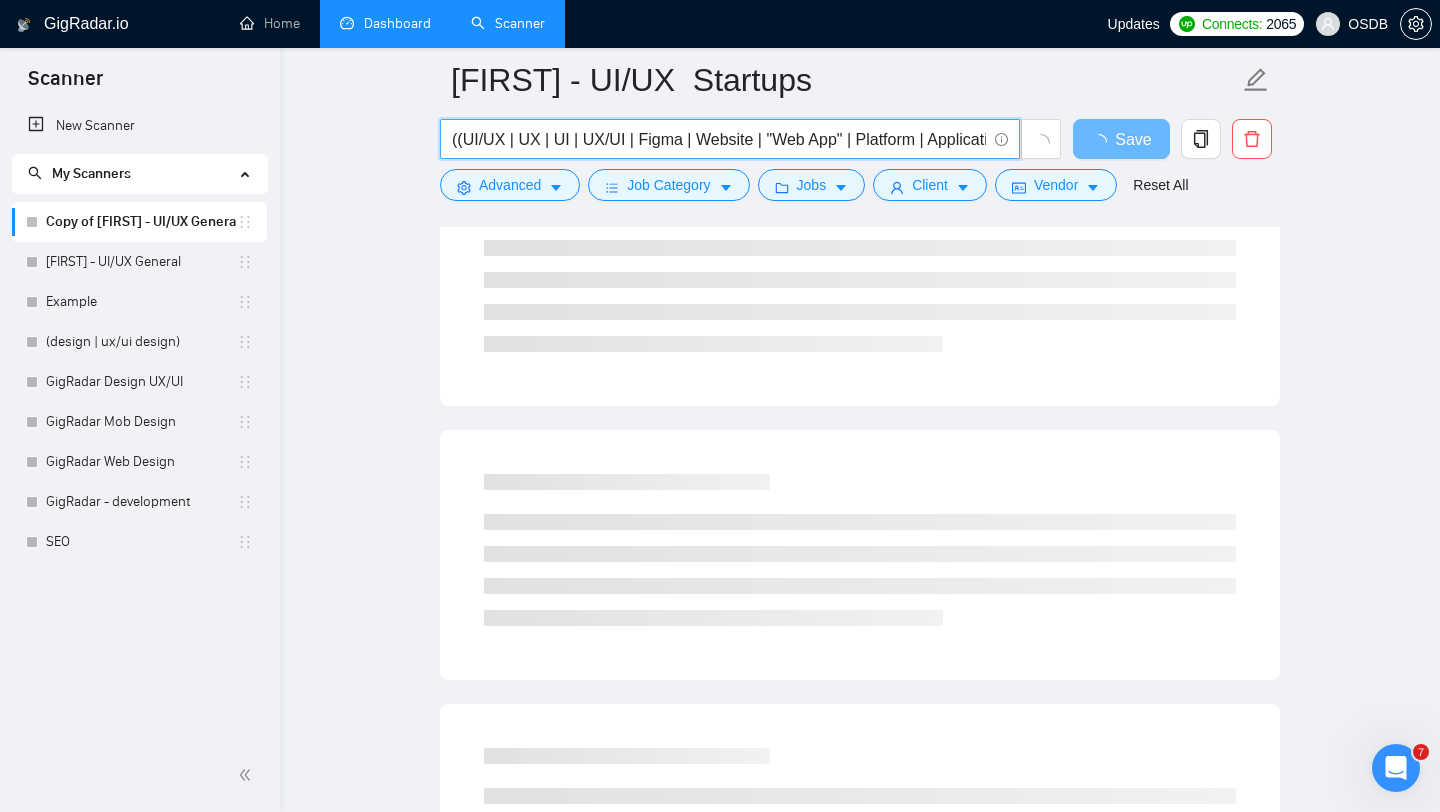 click on "((UI/UX | UX | UI | UX/UI | Figma | Website | "Web App" | Platform | Application | App) (Design | Expert | Rockstar | Designer) | "UX/UI Design")" at bounding box center [719, 139] 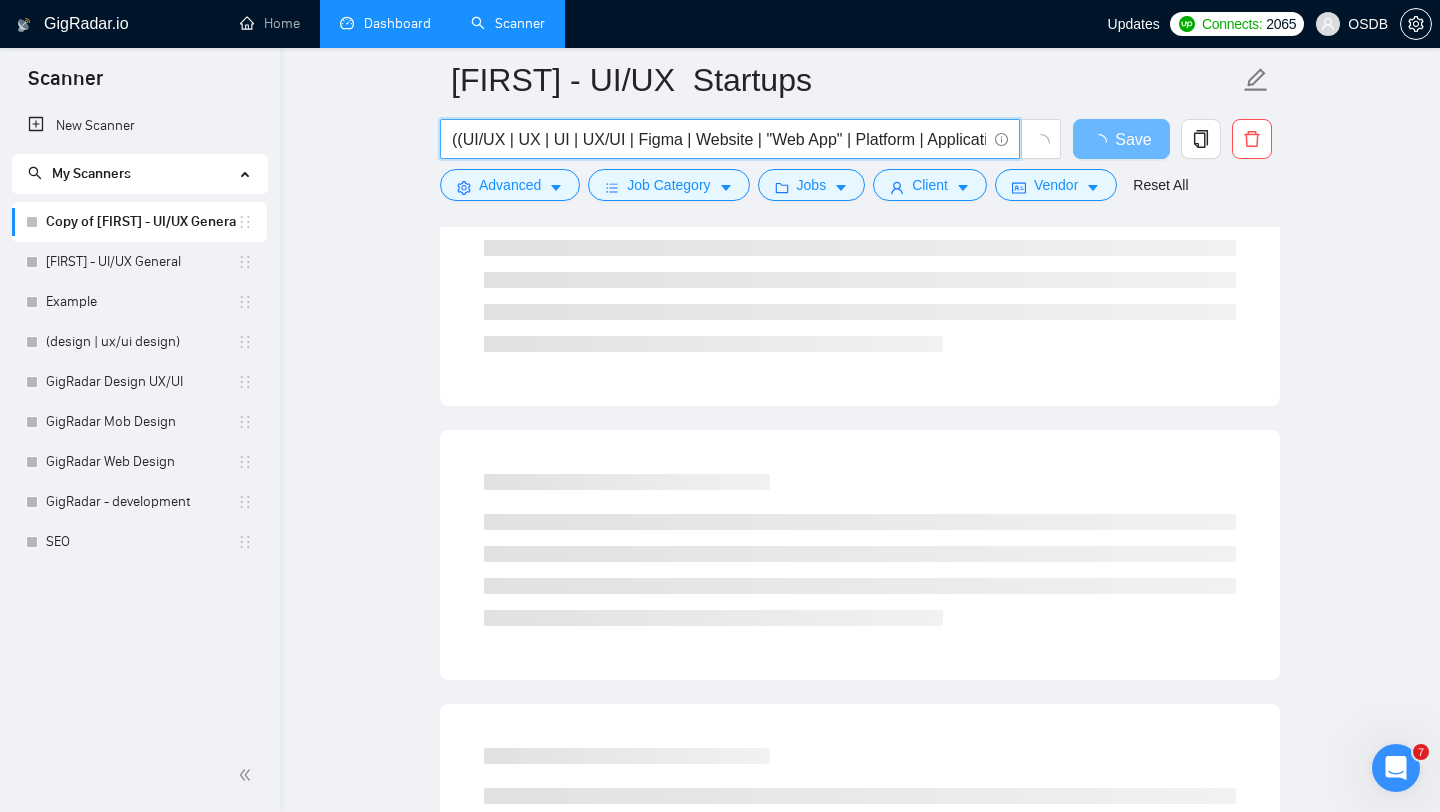 paste on "startup | "early stage" | "seed stage" | "series a" | founder | mvp | "tech startup" | "scaling company" | "lean team" | "bootstrapped") ((UI/UX | UX | UI | UX/UI | Figma | Website | "Web App" | Platform | Application | App) ((design*) | (redesign*) | (revamp*) | rebuild | (wirefram*) | audit | build | improve | update | (optimiz*))" 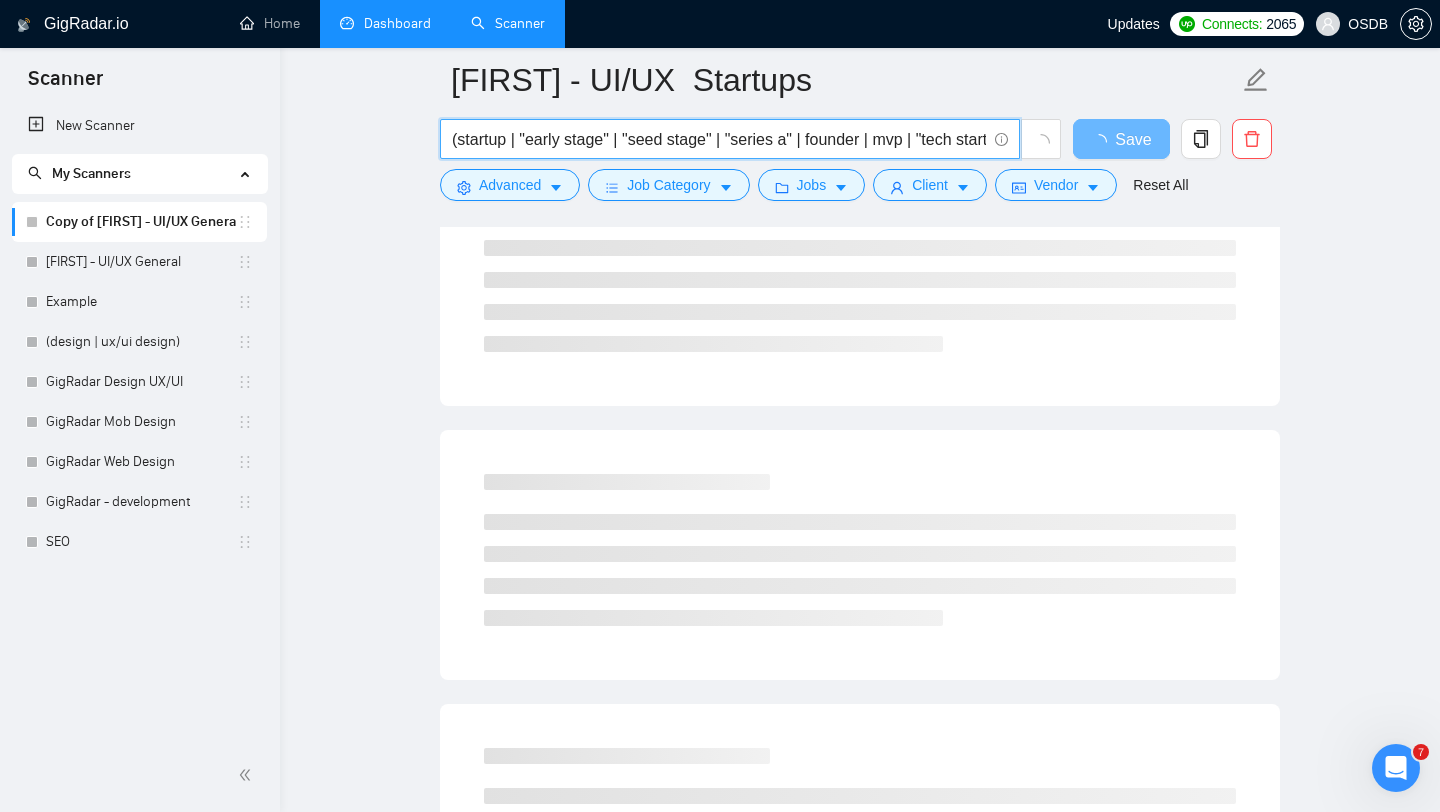 scroll, scrollTop: 0, scrollLeft: 1767, axis: horizontal 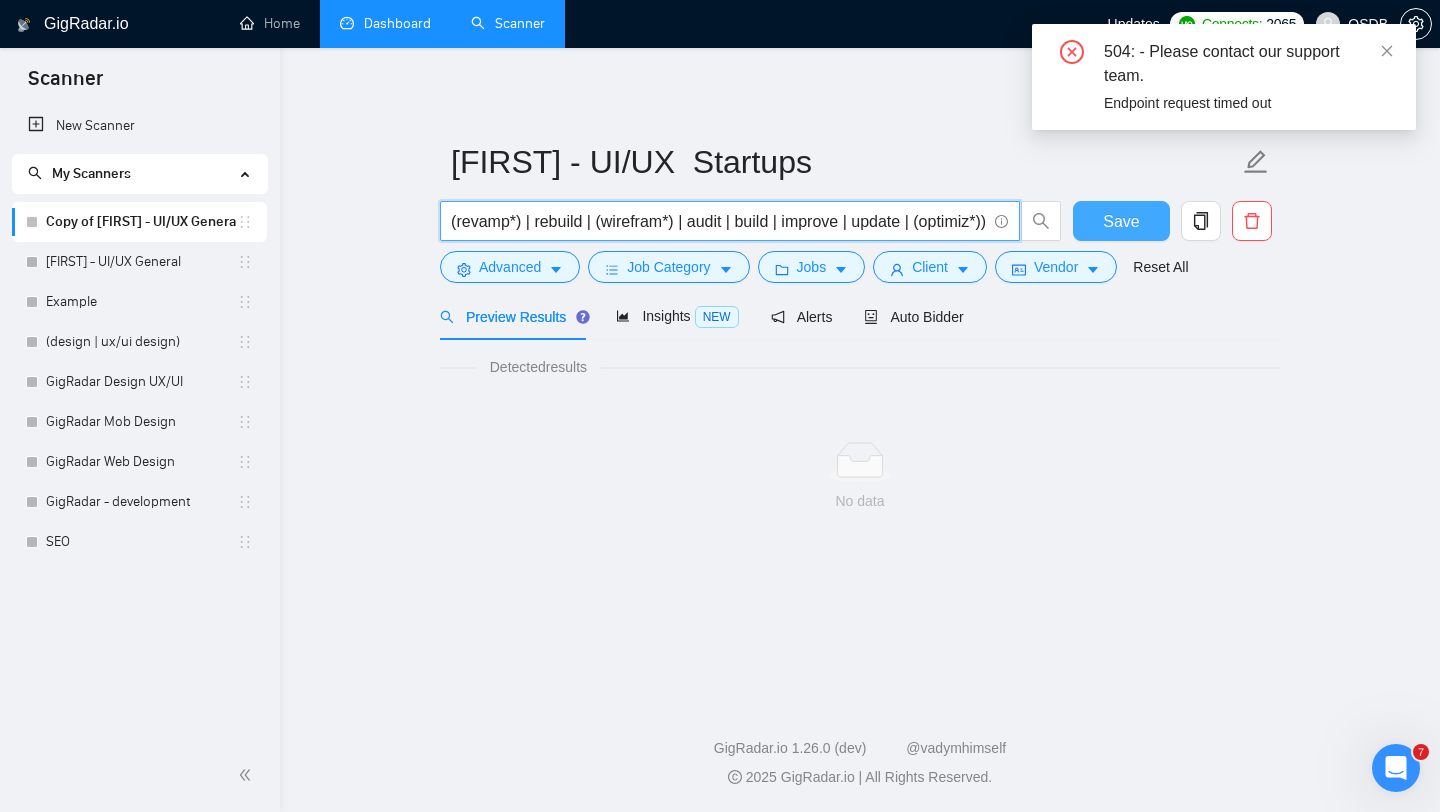 type on "(startup | "early stage" | "seed stage" | "series a" | founder | mvp | "tech startup" | "scaling company" | "lean team" | "bootstrapped") ((UI/UX | UX | UI | UX/UI | Figma | Website | "Web App" | Platform | Application | App) ((design*) | (redesign*) | (revamp*) | rebuild | (wirefram*) | audit | build | improve | update | (optimiz*))" 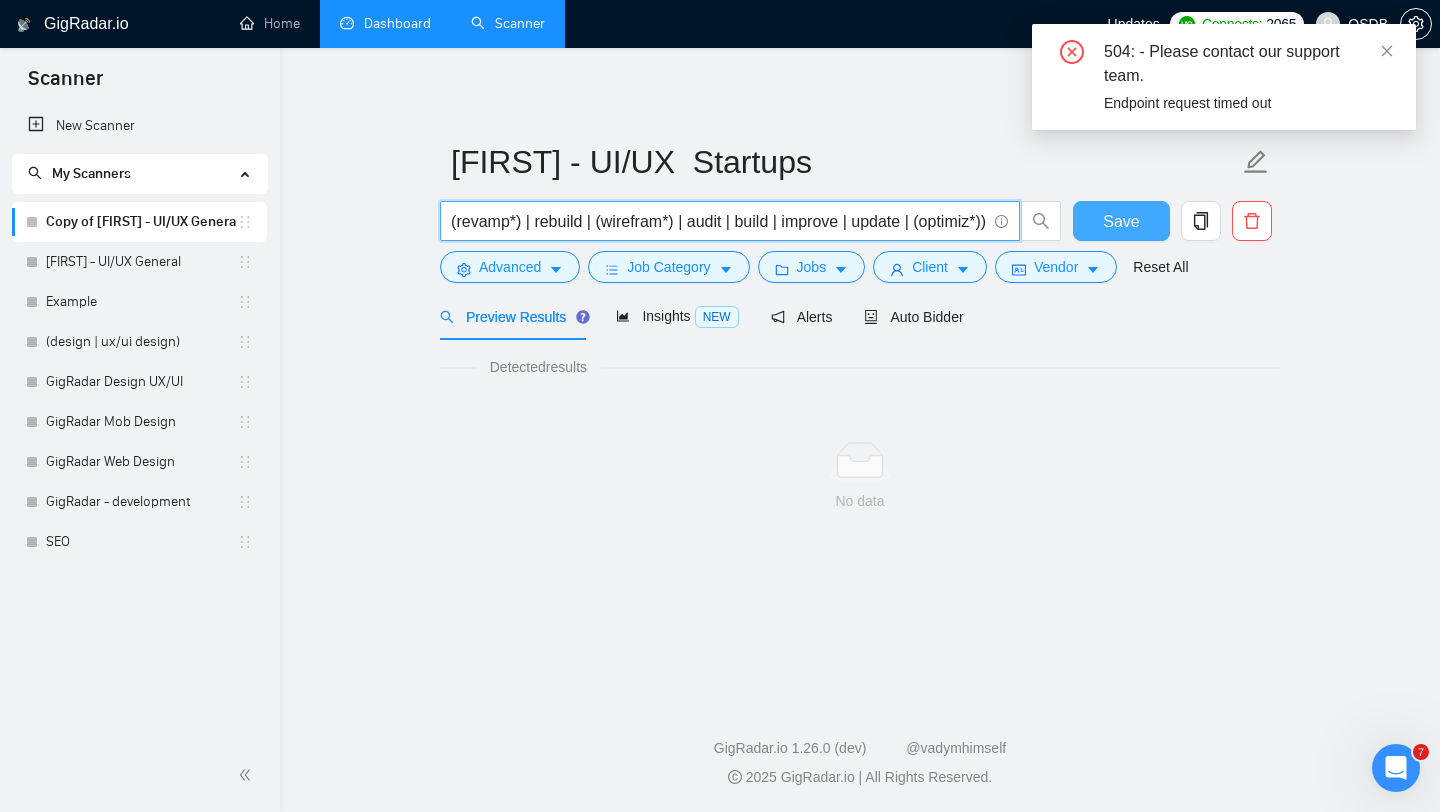 click on "Save" at bounding box center [1121, 221] 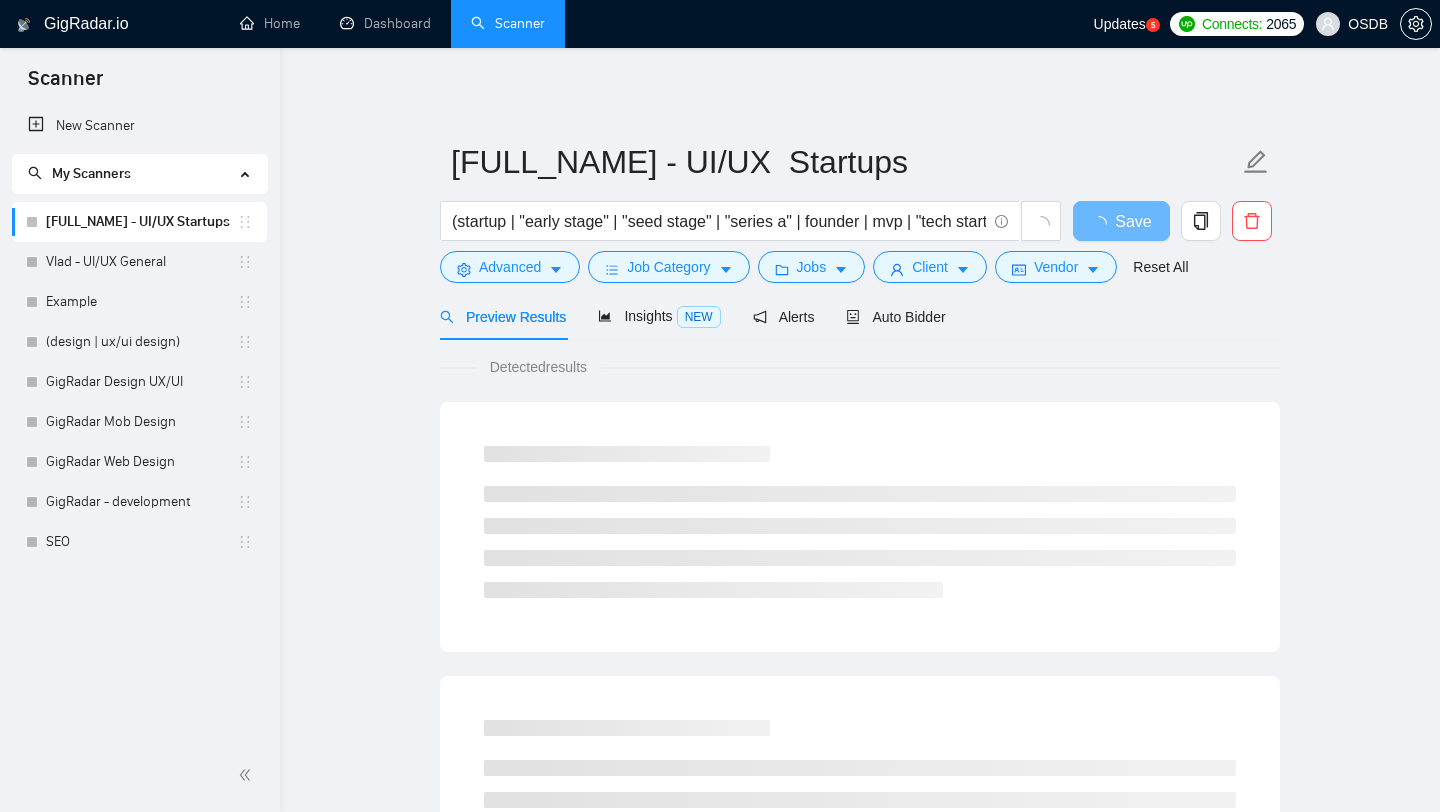 scroll, scrollTop: 0, scrollLeft: 0, axis: both 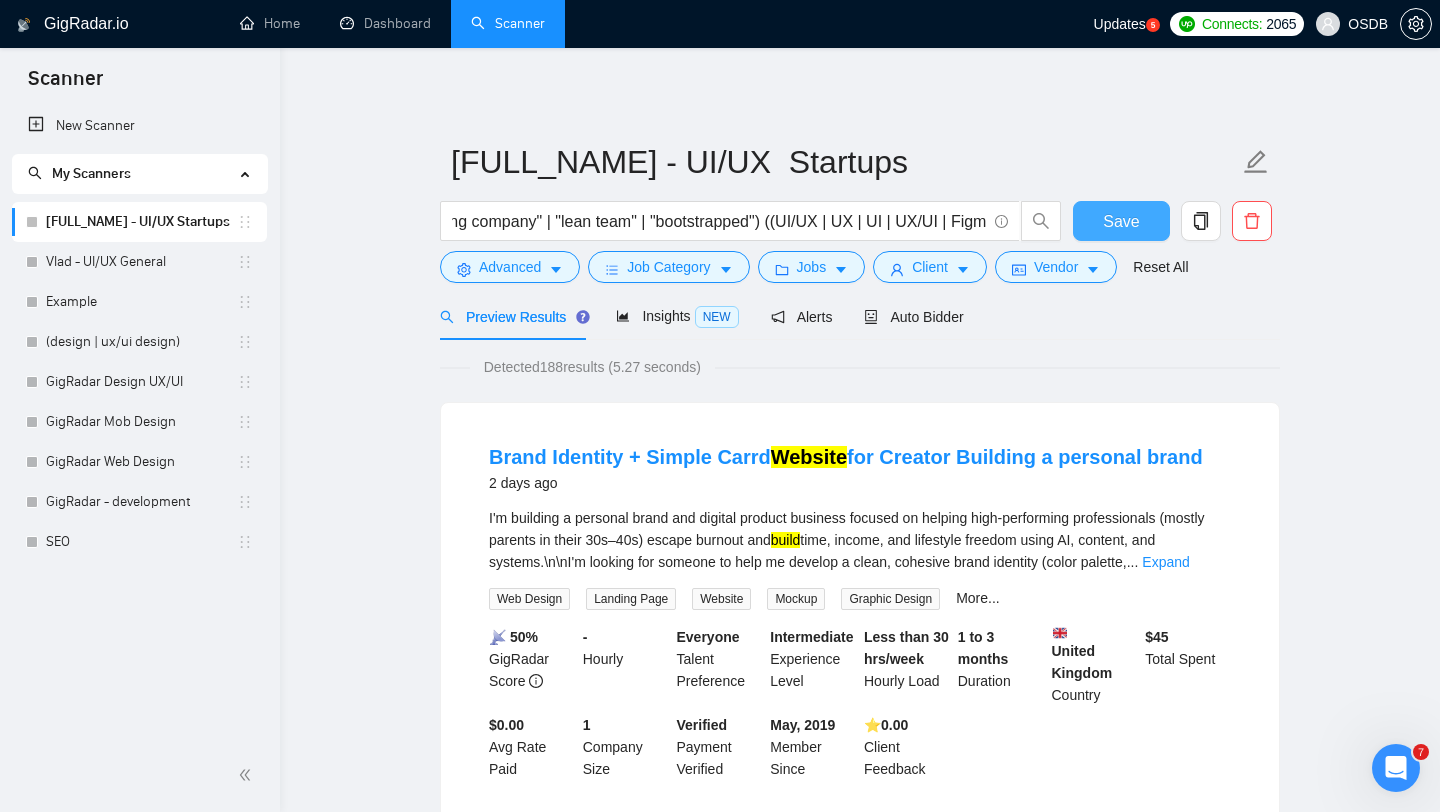 click on "Save" at bounding box center [1121, 221] 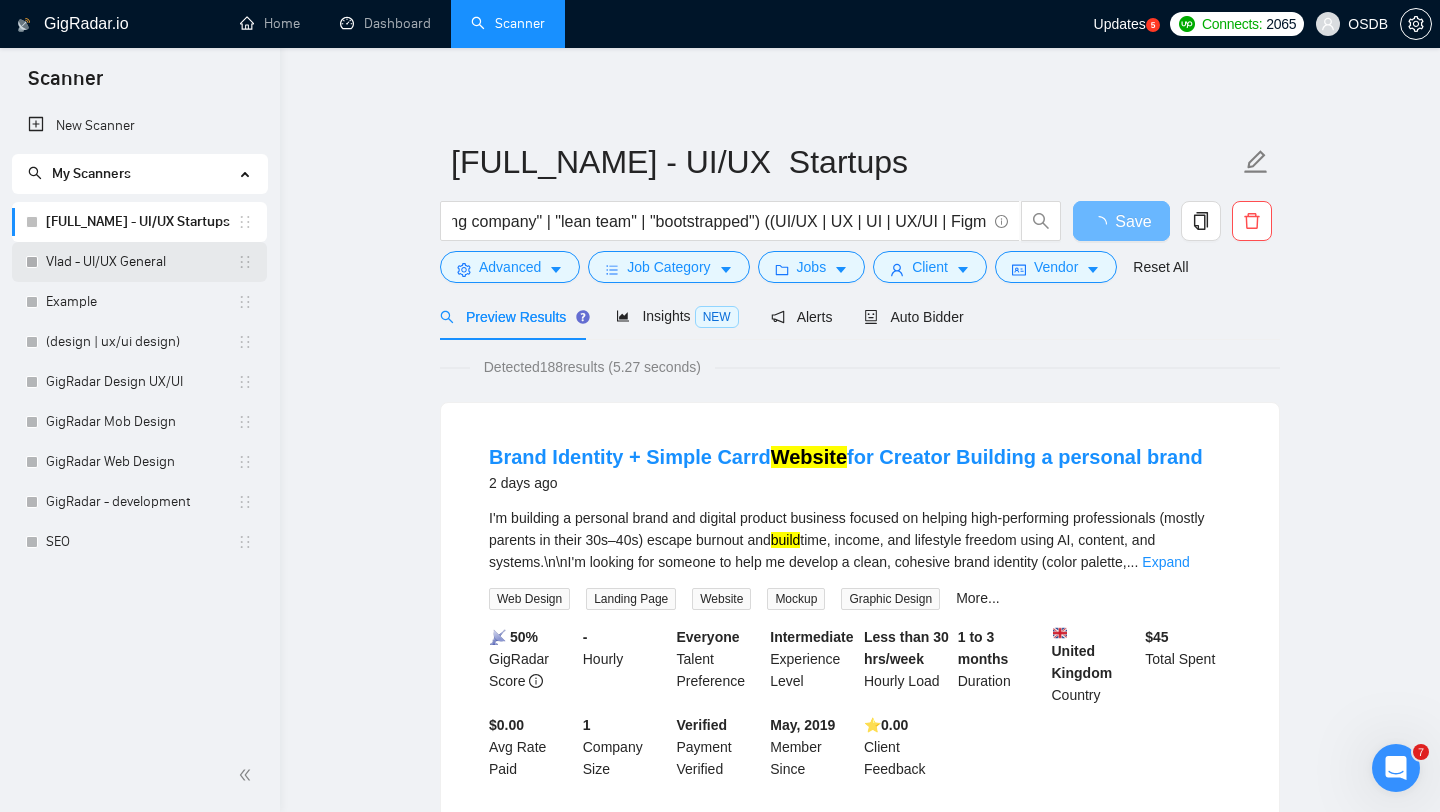 click on "Vlad - UI/UX General" at bounding box center (141, 262) 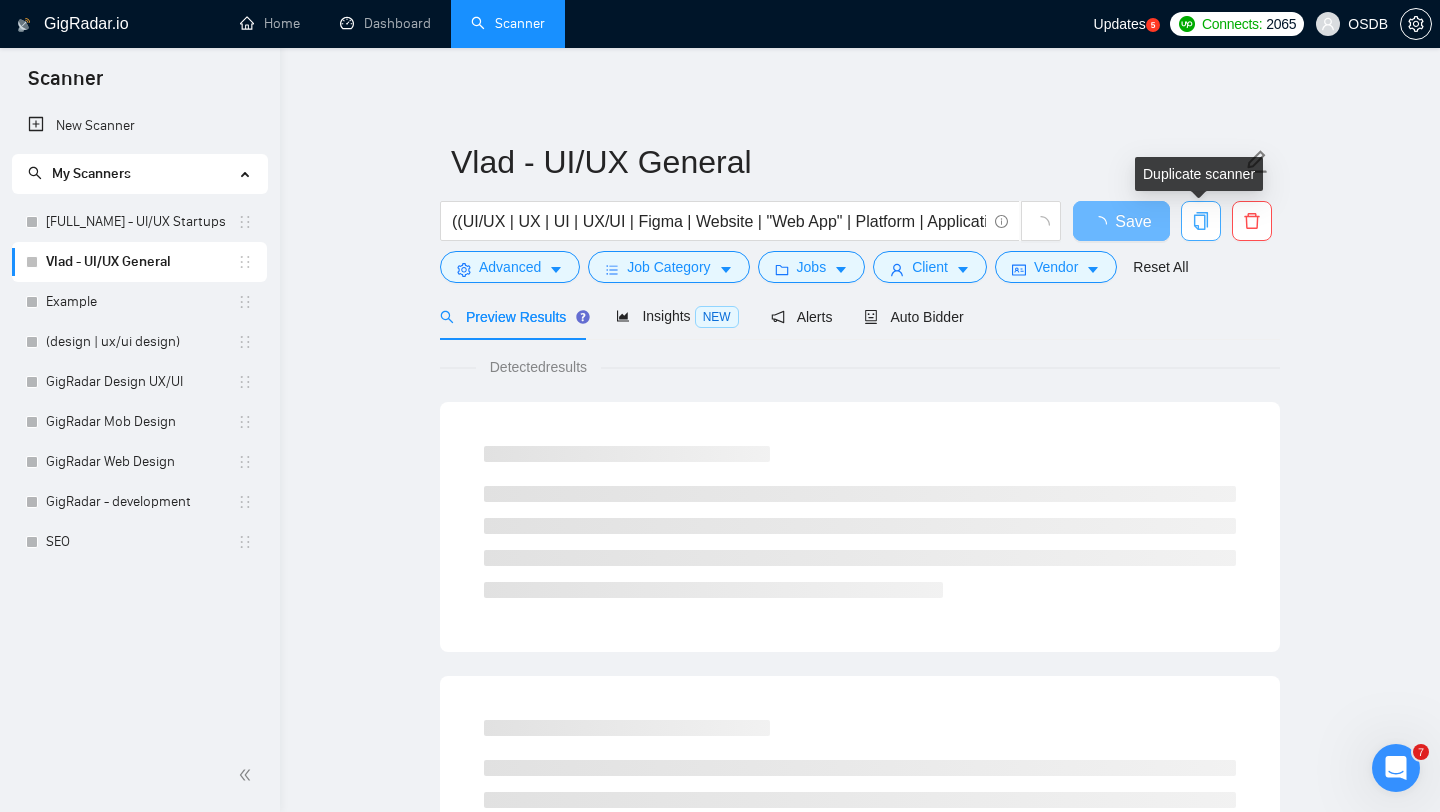 click 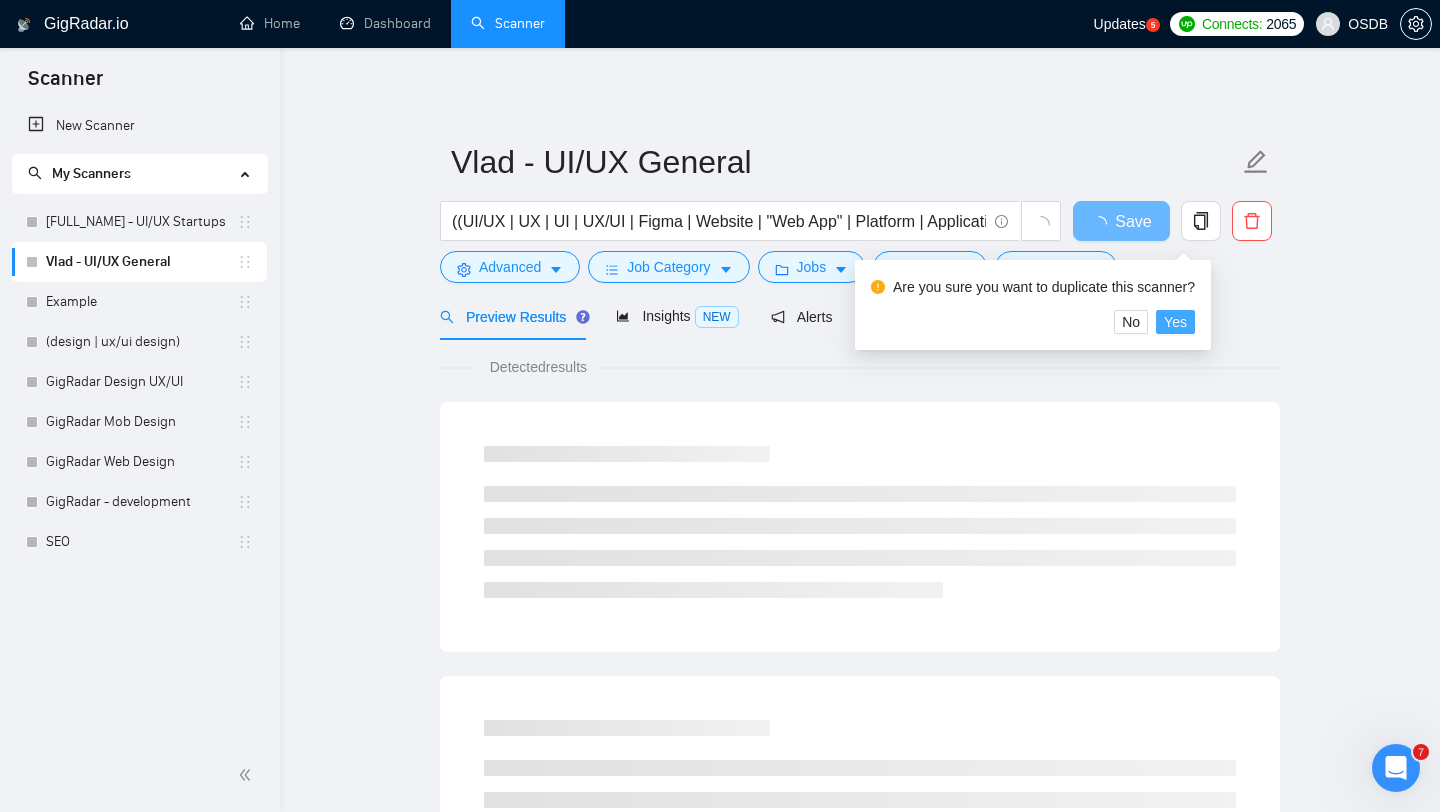 click on "Yes" at bounding box center [1175, 322] 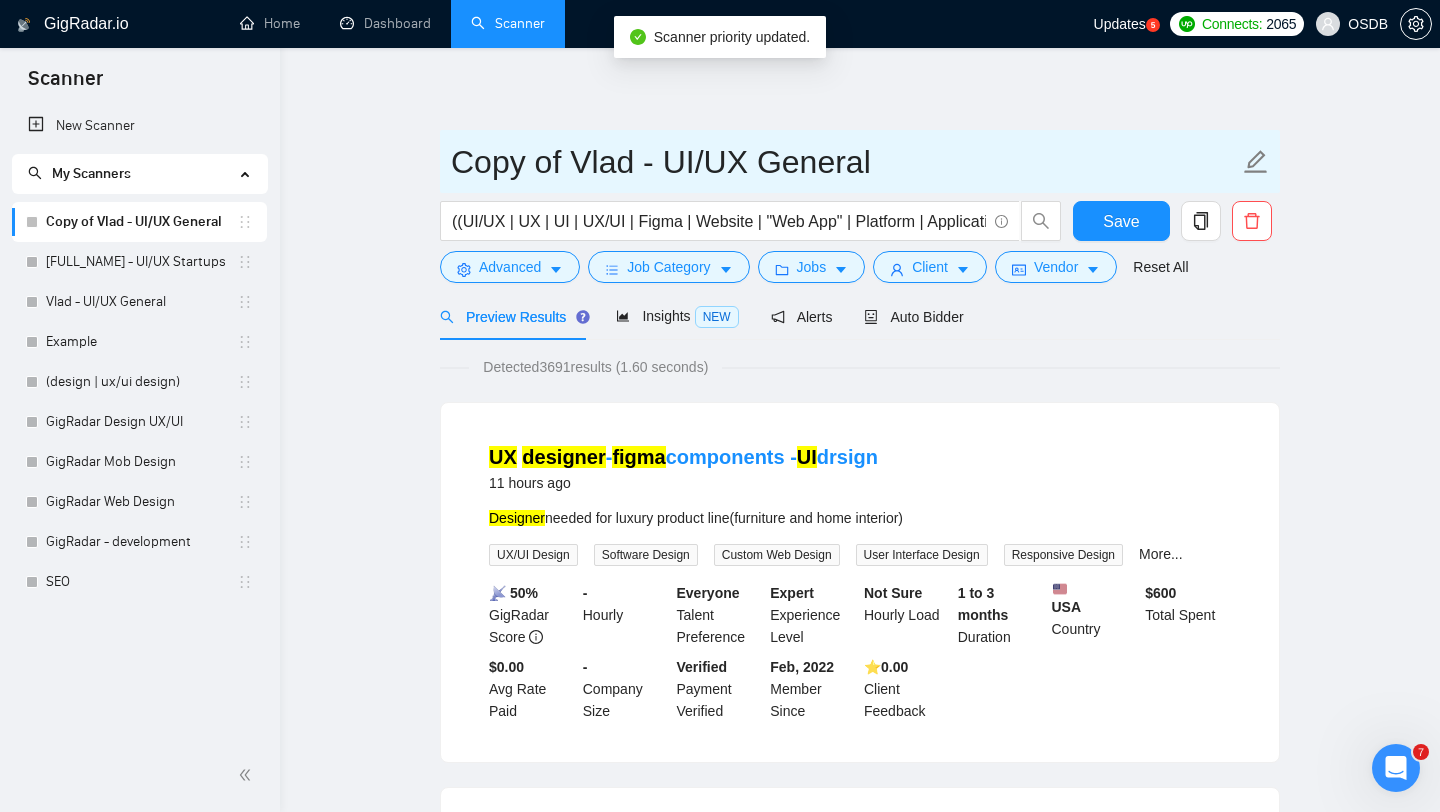 drag, startPoint x: 569, startPoint y: 160, endPoint x: 117, endPoint y: 158, distance: 452.00443 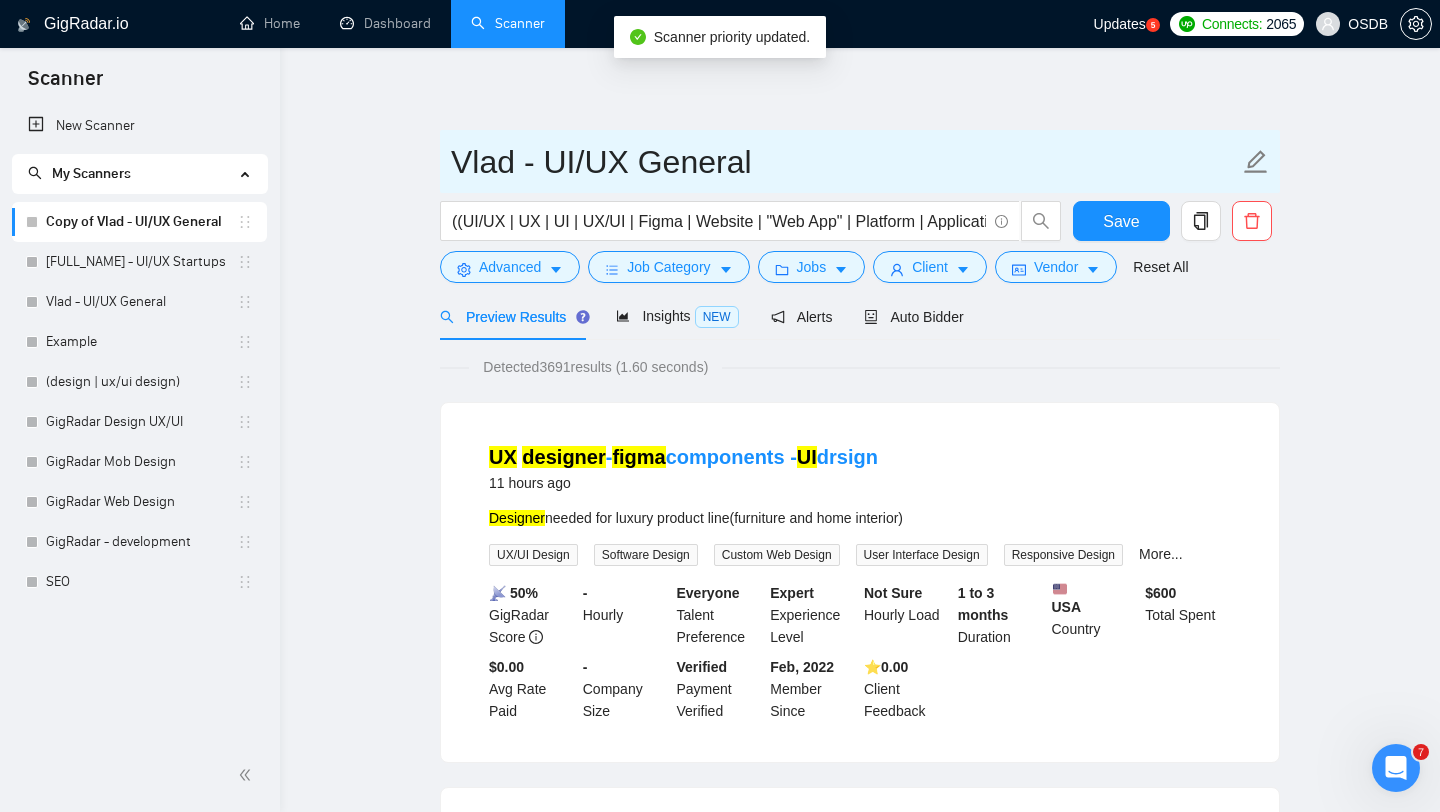 drag, startPoint x: 637, startPoint y: 146, endPoint x: 1033, endPoint y: 137, distance: 396.10226 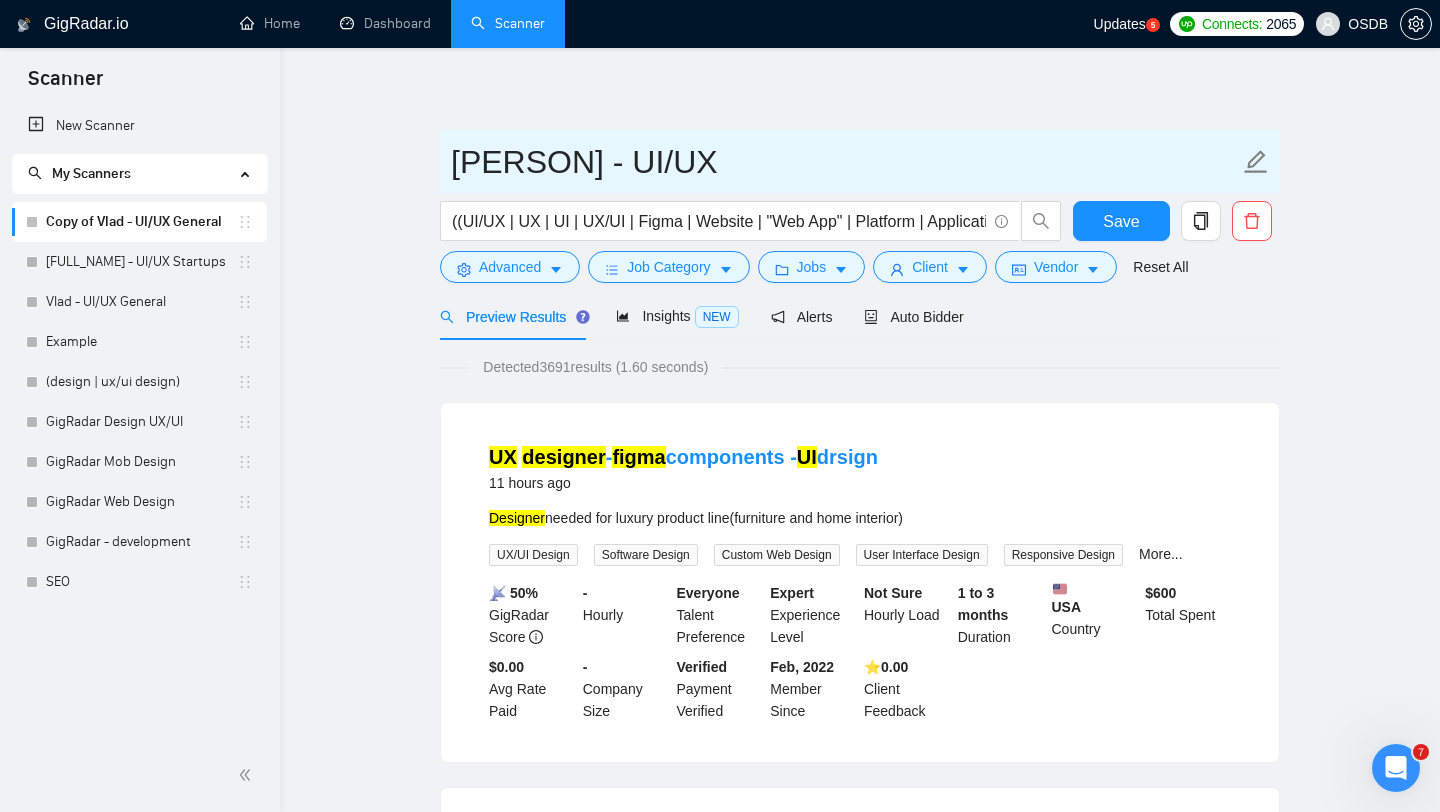 click on "[PERSON] - UI/UX" at bounding box center [845, 162] 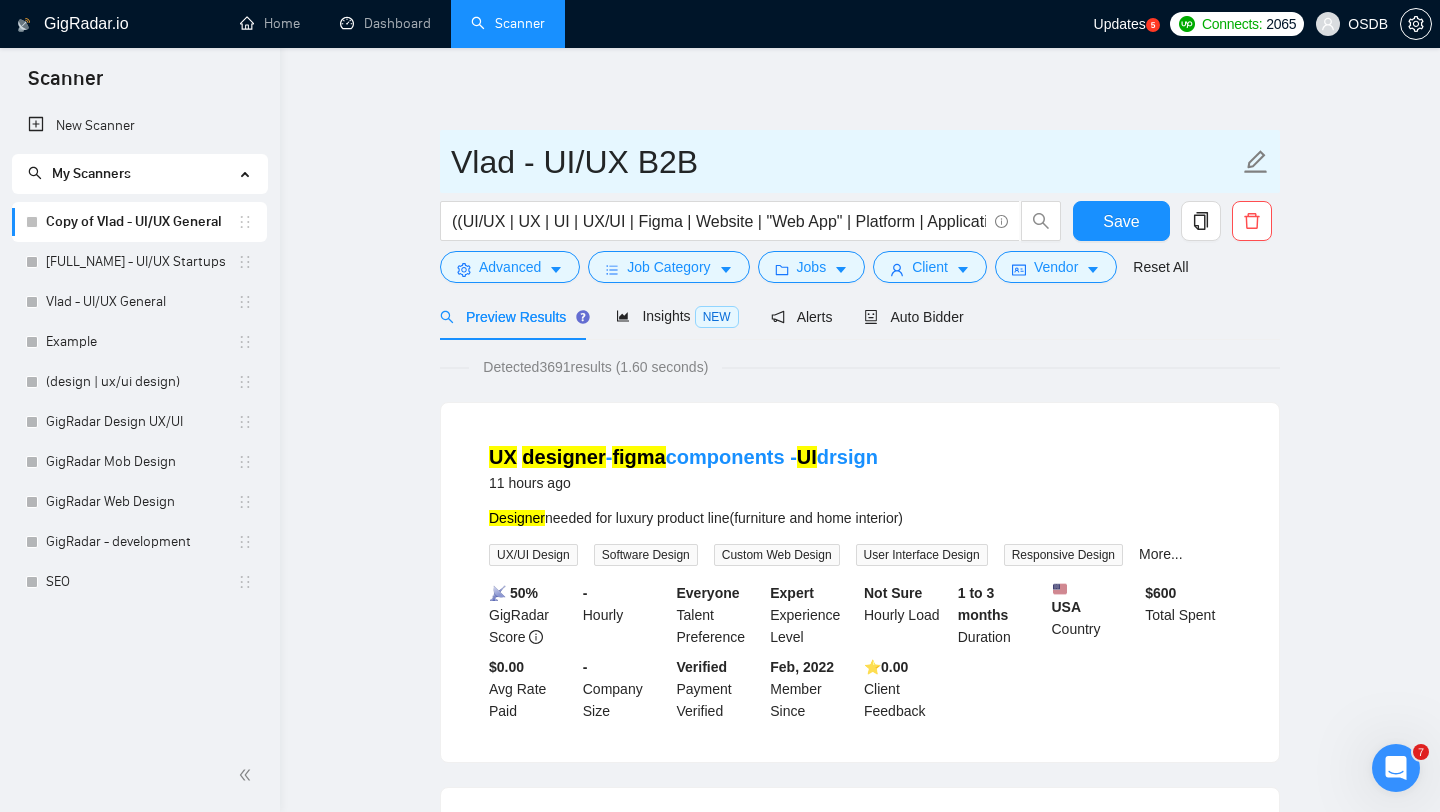 type on "Vlad - UI/UX B2B" 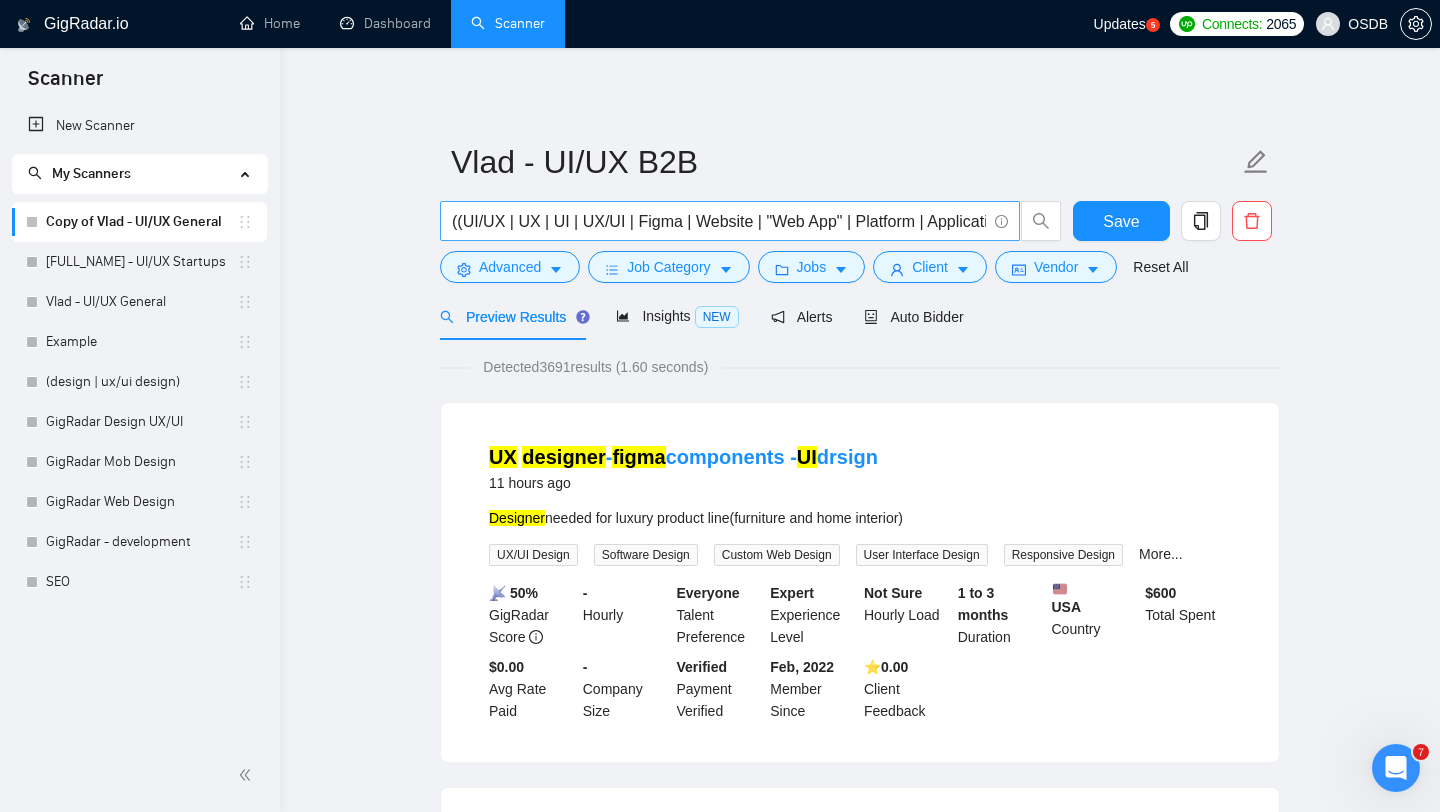 click on "((UI/UX | UX | UI | UX/UI | Figma | Website | "Web App" | Platform | Application | App) (Design | Expert | Rockstar | Designer) | "UX/UI Design")" at bounding box center [719, 221] 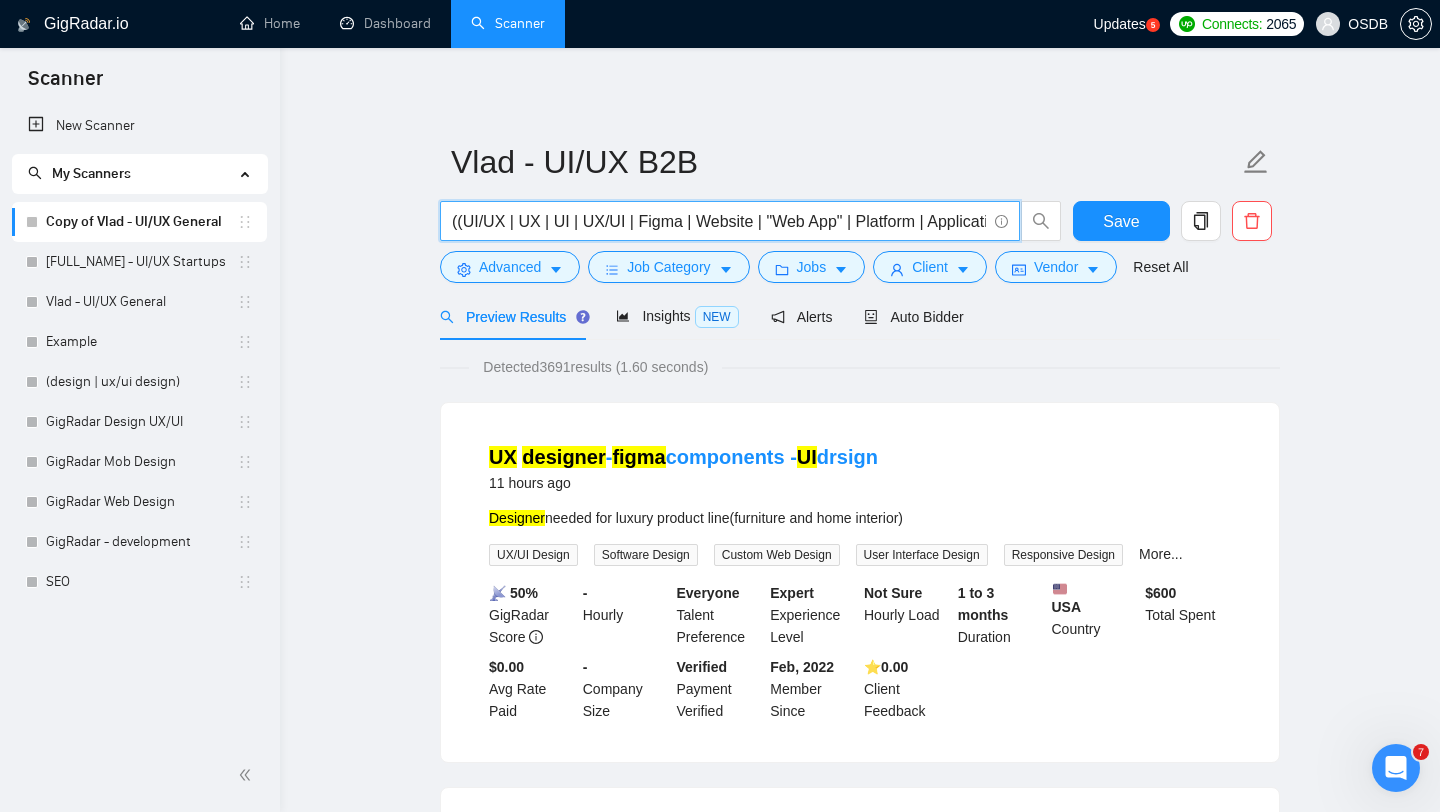 click on "((UI/UX | UX | UI | UX/UI | Figma | Website | "Web App" | Platform | Application | App) (Design | Expert | Rockstar | Designer) | "UX/UI Design")" at bounding box center [719, 221] 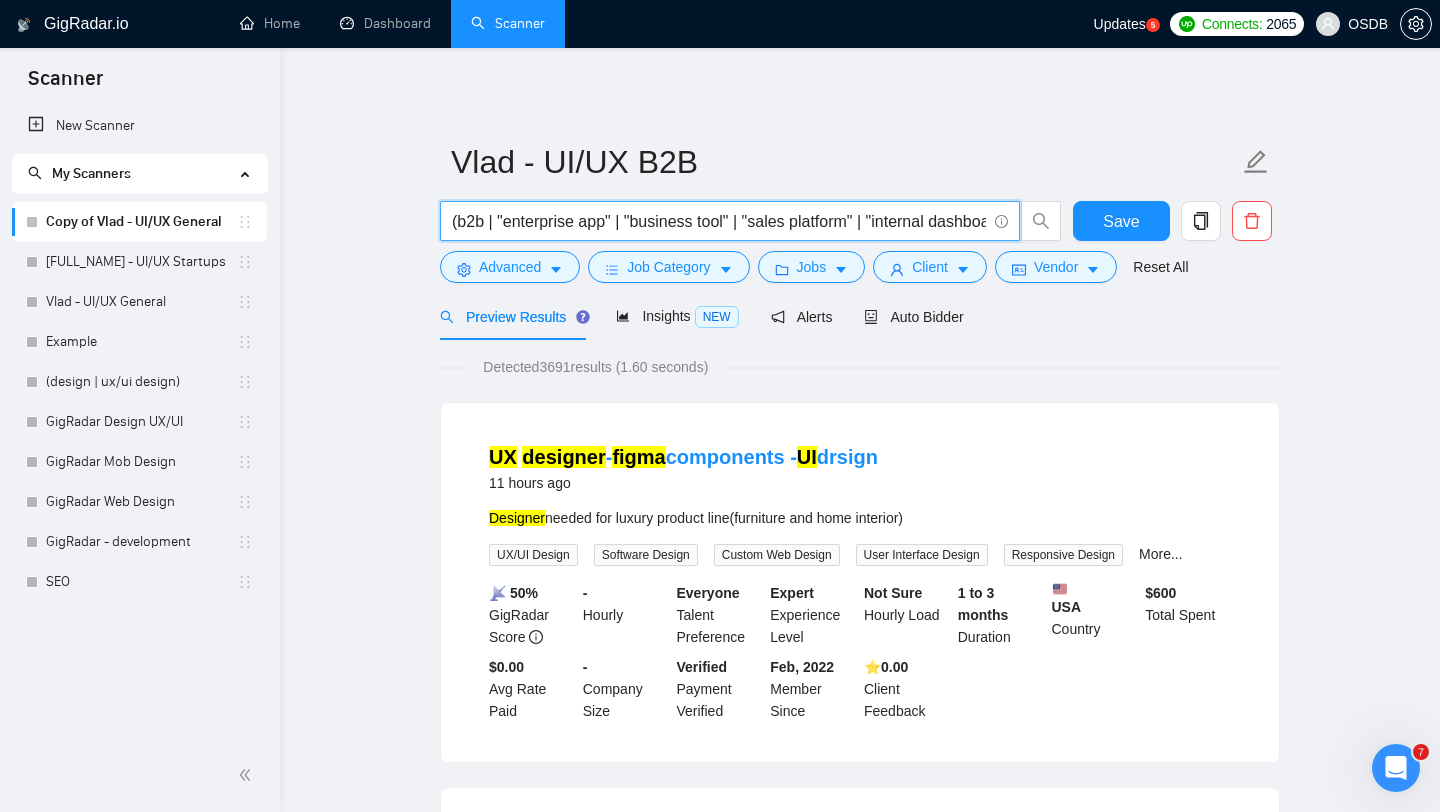 scroll, scrollTop: 0, scrollLeft: 1974, axis: horizontal 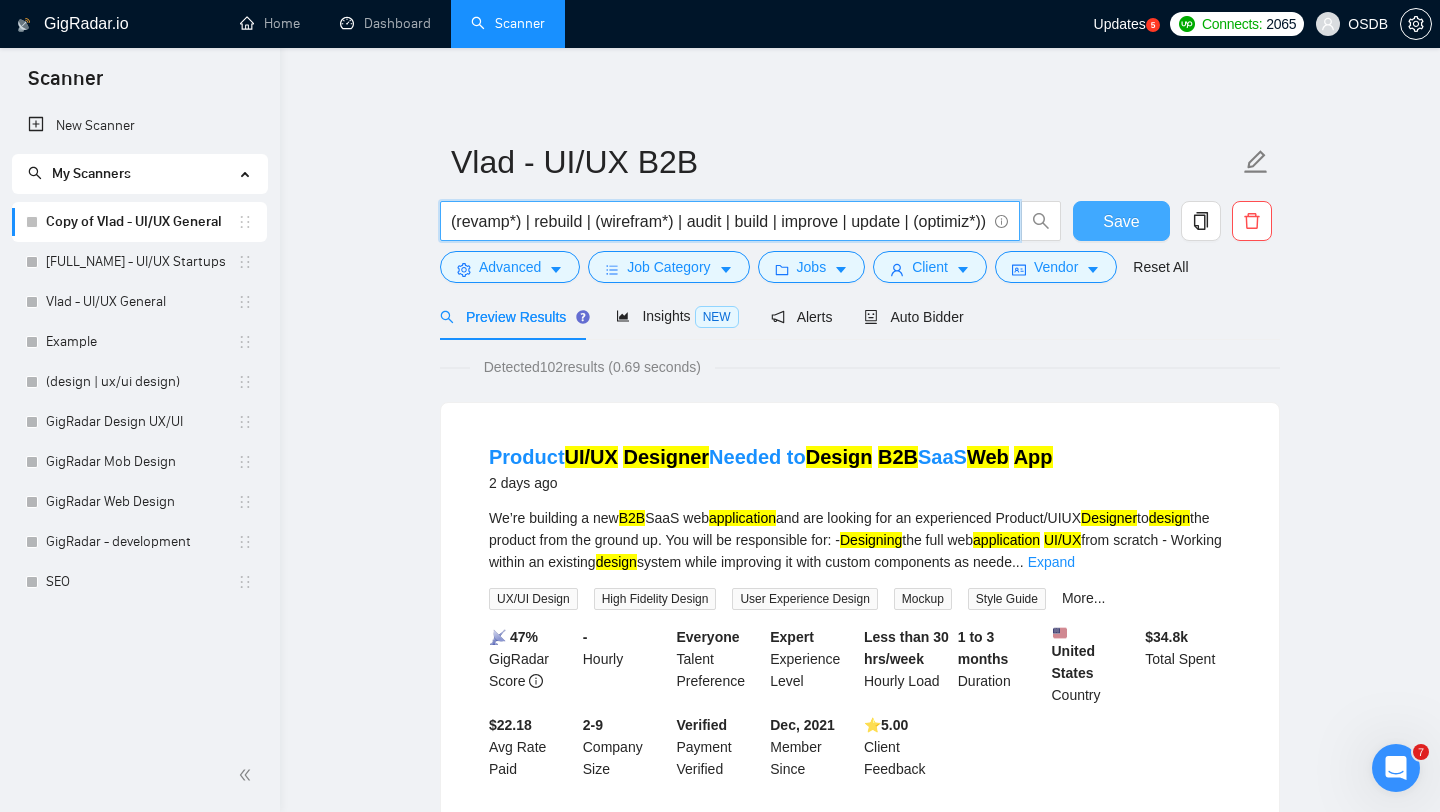 type on "(b2b | "enterprise app" | "business tool" | "sales platform" | "internal dashboard" | "corporate portal" | "sales enablement" | "partner portal" | "client onboarding") ((UI/UX | UX | UI | UX/UI | Figma | Website | "Web App" | Platform | Application | App) ((design*) | (redesign*) | (revamp*) | rebuild | (wirefram*) | audit | build | improve | update | (optimiz*))" 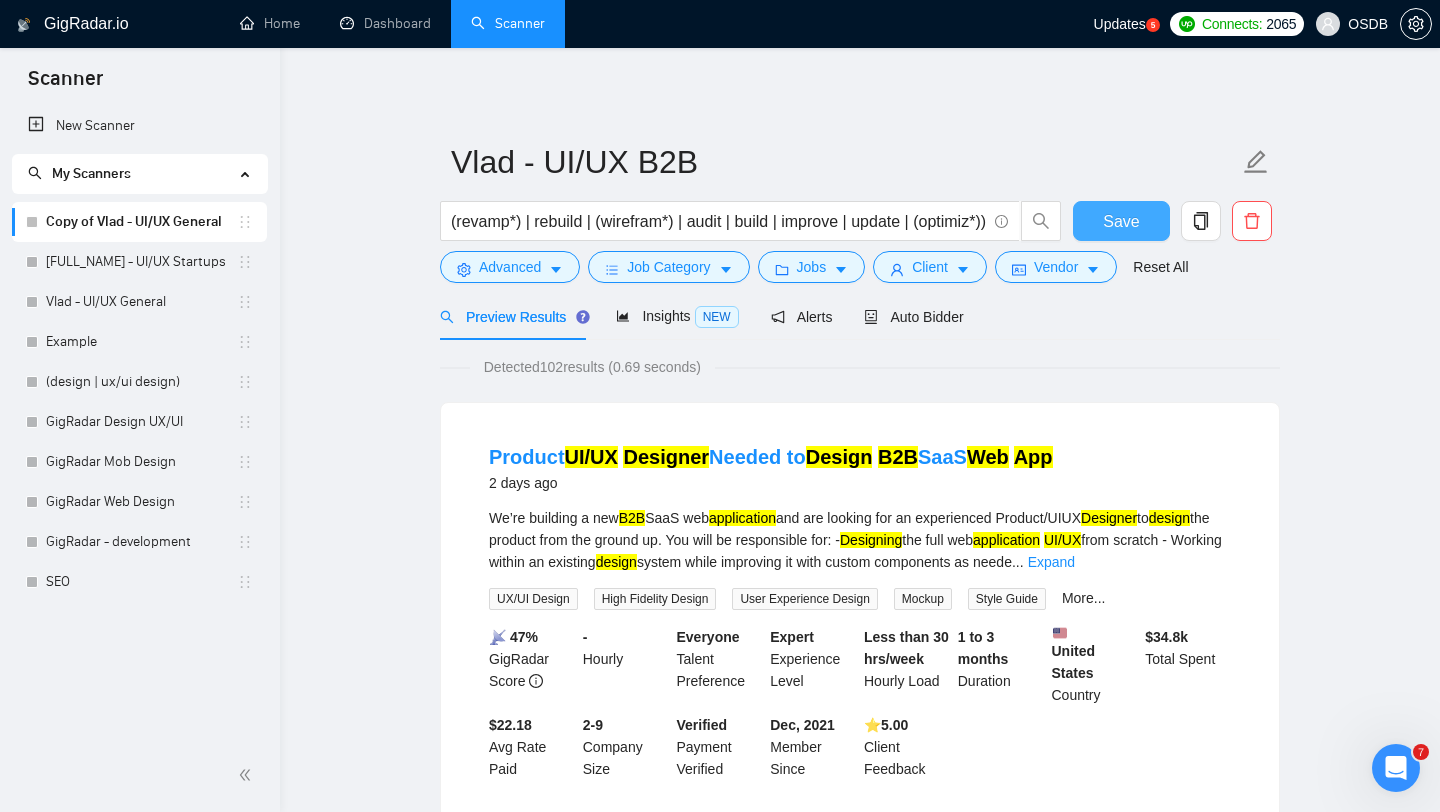 scroll, scrollTop: 0, scrollLeft: 0, axis: both 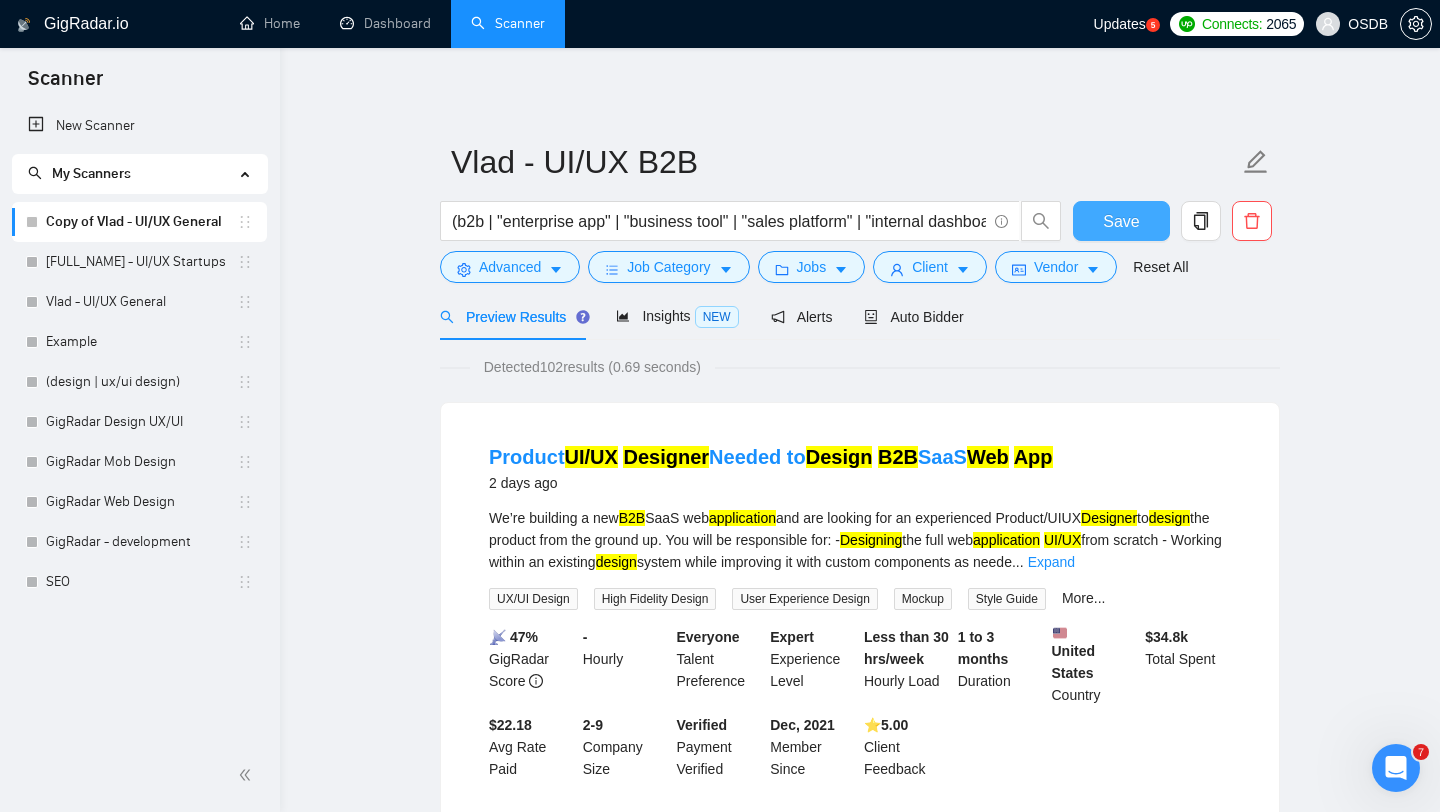 click on "Save" at bounding box center [1121, 221] 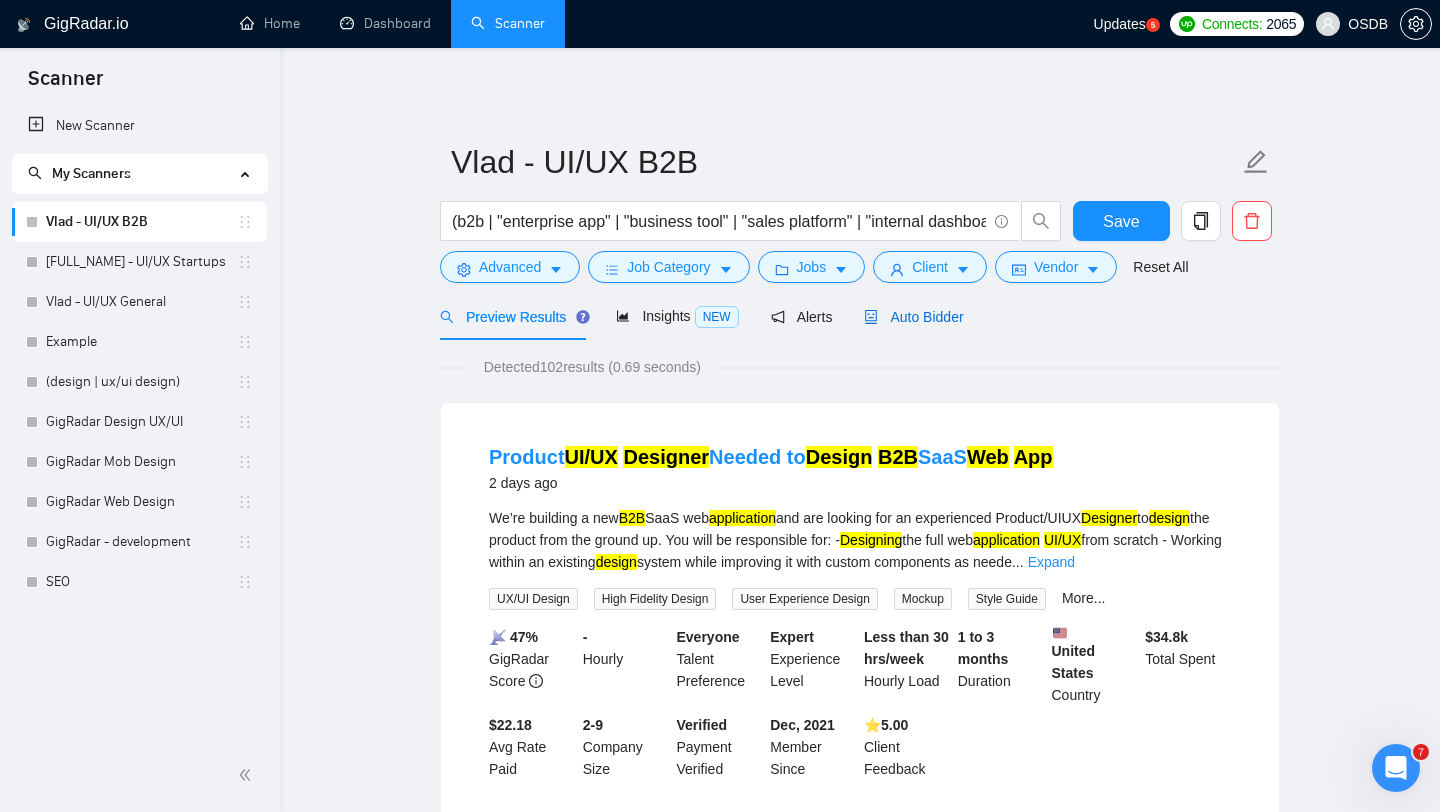 click on "Auto Bidder" at bounding box center (913, 317) 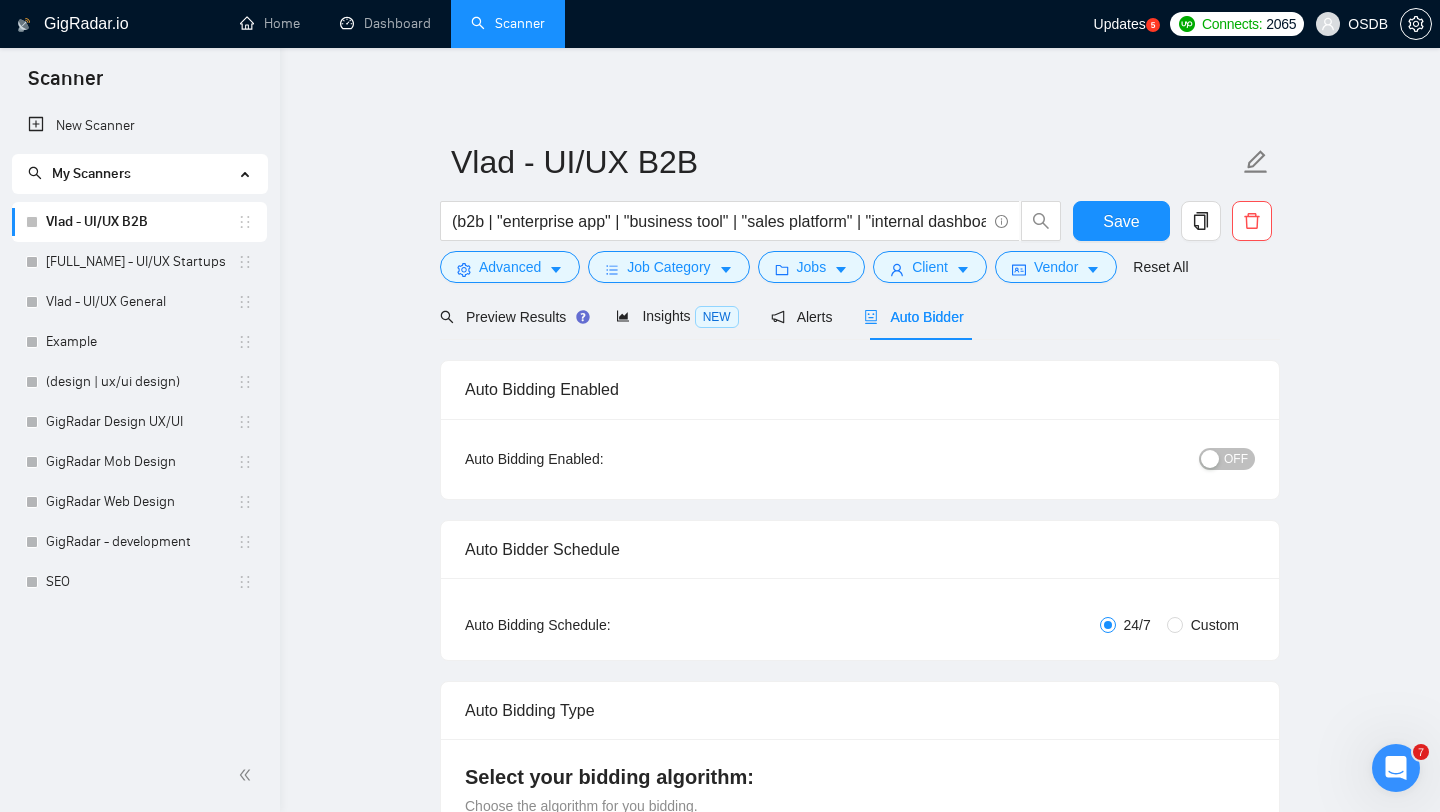 type 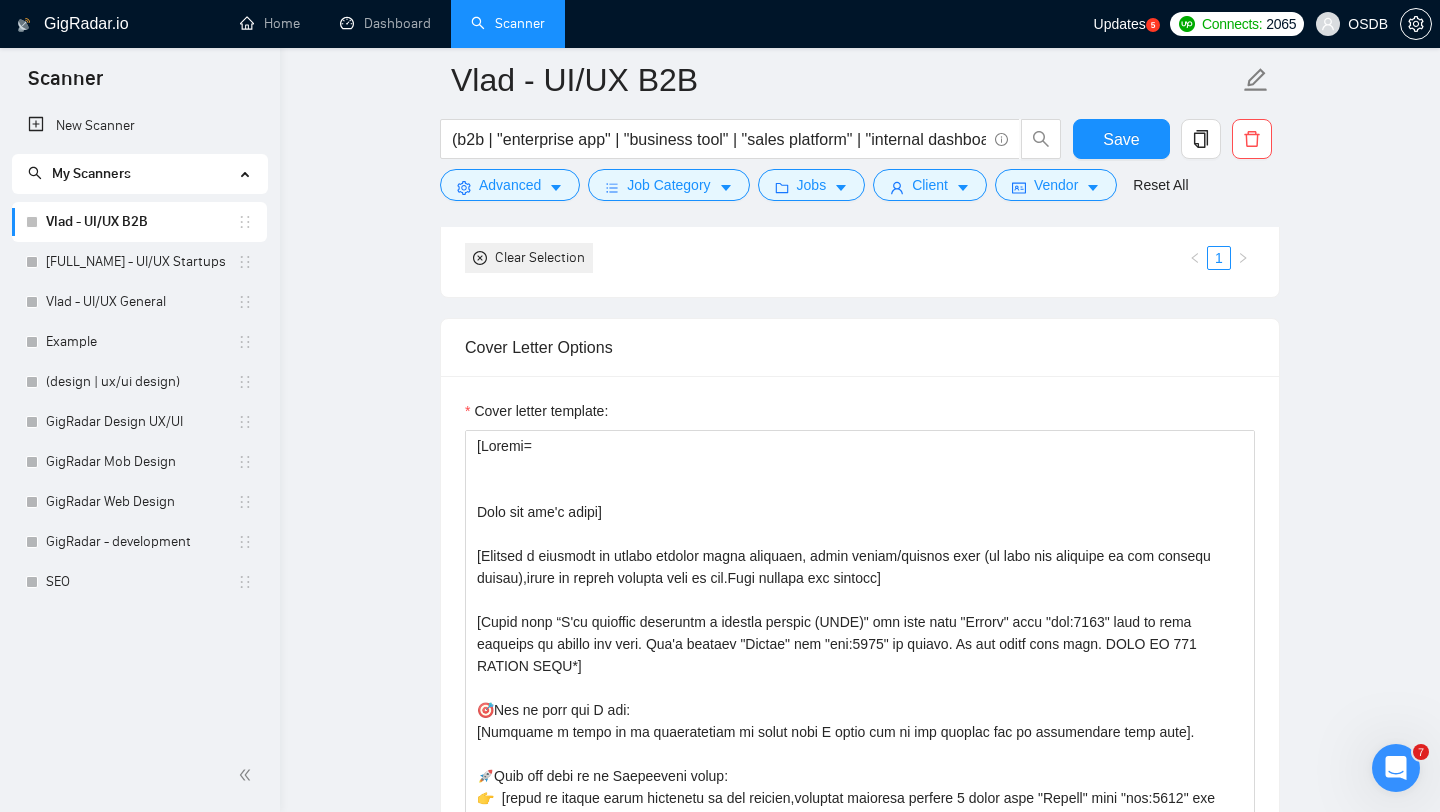 scroll, scrollTop: 2126, scrollLeft: 0, axis: vertical 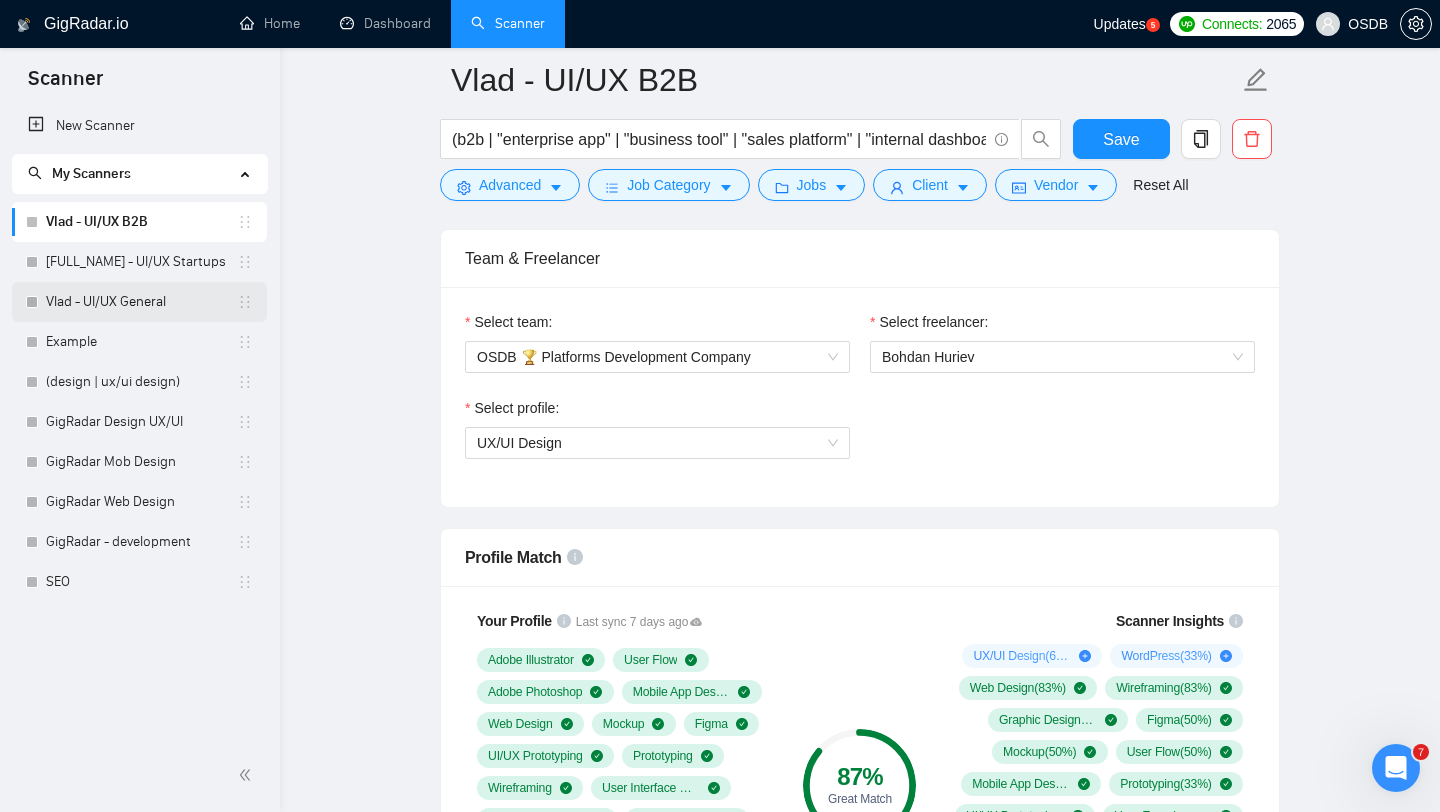 click on "Vlad - UI/UX General" at bounding box center (141, 302) 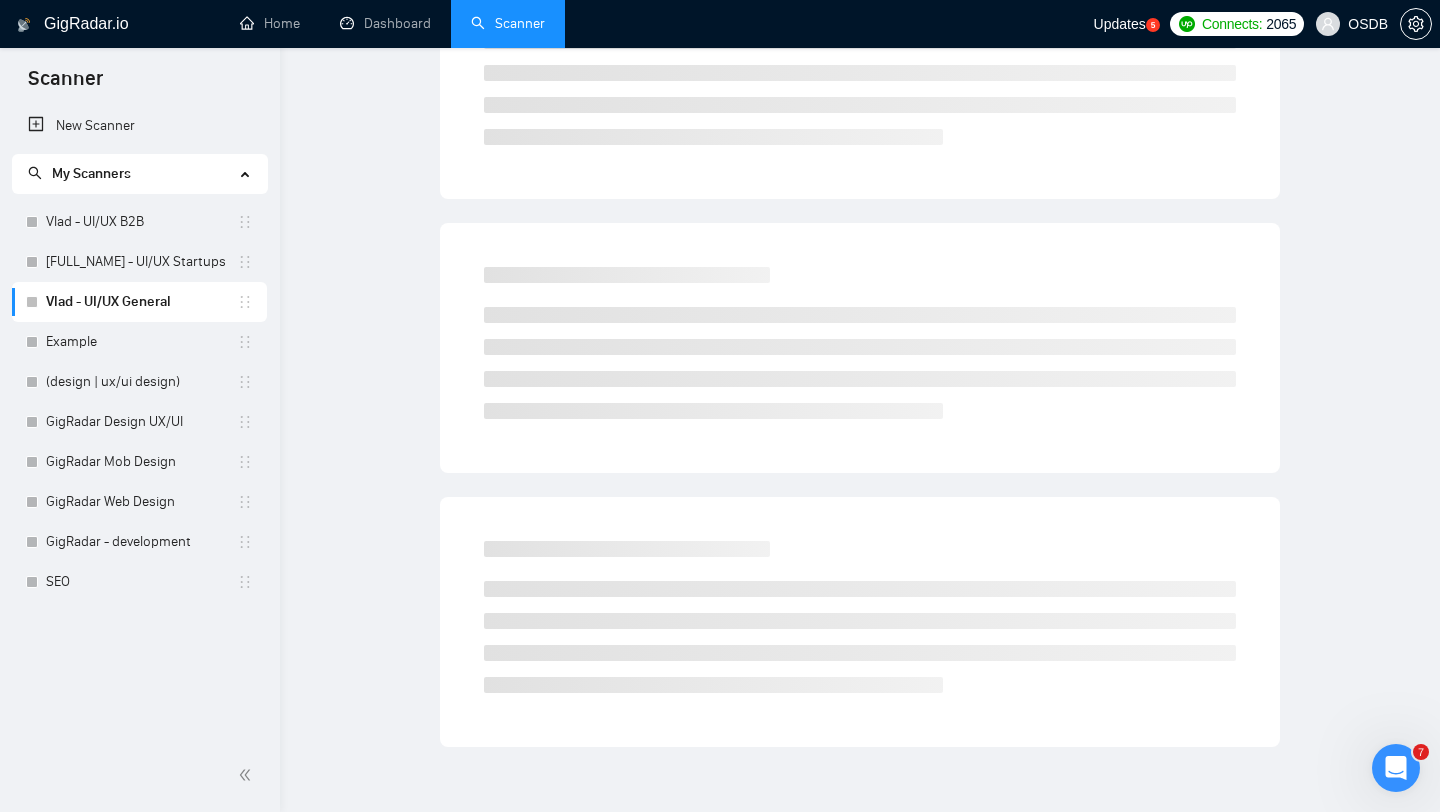 scroll, scrollTop: 0, scrollLeft: 0, axis: both 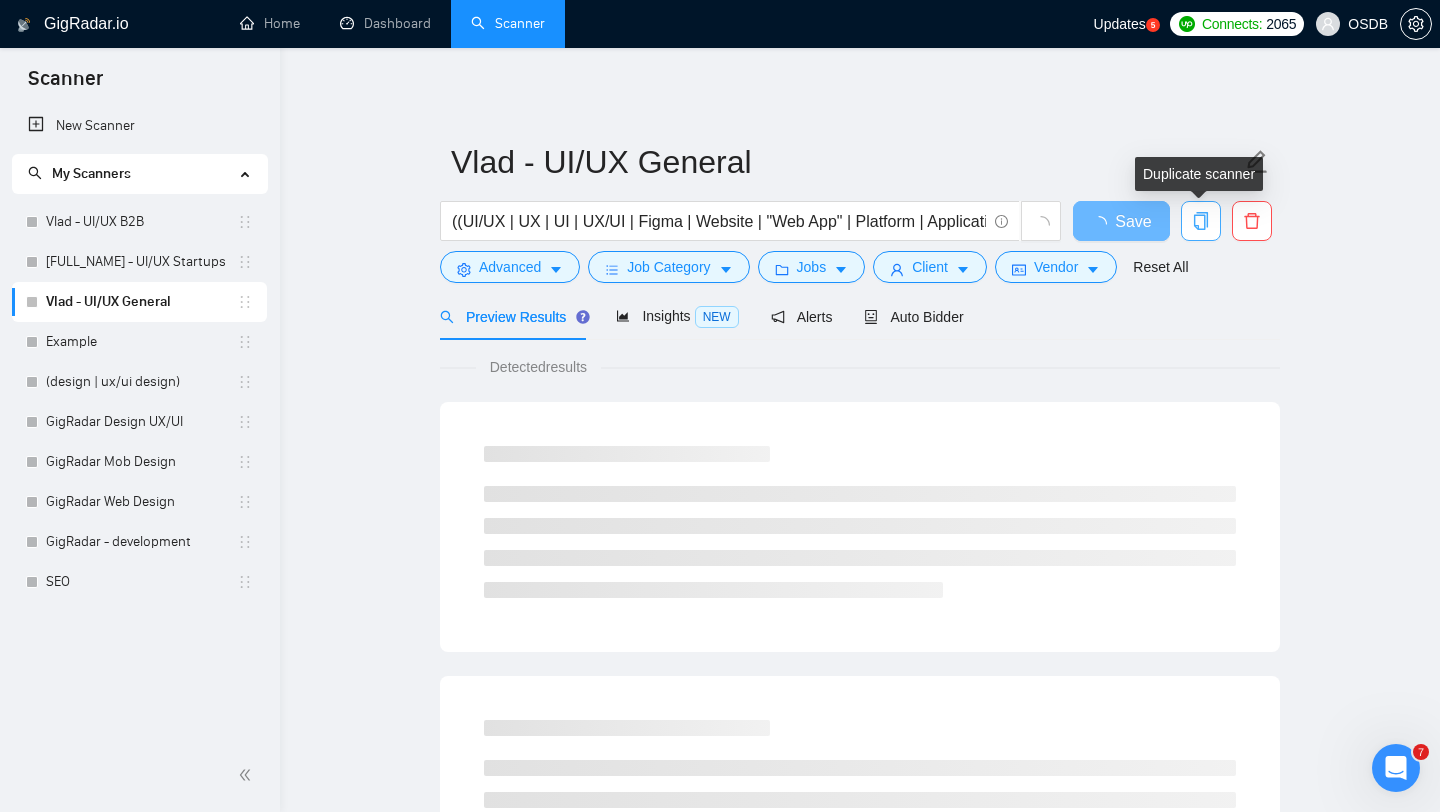 click at bounding box center (1201, 221) 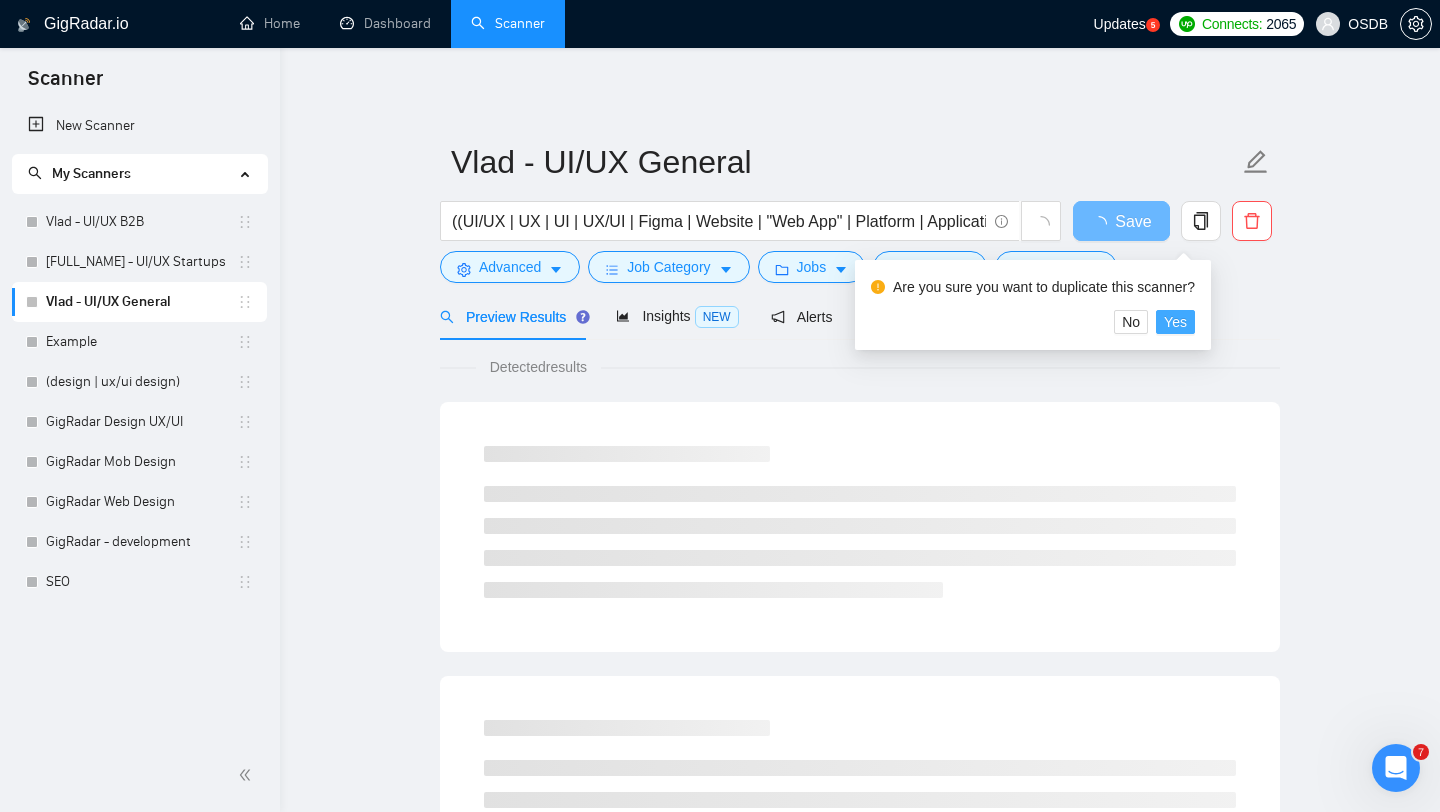 click on "Yes" at bounding box center [1175, 322] 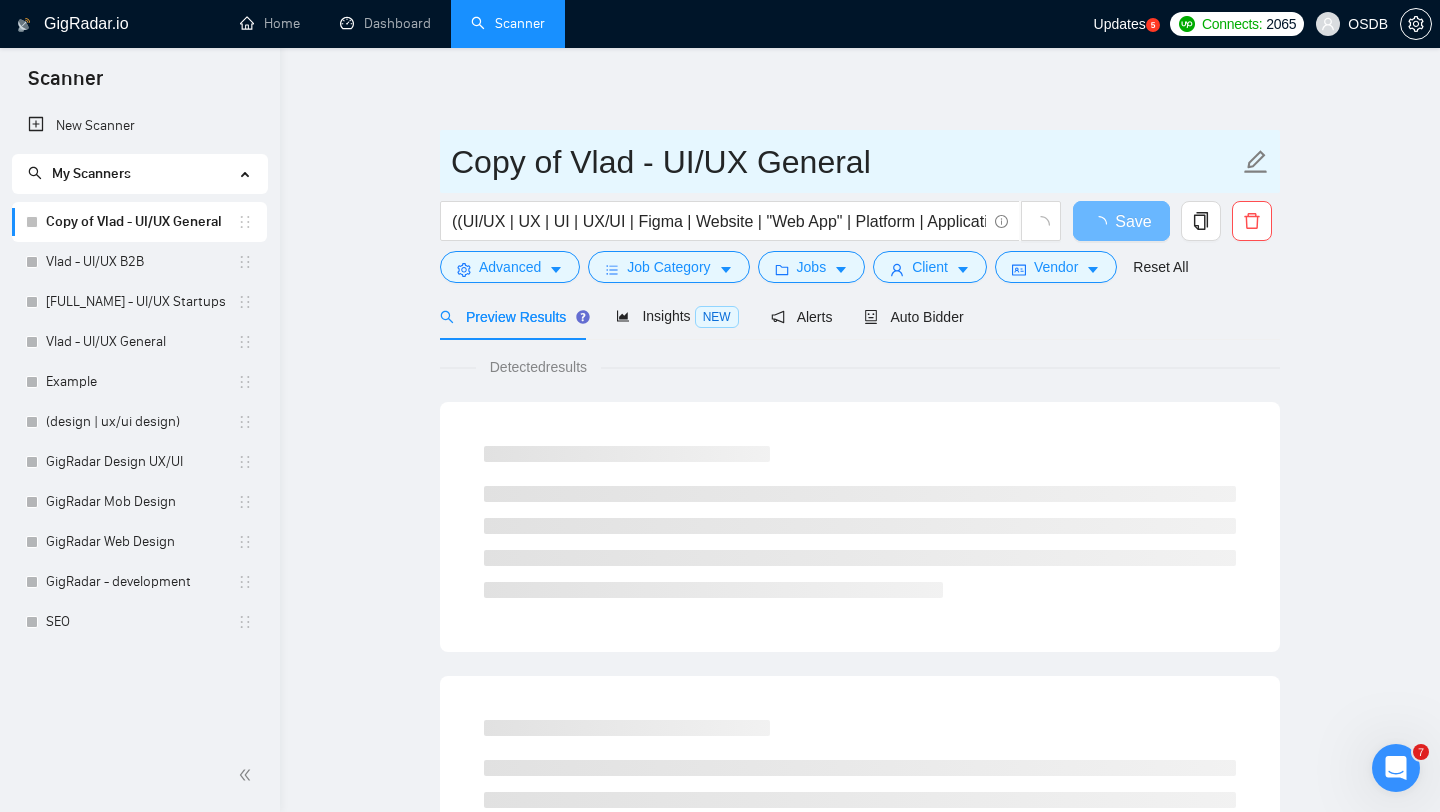 drag, startPoint x: 575, startPoint y: 166, endPoint x: 454, endPoint y: 160, distance: 121.14867 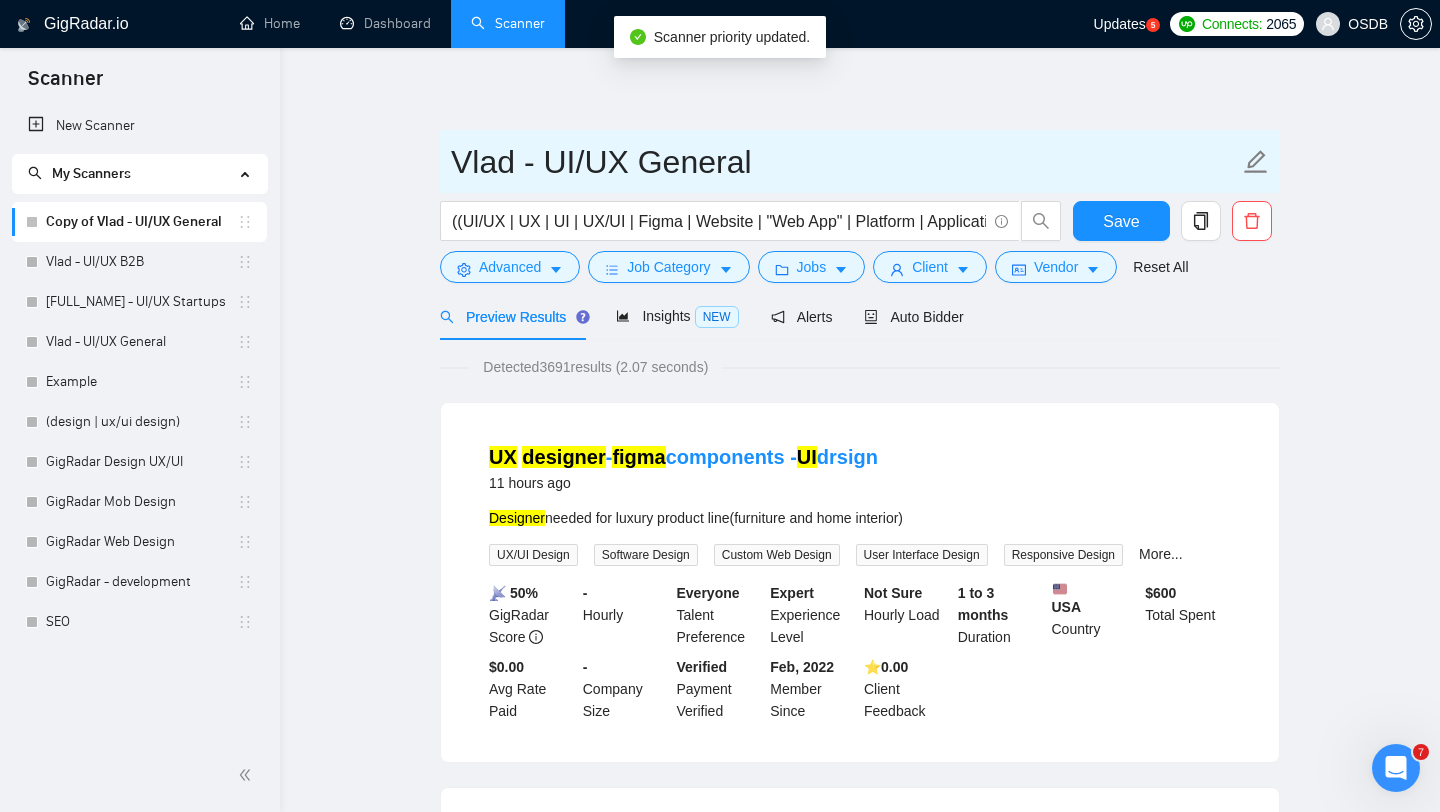 drag, startPoint x: 641, startPoint y: 167, endPoint x: 878, endPoint y: 152, distance: 237.47421 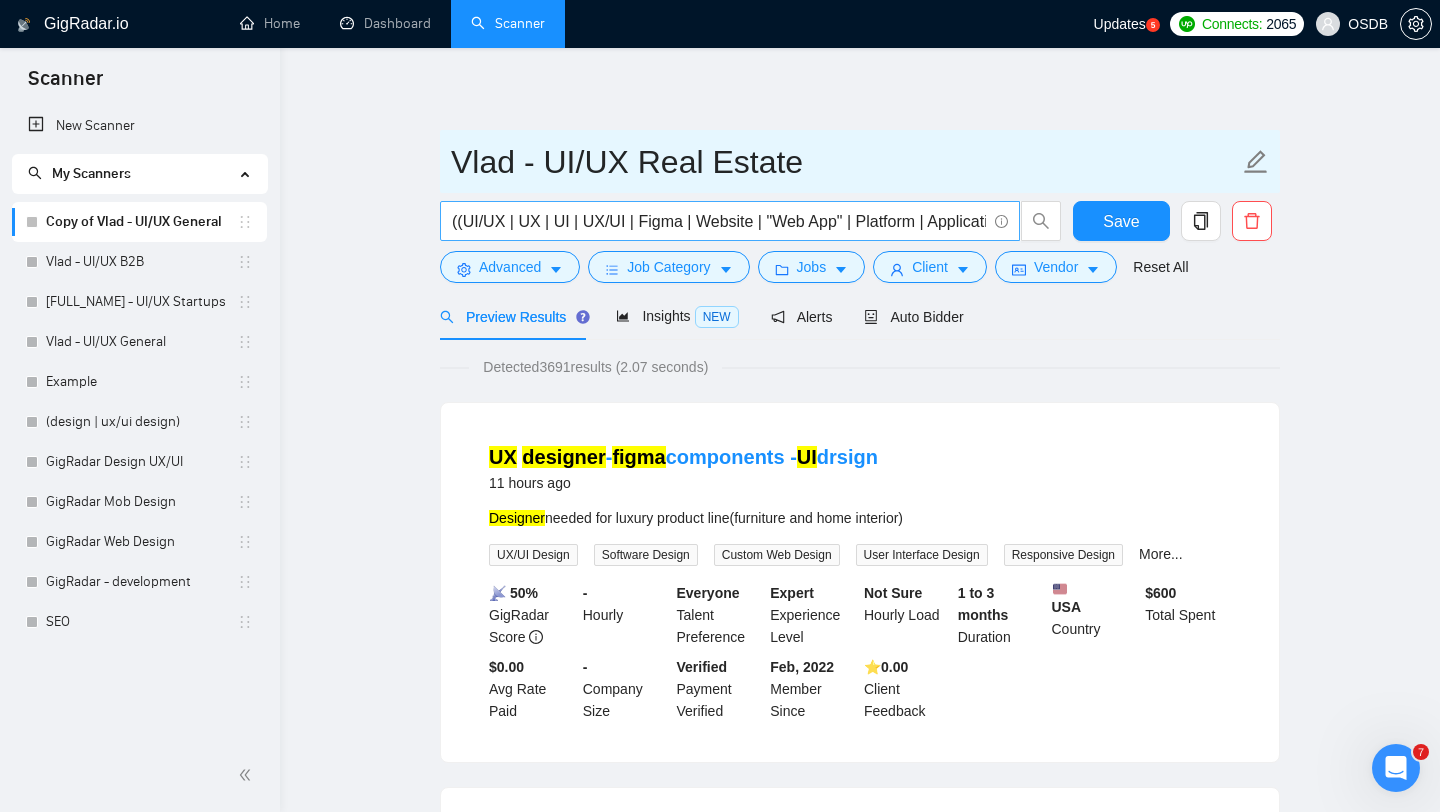 type on "Vlad - UI/UX Real Estate" 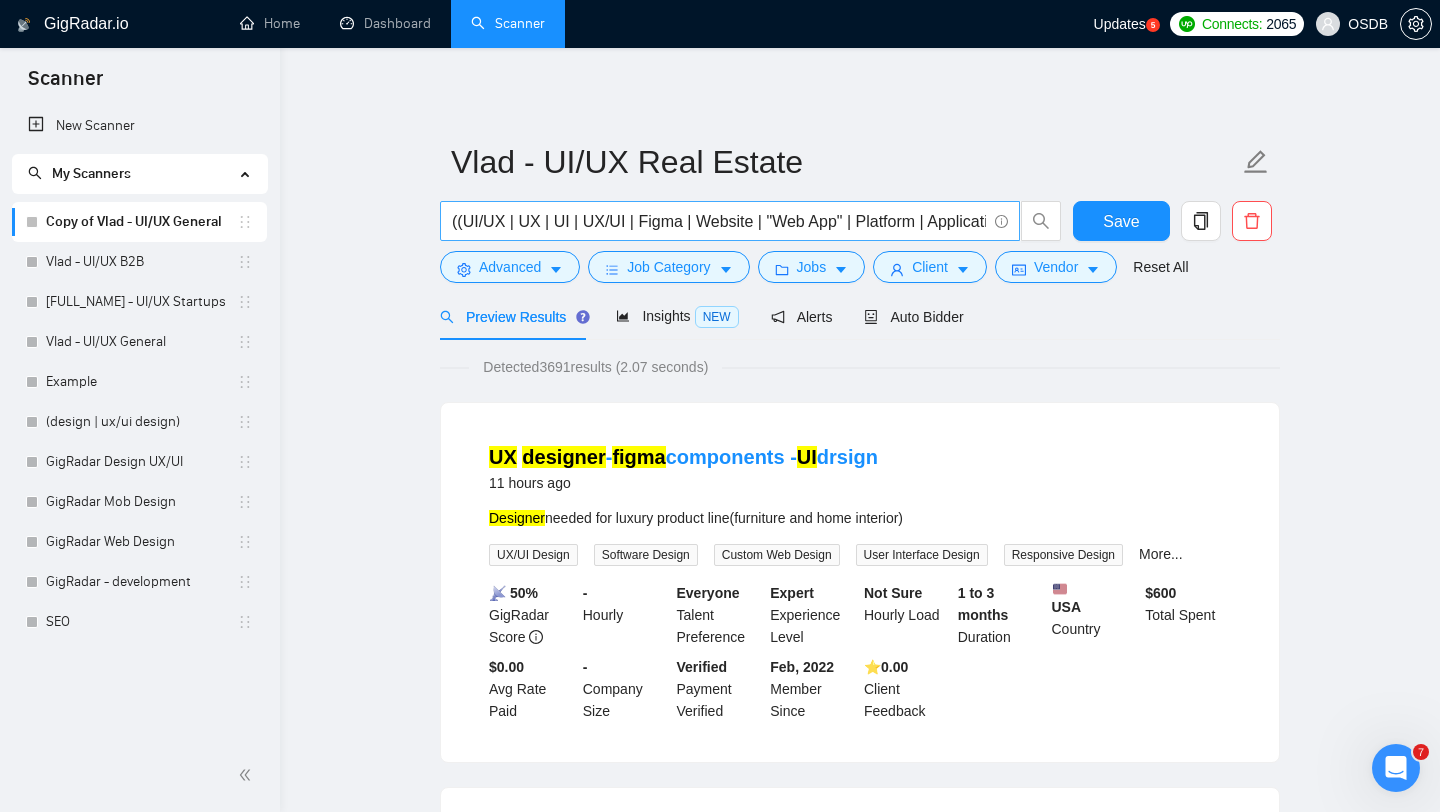 click on "((UI/UX | UX | UI | UX/UI | Figma | Website | "Web App" | Platform | Application | App) (Design | Expert | Rockstar | Designer) | "UX/UI Design")" at bounding box center (719, 221) 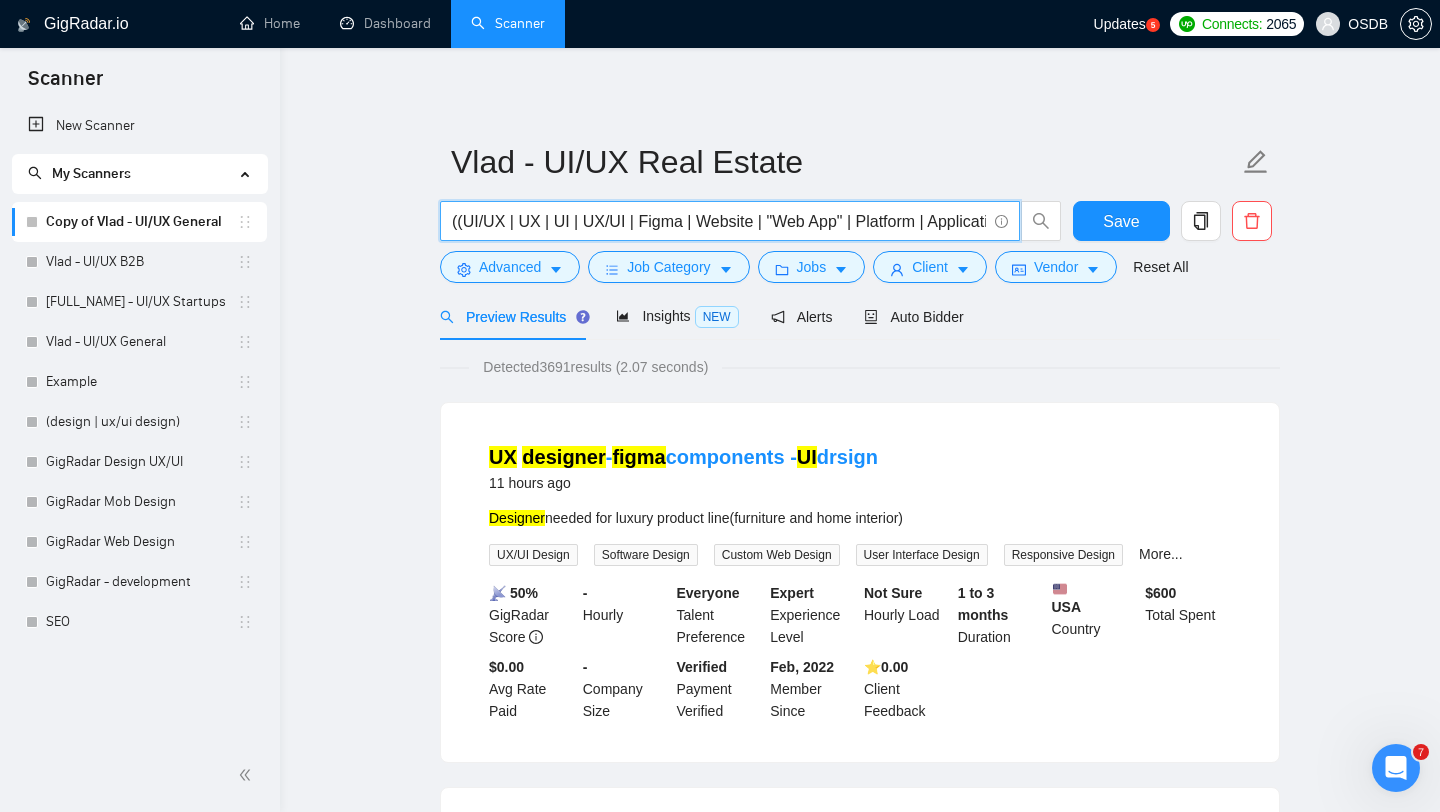 paste on "''real estate'' | realtor | property | realty | "property listing" | apartment | (Hostel*) | (Hotel*) | (Motel*) | buildings |housing | resort | mls | "IDX integration") ((UI/UX | UX | UI | UX/UI | Figma | Website | "Web App" | Platform | Application | App) ((design*) | (redesign*) | (revamp*) | rebuild | (wirefram*) | audit | build | improve | update | (optimiz*))" 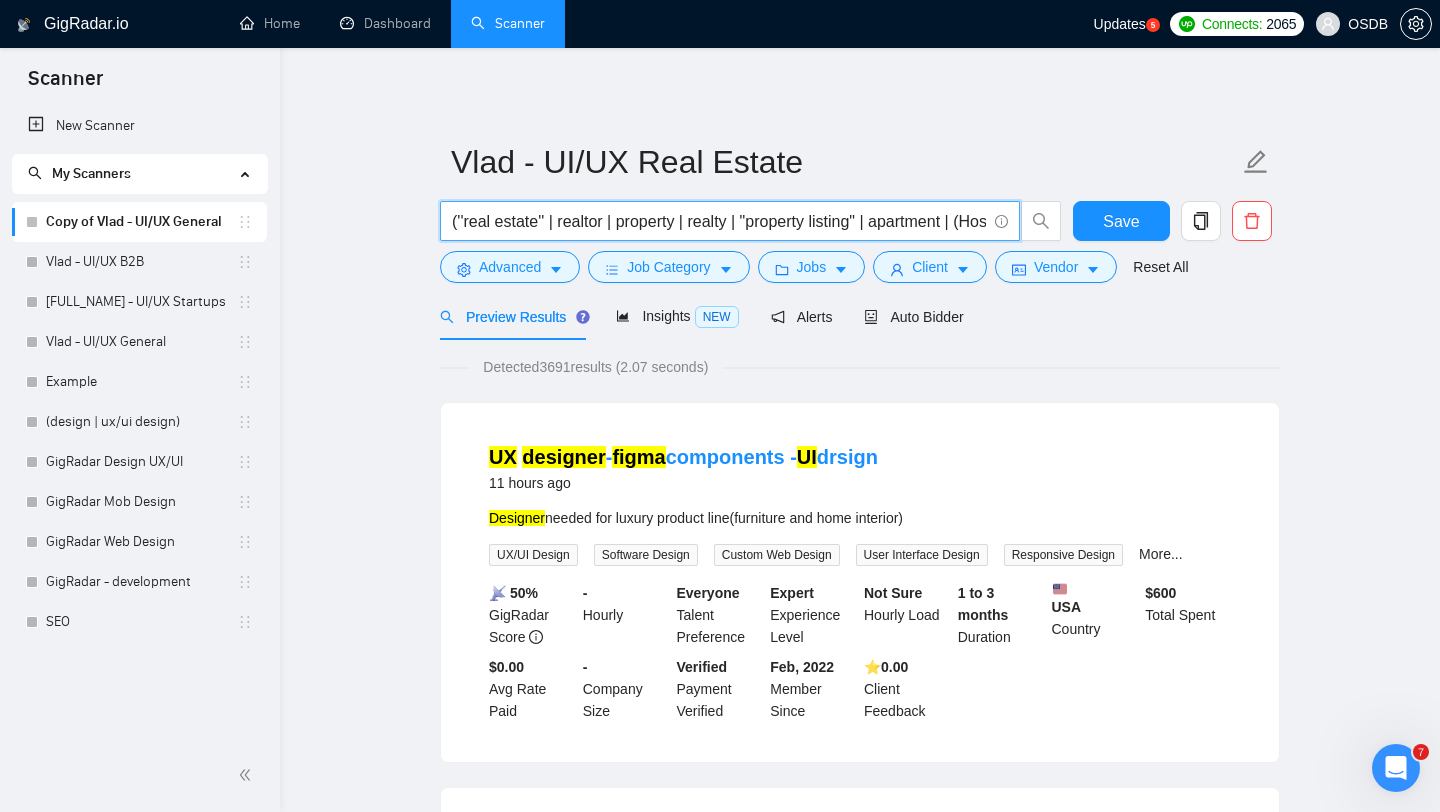 scroll, scrollTop: 0, scrollLeft: 1914, axis: horizontal 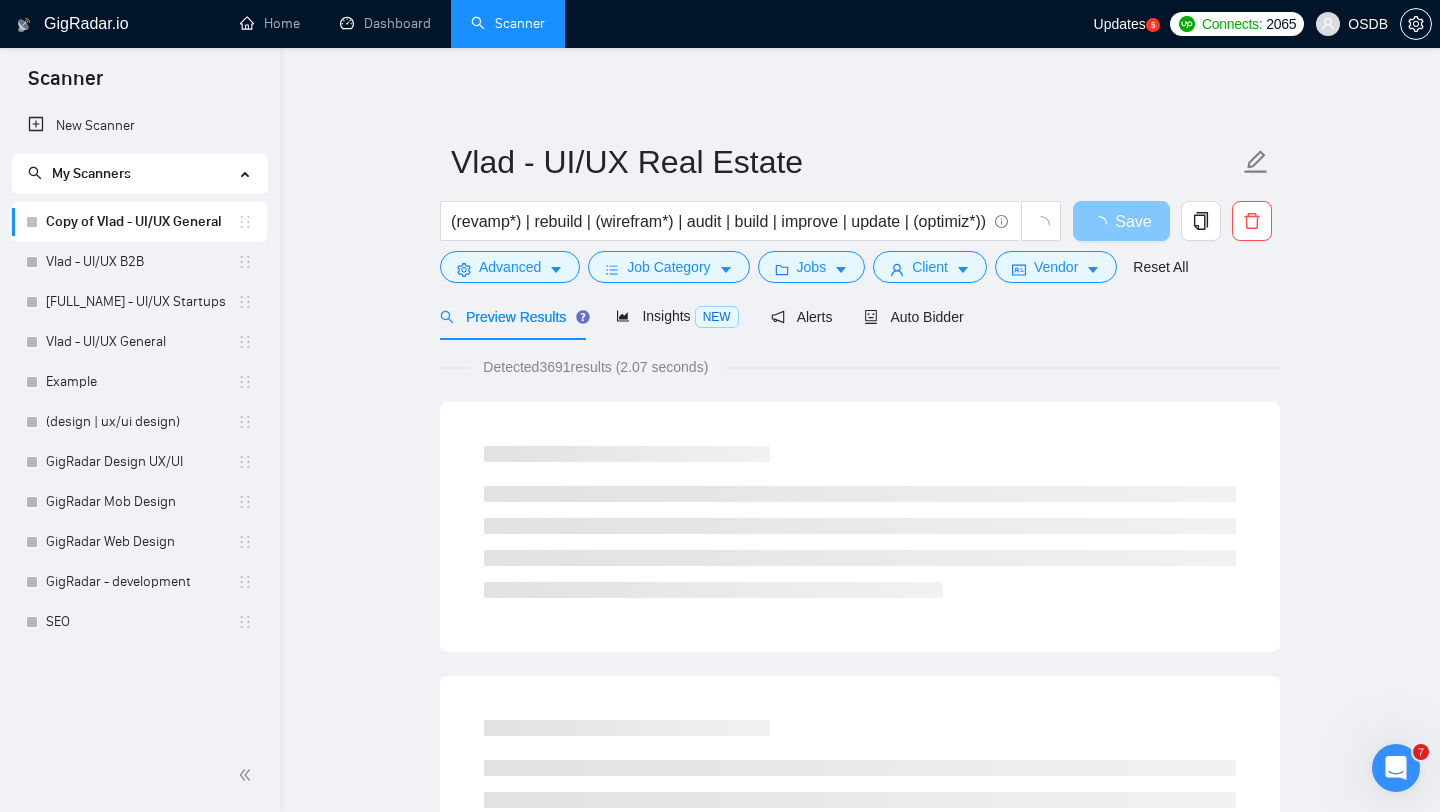 click on "Save" at bounding box center (1133, 221) 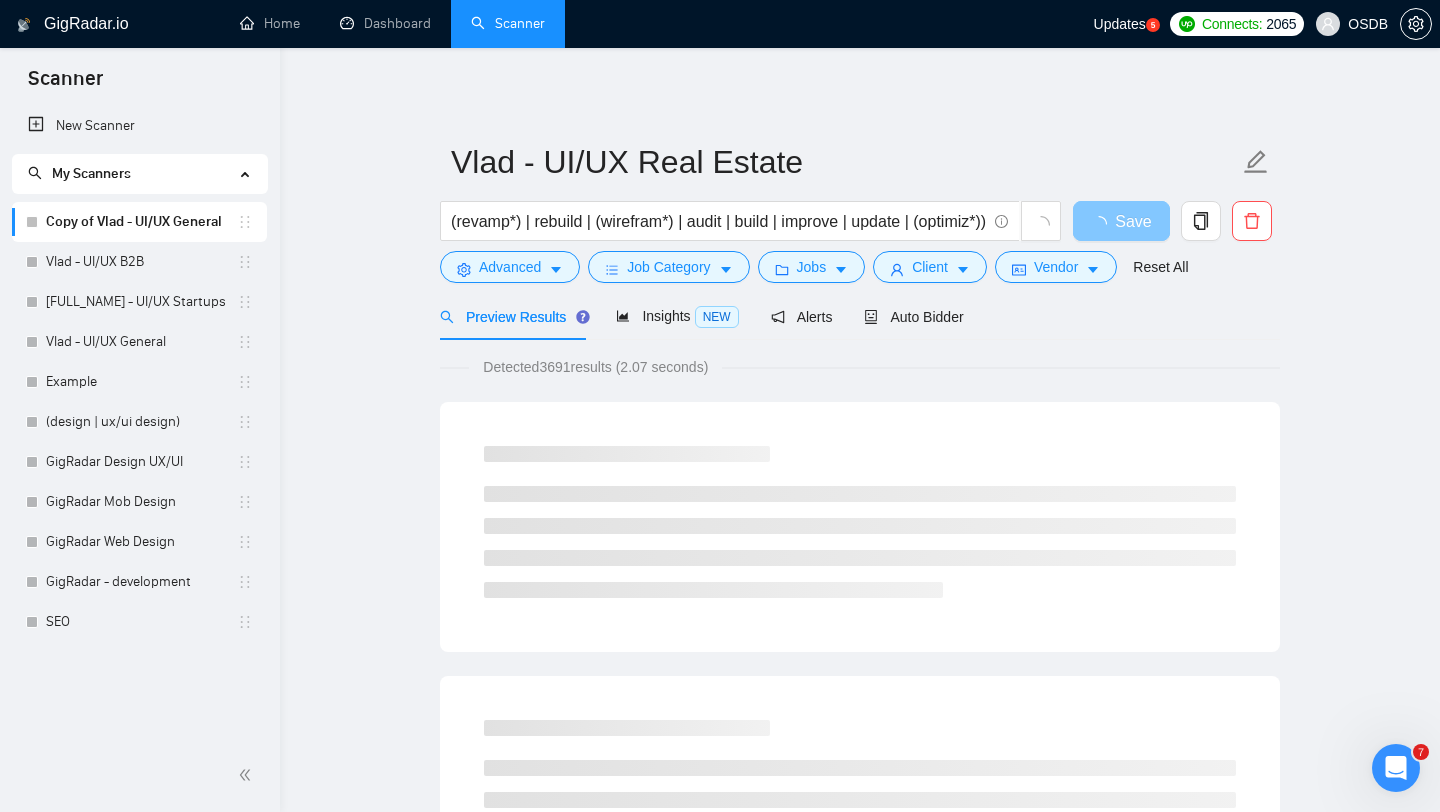 scroll, scrollTop: 0, scrollLeft: 0, axis: both 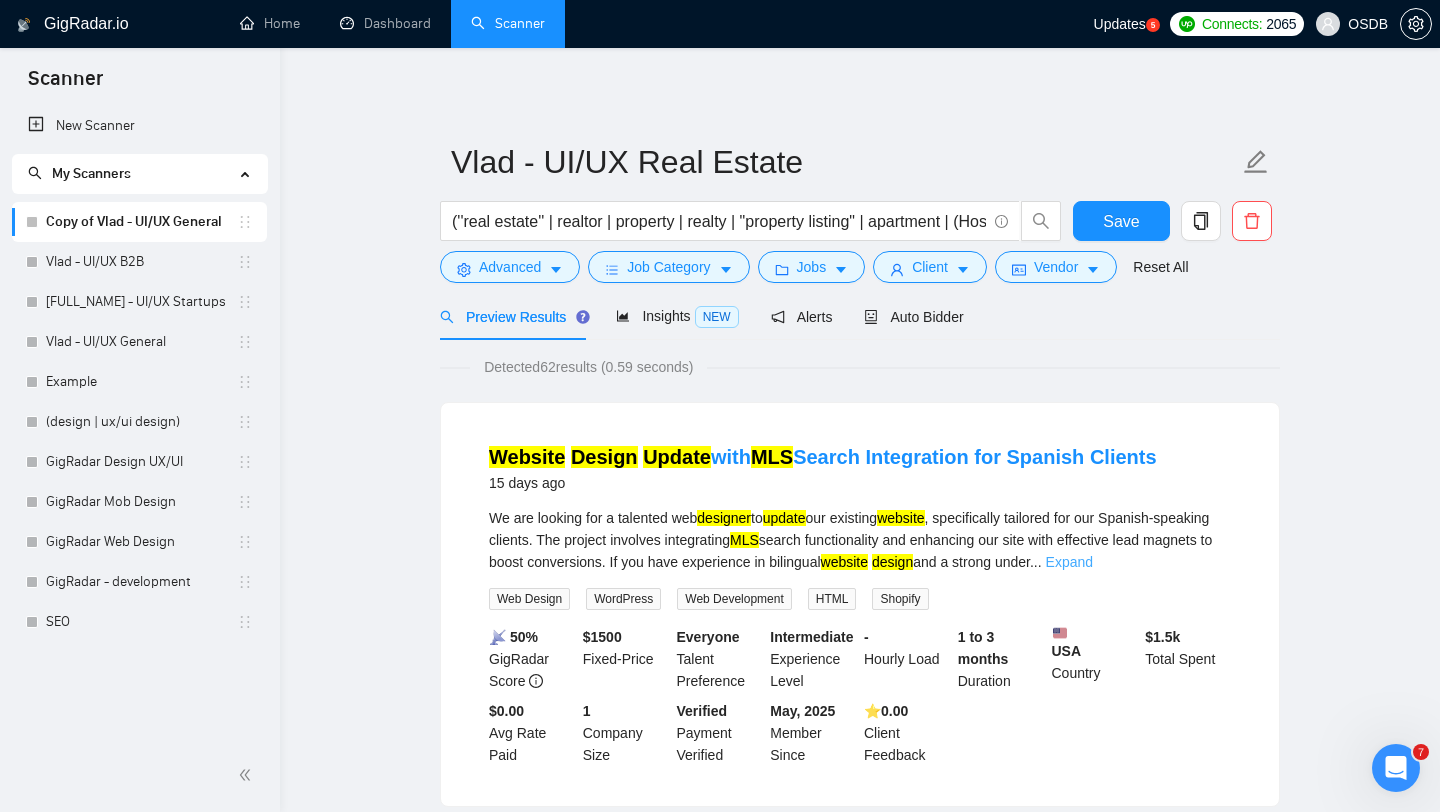 click on "Expand" at bounding box center (1069, 562) 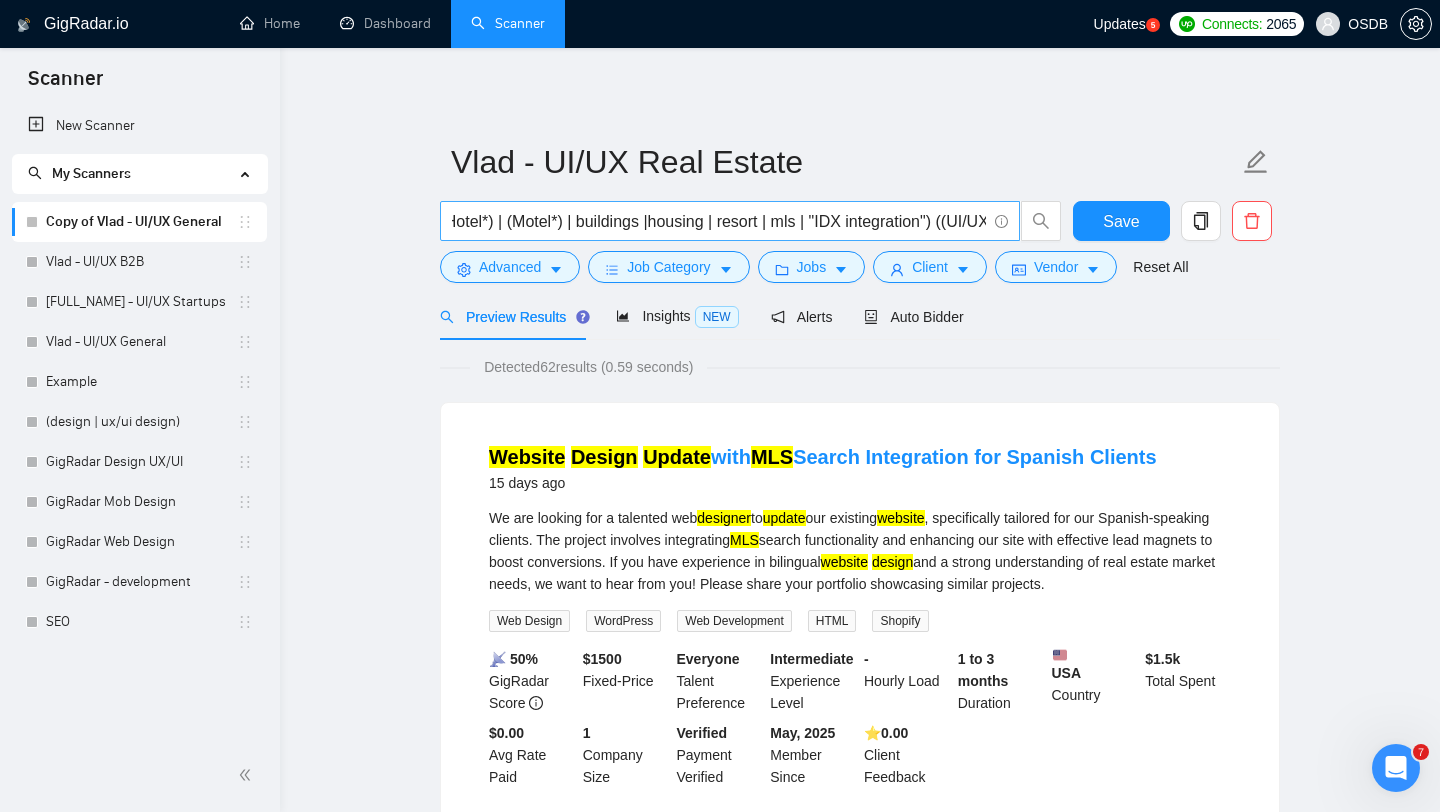 scroll, scrollTop: 0, scrollLeft: 565, axis: horizontal 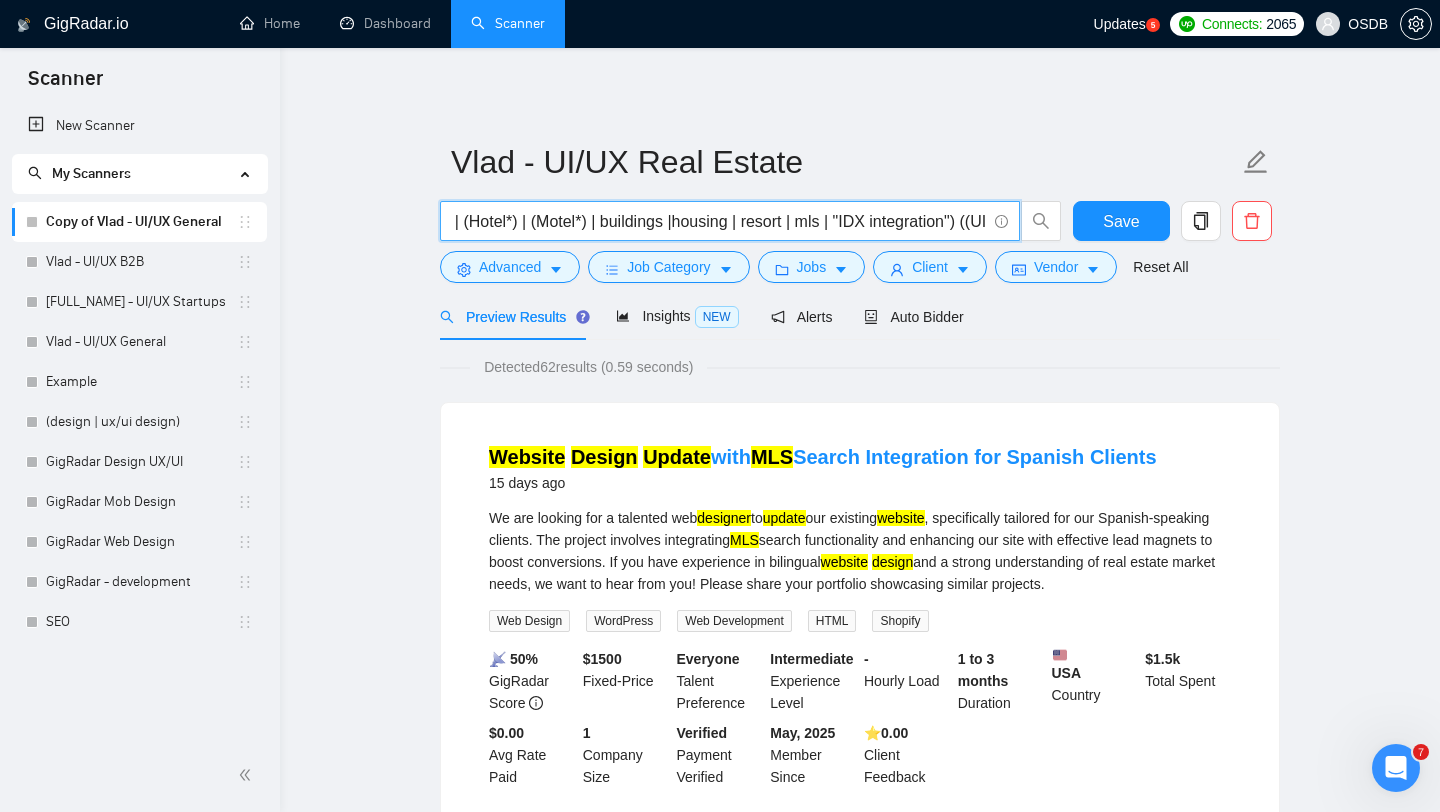drag, startPoint x: 862, startPoint y: 226, endPoint x: 829, endPoint y: 226, distance: 33 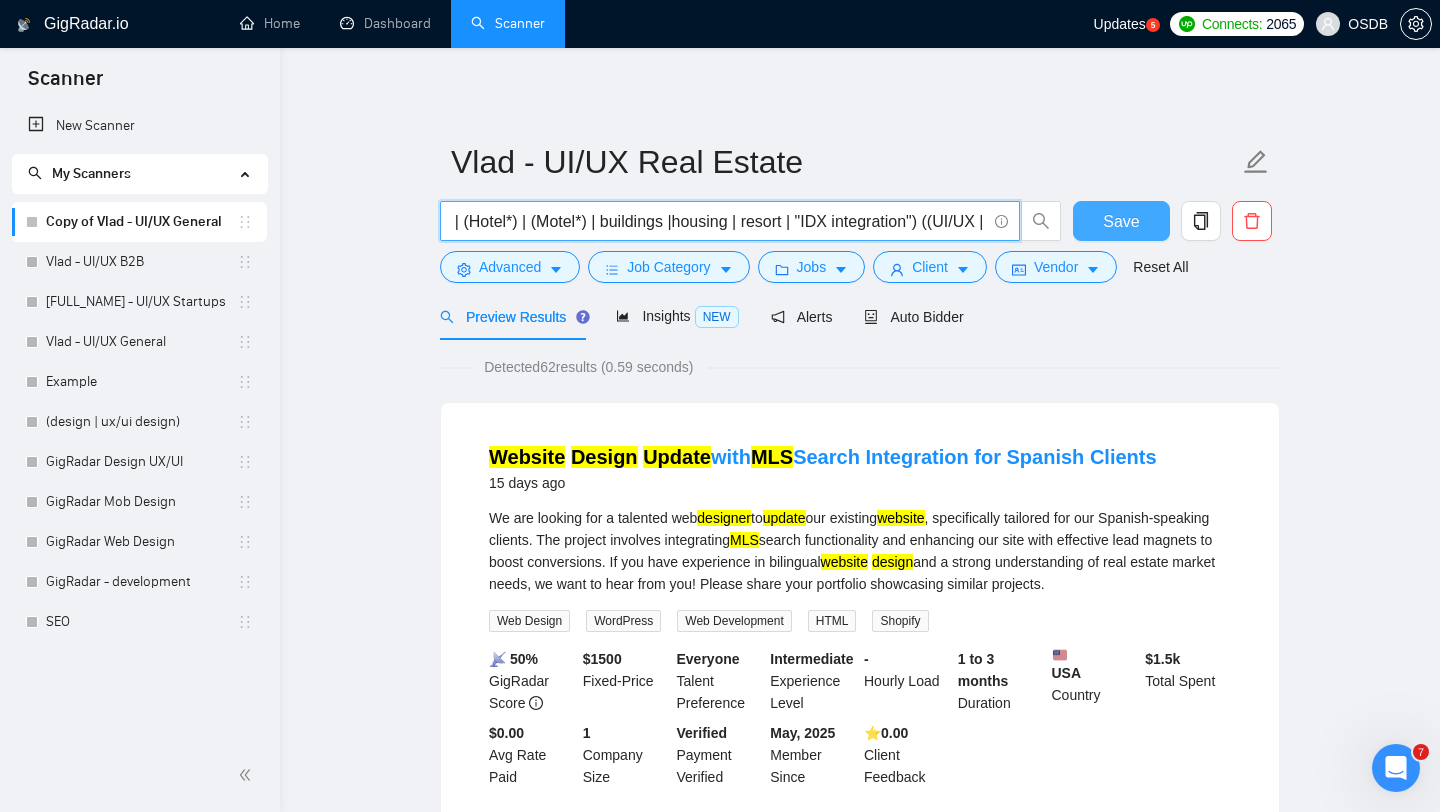 type on "(''real estate'' | realtor | property | realty | "property listing" | apartment | (Hostel*) | (Hotel*) | (Motel*) | buildings |housing | resort | "IDX integration") ((UI/UX | UX | UI | UX/UI | Figma | Website | "Web App" | Platform | Application | App) ((design*) | (redesign*) | (revamp*) | rebuild | (wirefram*) | audit | build | improve | update | (optimiz*))" 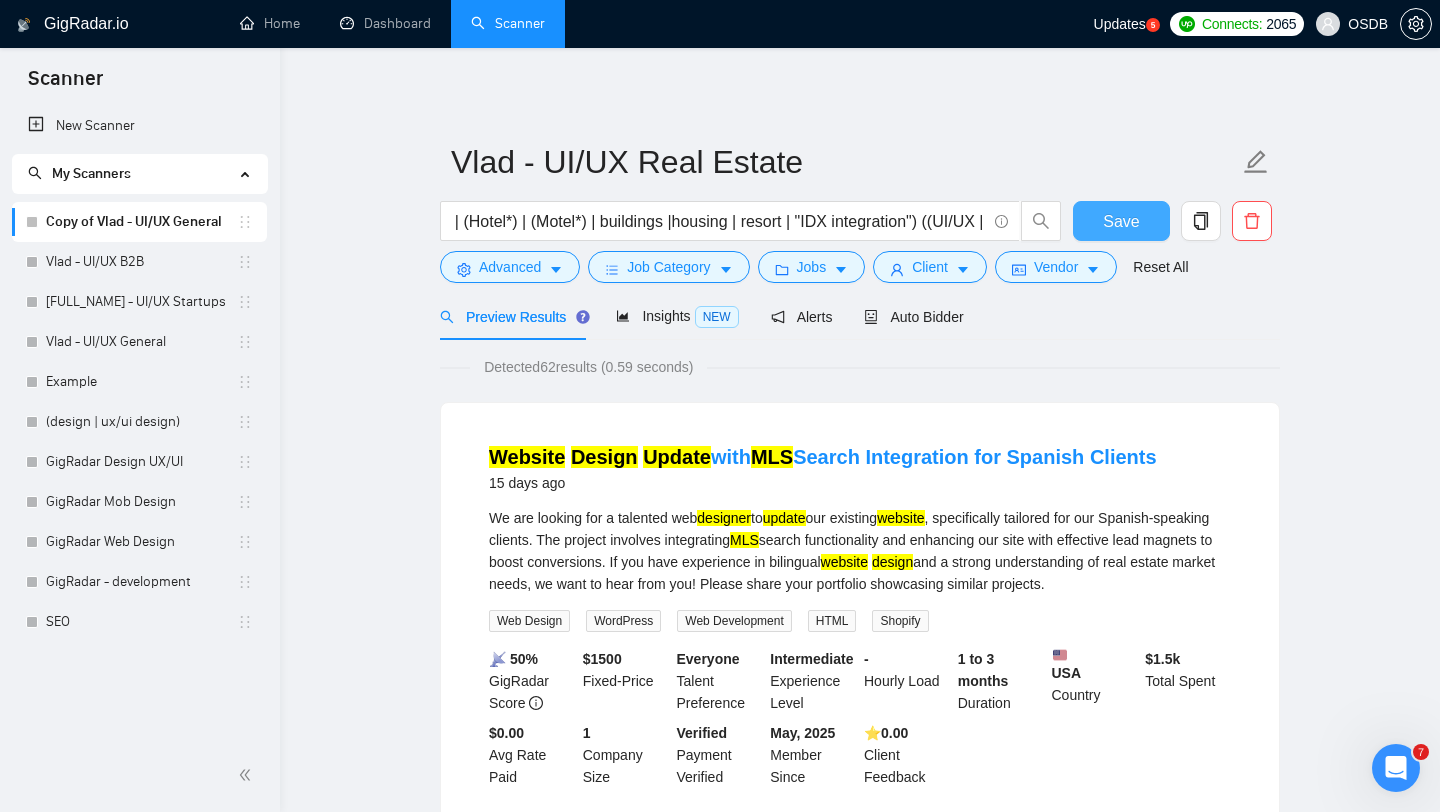 scroll, scrollTop: 0, scrollLeft: 0, axis: both 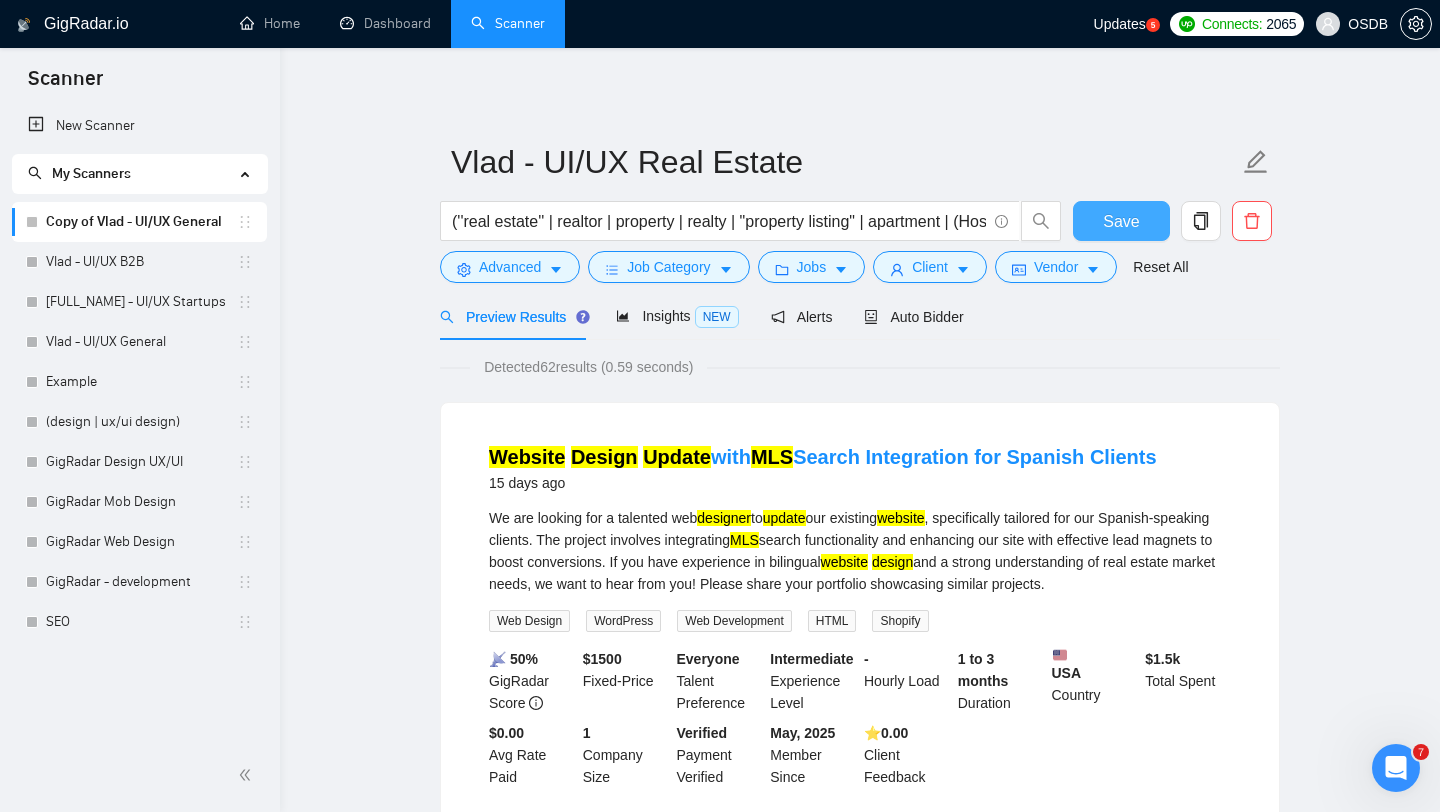 click on "Save" at bounding box center [1121, 221] 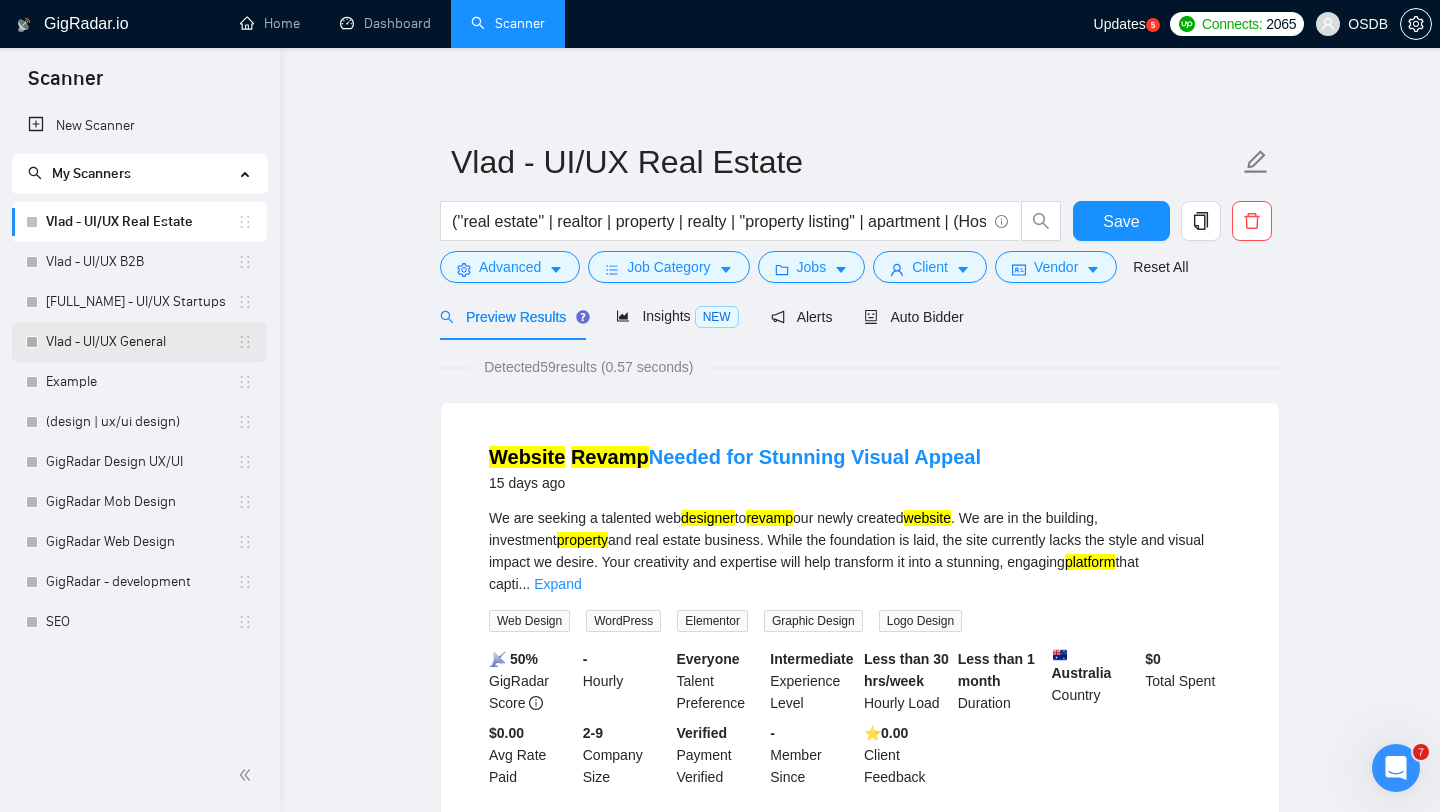 click on "Vlad - UI/UX General" at bounding box center [141, 342] 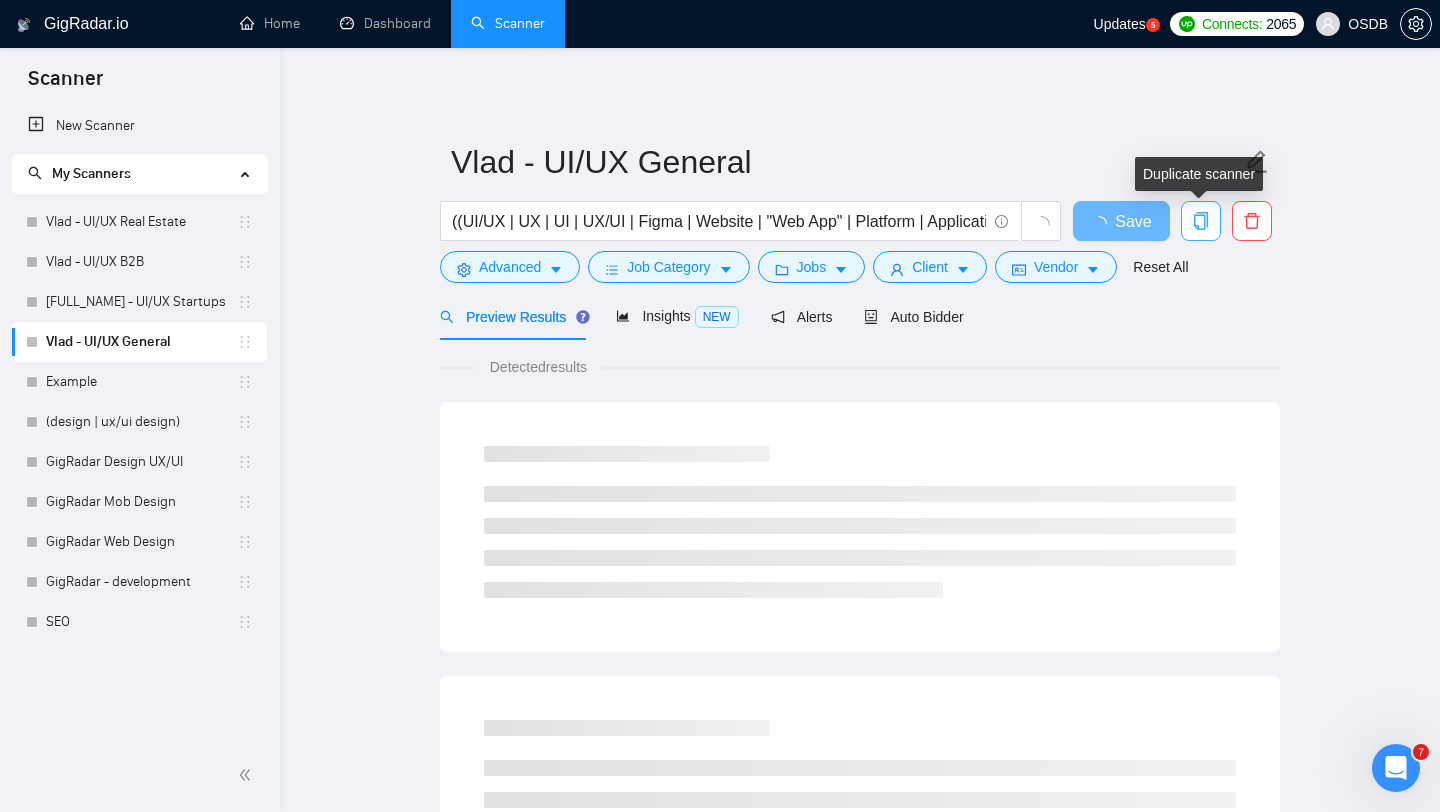 click at bounding box center (1201, 221) 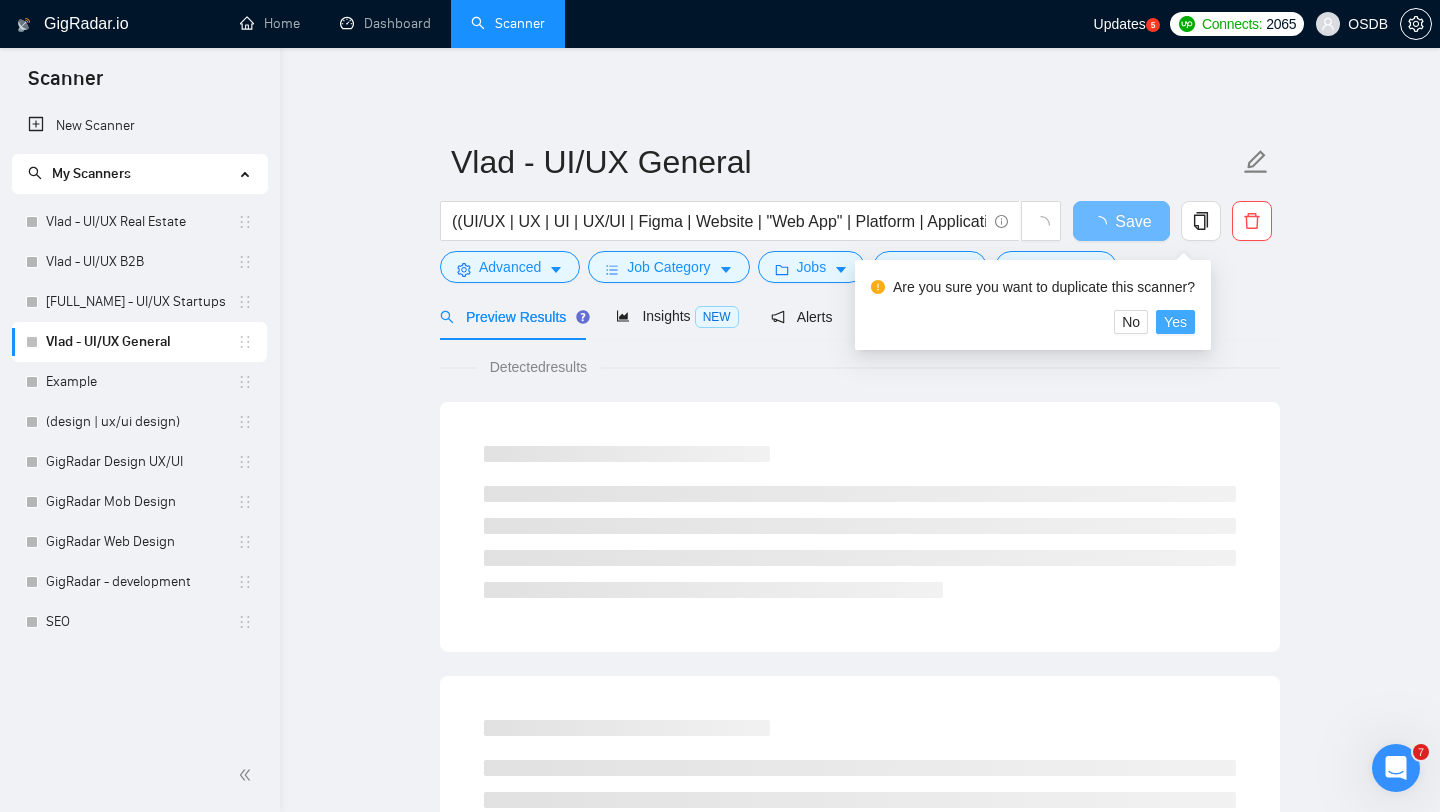 click on "Yes" at bounding box center [1175, 322] 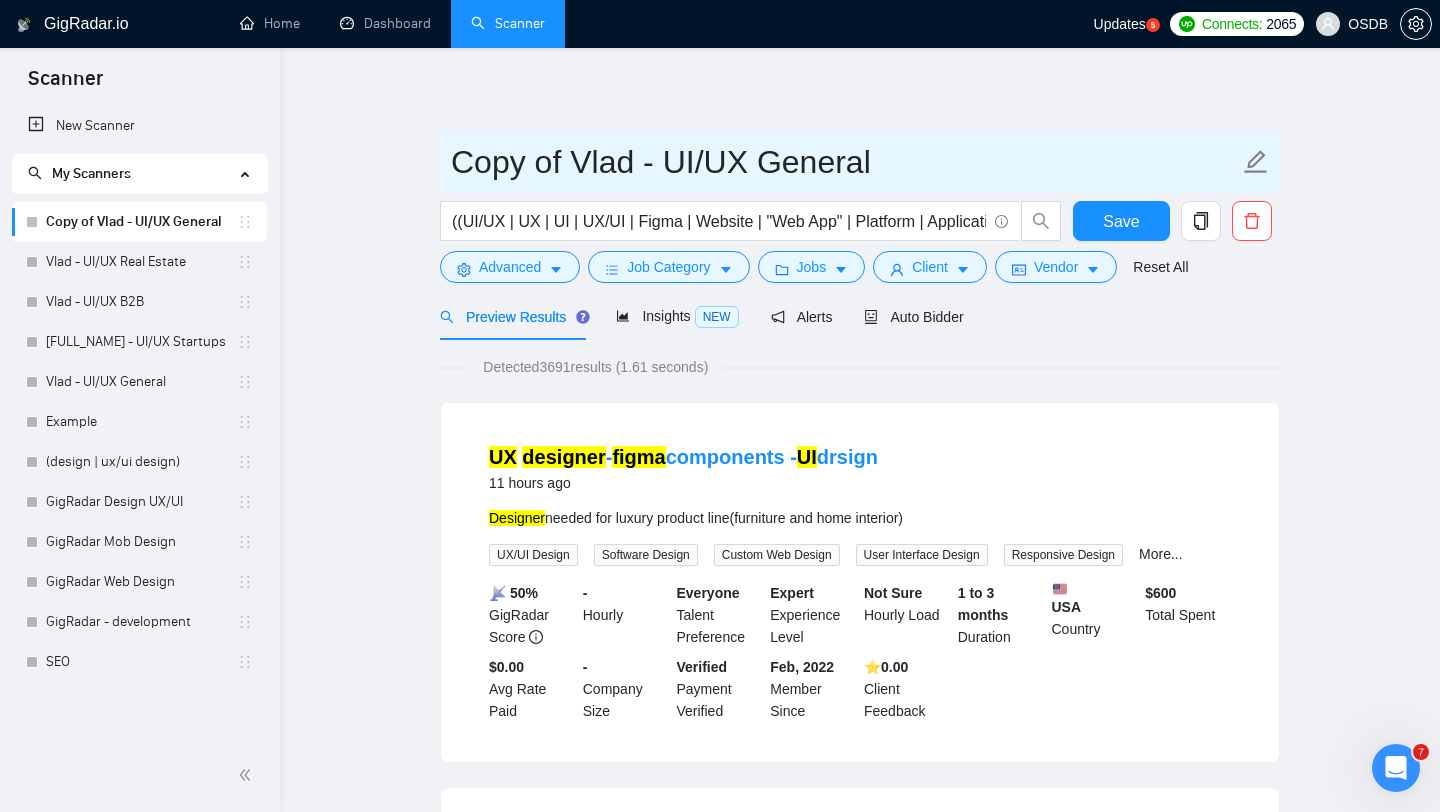 click on "Copy of Vlad - UI/UX General" at bounding box center [845, 162] 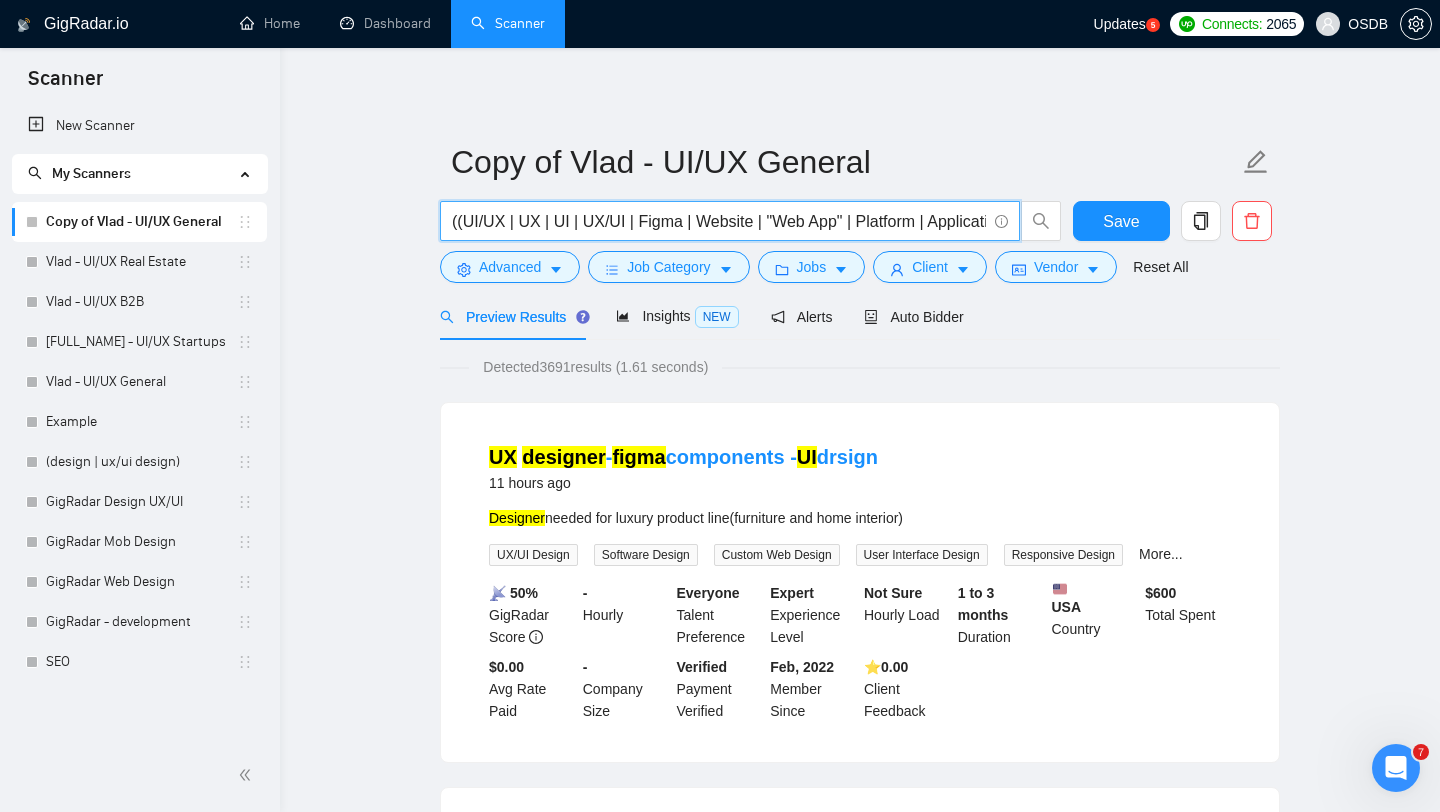 click on "((UI/UX | UX | UI | UX/UI | Figma | Website | "Web App" | Platform | Application | App) (Design | Expert | Rockstar | Designer) | "UX/UI Design")" at bounding box center (719, 221) 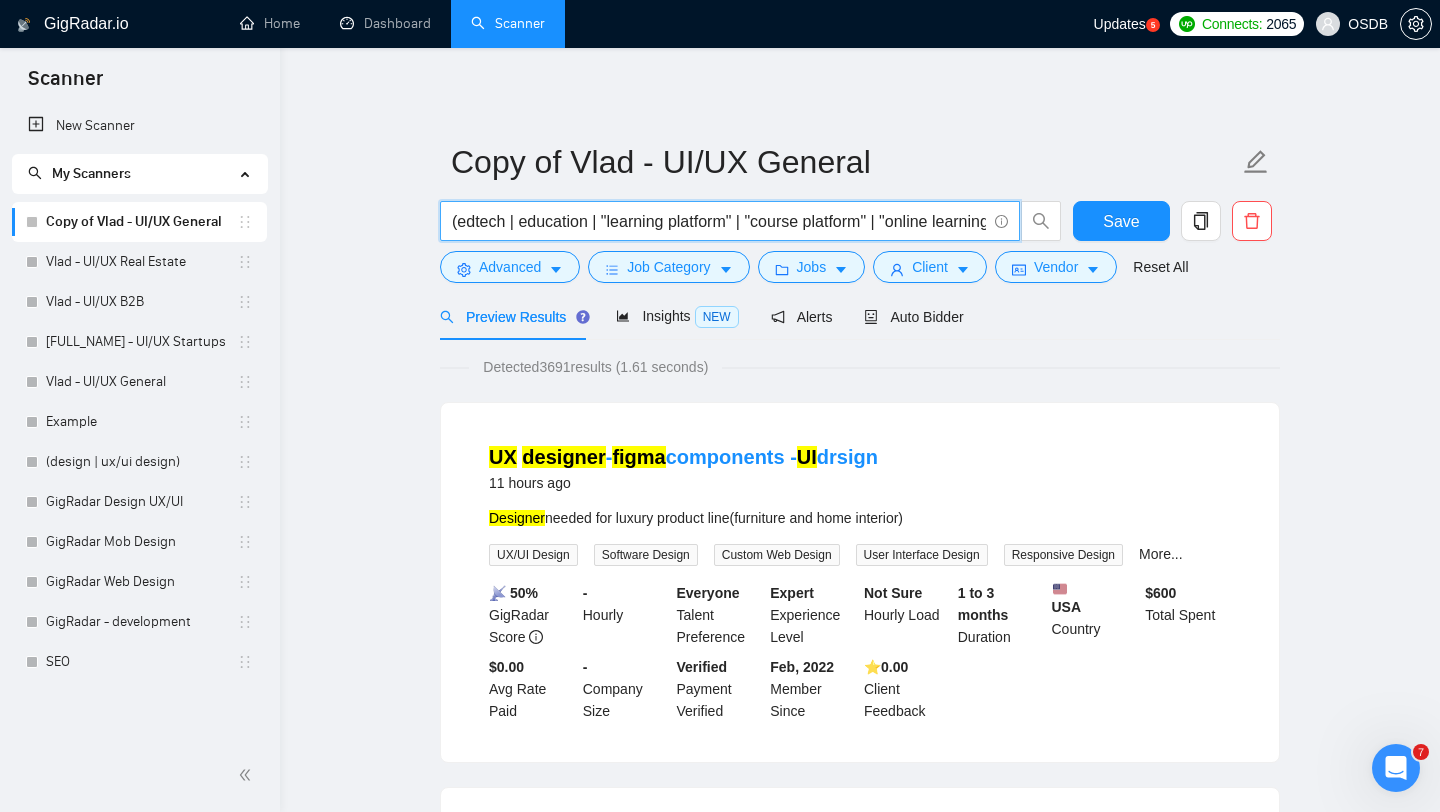 scroll, scrollTop: 0, scrollLeft: 1955, axis: horizontal 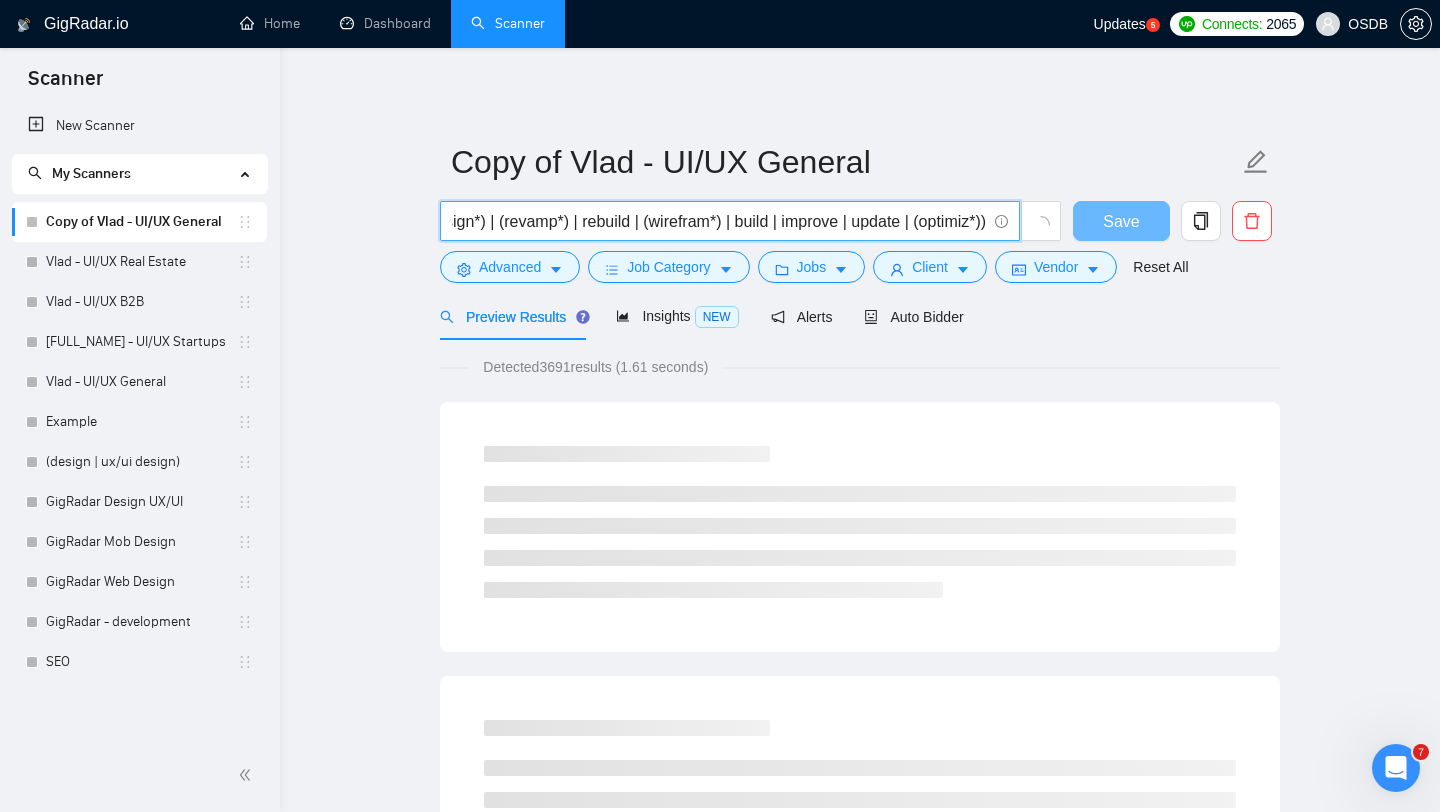 type on "(edtech | education | "learning platform" | "course platform" | "online learning" | "lms" | "school portal" | "virtual classroom" | "student dashboard" | "course creator") ((UI/UX | UX | UI | UX/UI | Figma | Website | "Web App" | Platform | Application | App)  ((design*) | (redesign*) | (revamp*) | rebuild | (wirefram*) | build | improve | update | (optimiz*))" 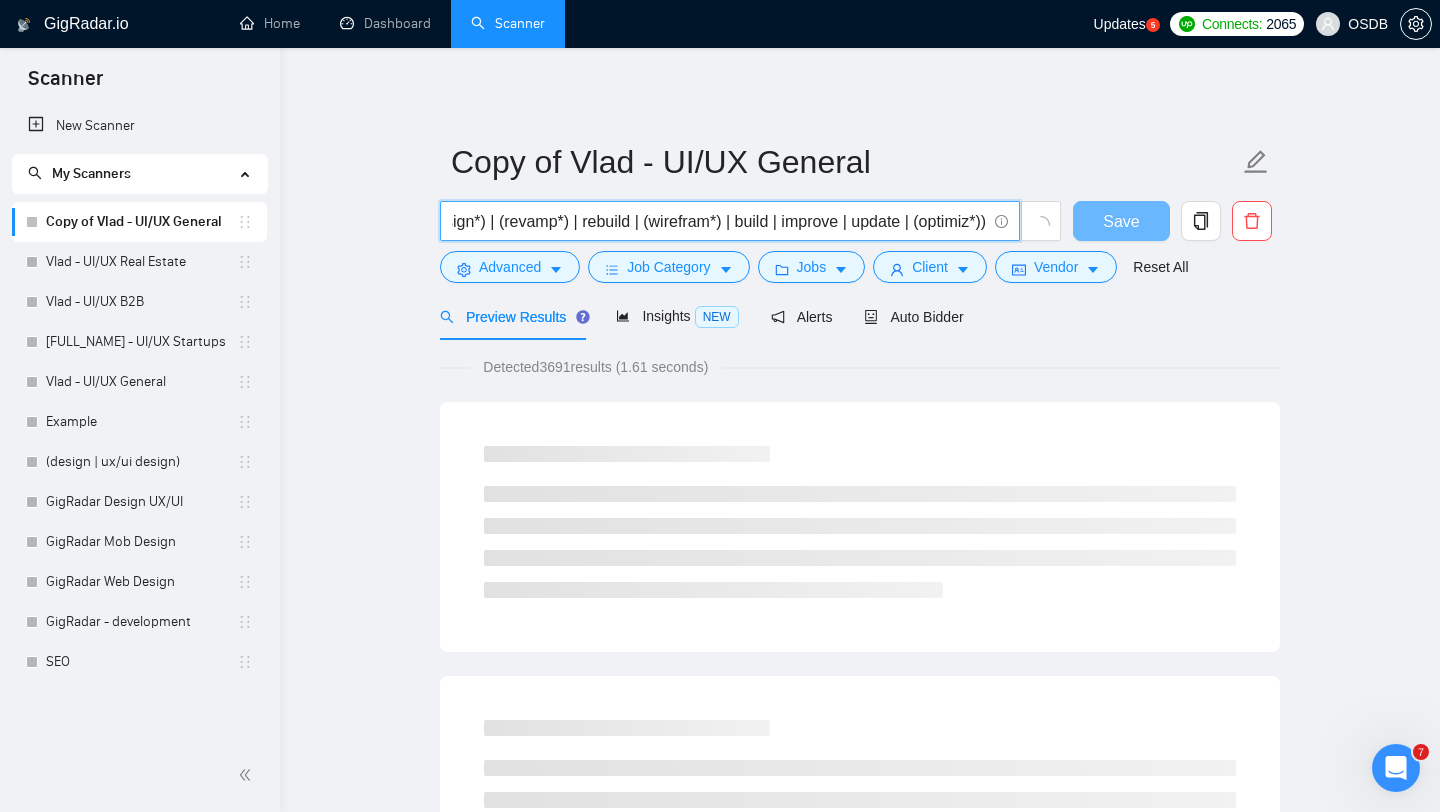 scroll, scrollTop: 0, scrollLeft: 0, axis: both 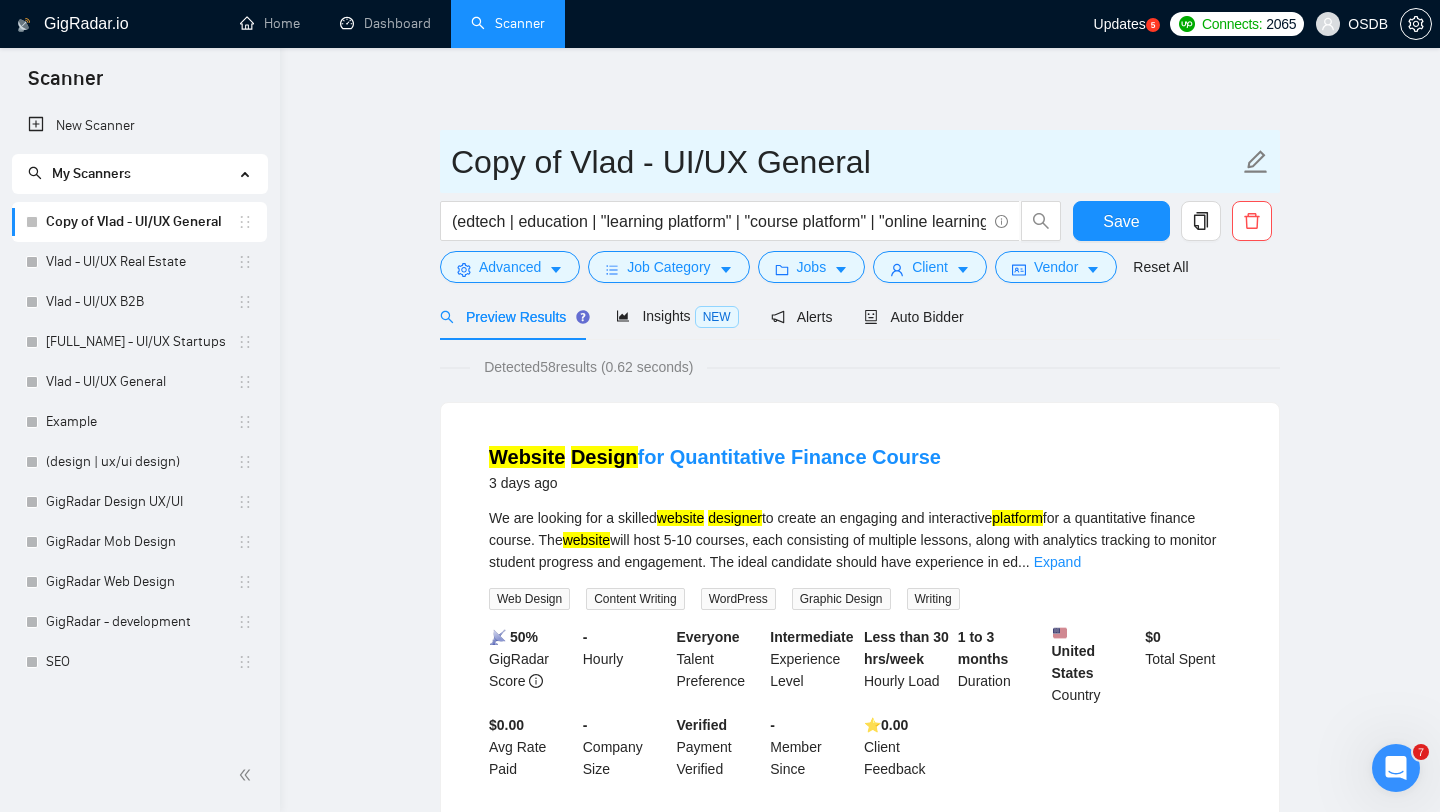 click on "Copy of Vlad - UI/UX General" at bounding box center (845, 162) 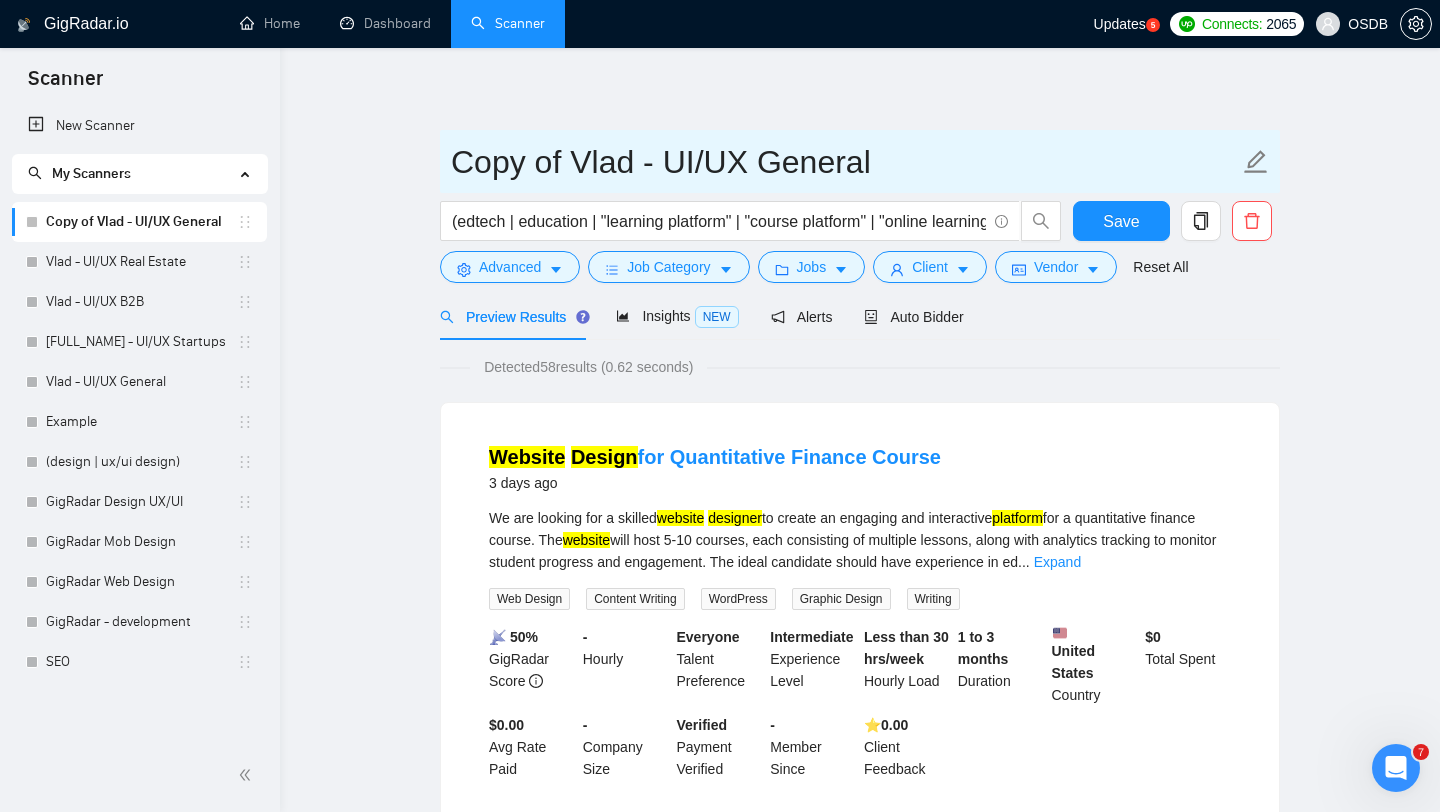 drag, startPoint x: 582, startPoint y: 149, endPoint x: 572, endPoint y: 145, distance: 10.770329 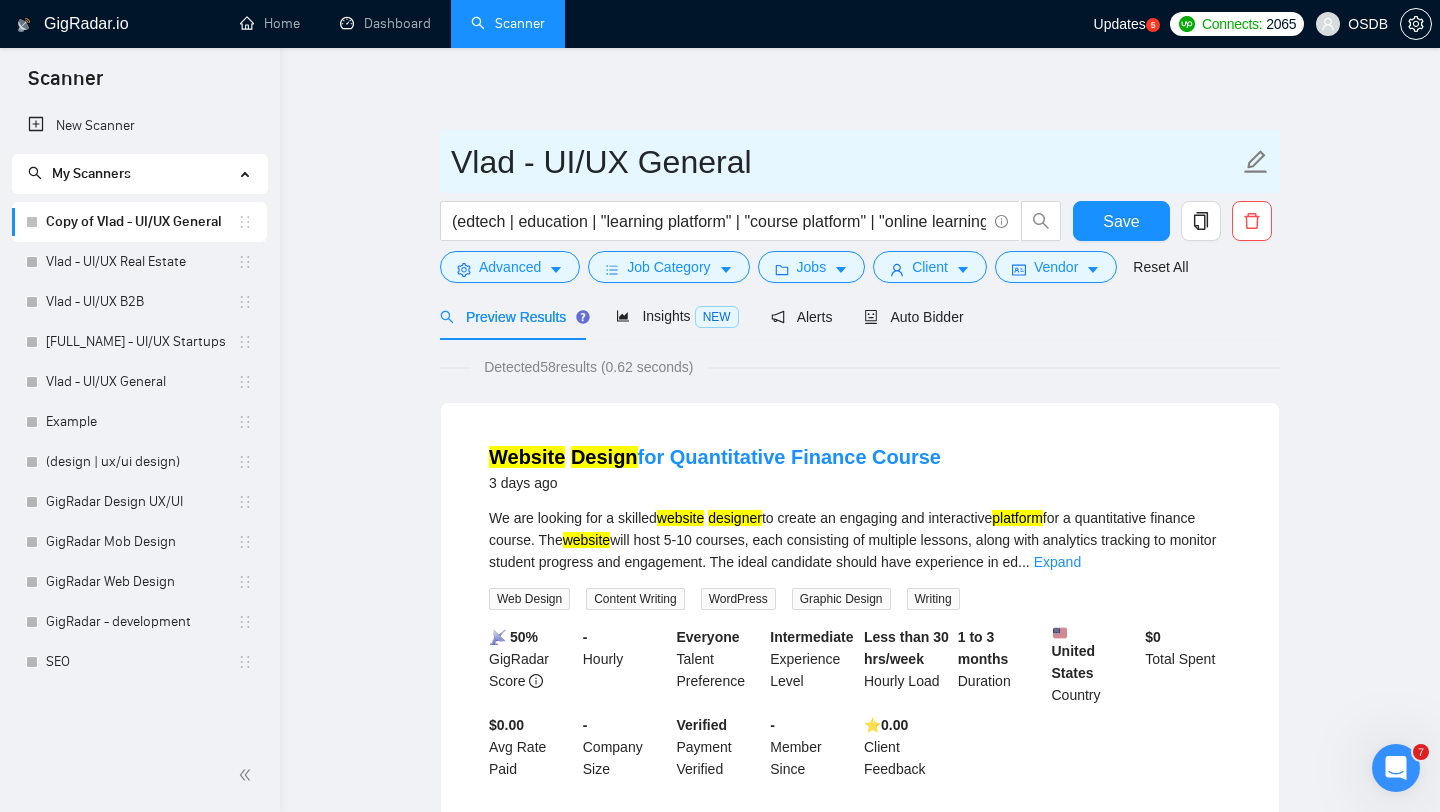 drag, startPoint x: 637, startPoint y: 153, endPoint x: 794, endPoint y: 154, distance: 157.00319 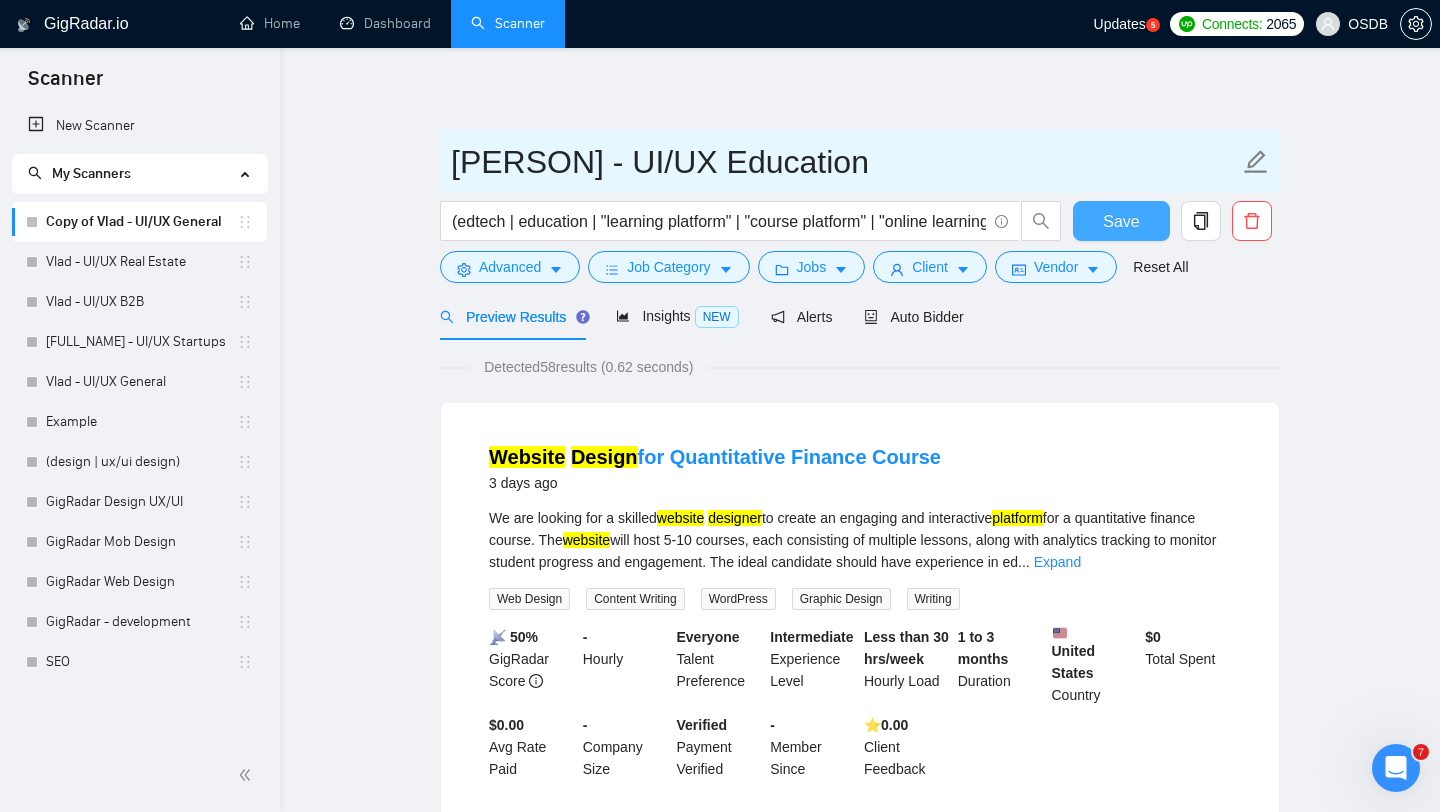 type on "[PERSON] - UI/UX Education" 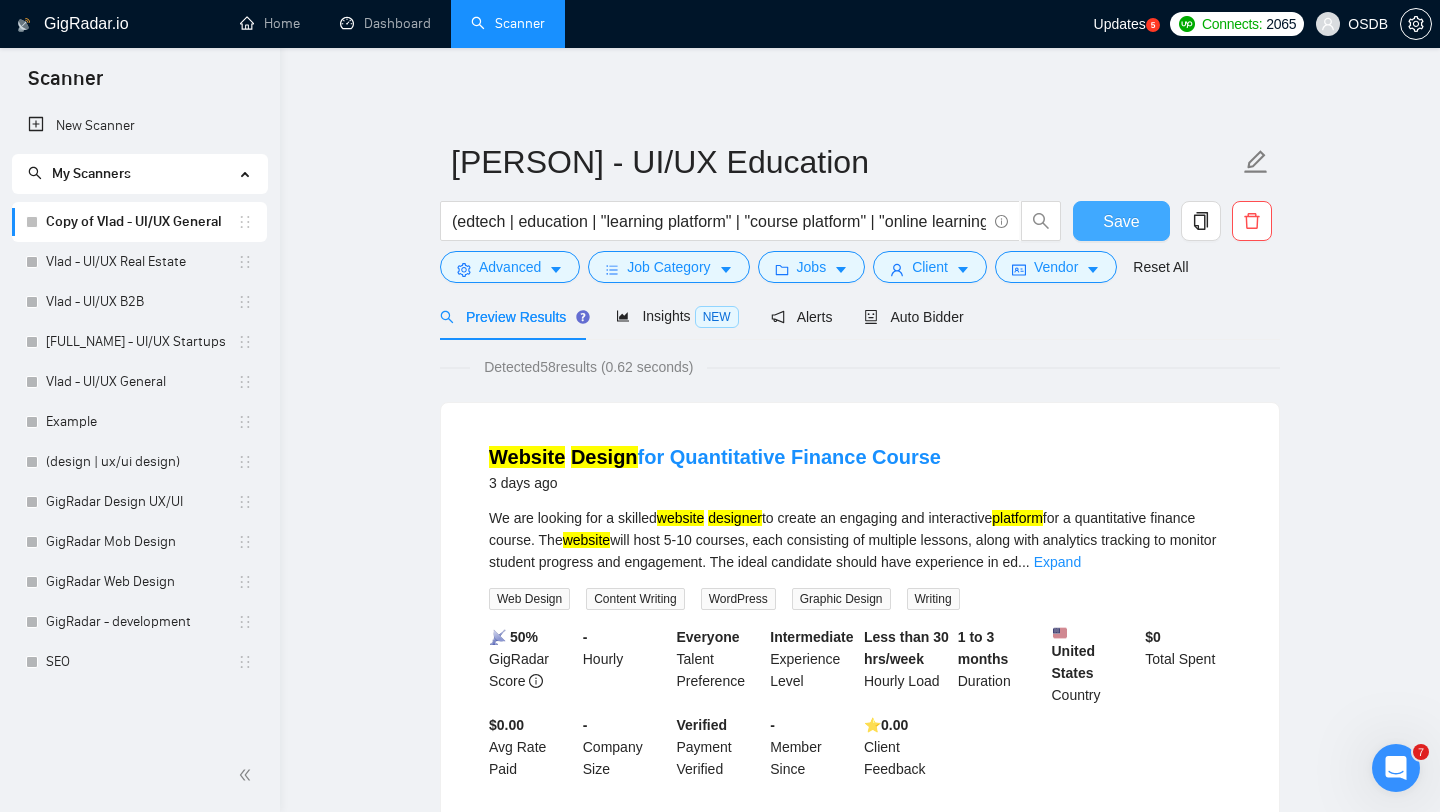 click on "Save" at bounding box center (1121, 221) 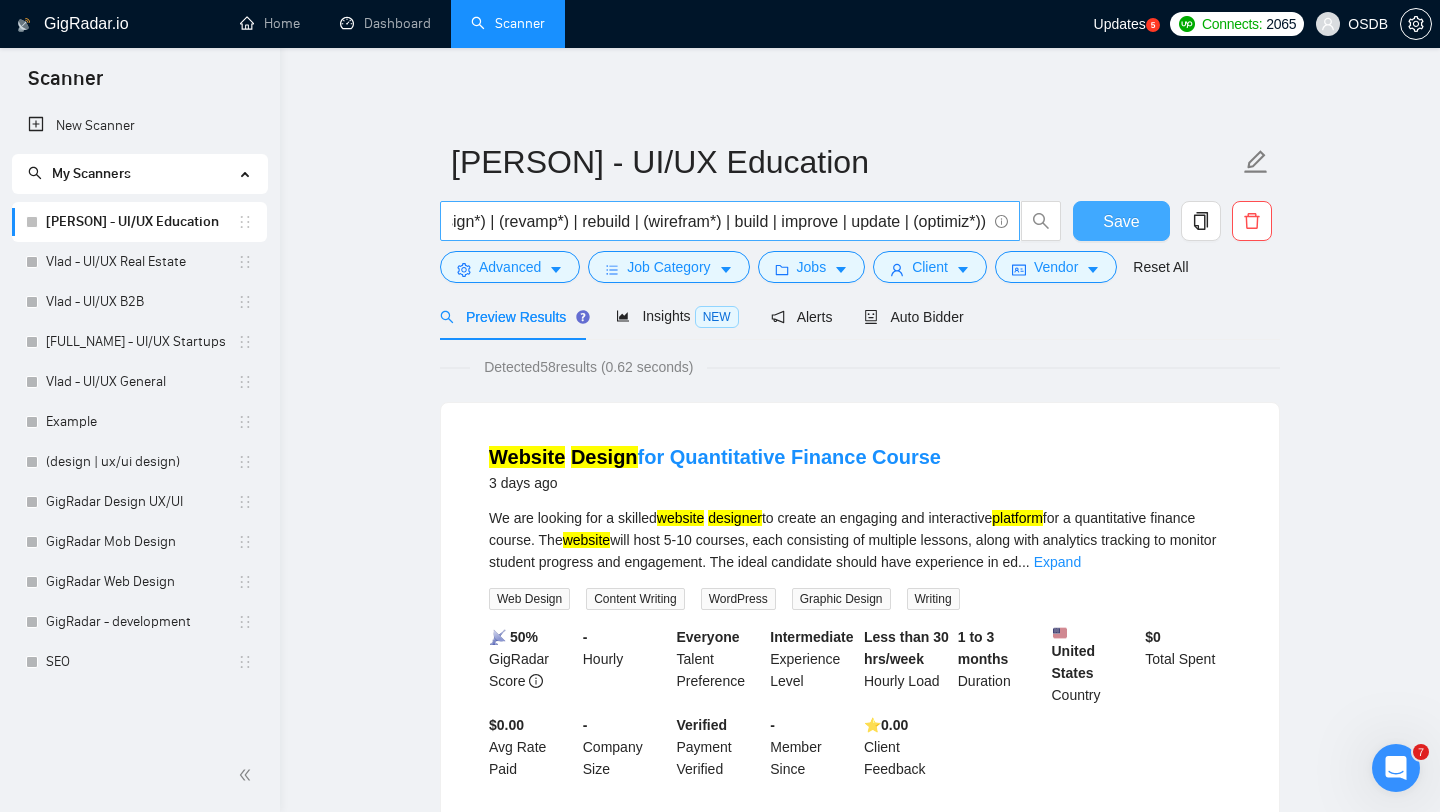 scroll, scrollTop: 0, scrollLeft: 1931, axis: horizontal 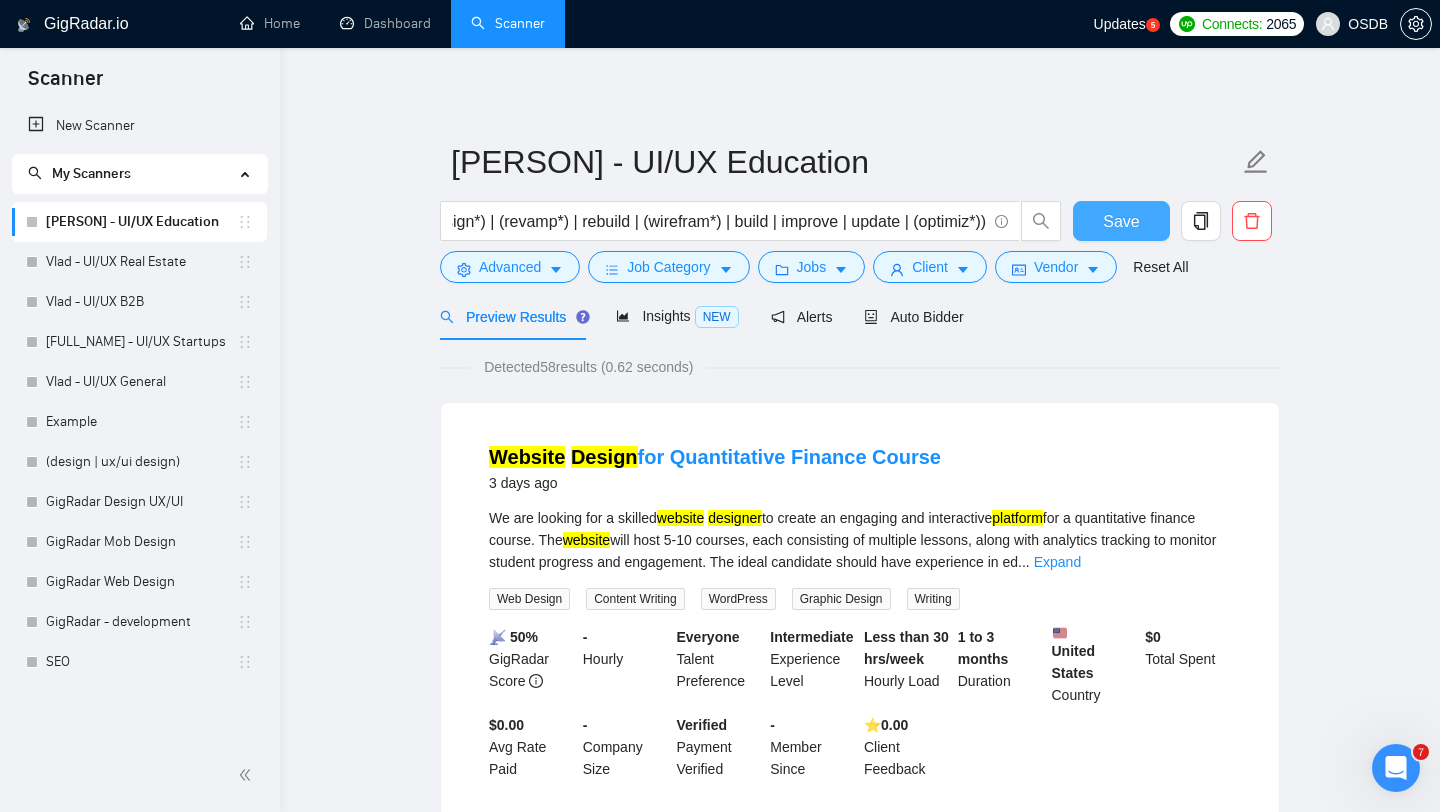 click on "Save" at bounding box center (1121, 221) 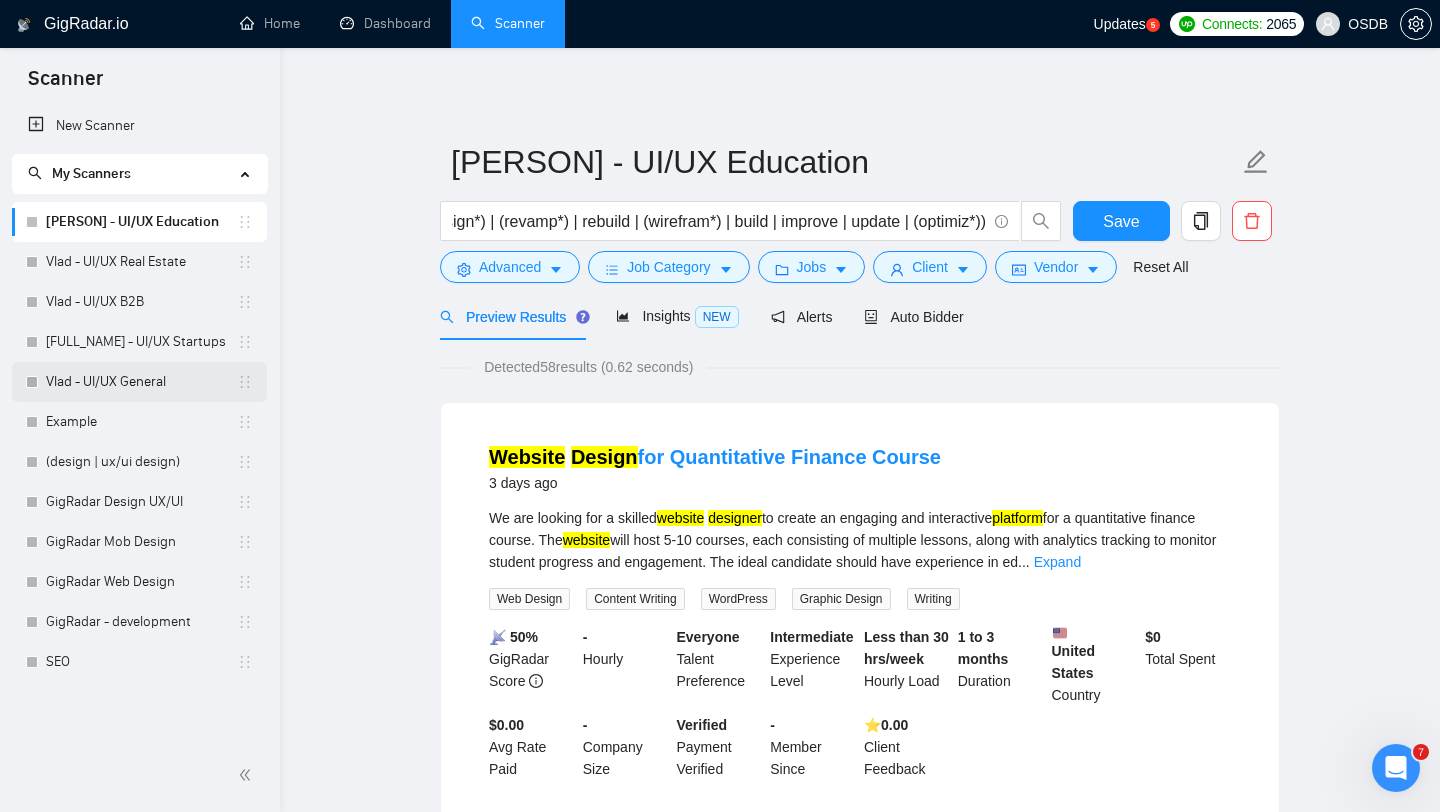 click on "Vlad - UI/UX General" at bounding box center (141, 382) 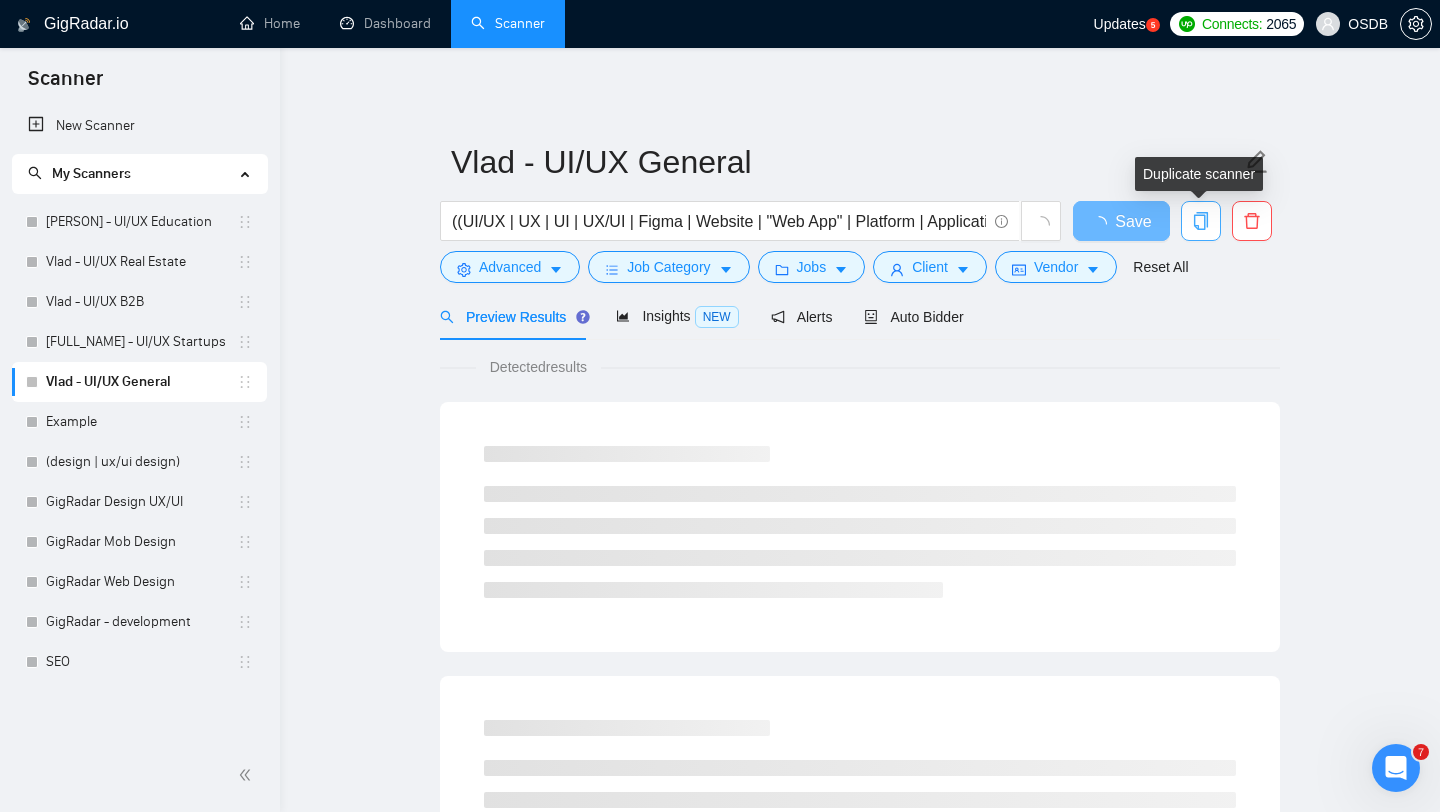click at bounding box center (1201, 221) 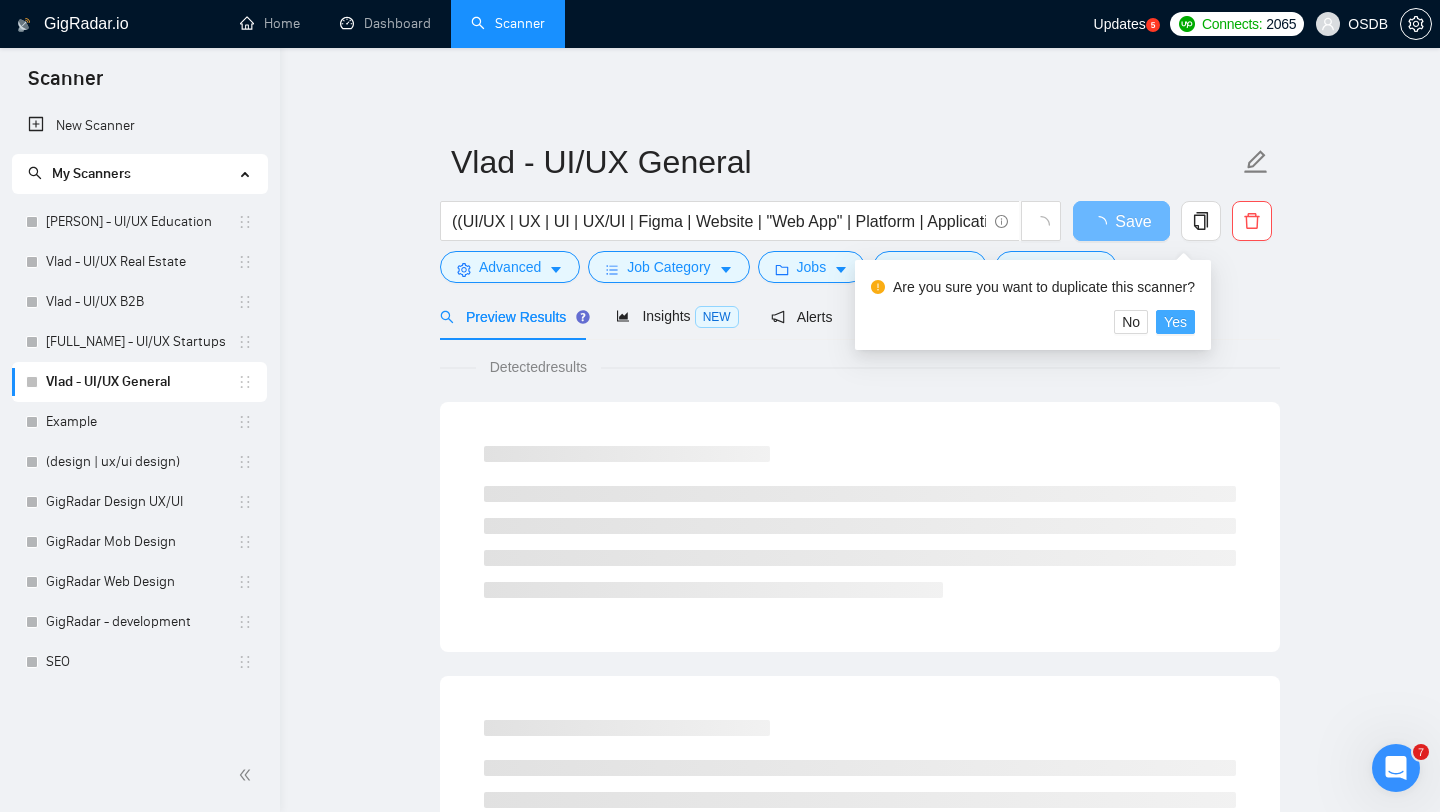 click on "Yes" at bounding box center (1175, 322) 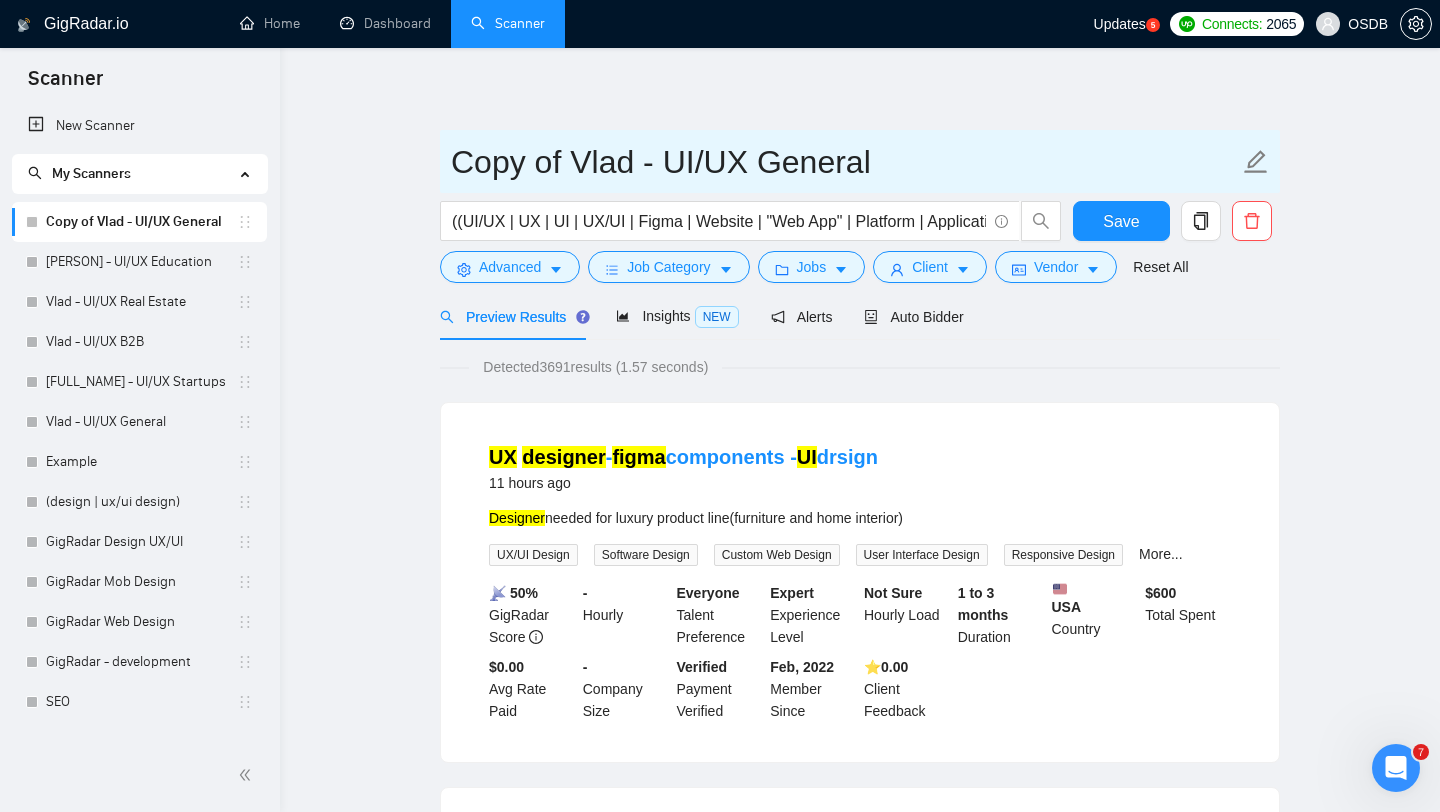 click on "Copy of Vlad - UI/UX General" at bounding box center (845, 162) 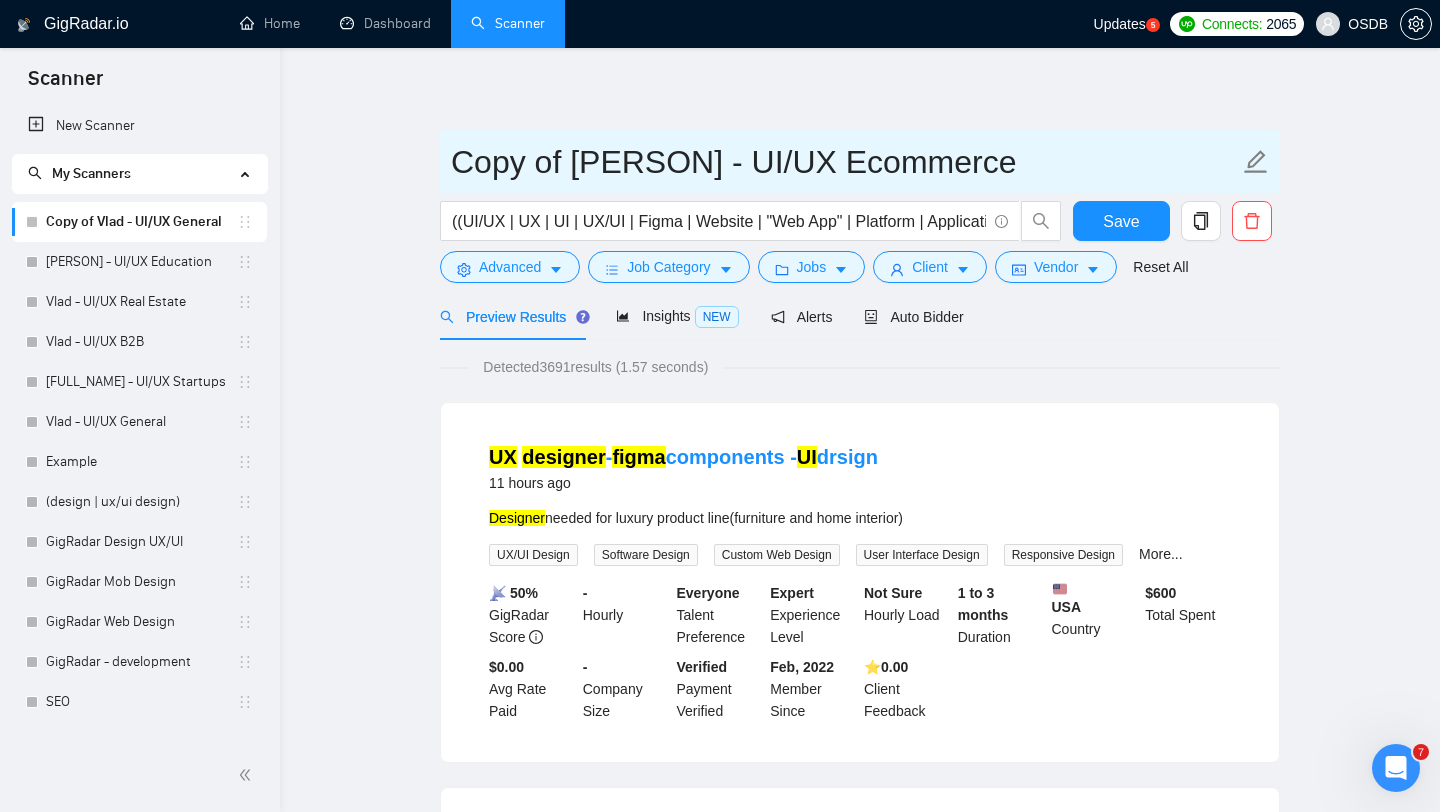 drag, startPoint x: 573, startPoint y: 169, endPoint x: 362, endPoint y: 156, distance: 211.4001 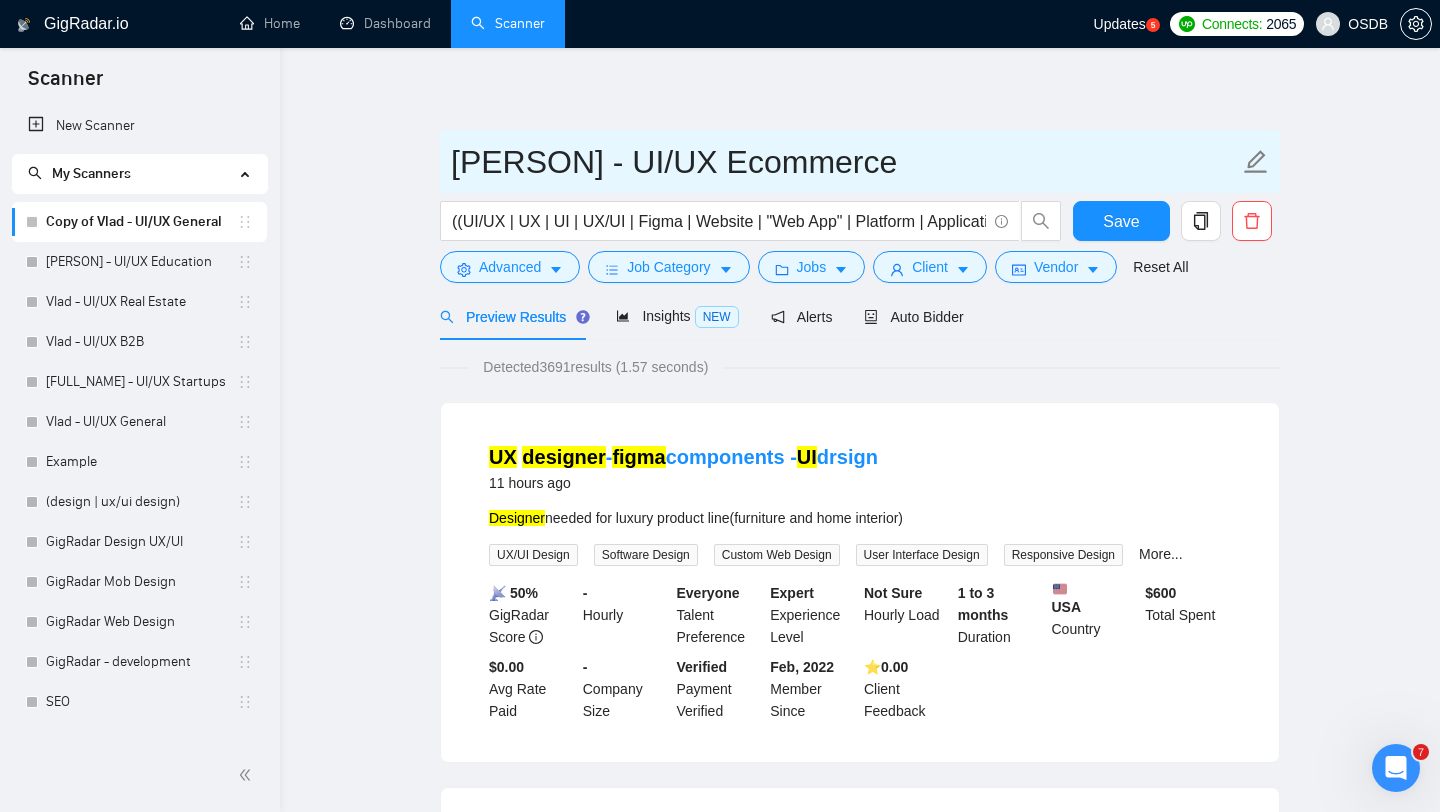 type on "[PERSON] - UI/UX Ecommerce" 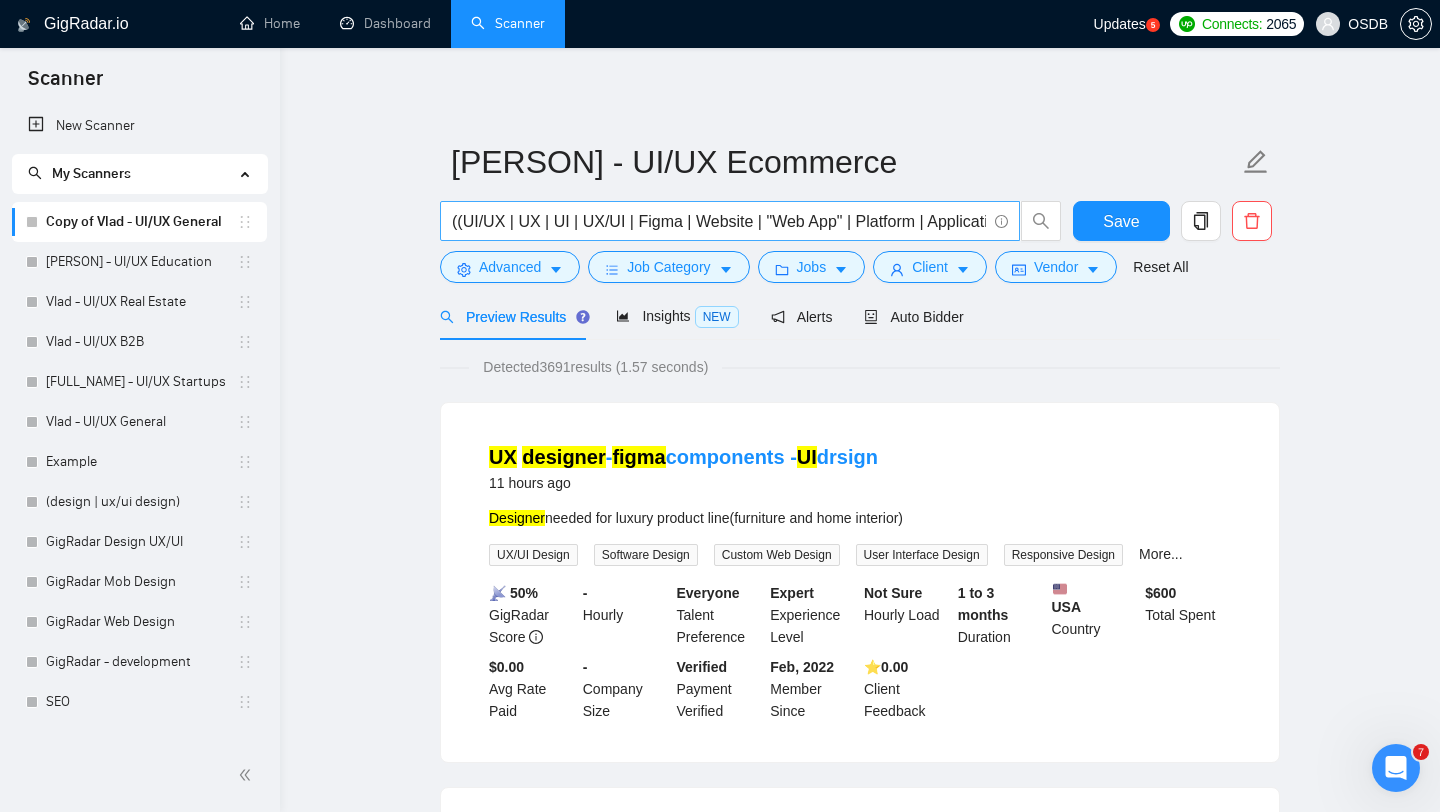 click on "((UI/UX | UX | UI | UX/UI | Figma | Website | "Web App" | Platform | Application | App) (Design | Expert | Rockstar | Designer) | "UX/UI Design")" at bounding box center [719, 221] 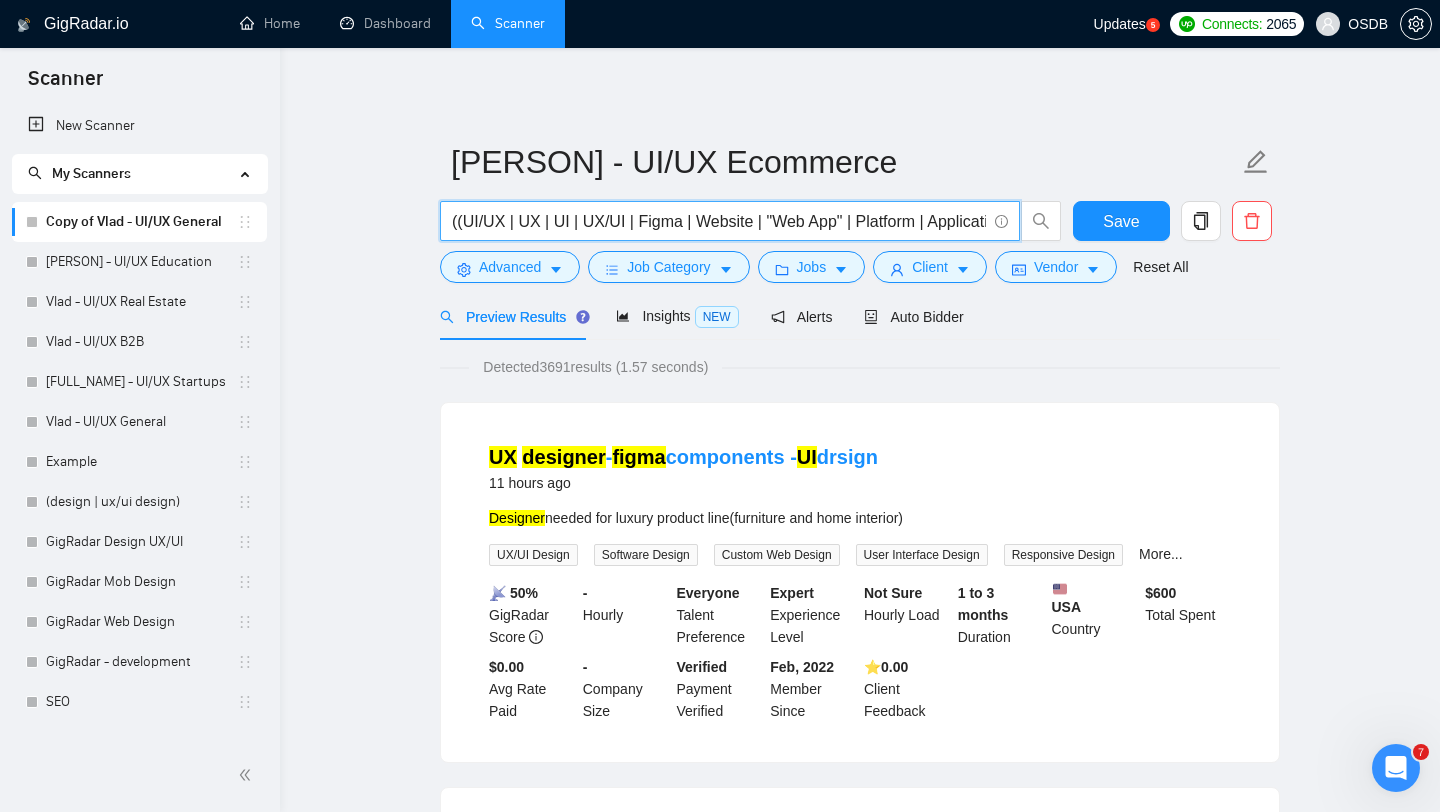 paste on "ecommerce | "e-commerce" | "online store" | "product page" | "checkout flow" | cart | marketplace | "product landing" | "retail brand") ((UI/UX | UX | UI | UX/UI | Figma | Website | "Web App" | Platform | Application | App) ((design*) | (redesign*) | (revamp*) | rebuild | (wirefram*) | audit | build | improve | update | (optimiz*))" 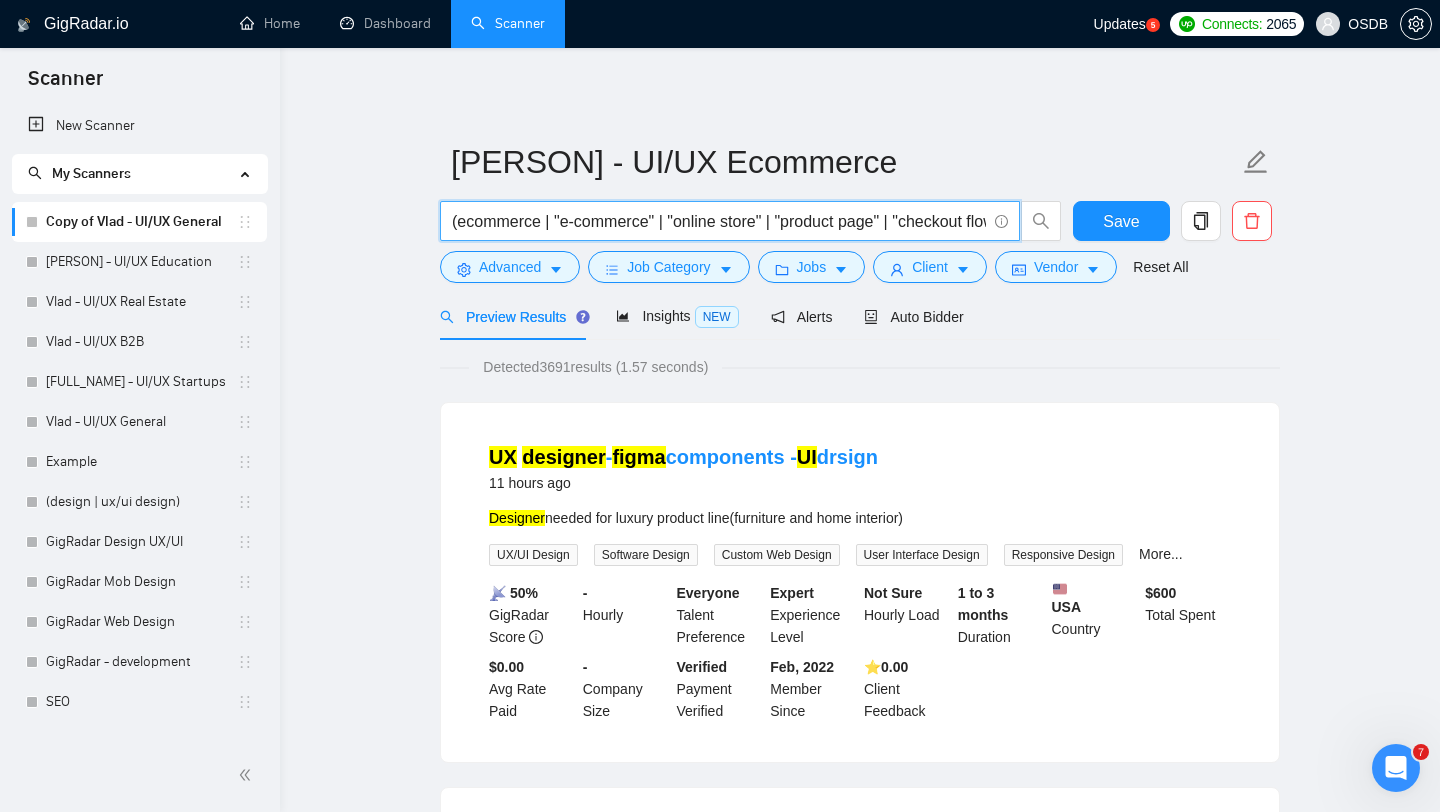 scroll, scrollTop: 0, scrollLeft: 1783, axis: horizontal 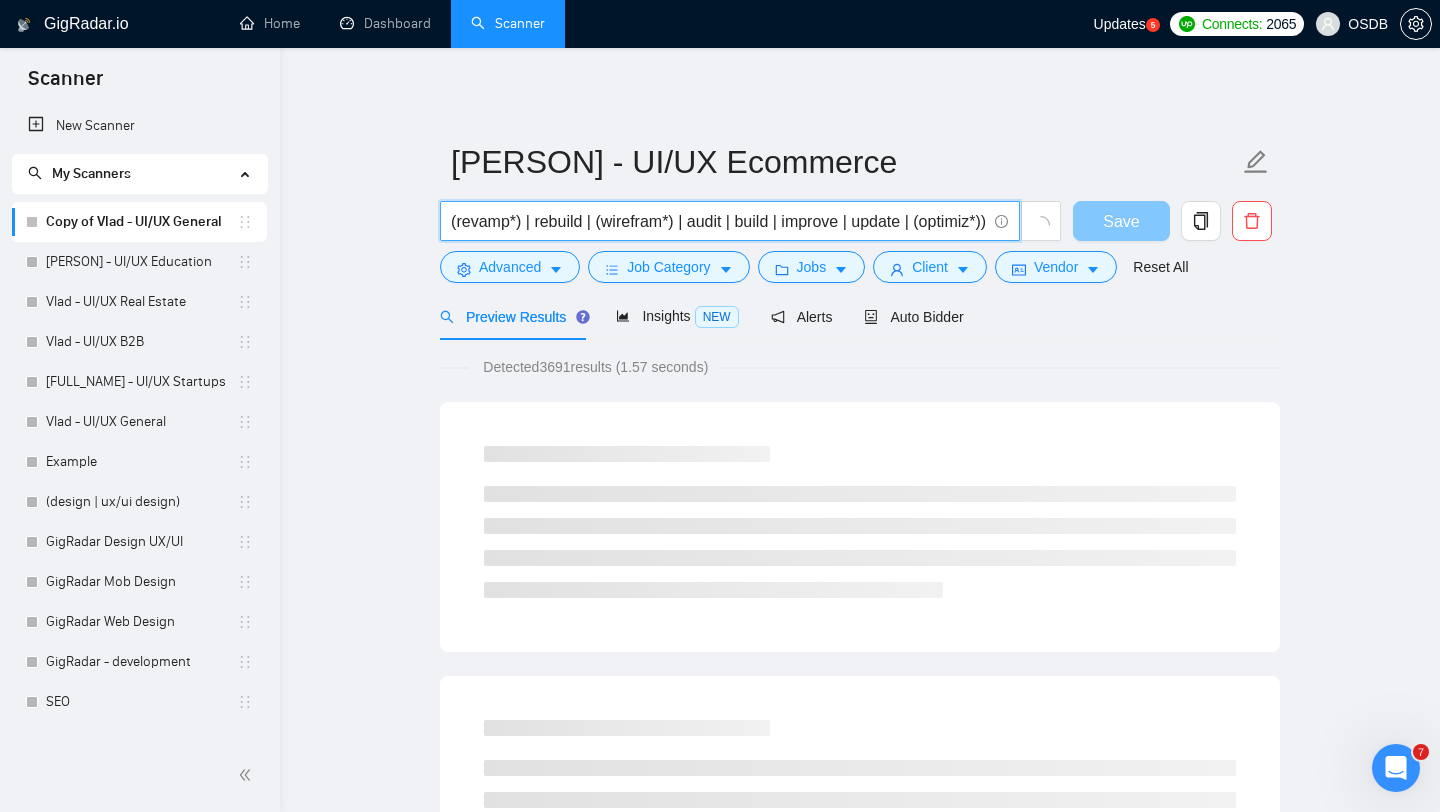 type on "(ecommerce | "e-commerce" | "online store" | "product page" | "checkout flow" | cart | marketplace | "product landing" | "retail brand") ((UI/UX | UX | UI | UX/UI | Figma | Website | "Web App" | Platform | Application | App) ((design*) | (redesign*) | (revamp*) | rebuild | (wirefram*) | audit | build | improve | update | (optimiz*))" 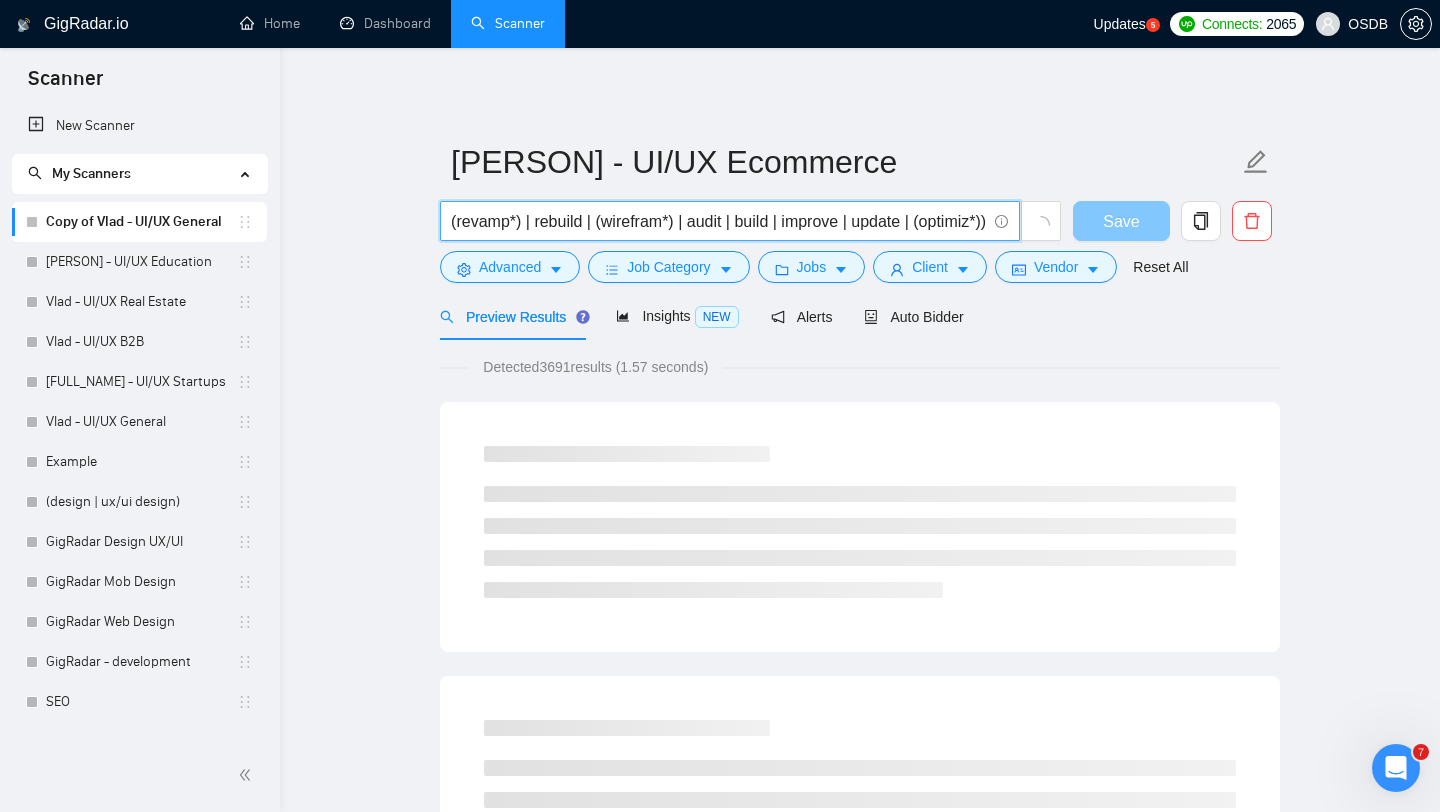 click on "Save" at bounding box center (1121, 221) 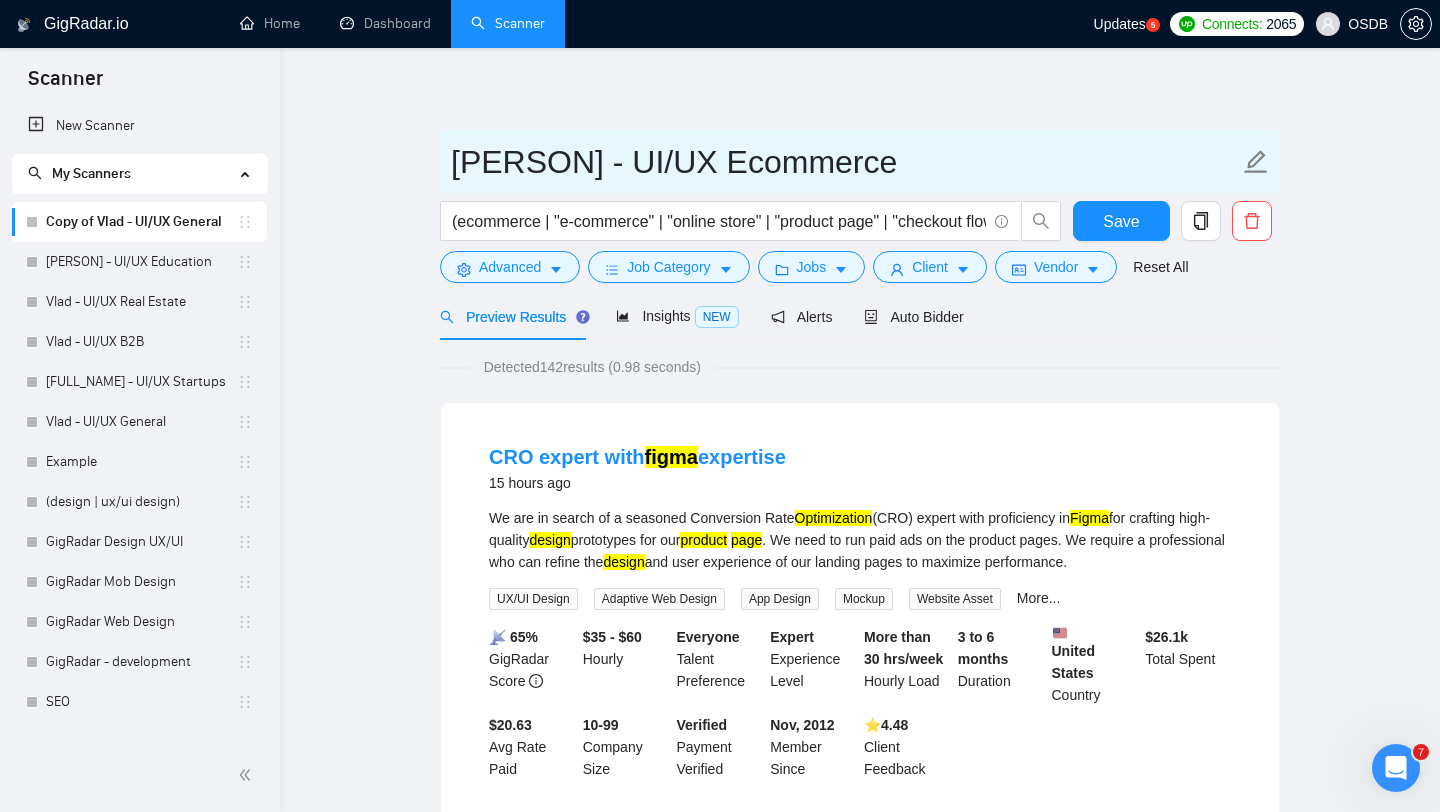 click on "[PERSON] - UI/UX Ecommerce" at bounding box center (845, 162) 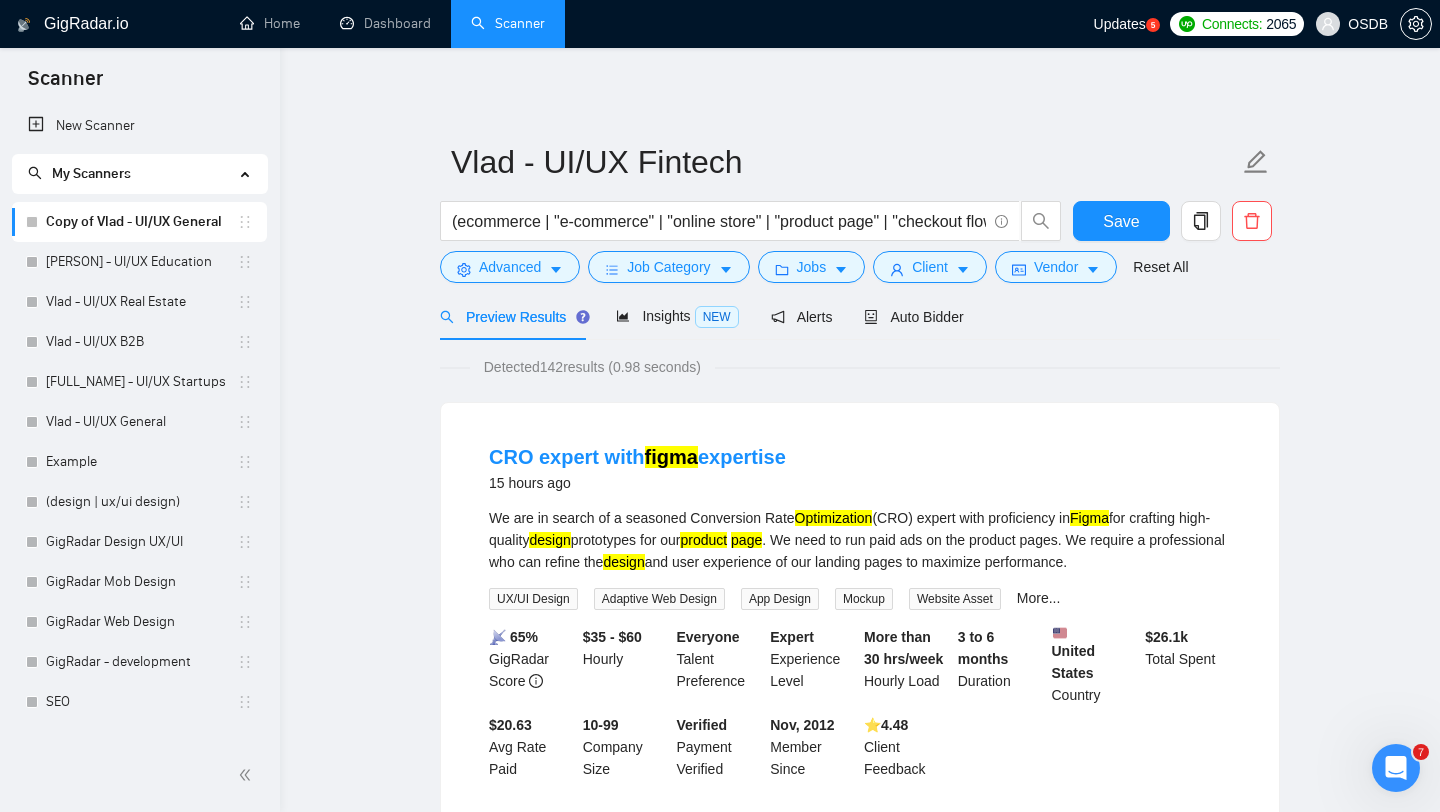 click on "Copy of Vlad - UI/UX General" at bounding box center (141, 222) 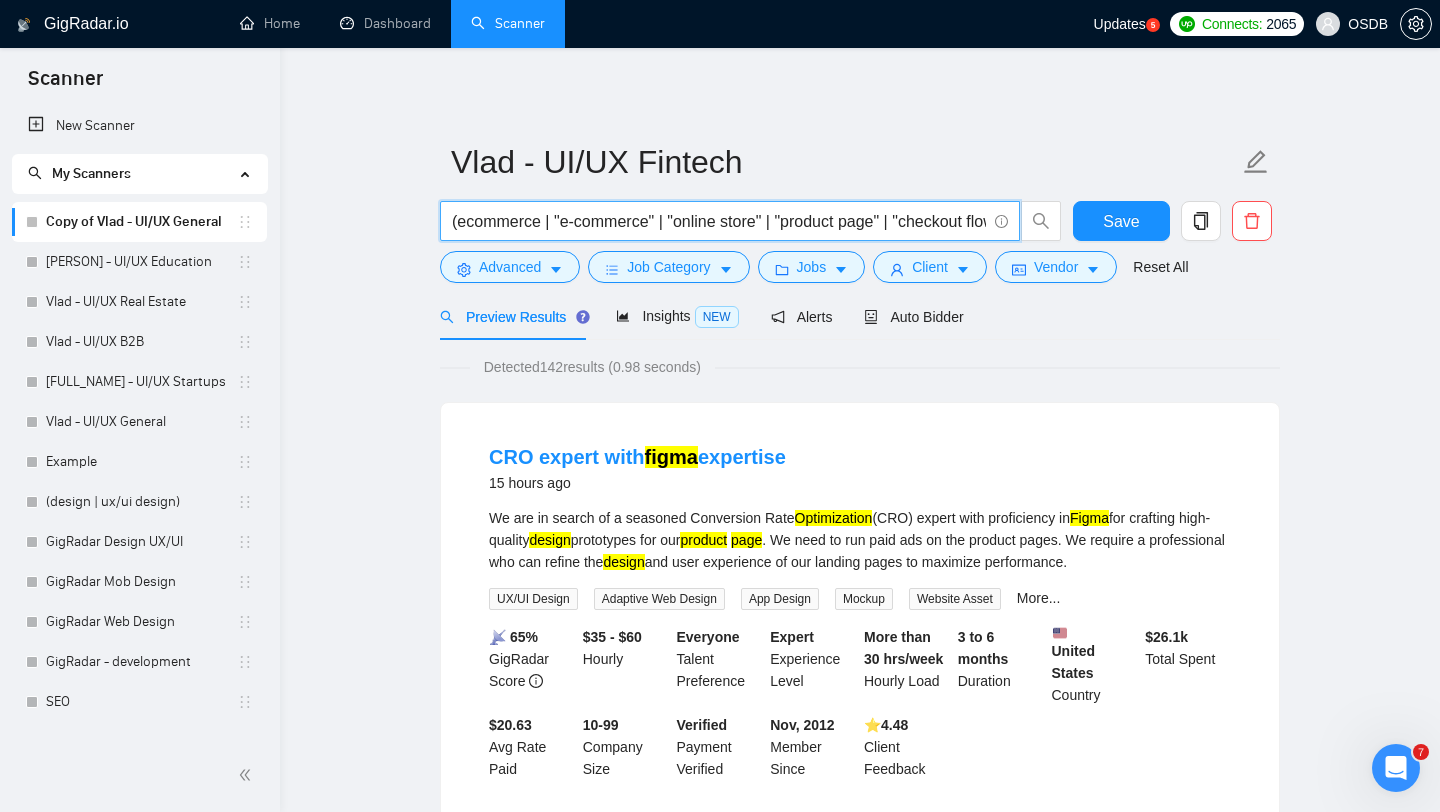 click on "(ecommerce | "e-commerce" | "online store" | "product page" | "checkout flow" | cart | marketplace | "product landing" | "retail brand") ((UI/UX | UX | UI | UX/UI | Figma | Website | "Web App" | Platform | Application | App) ((design*) | (redesign*) | (revamp*) | rebuild | (wirefram*) | audit | build | improve | update | (optimiz*))" at bounding box center (719, 221) 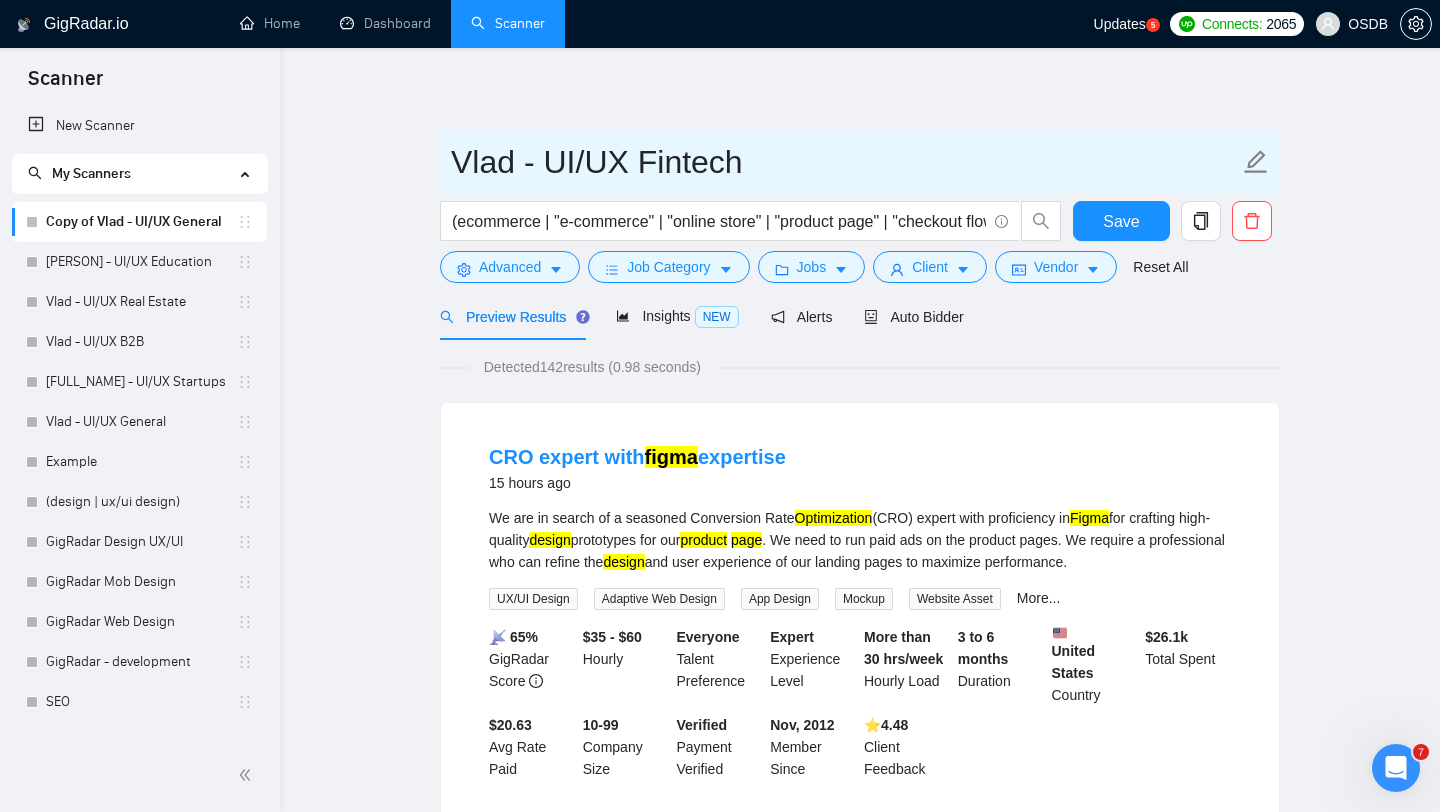click on "Vlad - UI/UX Fintech" at bounding box center [845, 162] 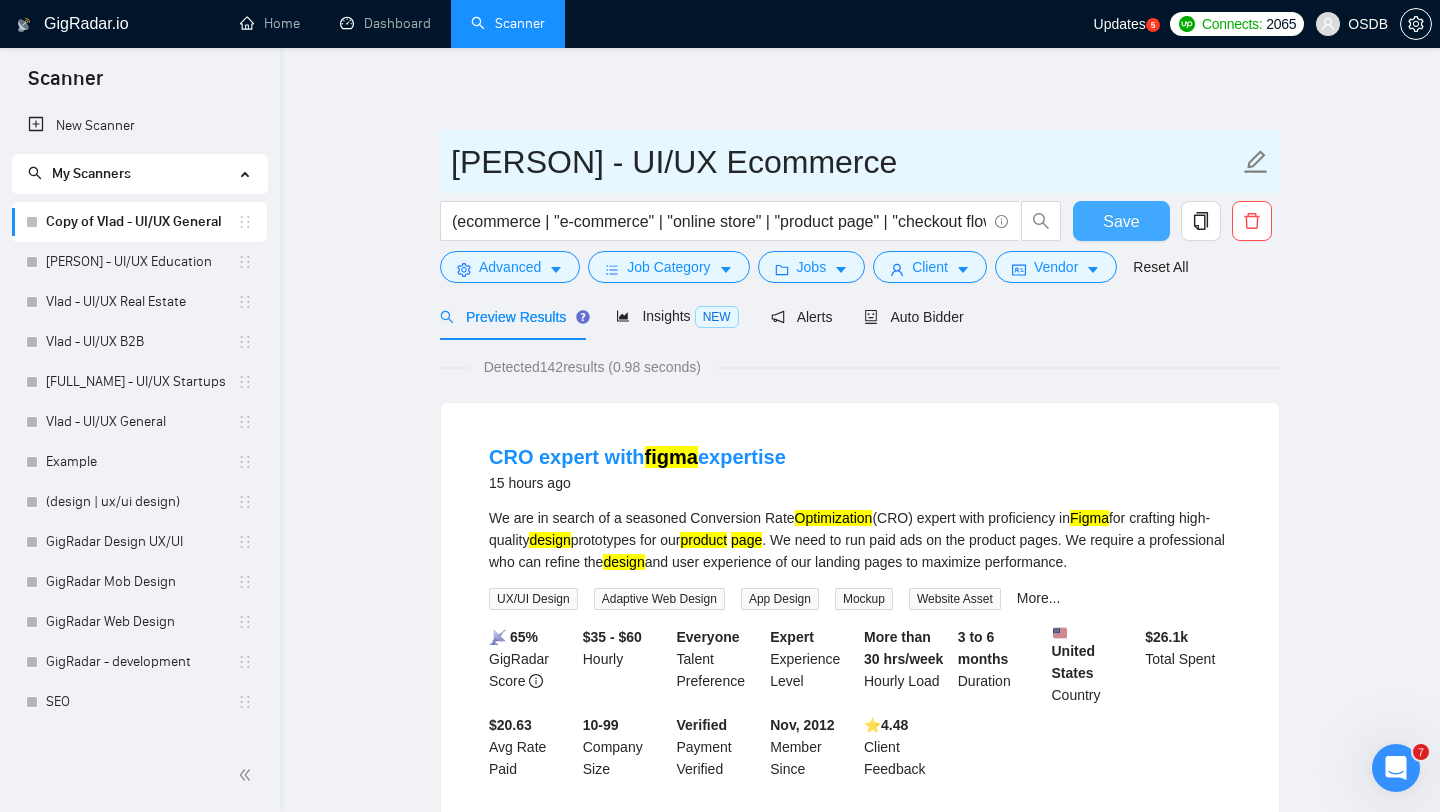 type on "[PERSON] - UI/UX Ecommerce" 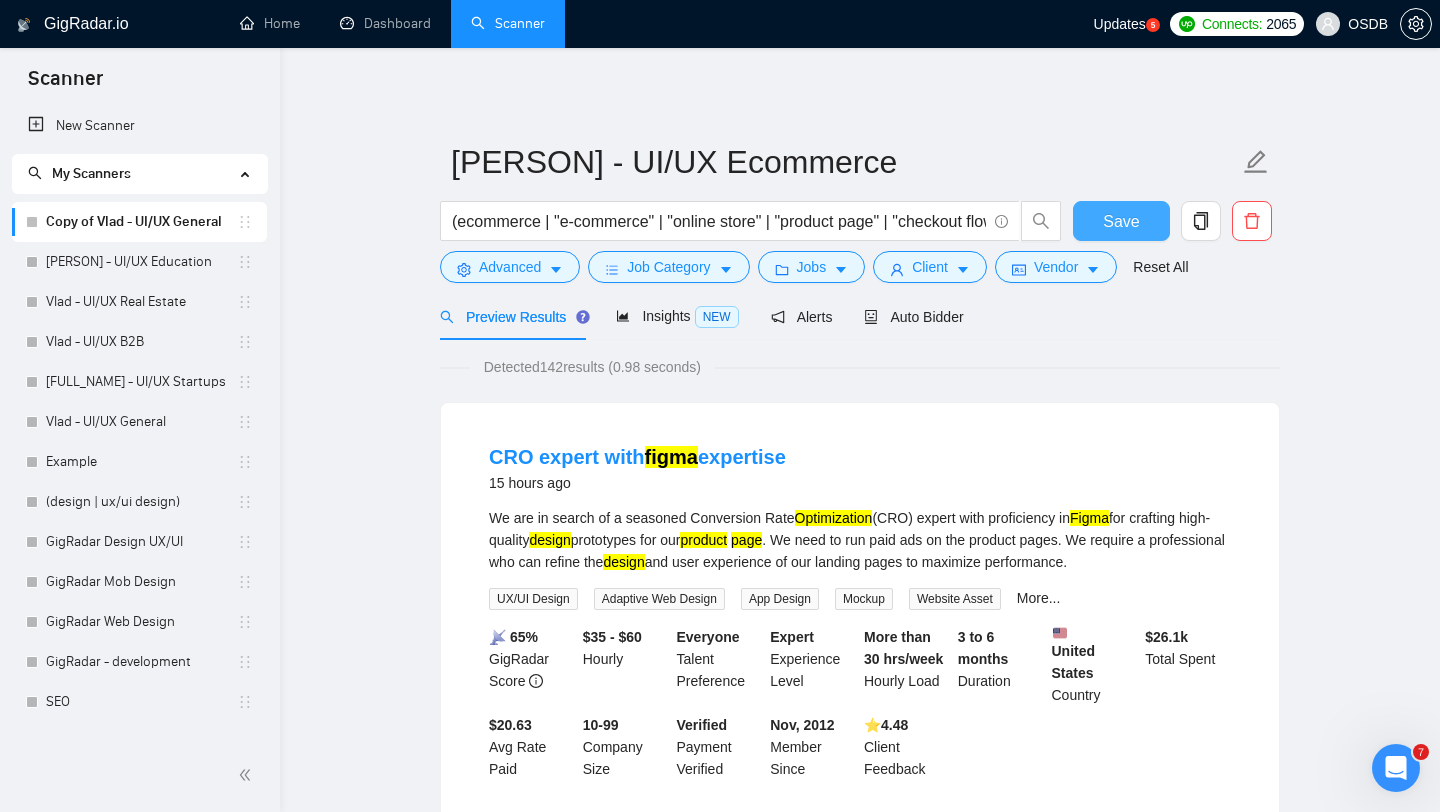 click on "Save" at bounding box center (1121, 221) 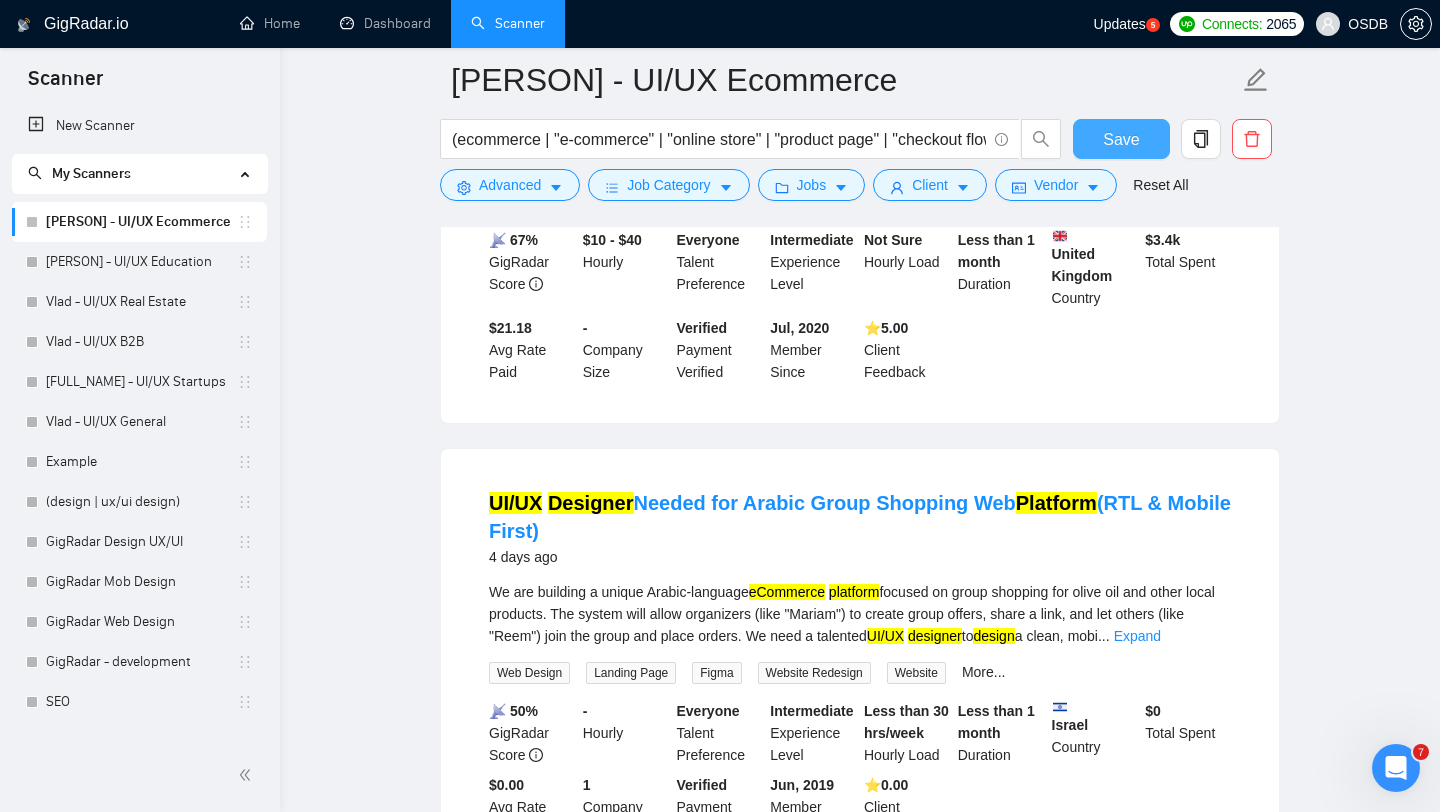 scroll, scrollTop: 1313, scrollLeft: 0, axis: vertical 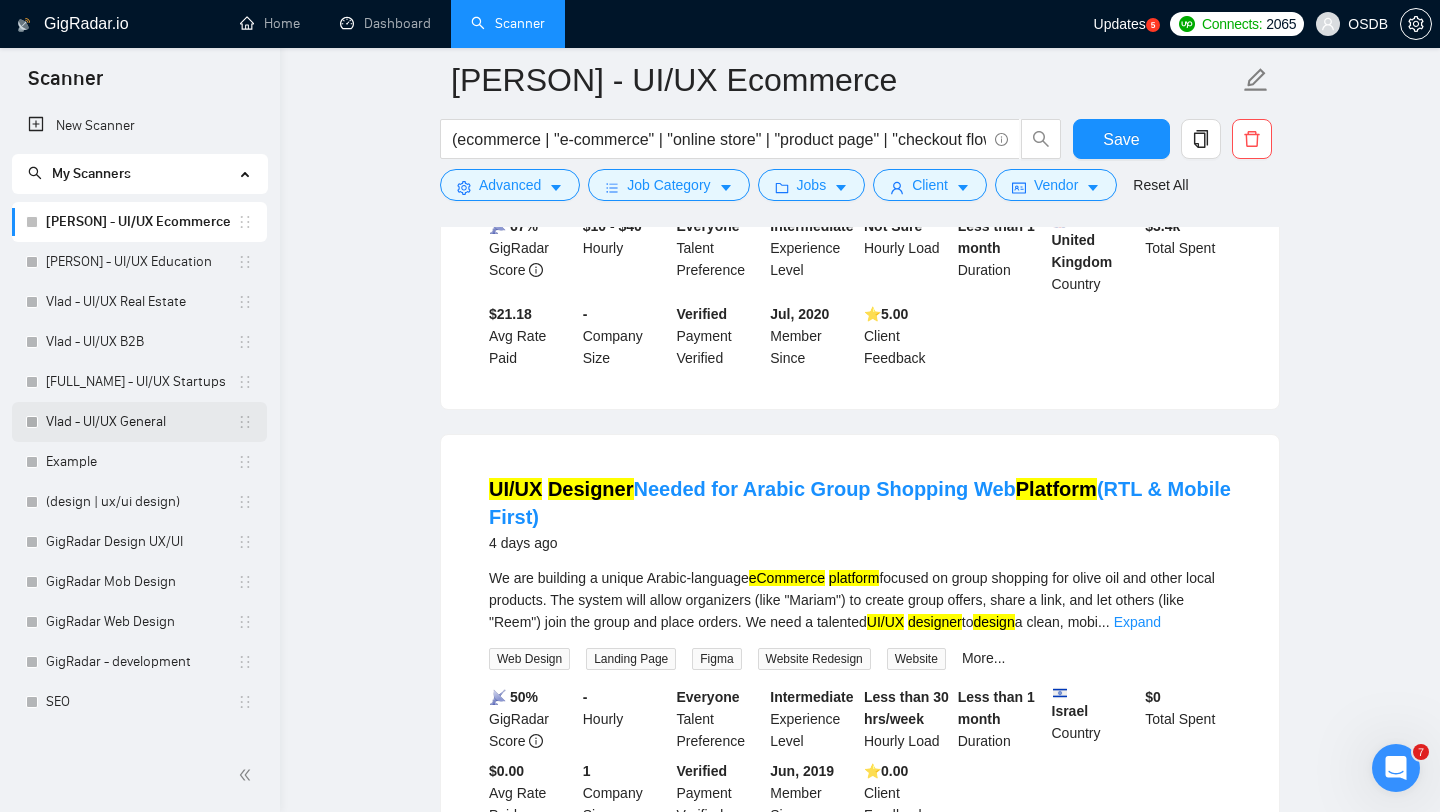 click on "Vlad - UI/UX General" at bounding box center (141, 422) 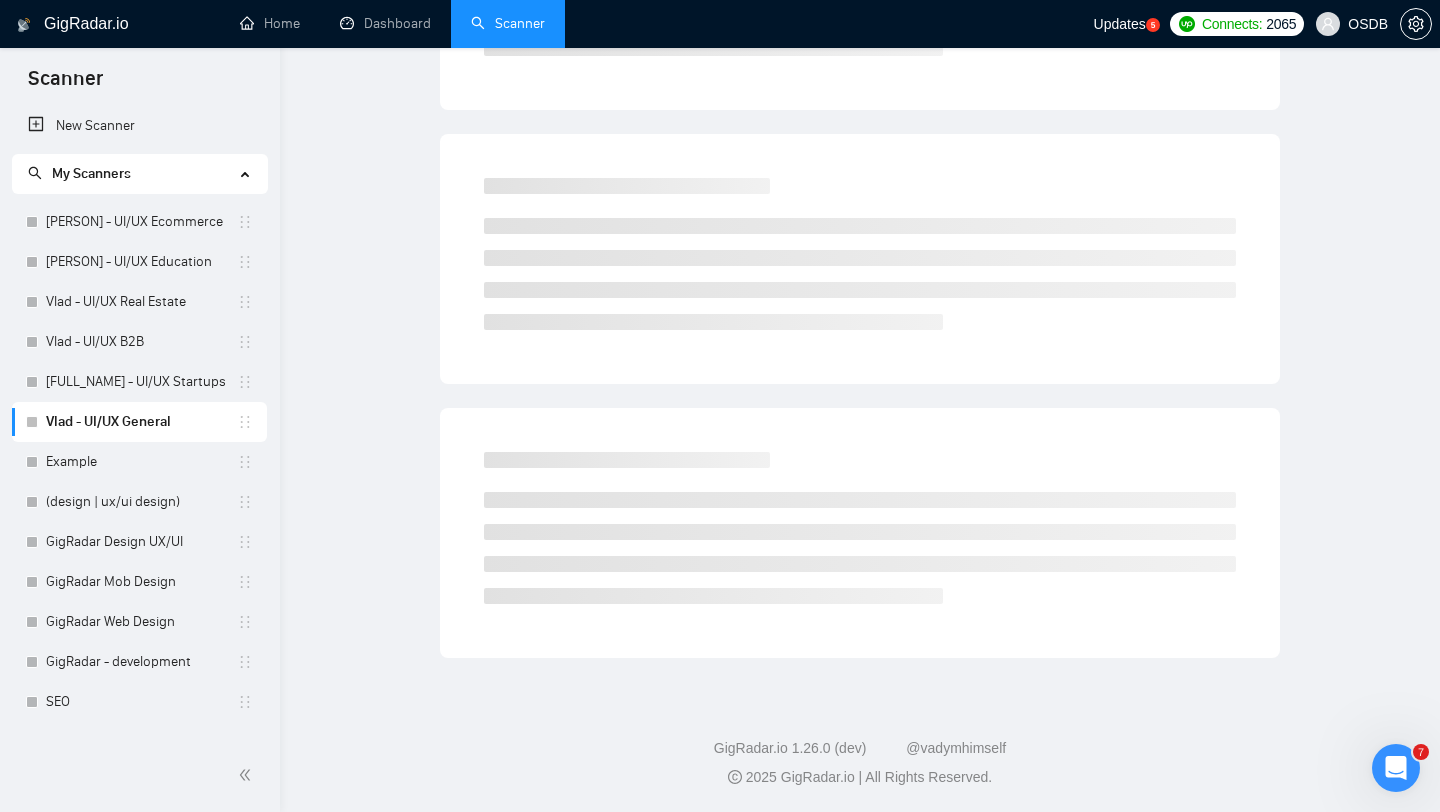 scroll, scrollTop: 0, scrollLeft: 0, axis: both 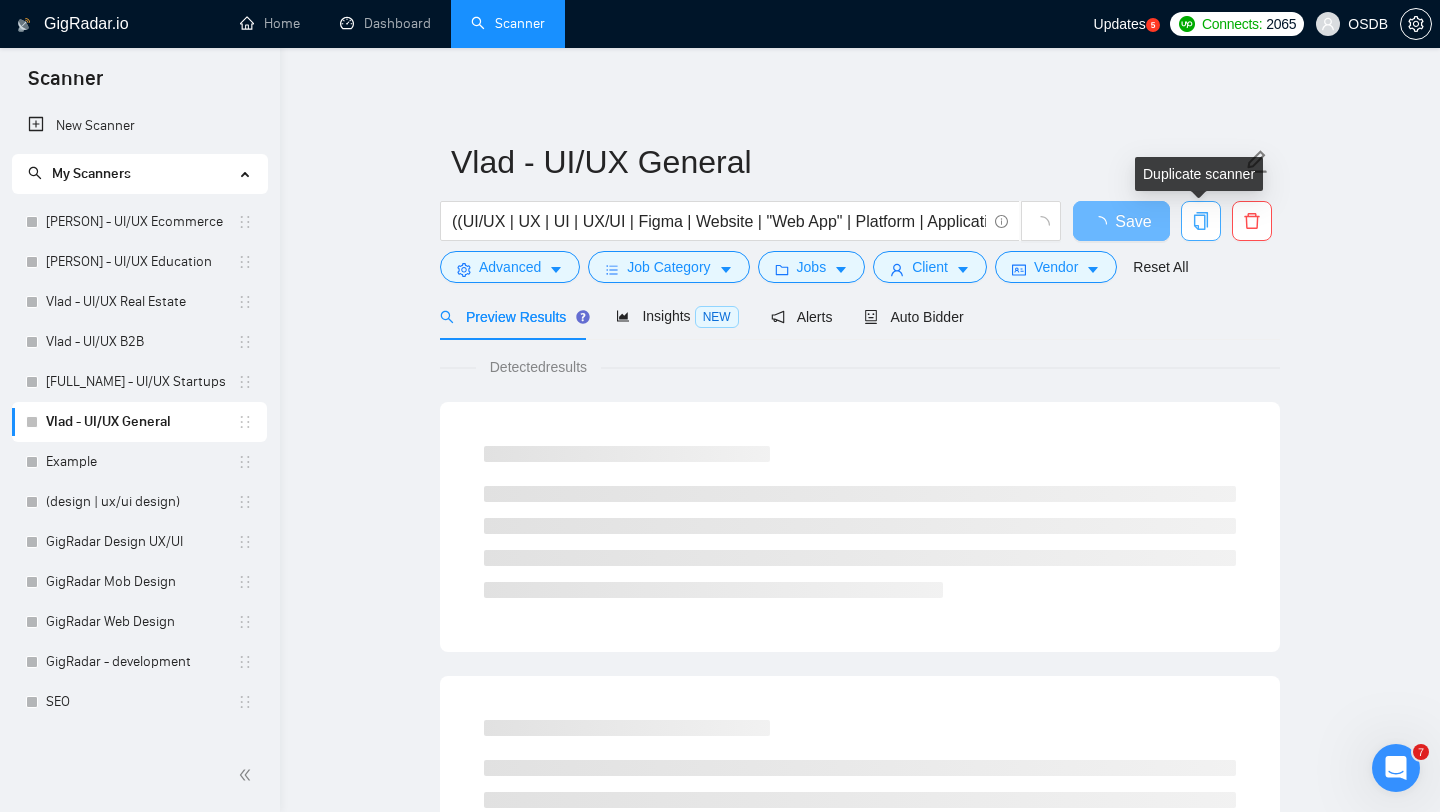 click 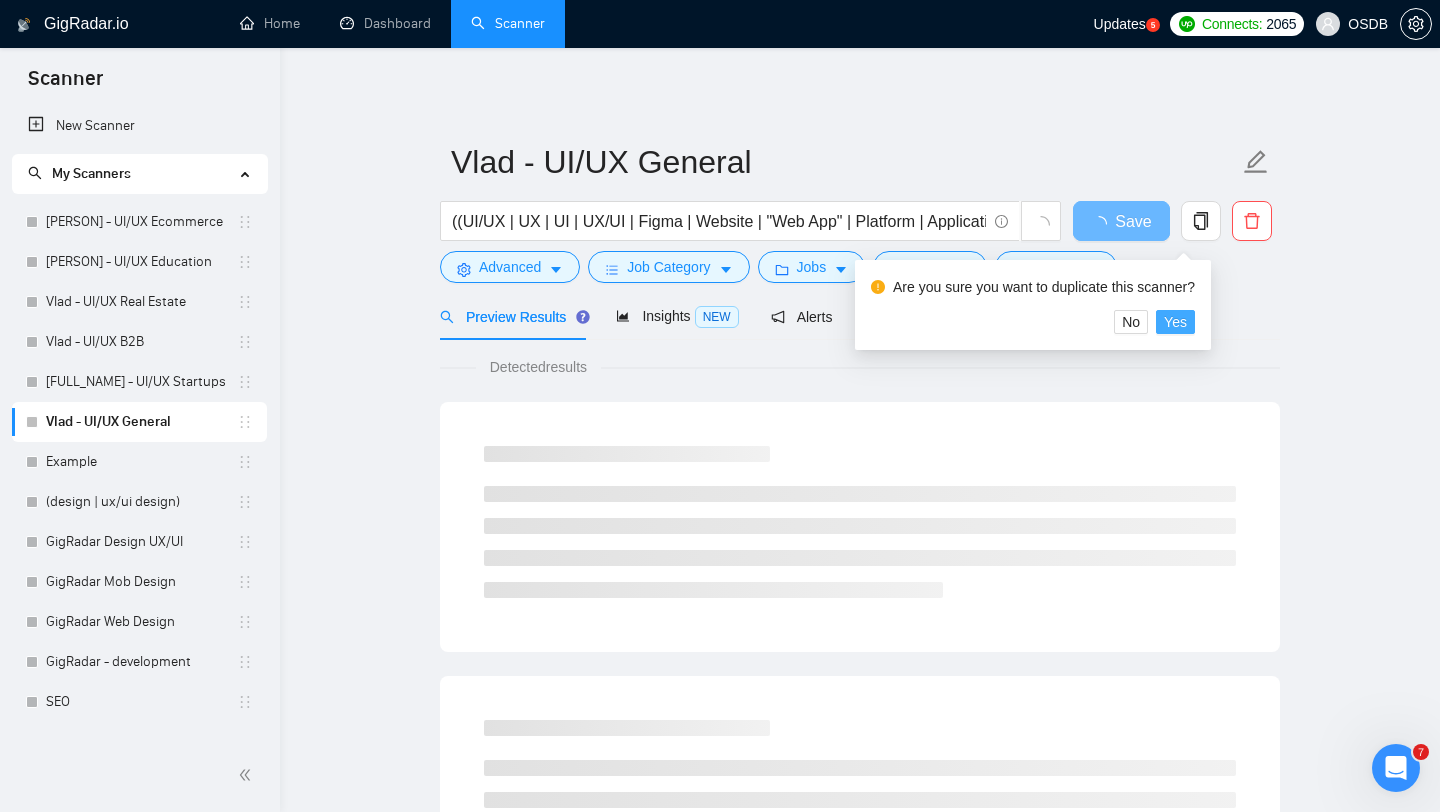 click on "Yes" at bounding box center (1175, 322) 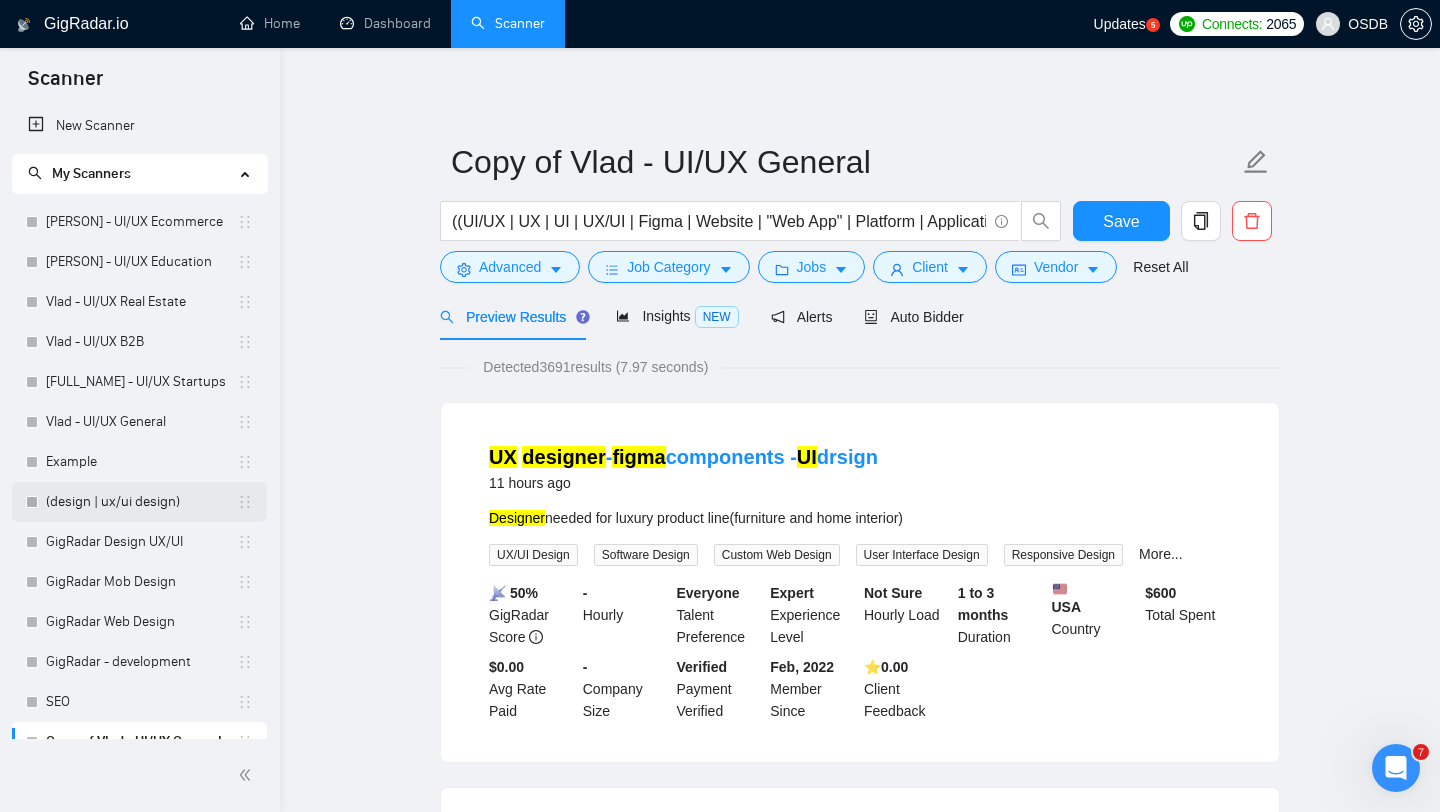 scroll, scrollTop: 23, scrollLeft: 0, axis: vertical 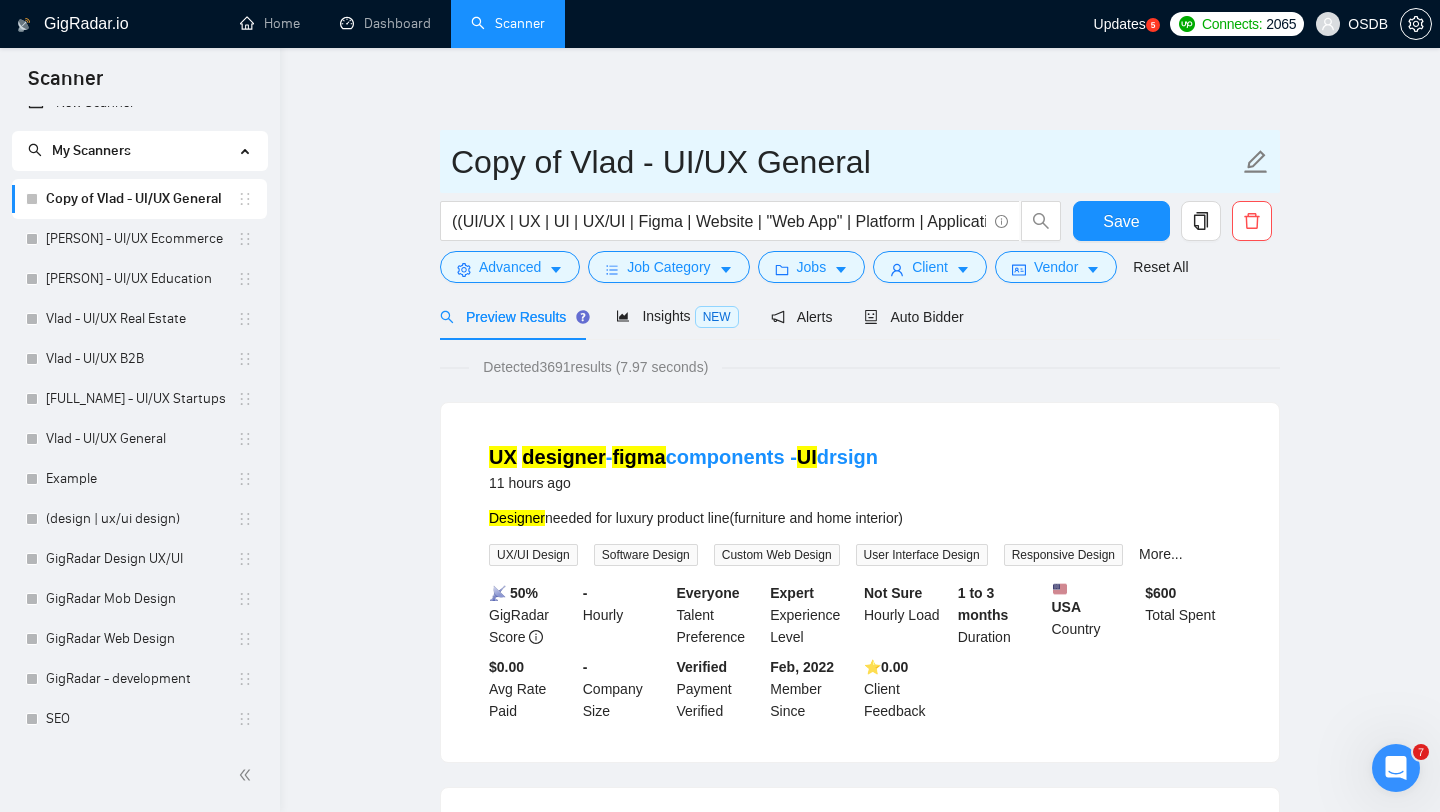 drag, startPoint x: 753, startPoint y: 155, endPoint x: 965, endPoint y: 154, distance: 212.00237 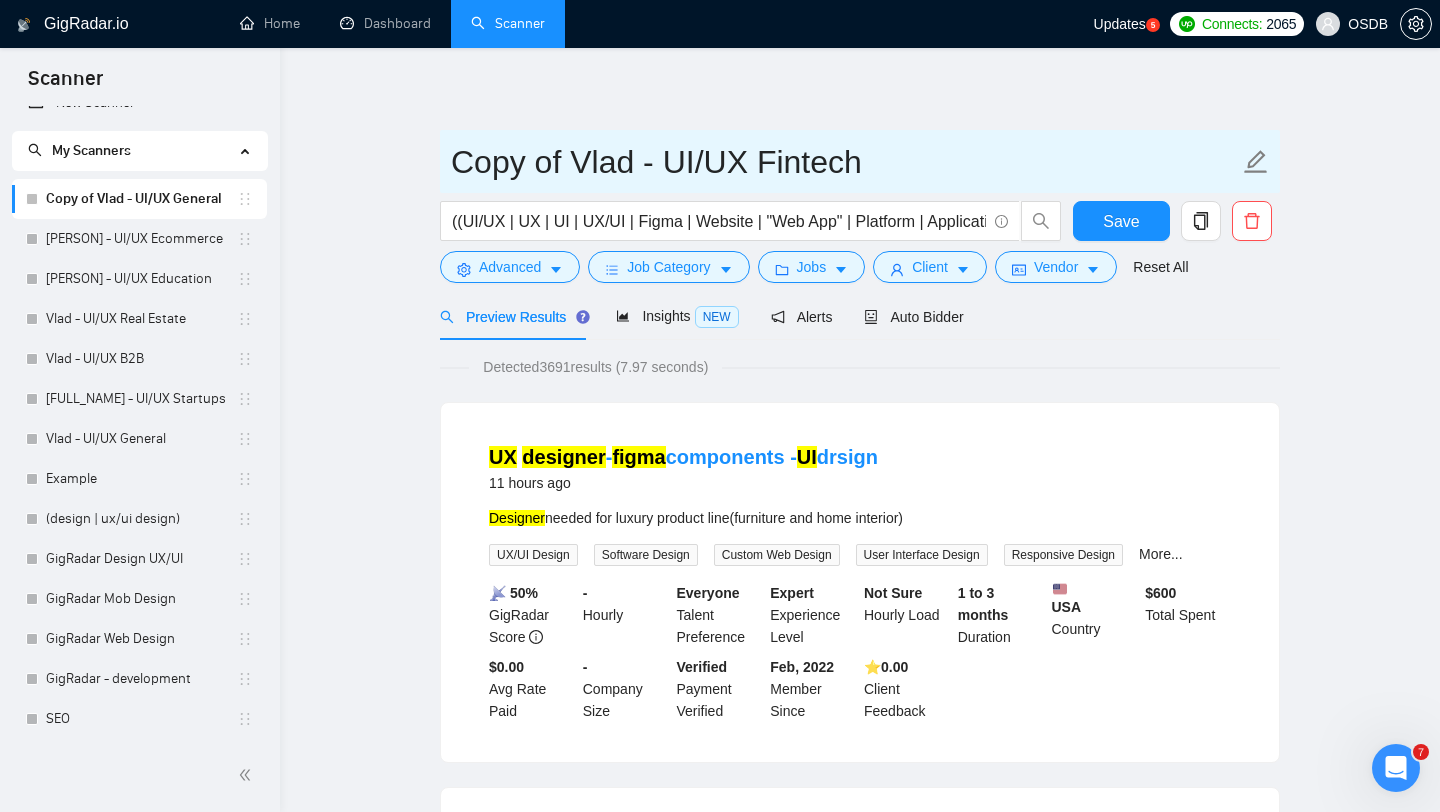 drag, startPoint x: 572, startPoint y: 151, endPoint x: 306, endPoint y: 151, distance: 266 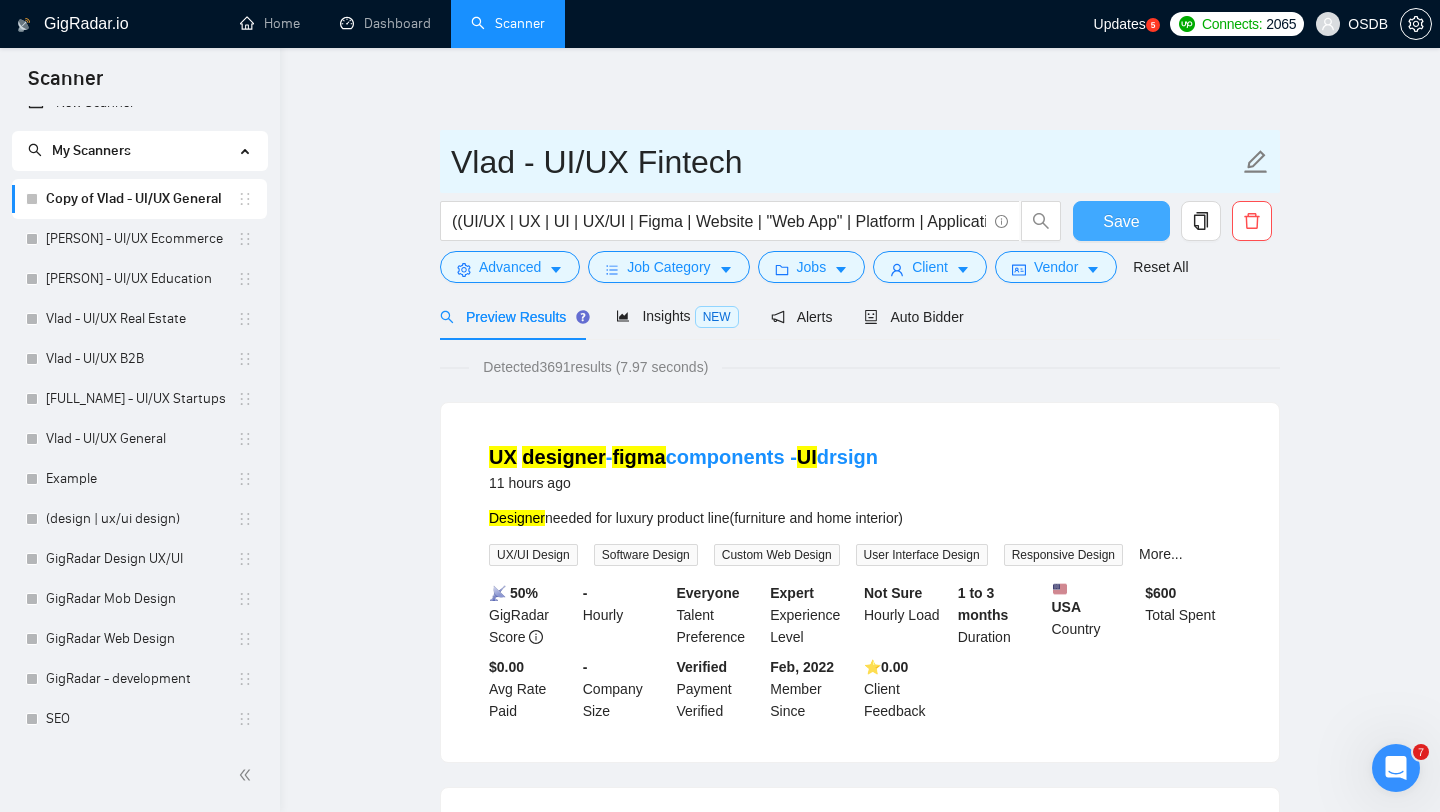 type on "Vlad - UI/UX Fintech" 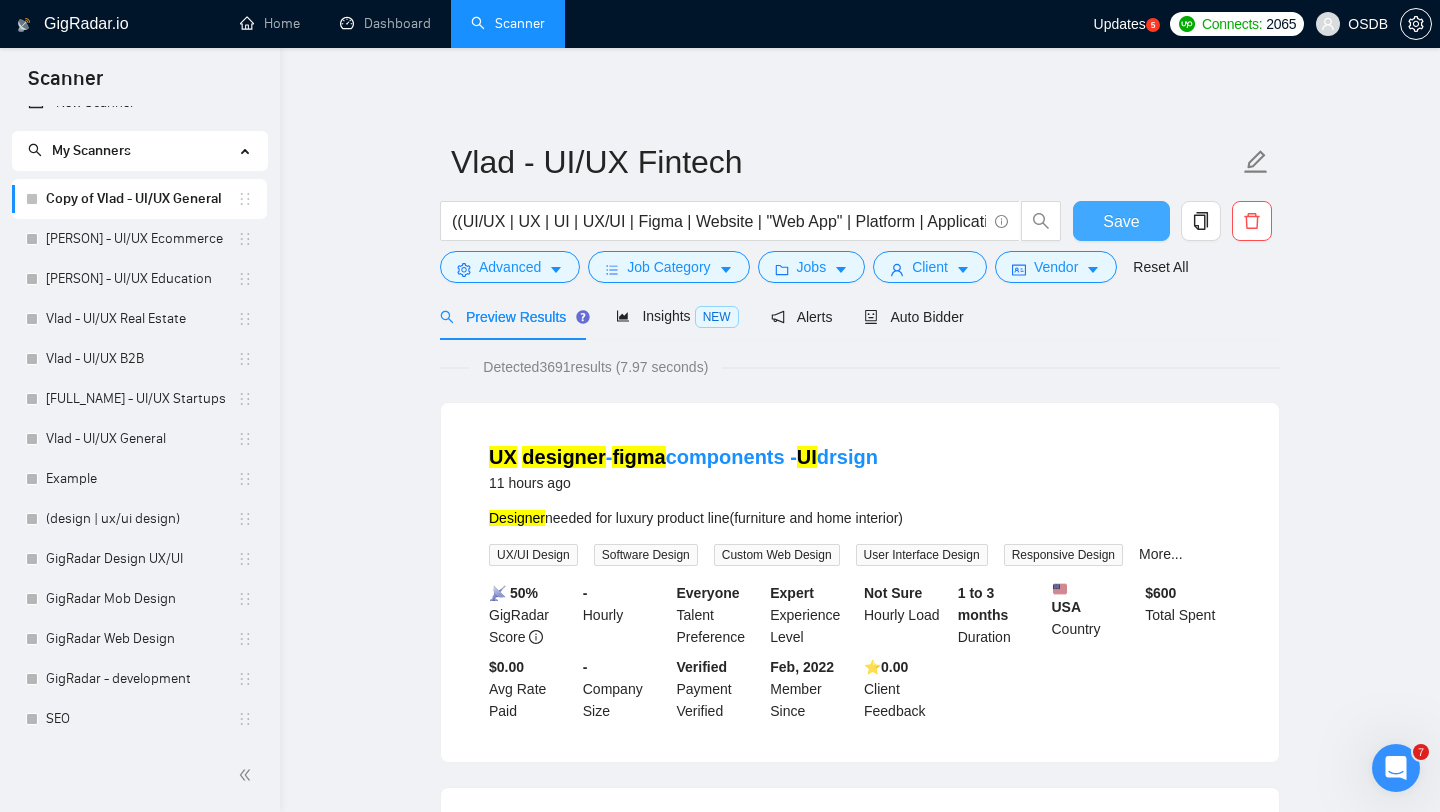 click on "Save" at bounding box center [1121, 221] 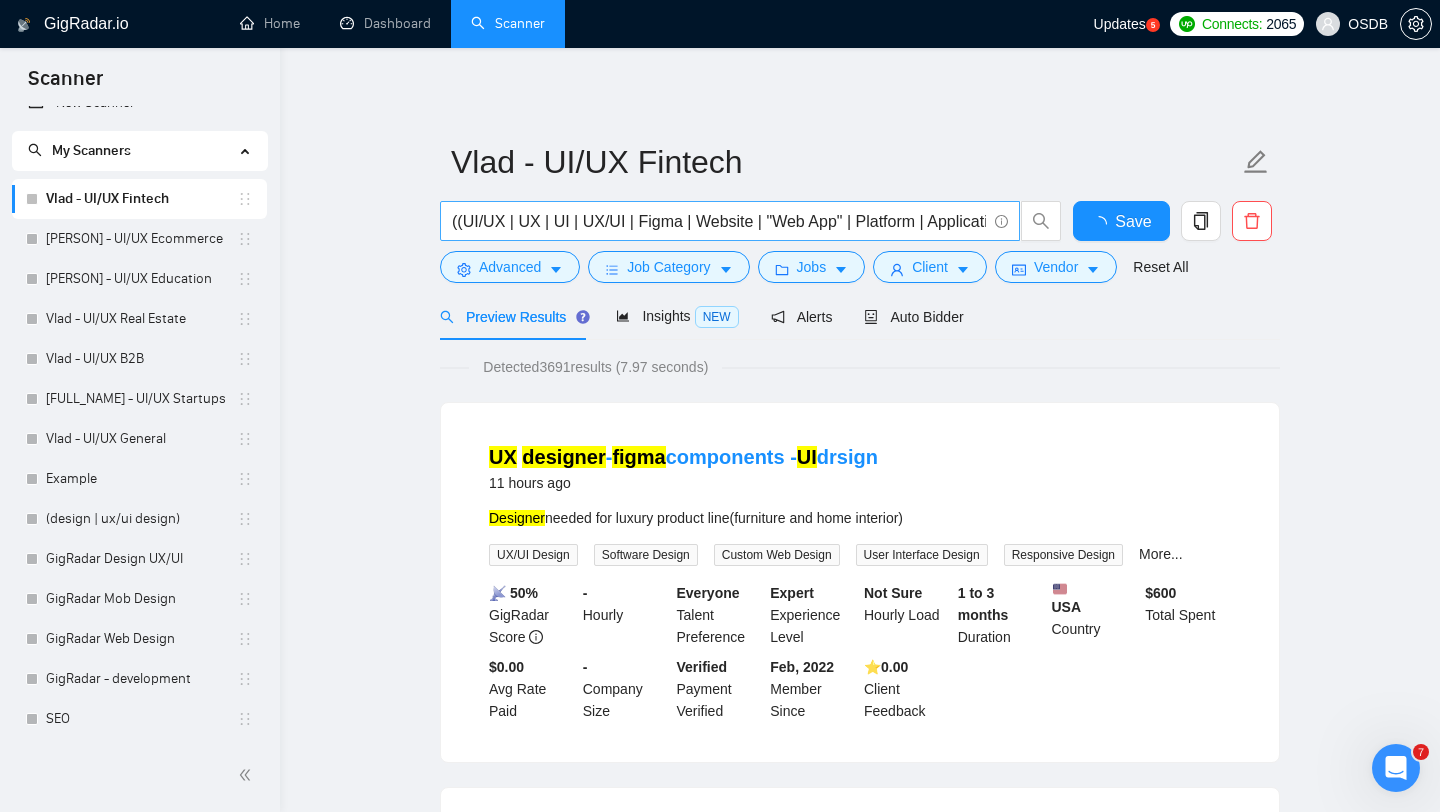 click on "((UI/UX | UX | UI | UX/UI | Figma | Website | "Web App" | Platform | Application | App) (Design | Expert | Rockstar | Designer) | "UX/UI Design")" at bounding box center (719, 221) 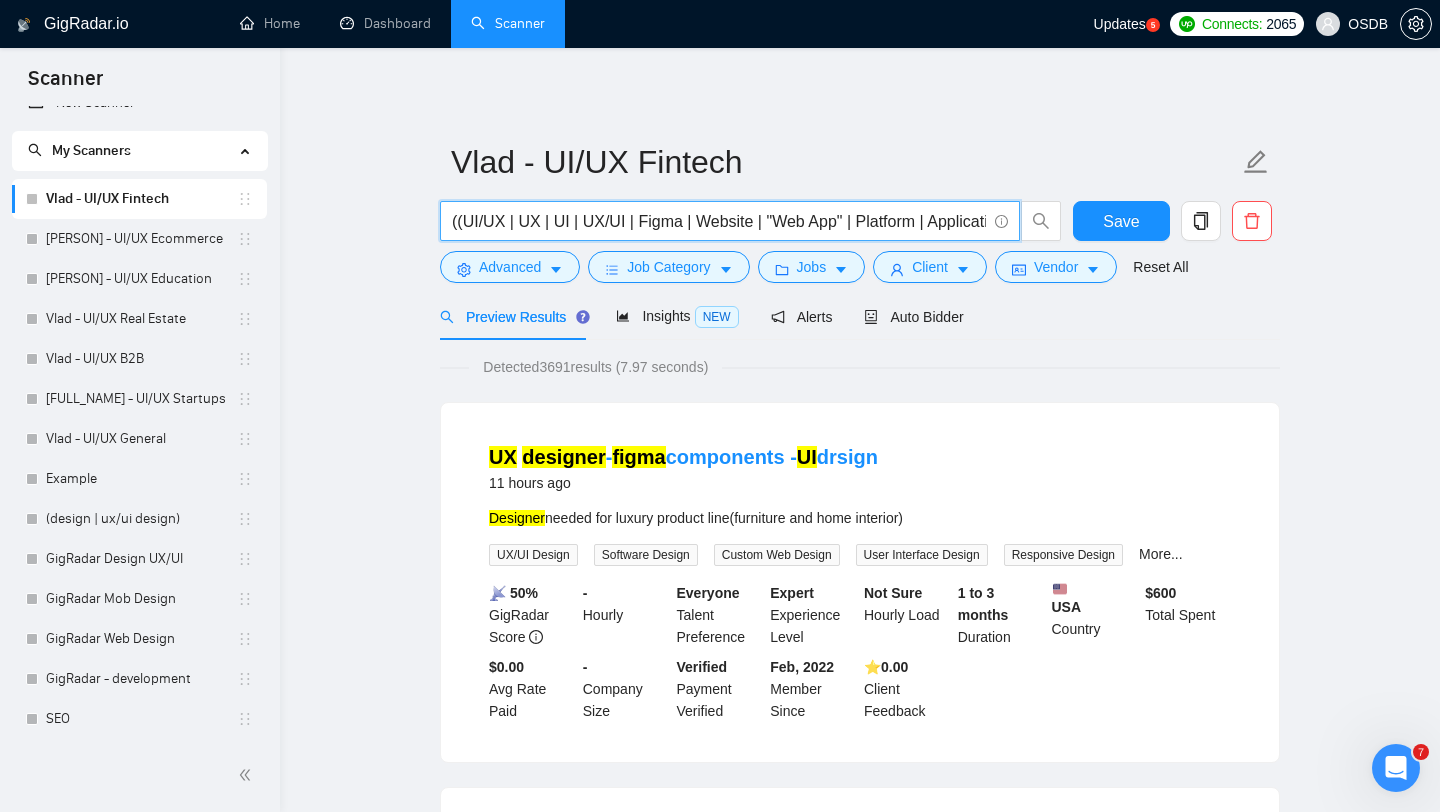 click on "((UI/UX | UX | UI | UX/UI | Figma | Website | "Web App" | Platform | Application | App) (Design | Expert | Rockstar | Designer) | "UX/UI Design")" at bounding box center (719, 221) 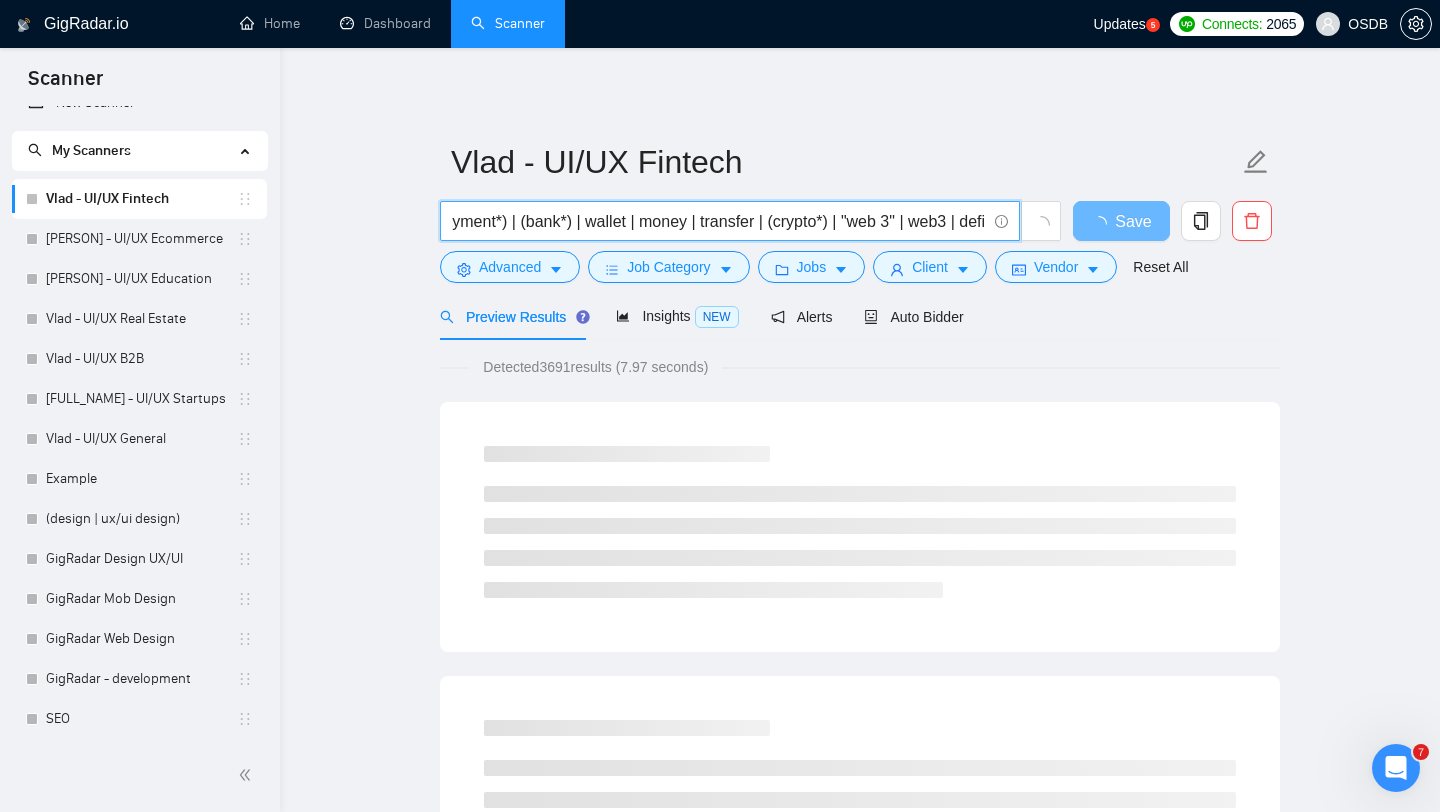 scroll, scrollTop: 0, scrollLeft: 0, axis: both 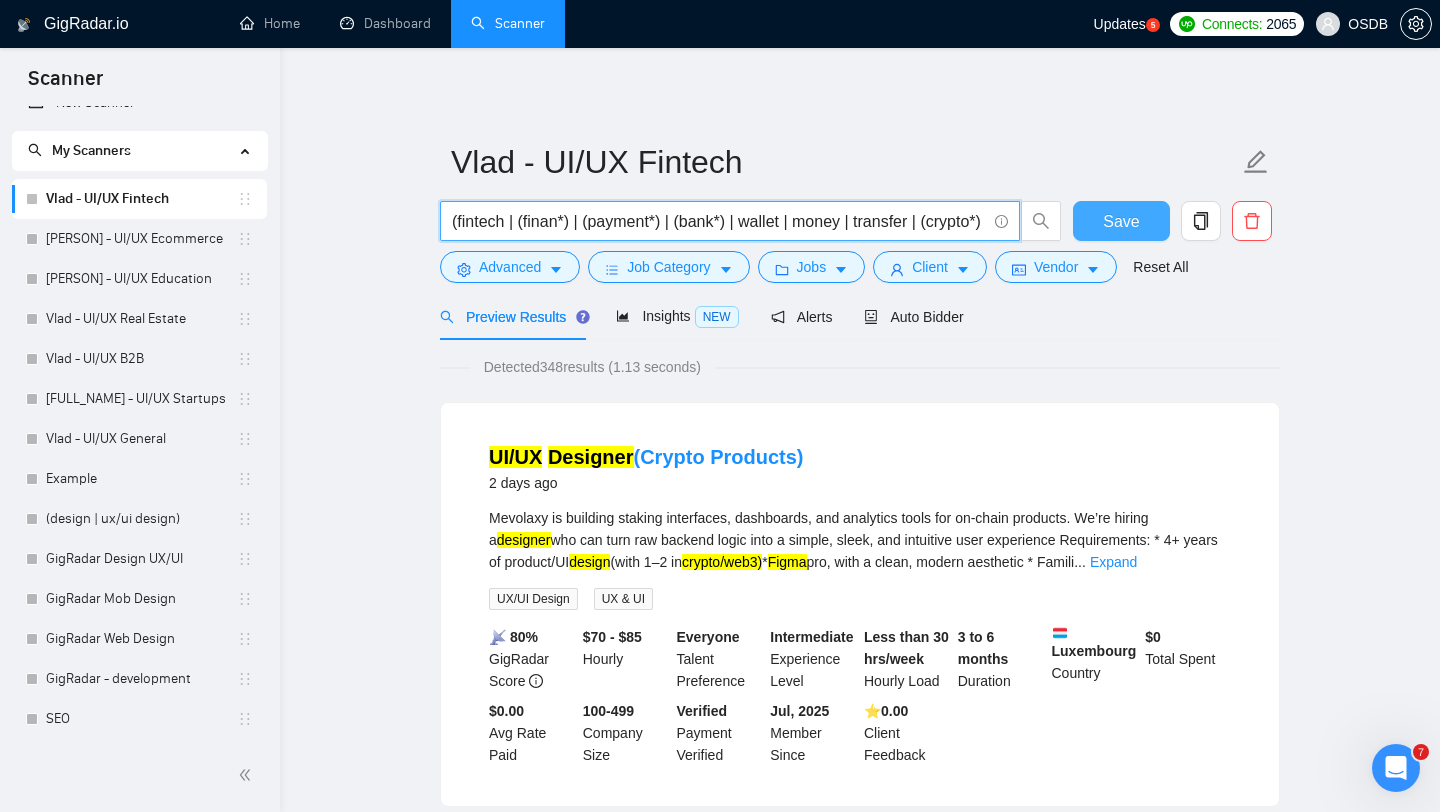 type on "(fintech | (finan*) | (payment*) | (bank*) | wallet | money | transfer | (crypto*) | "web 3" | web3 | defi | blockchain | nft | wallet | decentralized | dapp | token | metaverse | "crypto exchange") ((UI/UX | UX | UI | UX/UI | Figma | Website | "Web App" | Platform | Application | App) ((design*) | (redesign*) | (revamp*) | rebuild | (wirefram*) | audit | build | improve | update | (optimiz*))" 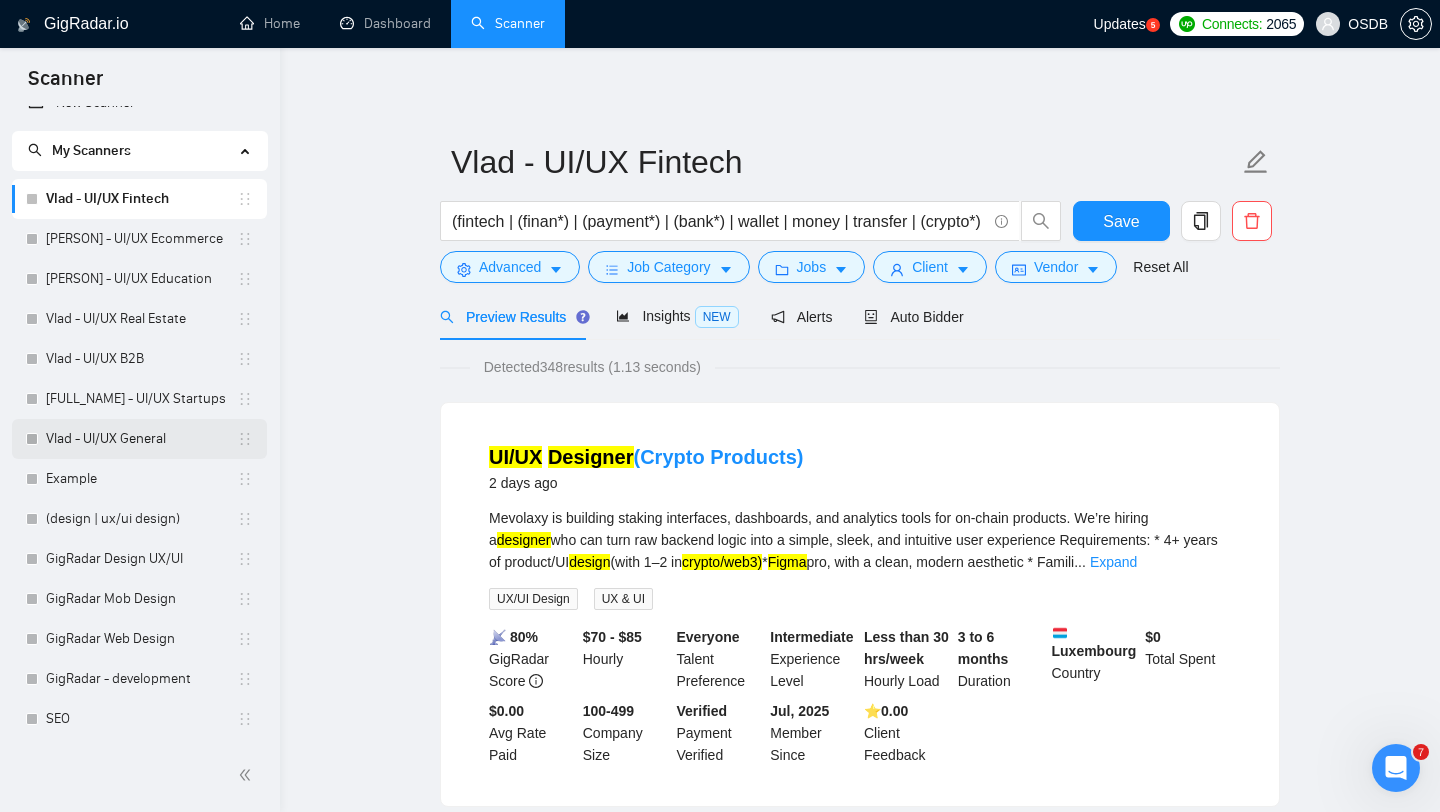click on "Vlad - UI/UX General" at bounding box center [141, 439] 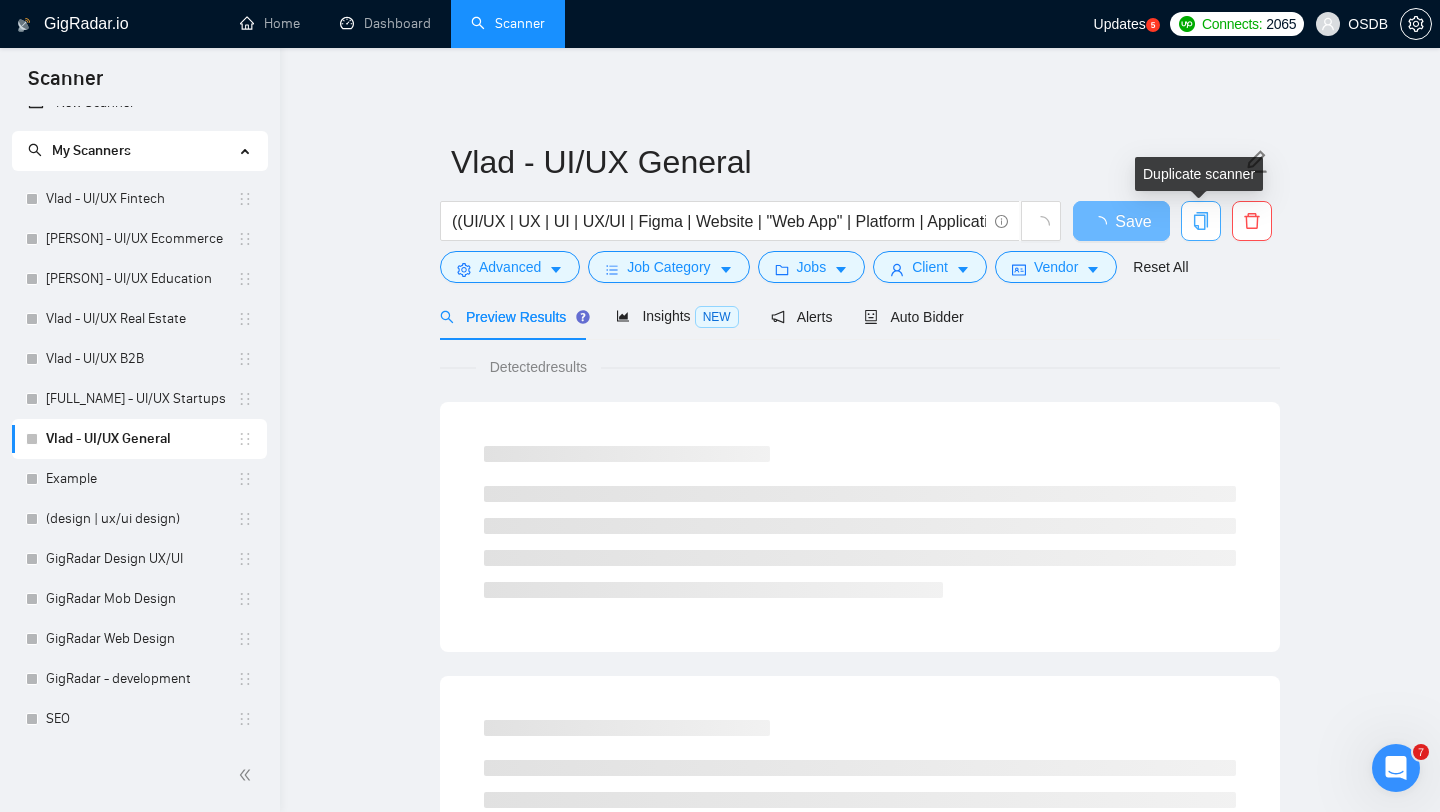 click at bounding box center [1201, 221] 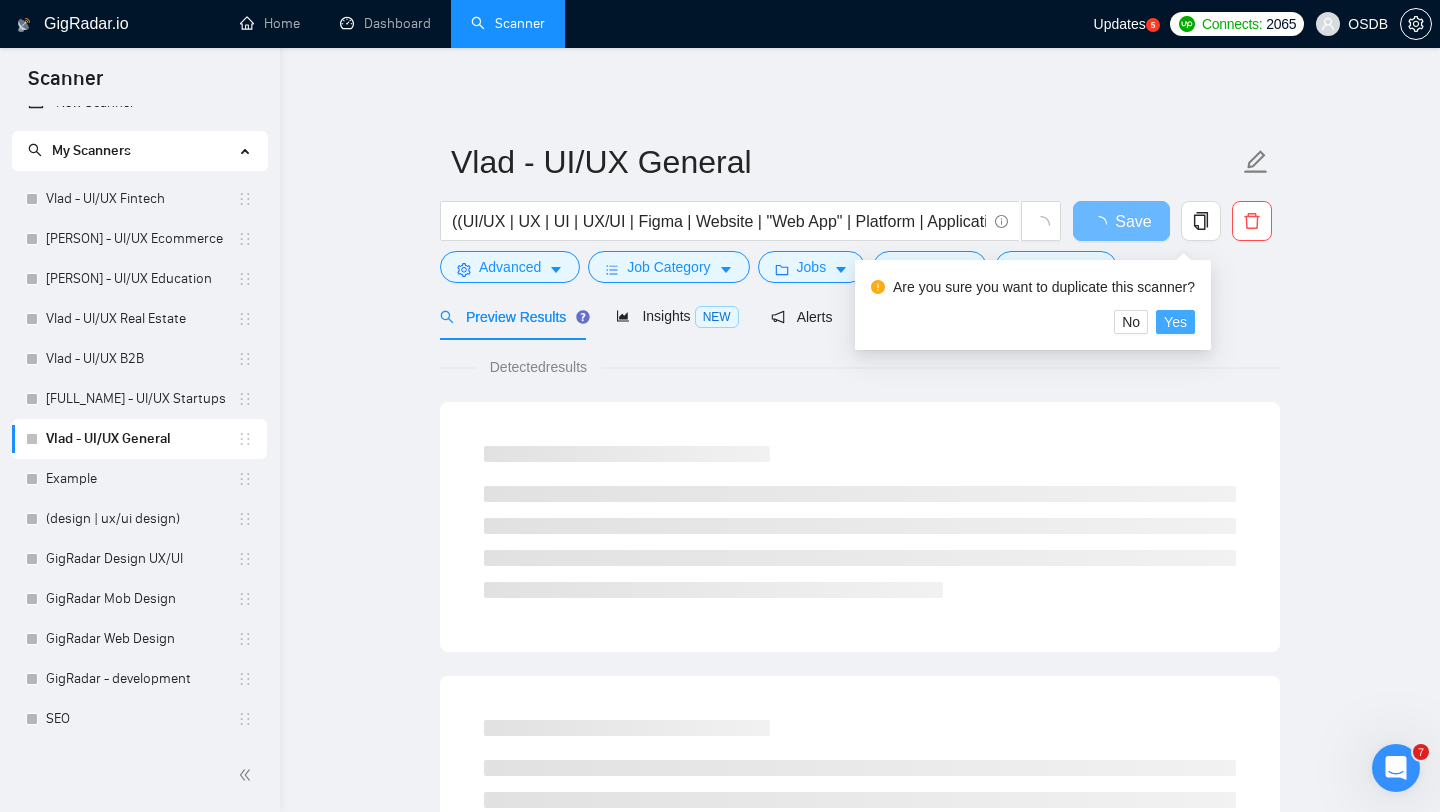 click on "Yes" at bounding box center (1175, 322) 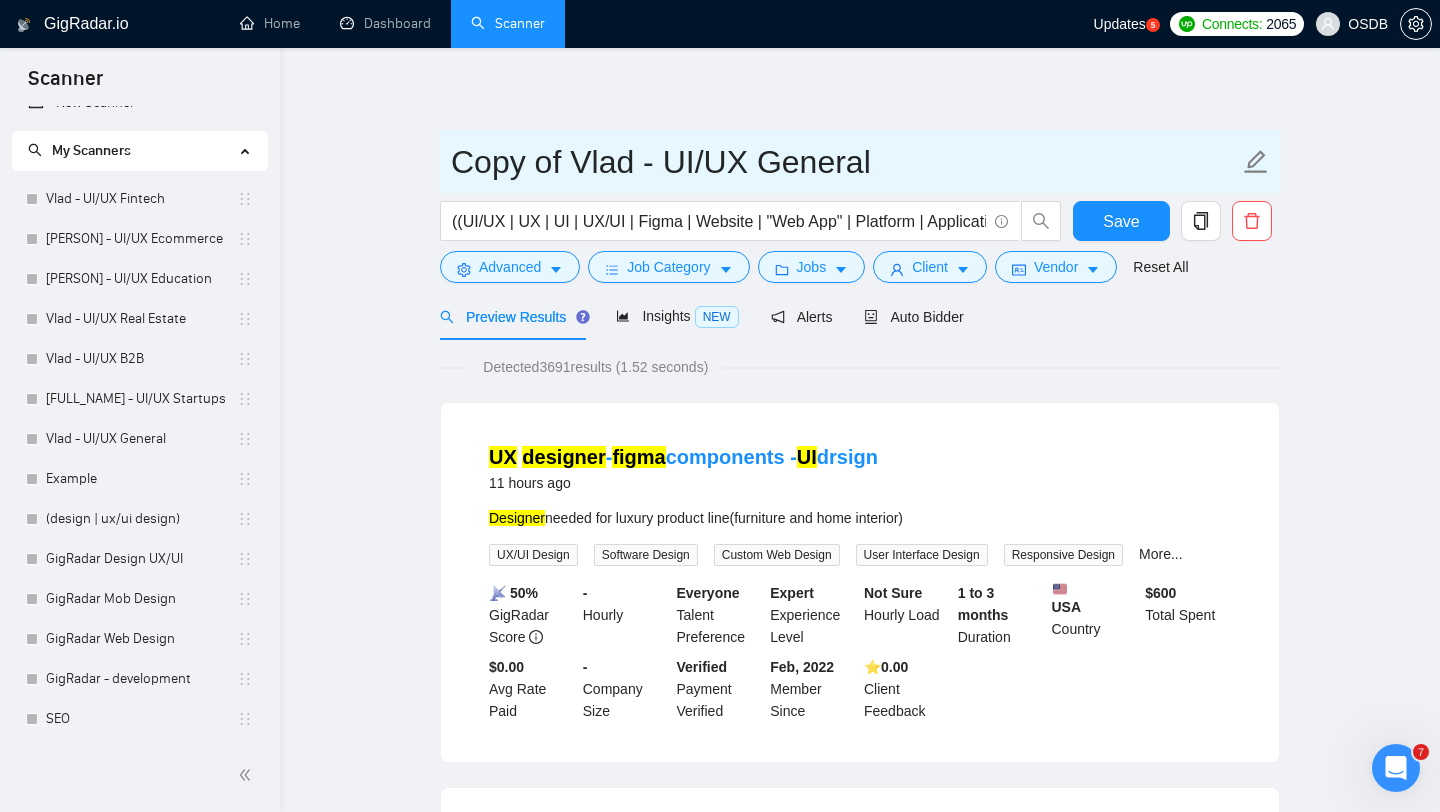 click on "Copy of Vlad - UI/UX General" at bounding box center [845, 162] 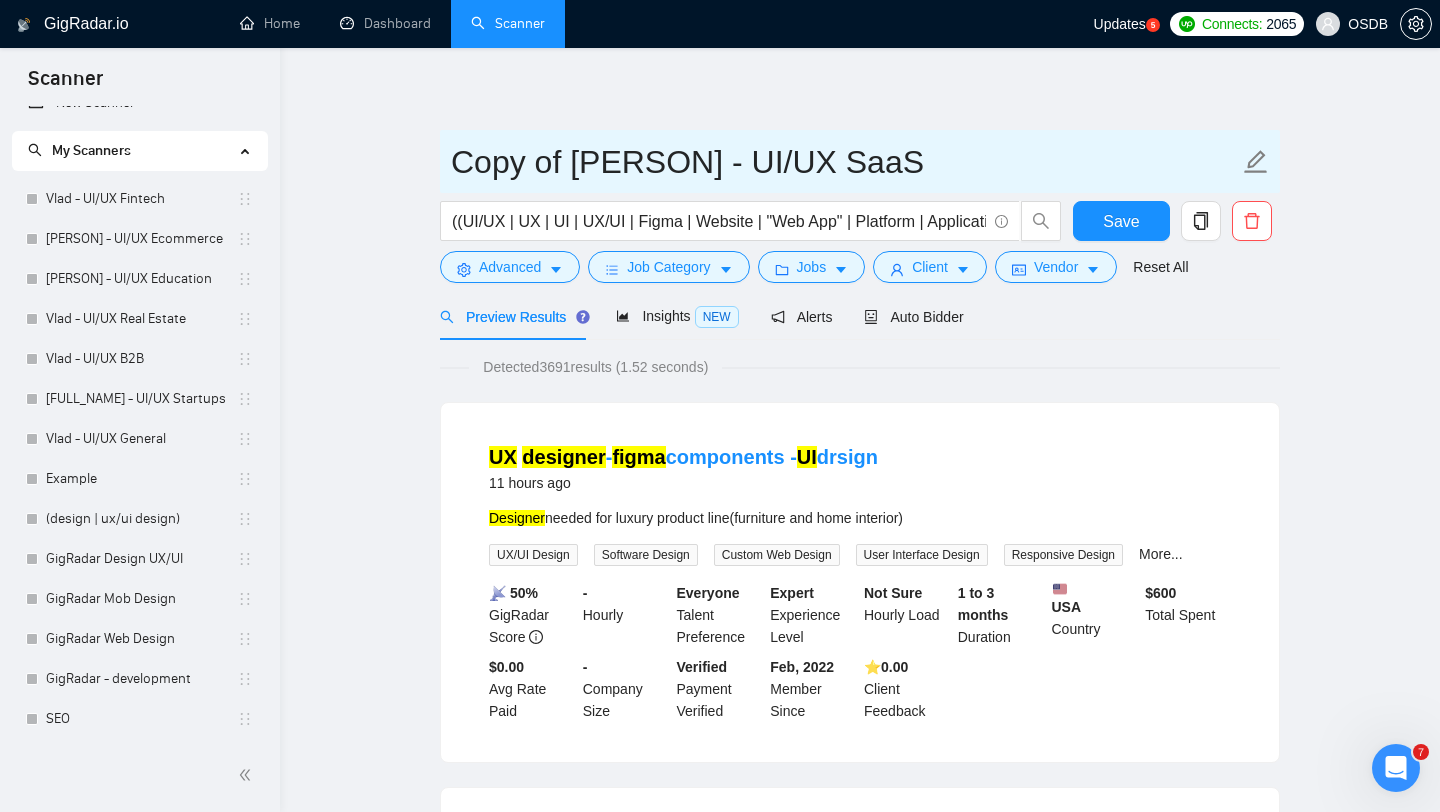 drag, startPoint x: 577, startPoint y: 159, endPoint x: 331, endPoint y: 149, distance: 246.20317 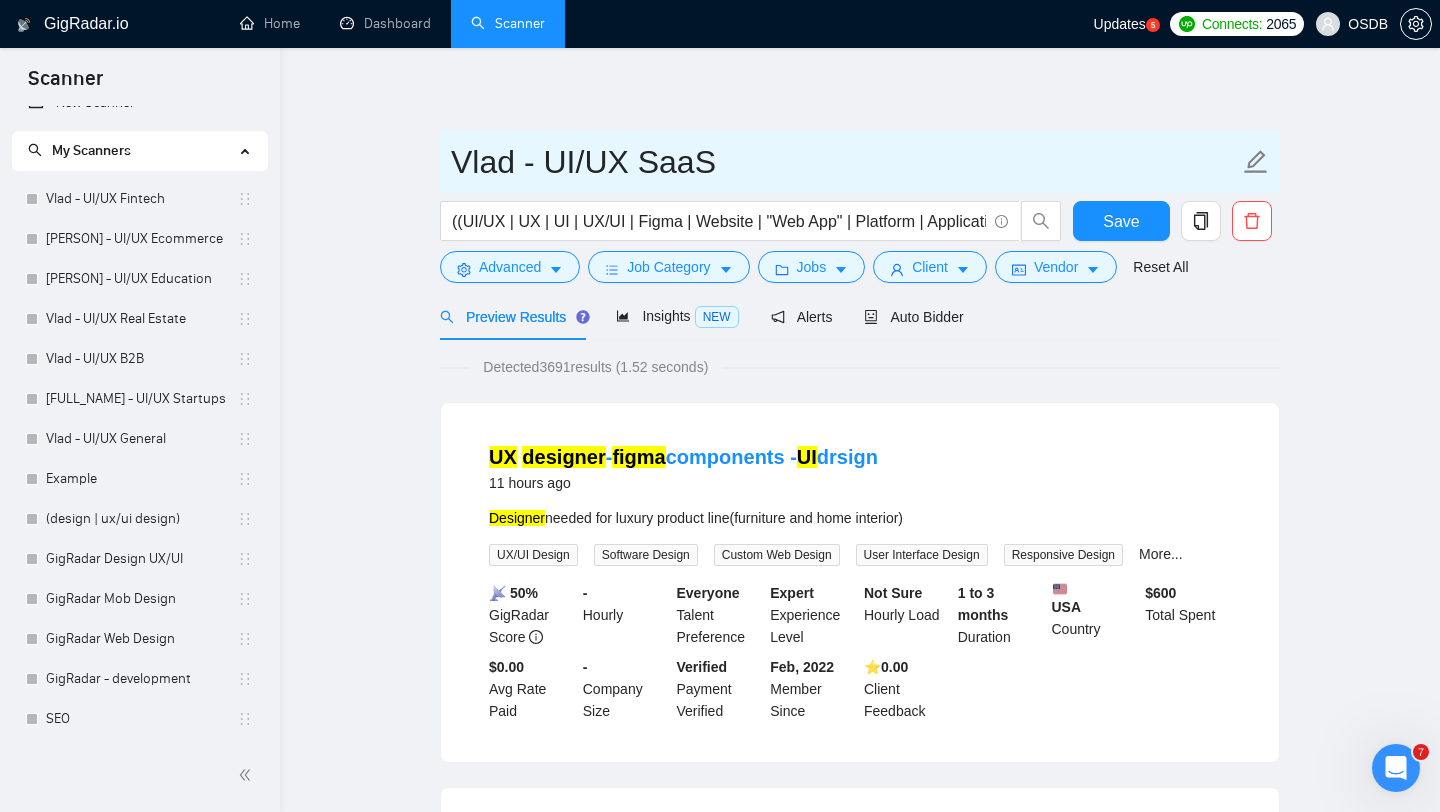 type on "Vlad - UI/UX SaaS" 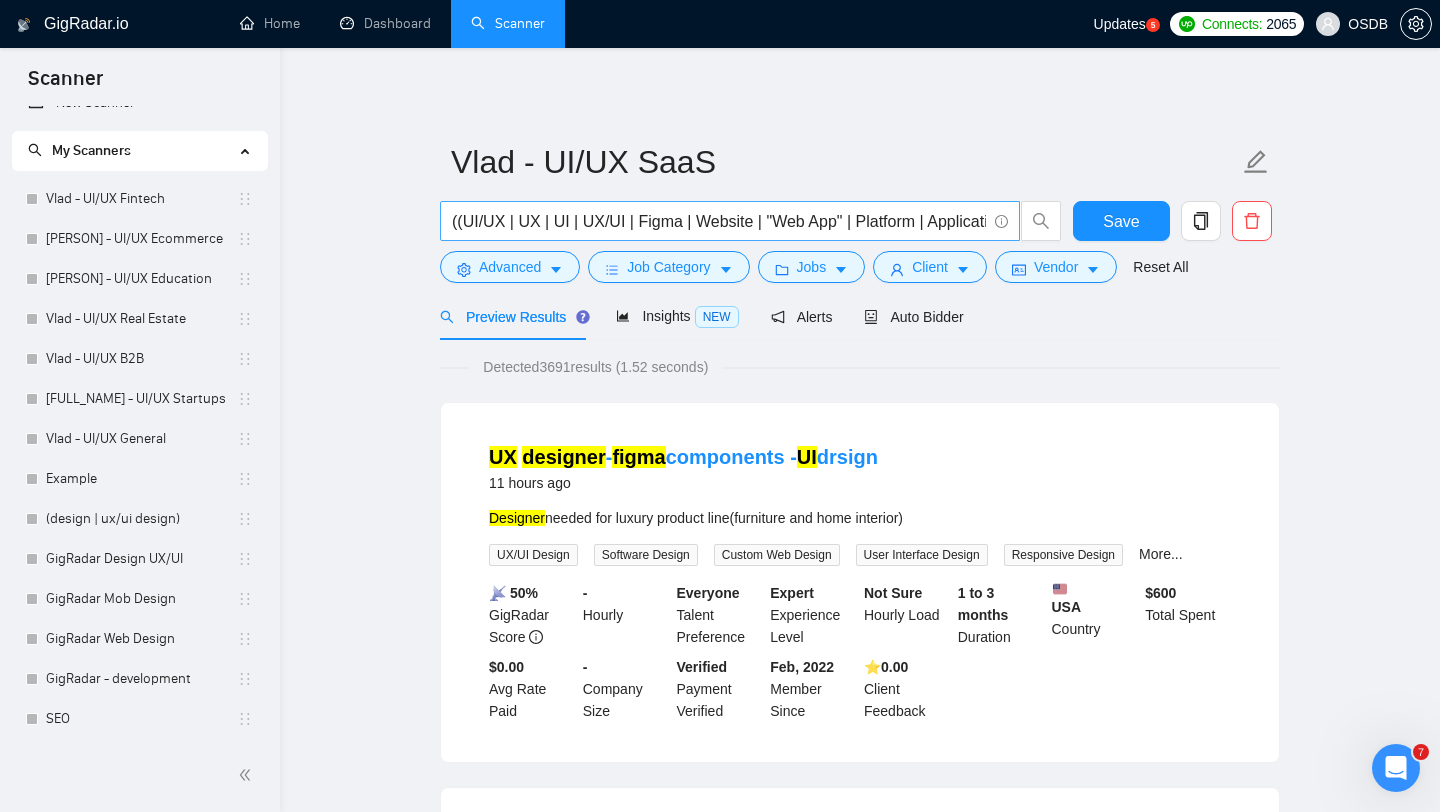 click on "((UI/UX | UX | UI | UX/UI | Figma | Website | "Web App" | Platform | Application | App) (Design | Expert | Rockstar | Designer) | "UX/UI Design")" at bounding box center [719, 221] 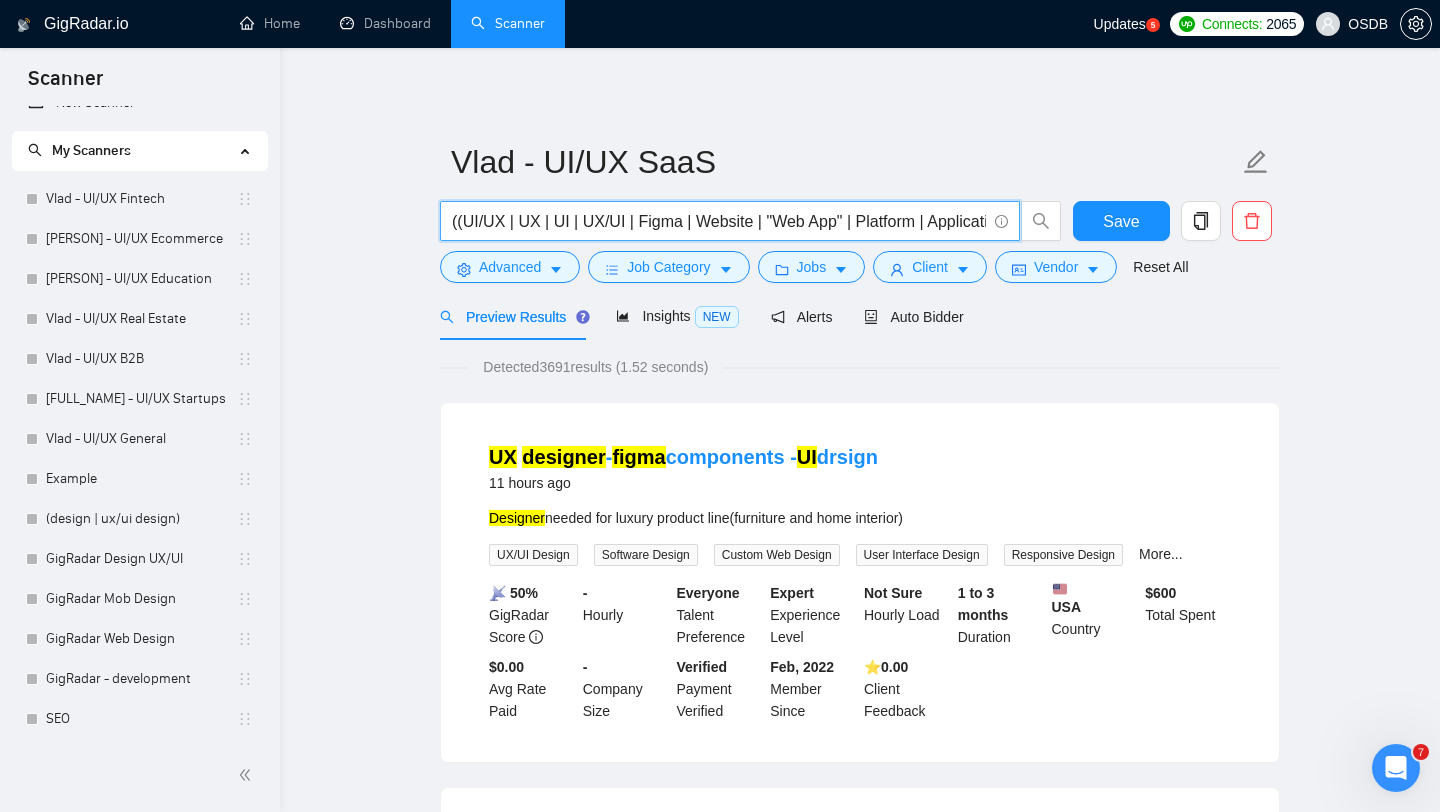 click on "((UI/UX | UX | UI | UX/UI | Figma | Website | "Web App" | Platform | Application | App) (Design | Expert | Rockstar | Designer) | "UX/UI Design")" at bounding box center [719, 221] 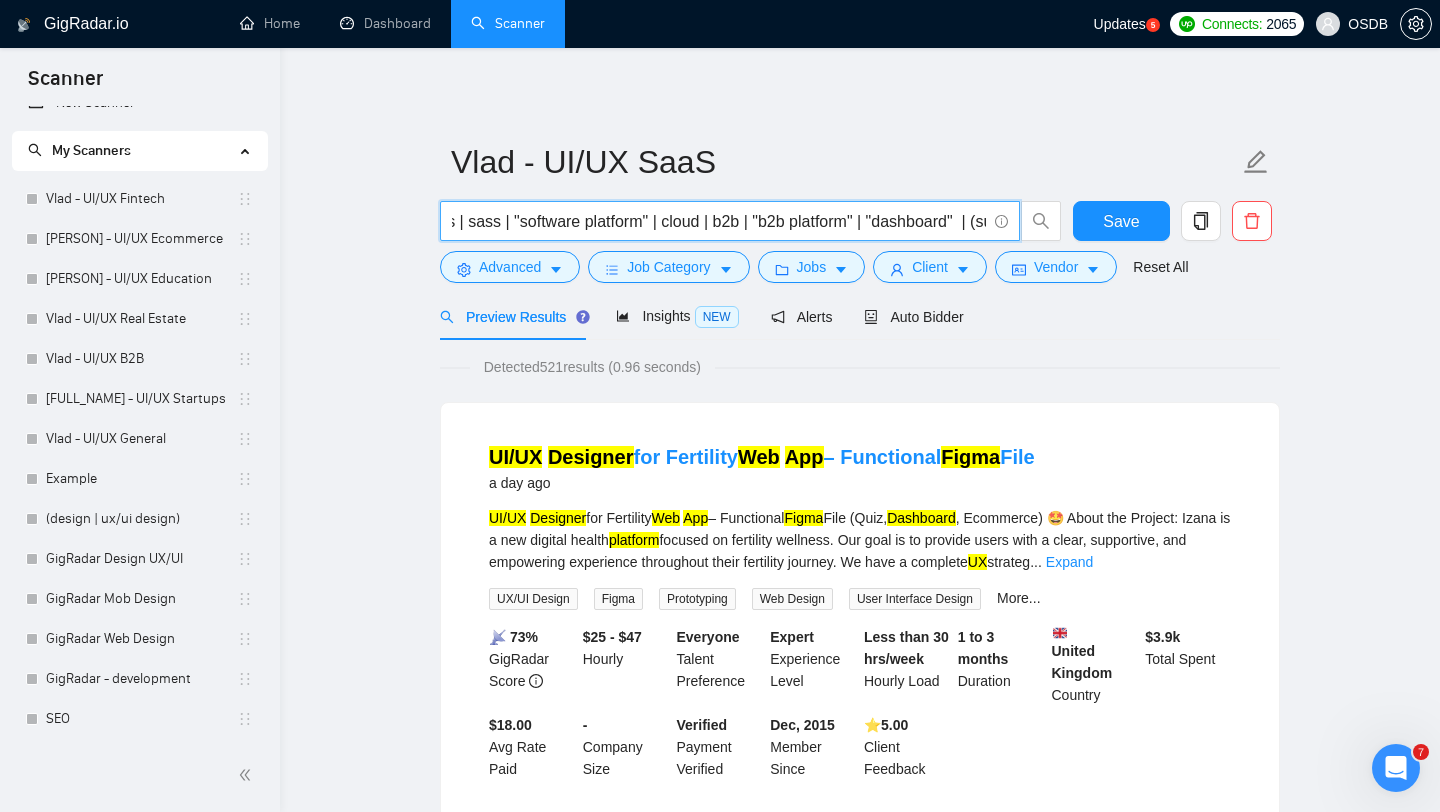 scroll, scrollTop: 0, scrollLeft: 37, axis: horizontal 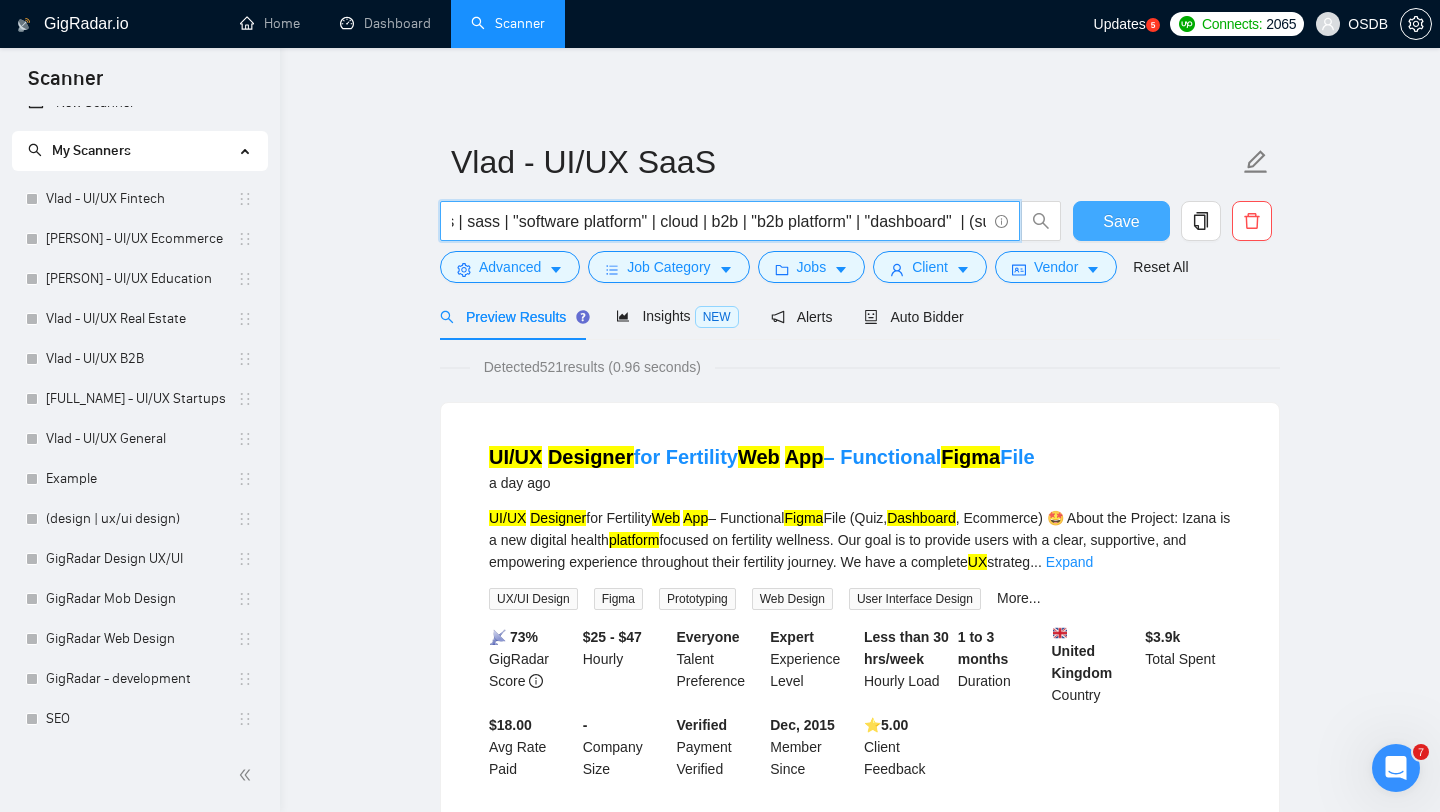 type on "(saas | sass | "software platform" | cloud | b2b | "b2b platform" | "dashboard"  | (subscription*)) ((UI/UX | UX | UI | UX/UI | Figma | Website | "Web App" | Platform | Application | App) ((design*) | (redesign*) | (revamp*) | rebuild | (wirefram*) | audit | build | improve | update | (optimiz*))" 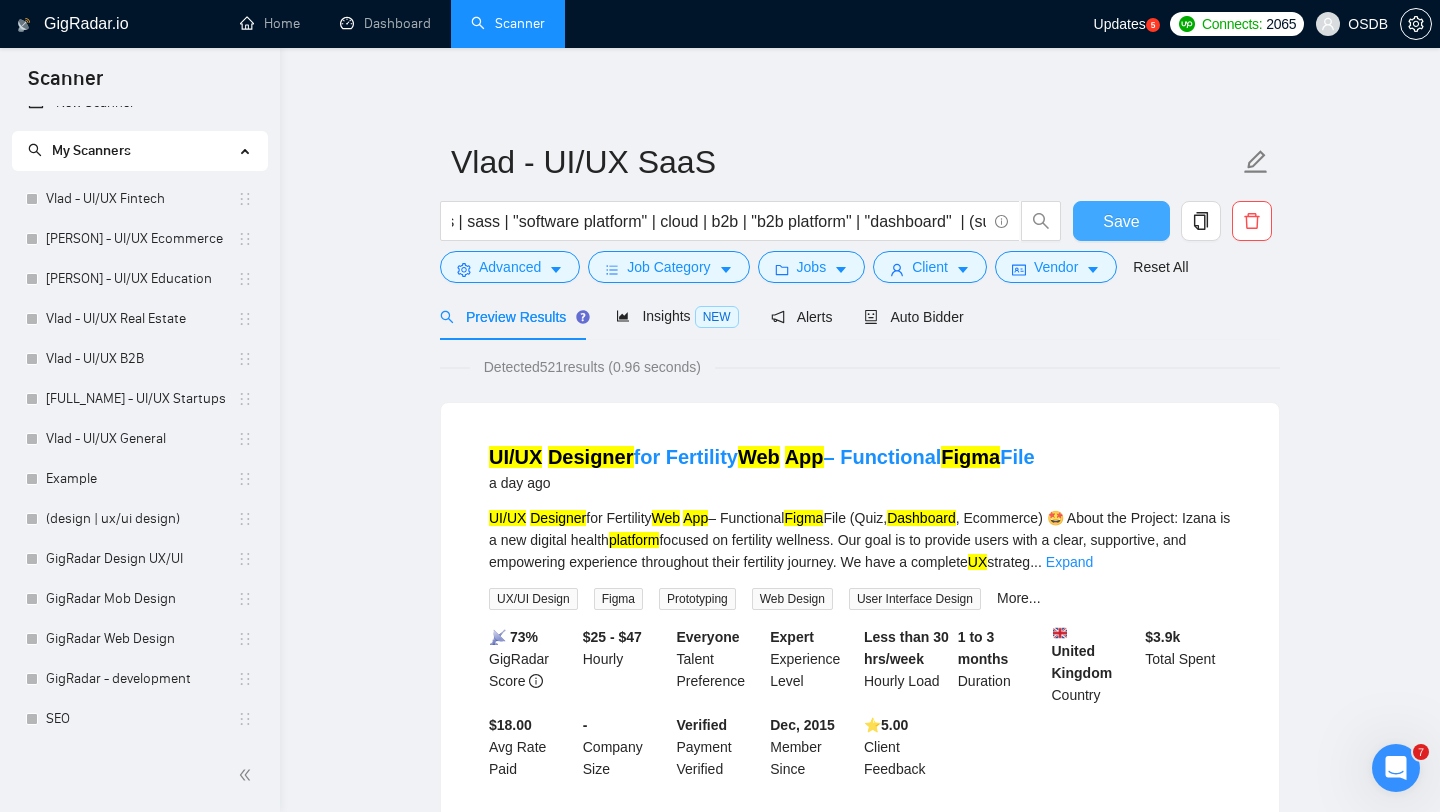 click on "Save" at bounding box center [1121, 221] 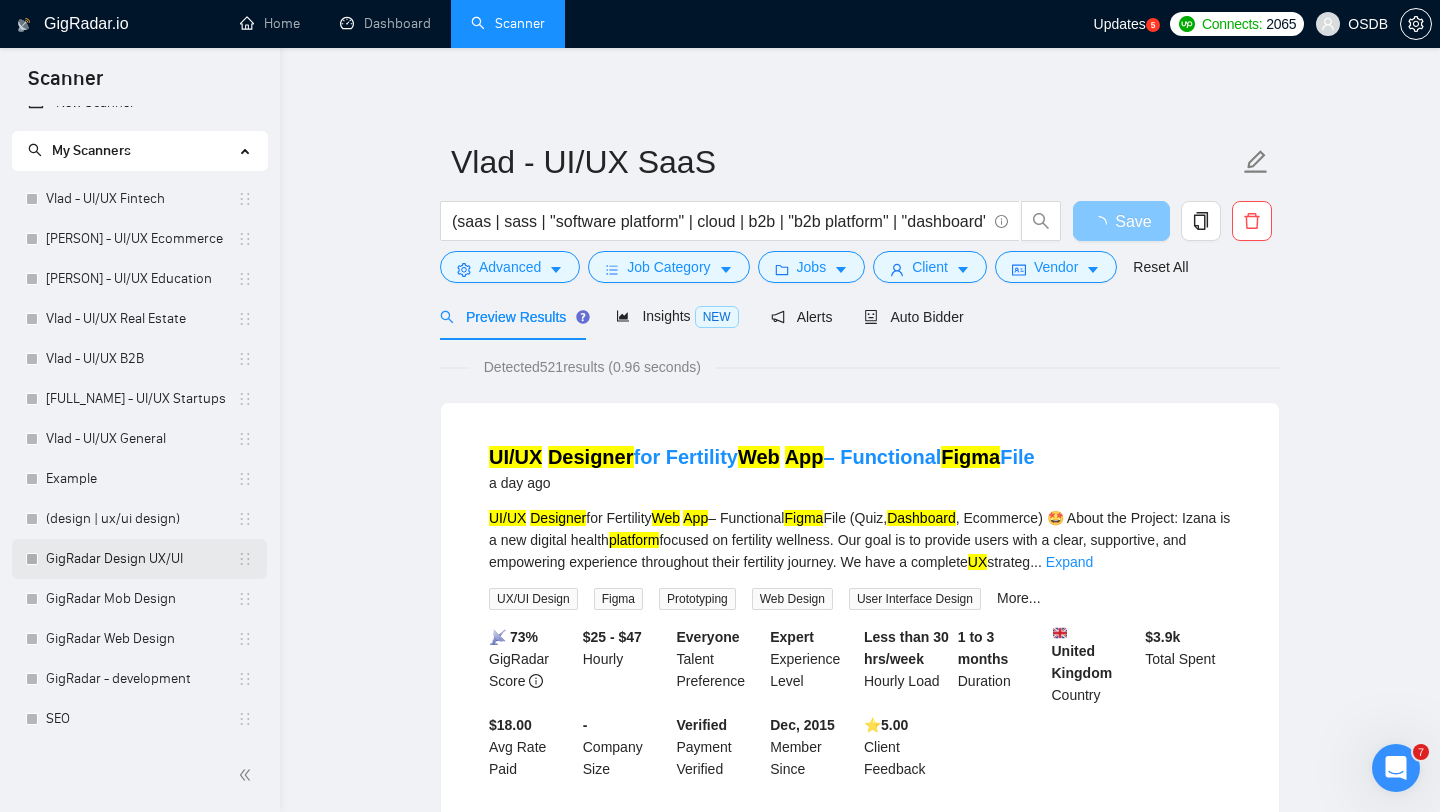 scroll, scrollTop: 63, scrollLeft: 0, axis: vertical 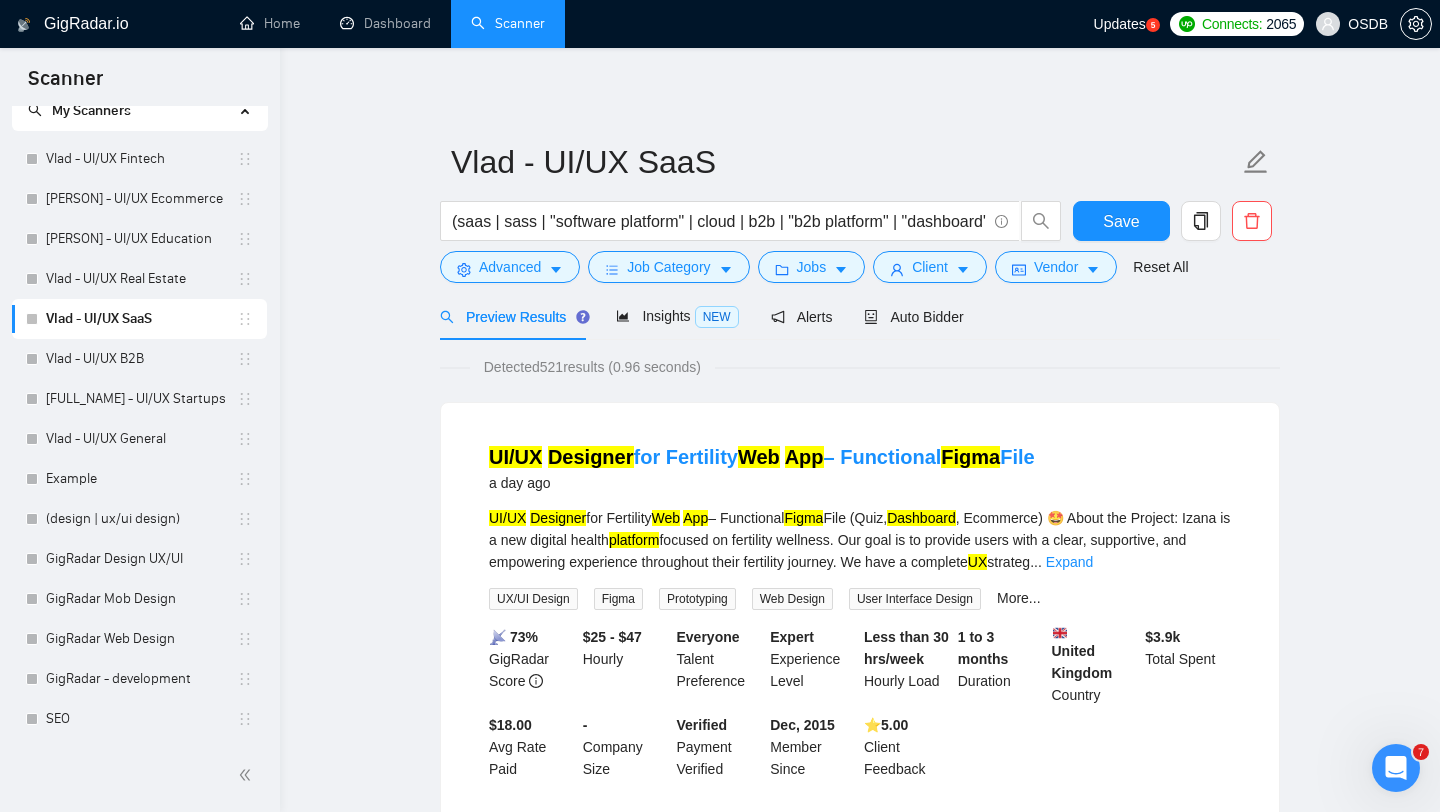 click on "Vlad - UI/UX SaaS (saas | sass | "software platform" | cloud | b2b | "b2b platform" | "dashboard"  | (subscription*)) ((UI/UX | UX | UI | UX/UI | Figma | Website | "Web App" | Platform | Application | App) ((design*) | (redesign*) | (revamp*) | rebuild | (wirefram*) | audit | build | improve | update | (optimiz*)) Save Advanced   Job Category   Jobs   Client   Vendor   Reset All   Preview Results Insights NEW Alerts Auto Bidder Detected   521  results   (0.96 seconds) UI/UX   Designer  for Fertility  Web   App  – Functional  Figma  File a day ago UI/UX   Designer  for Fertility  Web   App  – Functional  Figma  File (Quiz,  Dashboard , Ecommerce)
🧠 About the Project:
Izana is a new digital health  platform  focused on fertility wellness. Our goal is to provide users with a clear, supportive, and empowering experience throughout their fertility journey. We have a complete  UX  strateg ... Expand UX/UI Design Figma Prototyping Web Design User Interface Design More... 📡   73% GigRadar Score   $25 - $47" at bounding box center (860, 2454) 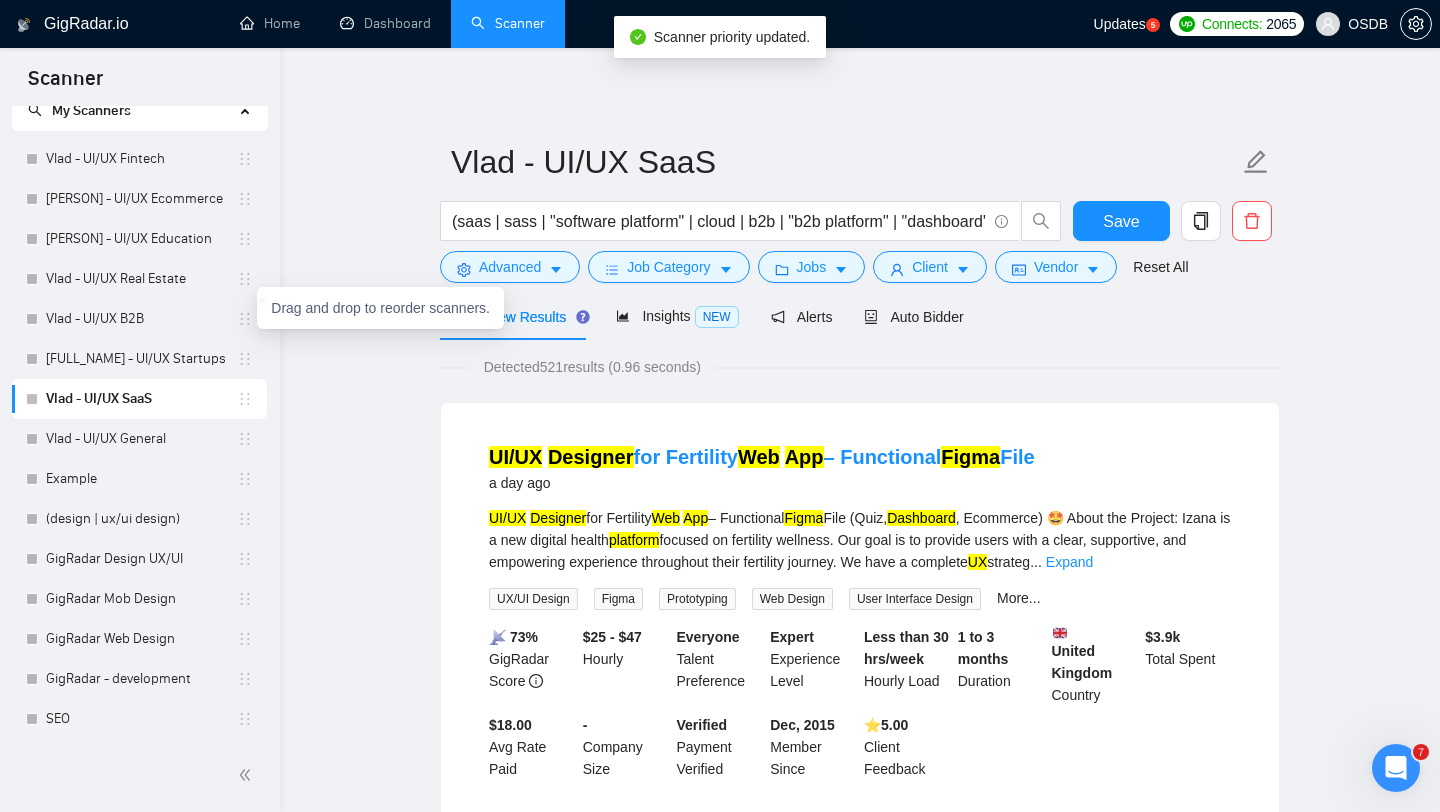 click on "Vlad - UI/UX SaaS (saas | sass | "software platform" | cloud | b2b | "b2b platform" | "dashboard"  | (subscription*)) ((UI/UX | UX | UI | UX/UI | Figma | Website | "Web App" | Platform | Application | App) ((design*) | (redesign*) | (revamp*) | rebuild | (wirefram*) | audit | build | improve | update | (optimiz*)) Save Advanced   Job Category   Jobs   Client   Vendor   Reset All   Preview Results Insights NEW Alerts Auto Bidder Detected   521  results   (0.96 seconds) UI/UX   Designer  for Fertility  Web   App  – Functional  Figma  File a day ago UI/UX   Designer  for Fertility  Web   App  – Functional  Figma  File (Quiz,  Dashboard , Ecommerce)
🧠 About the Project:
Izana is a new digital health  platform  focused on fertility wellness. Our goal is to provide users with a clear, supportive, and empowering experience throughout their fertility journey. We have a complete  UX  strateg ... Expand UX/UI Design Figma Prototyping Web Design User Interface Design More... 📡   73% GigRadar Score   $25 - $47" at bounding box center [860, 2454] 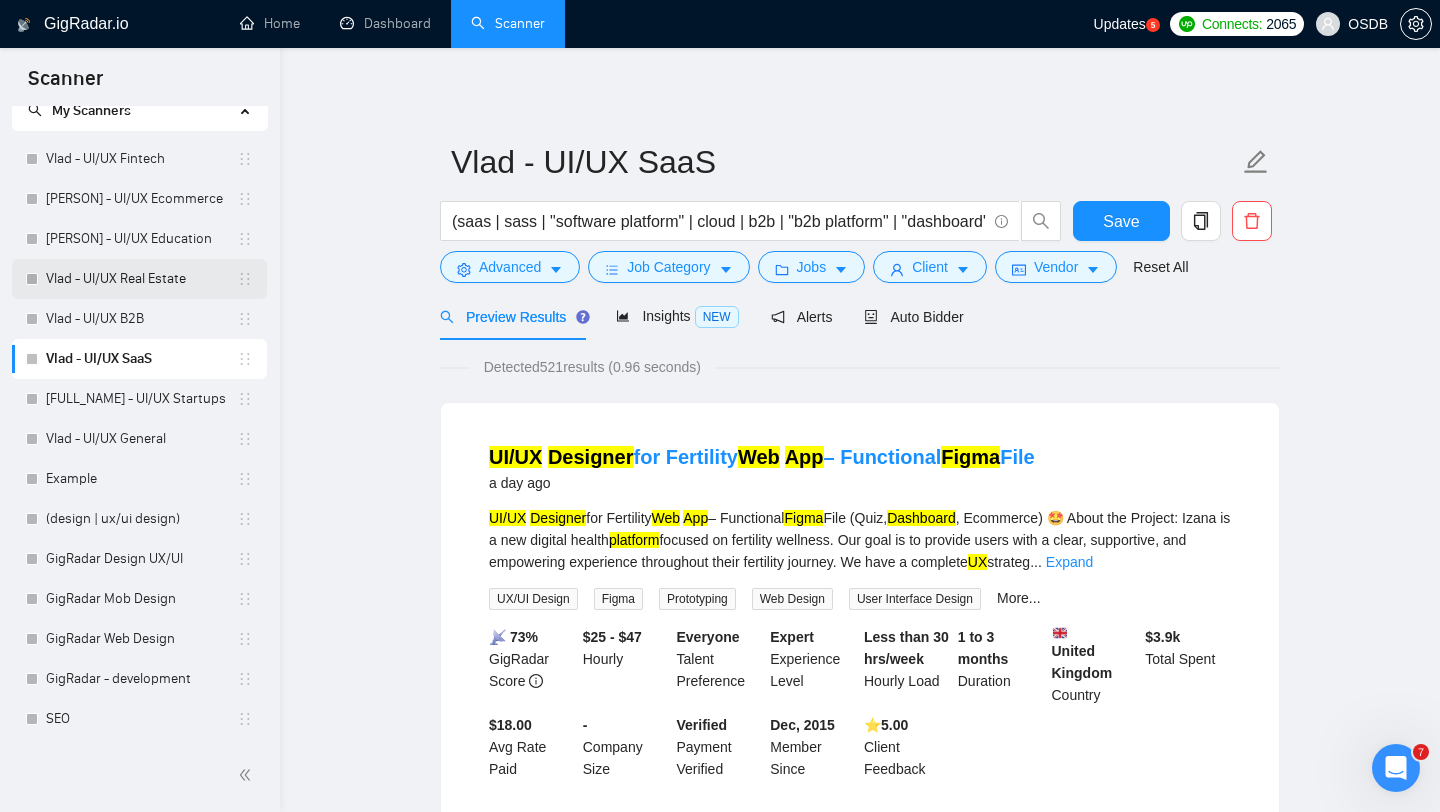 scroll, scrollTop: 0, scrollLeft: 0, axis: both 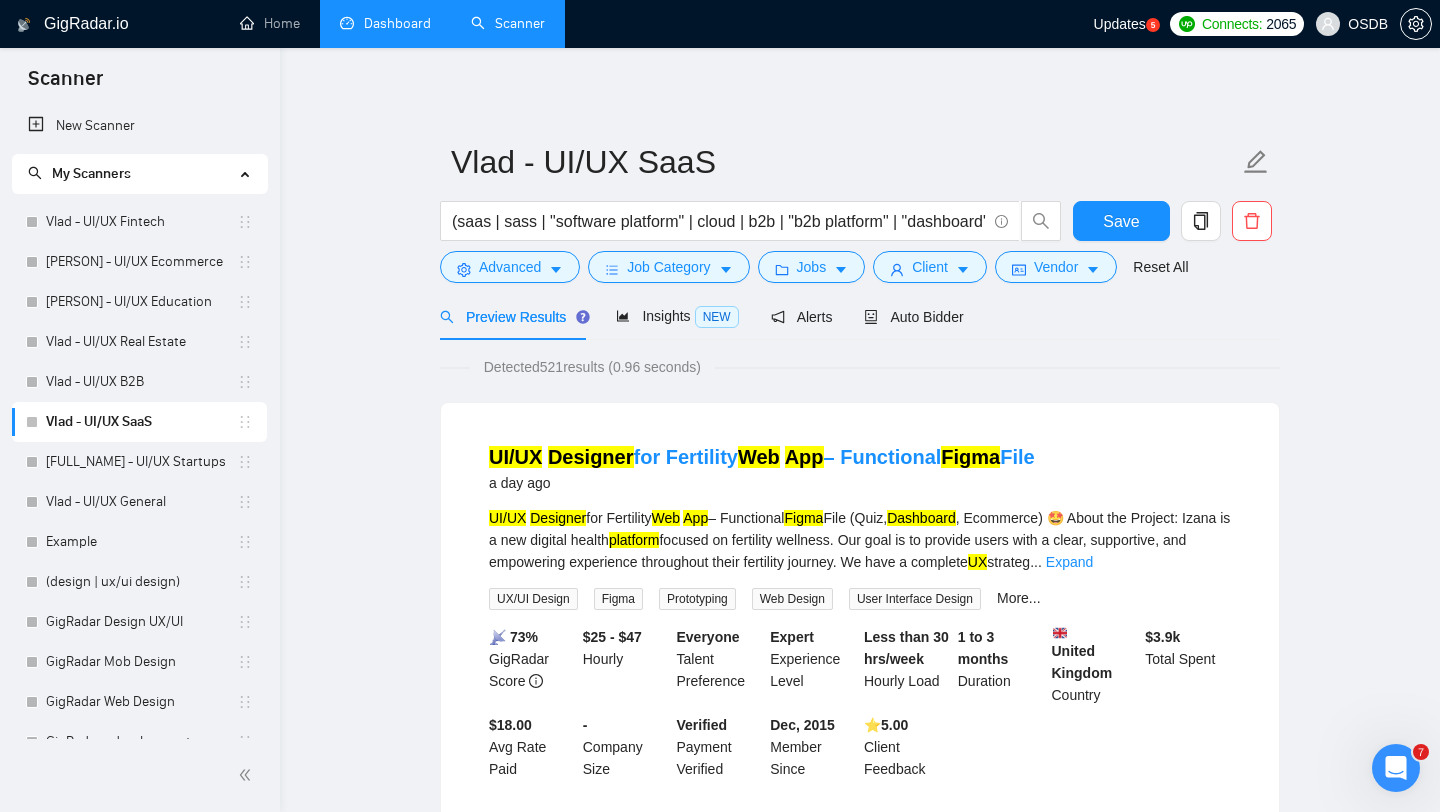 click on "Dashboard" at bounding box center (385, 23) 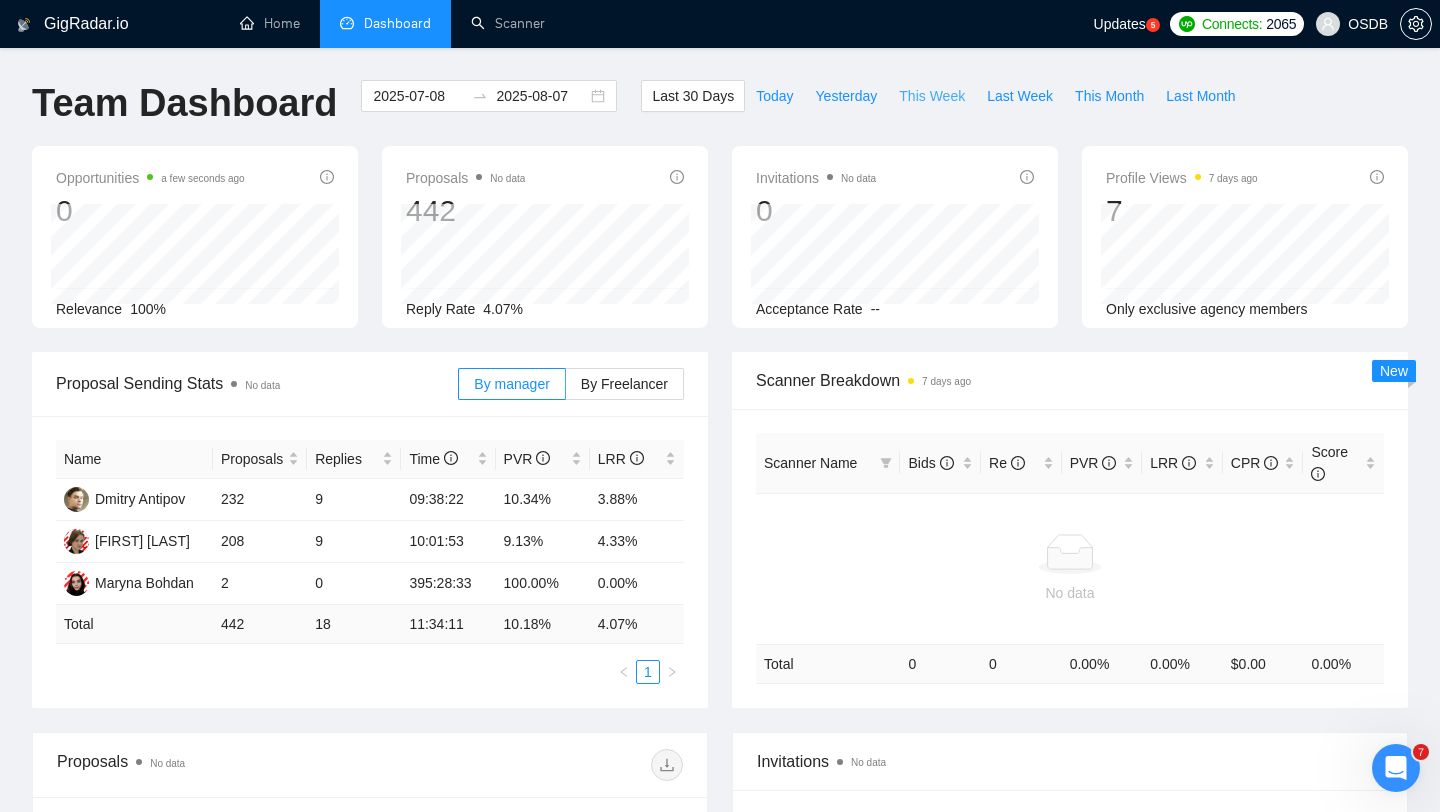 click on "This Week" at bounding box center (932, 96) 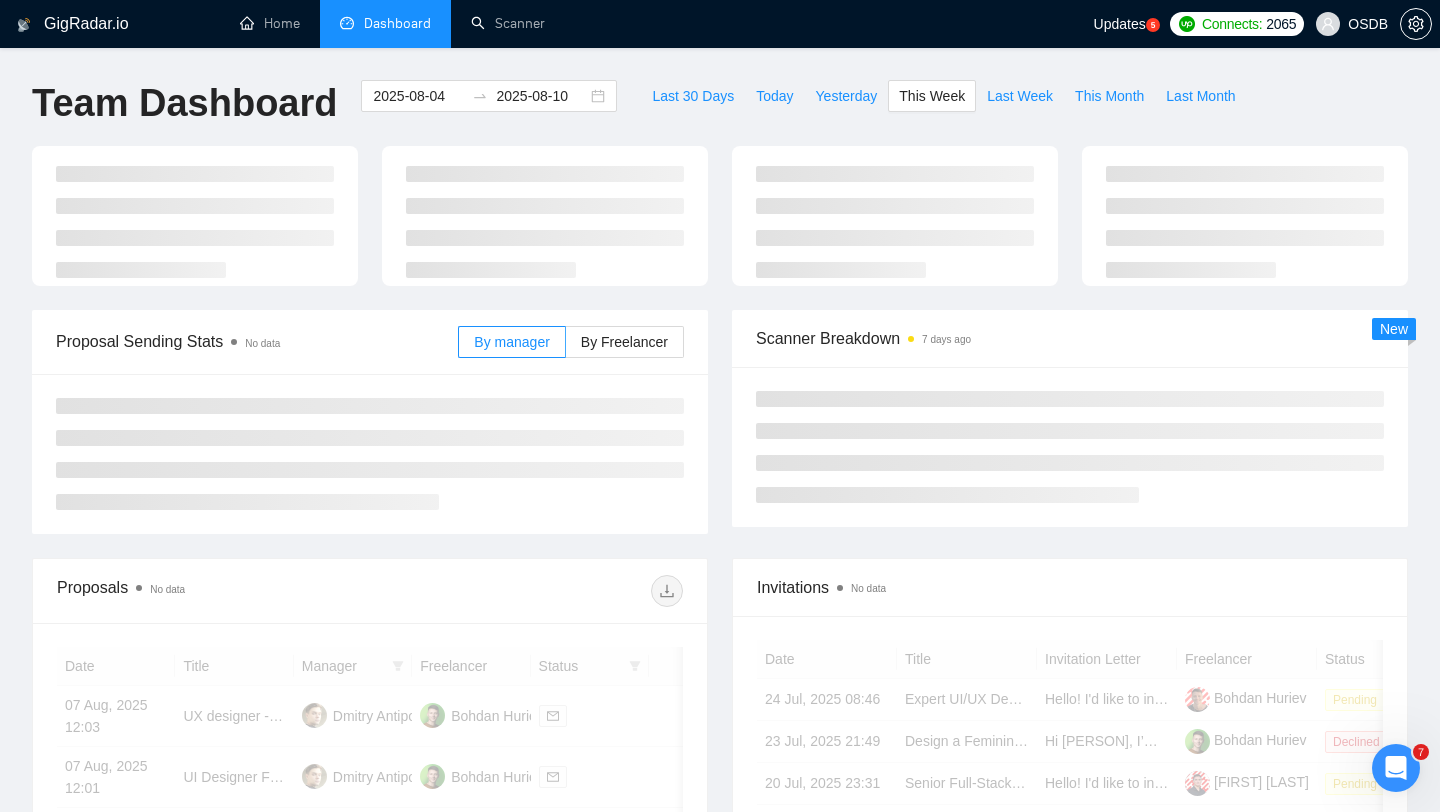 type on "2025-08-04" 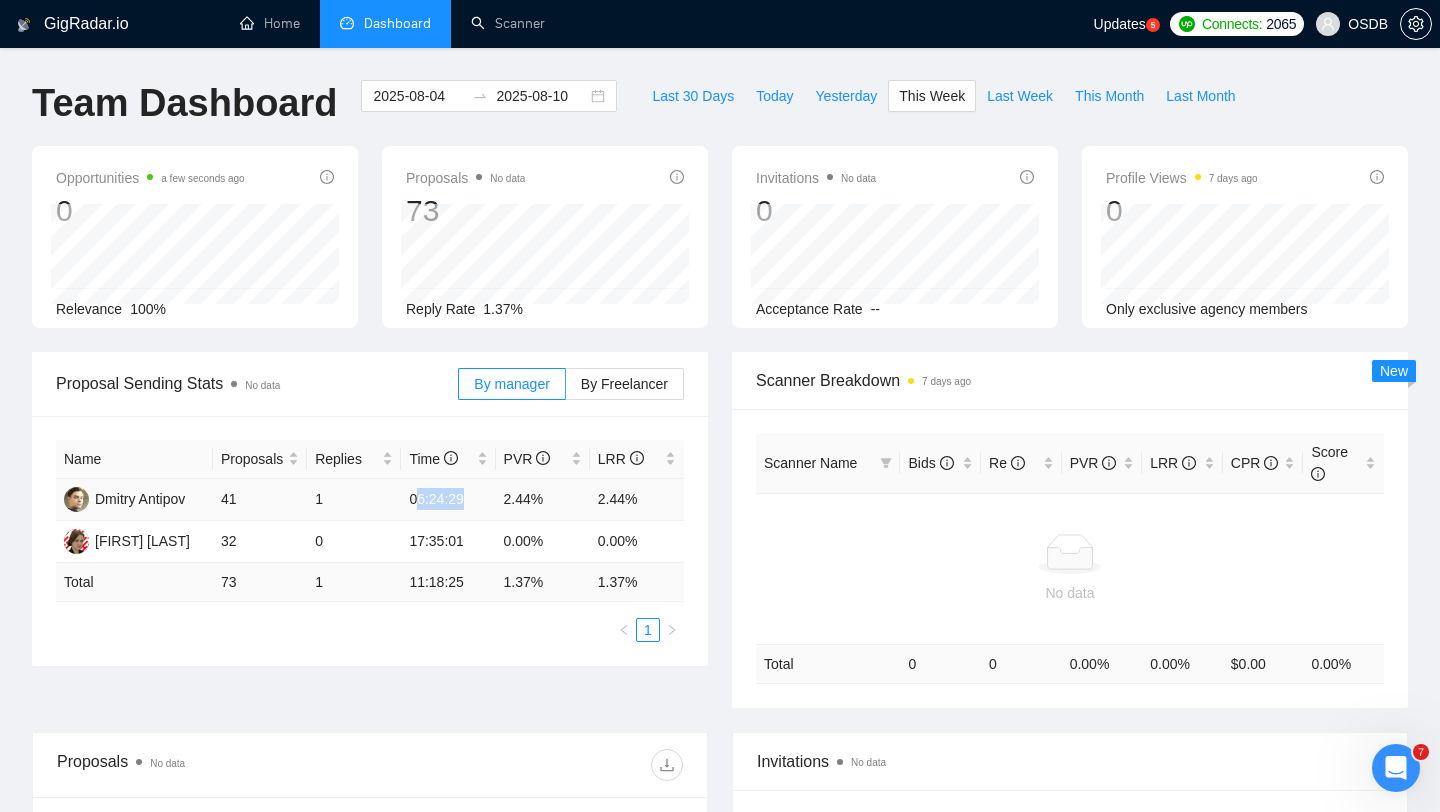 drag, startPoint x: 472, startPoint y: 496, endPoint x: 419, endPoint y: 496, distance: 53 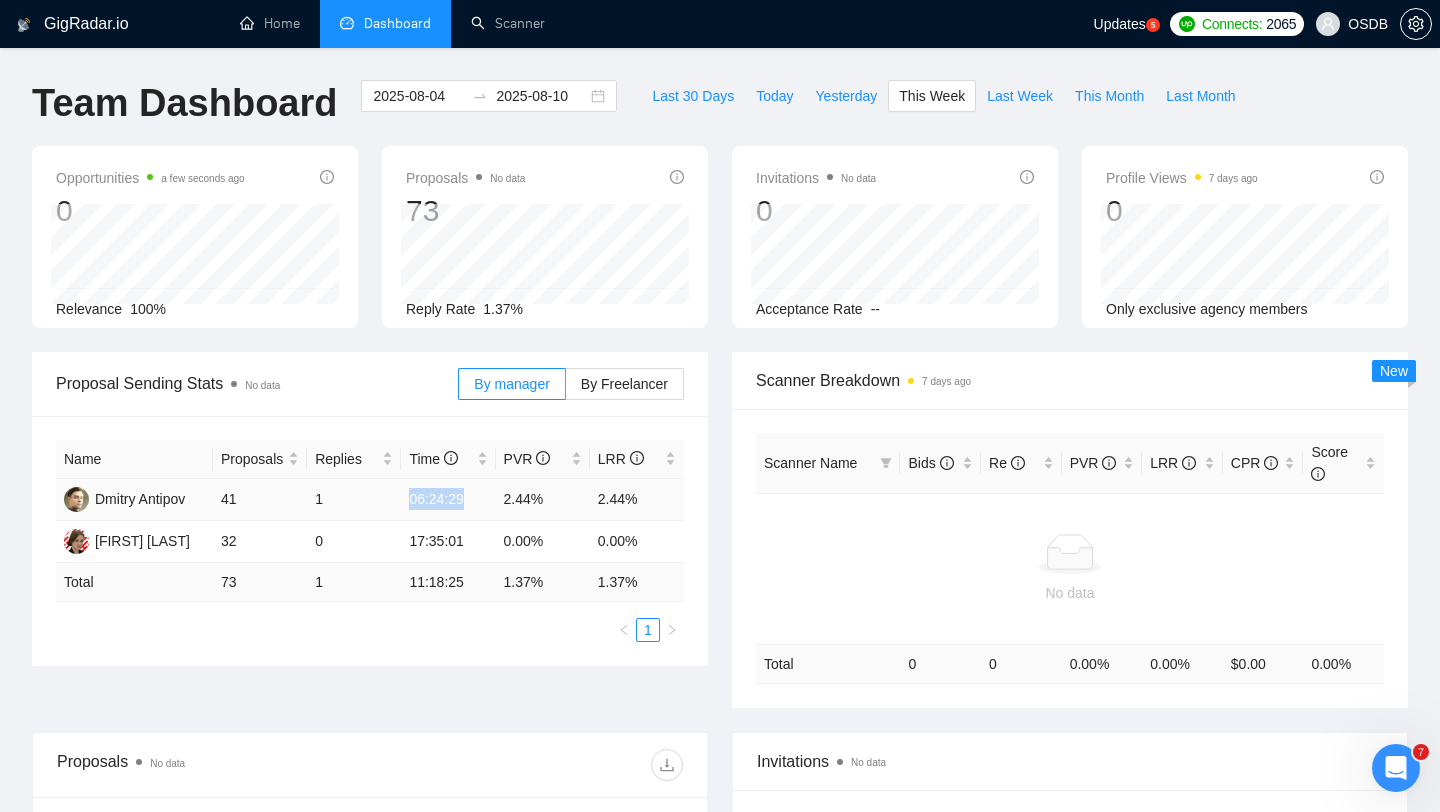 drag, startPoint x: 409, startPoint y: 494, endPoint x: 487, endPoint y: 496, distance: 78.025635 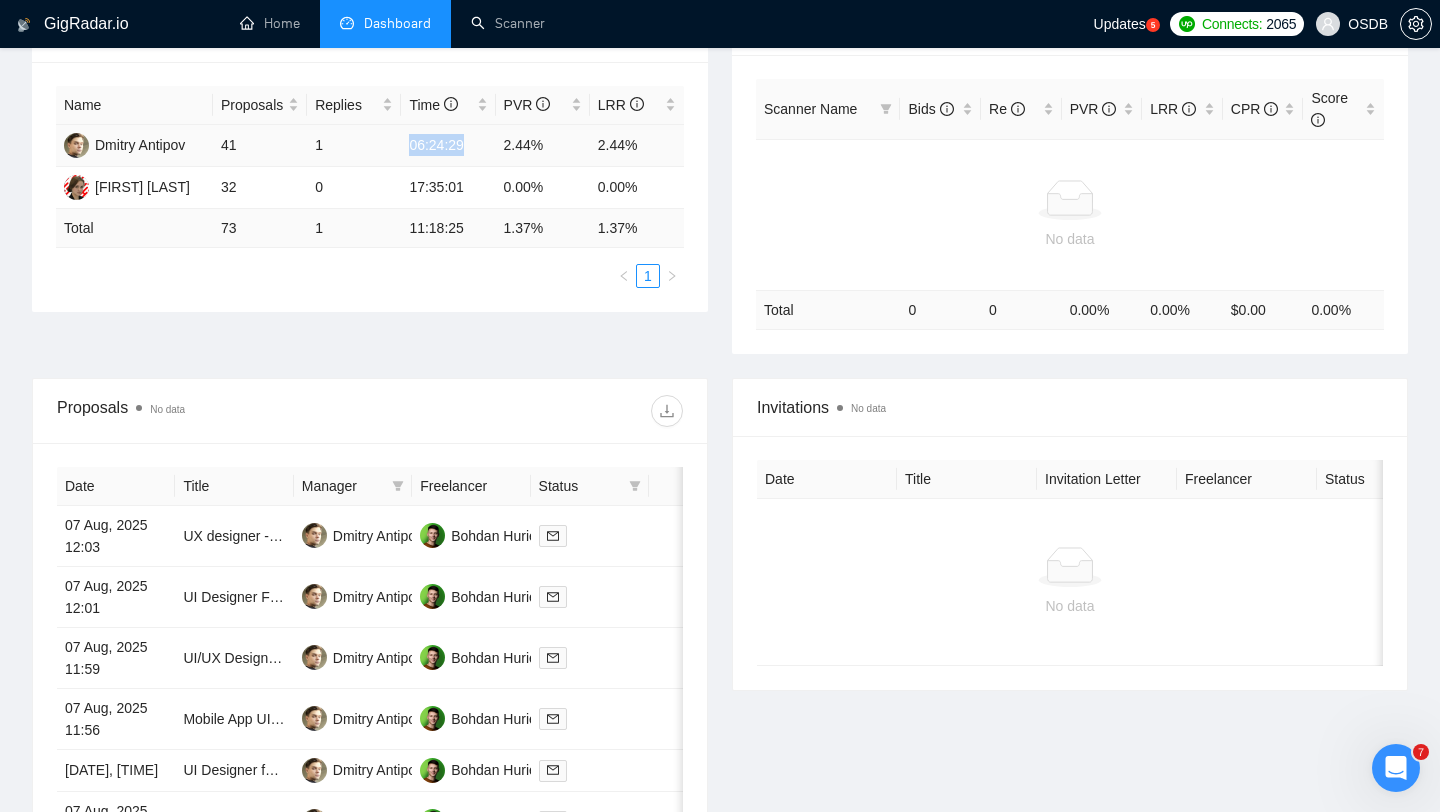 scroll, scrollTop: 368, scrollLeft: 0, axis: vertical 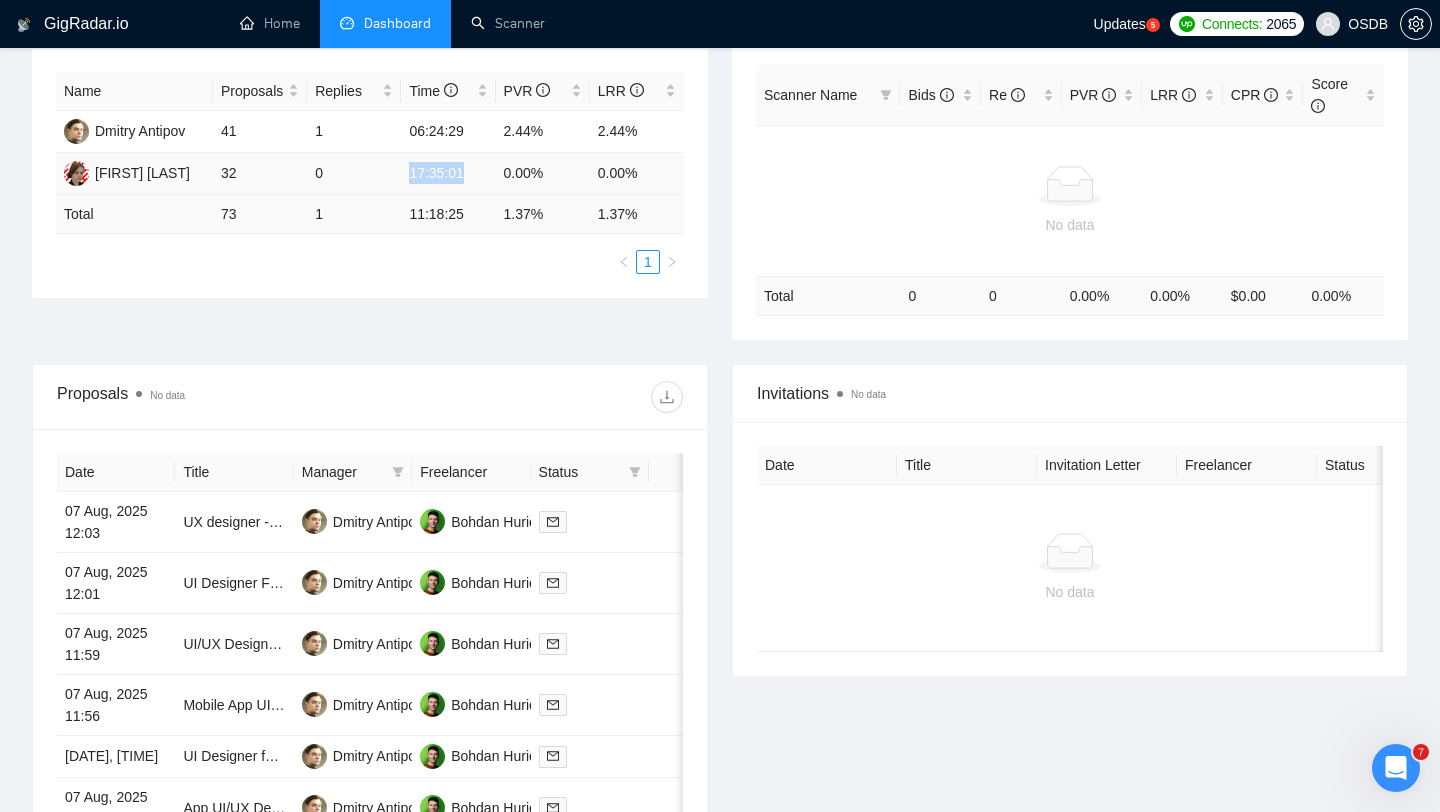 drag, startPoint x: 403, startPoint y: 171, endPoint x: 479, endPoint y: 172, distance: 76.00658 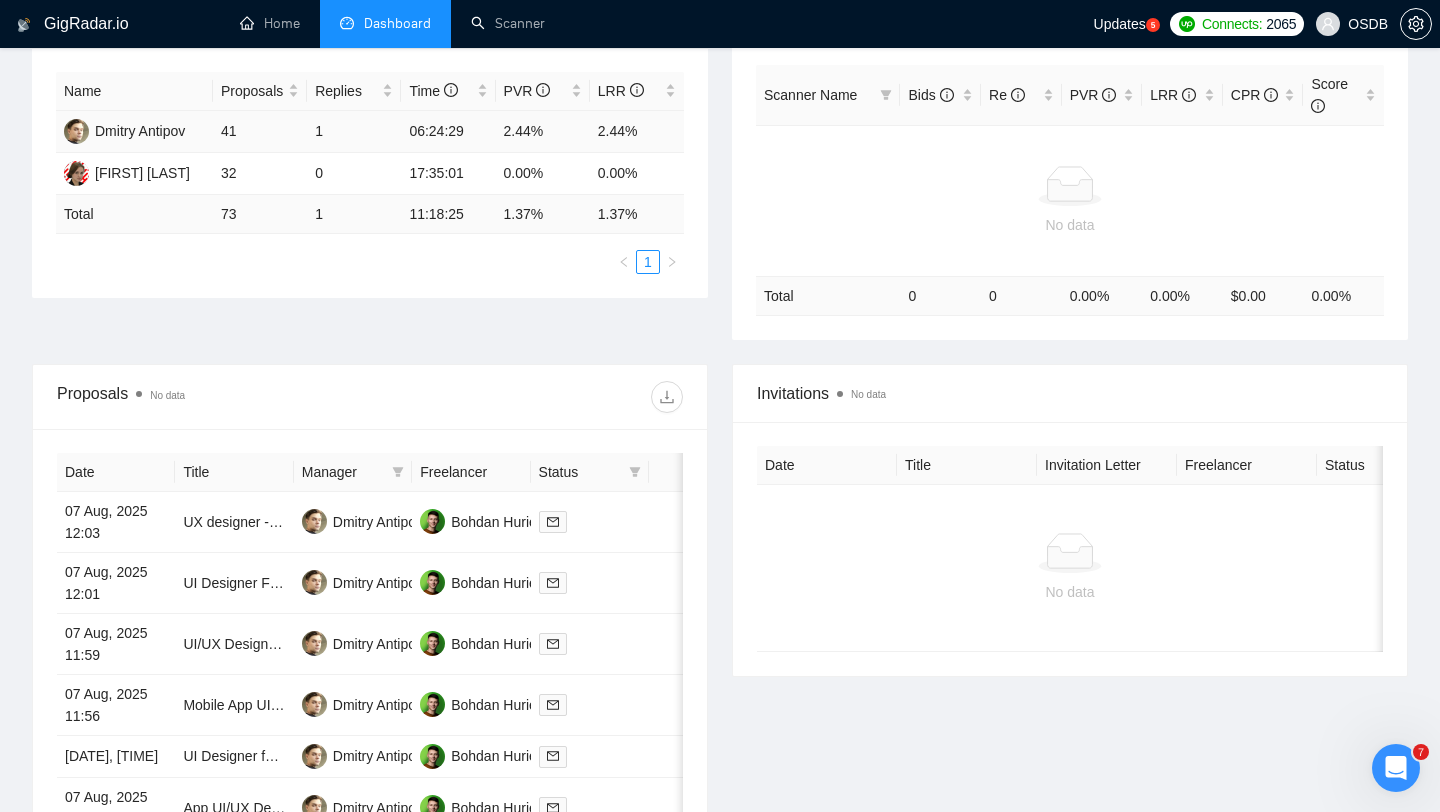 click on "2.44%" at bounding box center [543, 132] 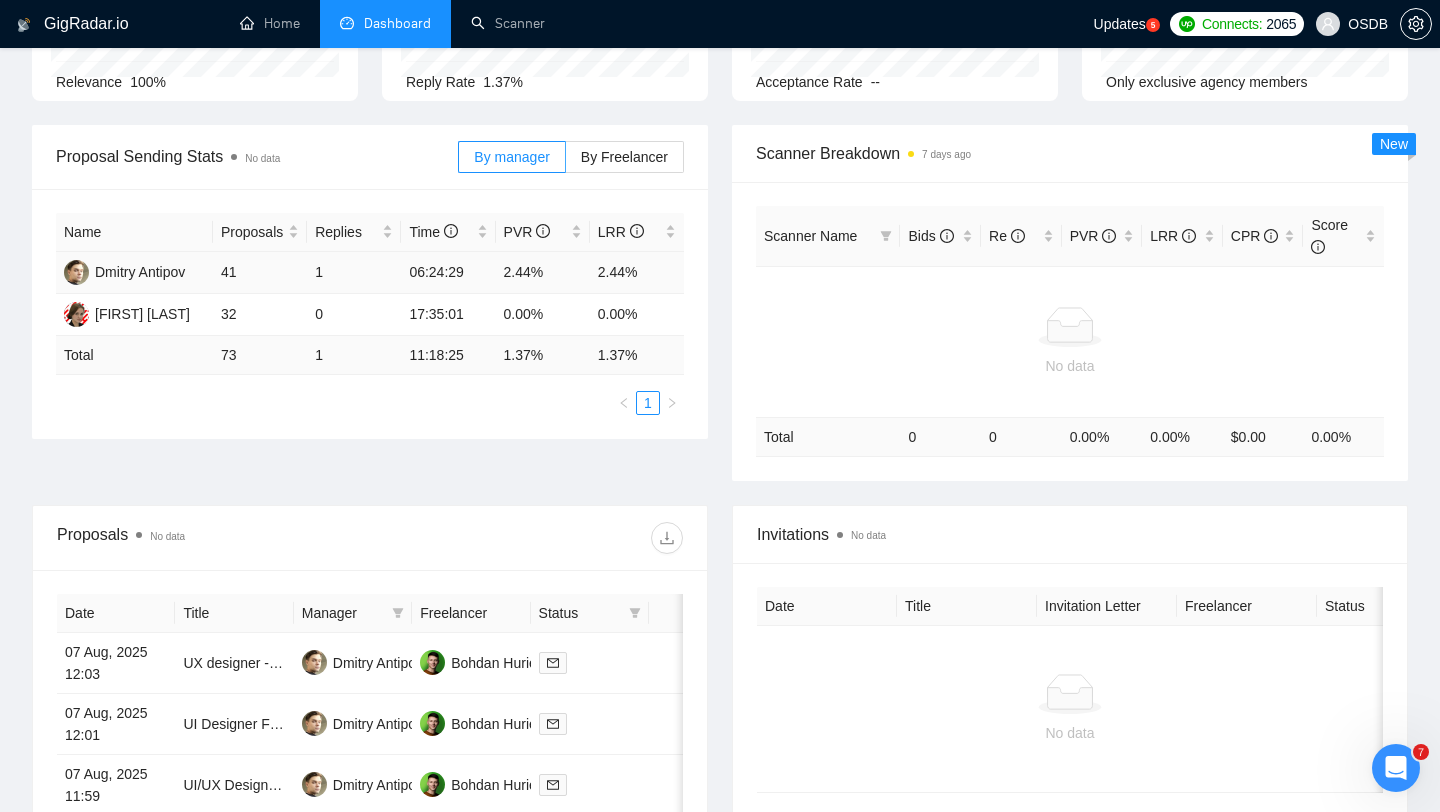 scroll, scrollTop: 218, scrollLeft: 0, axis: vertical 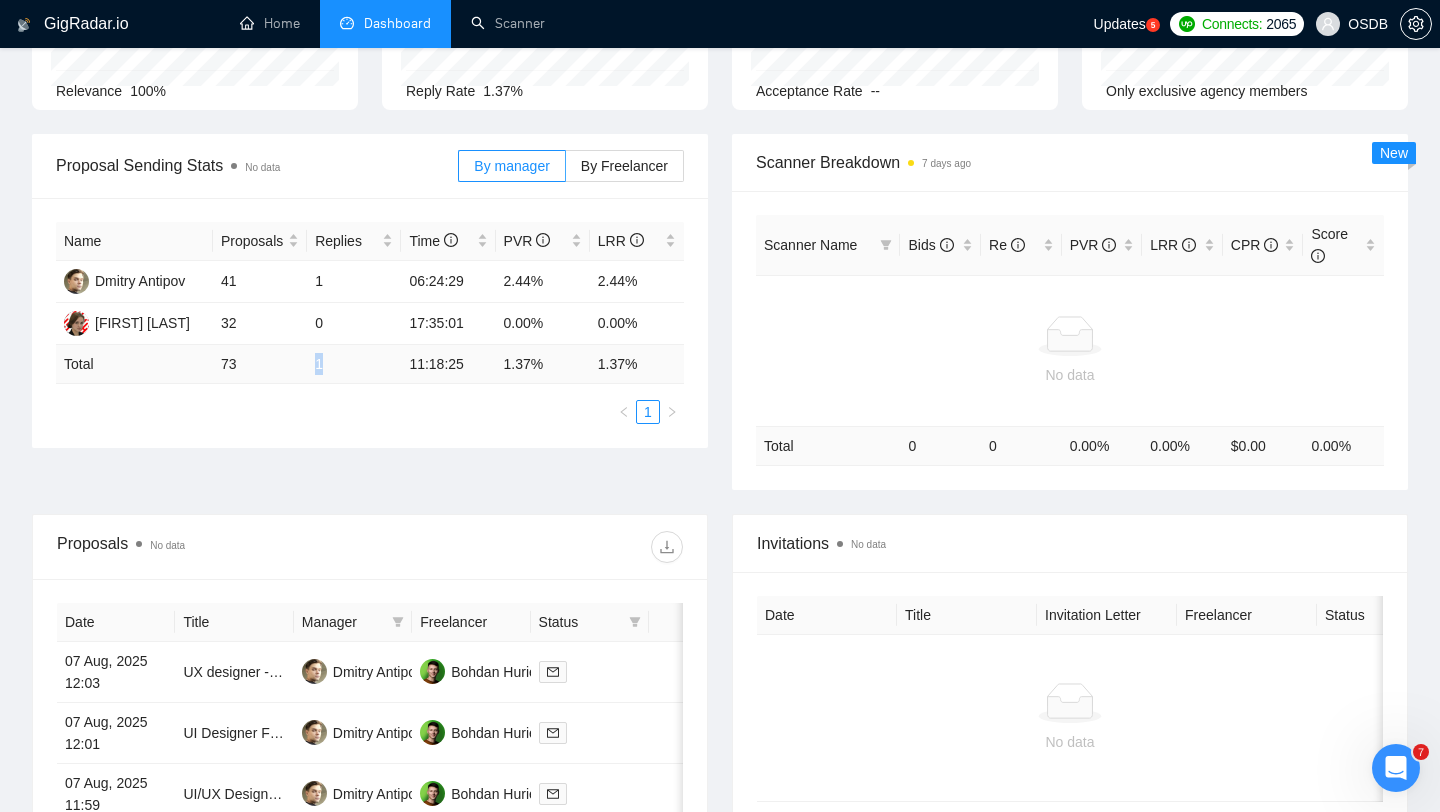drag, startPoint x: 312, startPoint y: 358, endPoint x: 350, endPoint y: 358, distance: 38 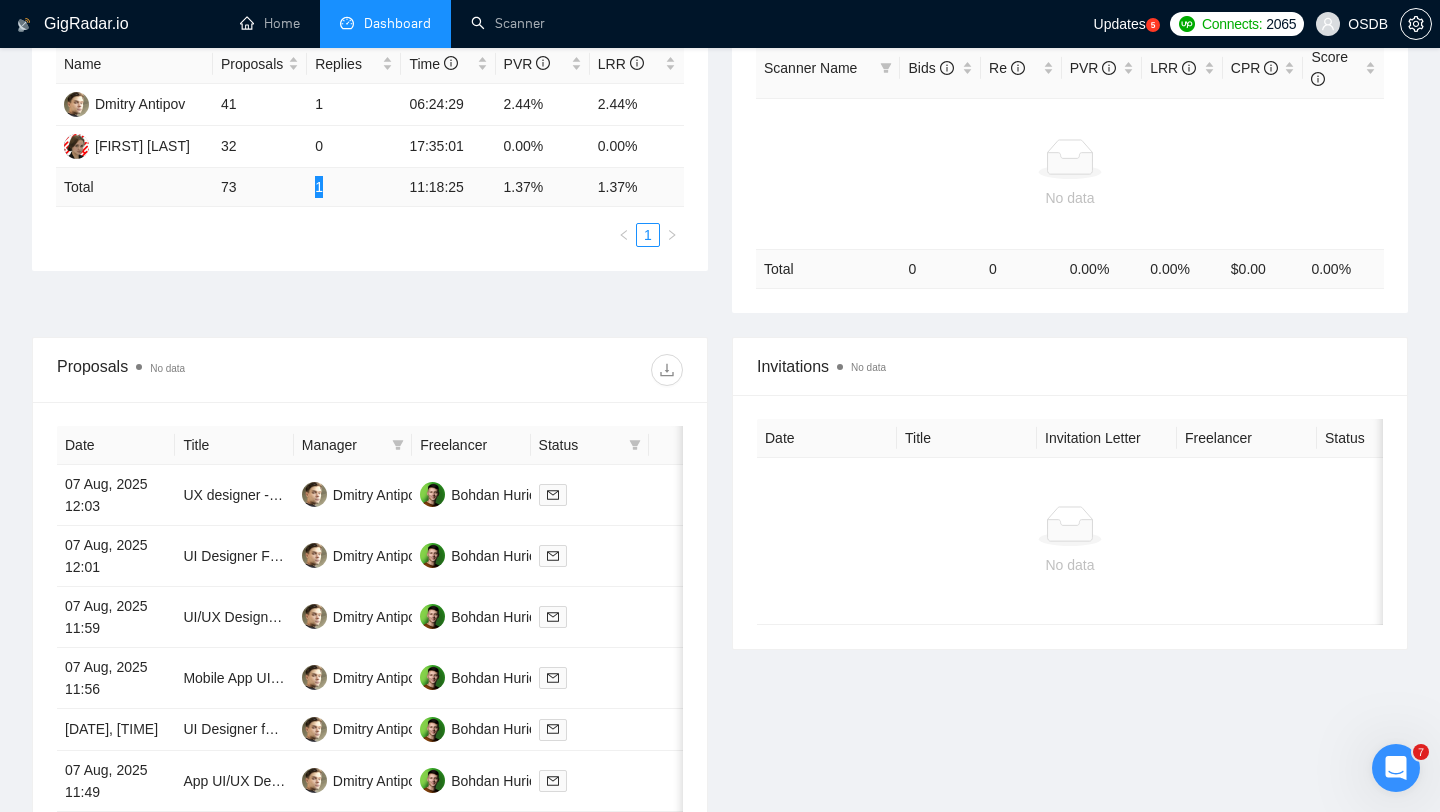 scroll, scrollTop: 434, scrollLeft: 0, axis: vertical 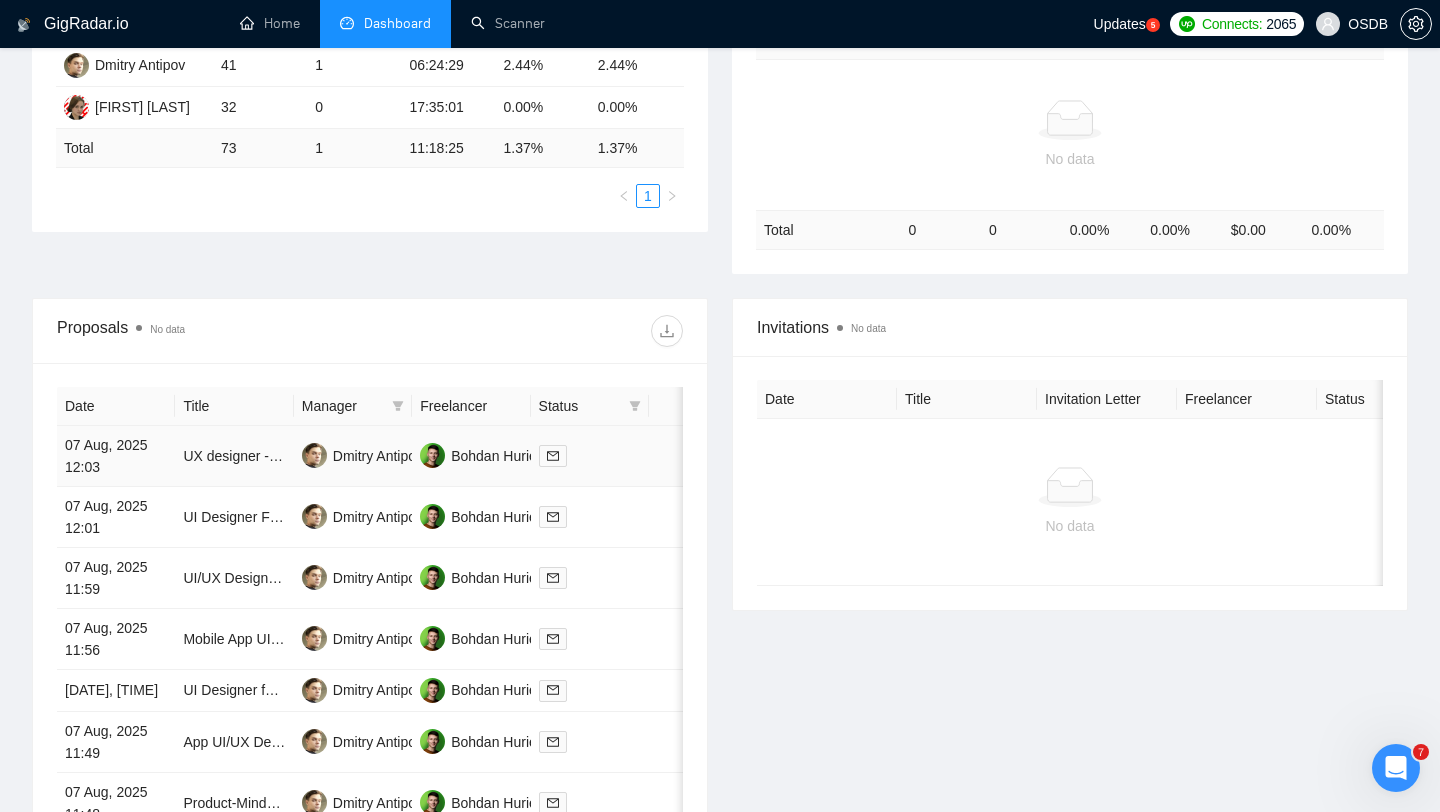 click at bounding box center [590, 455] 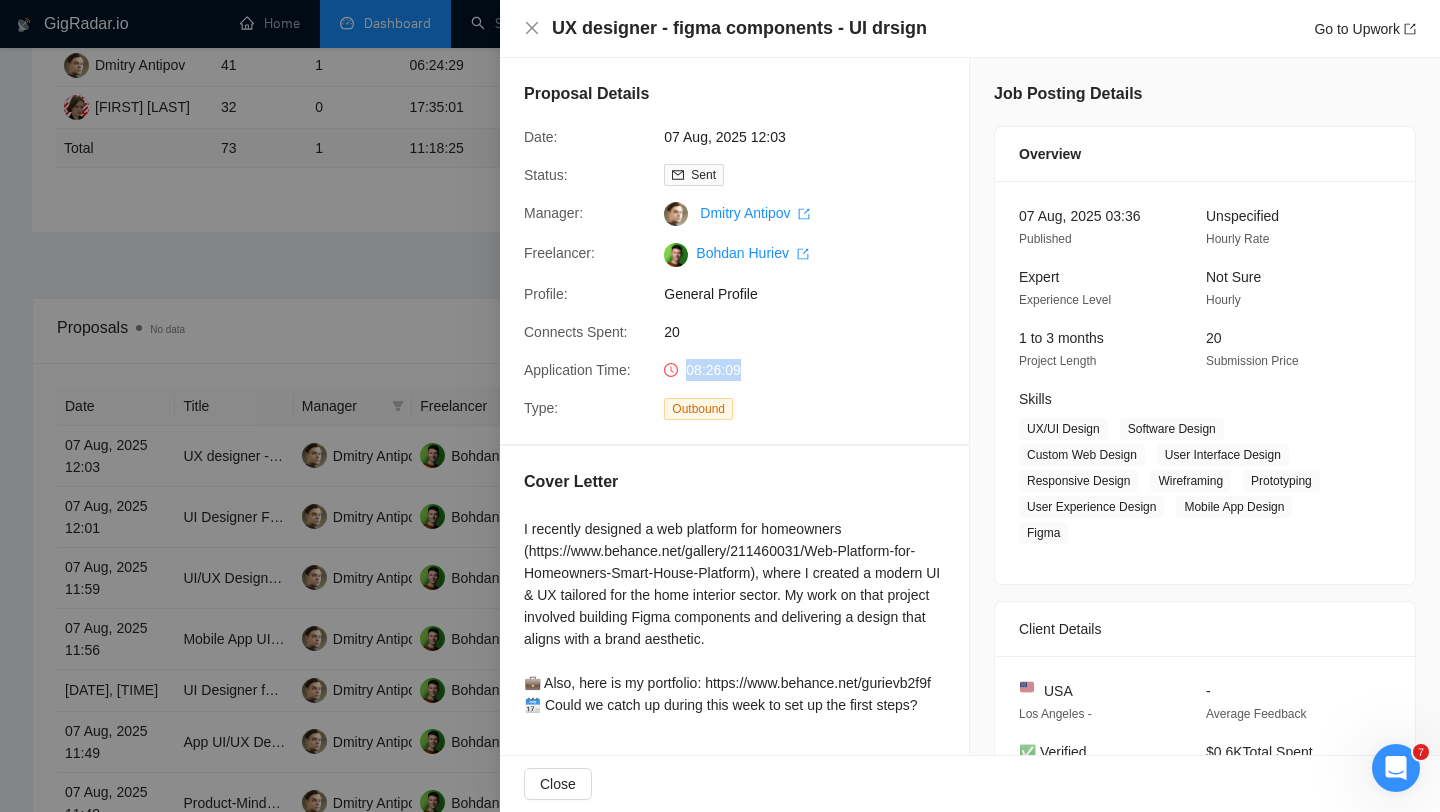 drag, startPoint x: 685, startPoint y: 370, endPoint x: 788, endPoint y: 362, distance: 103.31021 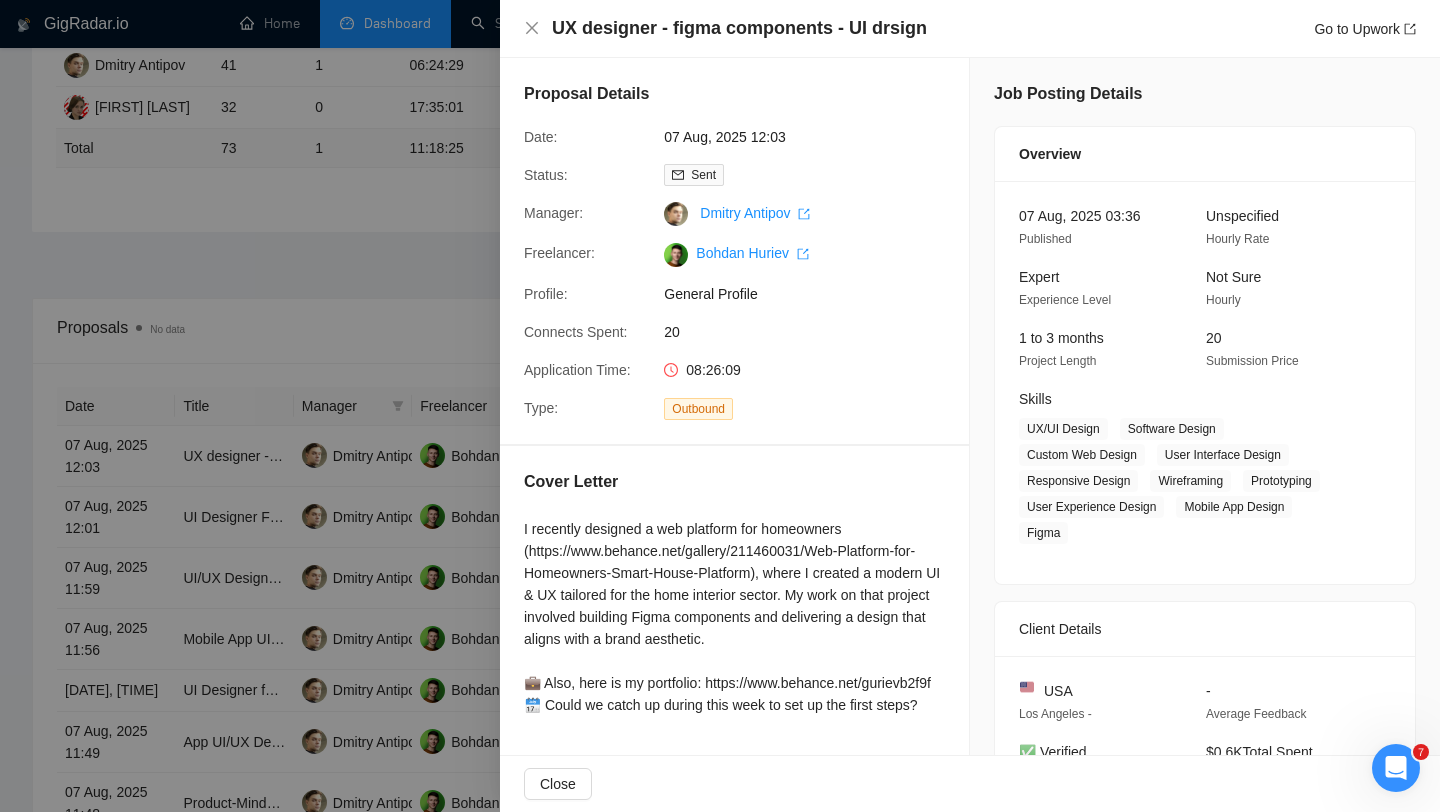 click at bounding box center (720, 406) 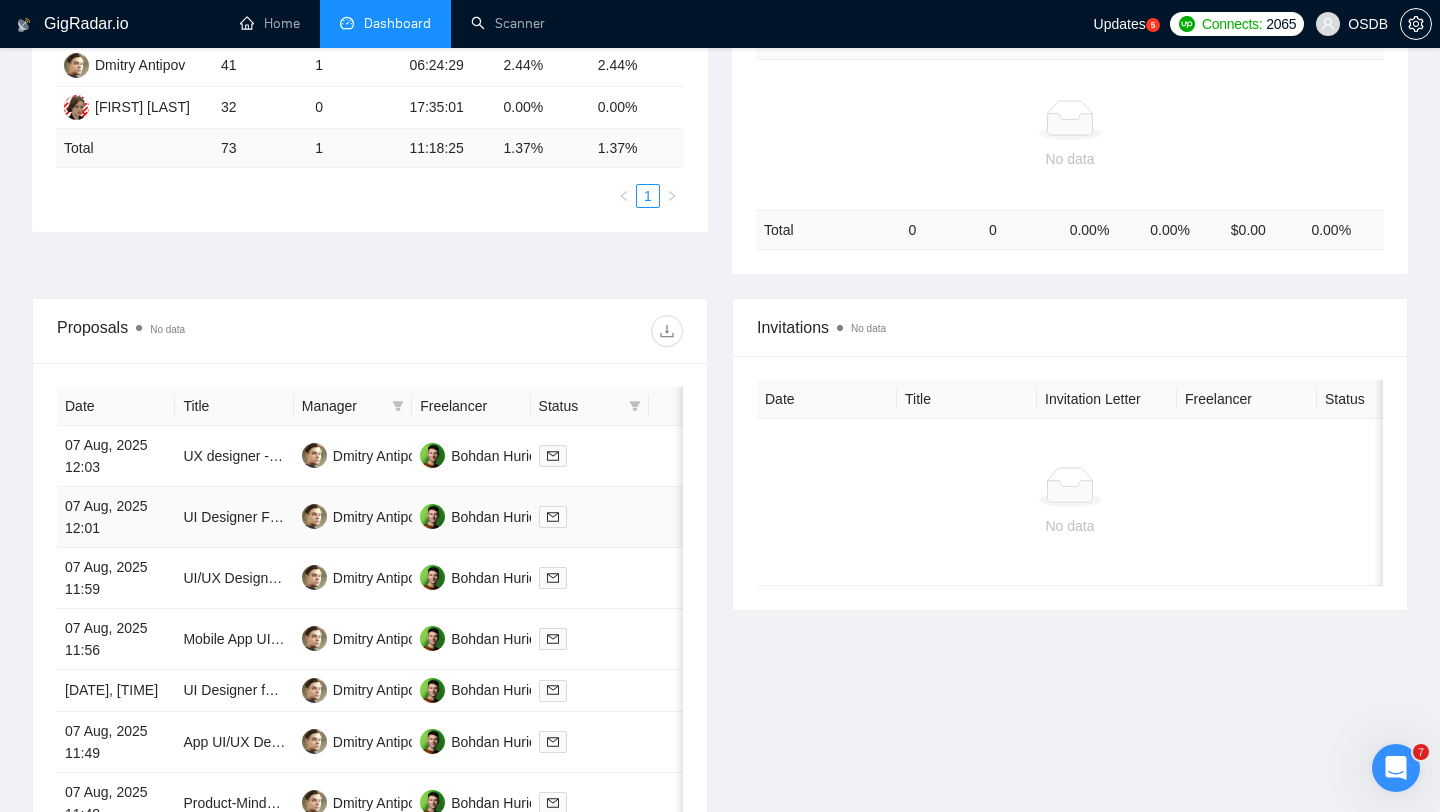 click at bounding box center [590, 516] 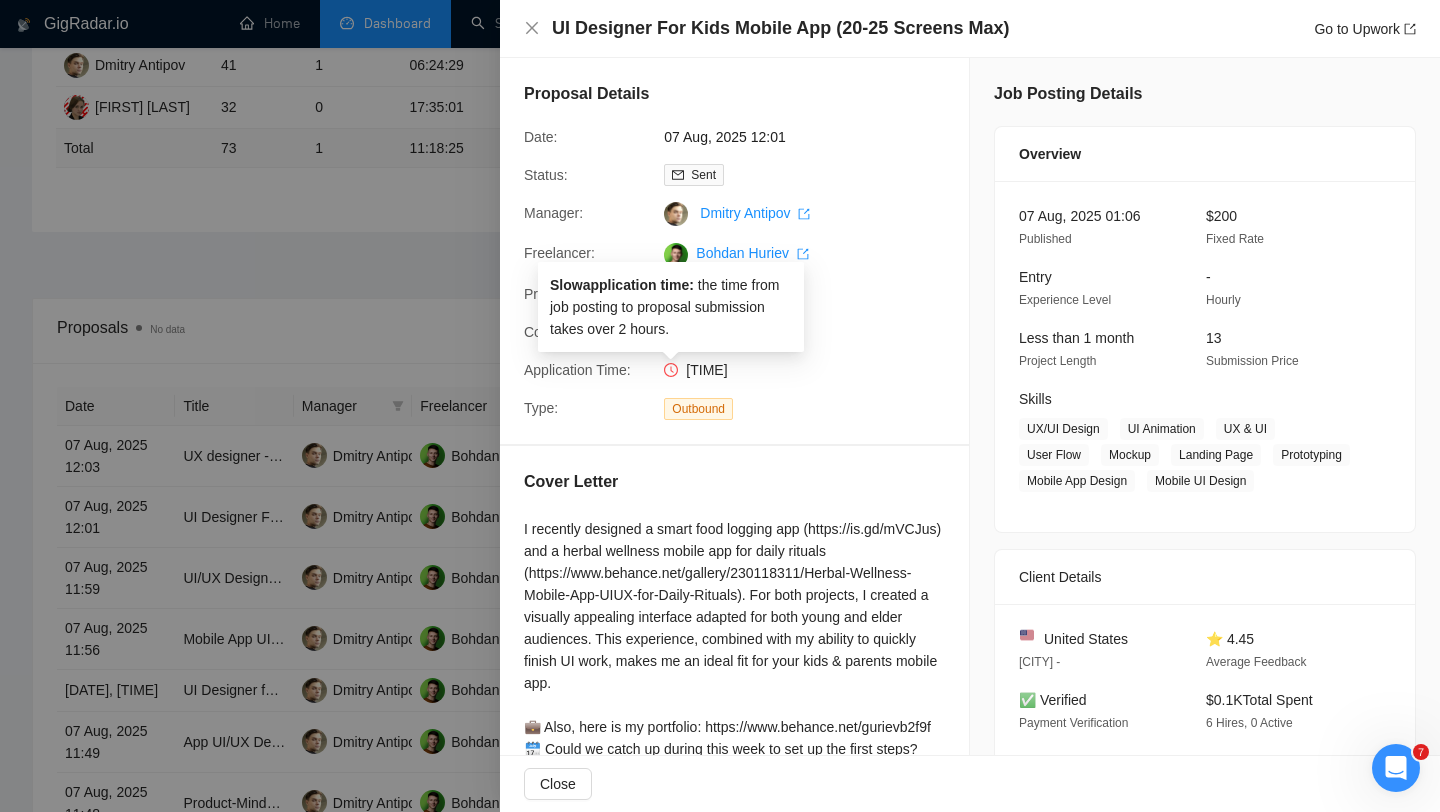 drag, startPoint x: 677, startPoint y: 375, endPoint x: 777, endPoint y: 375, distance: 100 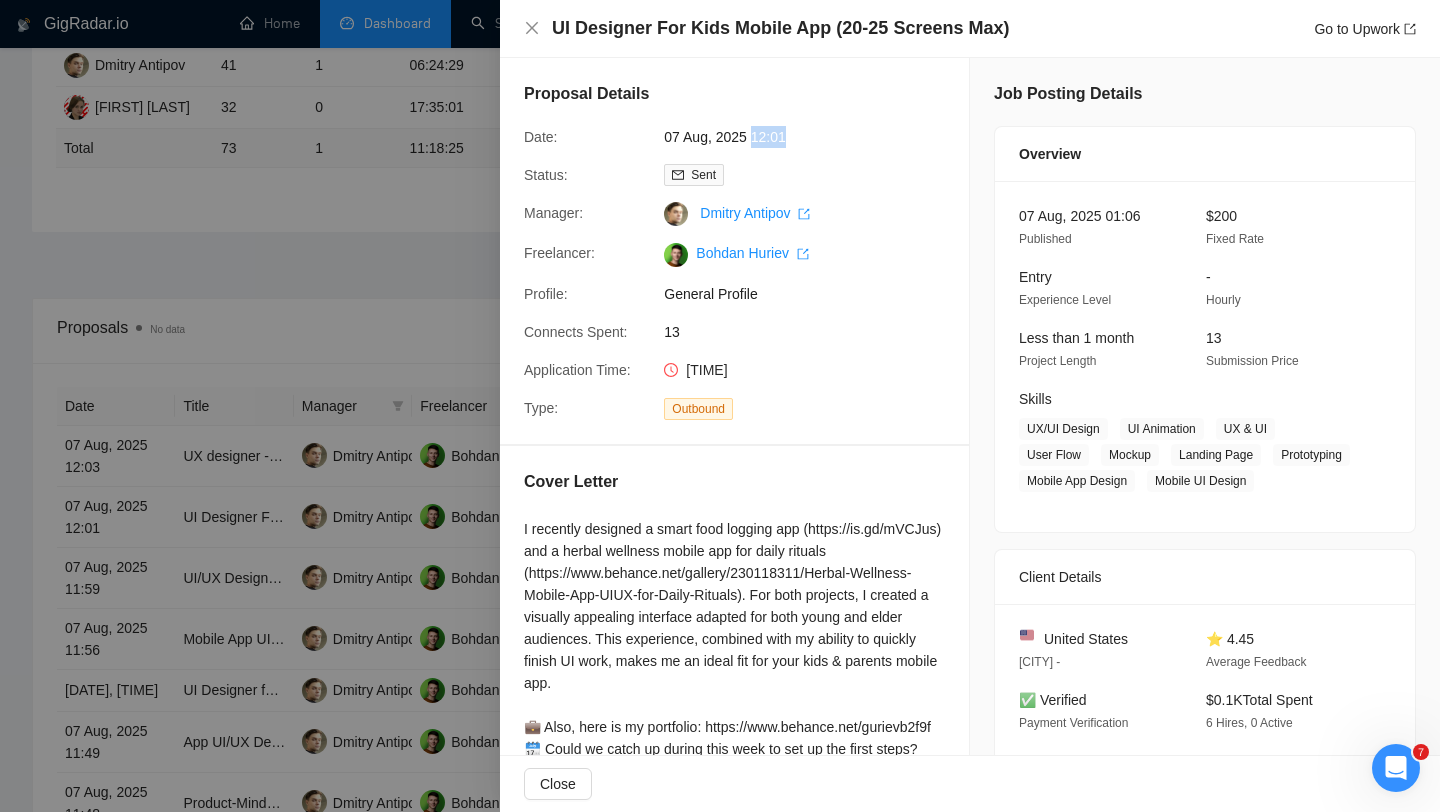 drag, startPoint x: 759, startPoint y: 140, endPoint x: 830, endPoint y: 139, distance: 71.00704 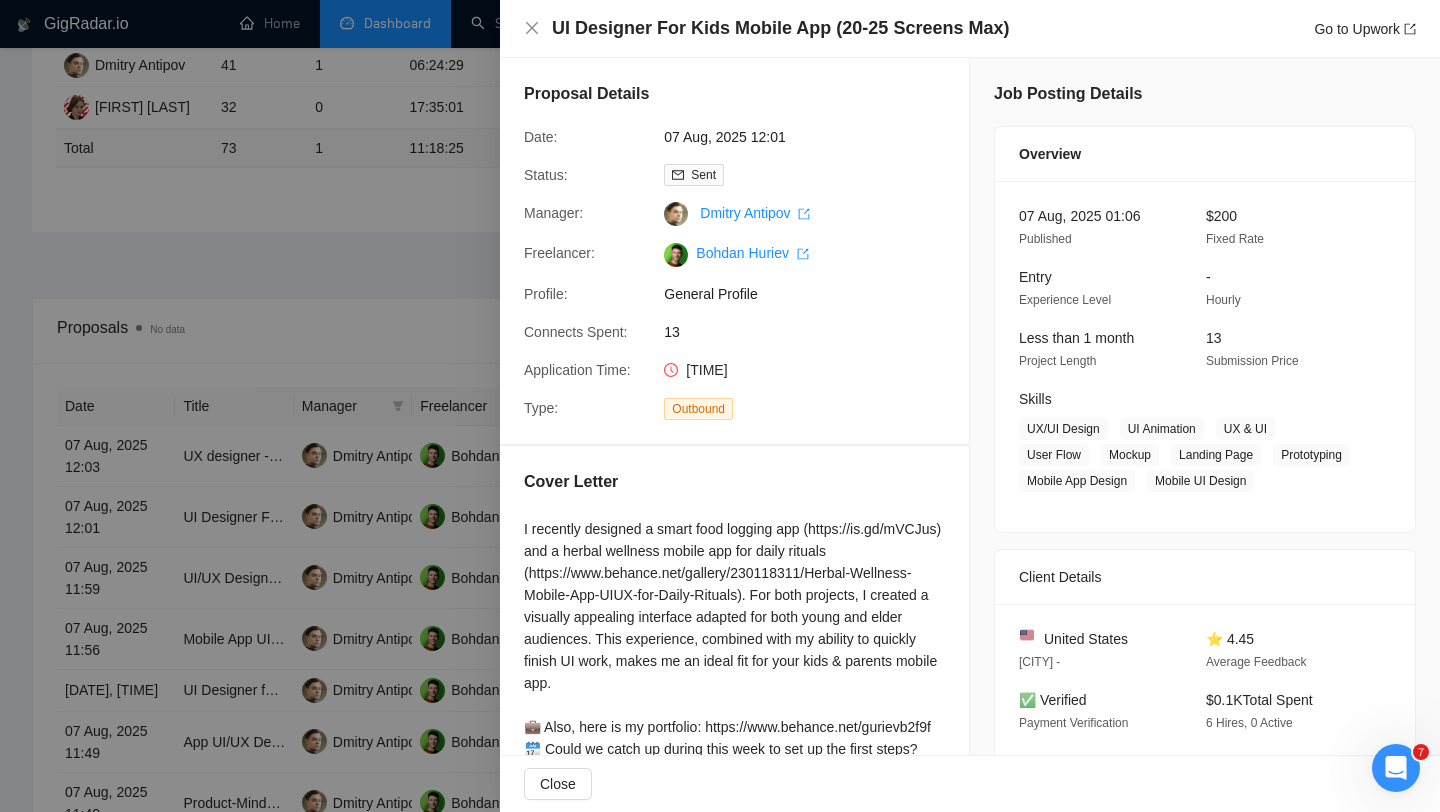 click at bounding box center (720, 406) 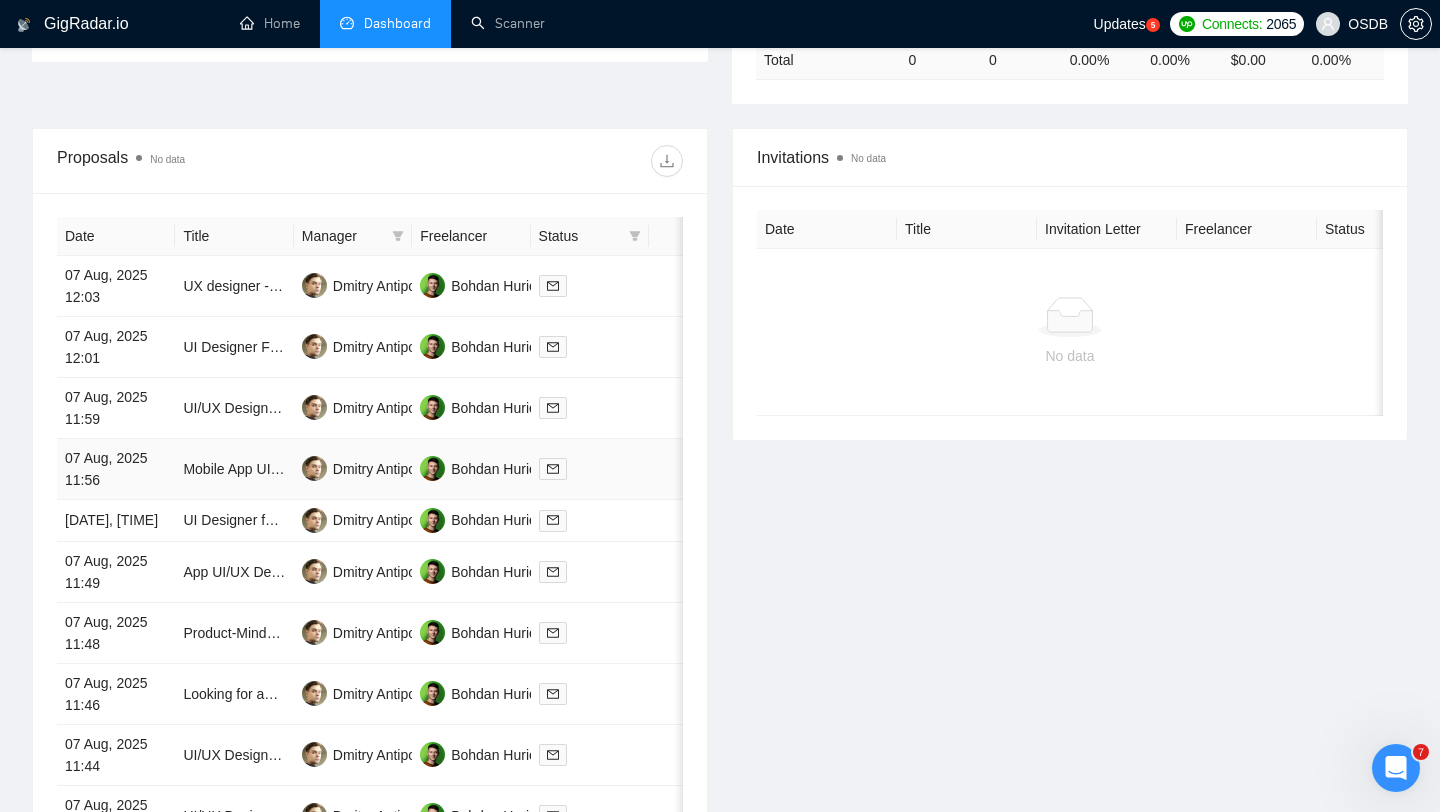 scroll, scrollTop: 682, scrollLeft: 0, axis: vertical 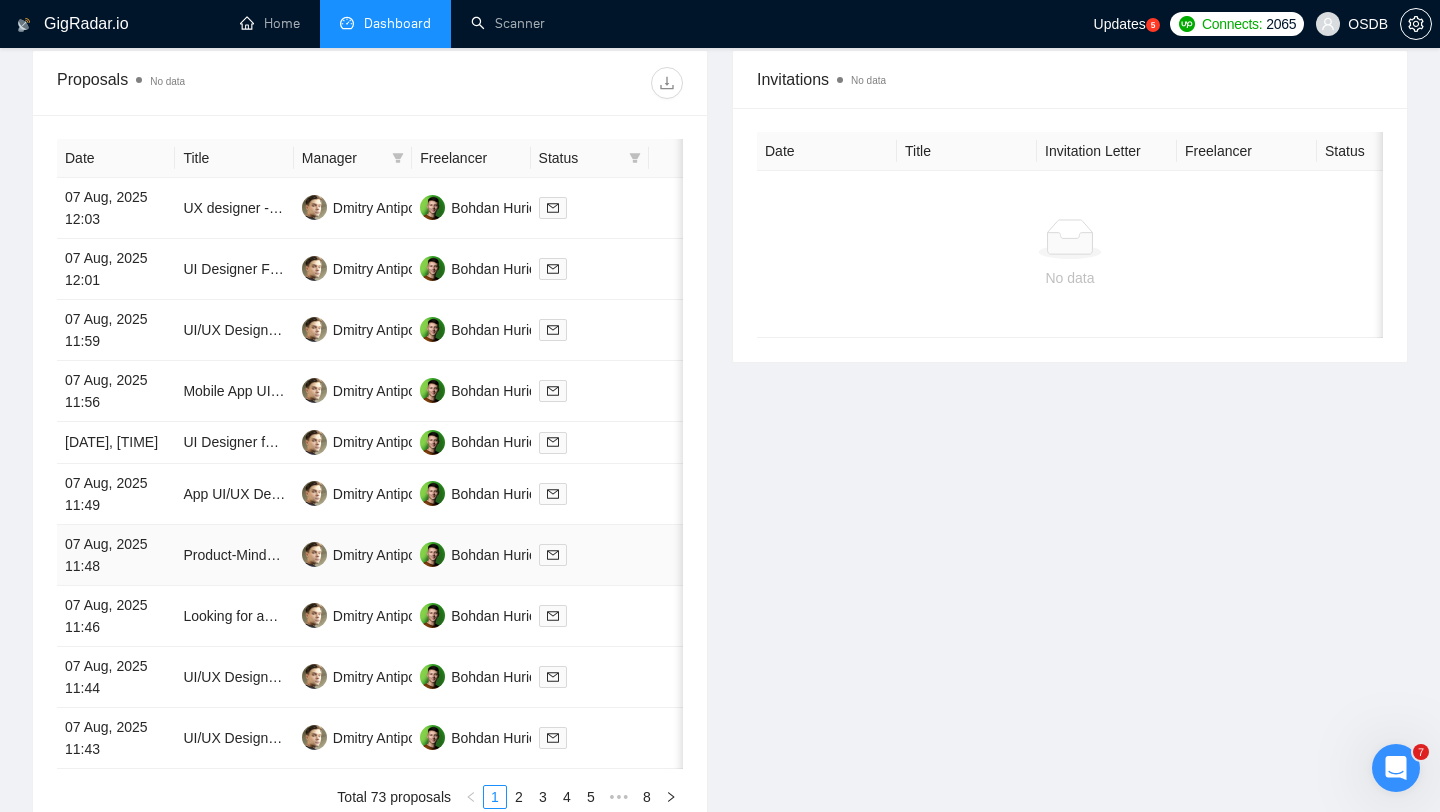 click at bounding box center (590, 555) 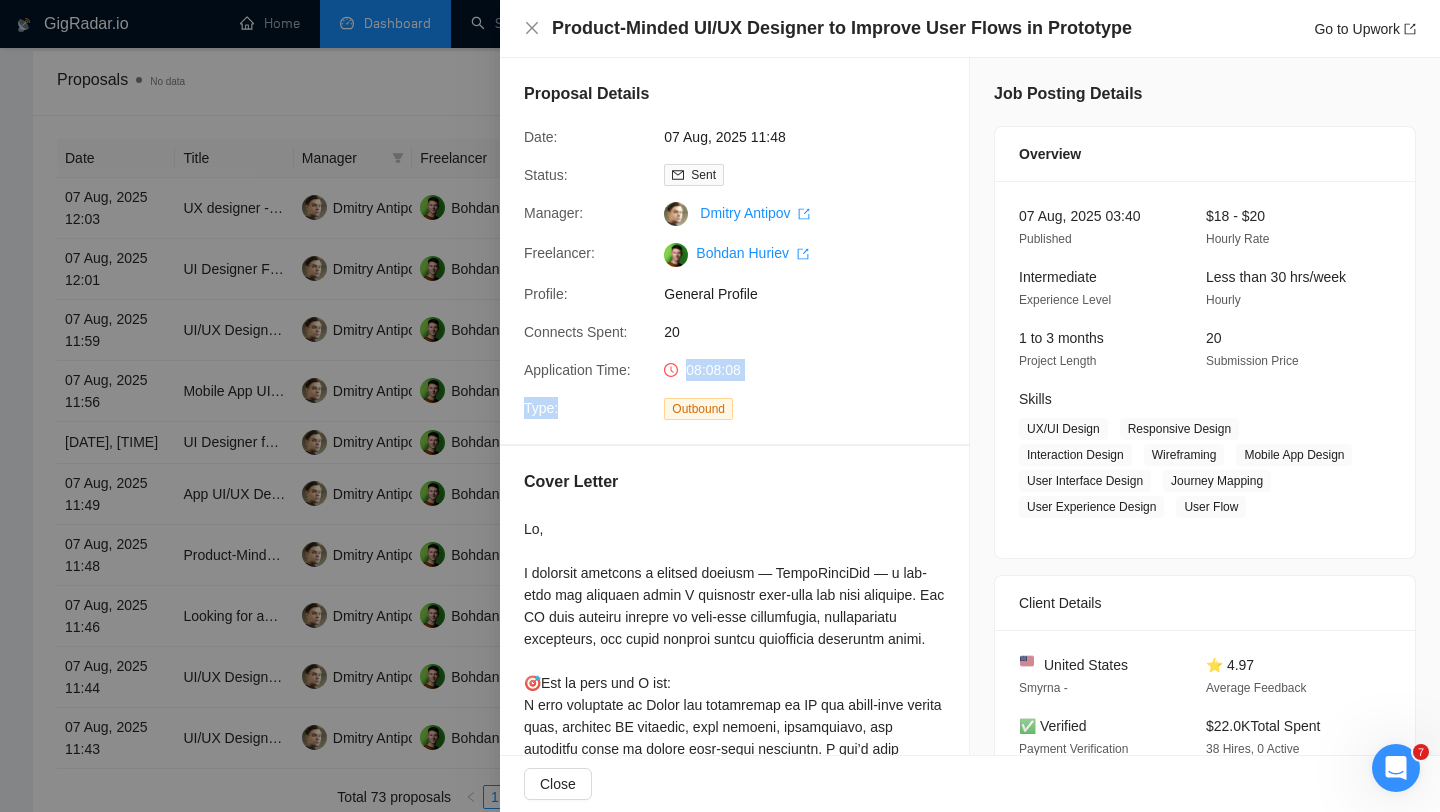 drag, startPoint x: 672, startPoint y: 370, endPoint x: 795, endPoint y: 381, distance: 123.49089 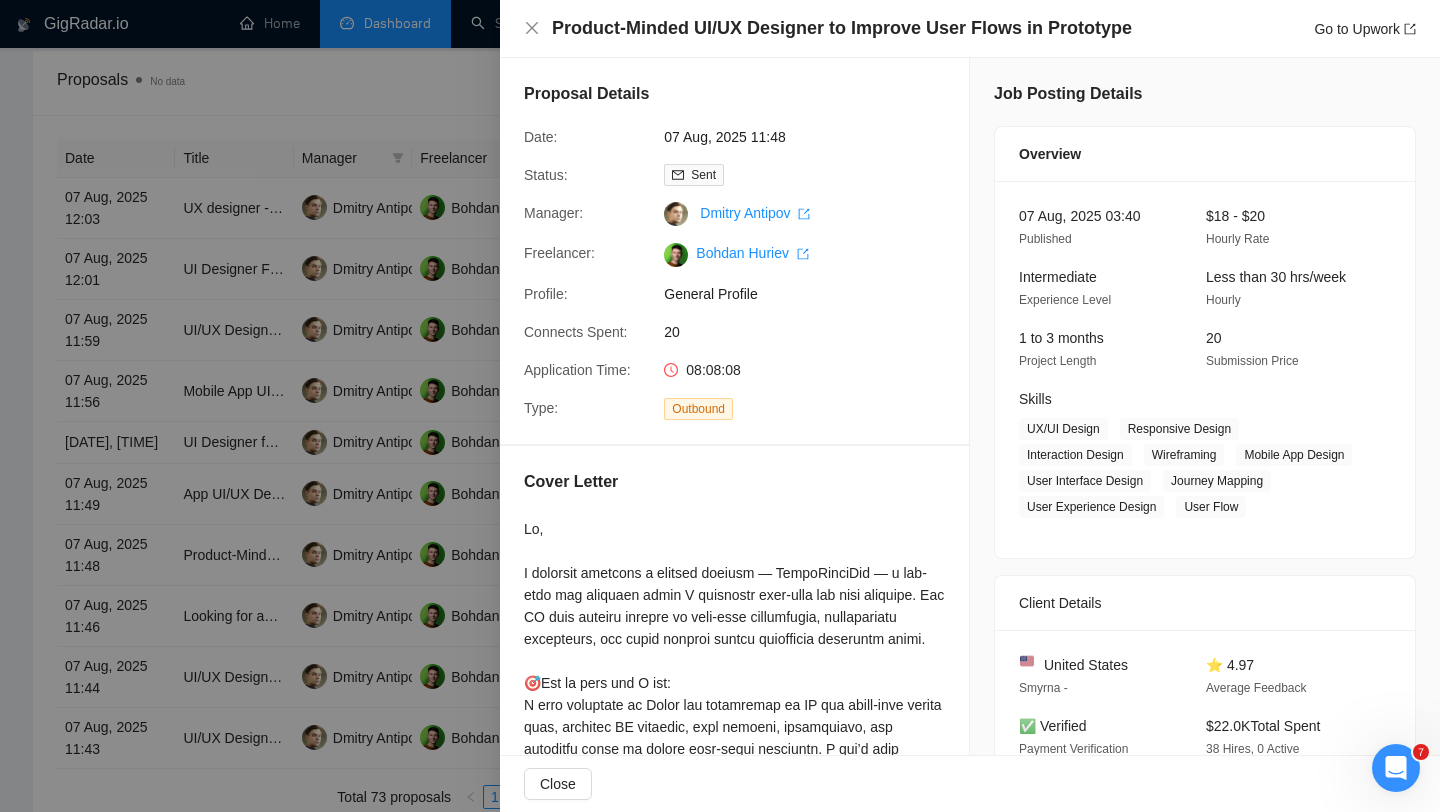 click on "08:08:08" at bounding box center [713, 370] 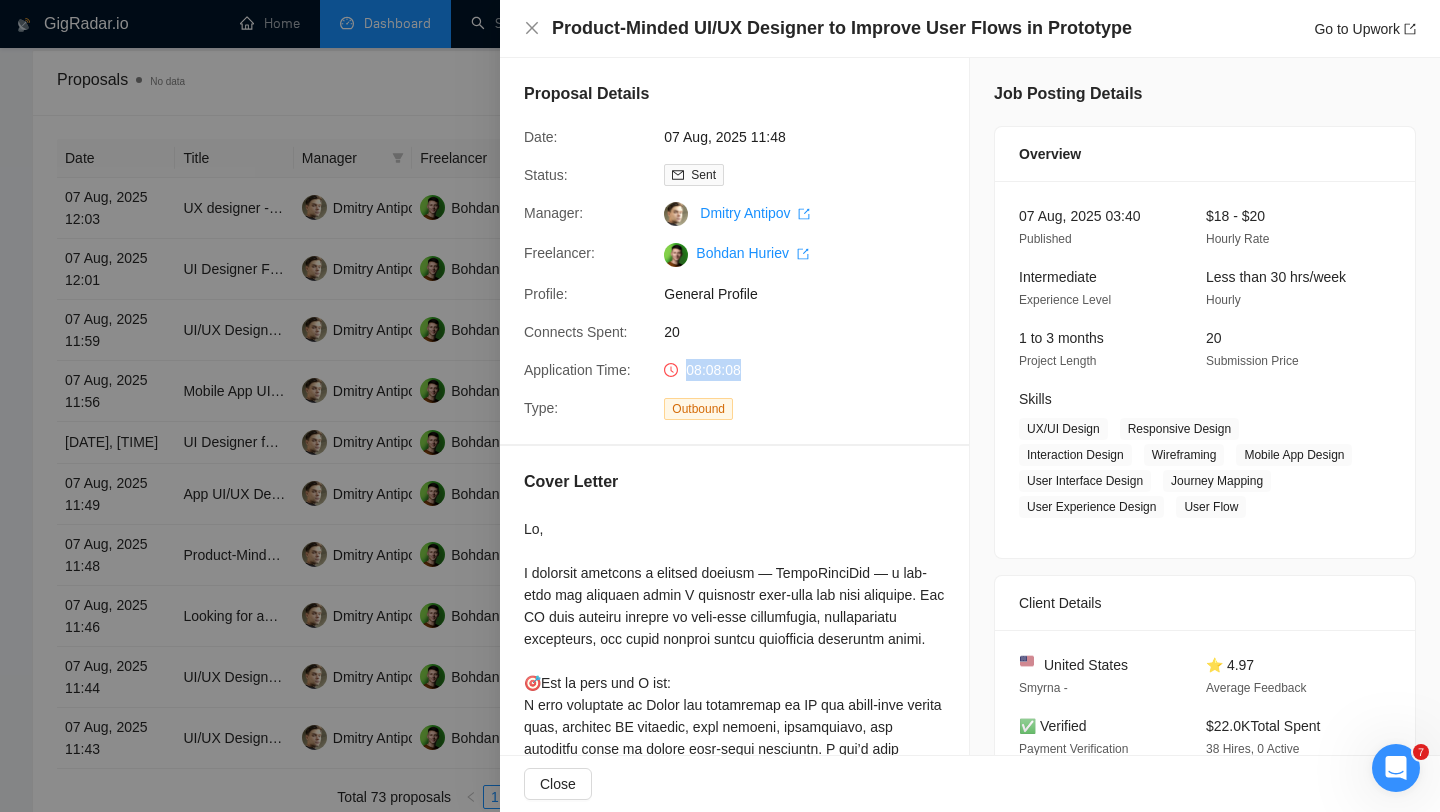 drag, startPoint x: 686, startPoint y: 367, endPoint x: 773, endPoint y: 367, distance: 87 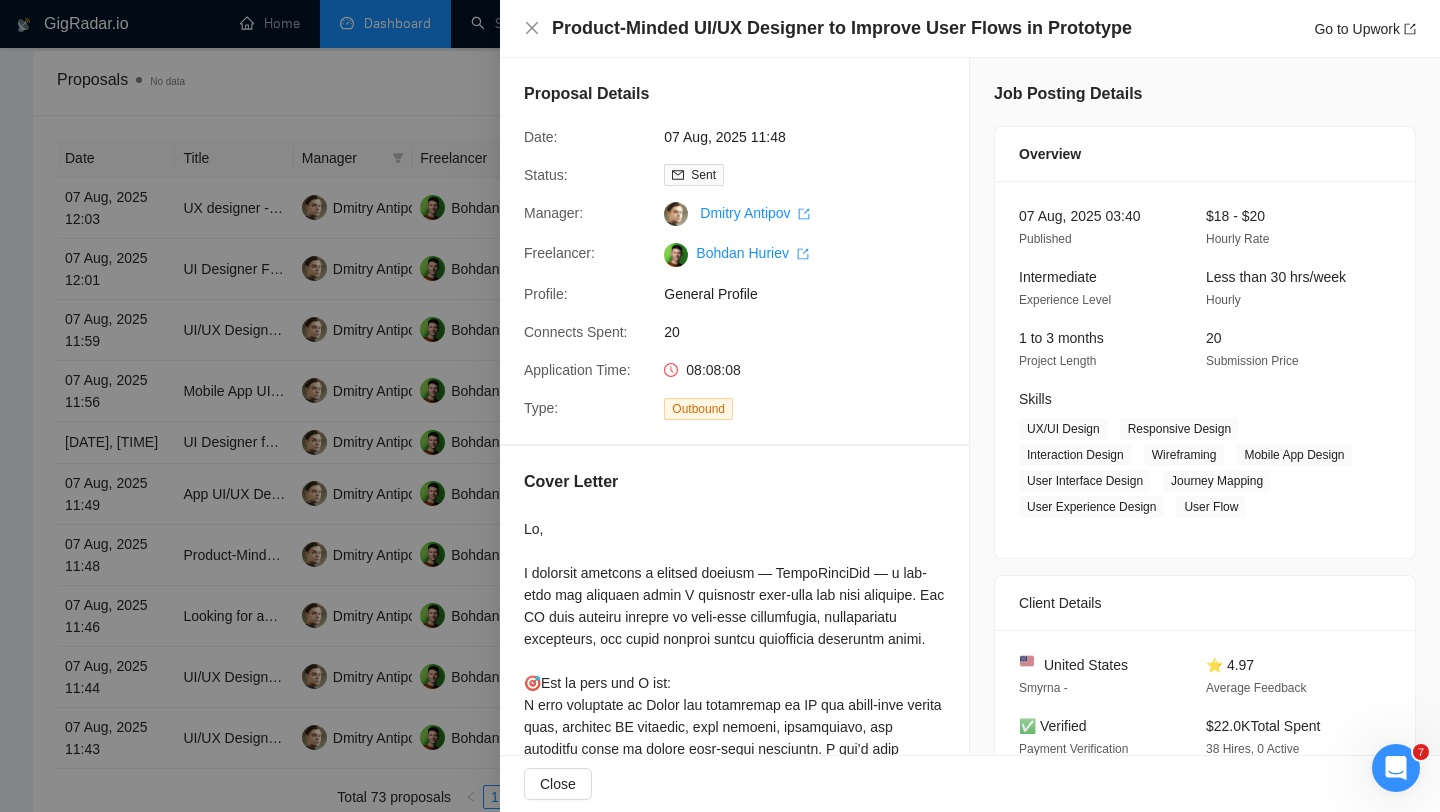 click at bounding box center [720, 406] 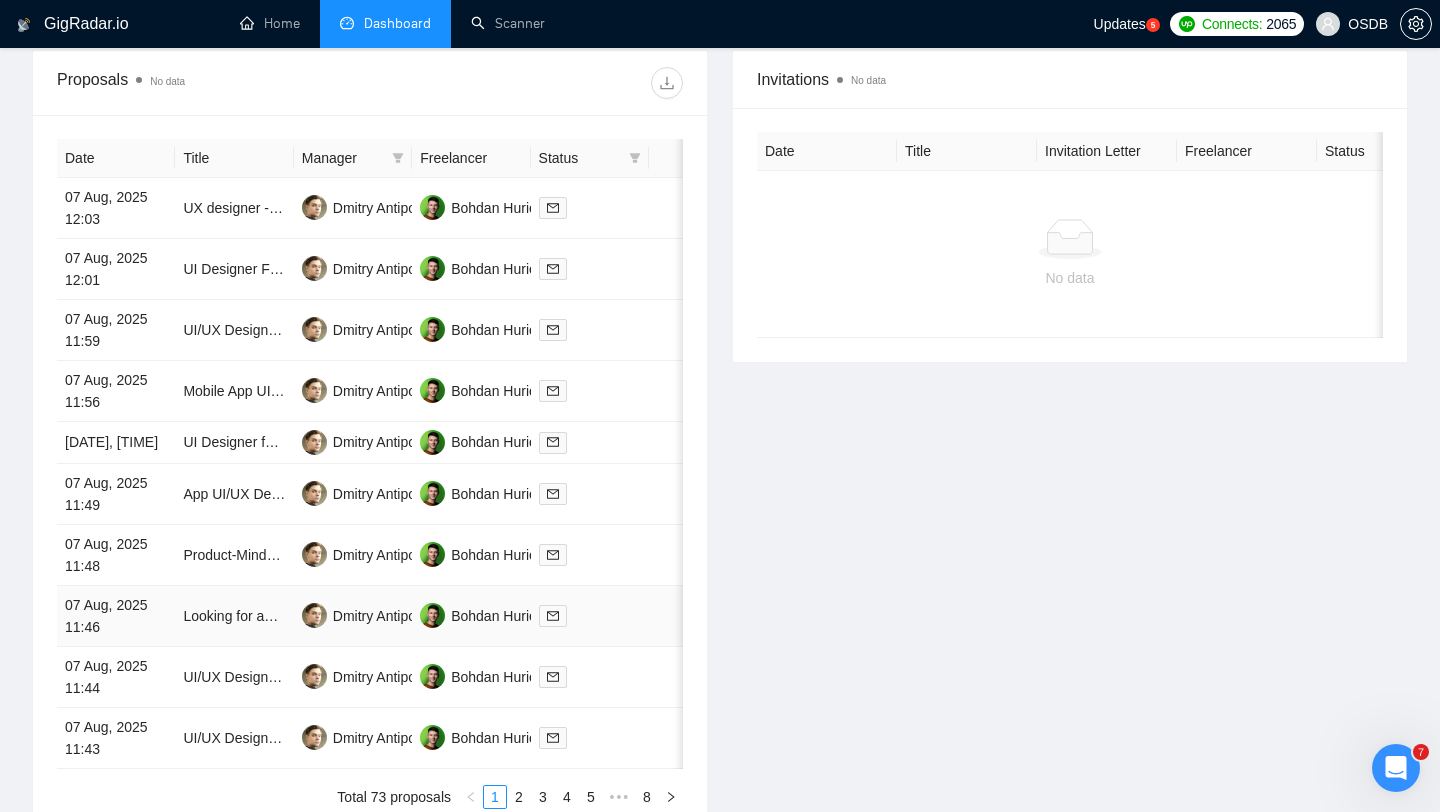 scroll, scrollTop: 901, scrollLeft: 0, axis: vertical 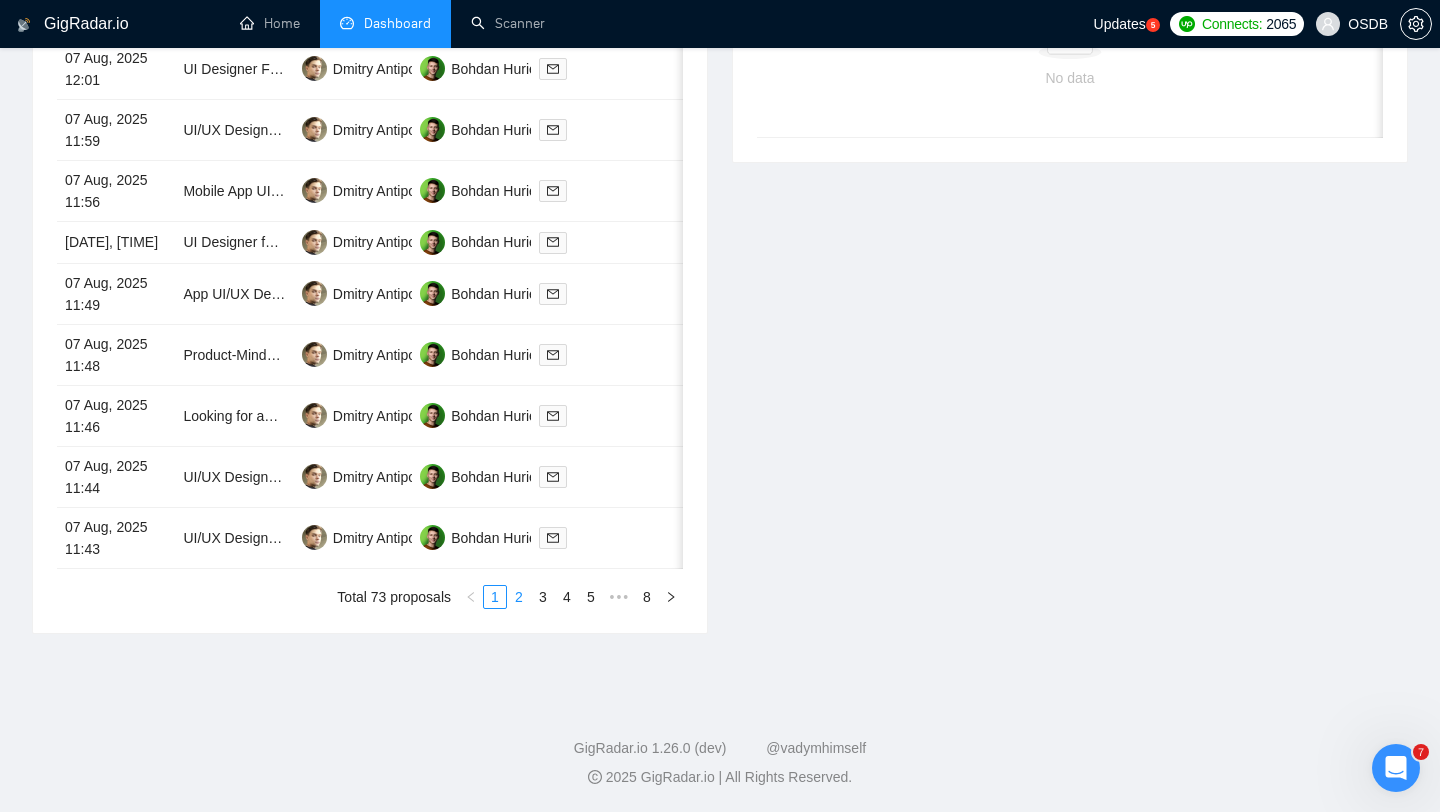click on "2" at bounding box center [519, 597] 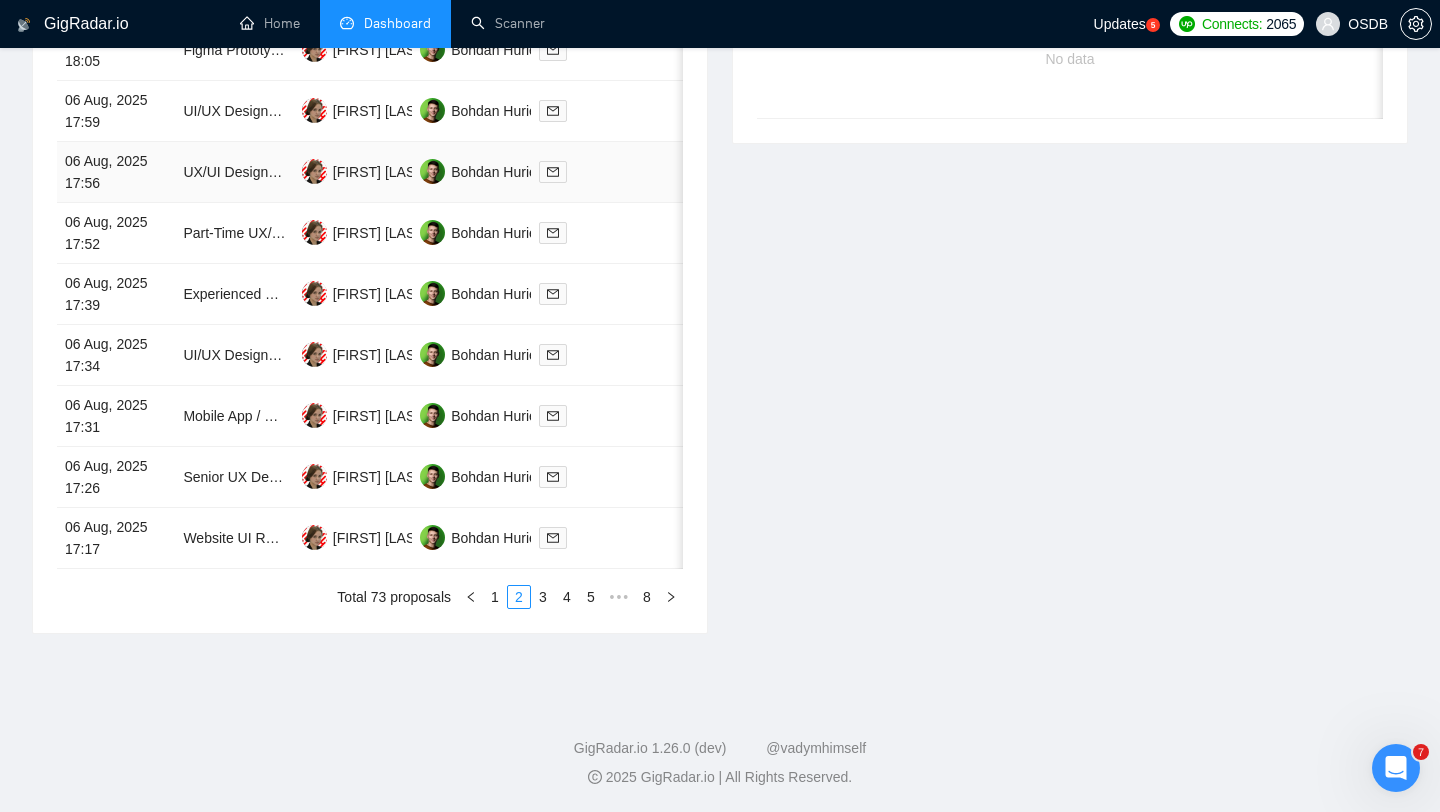 click at bounding box center [590, 171] 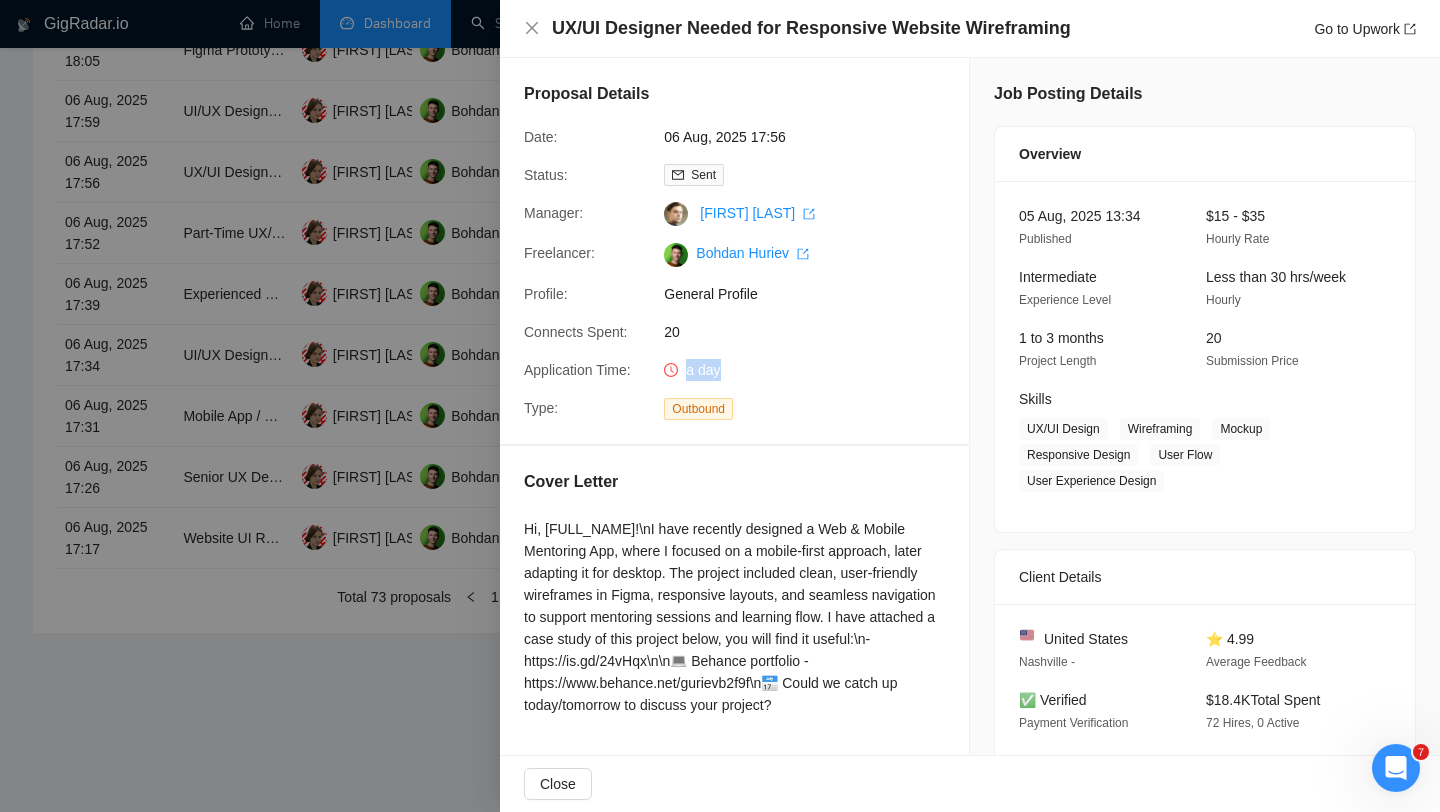 drag, startPoint x: 662, startPoint y: 371, endPoint x: 739, endPoint y: 371, distance: 77 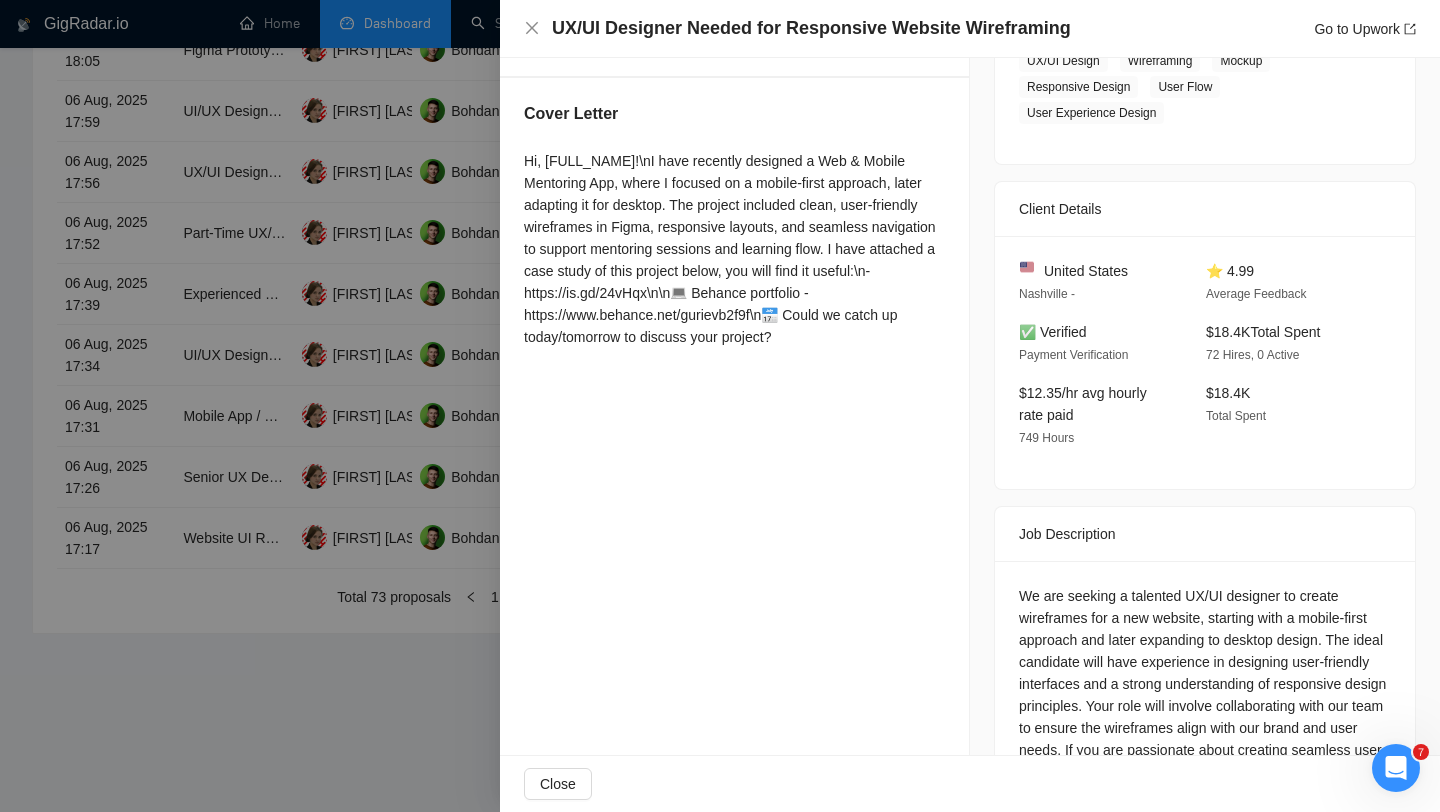 scroll, scrollTop: 393, scrollLeft: 0, axis: vertical 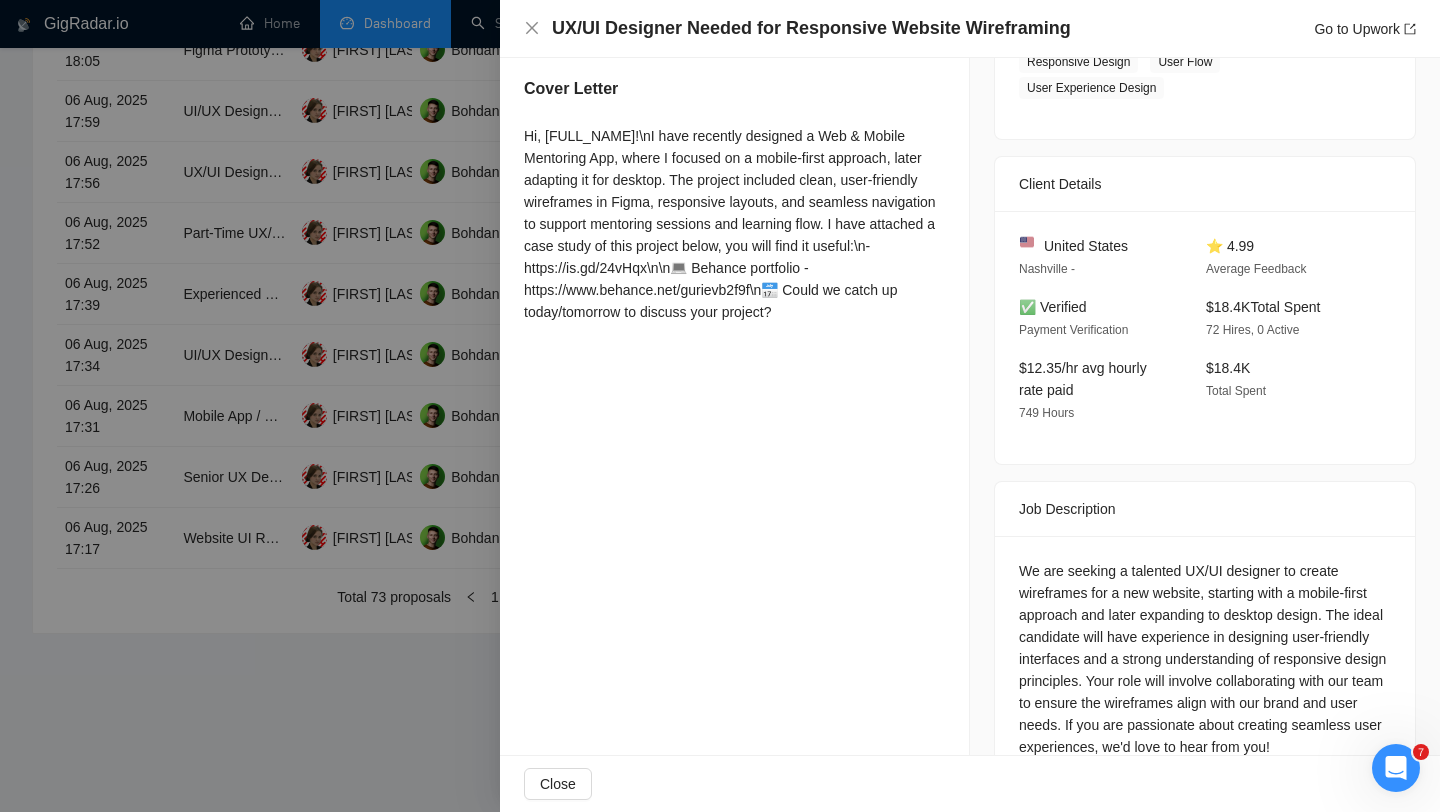 click at bounding box center (720, 406) 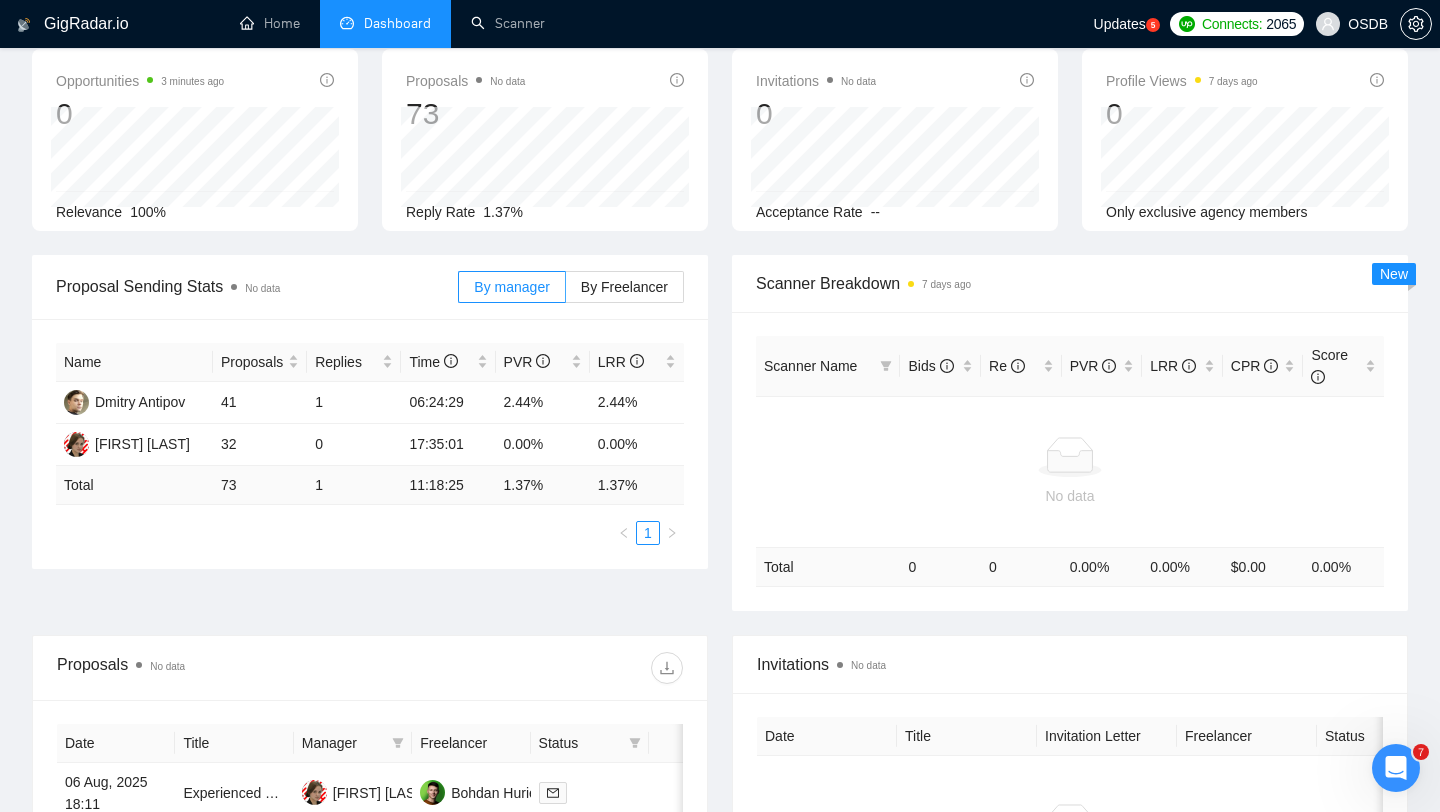 scroll, scrollTop: 0, scrollLeft: 0, axis: both 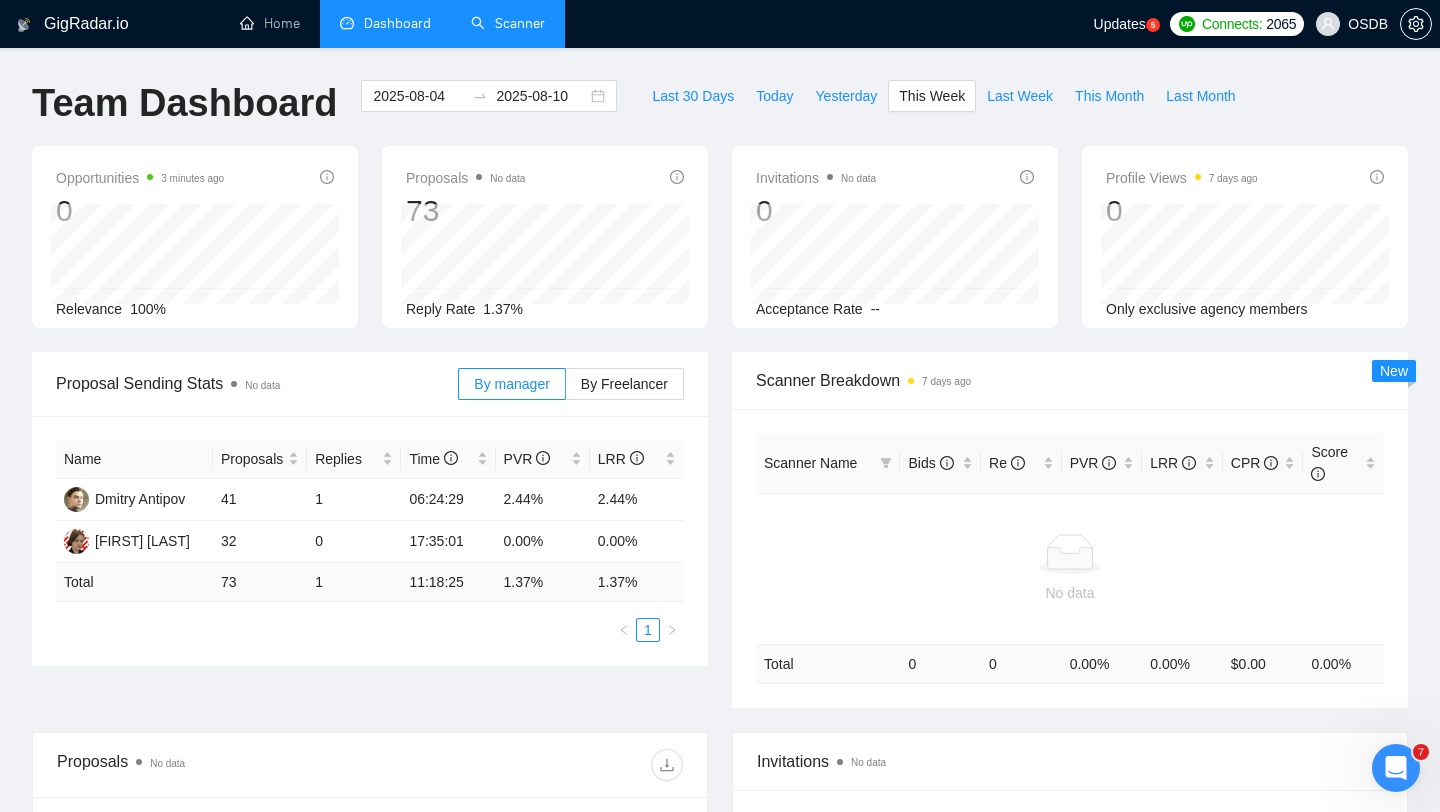 click on "Scanner" at bounding box center (508, 23) 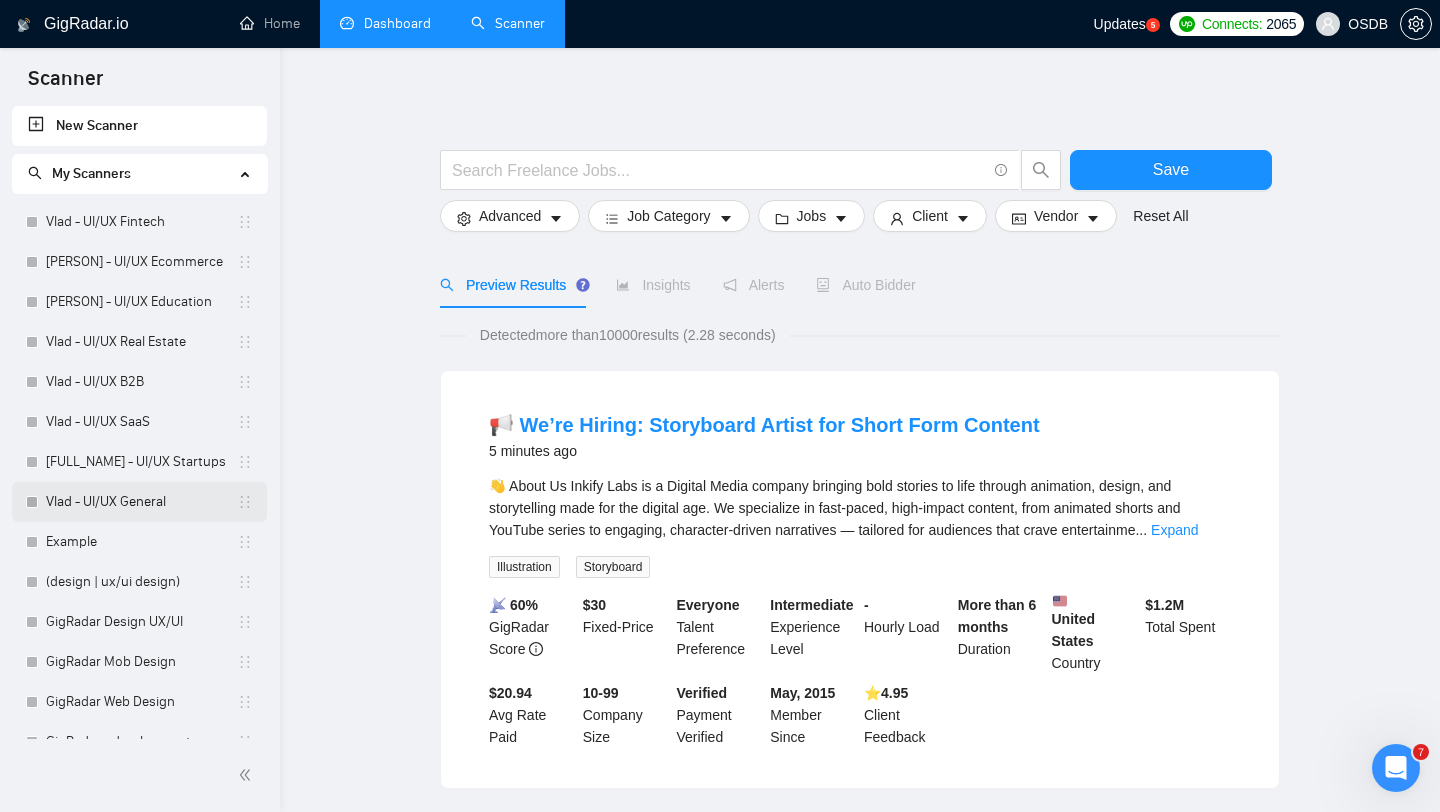 click on "Vlad - UI/UX General" at bounding box center (141, 502) 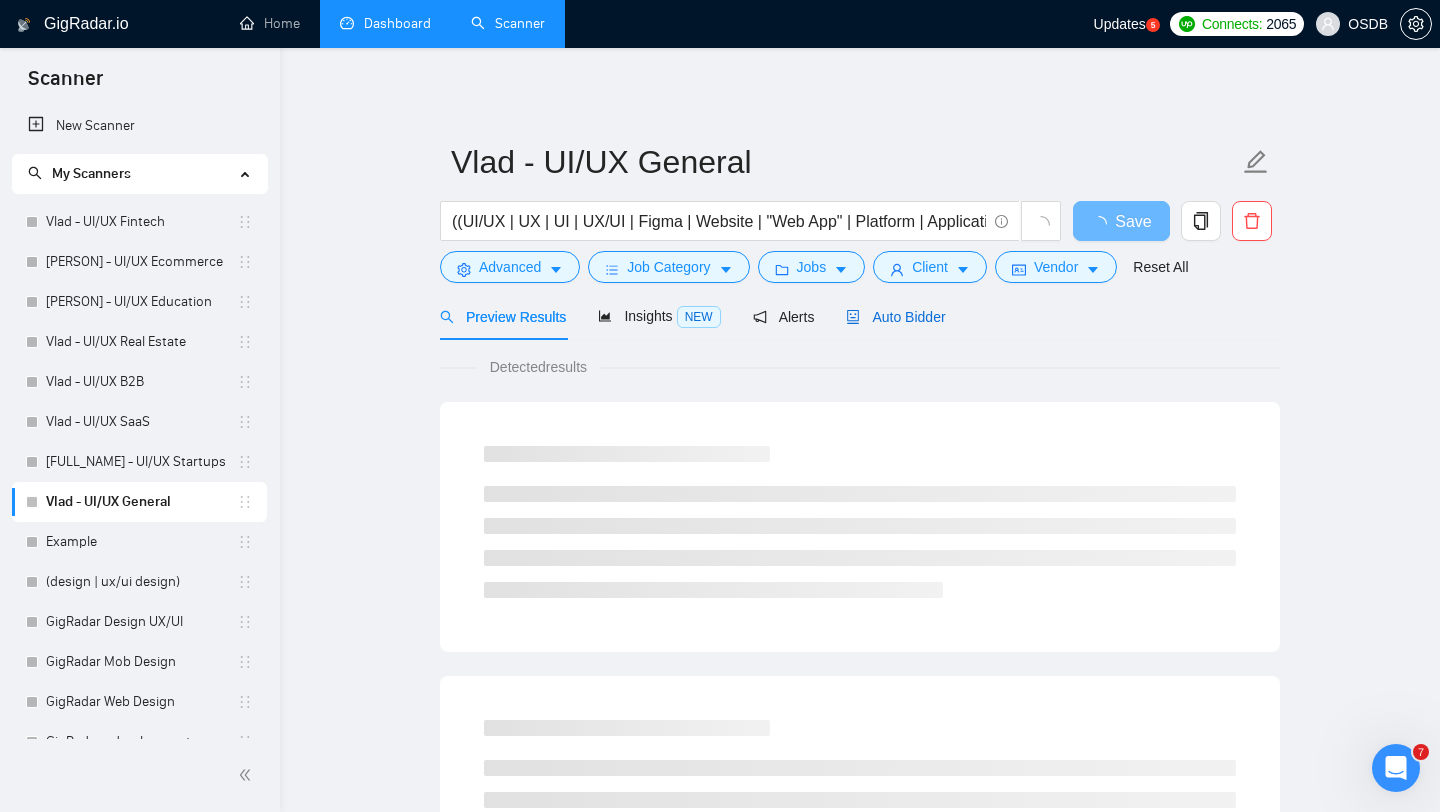 click on "Auto Bidder" at bounding box center (895, 317) 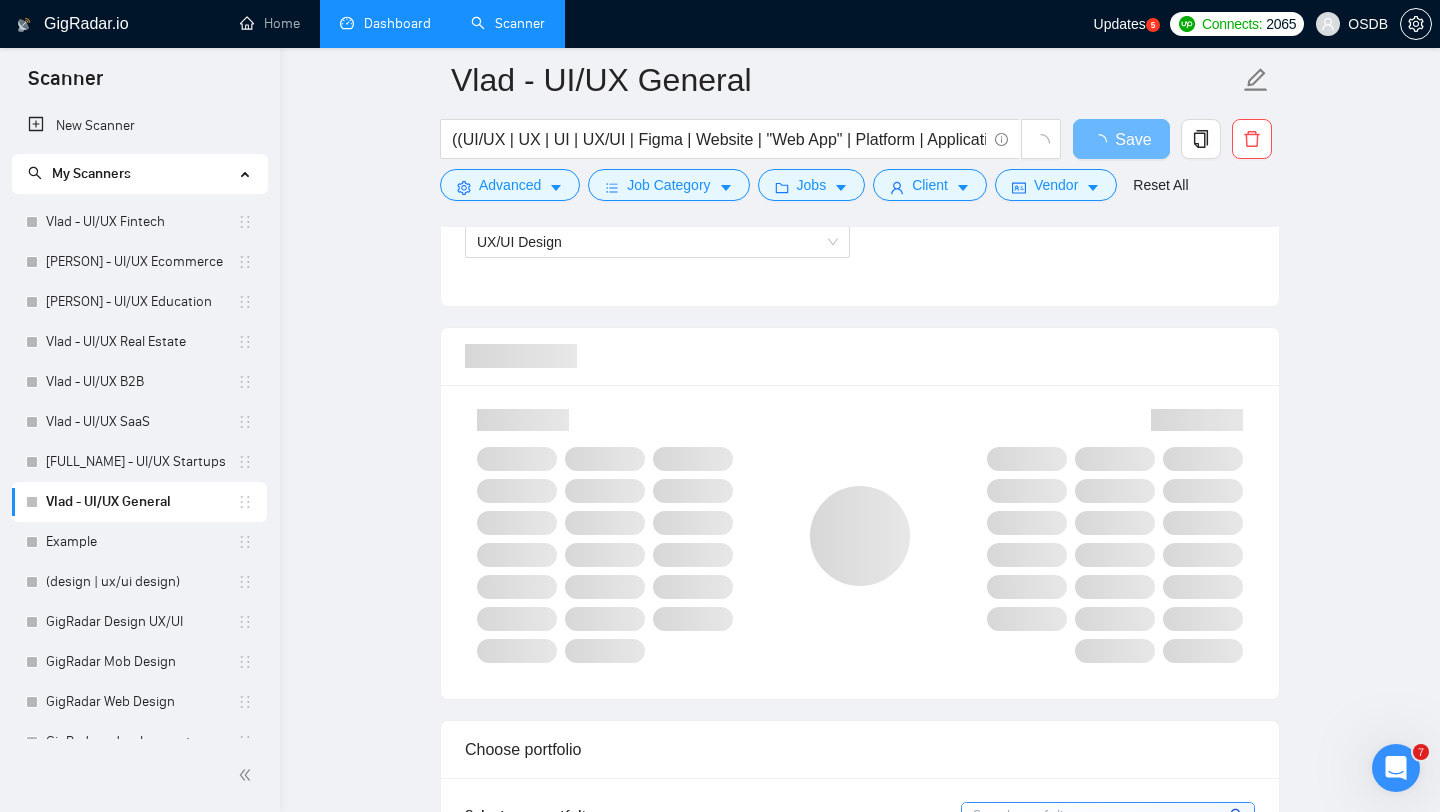 type 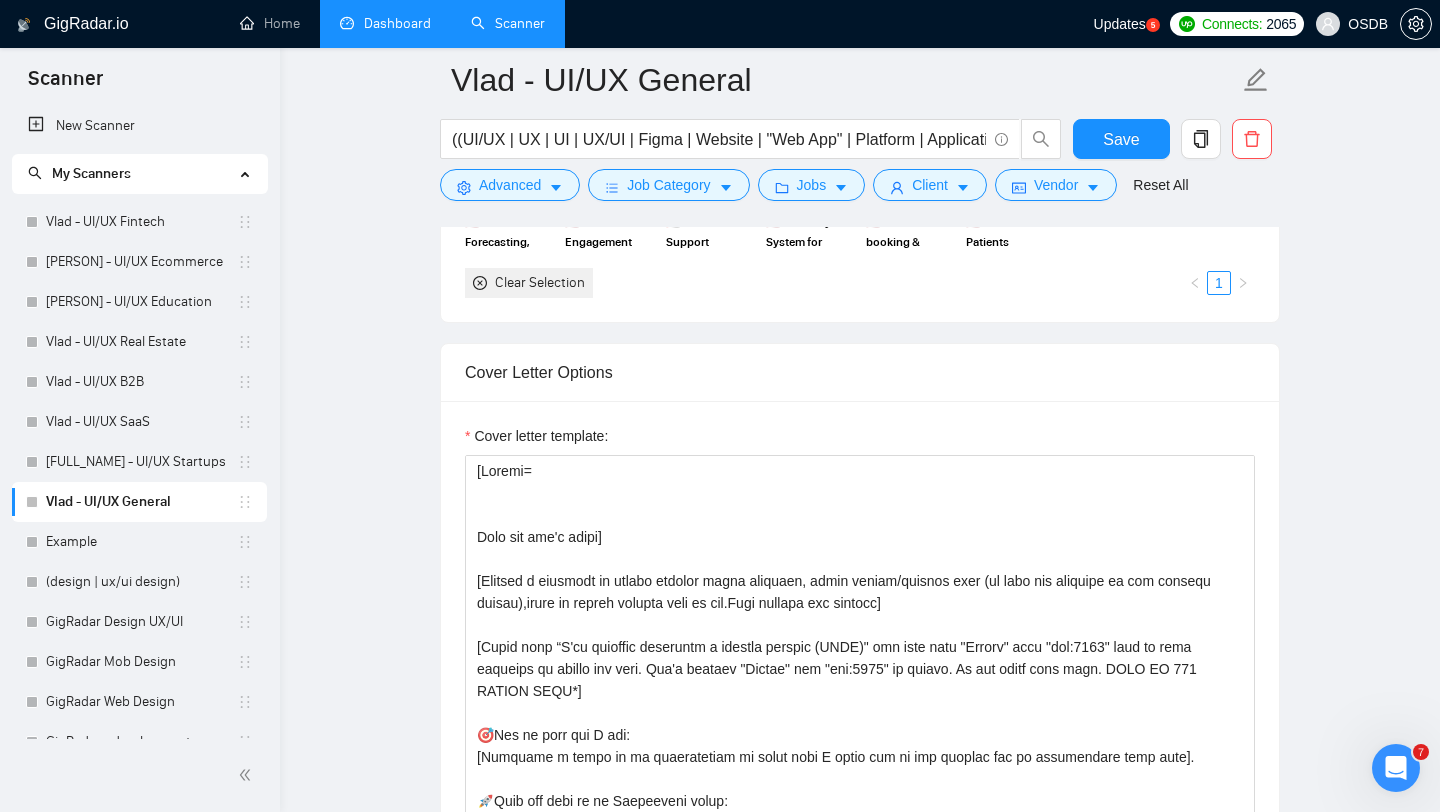 scroll, scrollTop: 2192, scrollLeft: 0, axis: vertical 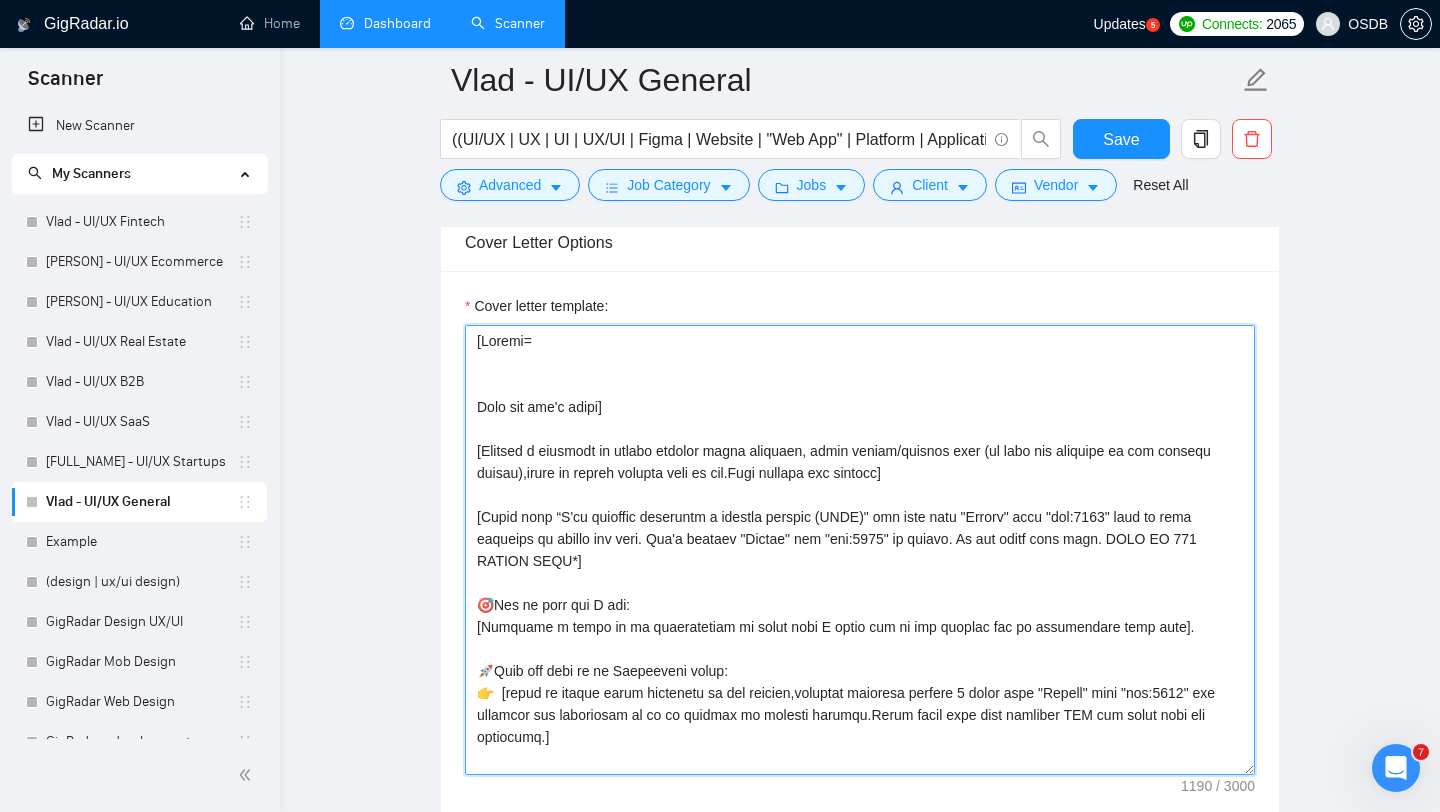 click on "Cover letter template:" at bounding box center [860, 550] 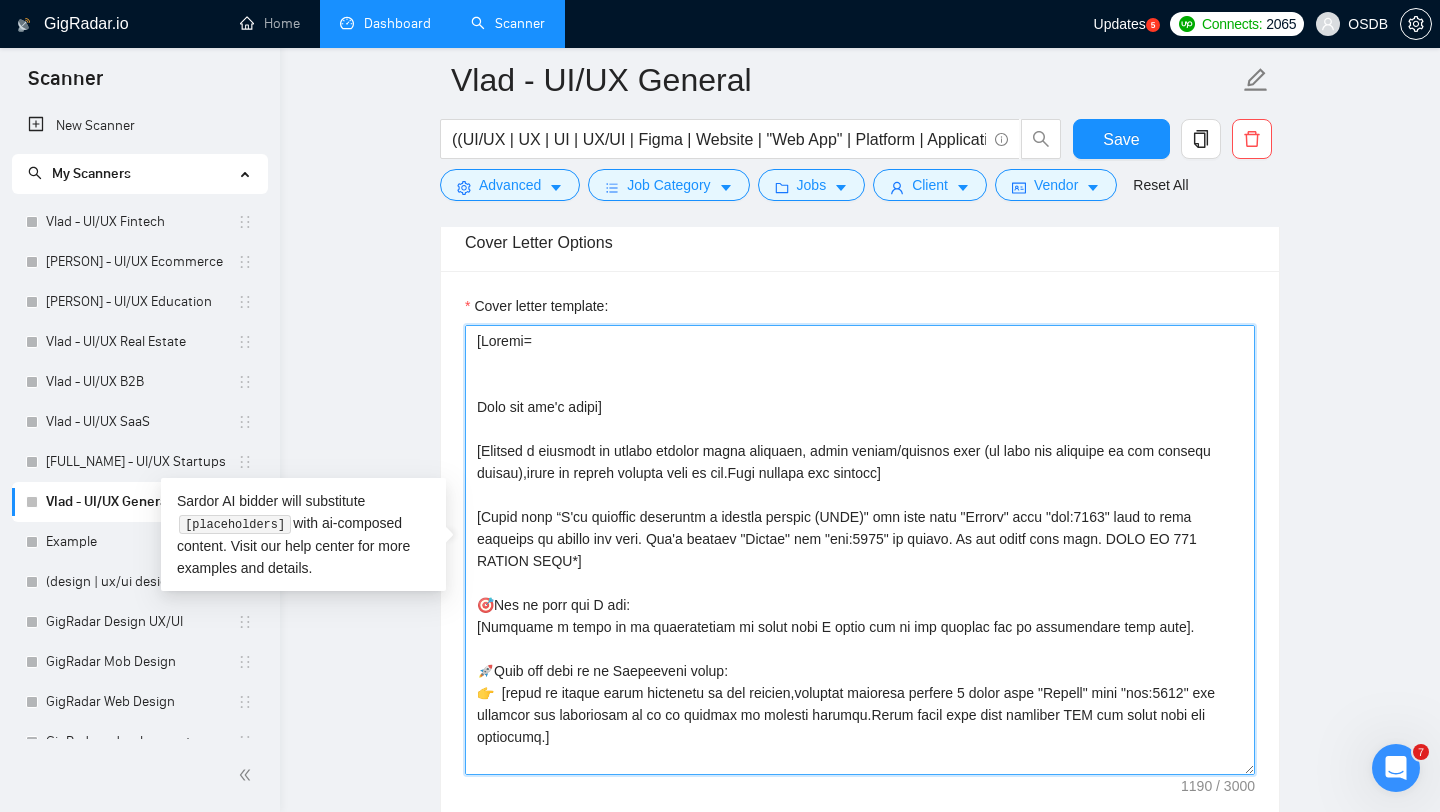 click on "Cover letter template:" at bounding box center [860, 550] 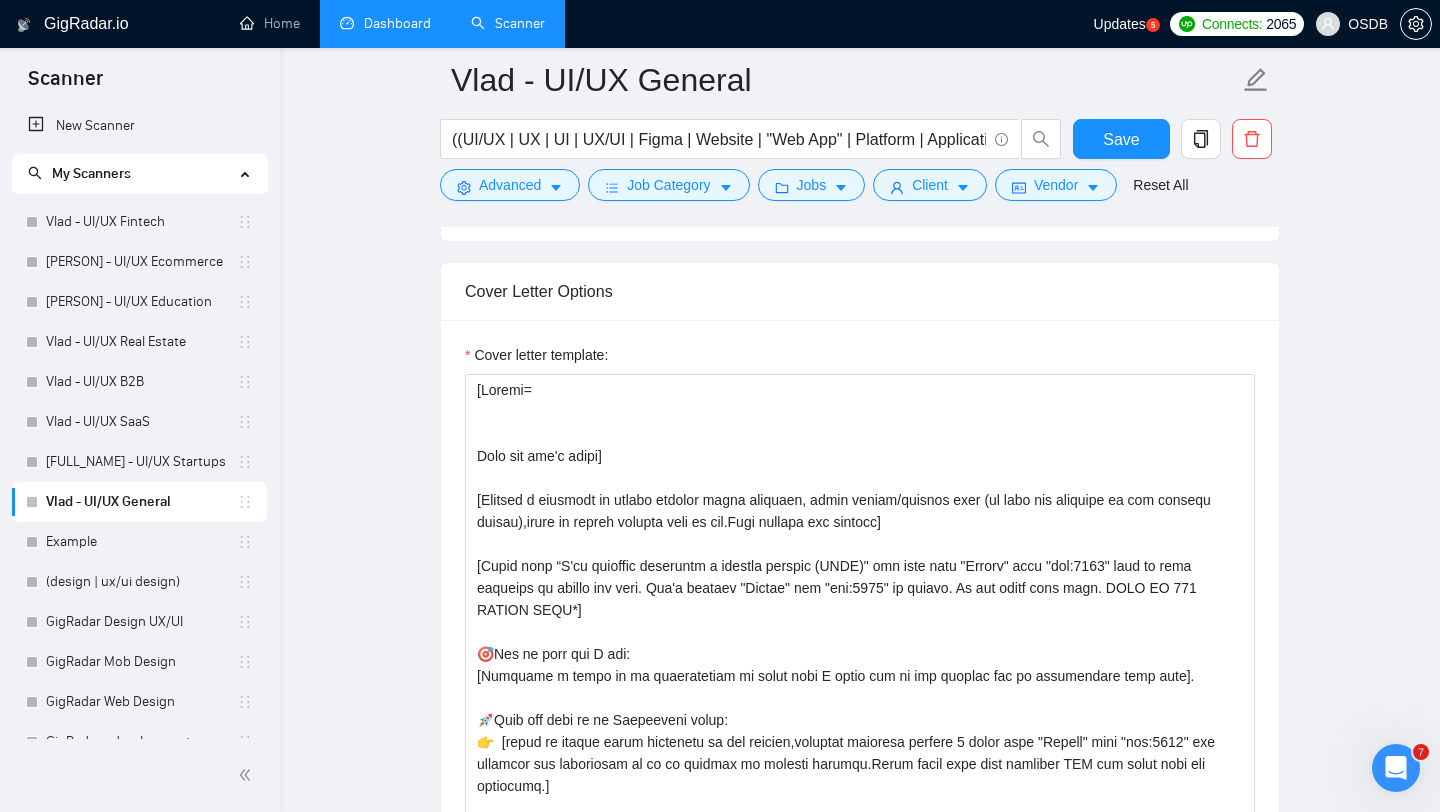 scroll, scrollTop: 2153, scrollLeft: 0, axis: vertical 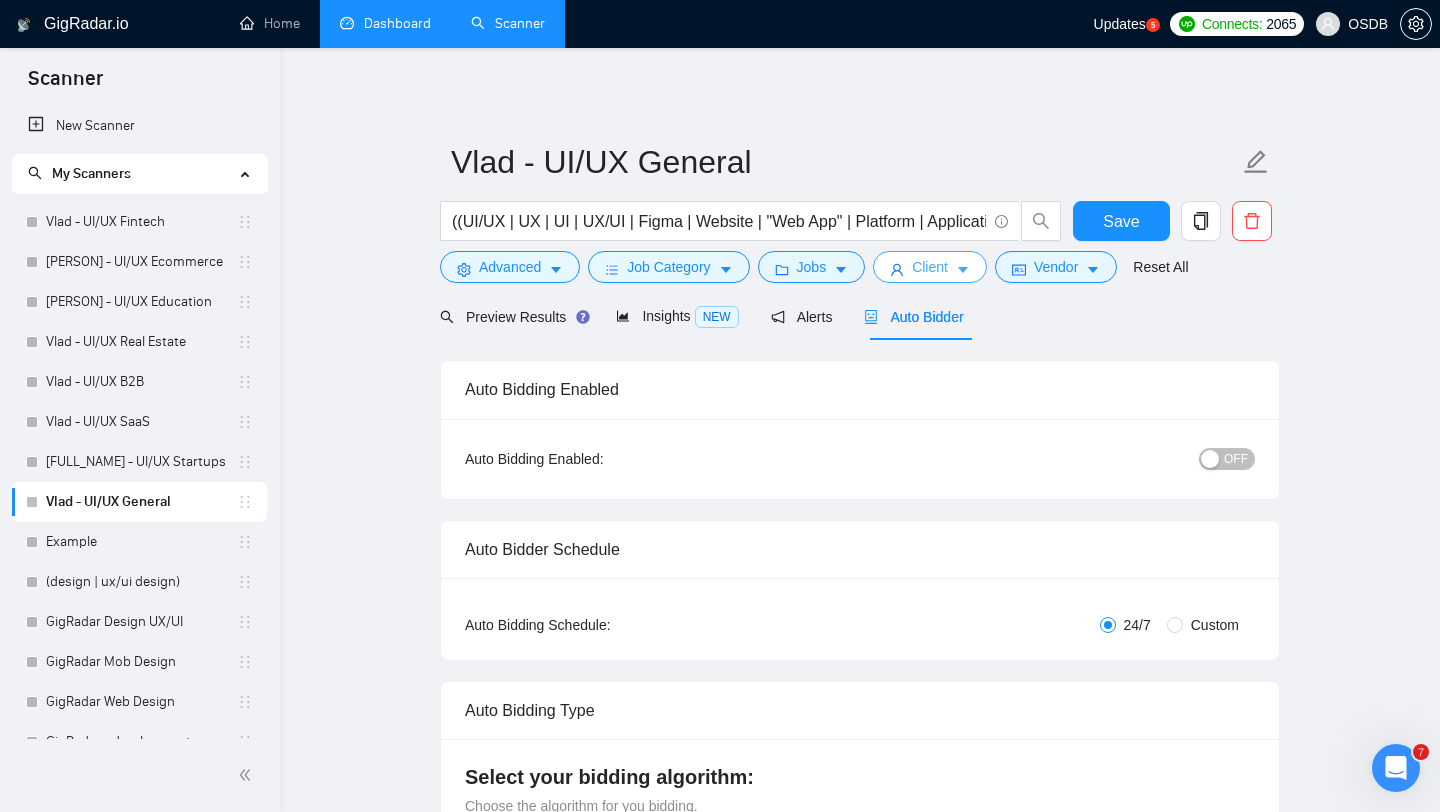 click 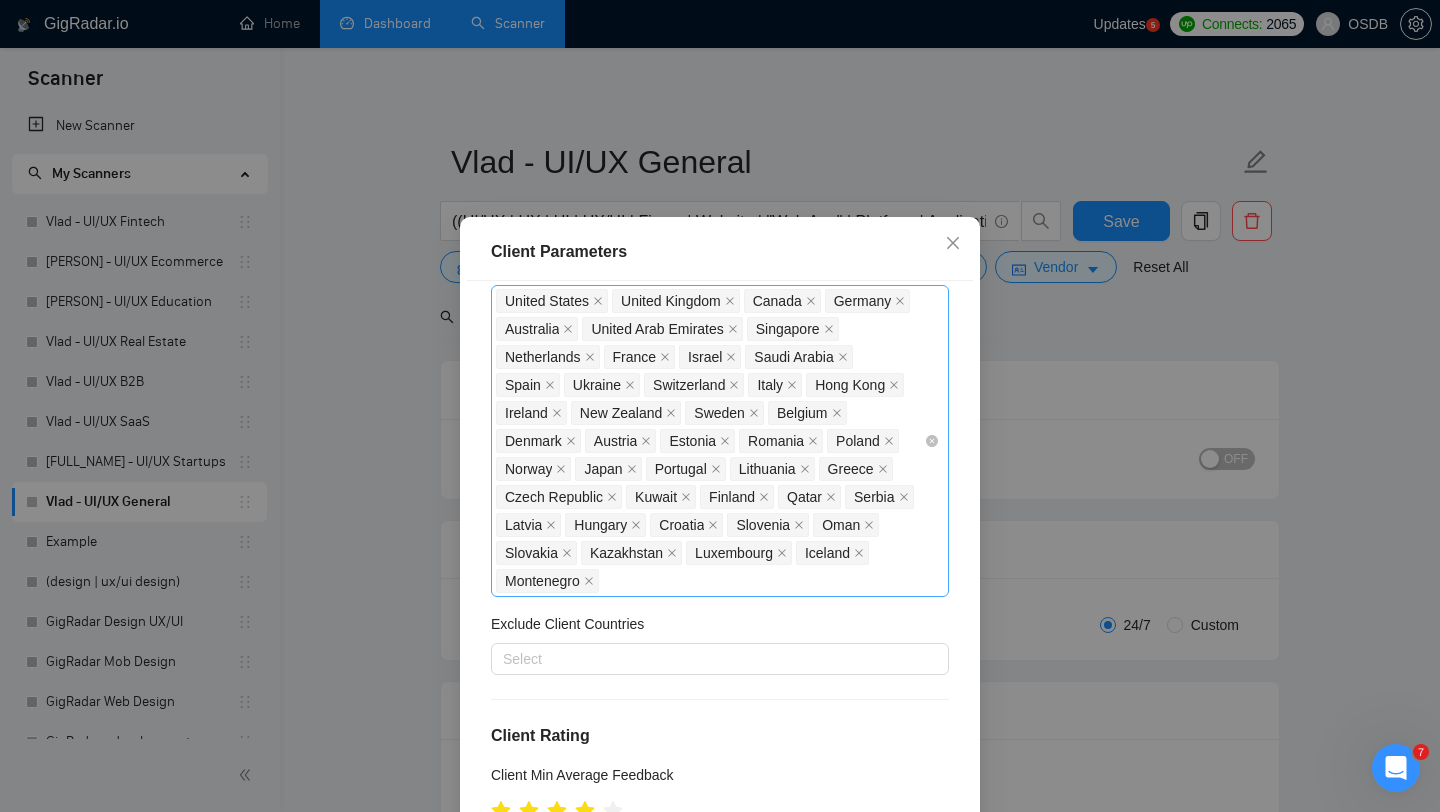 scroll, scrollTop: 91, scrollLeft: 0, axis: vertical 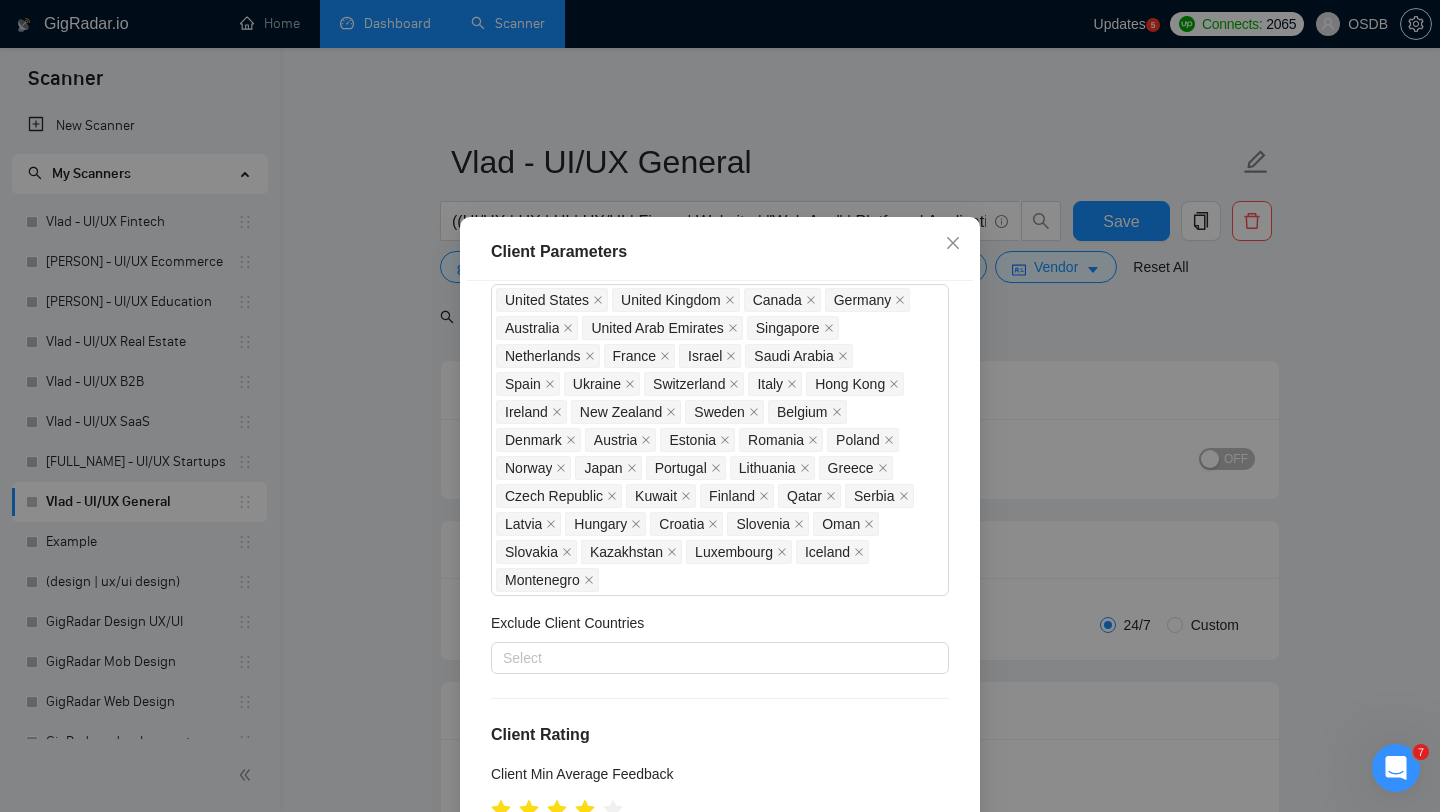 click on "Client Parameters Client Location Include Client Countries United States United Kingdom Canada Germany Australia United Arab Emirates Singapore Netherlands France Israel Saudi Arabia Spain Ukraine Switzerland Italy Hong Kong Ireland New Zealand Sweden Belgium Denmark Austria Estonia Romania Poland Norway Japan Portugal Lithuania Greece Czech Republic Kuwait Finland Qatar Serbia Latvia Hungary Croatia Slovenia Oman Slovakia Kazakhstan Luxembourg Iceland Montenegro   Exclude Client Countries   Select Client Rating Client Min Average Feedback Include clients with no feedback Client Payment Details Payment Verified Hire Rate Stats   Client Total Spent $ Min - $ Max Client Hire Rate New   Any hire rate   Avg Hourly Rate Paid New $ 17 Min - $ Max Include Clients without Sufficient History Client Profile Client Industry New   Any industry Client Company Size   Any company size Enterprise Clients New   Any clients Reset OK" at bounding box center (720, 406) 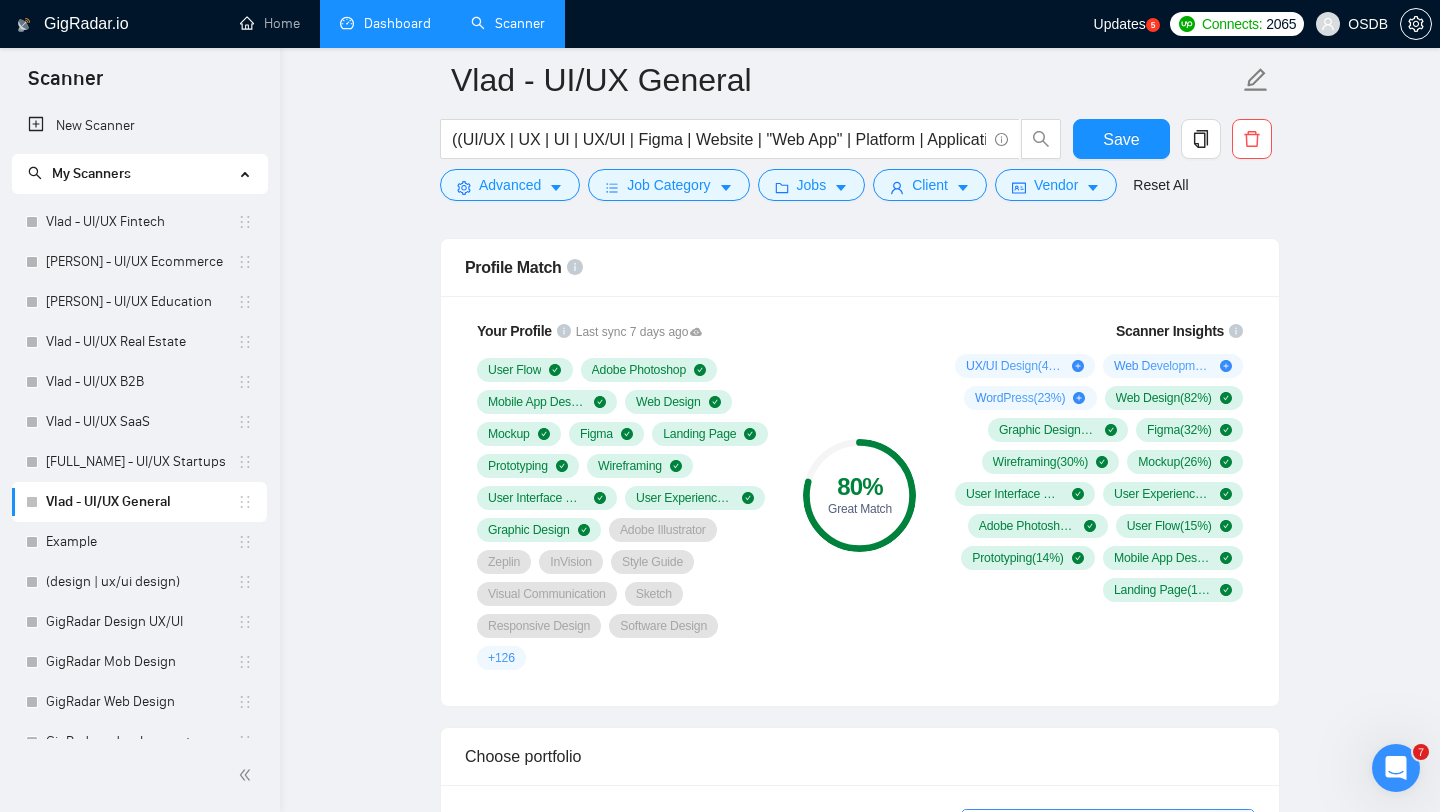 scroll, scrollTop: 1296, scrollLeft: 0, axis: vertical 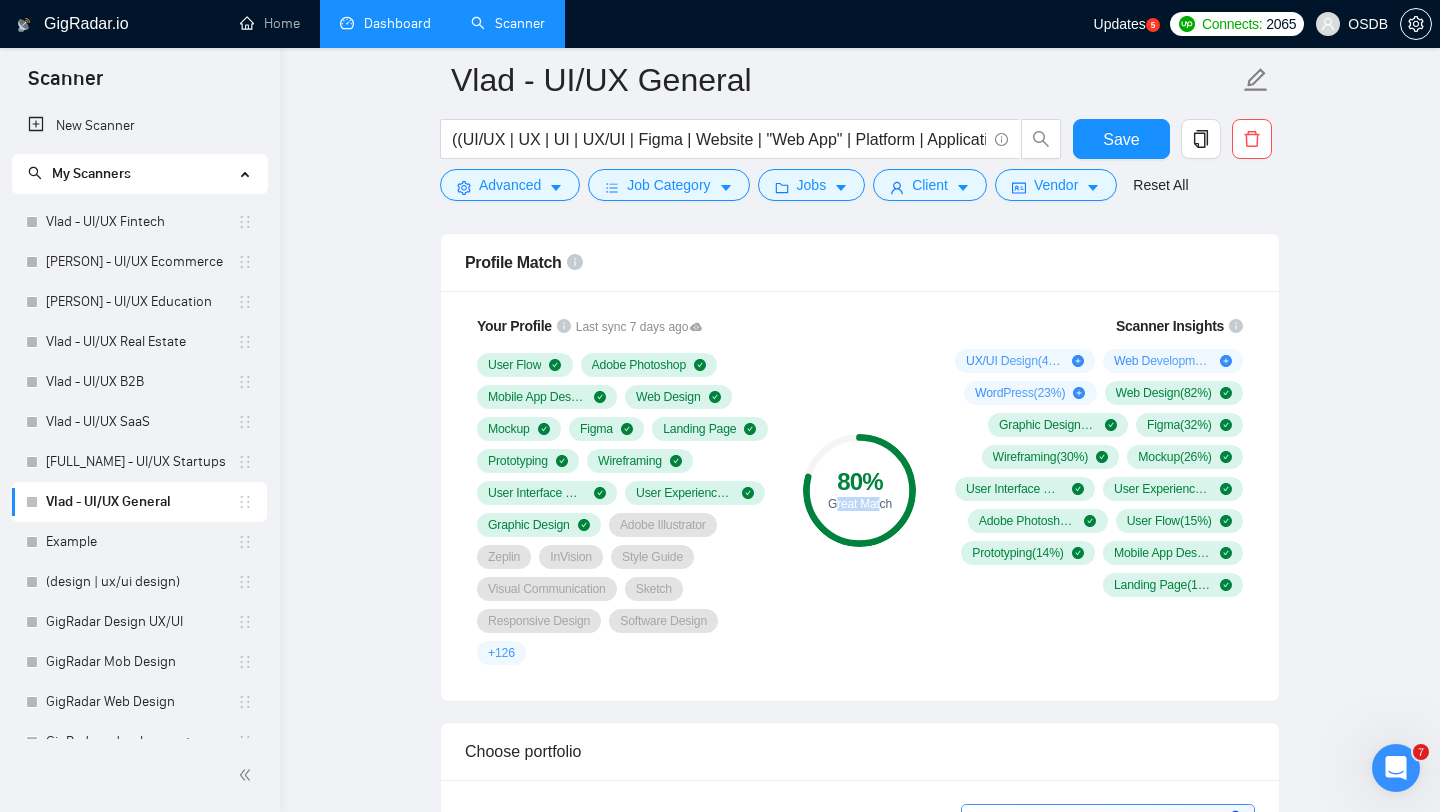 drag, startPoint x: 832, startPoint y: 502, endPoint x: 889, endPoint y: 501, distance: 57.00877 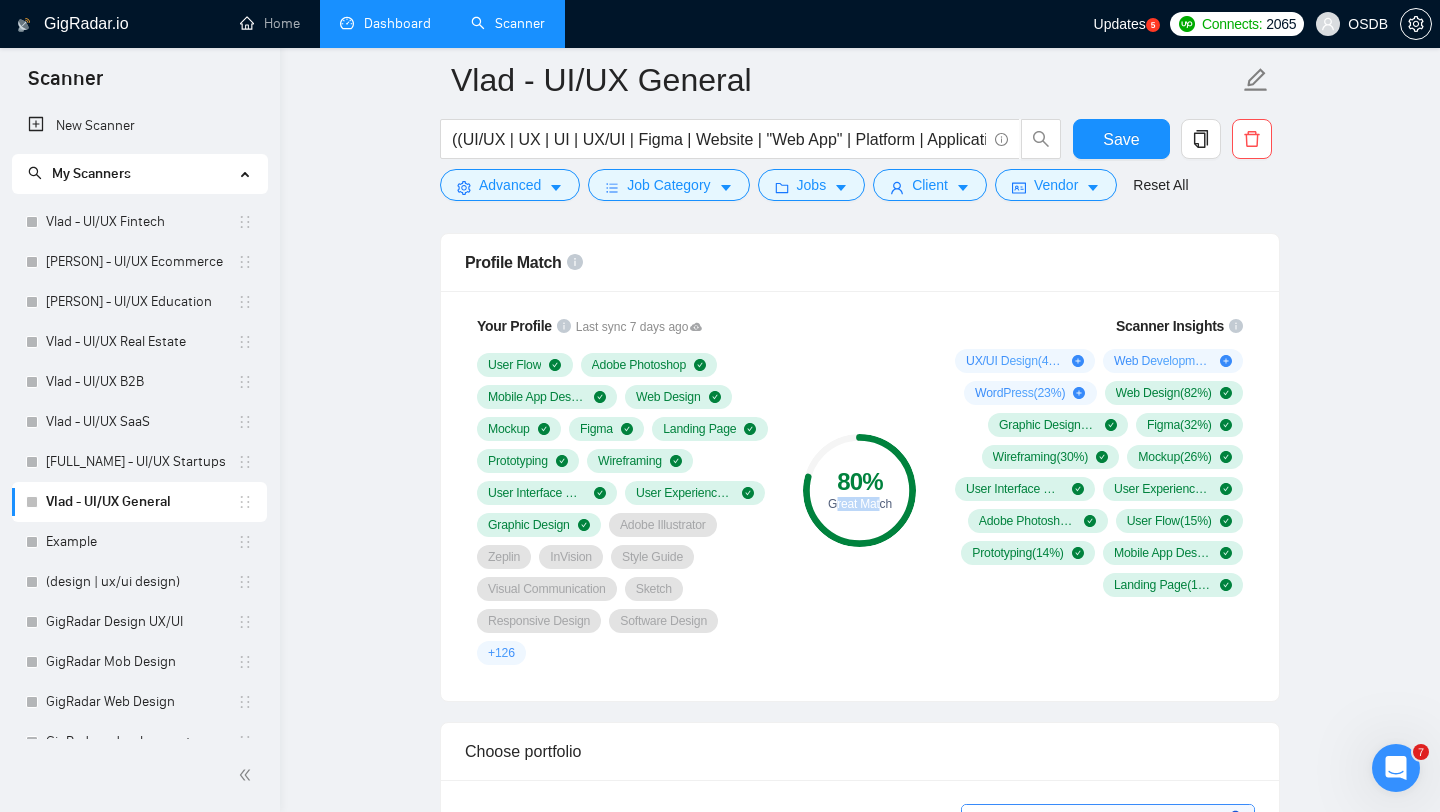 click on "Great Match" at bounding box center (859, 504) 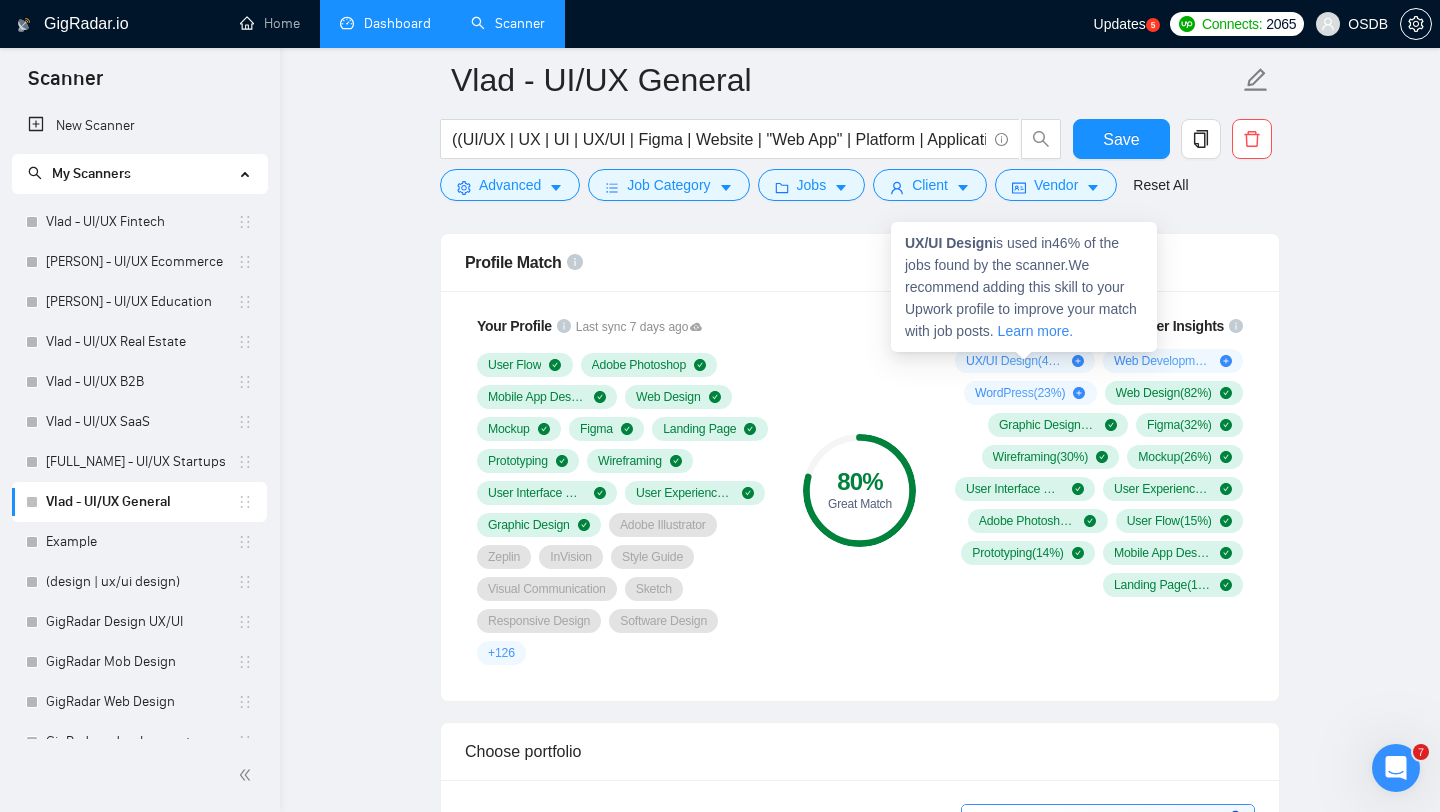 drag, startPoint x: 948, startPoint y: 353, endPoint x: 1157, endPoint y: 403, distance: 214.89764 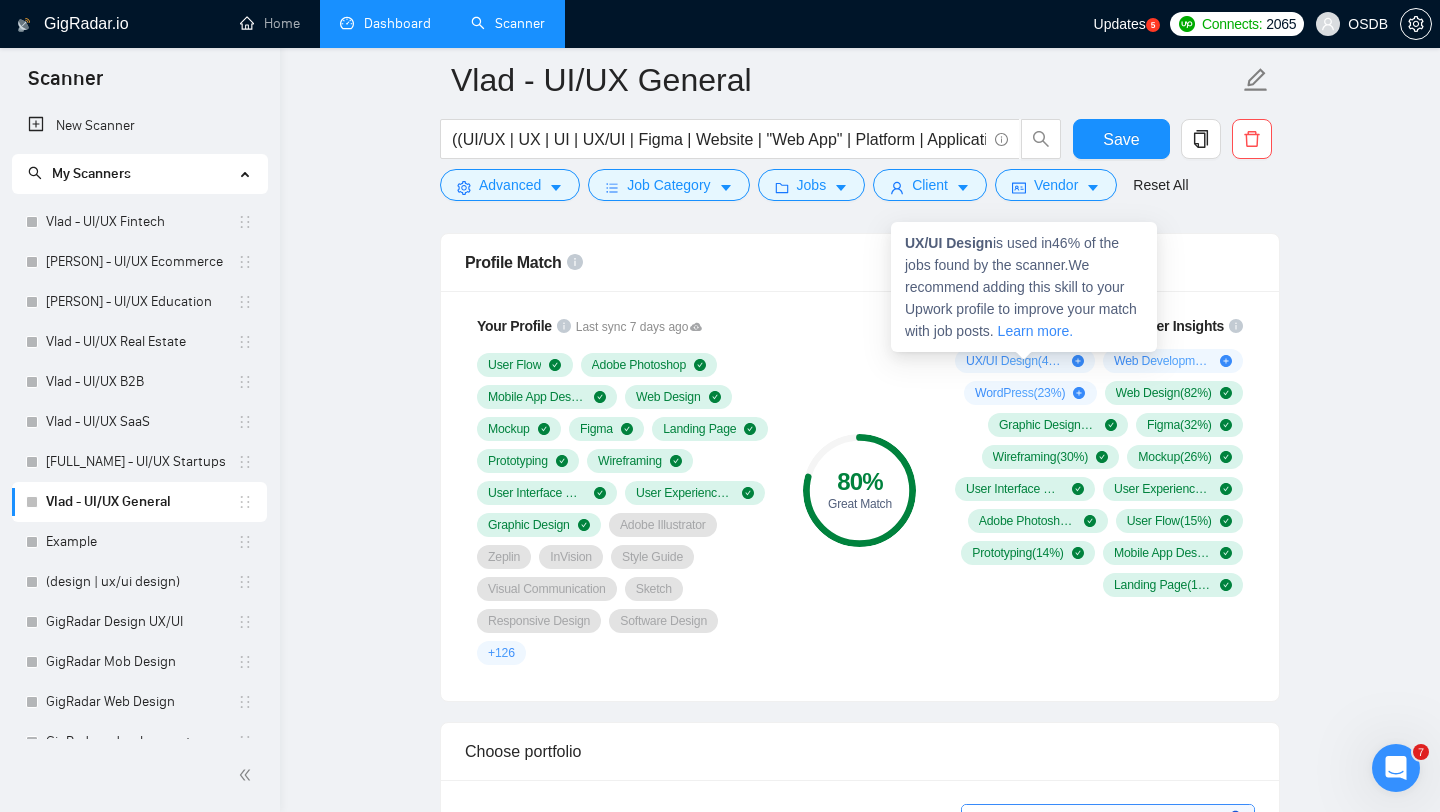 click on "UX/UI Design  ( 46 %) Web Development  ( 32 %) WordPress  ( 23 %) Web Design  ( 82 %) Graphic Design  ( 46 %) Figma  ( 32 %) Wireframing  ( 30 %) Mockup  ( 26 %) User Interface Design  ( 23 %) User Experience Design  ( 17 %) Adobe Photoshop  ( 15 %) User Flow  ( 15 %) Prototyping  ( 14 %) Mobile App Design  ( 12 %) Landing Page  ( 11 %)" at bounding box center [1095, 473] 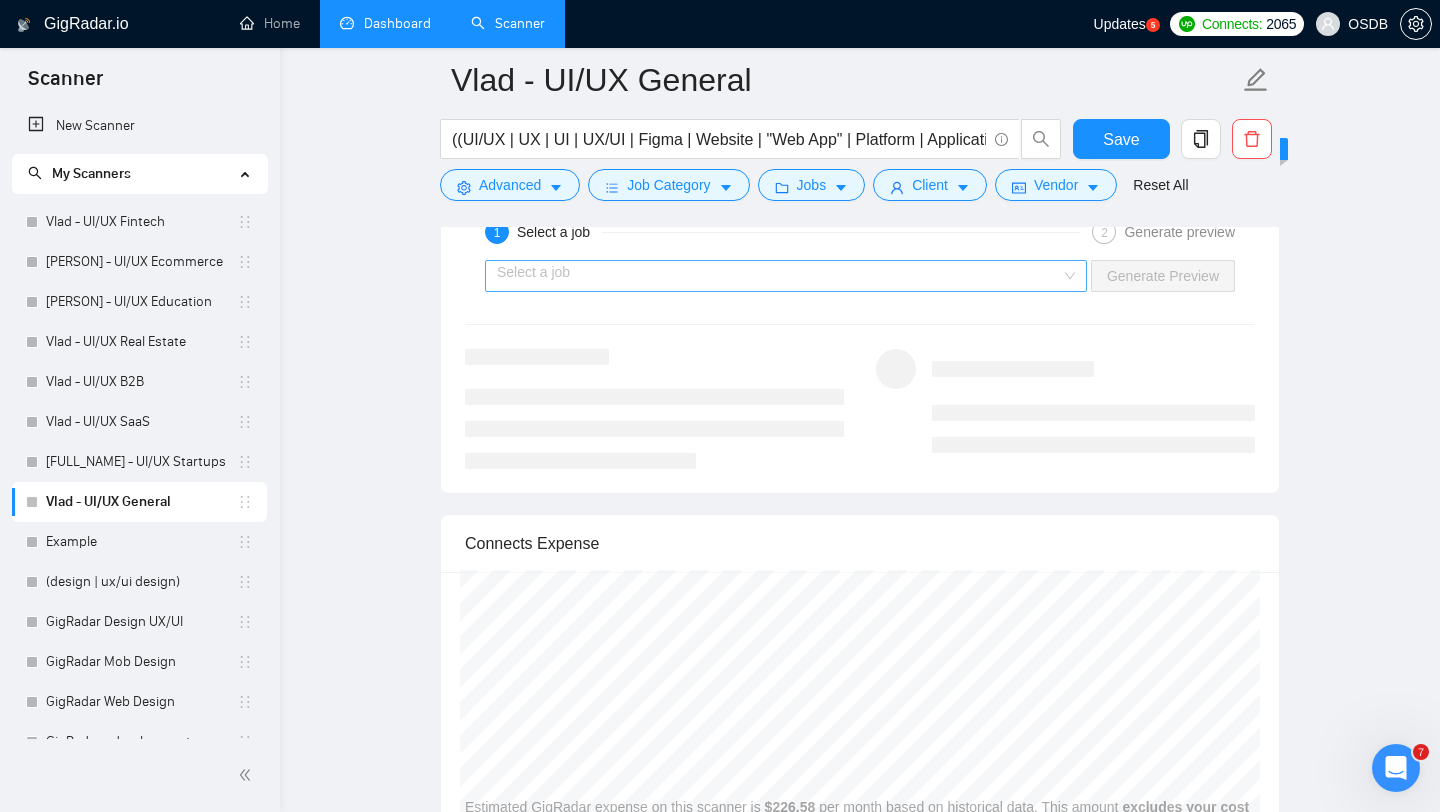 scroll, scrollTop: 3736, scrollLeft: 0, axis: vertical 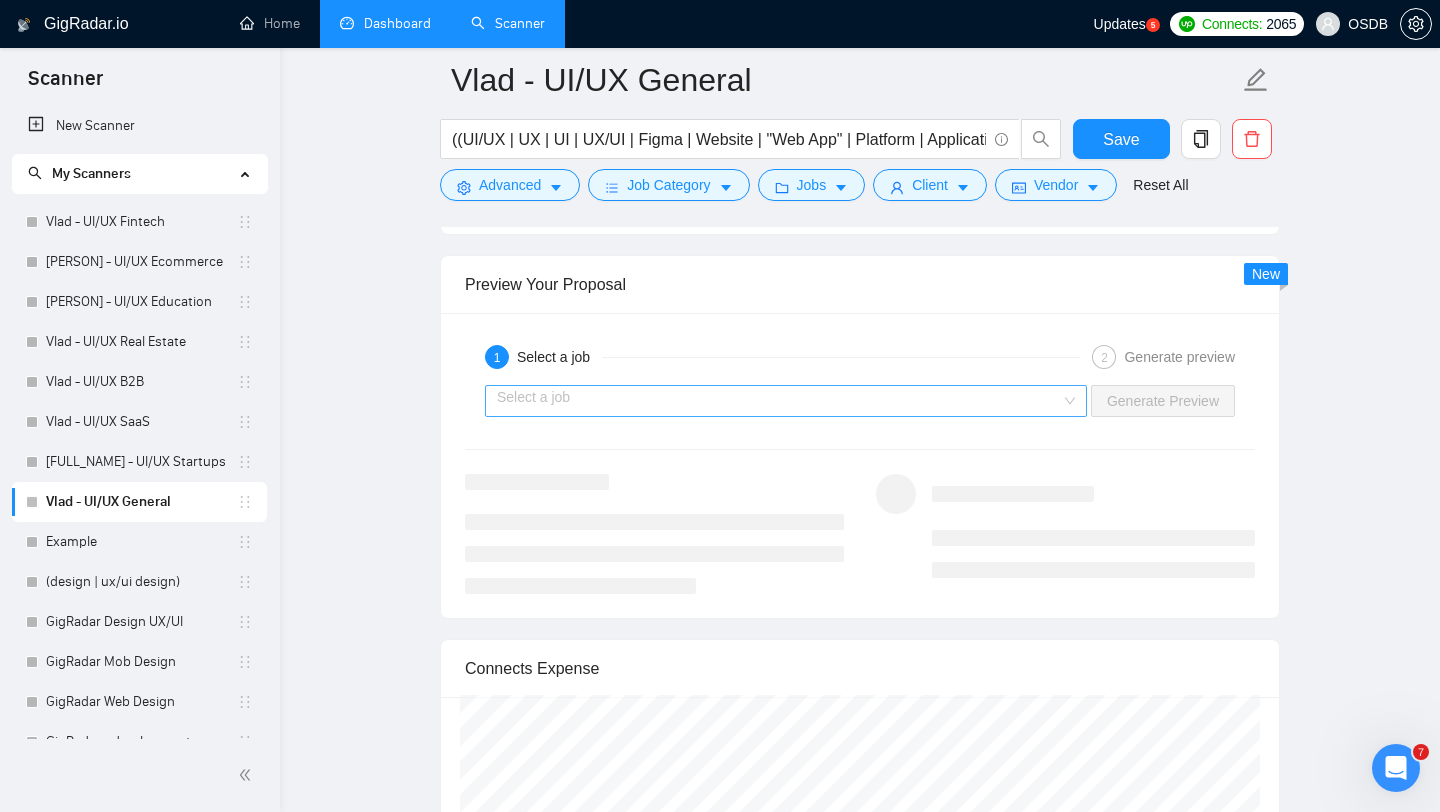 click at bounding box center (779, 401) 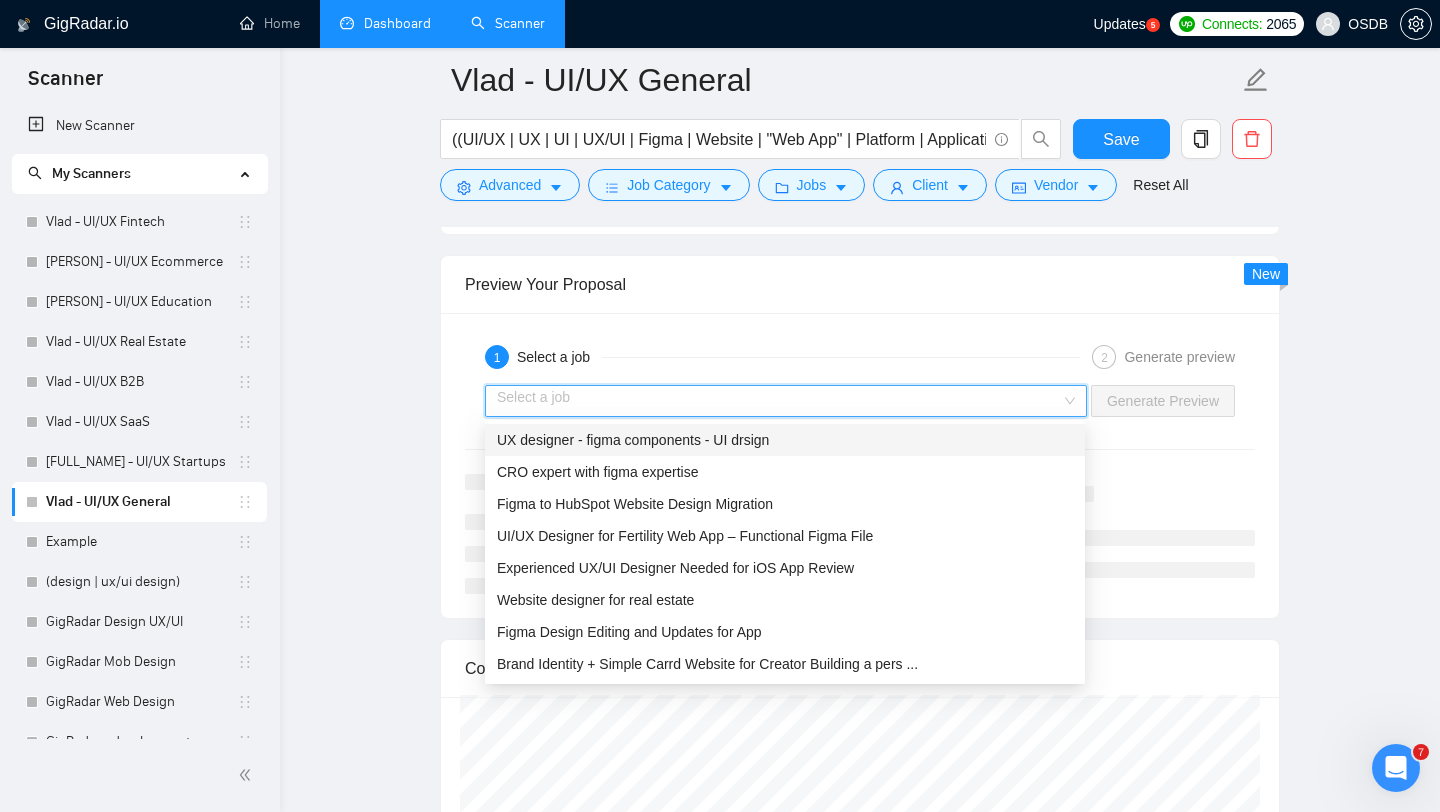 click on "UX designer - figma components - UI drsign" at bounding box center (633, 440) 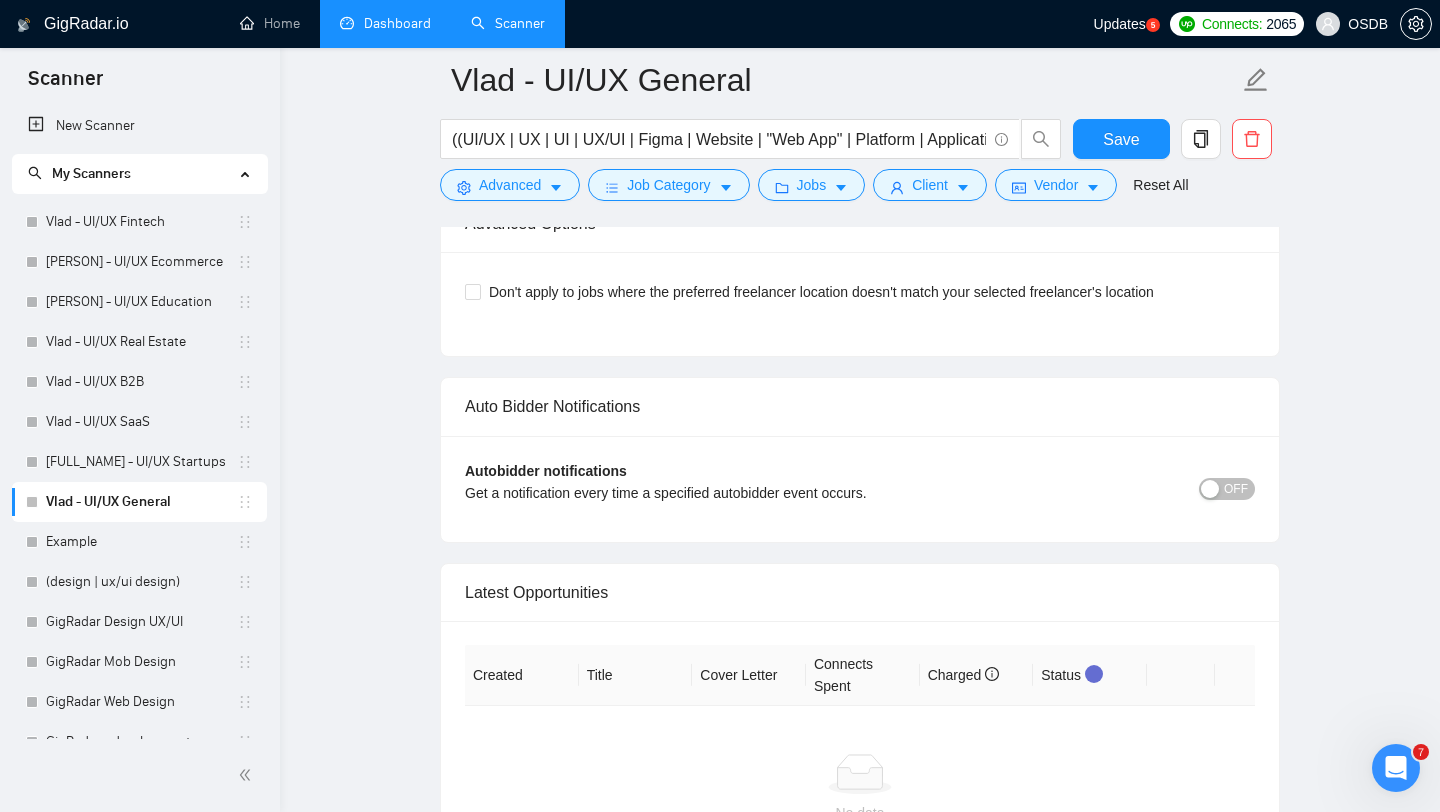 scroll, scrollTop: 4647, scrollLeft: 0, axis: vertical 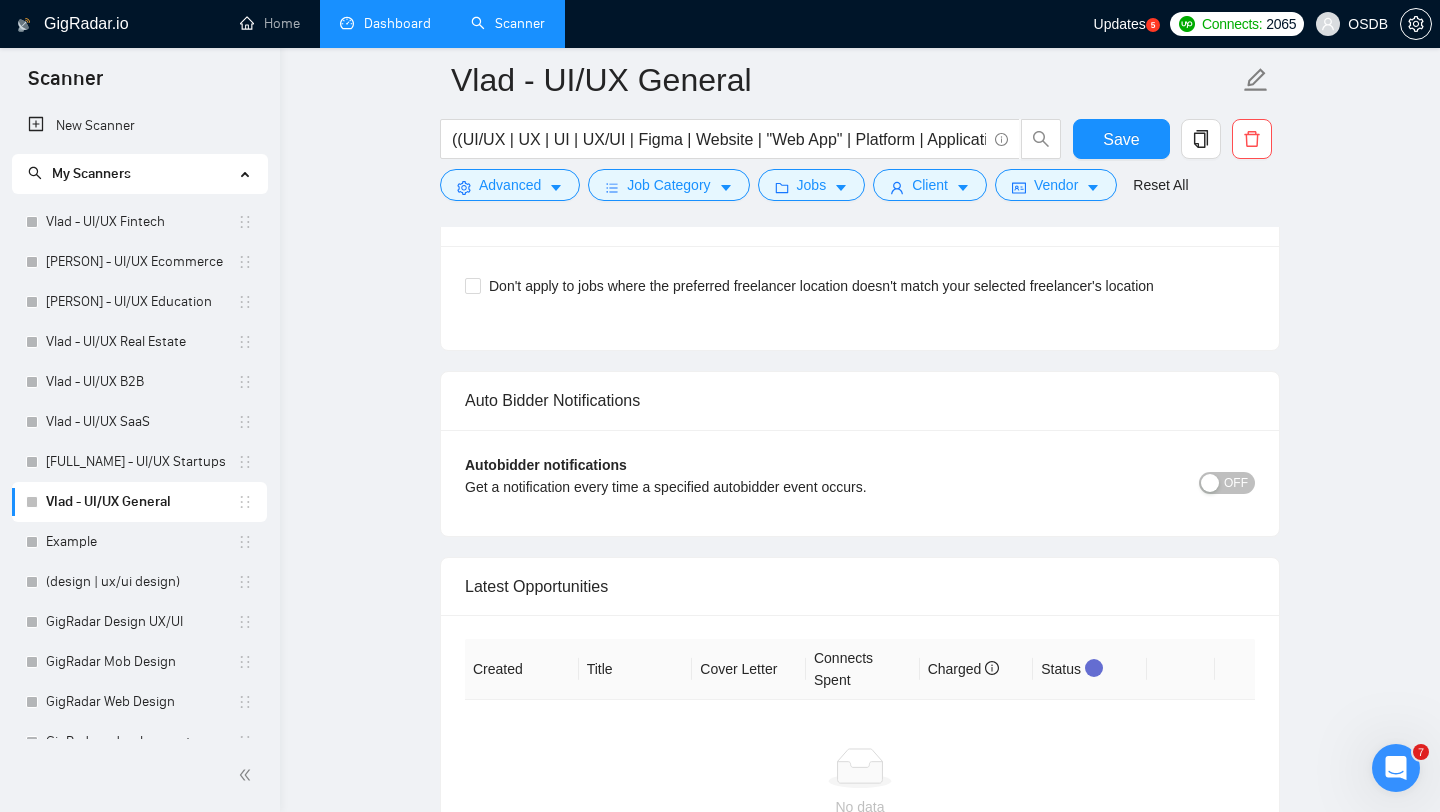click on "Dashboard" at bounding box center (385, 23) 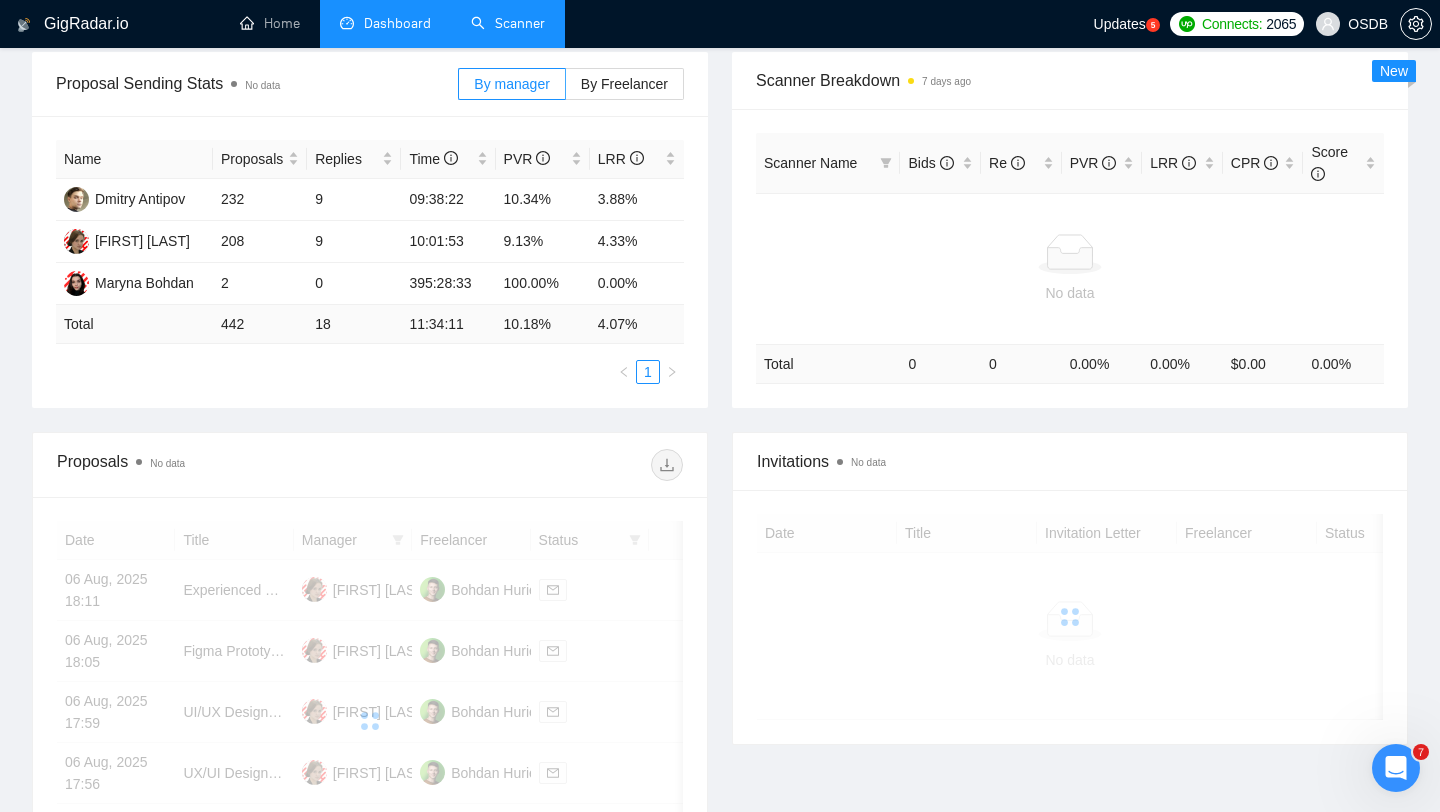 scroll, scrollTop: 282, scrollLeft: 0, axis: vertical 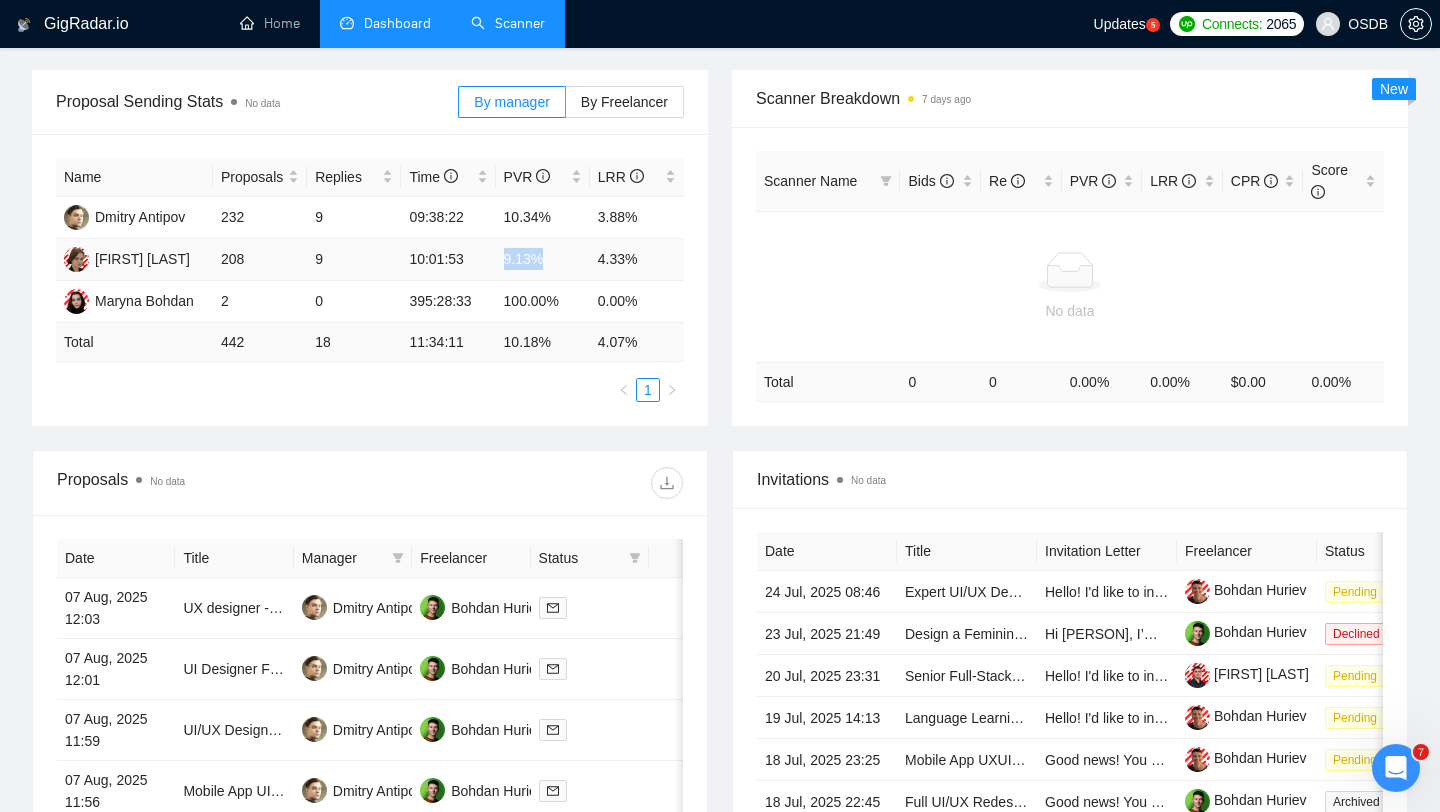 drag, startPoint x: 563, startPoint y: 259, endPoint x: 479, endPoint y: 259, distance: 84 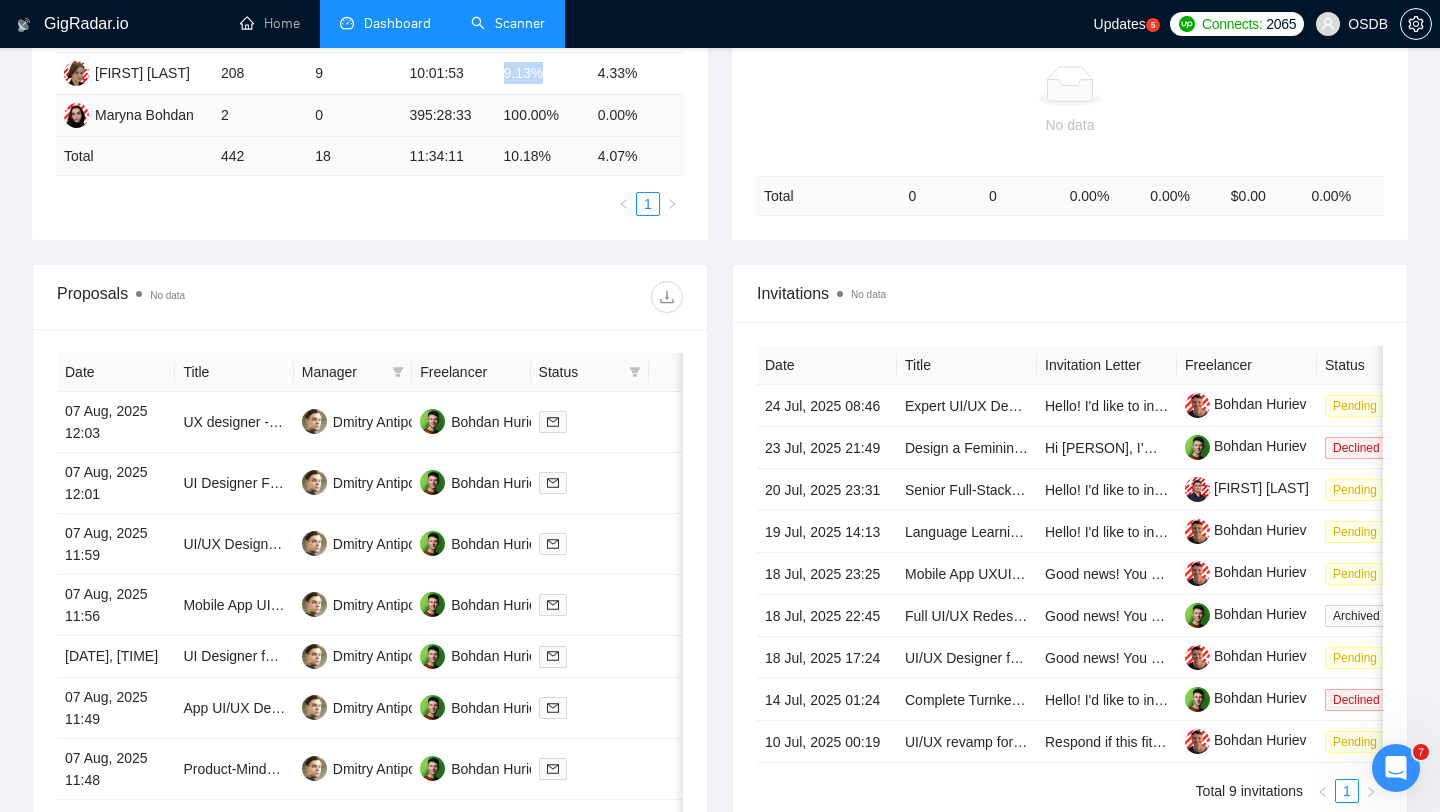 scroll, scrollTop: 534, scrollLeft: 0, axis: vertical 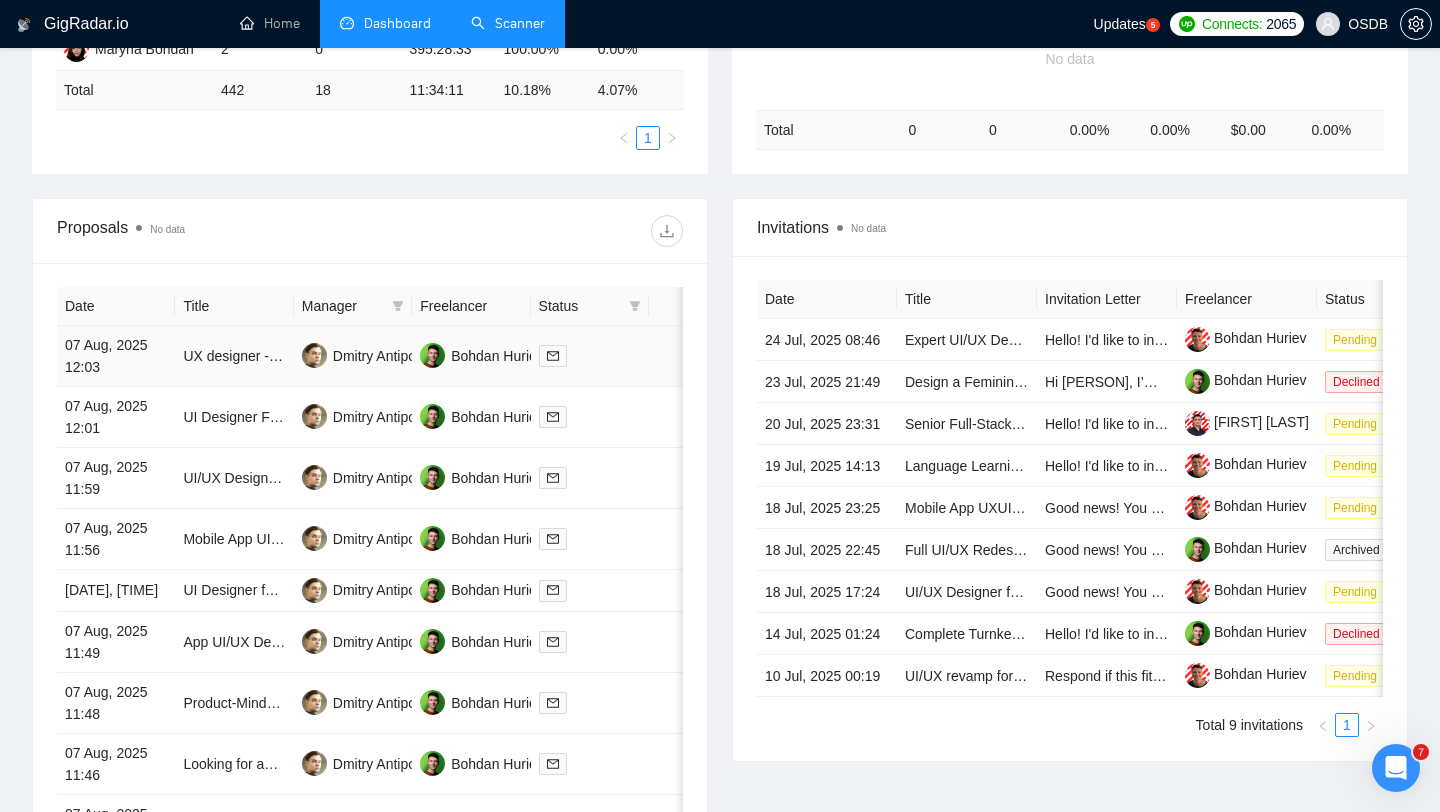 click at bounding box center (590, 355) 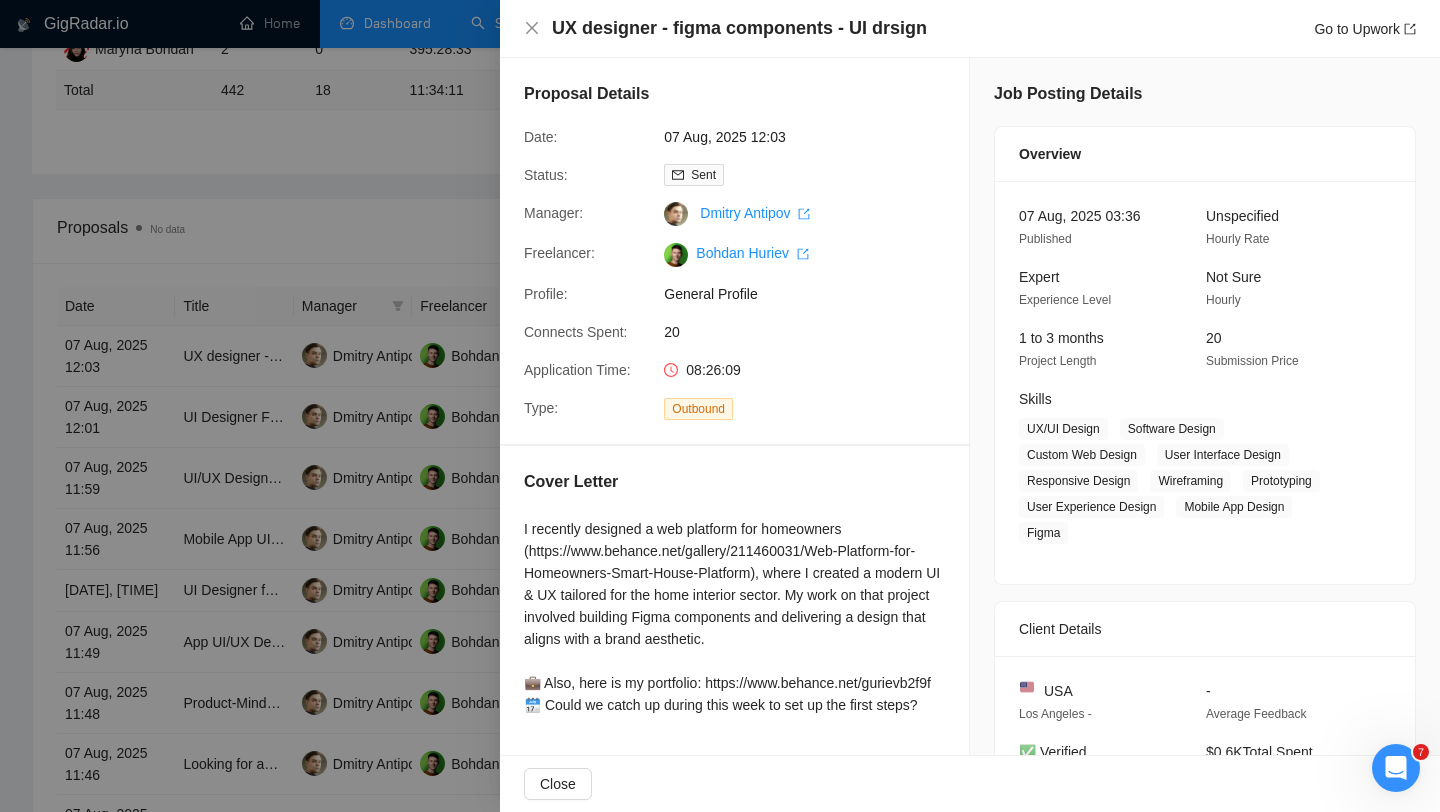 click at bounding box center [720, 406] 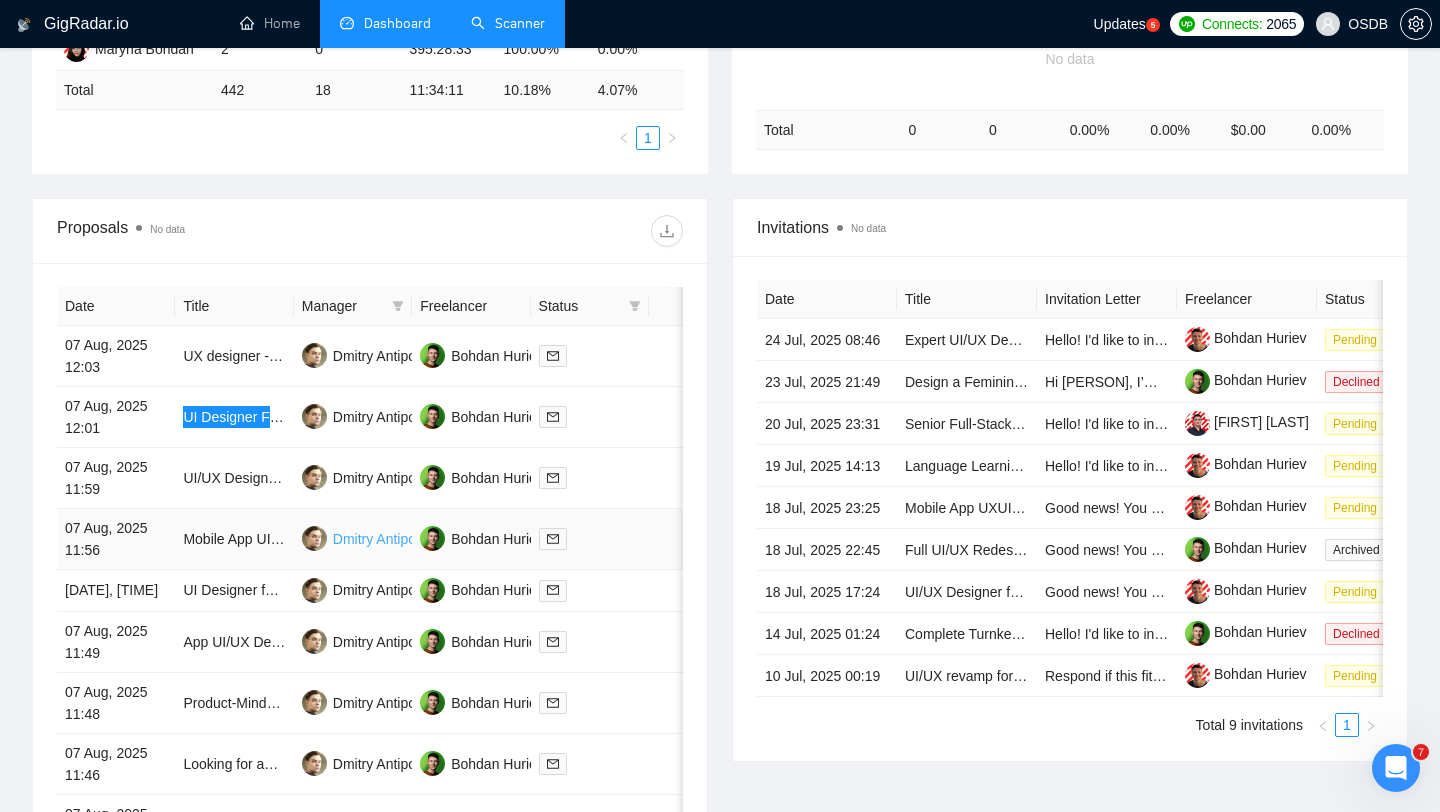 scroll, scrollTop: 901, scrollLeft: 0, axis: vertical 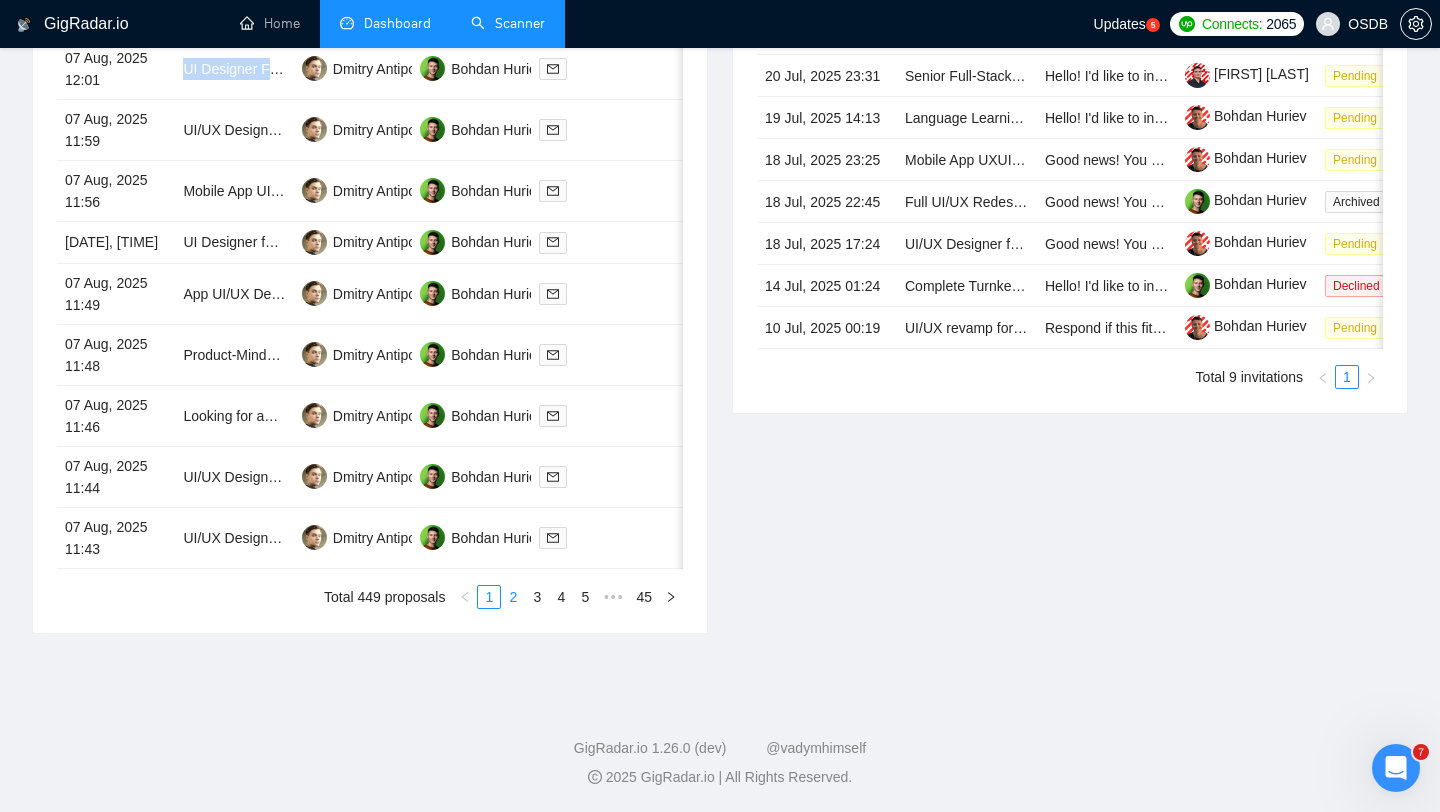 click on "2" at bounding box center (513, 597) 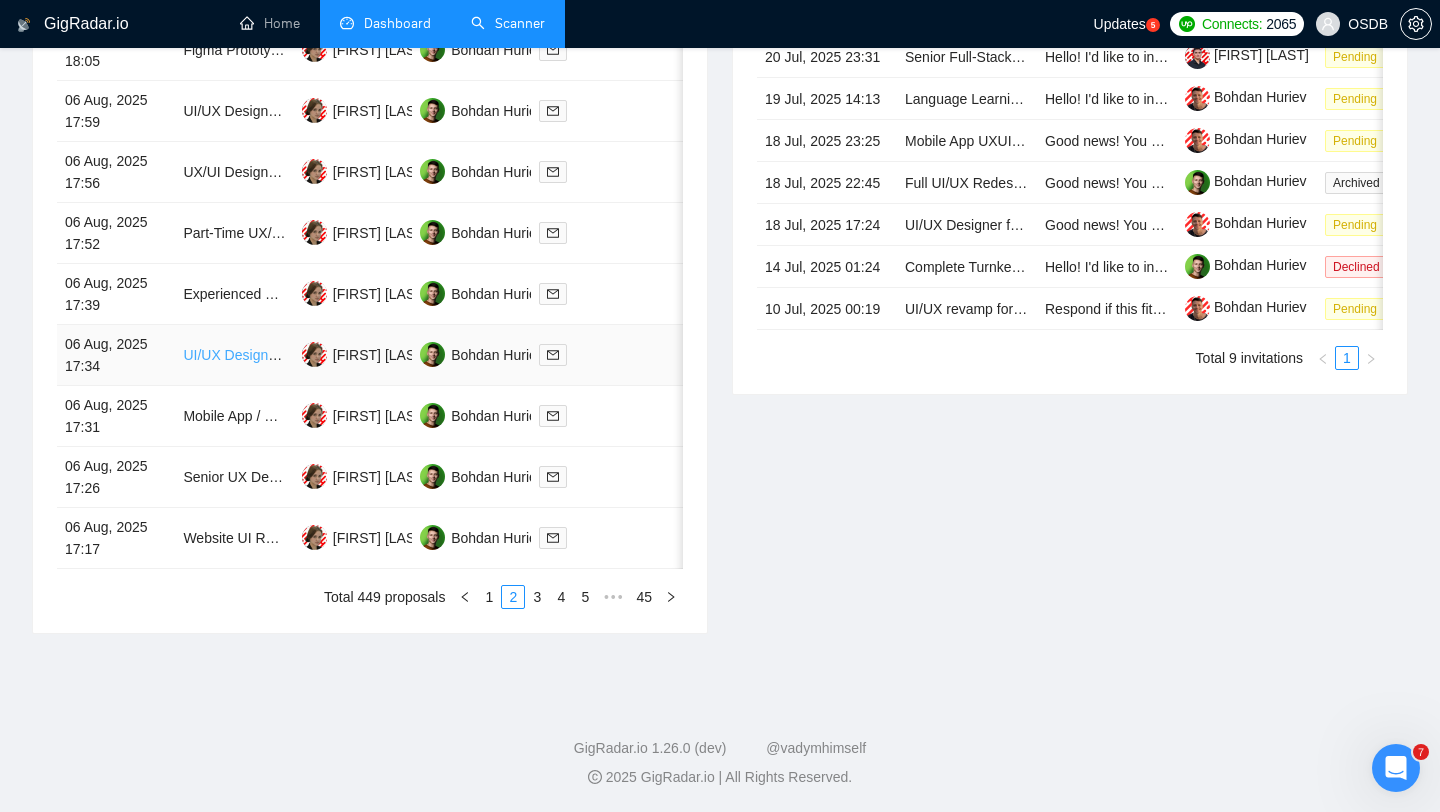 scroll, scrollTop: 761, scrollLeft: 0, axis: vertical 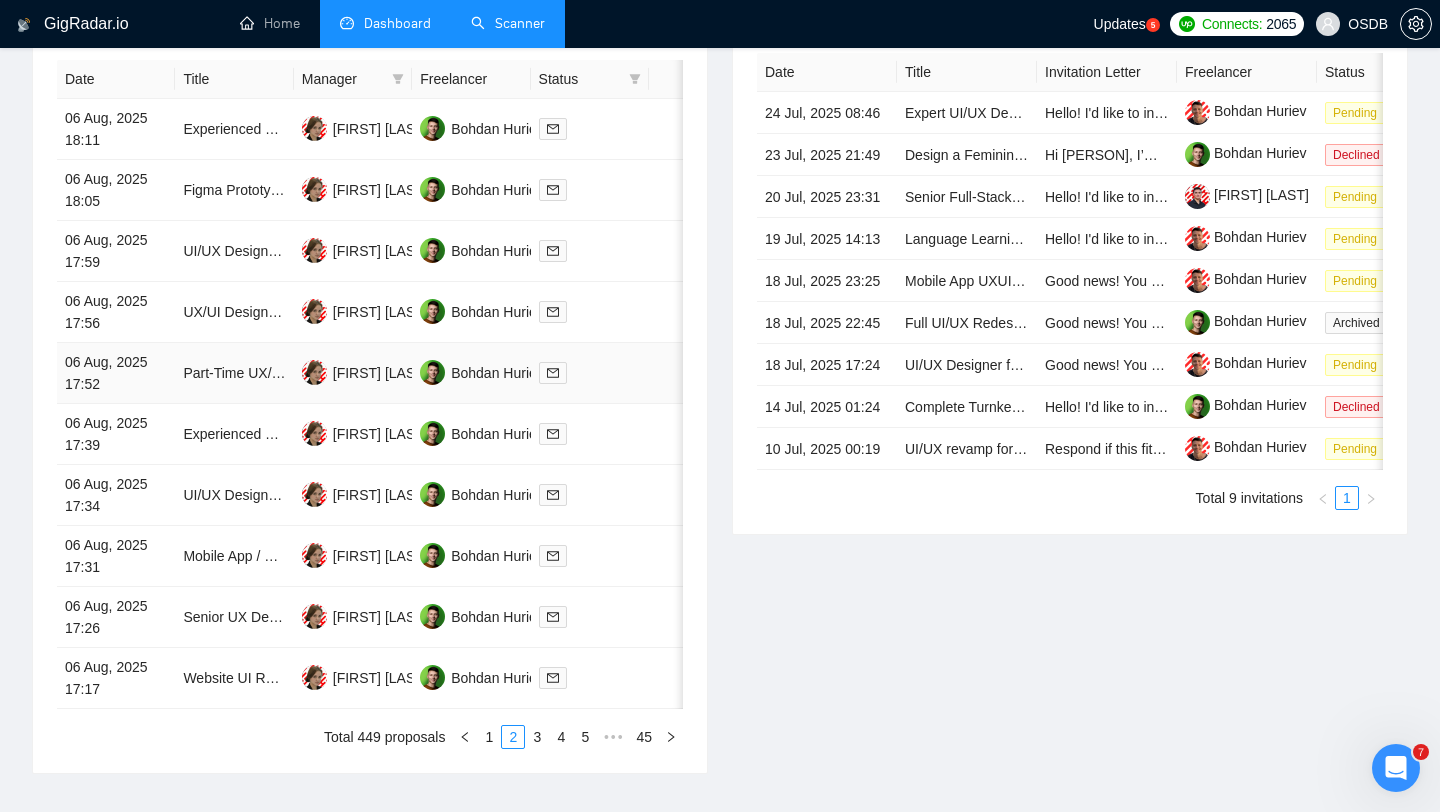 click at bounding box center (590, 372) 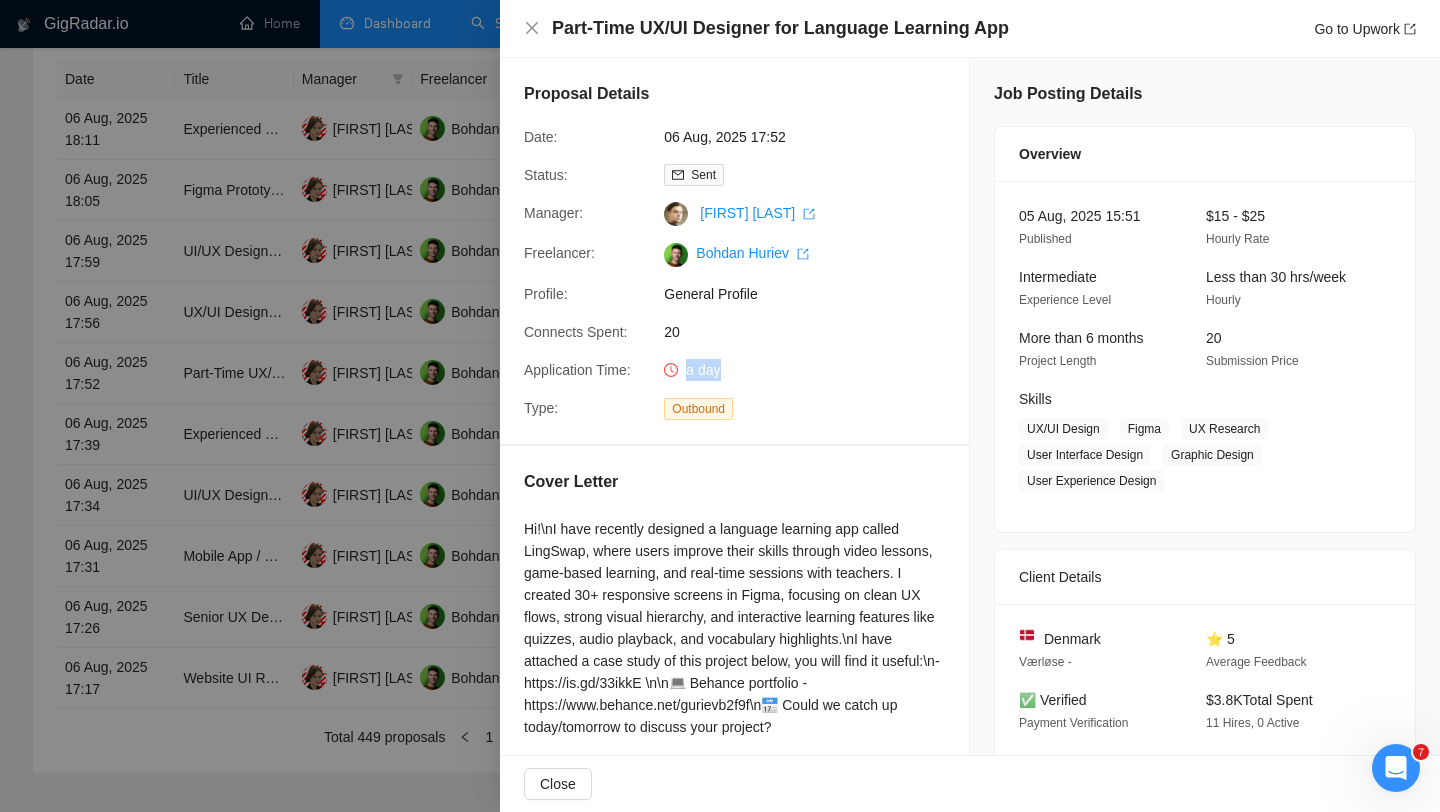 drag, startPoint x: 682, startPoint y: 365, endPoint x: 740, endPoint y: 365, distance: 58 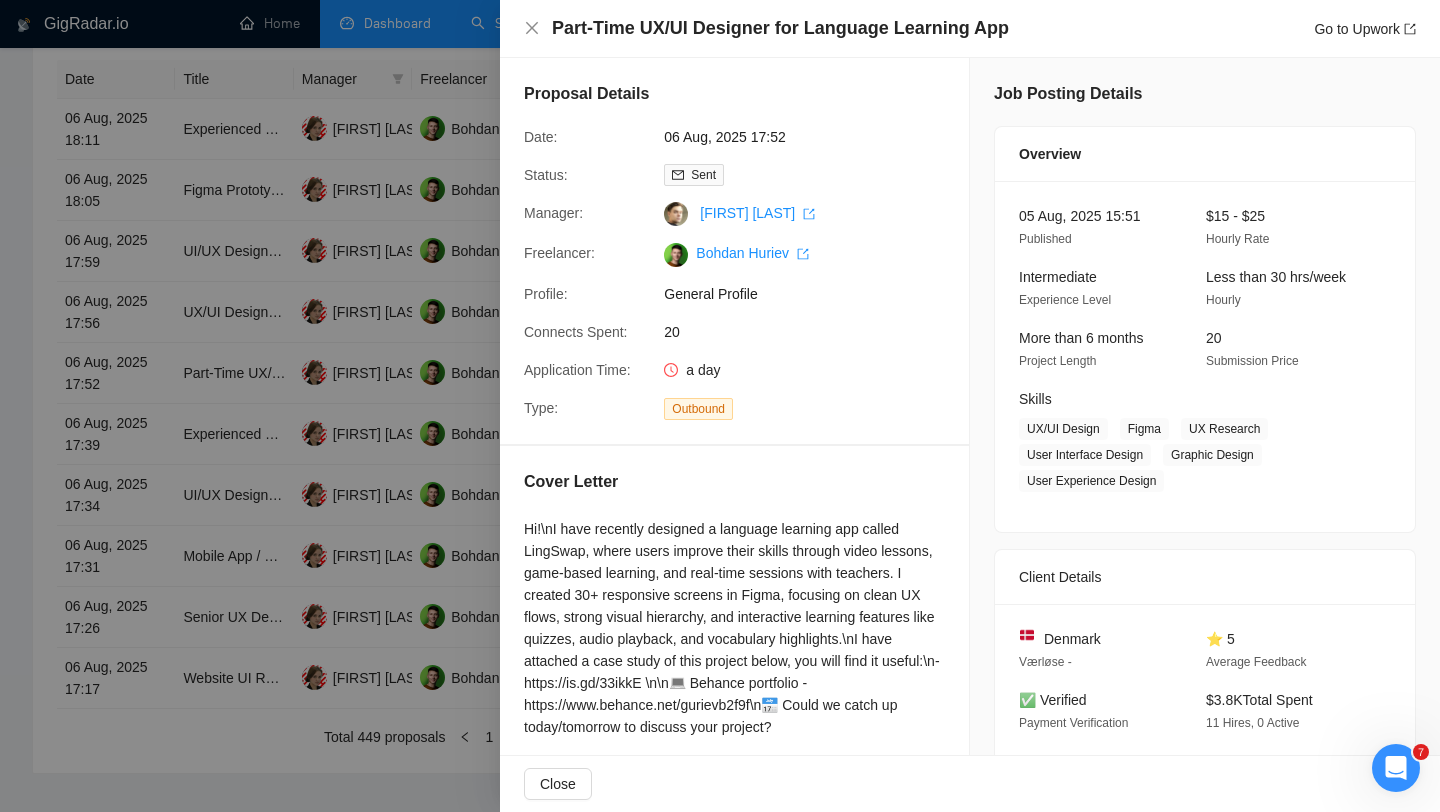 click at bounding box center [720, 406] 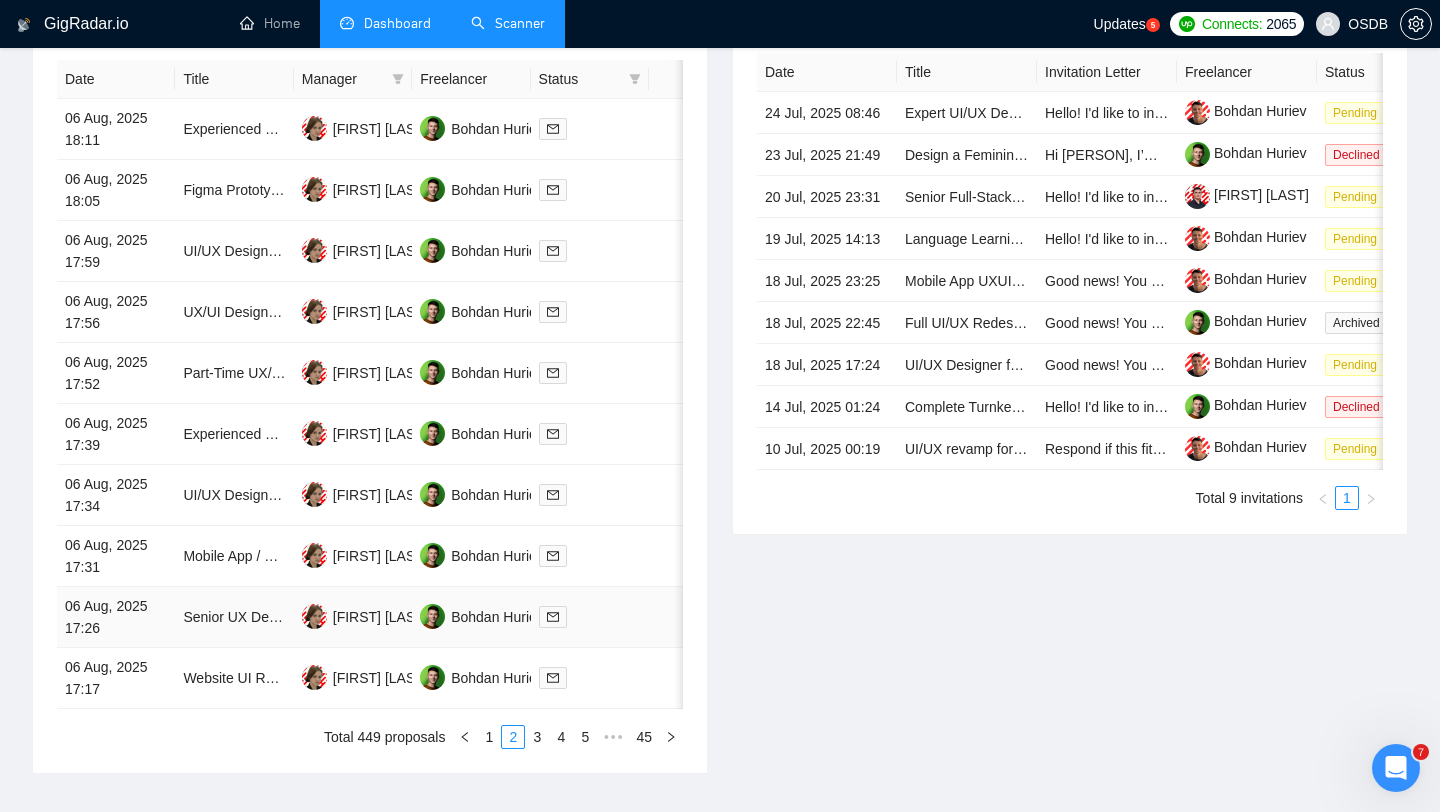 click at bounding box center (590, 616) 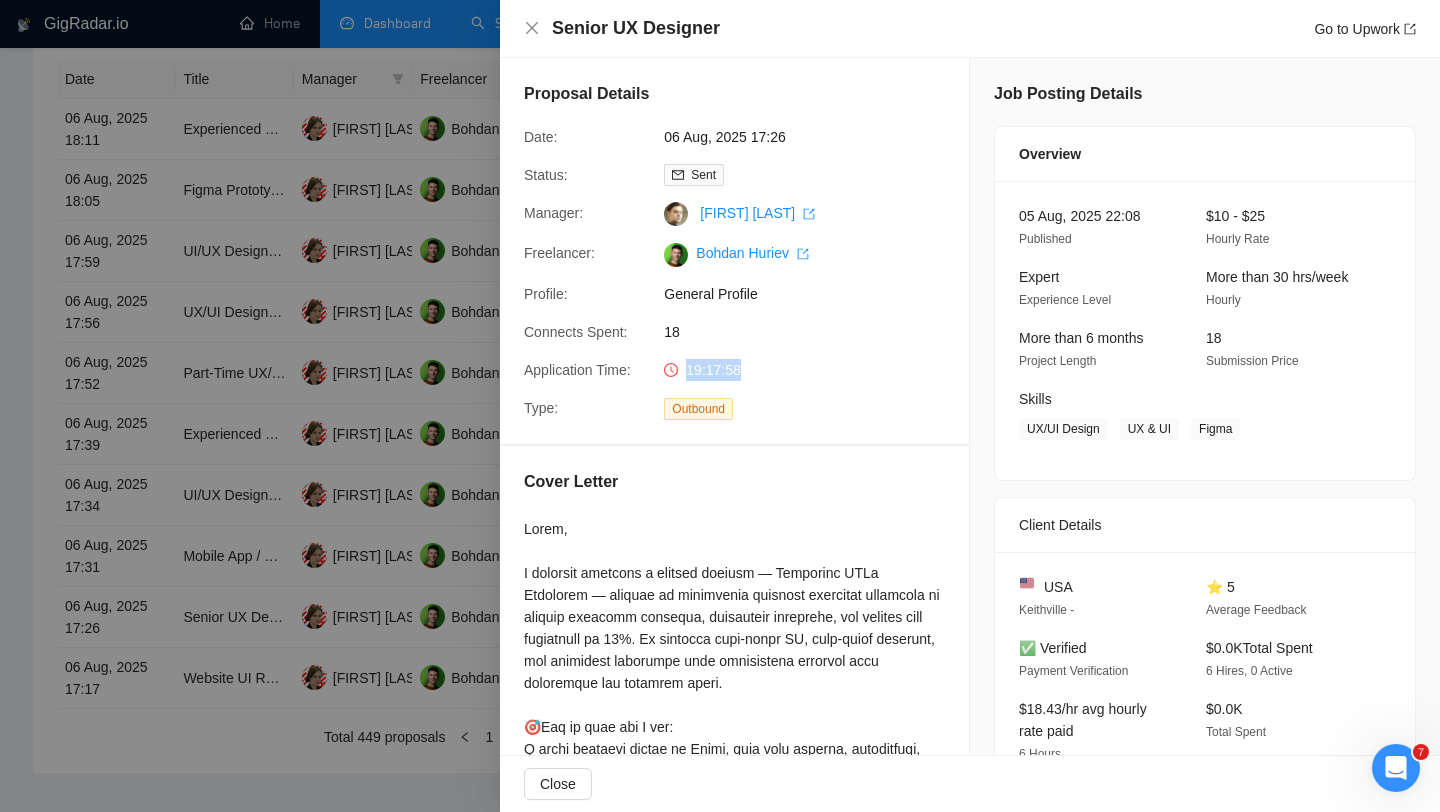 drag, startPoint x: 688, startPoint y: 371, endPoint x: 780, endPoint y: 365, distance: 92.19544 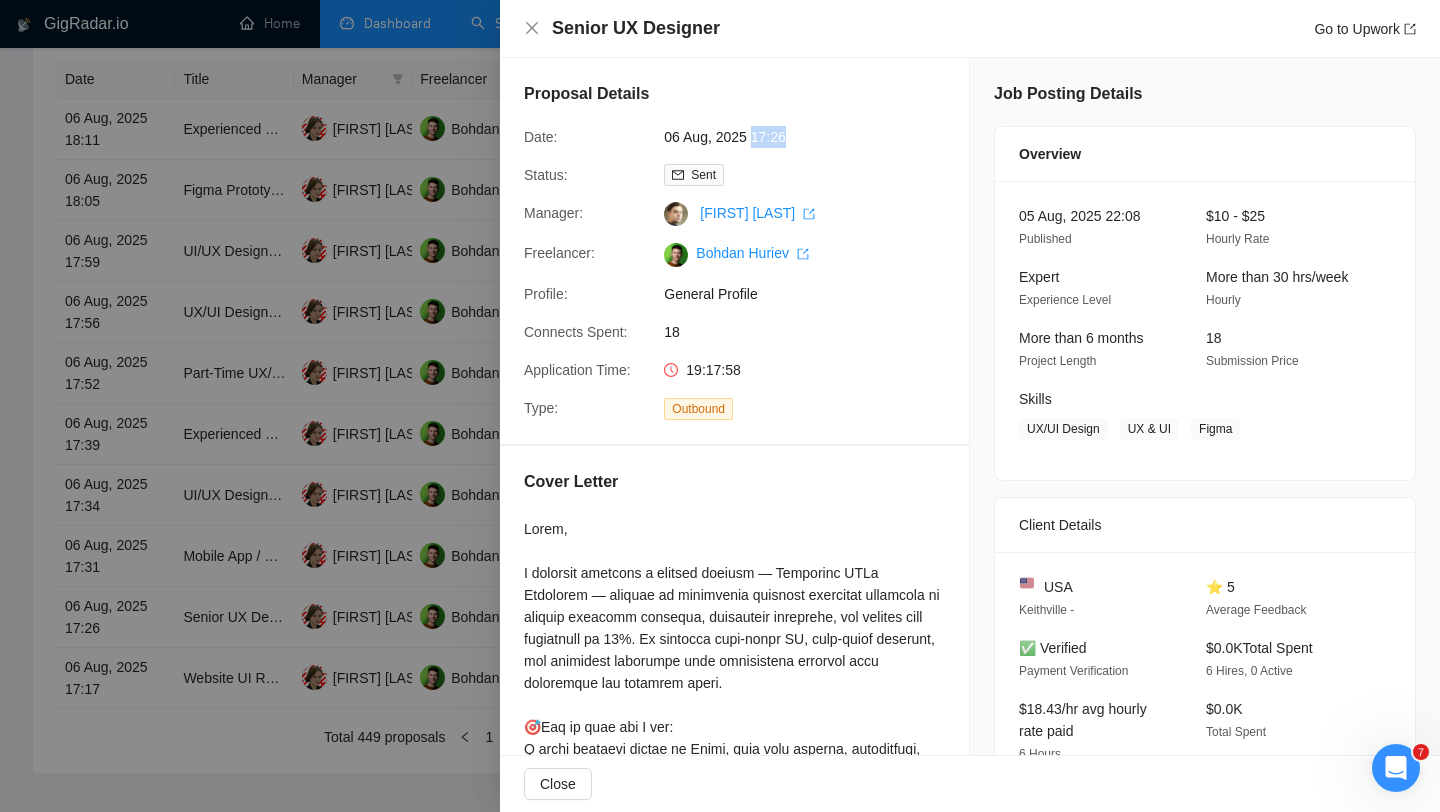 drag, startPoint x: 760, startPoint y: 138, endPoint x: 816, endPoint y: 139, distance: 56.008926 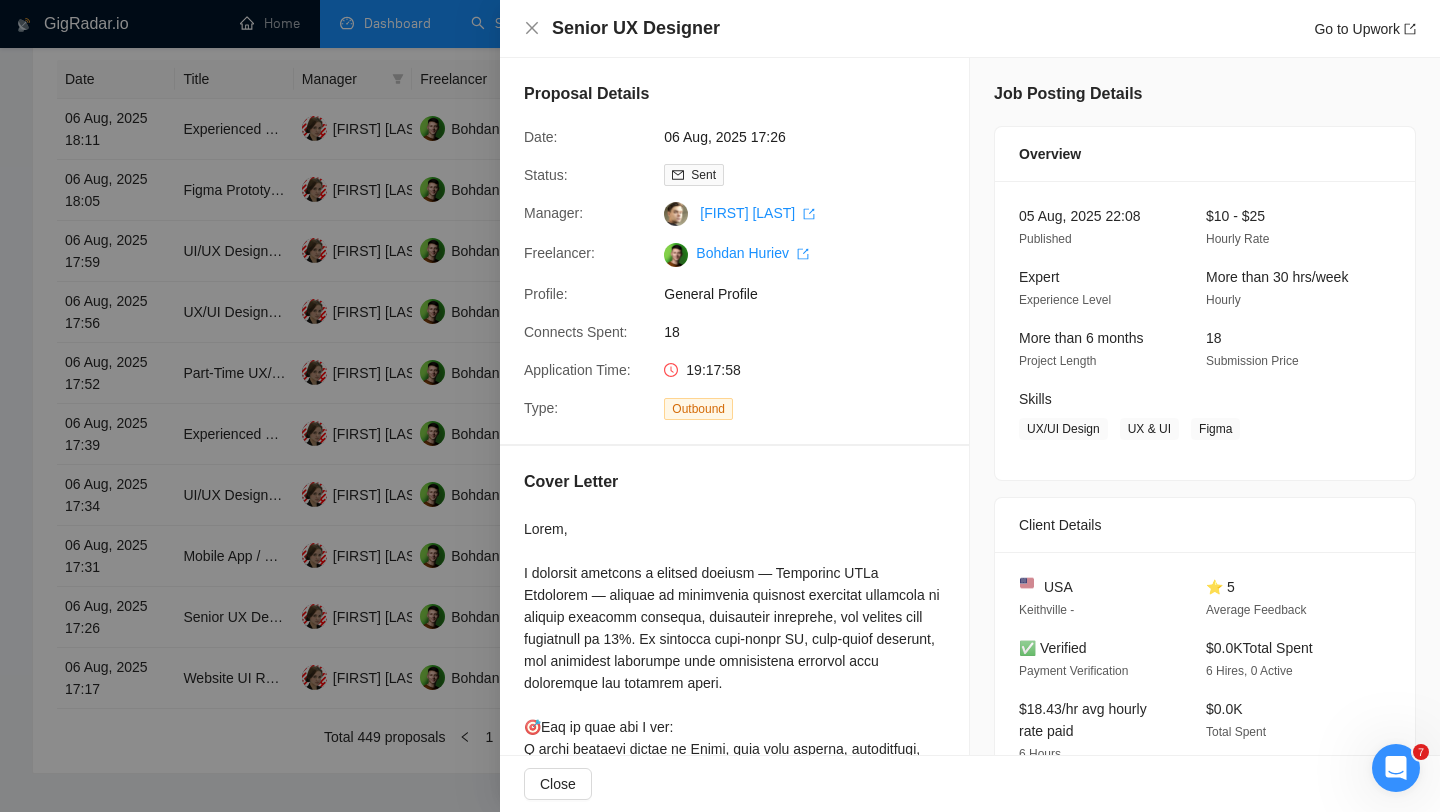 click at bounding box center [720, 406] 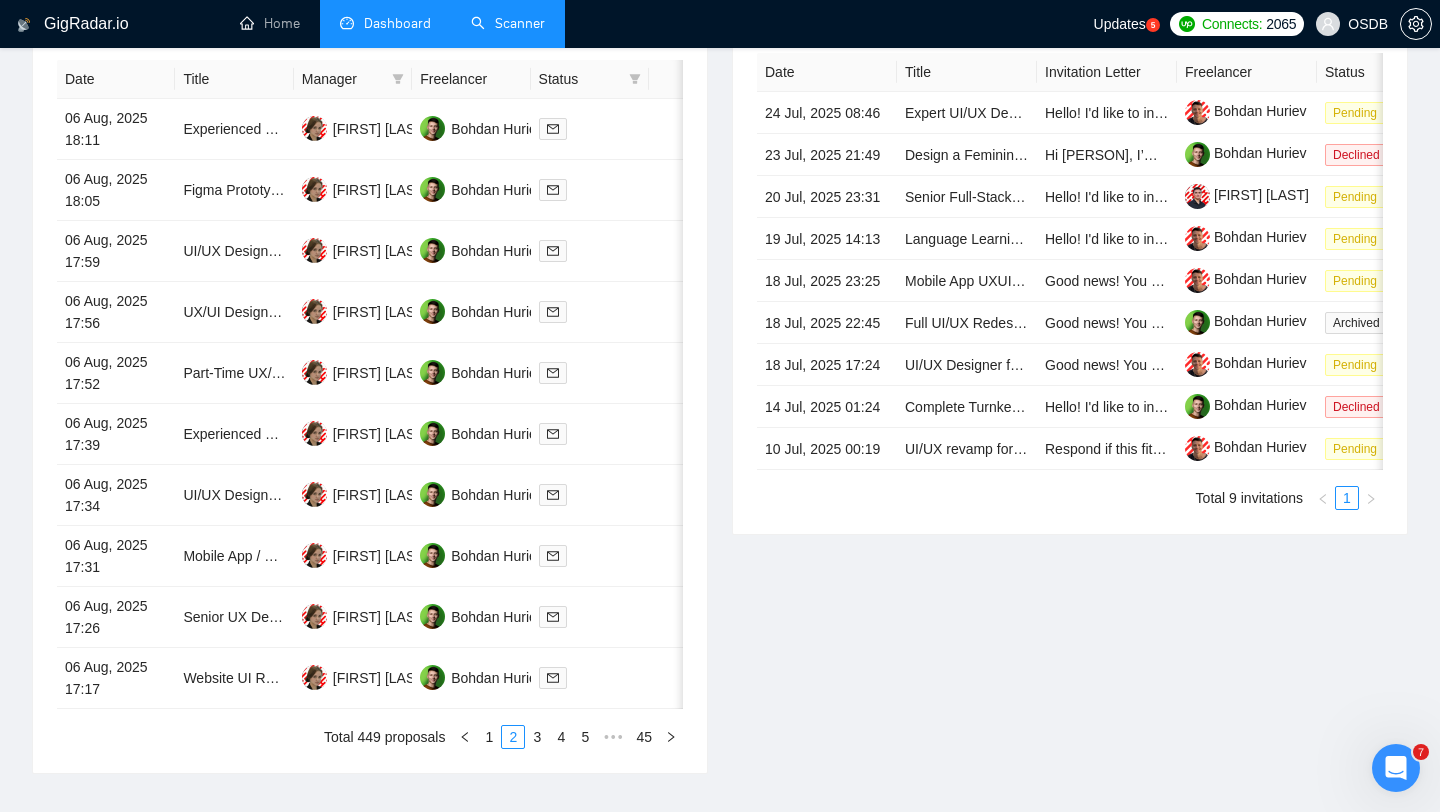 click on "Scanner" at bounding box center (508, 23) 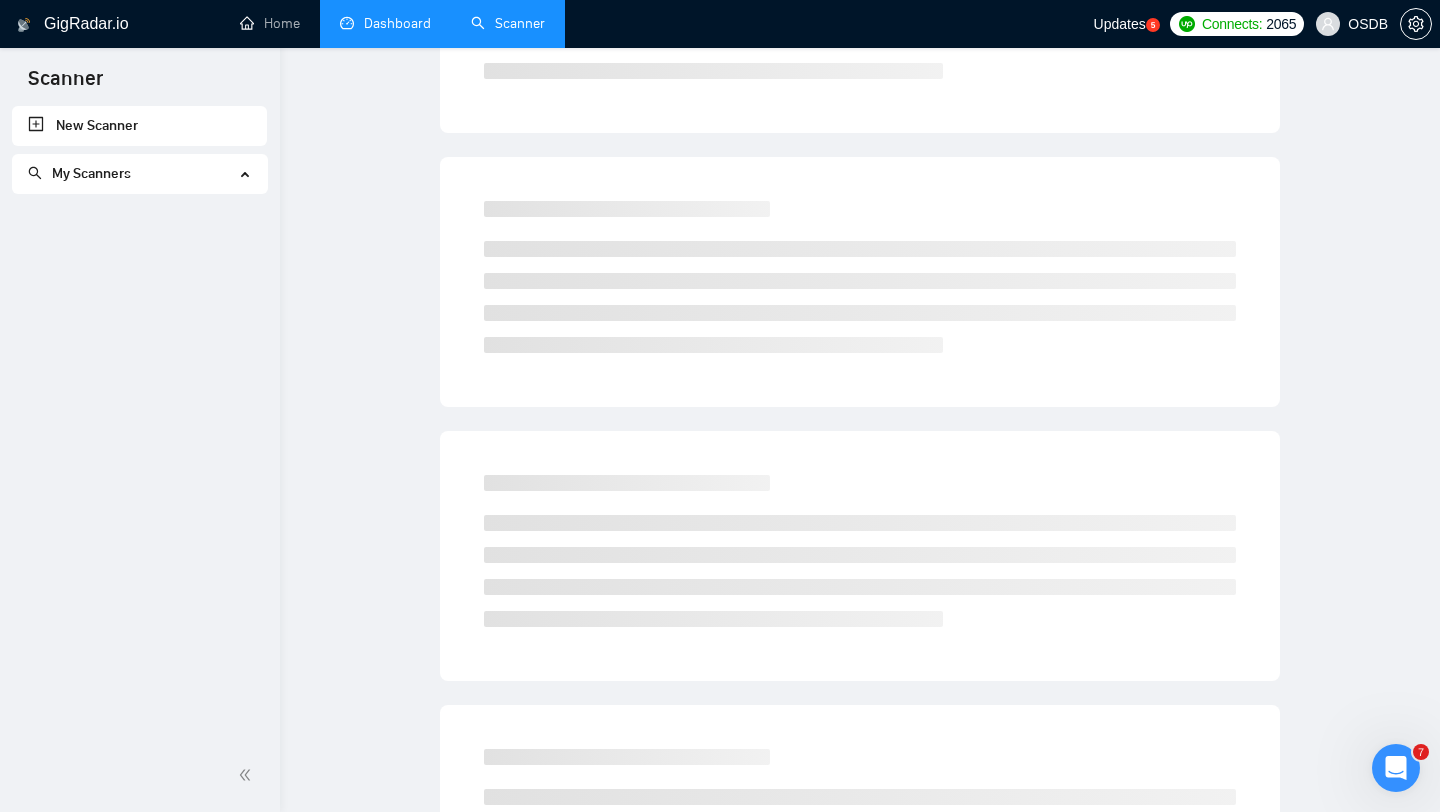 scroll, scrollTop: 0, scrollLeft: 0, axis: both 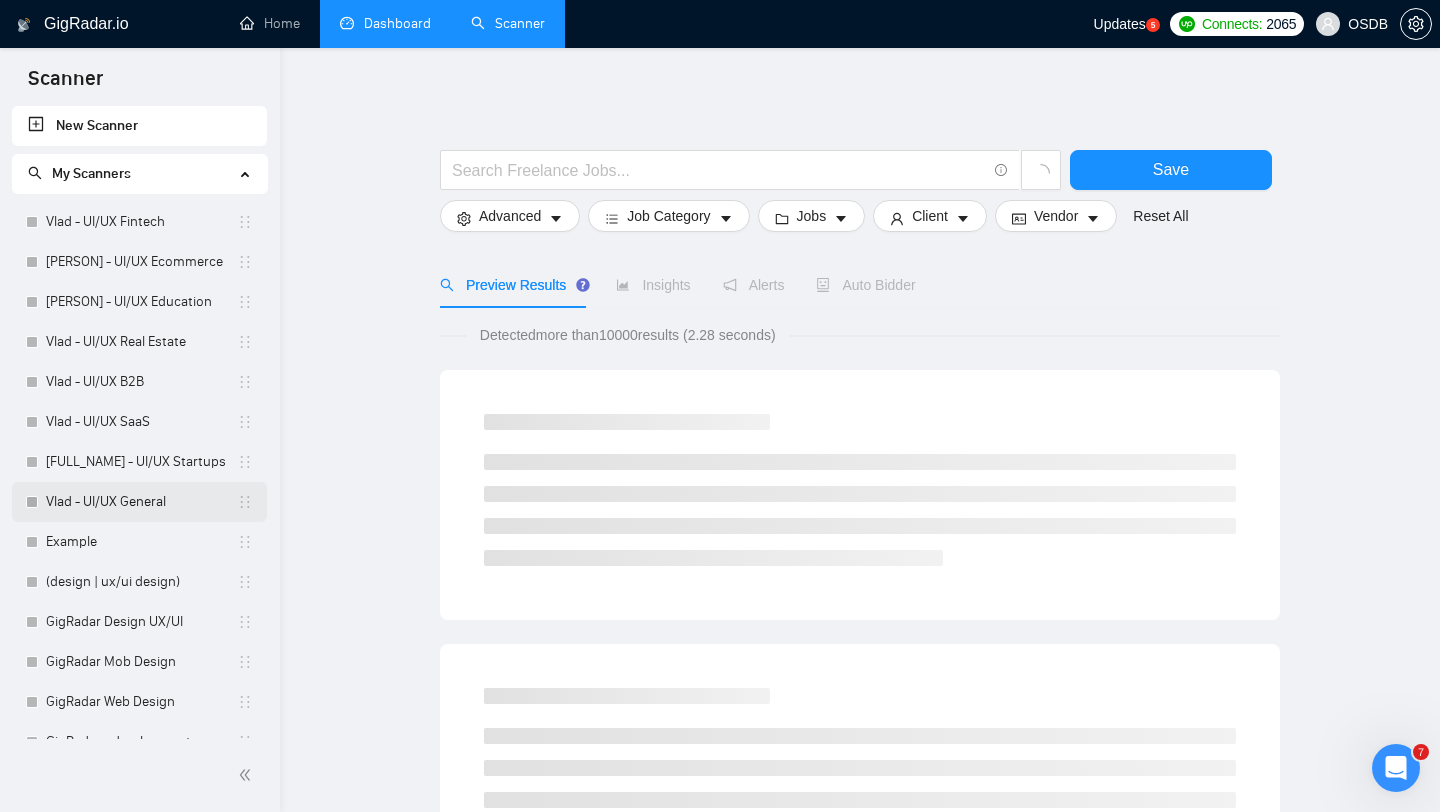 click on "Vlad - UI/UX General" at bounding box center [141, 502] 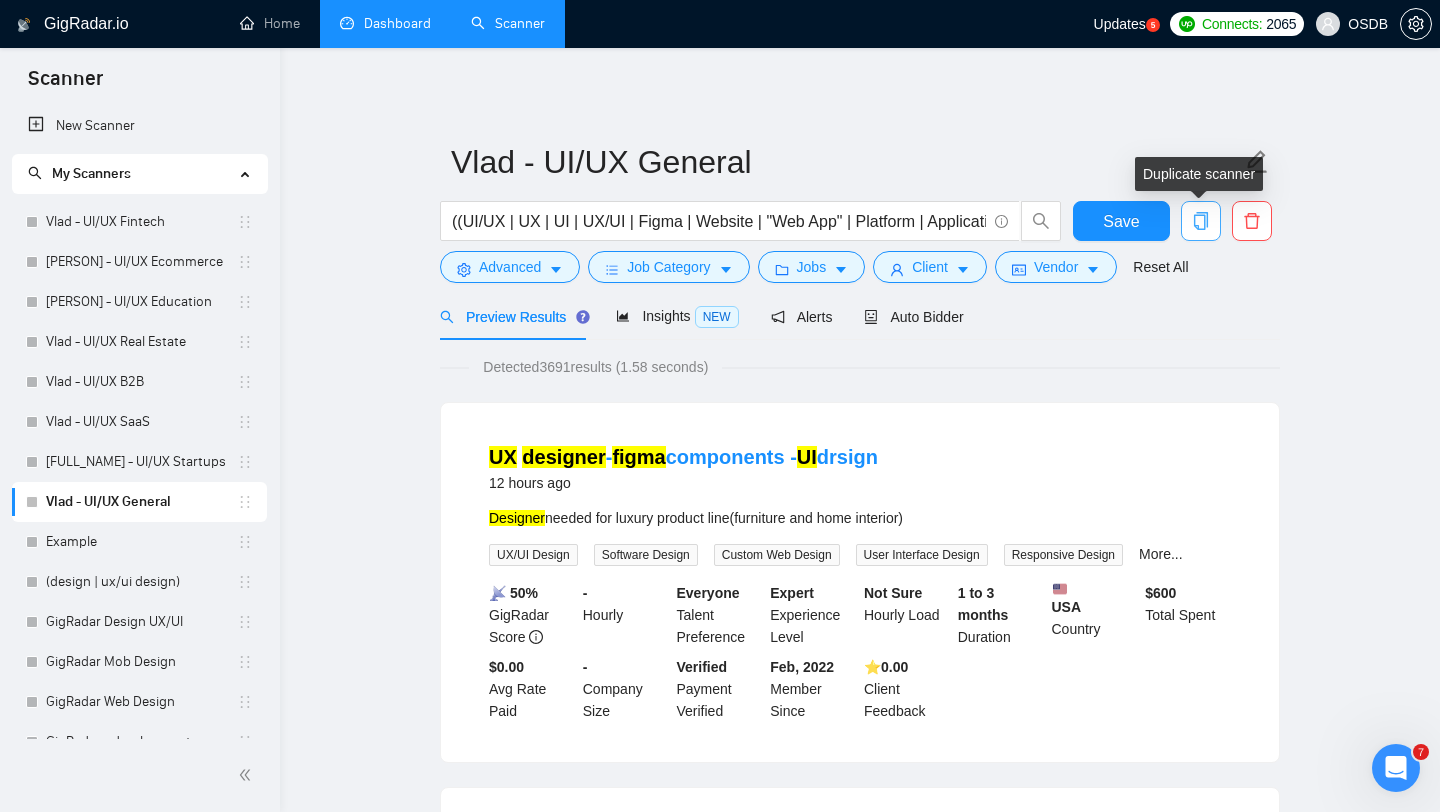 click 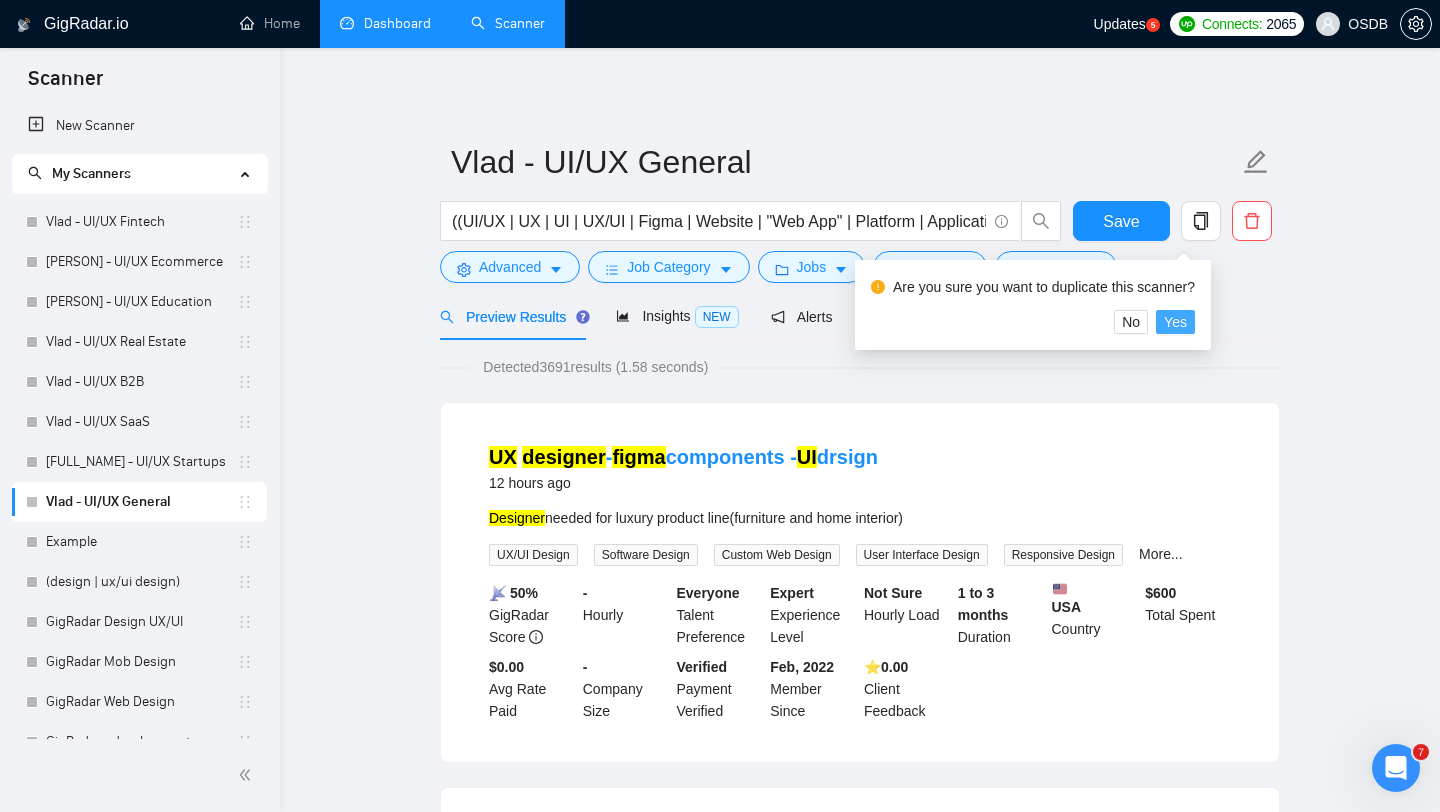click on "Yes" at bounding box center (1175, 322) 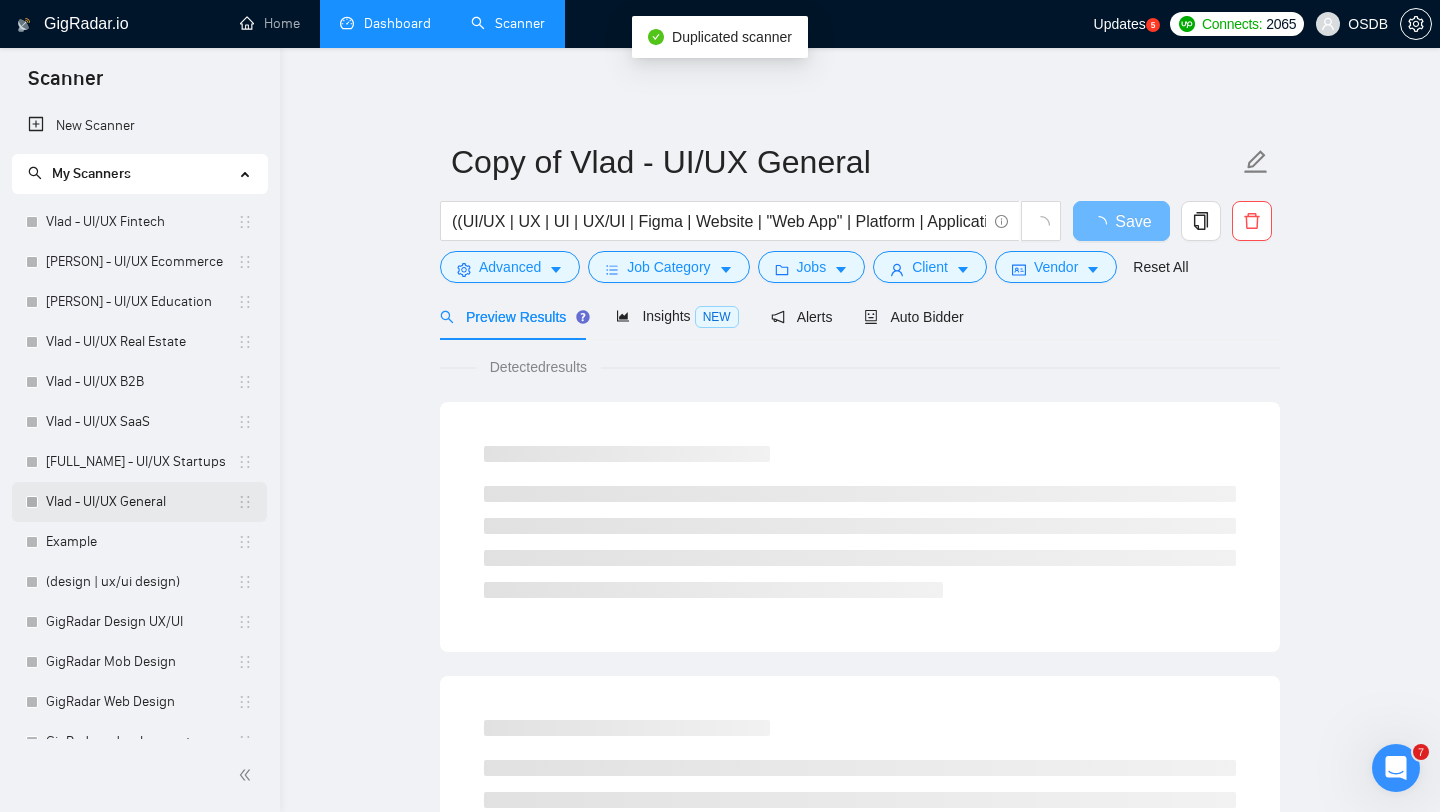 scroll, scrollTop: 103, scrollLeft: 0, axis: vertical 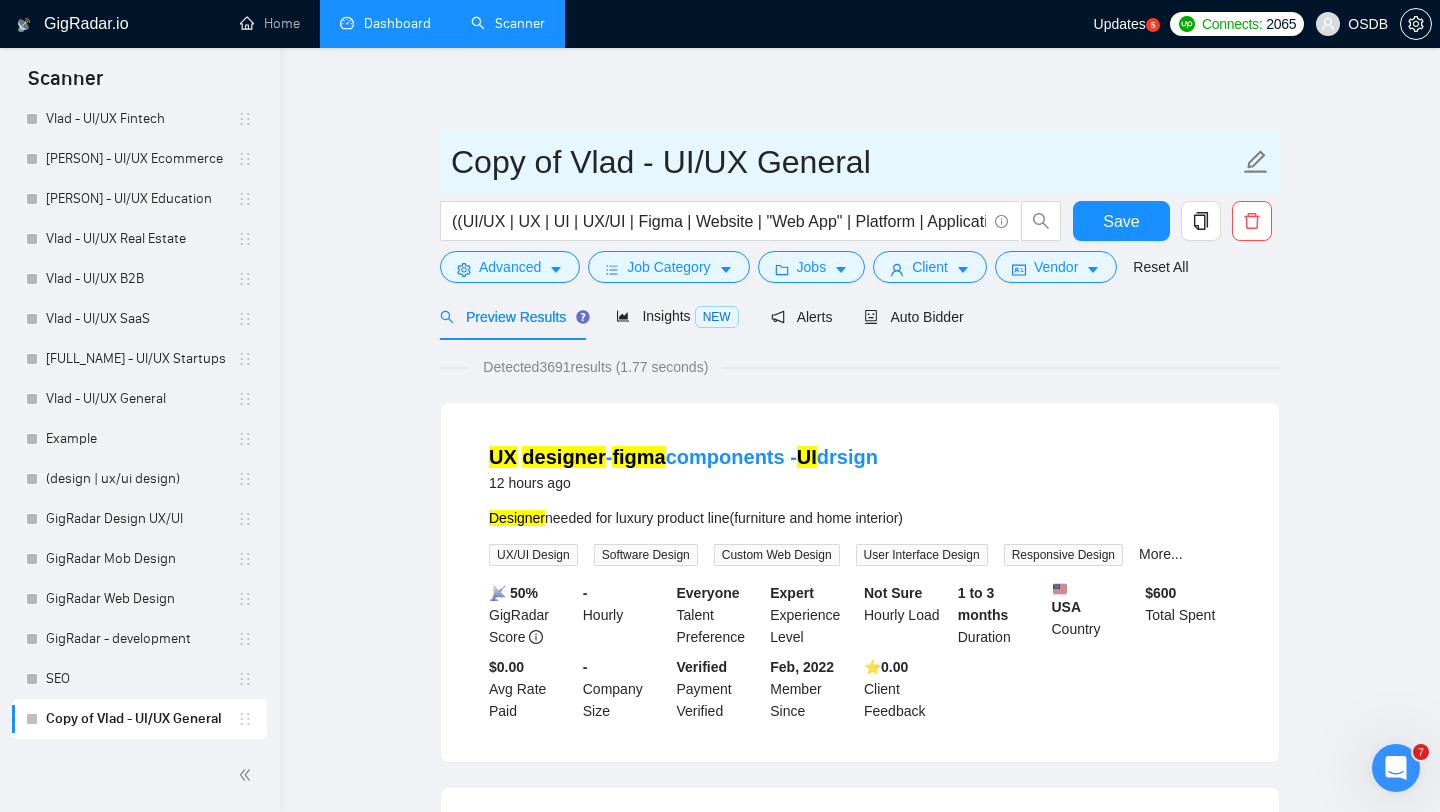 drag, startPoint x: 574, startPoint y: 168, endPoint x: 458, endPoint y: 153, distance: 116.965805 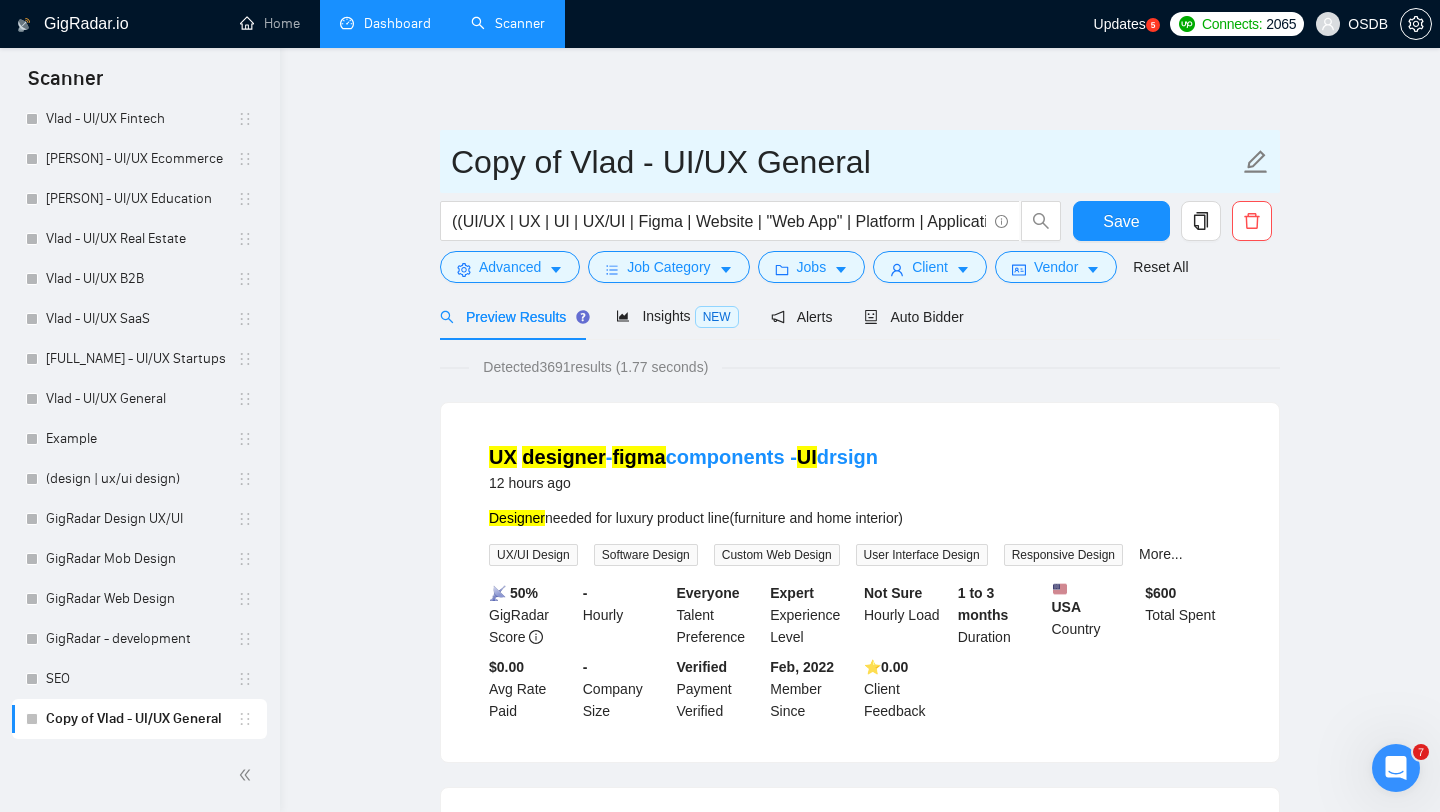 click on "Copy of Vlad - UI/UX General" at bounding box center [845, 162] 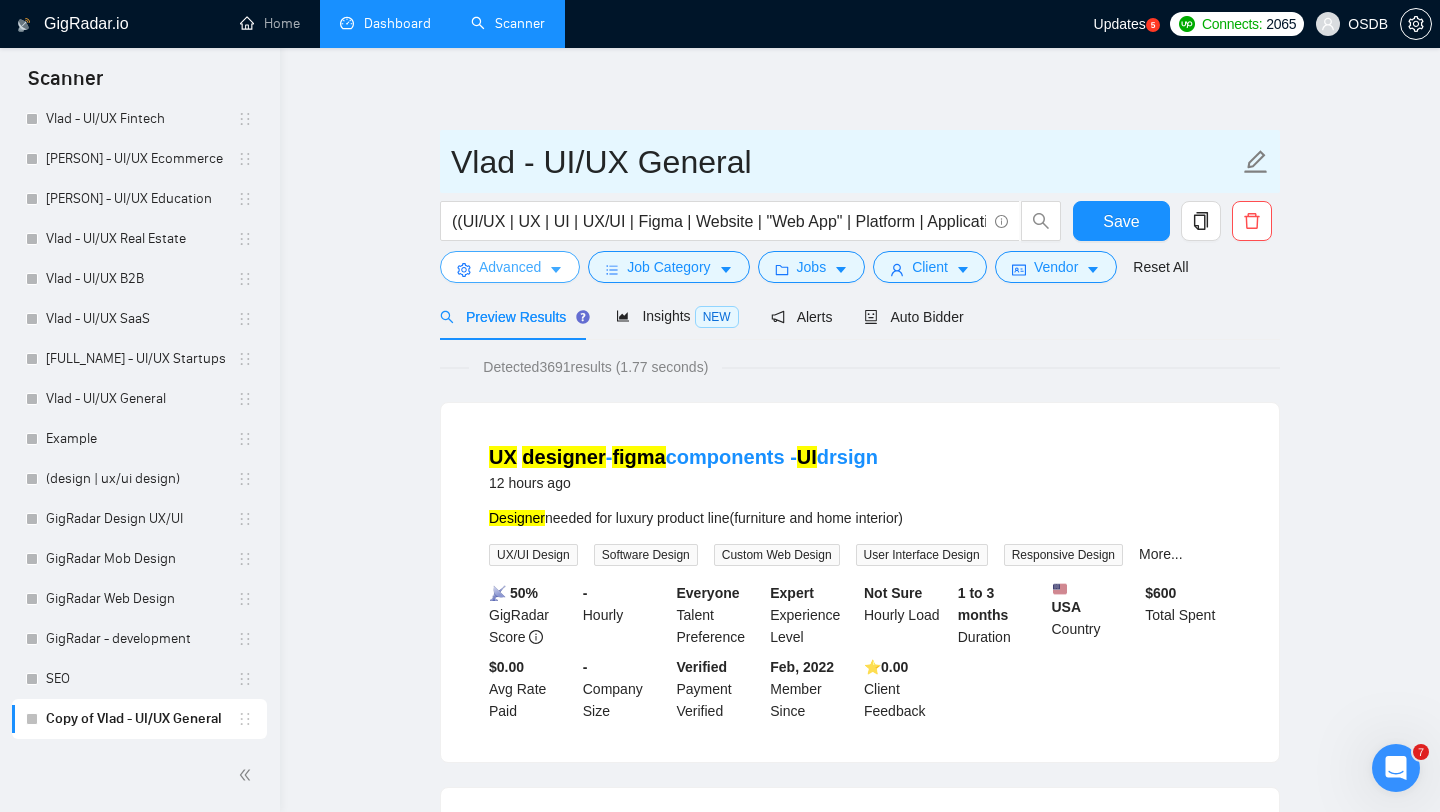 type on "Vlad - UI/UX General" 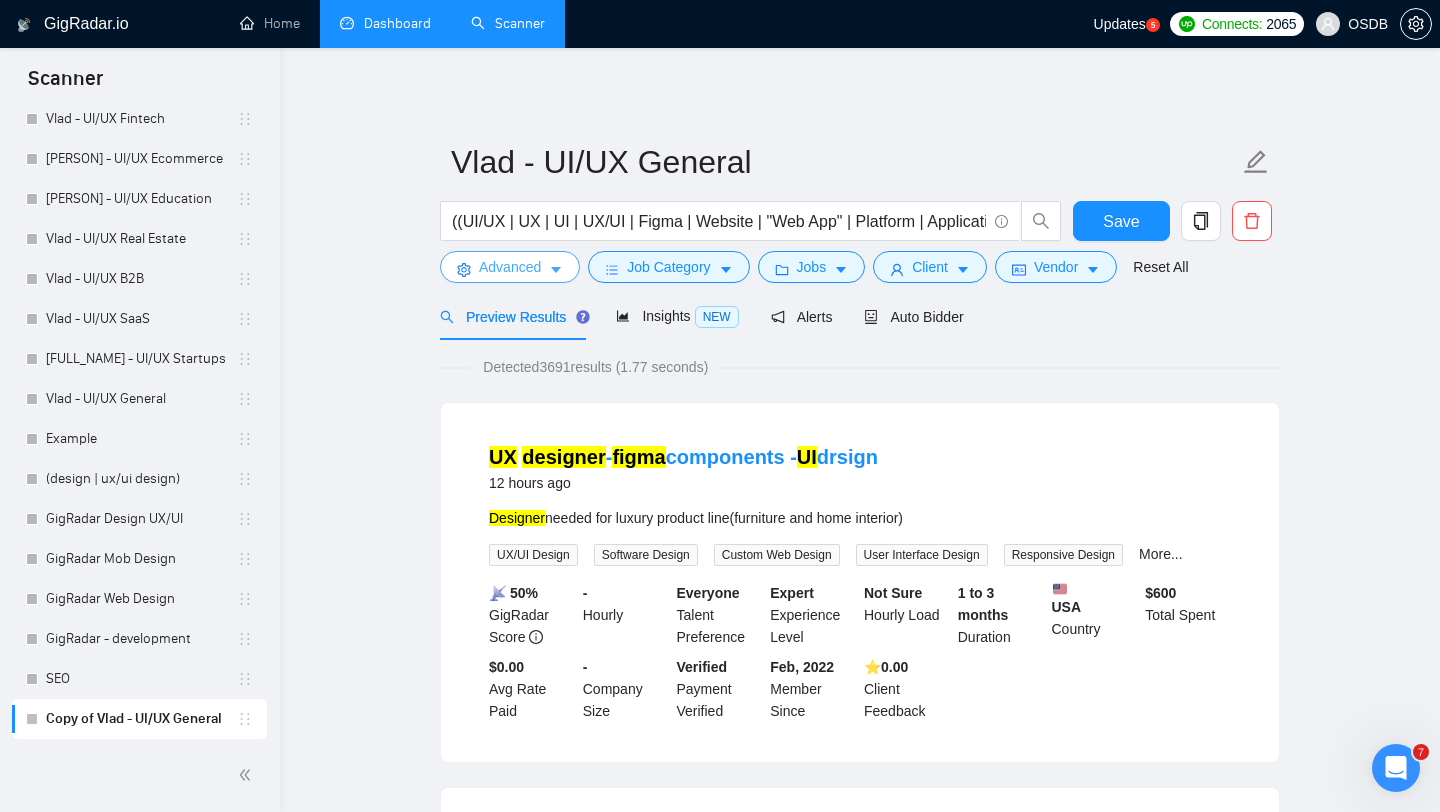 click on "Advanced" at bounding box center [510, 267] 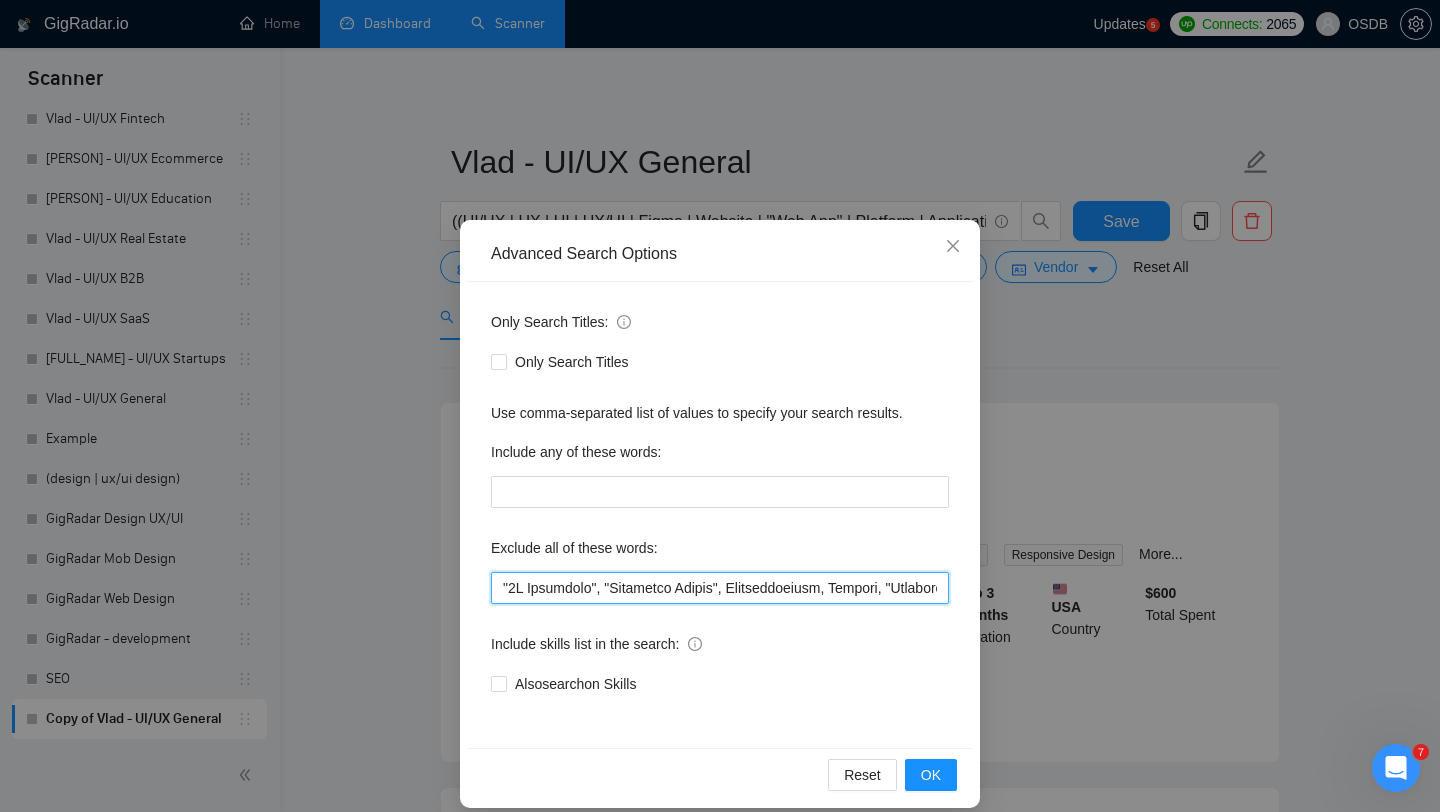 click at bounding box center [720, 588] 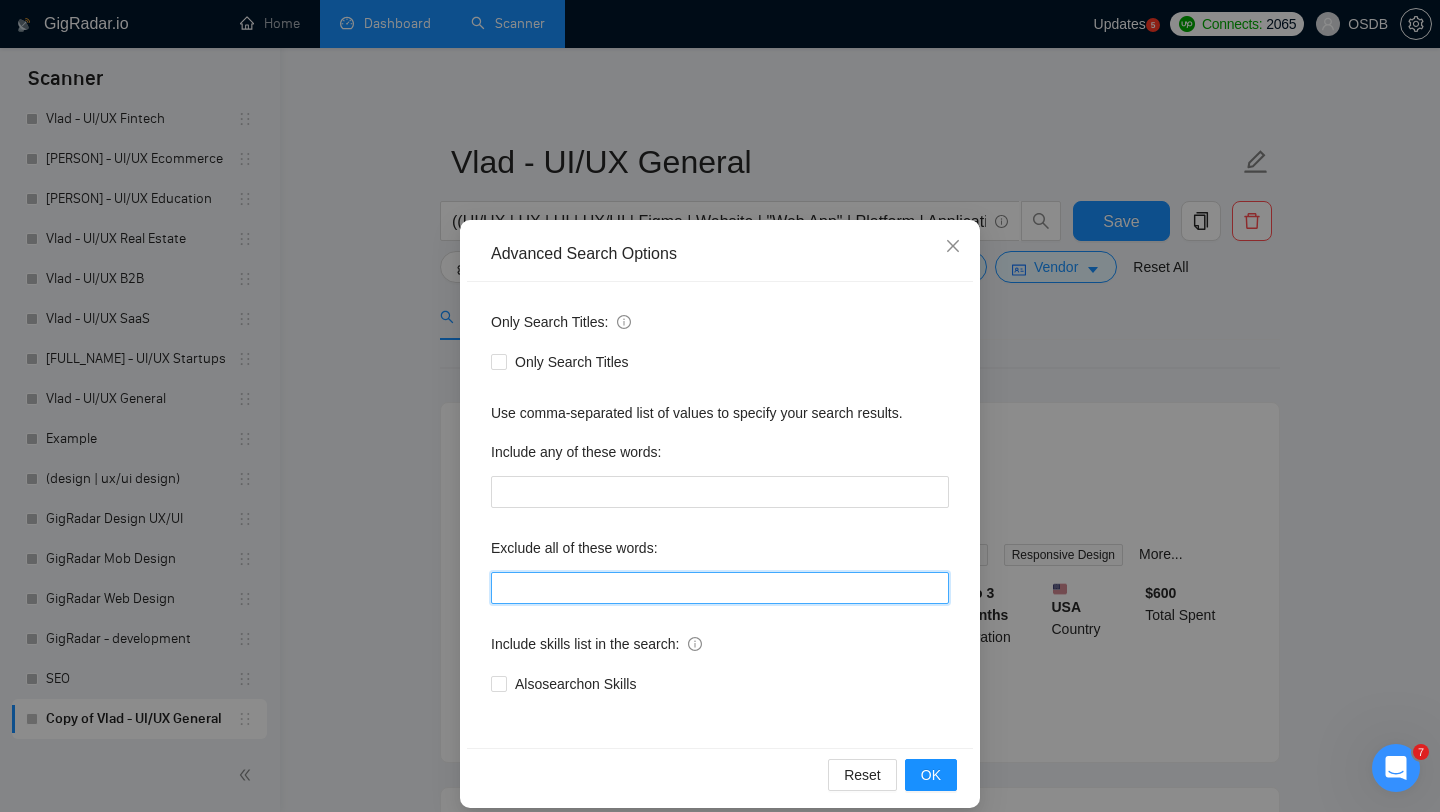 scroll, scrollTop: 20, scrollLeft: 0, axis: vertical 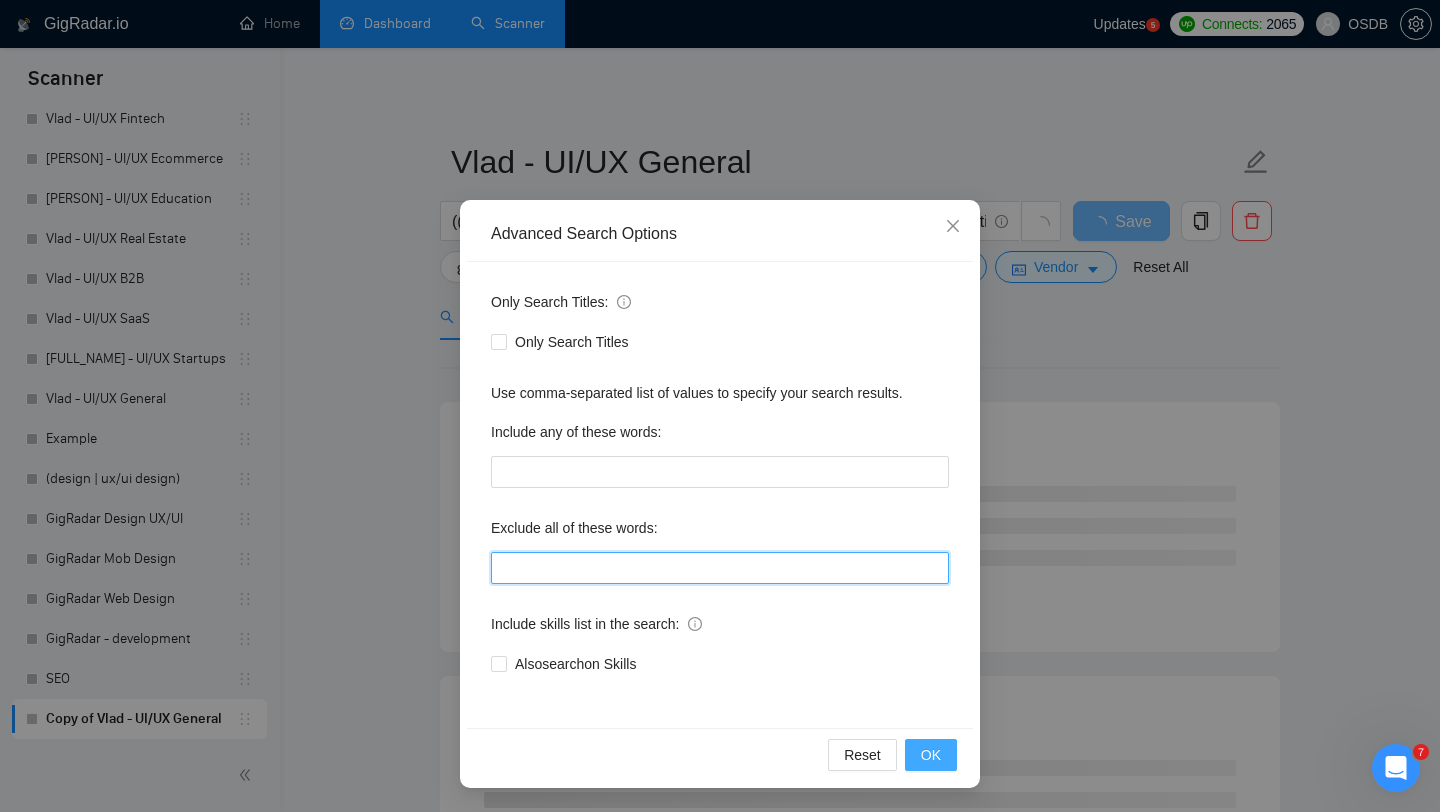 type 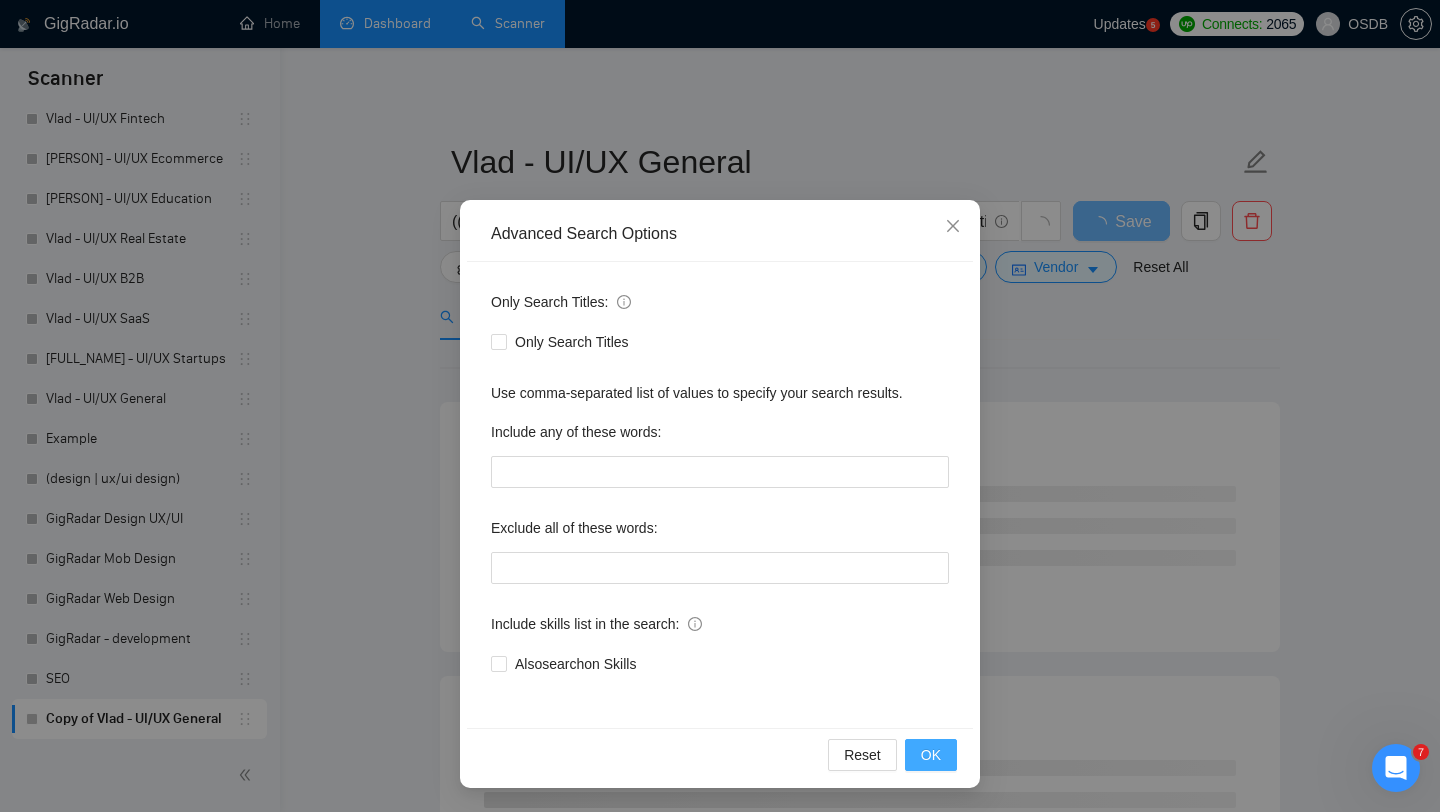 click on "OK" at bounding box center [931, 755] 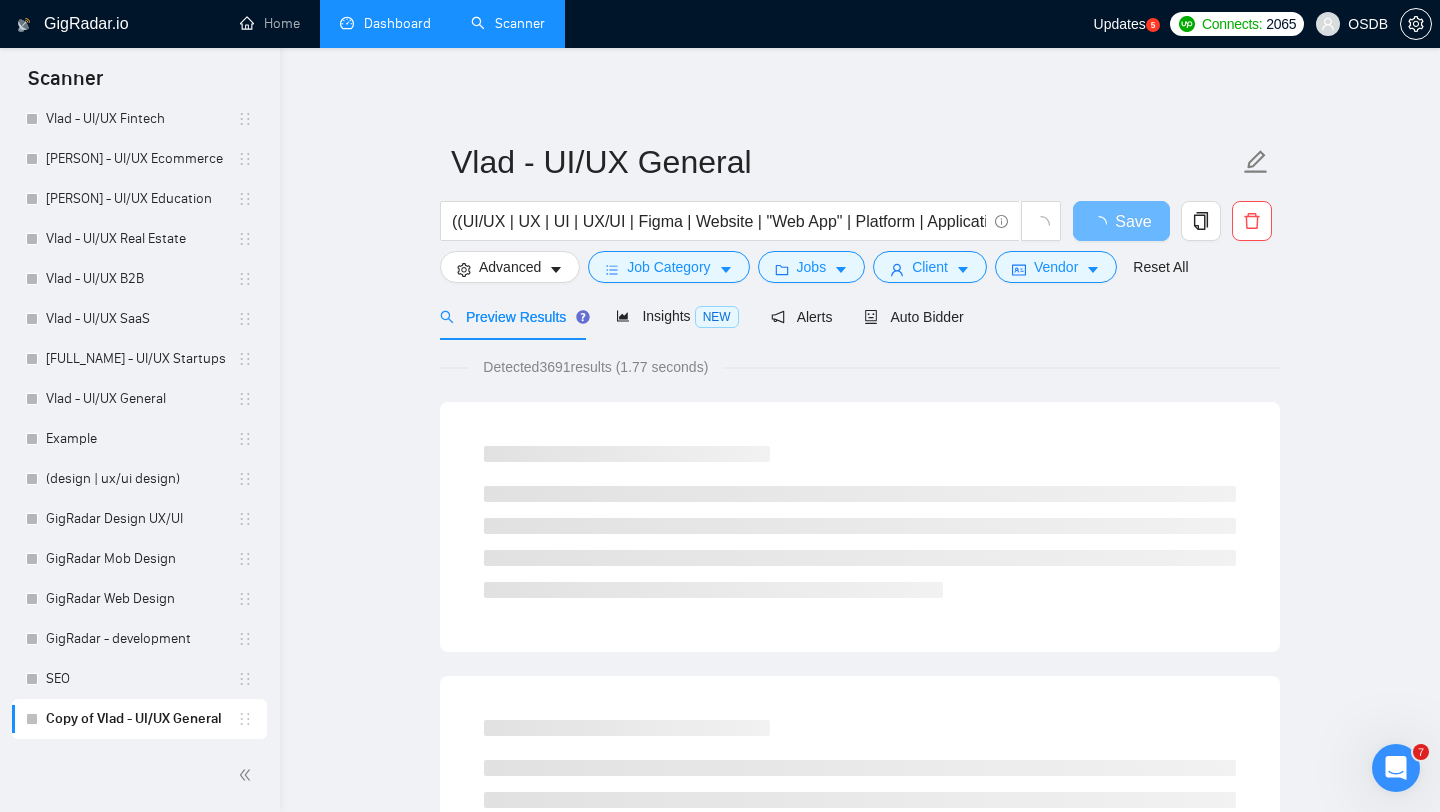 scroll, scrollTop: 0, scrollLeft: 0, axis: both 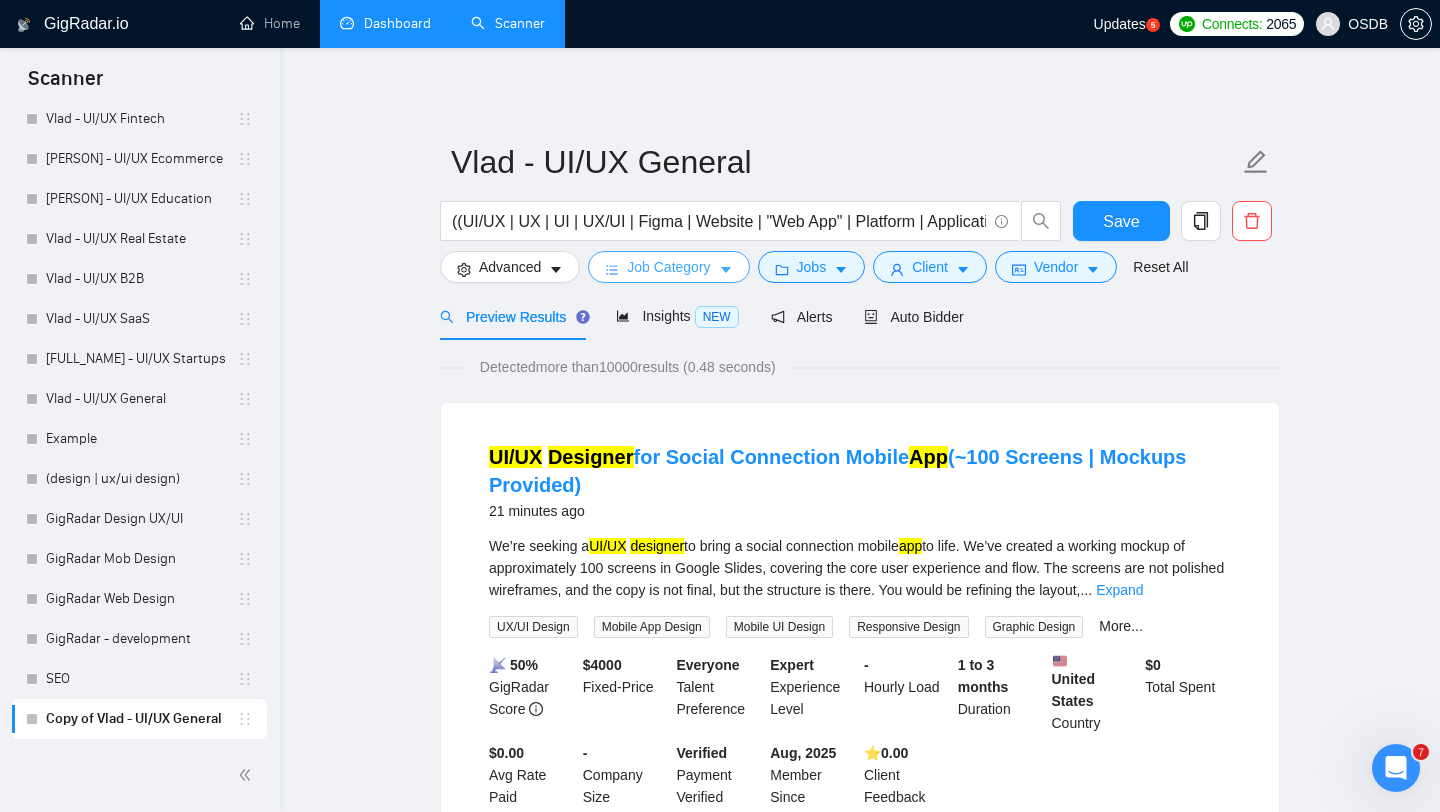 click 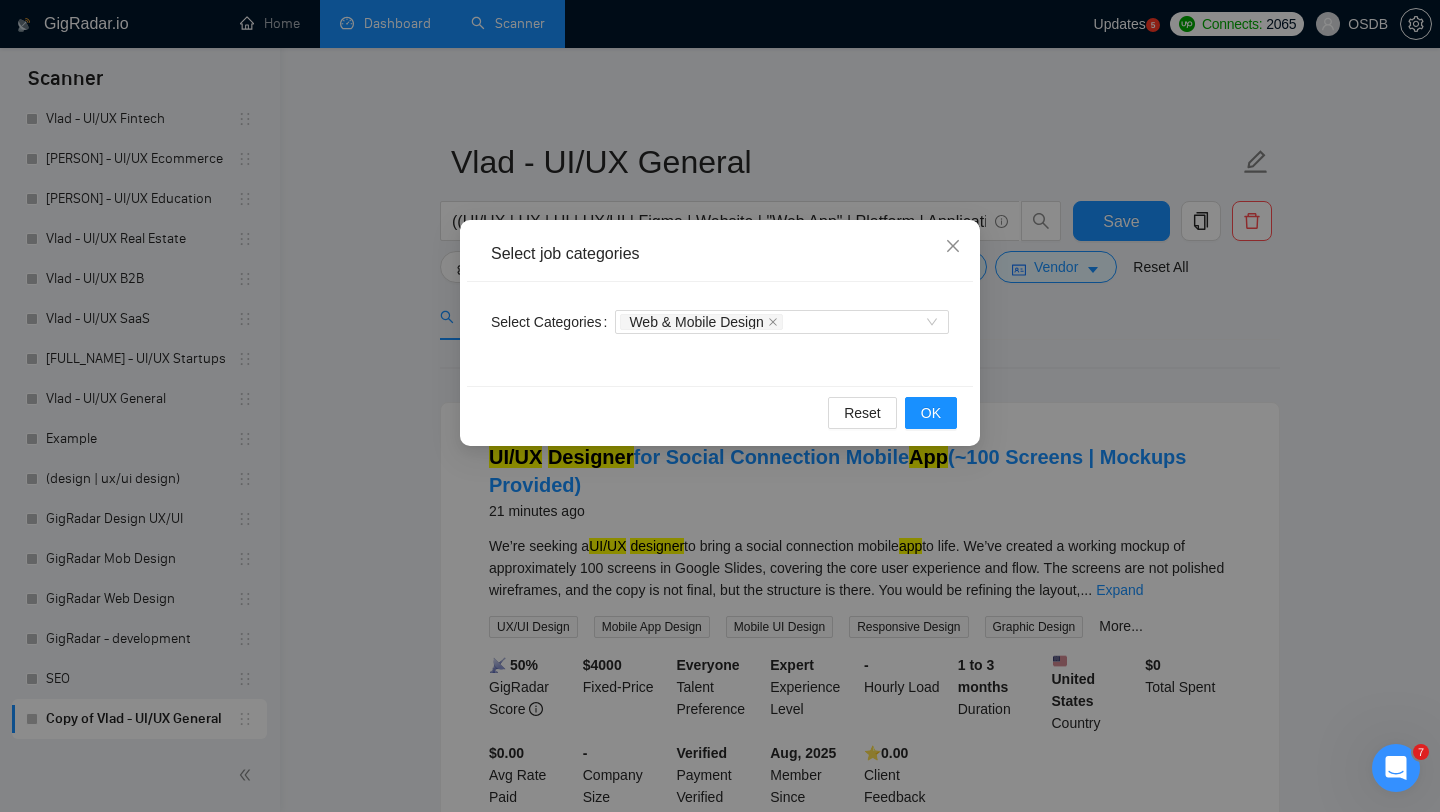 click on "Select job categories Select Categories Web & Mobile Design   Reset OK" at bounding box center [720, 406] 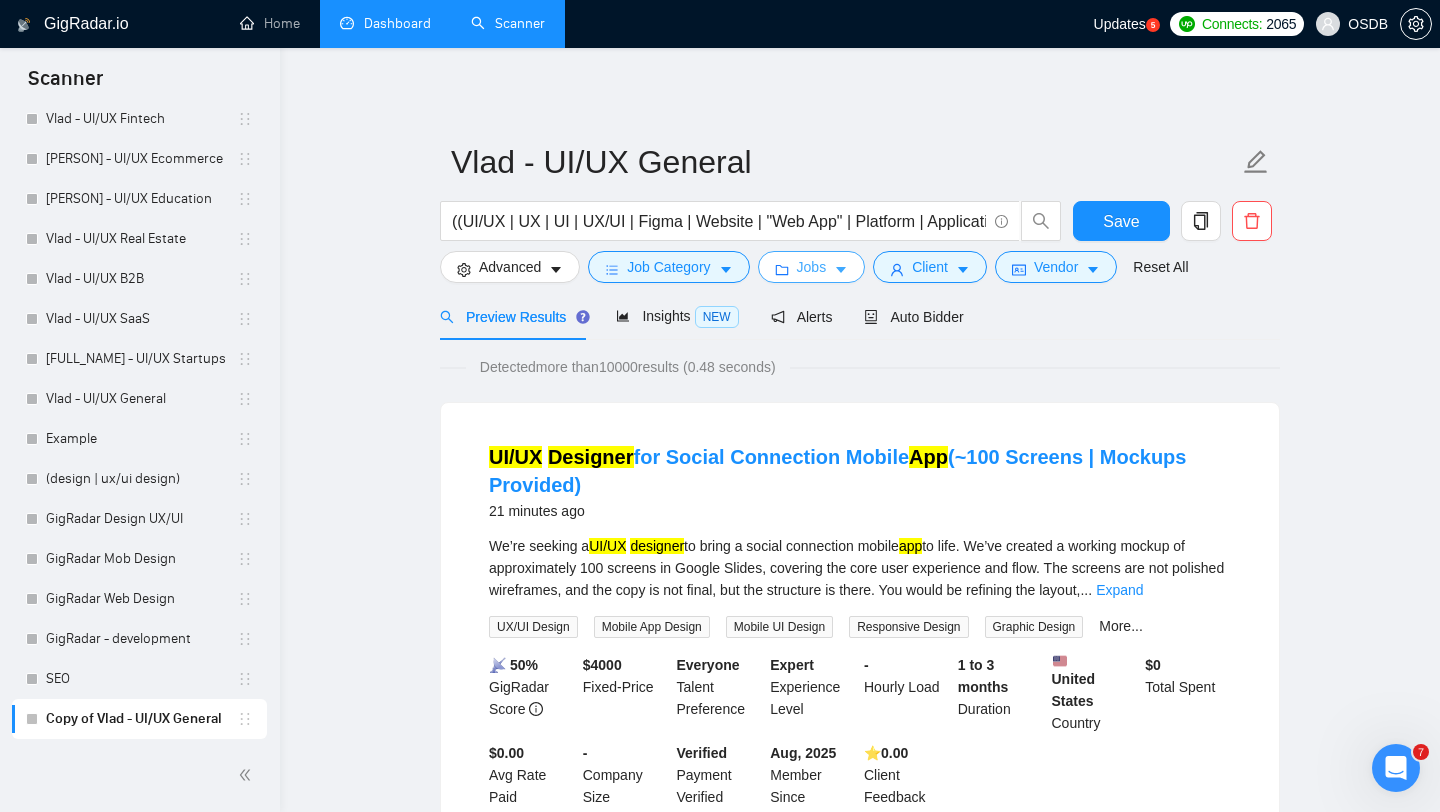click on "Jobs" at bounding box center [812, 267] 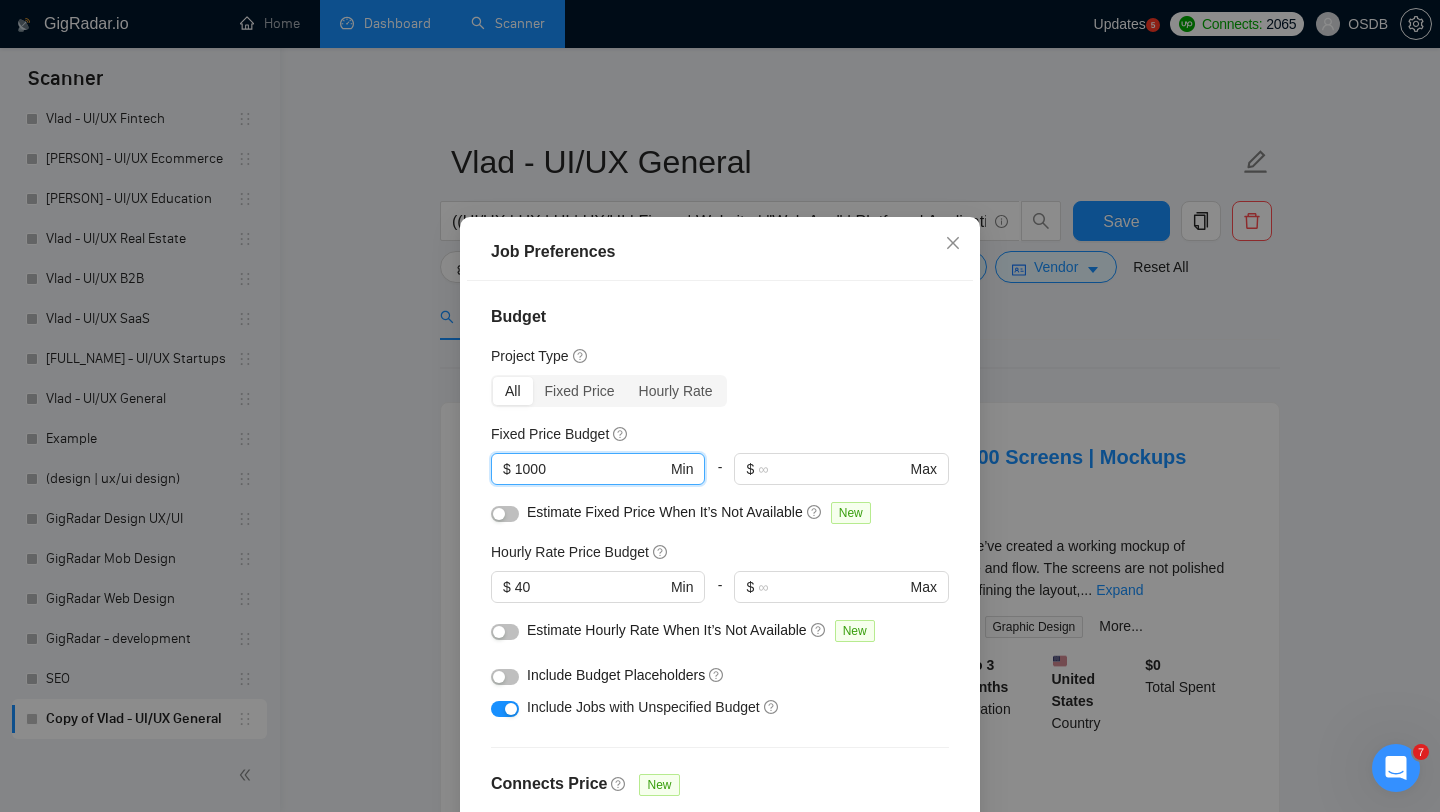 drag, startPoint x: 642, startPoint y: 471, endPoint x: 437, endPoint y: 470, distance: 205.00244 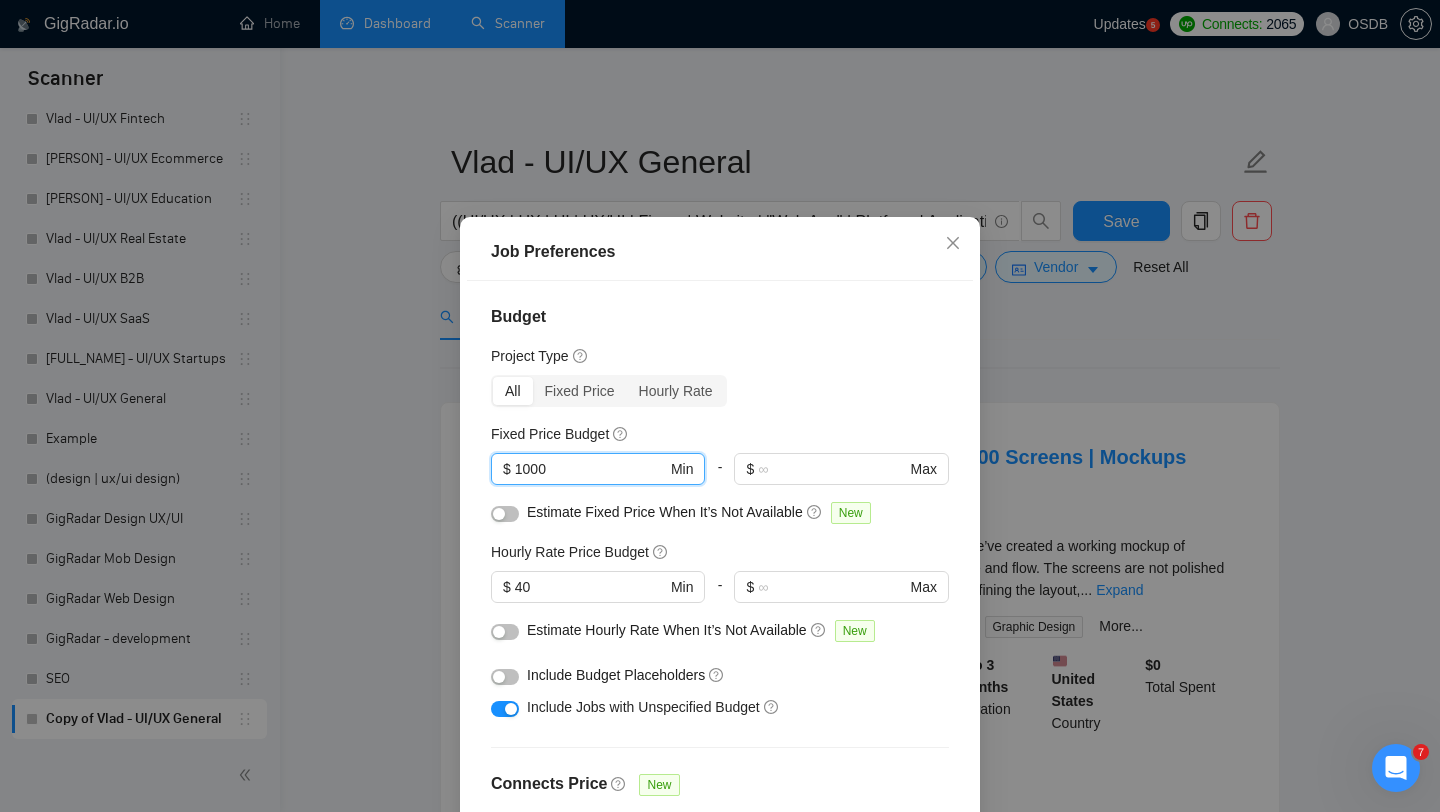 click on "Job Preferences Budget Project Type All Fixed Price Hourly Rate   Fixed Price Budget 1000 $ 1000 Min - $ Max Estimate Fixed Price When It’s Not Available New   Hourly Rate Price Budget $ 40 Min - $ Max Estimate Hourly Rate When It’s Not Available New Include Budget Placeholders Include Jobs with Unspecified Budget   Connects Price New Min - Max Project Duration   Unspecified Less than 1 month 1 to 3 months 3 to 6 months More than 6 months Hourly Workload   Unspecified <30 hrs/week >30 hrs/week Hours TBD Unsure Job Posting Questions New   Any posting questions Description Preferences Description Size New   Any description size Reset OK" at bounding box center [720, 406] 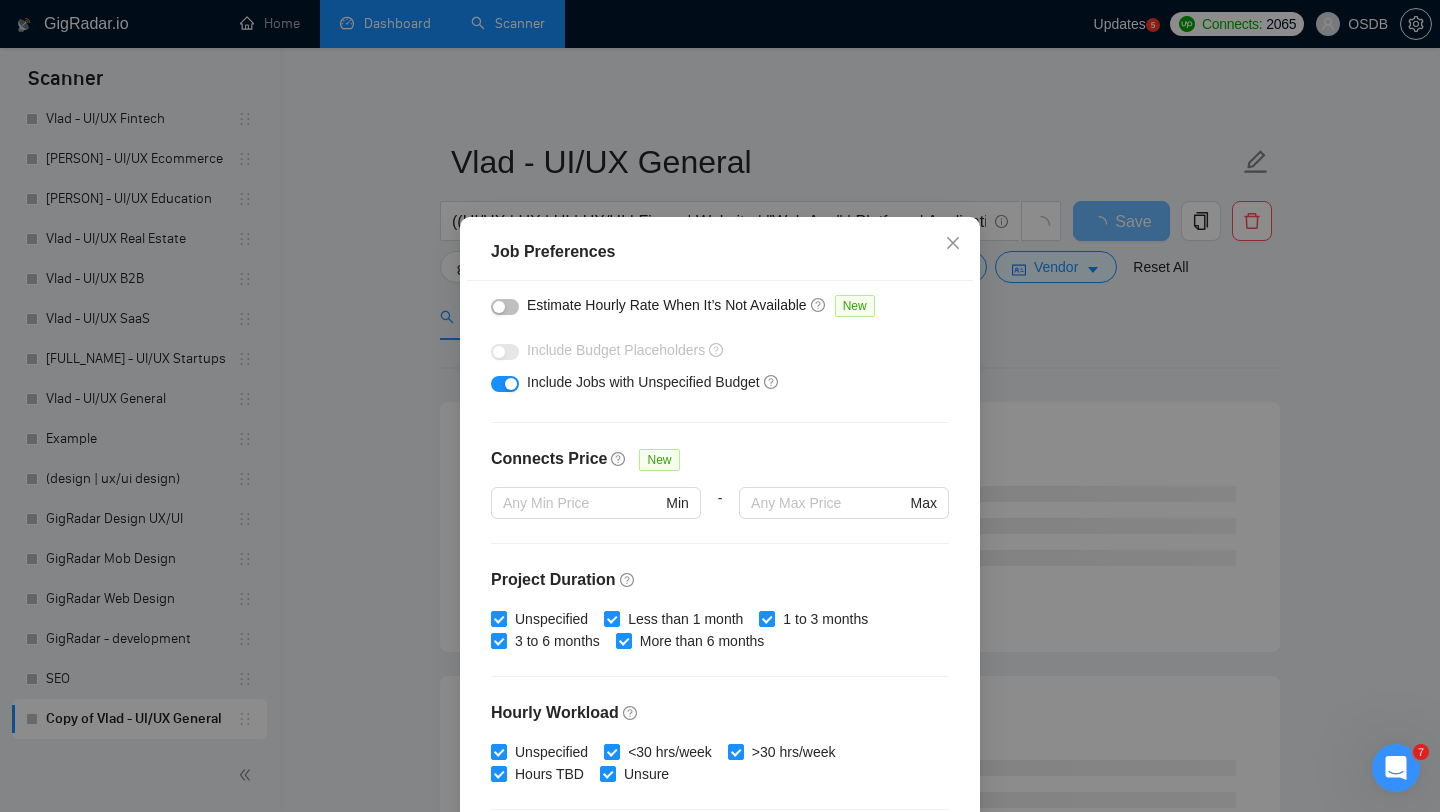 scroll, scrollTop: 250, scrollLeft: 0, axis: vertical 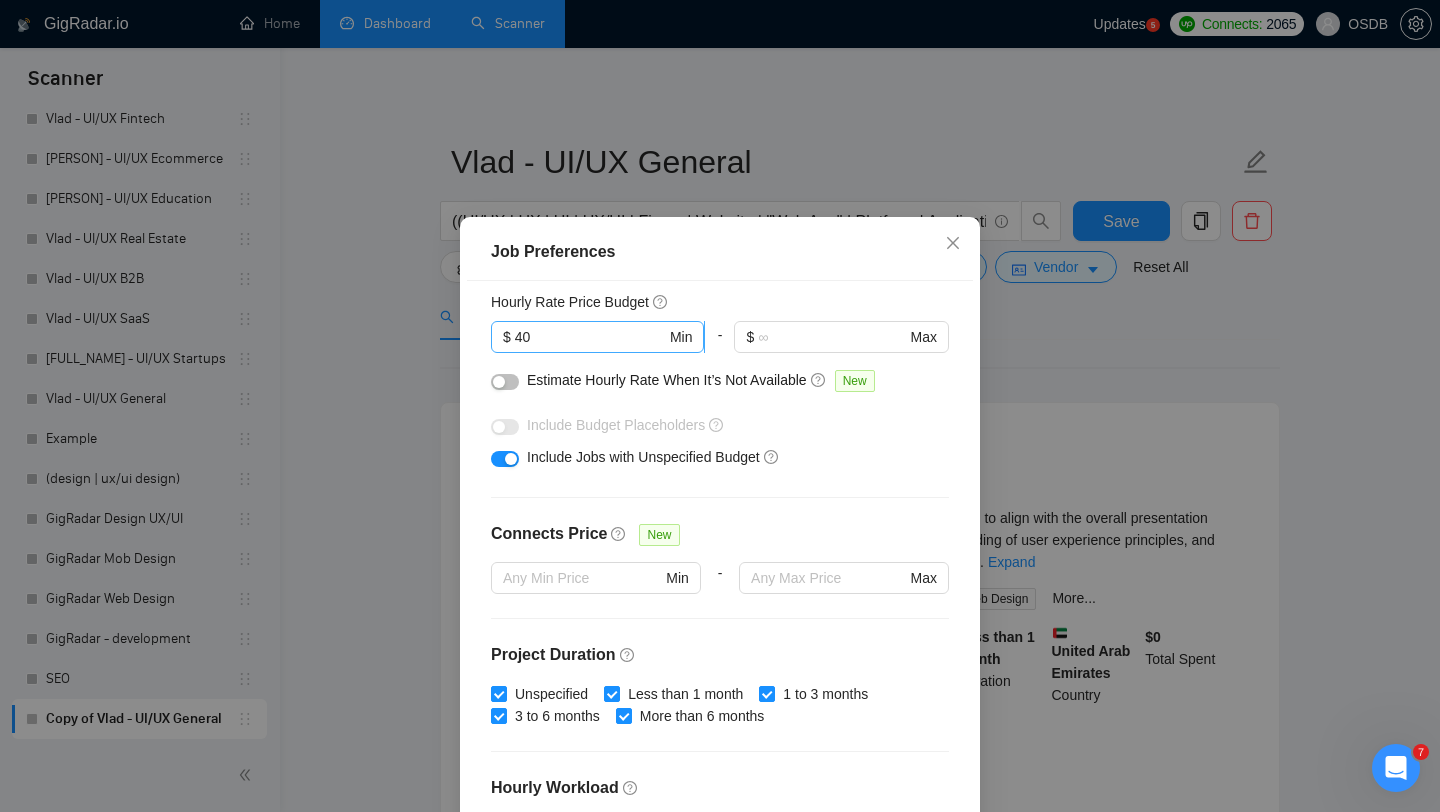 type 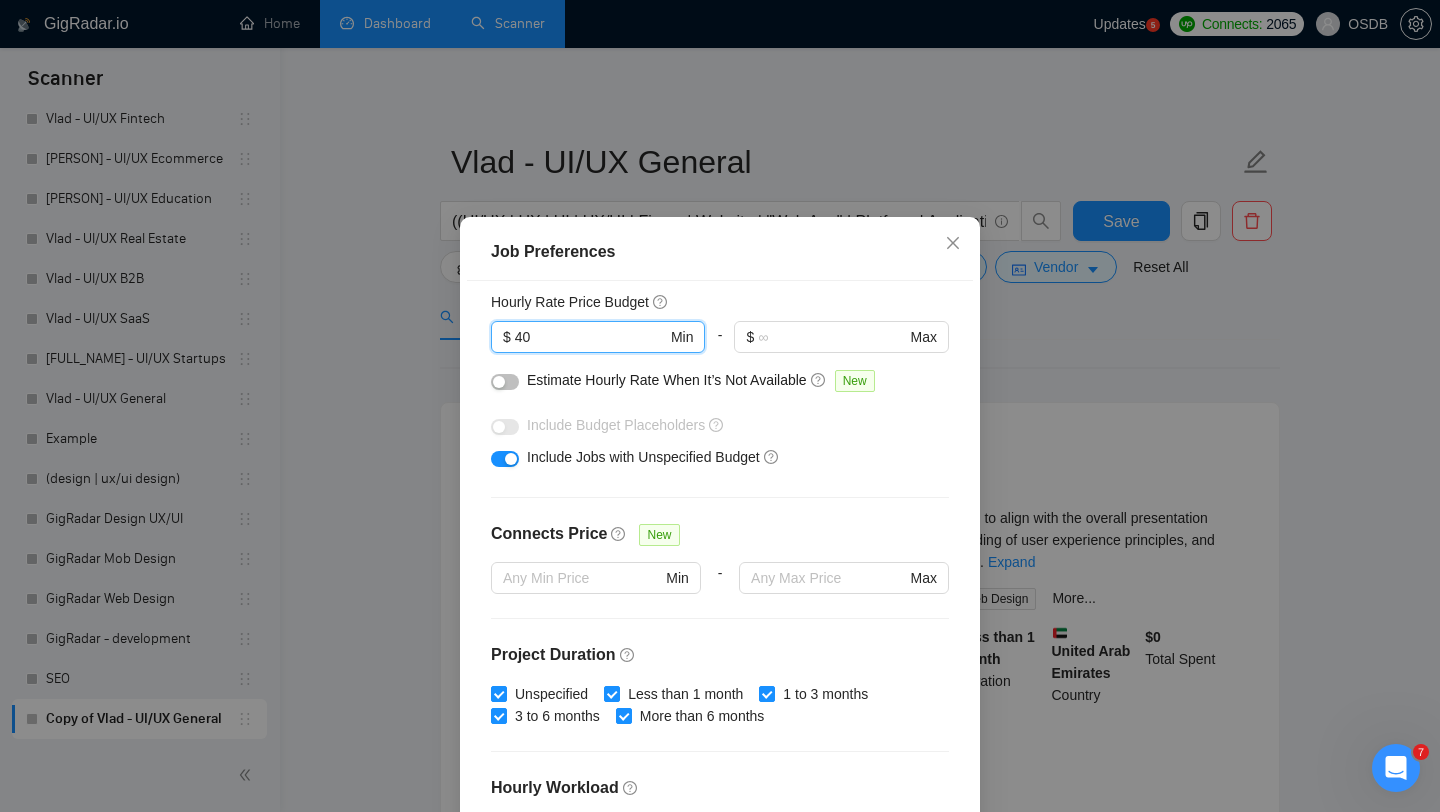 drag, startPoint x: 590, startPoint y: 344, endPoint x: 354, endPoint y: 344, distance: 236 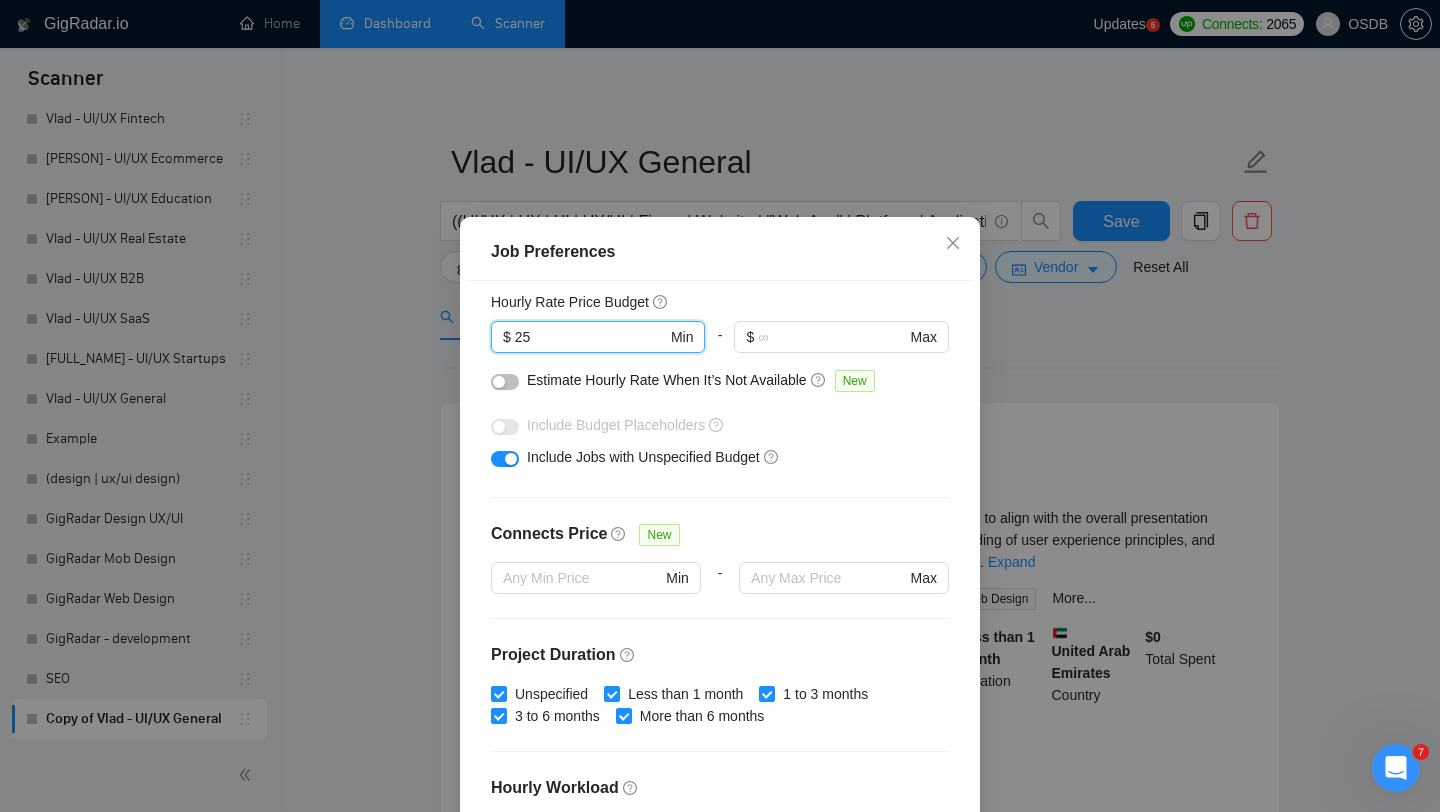 scroll, scrollTop: 559, scrollLeft: 0, axis: vertical 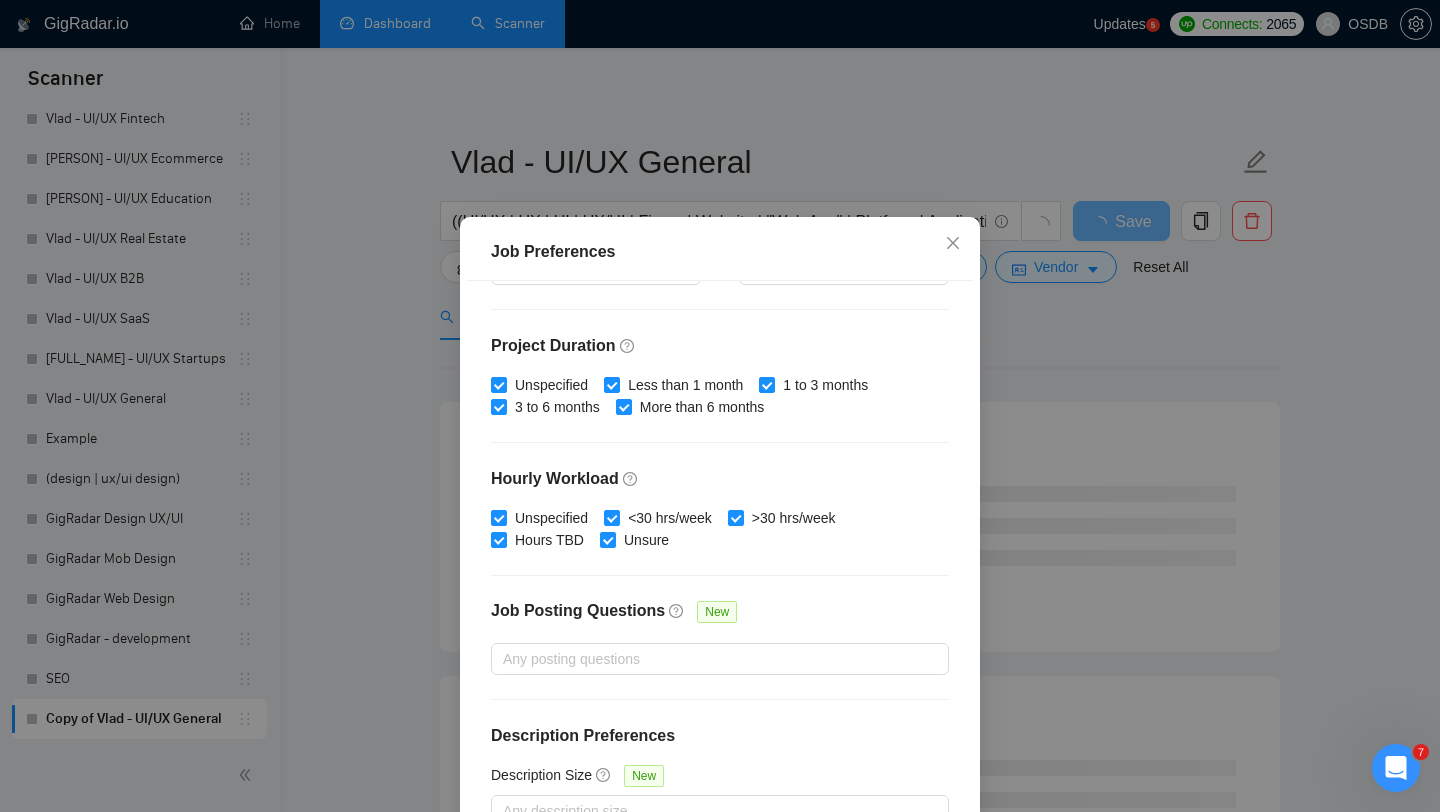 type on "25" 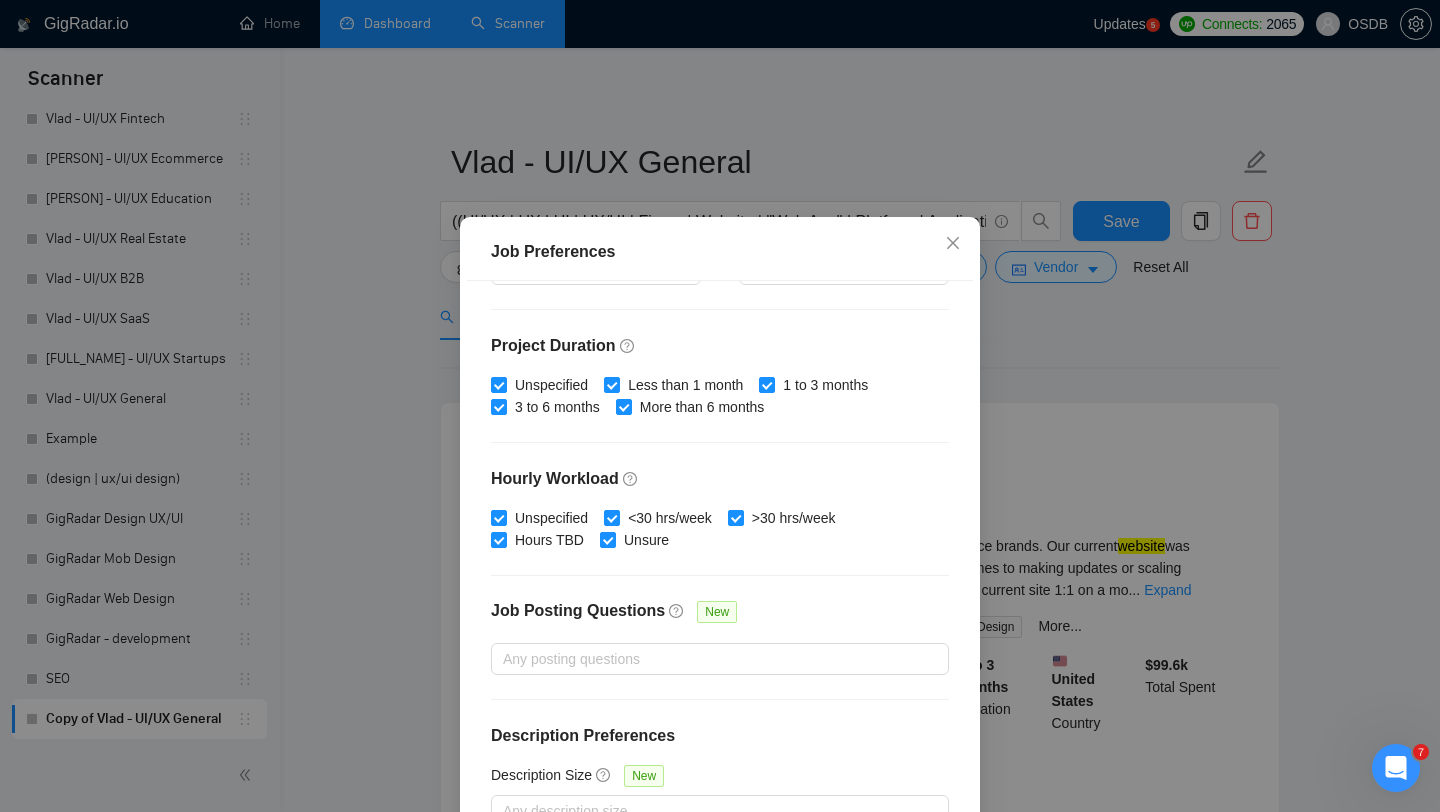scroll, scrollTop: 125, scrollLeft: 0, axis: vertical 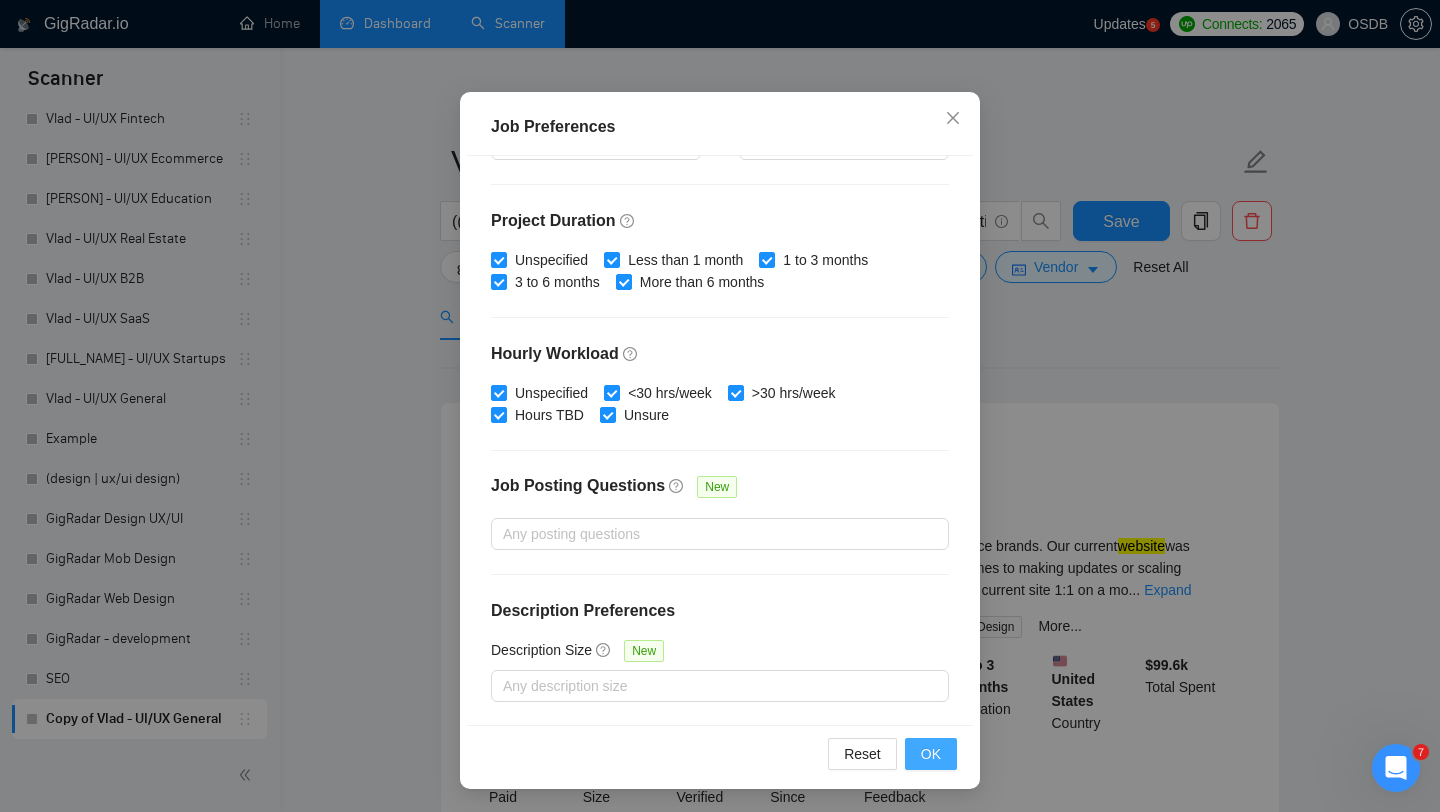 click on "OK" at bounding box center [931, 754] 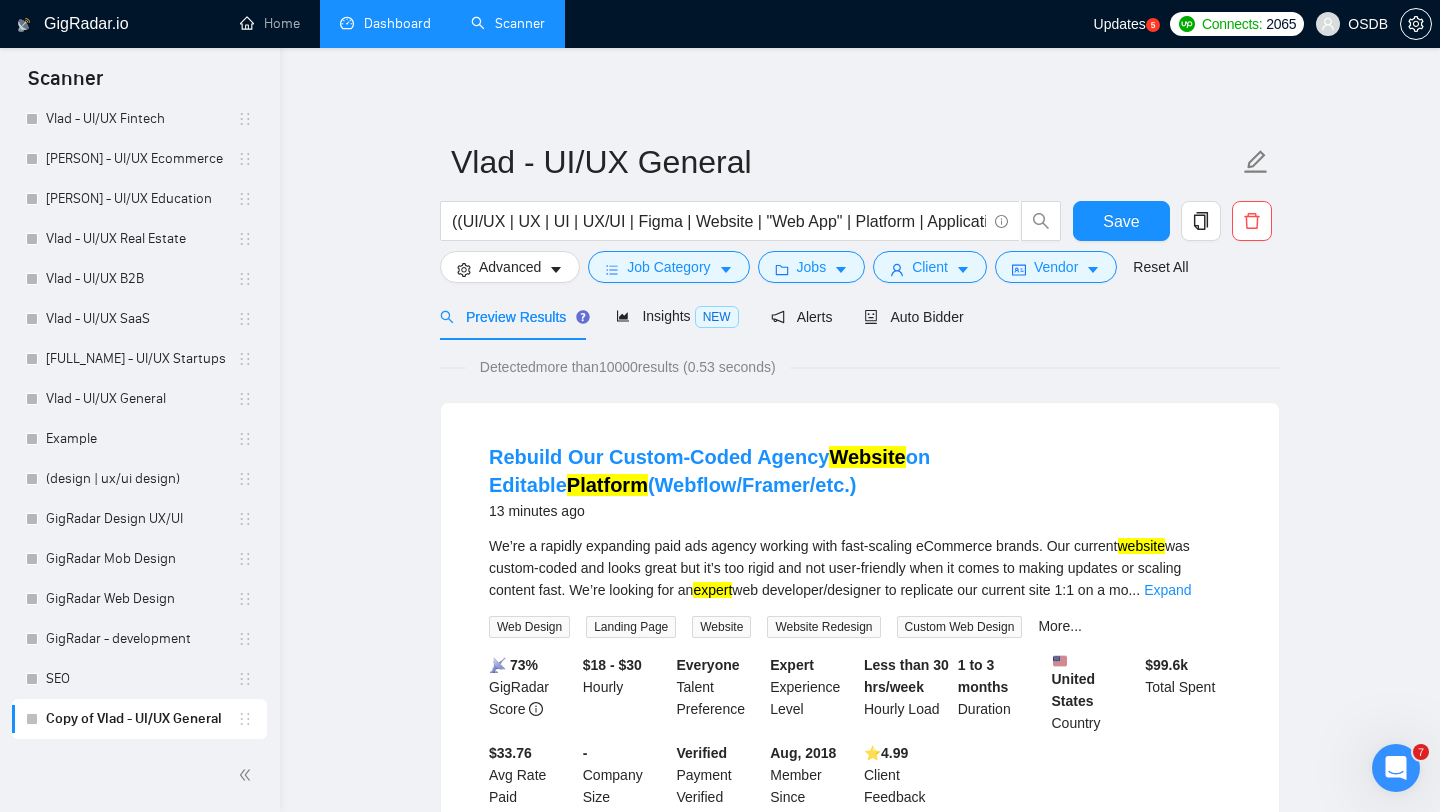 scroll, scrollTop: 28, scrollLeft: 0, axis: vertical 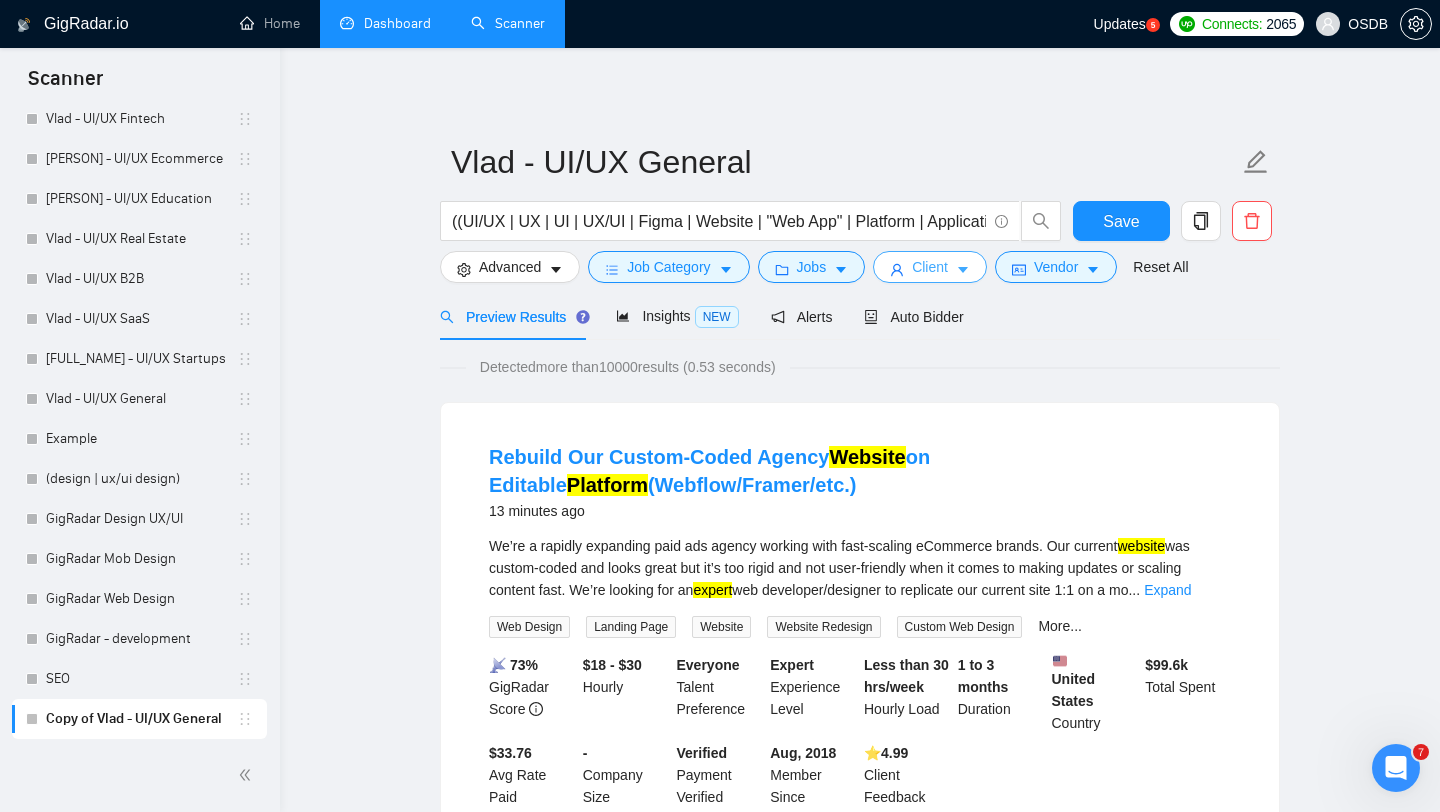 click on "Client" at bounding box center (930, 267) 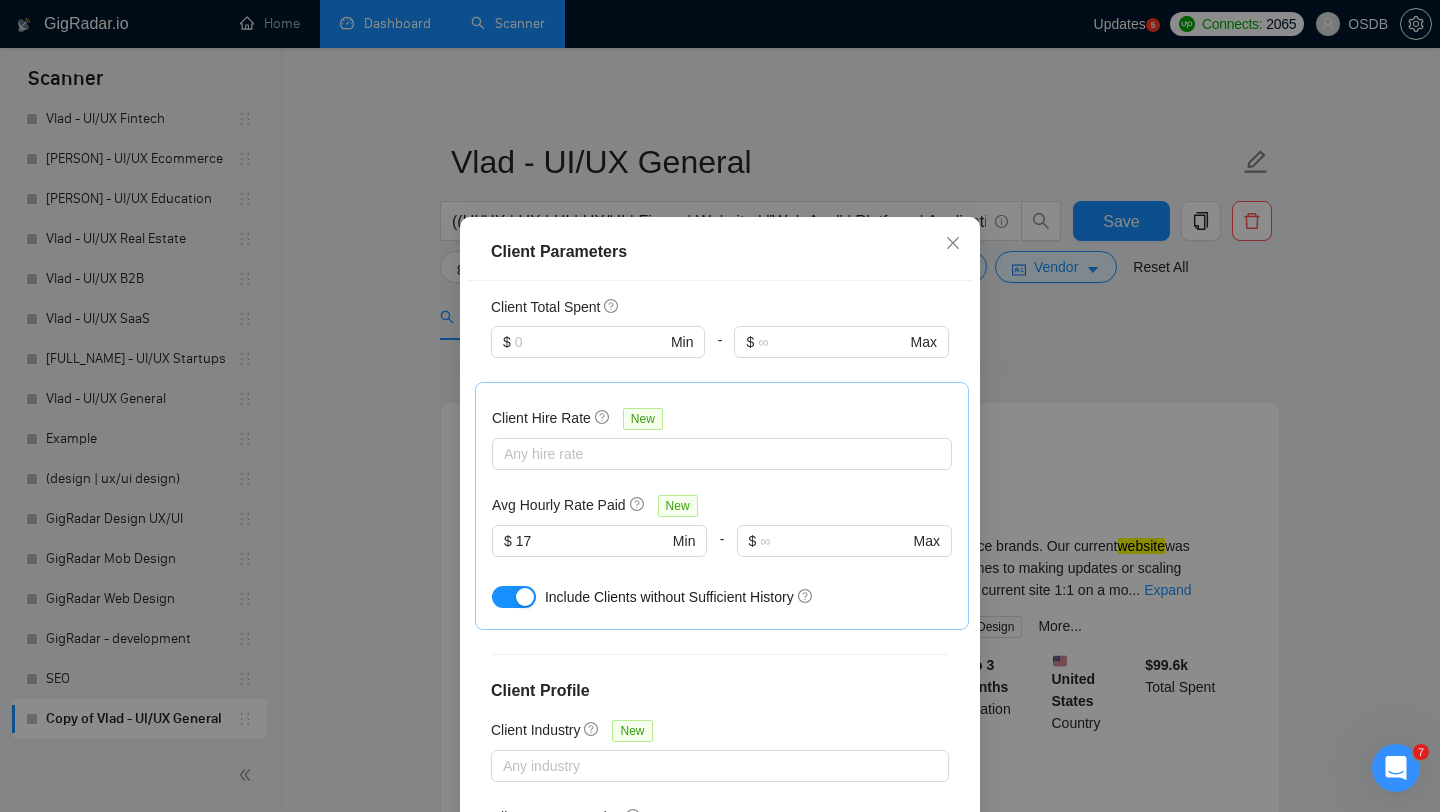 scroll, scrollTop: 824, scrollLeft: 0, axis: vertical 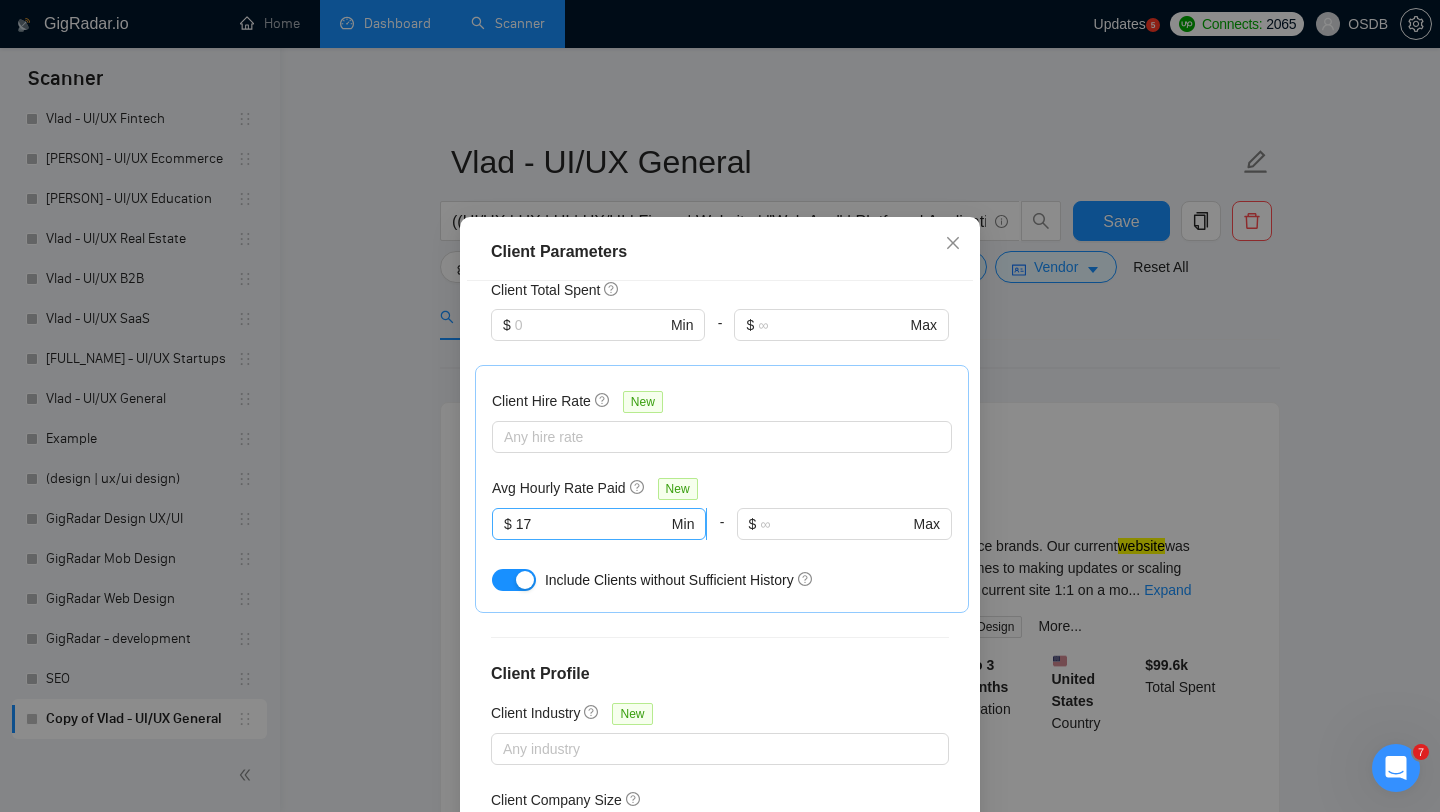 click on "$ 17 Min" at bounding box center [599, 524] 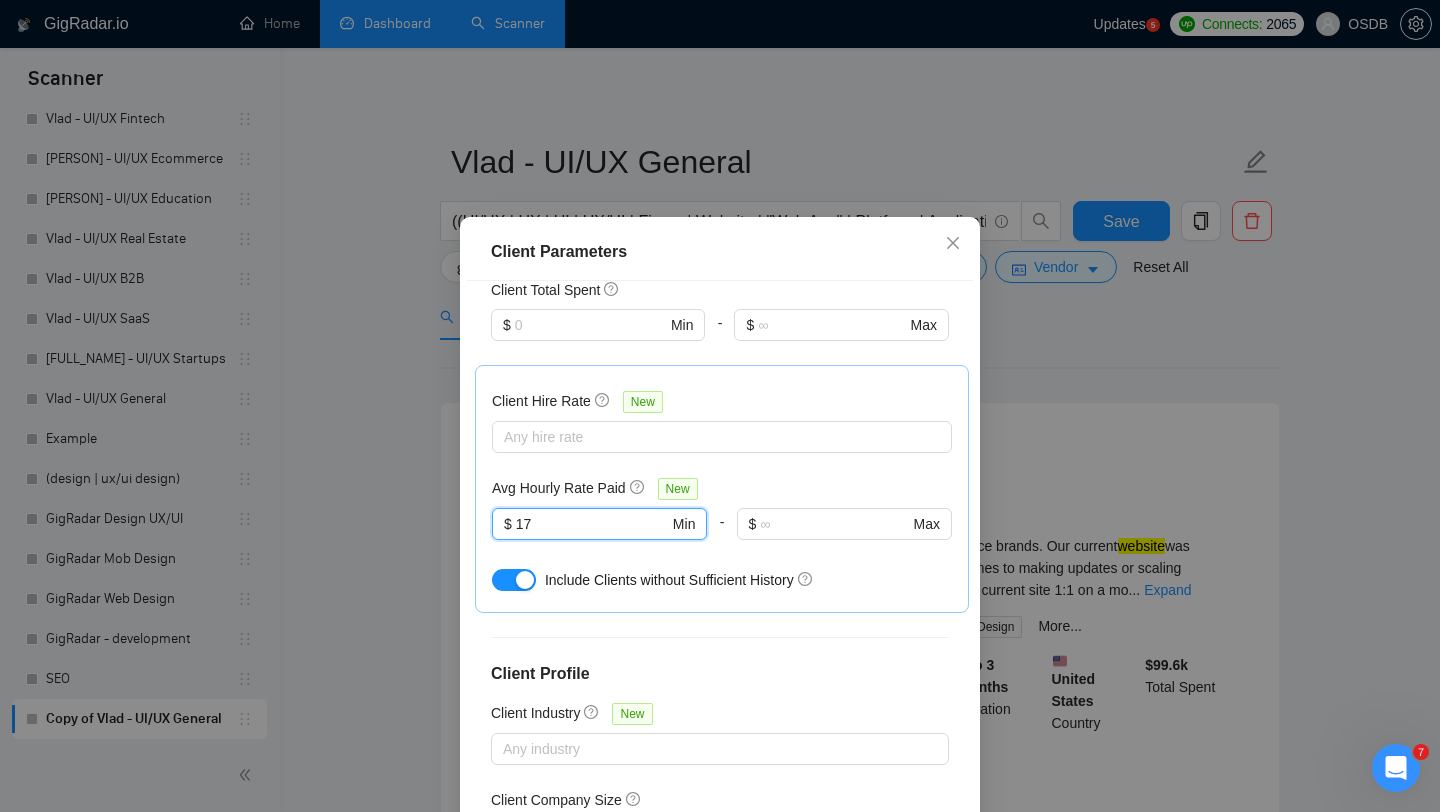 drag, startPoint x: 579, startPoint y: 522, endPoint x: 311, endPoint y: 491, distance: 269.78696 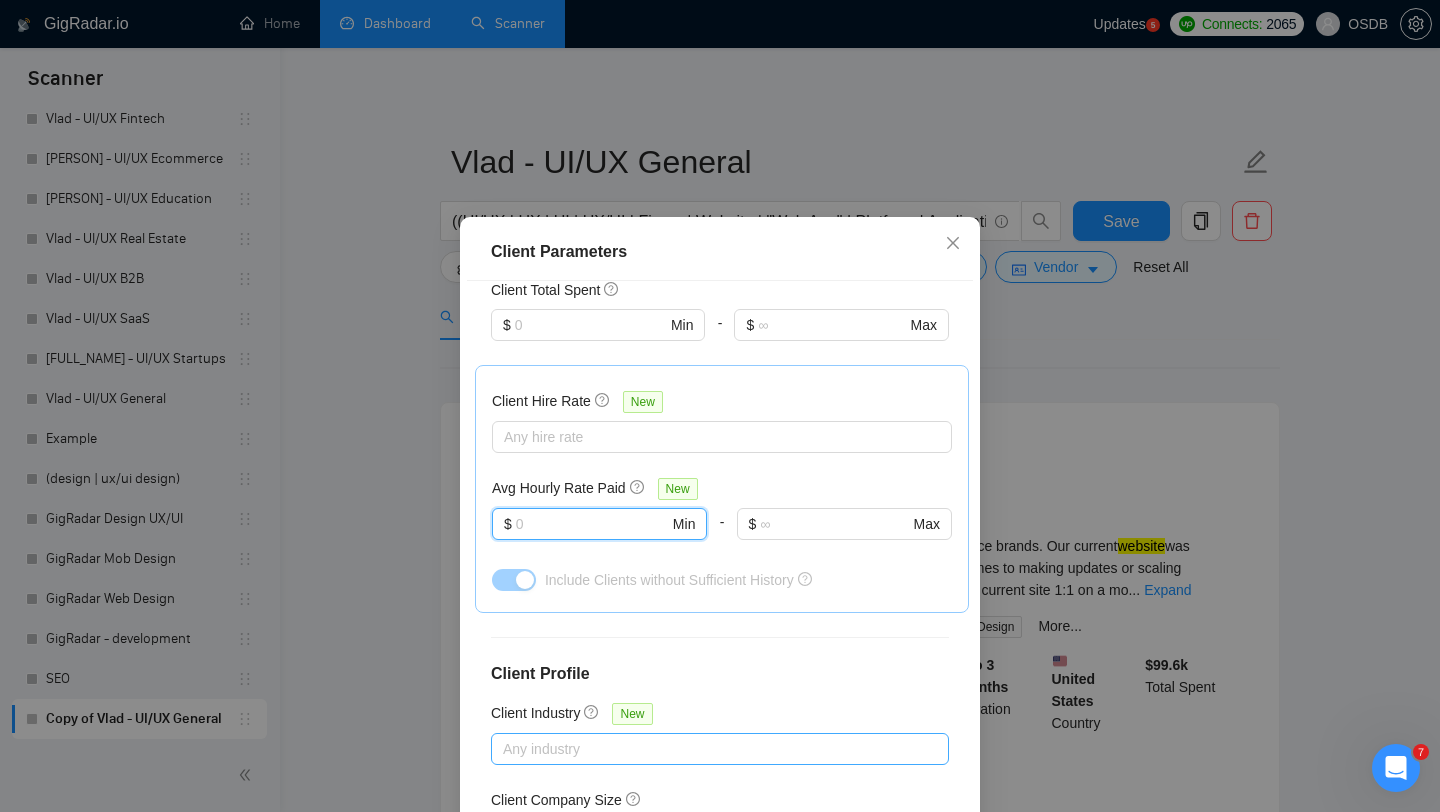 scroll, scrollTop: 958, scrollLeft: 0, axis: vertical 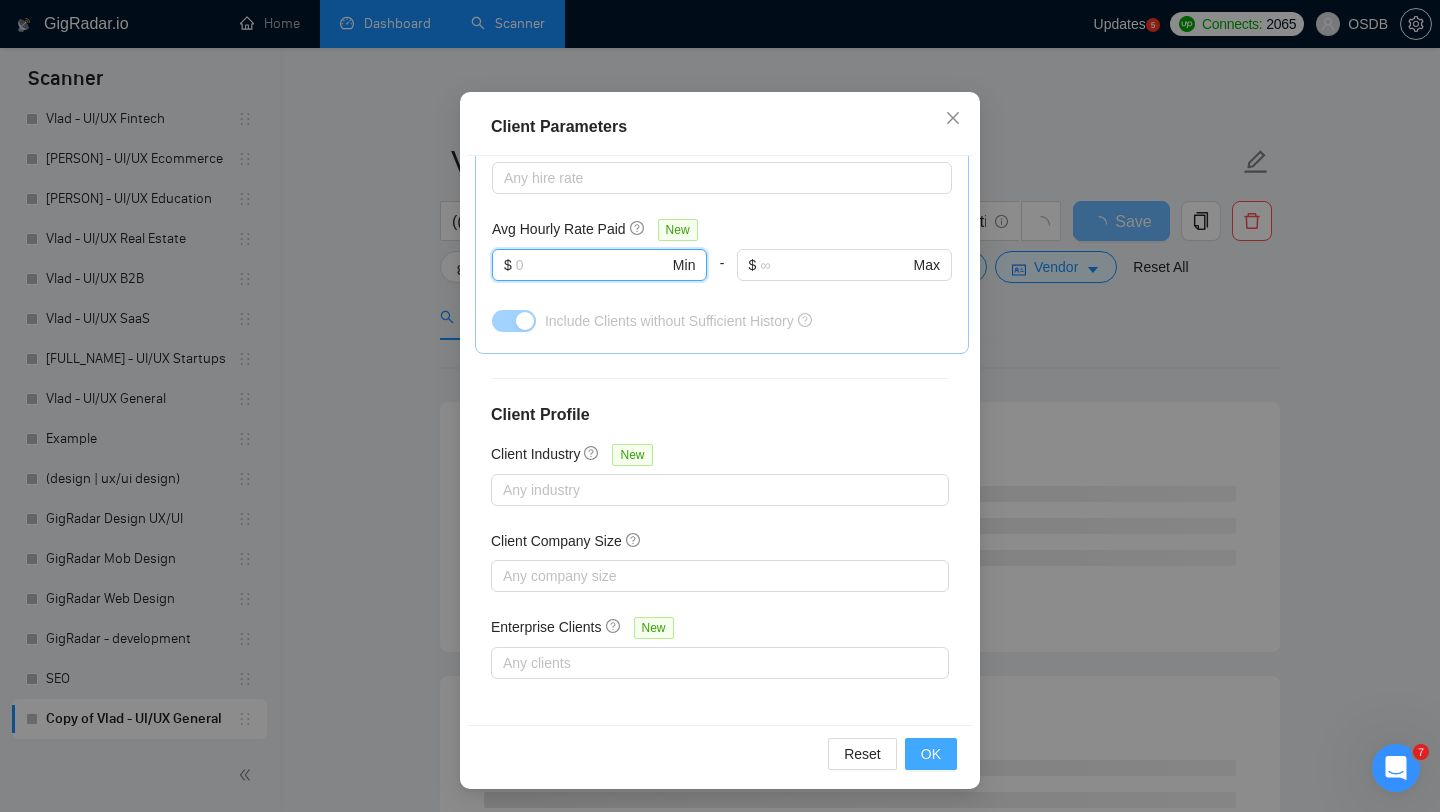 type 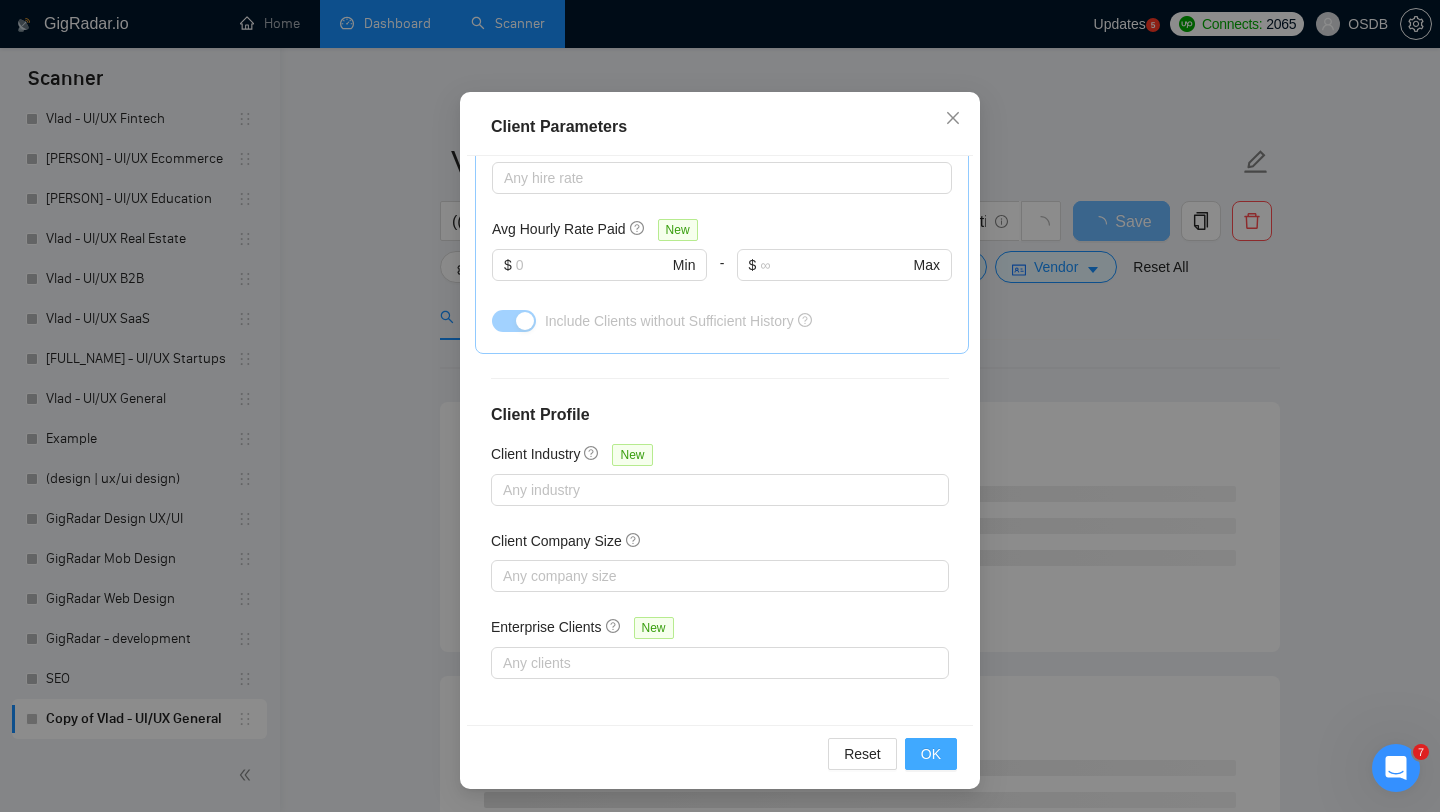click on "OK" at bounding box center [931, 754] 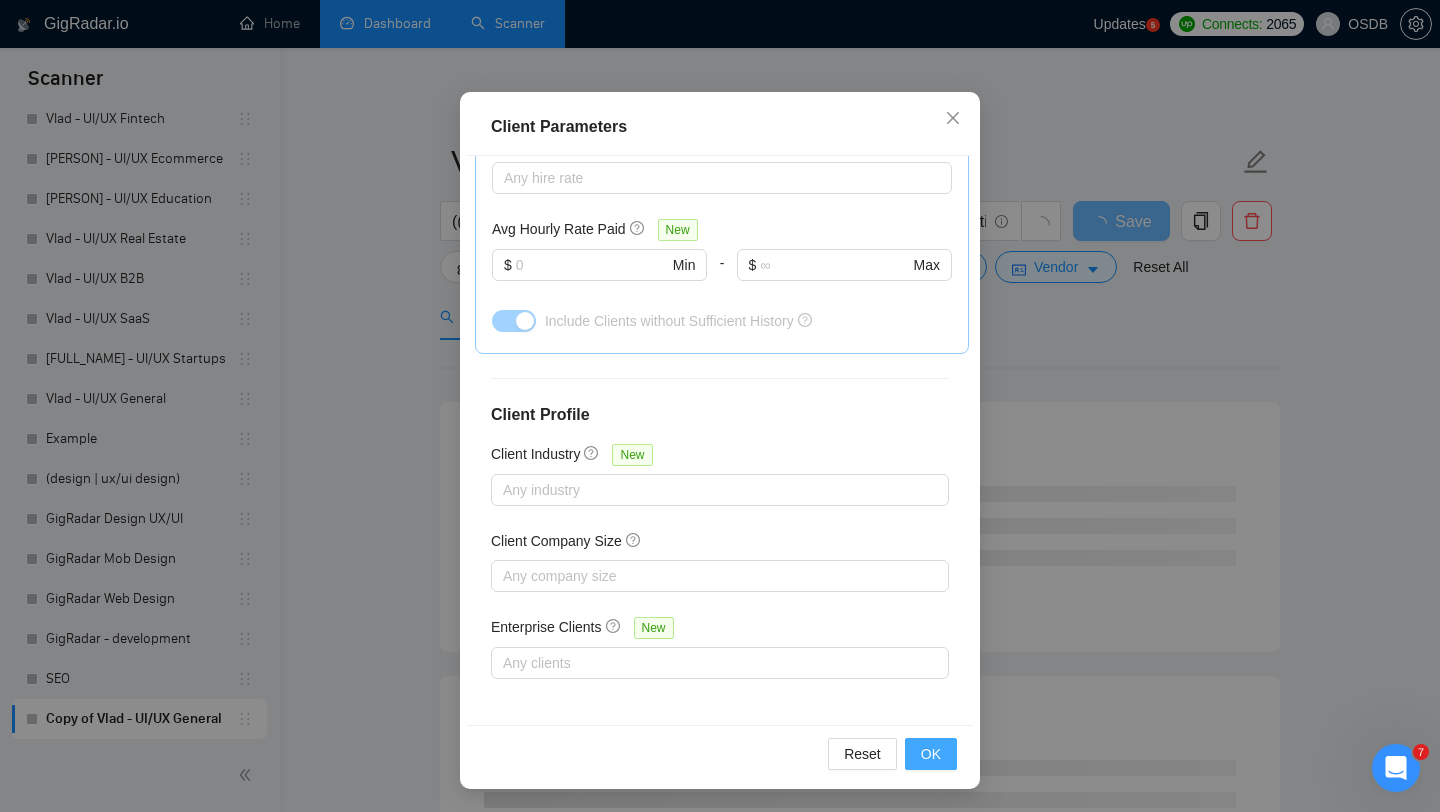 scroll, scrollTop: 28, scrollLeft: 0, axis: vertical 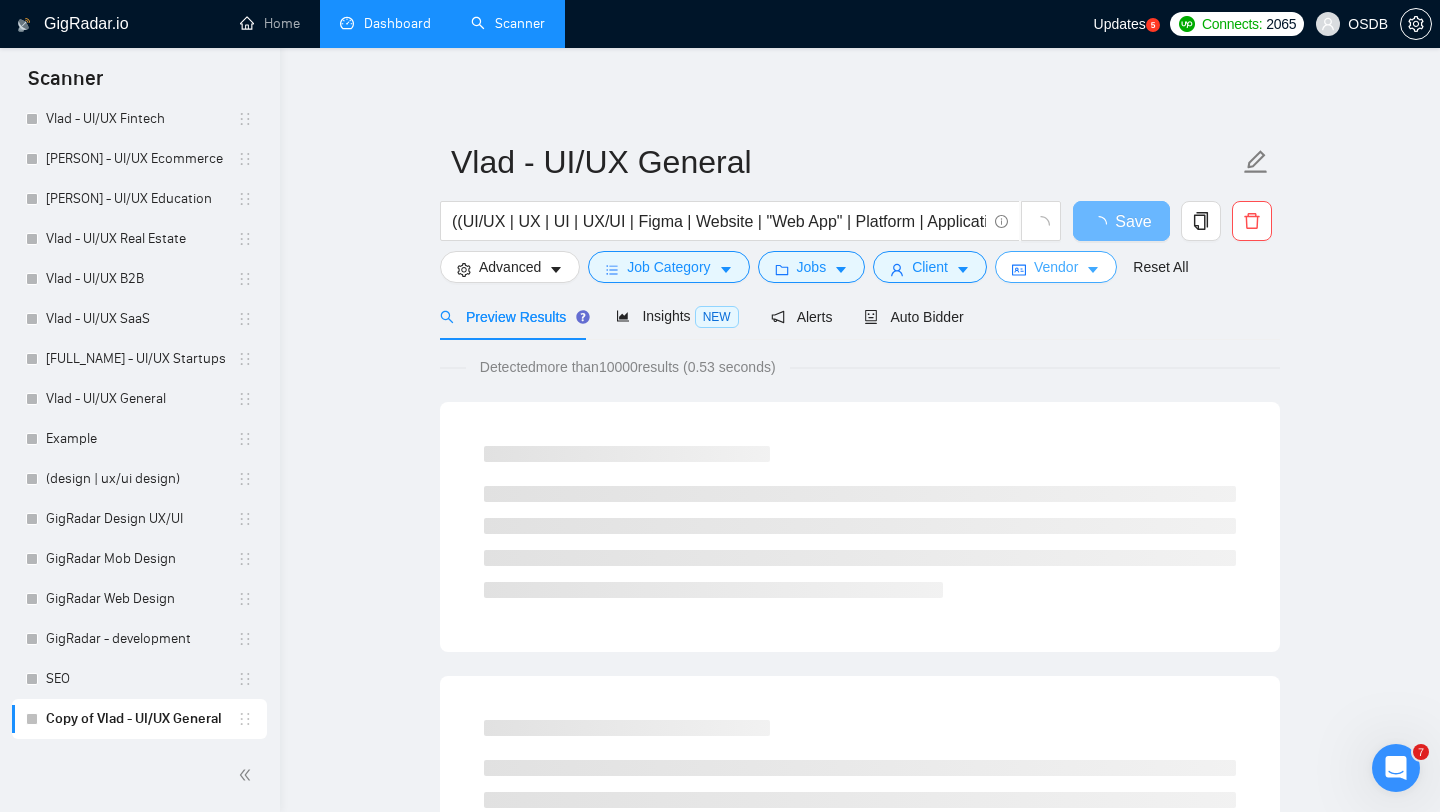 click on "Vendor" at bounding box center [1056, 267] 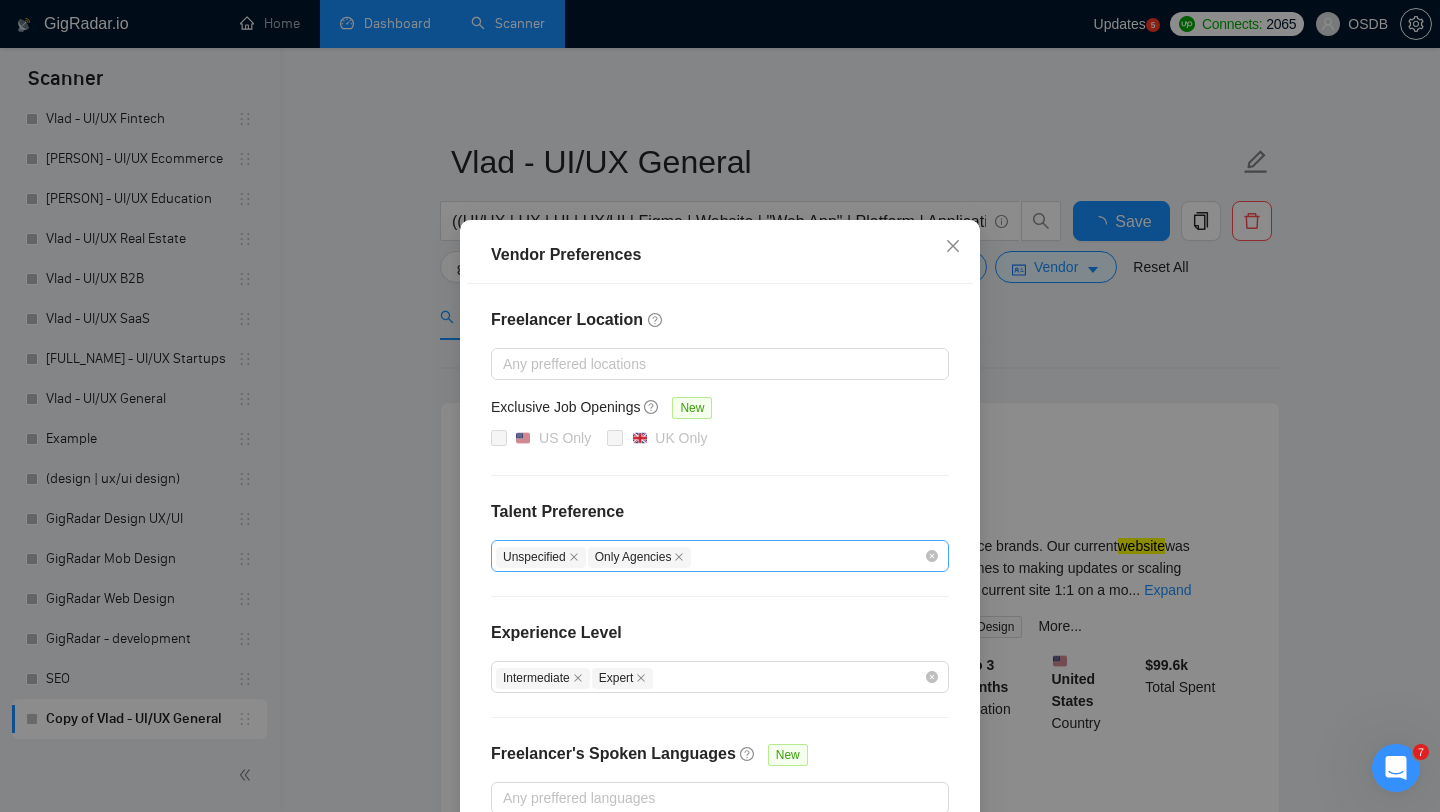 scroll, scrollTop: 113, scrollLeft: 0, axis: vertical 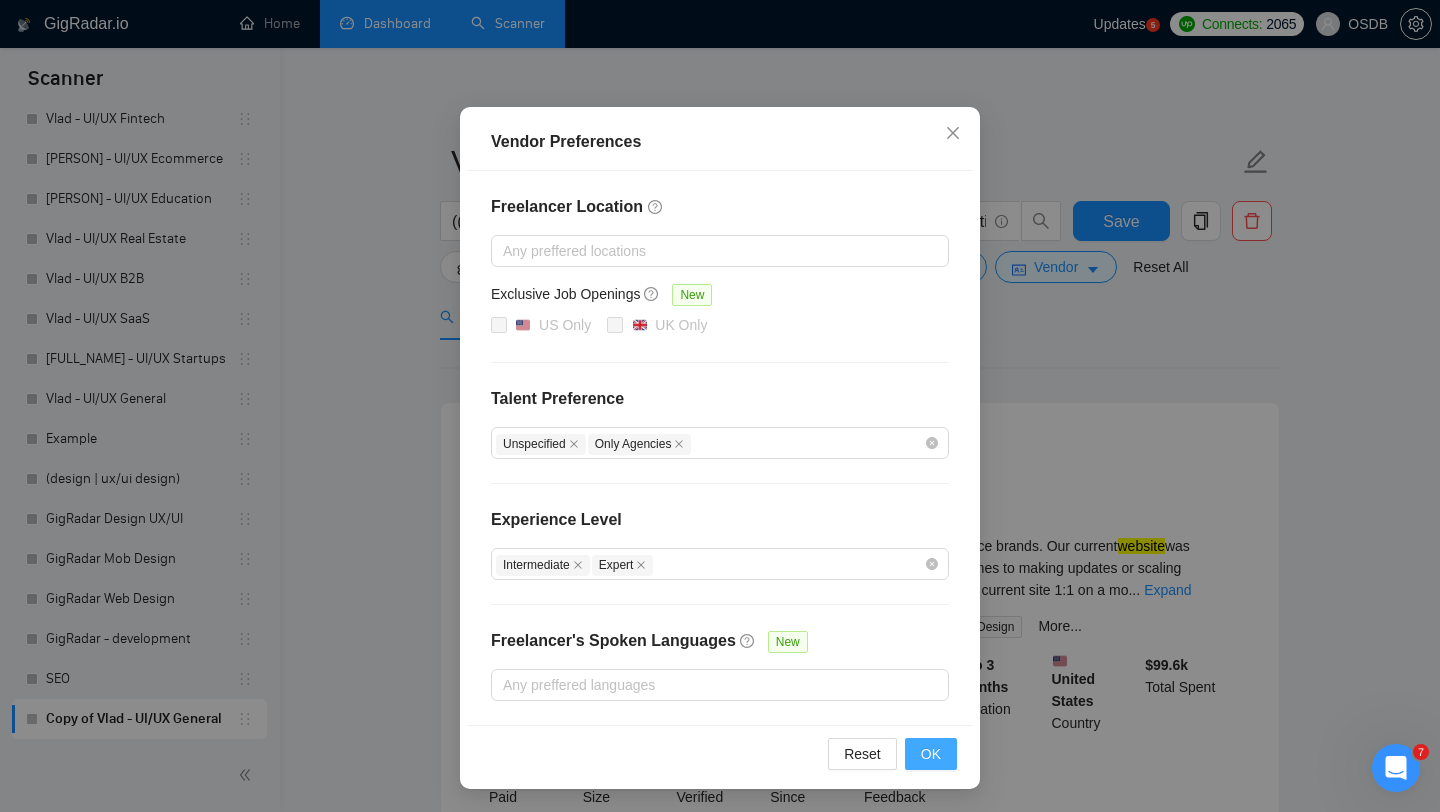 click on "OK" at bounding box center (931, 754) 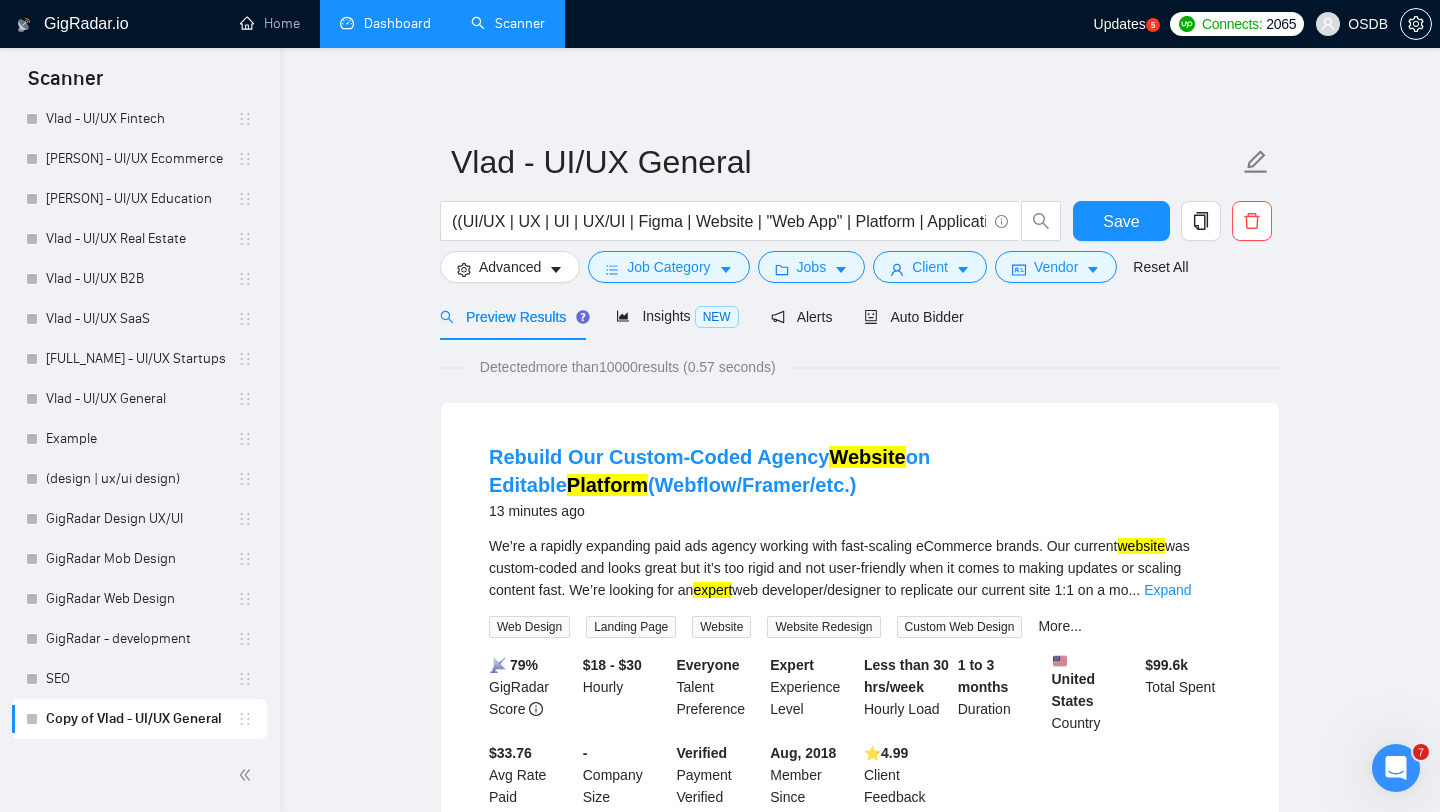 scroll, scrollTop: 13, scrollLeft: 0, axis: vertical 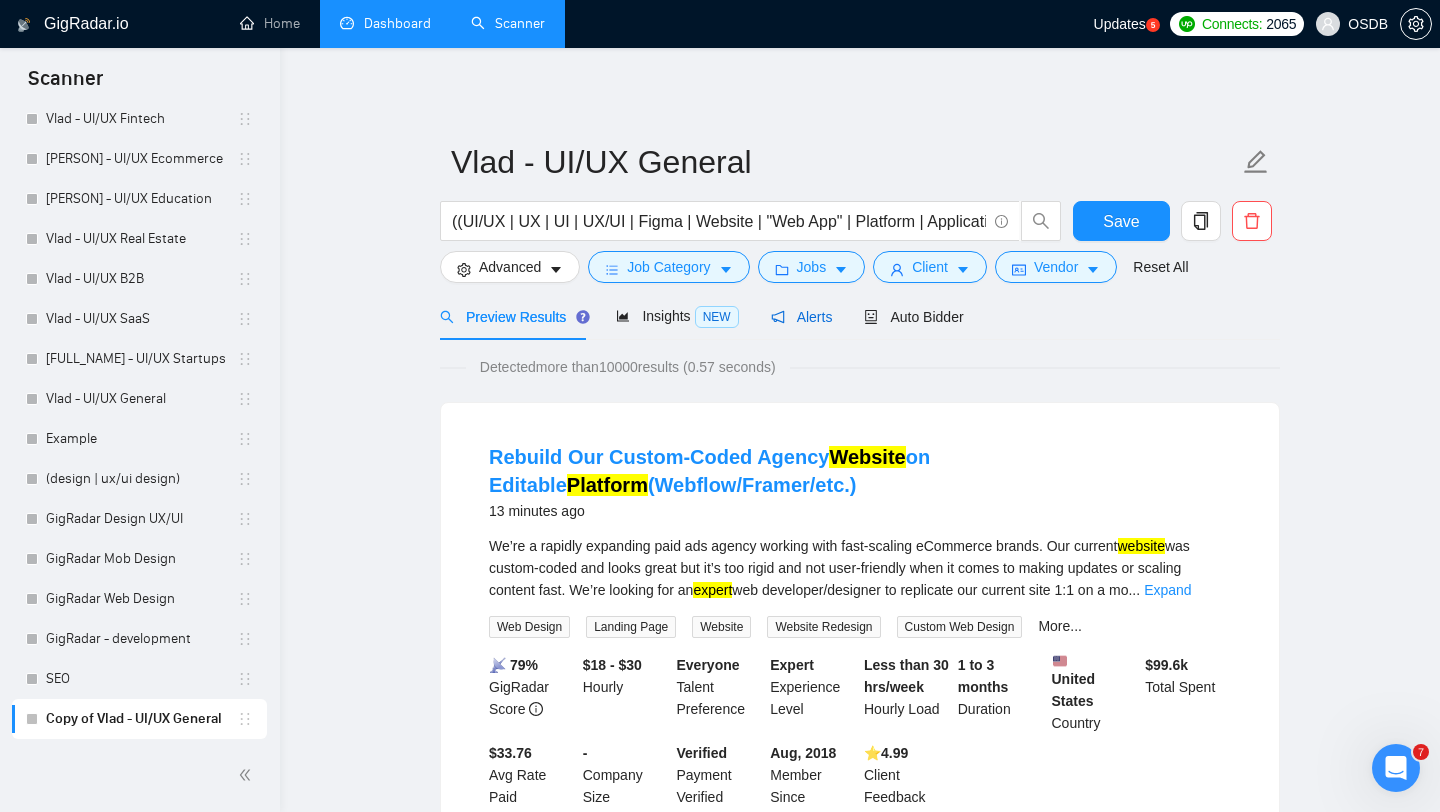 click on "Alerts" at bounding box center [802, 317] 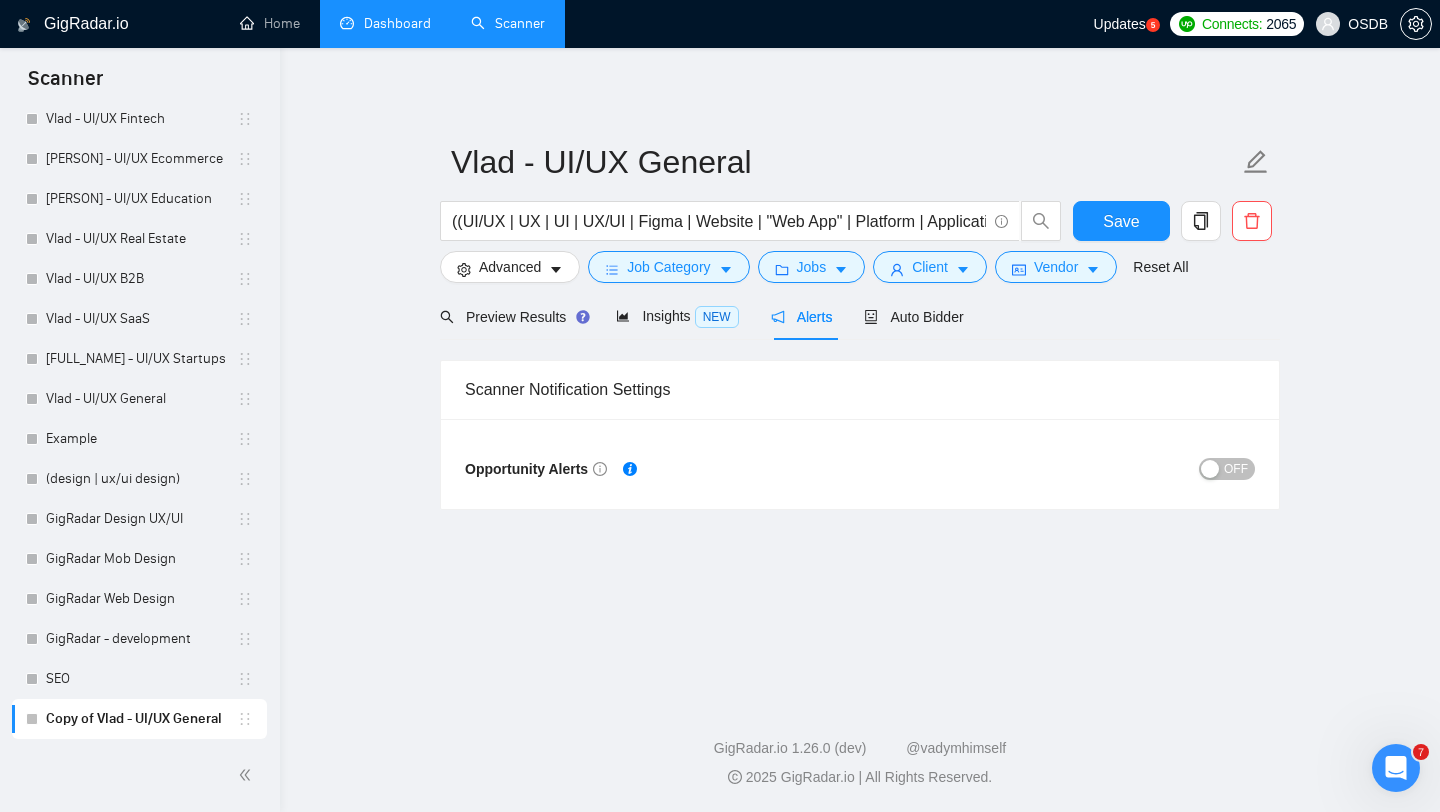 click on "Copy of Vlad - UI/UX General" at bounding box center (141, 719) 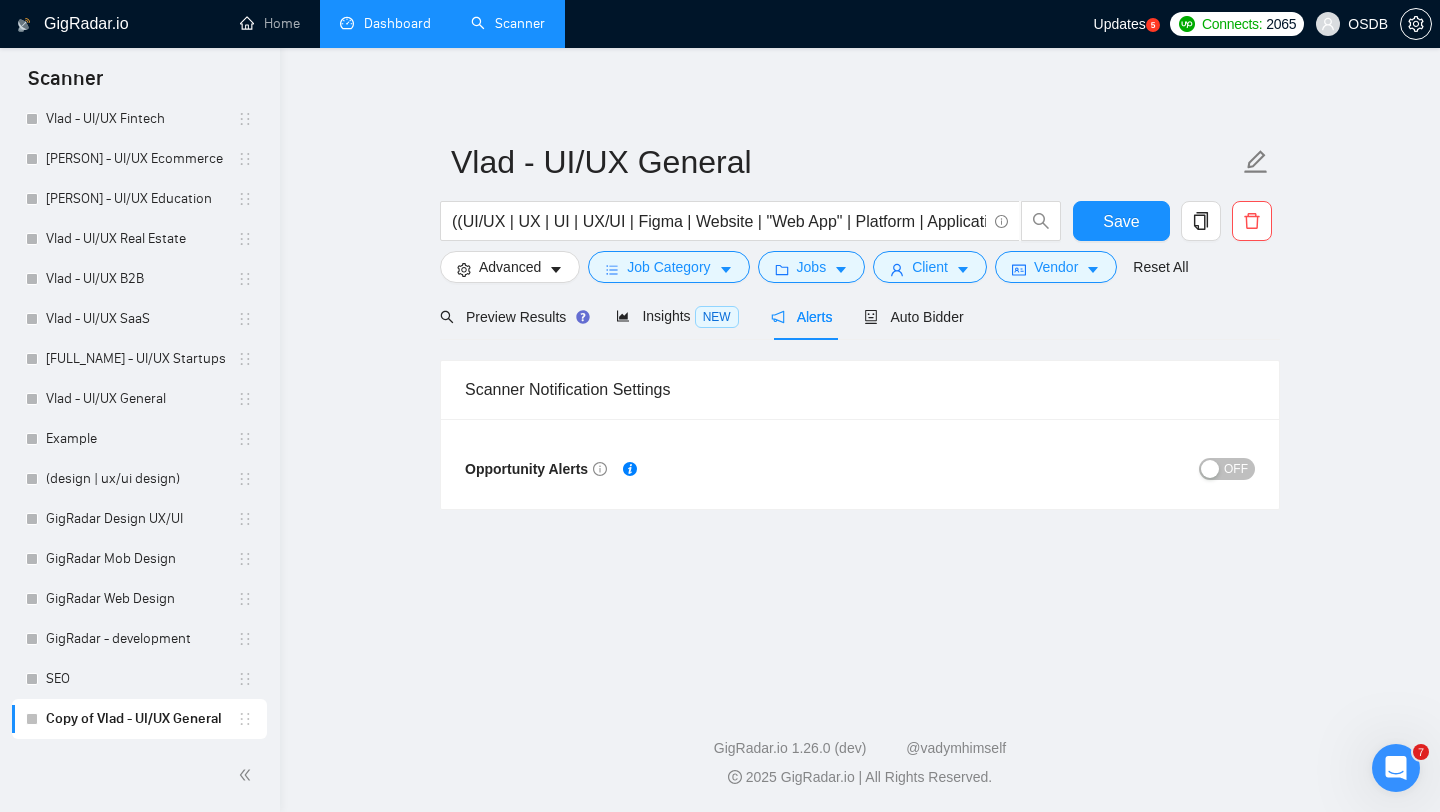 click on "Copy of Vlad - UI/UX General" at bounding box center (141, 719) 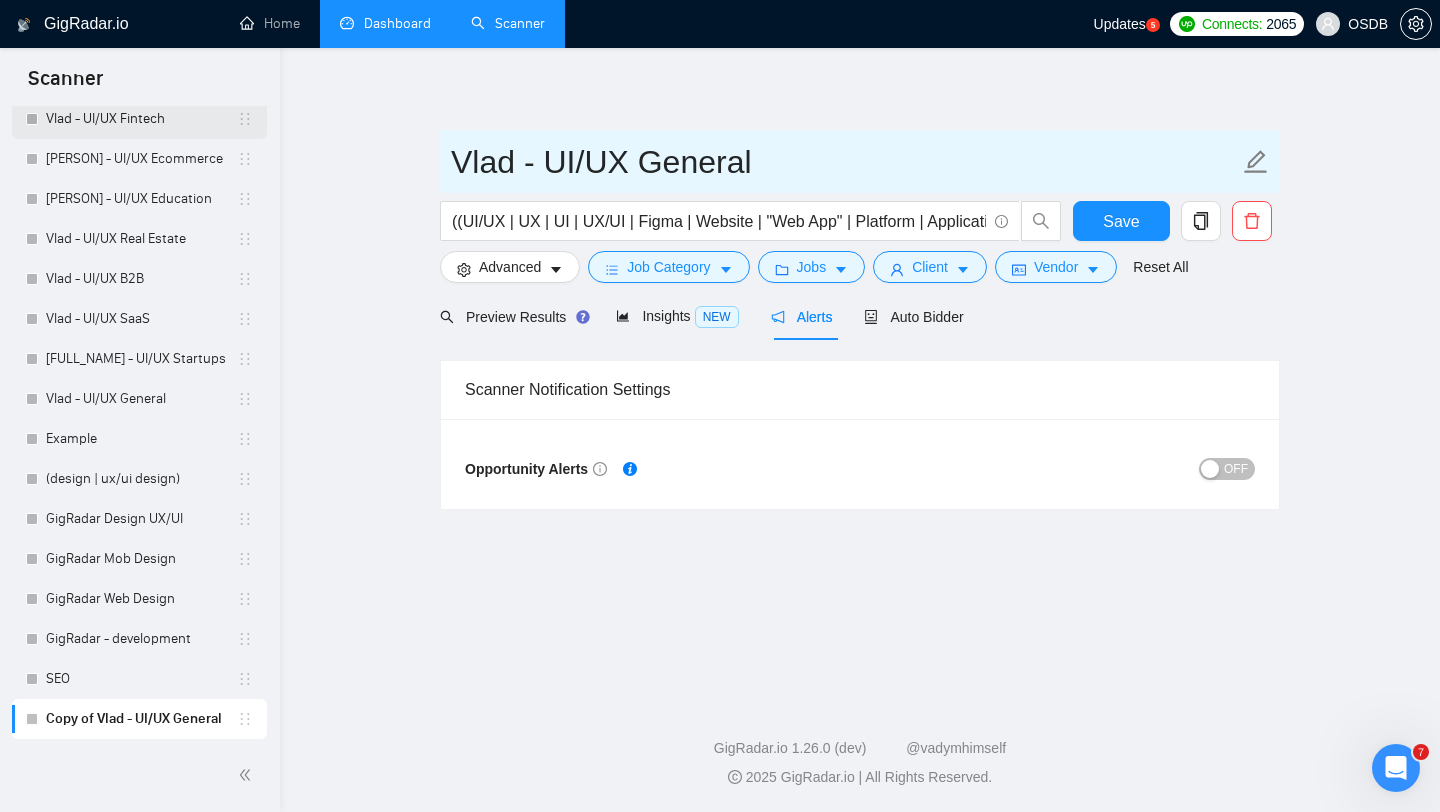 drag, startPoint x: 770, startPoint y: 168, endPoint x: 197, endPoint y: 129, distance: 574.3257 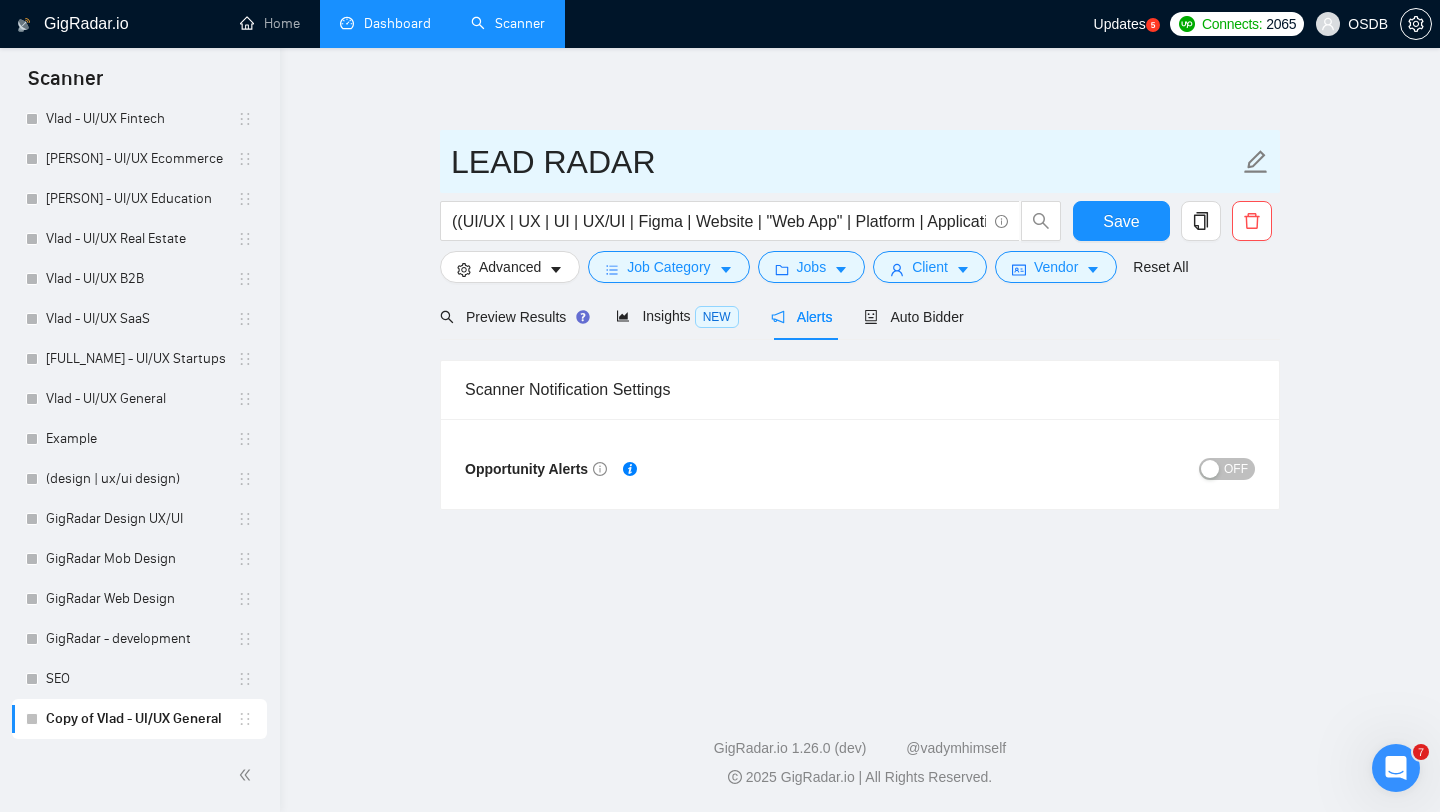 type on "LEAD RADAR" 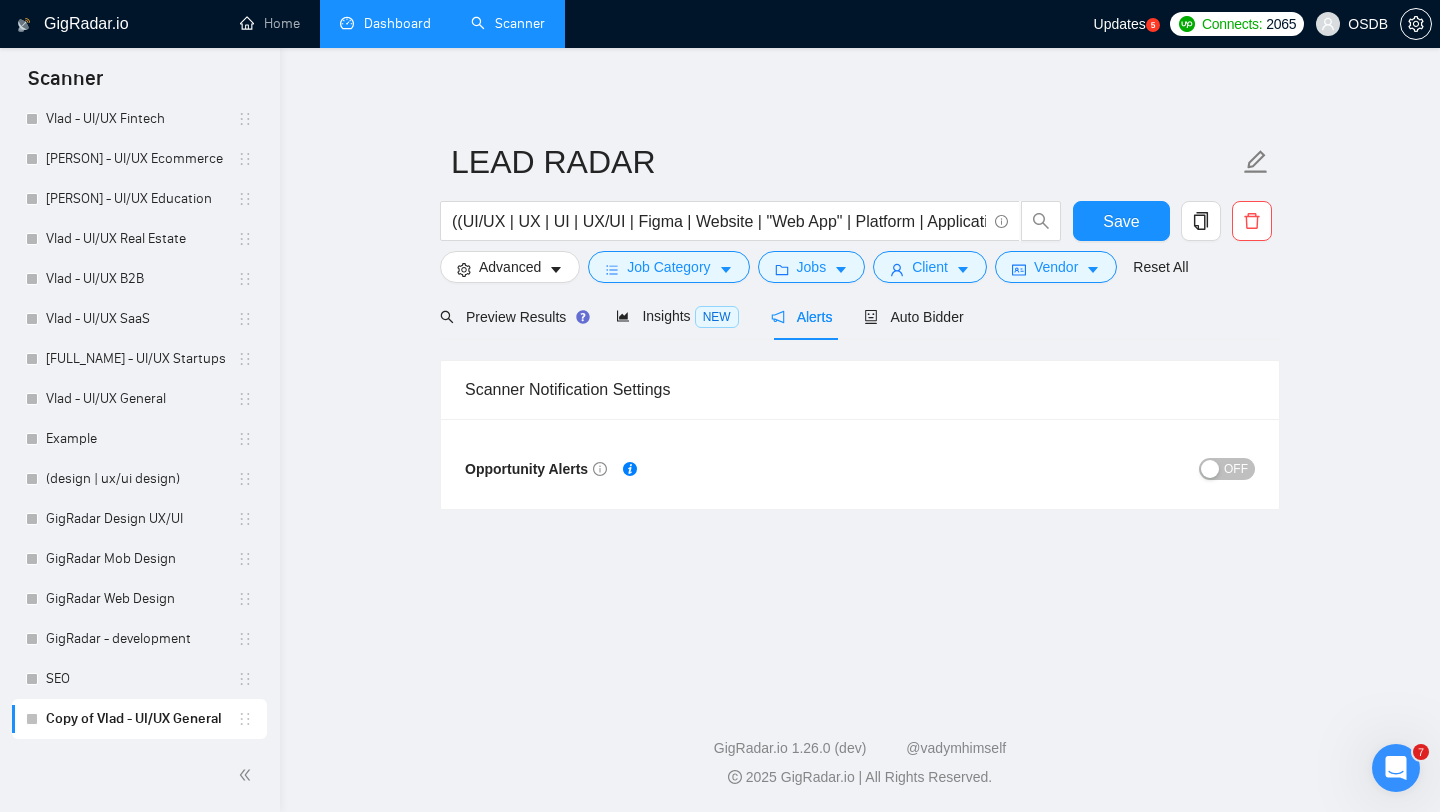 click on "LEAD RADAR ((UI/UX | UX | UI | UX/UI | Figma | Website | "Web App" | Platform | Application | App) (Design | Expert | Rockstar | Designer) | "UX/UI Design") Save Advanced   Job Category   Jobs   Client   Vendor   Reset All Preview Results Insights NEW Alerts Auto Bidder Scanner Notification Settings Opportunity Alerts OFF" at bounding box center [860, 369] 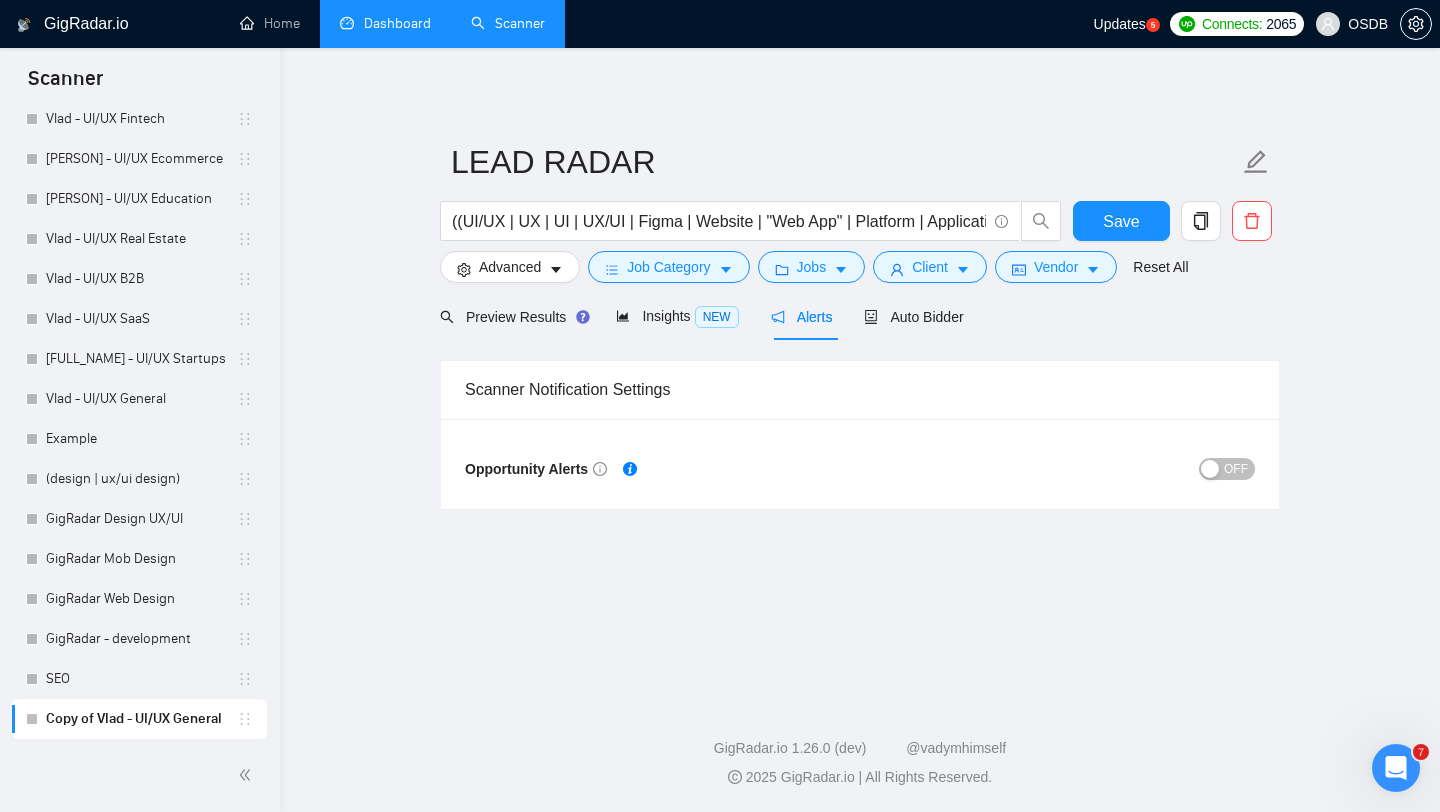 click on "OFF" at bounding box center (1236, 469) 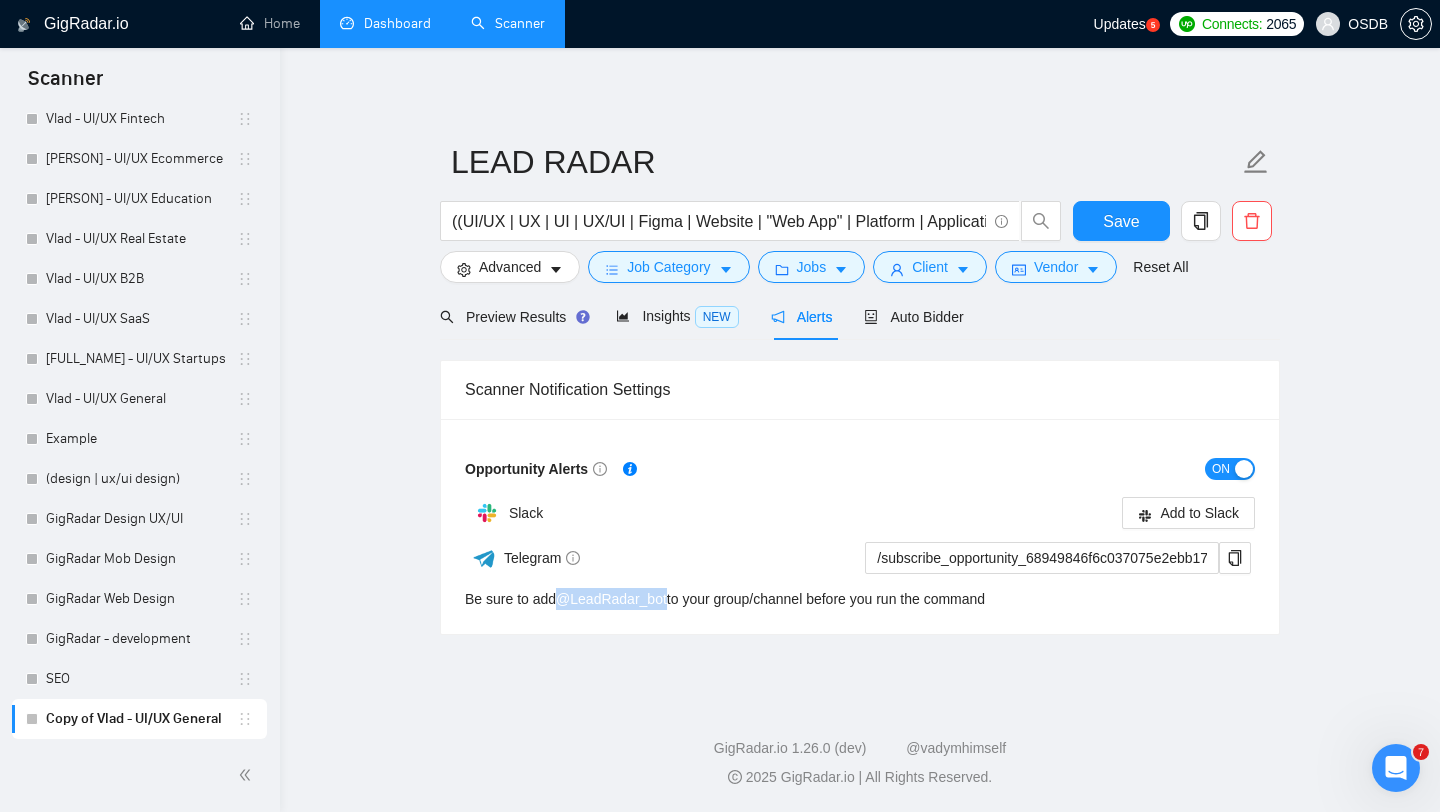 drag, startPoint x: 561, startPoint y: 598, endPoint x: 673, endPoint y: 604, distance: 112.1606 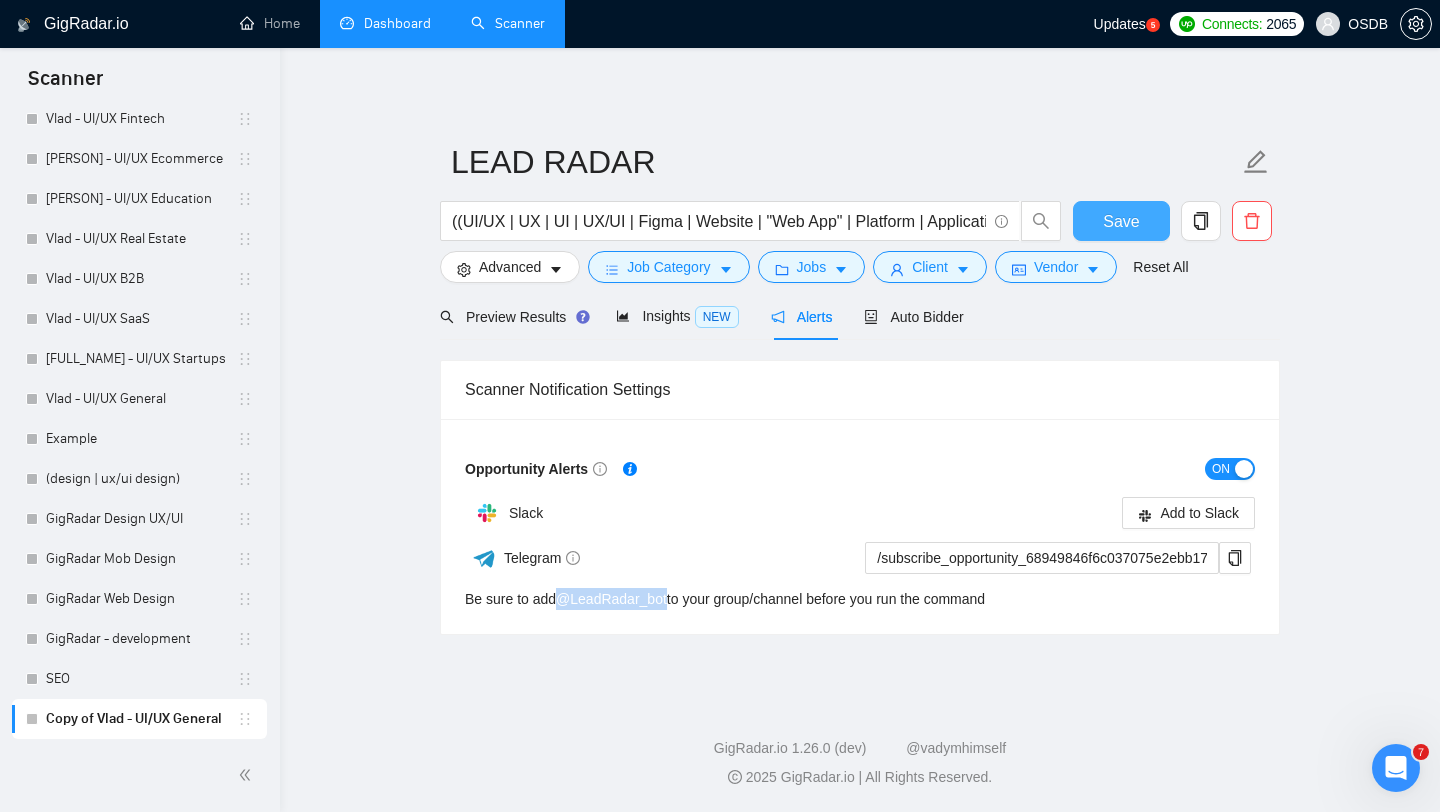 click on "Save" at bounding box center (1121, 221) 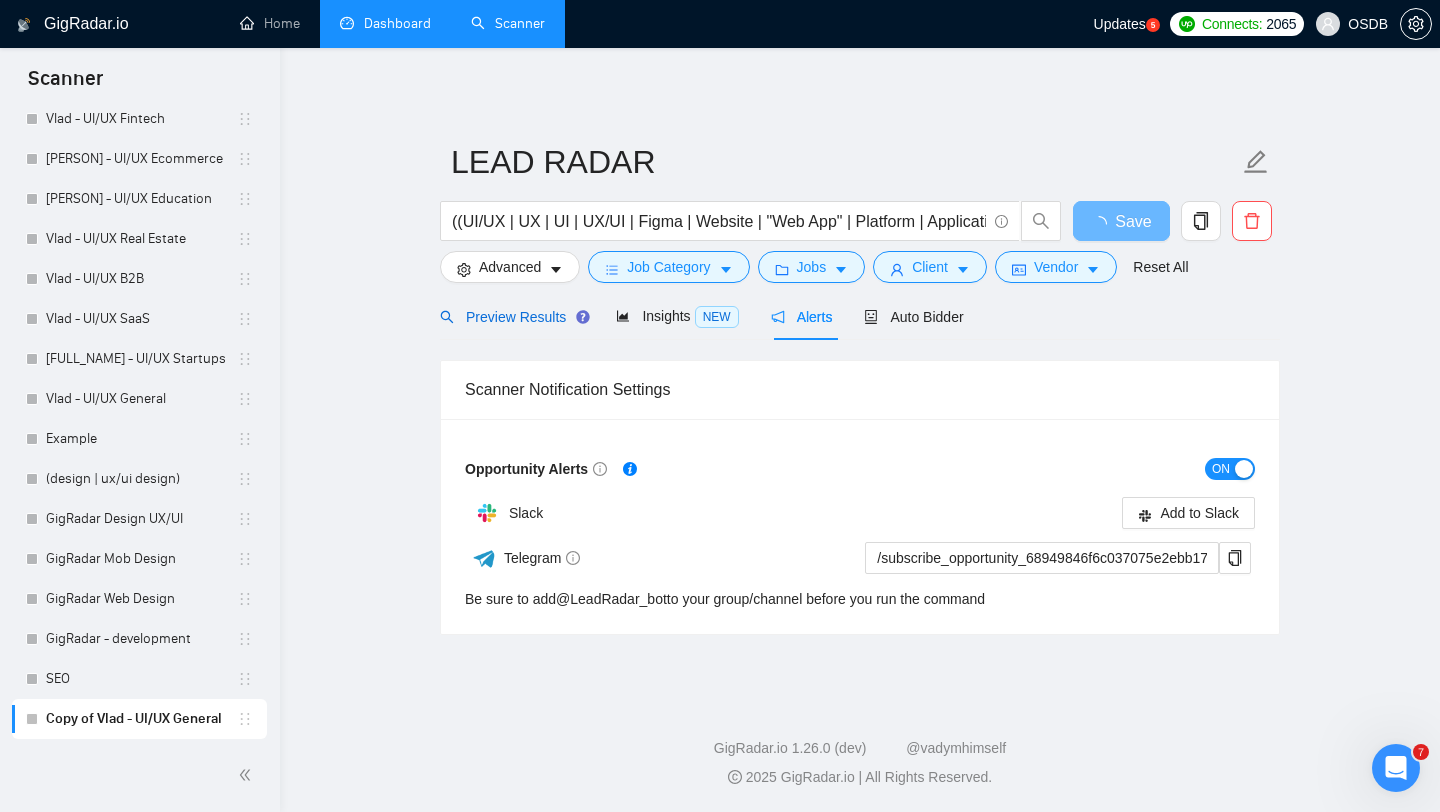 click on "Preview Results" at bounding box center [512, 317] 